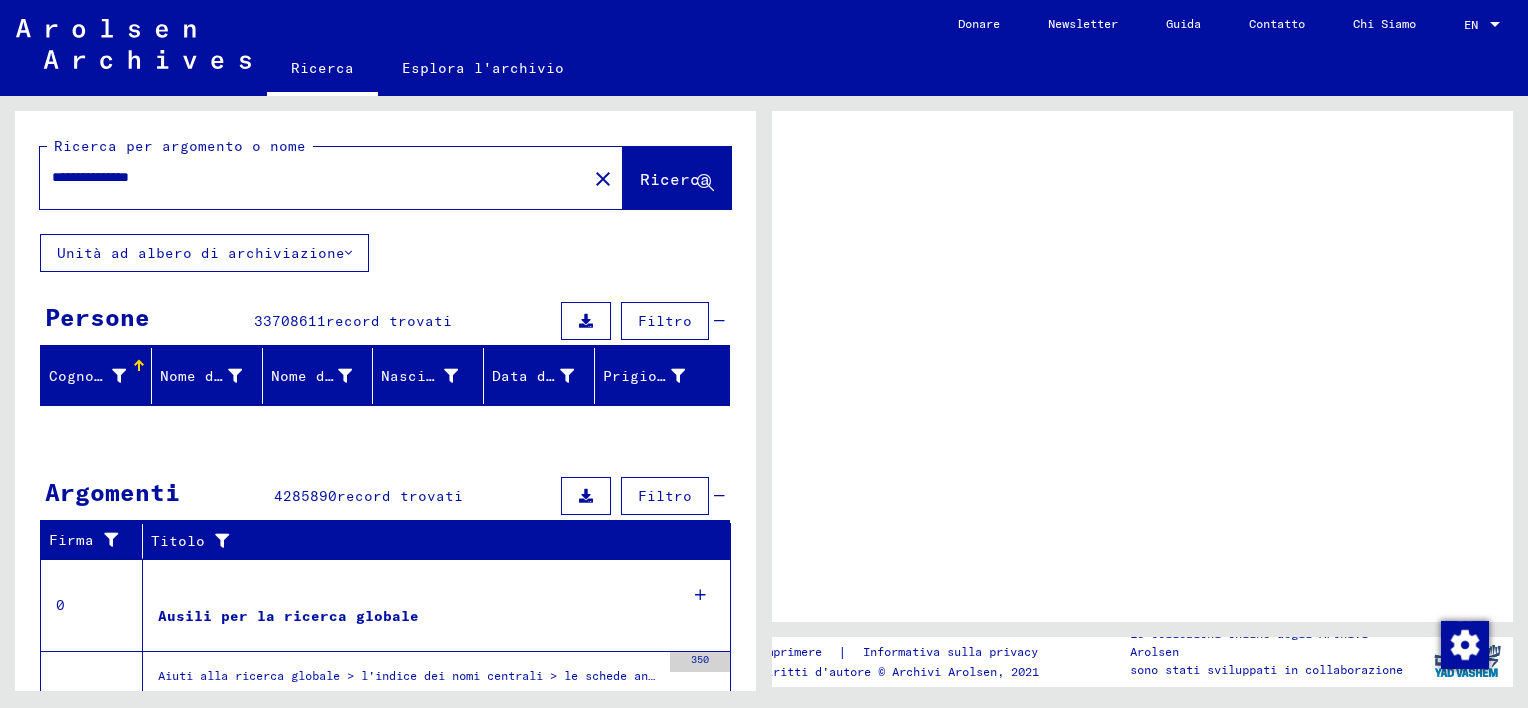 scroll, scrollTop: 0, scrollLeft: 0, axis: both 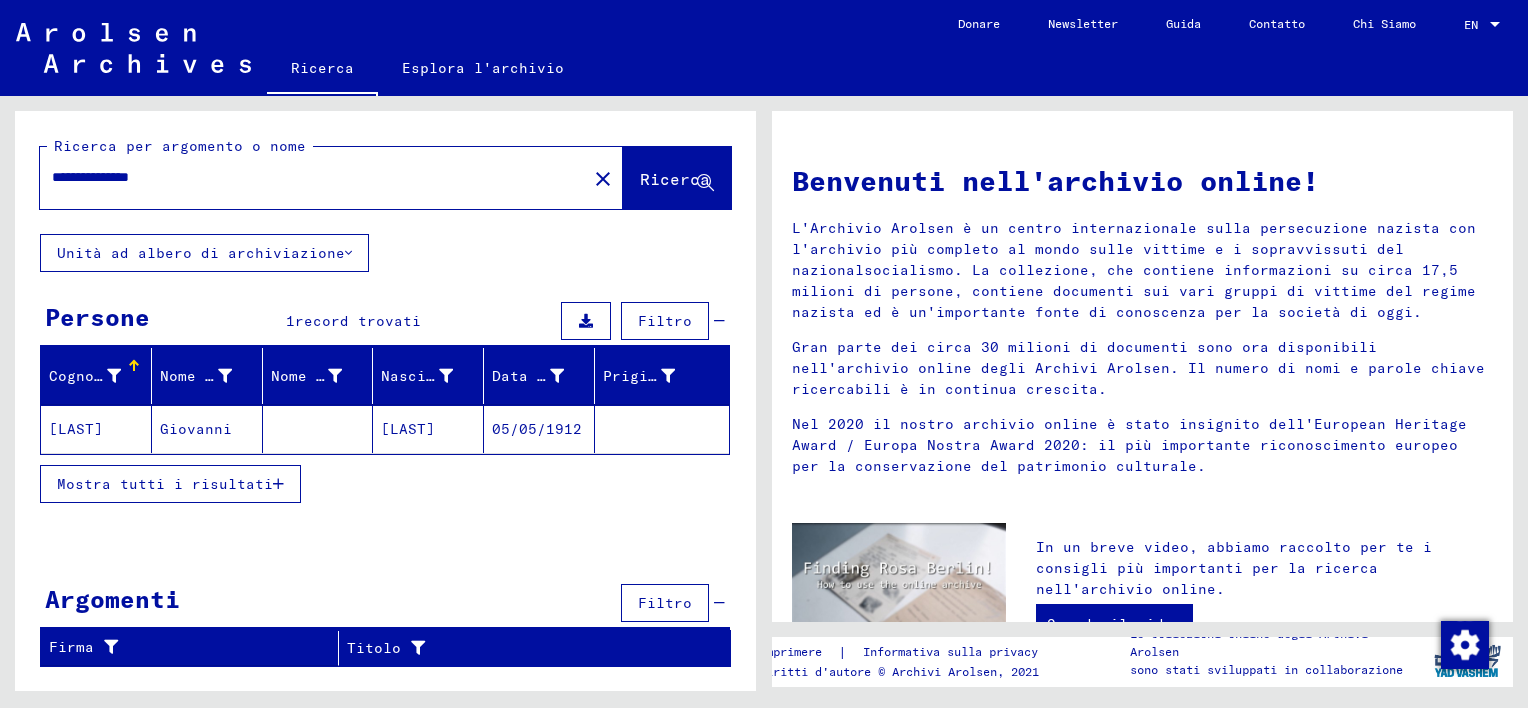 click on "Giovanni" 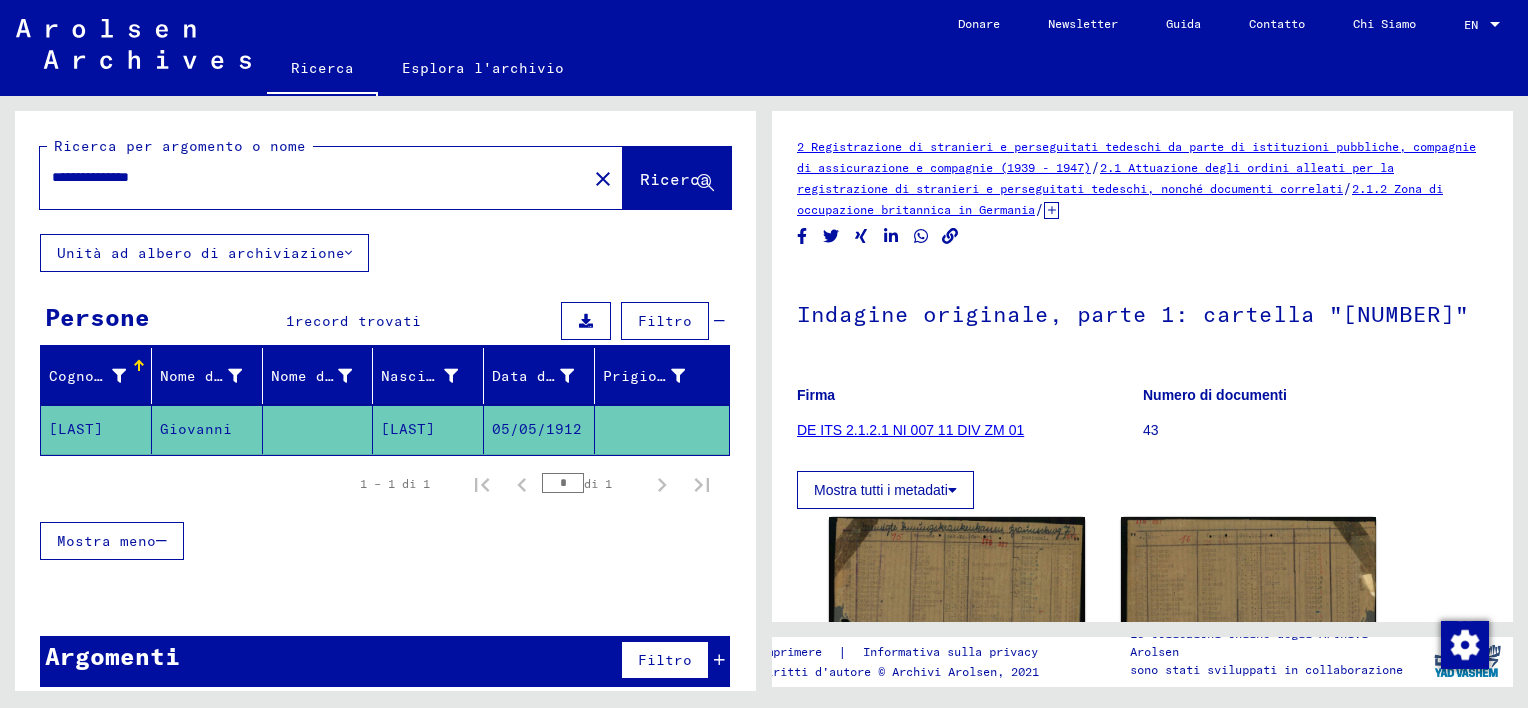 scroll, scrollTop: 0, scrollLeft: 0, axis: both 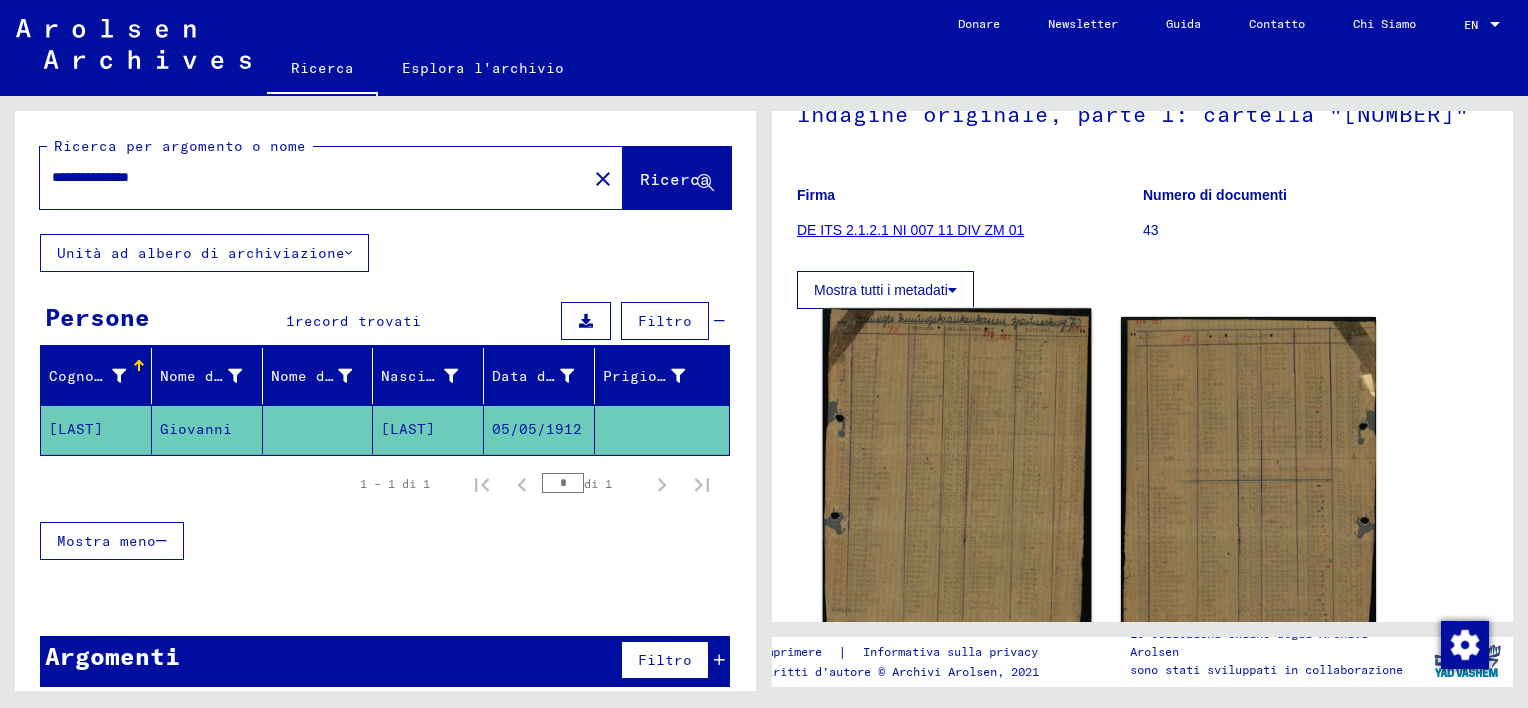 click 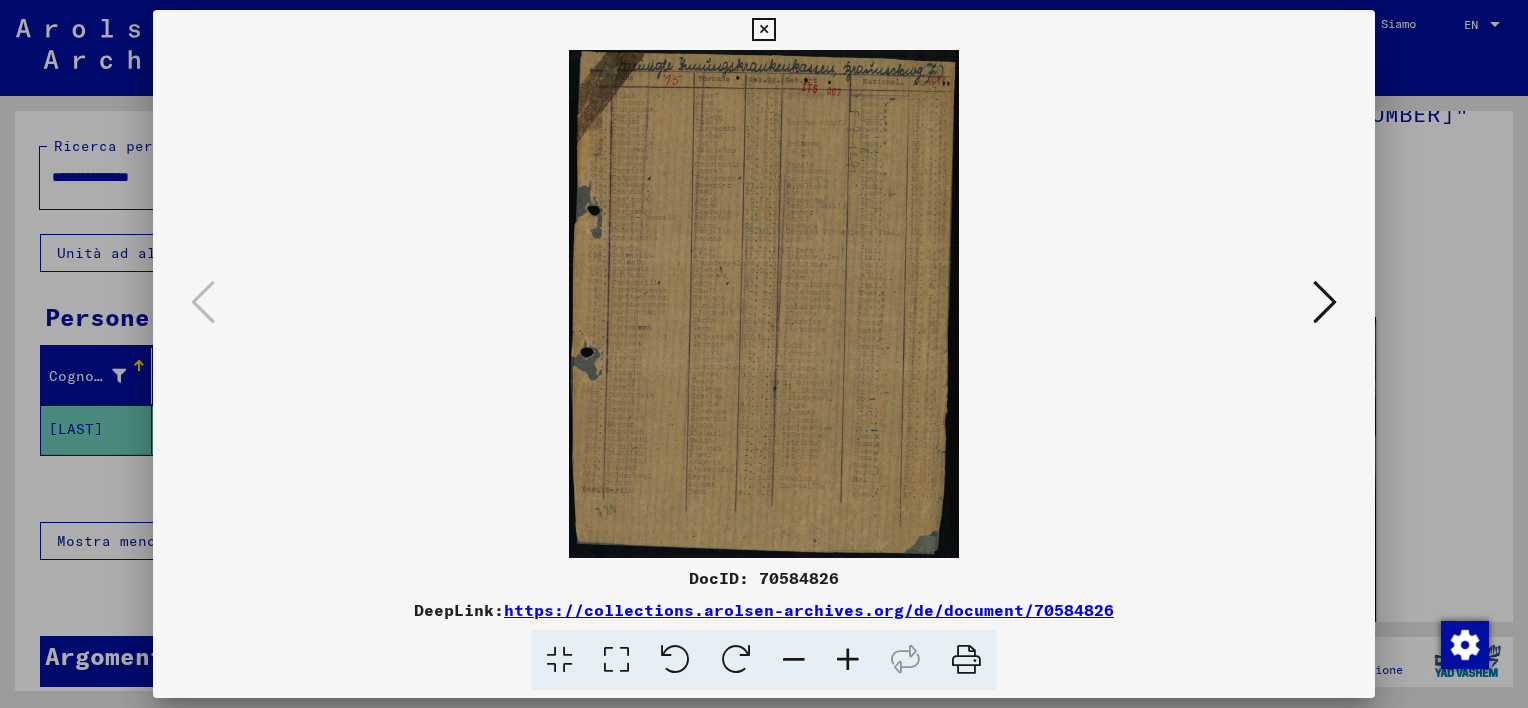 click at bounding box center [763, 30] 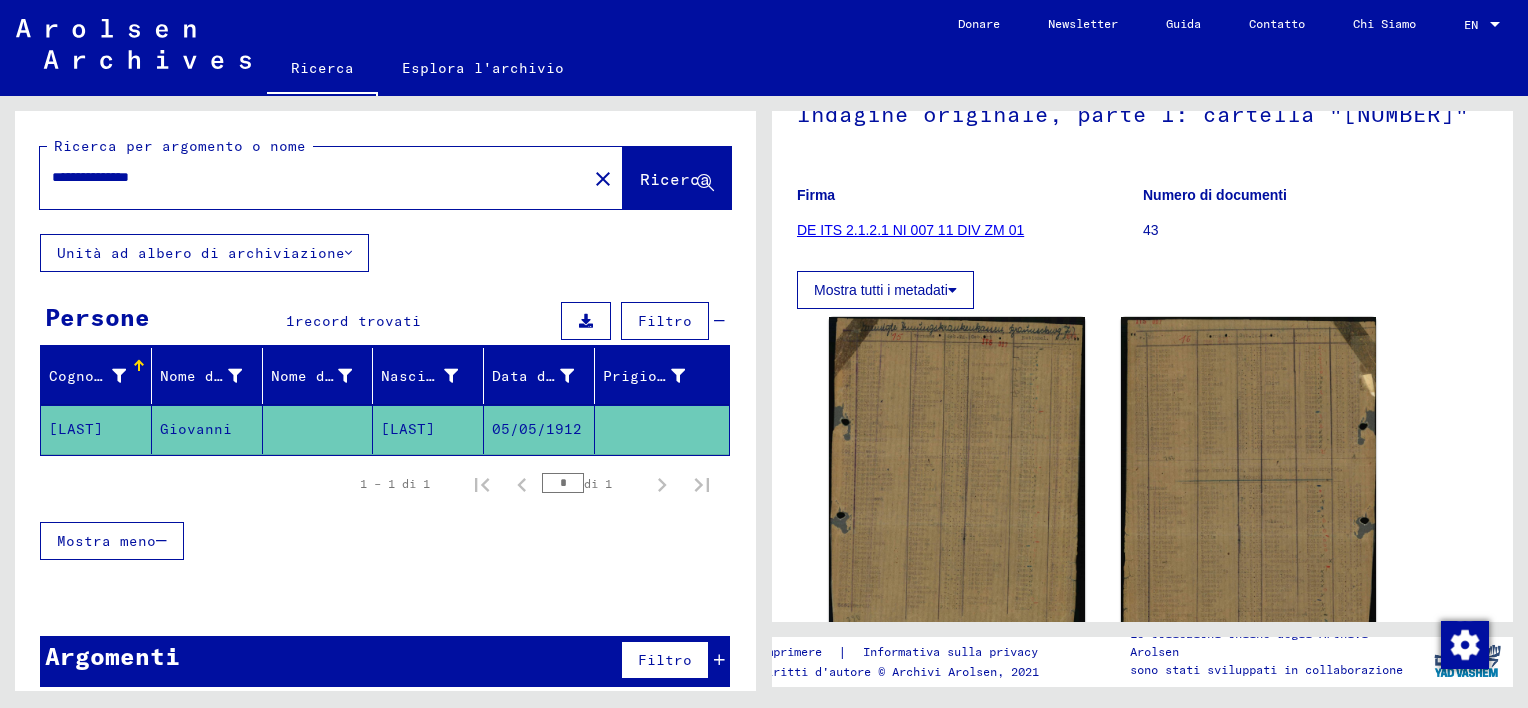 drag, startPoint x: 114, startPoint y: 175, endPoint x: 402, endPoint y: 186, distance: 288.21 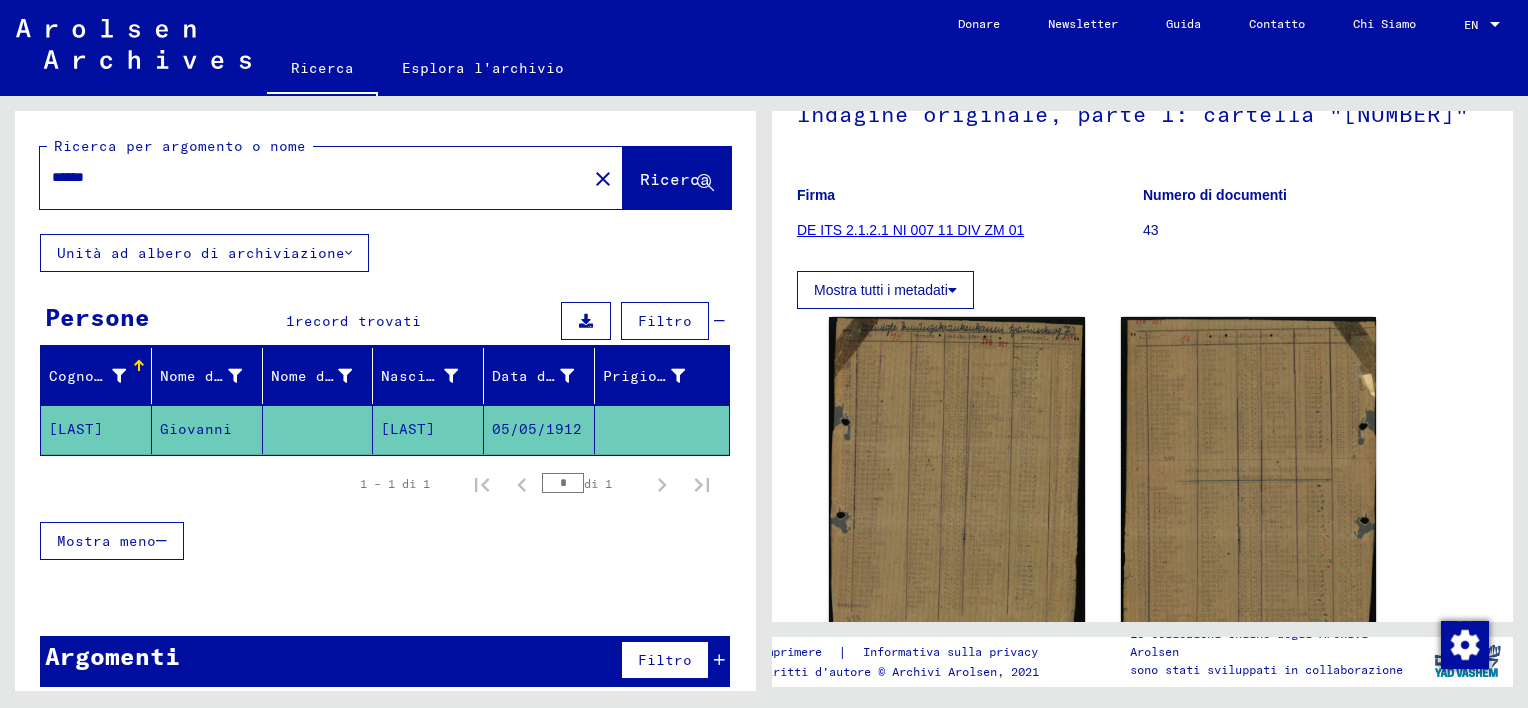 type on "******" 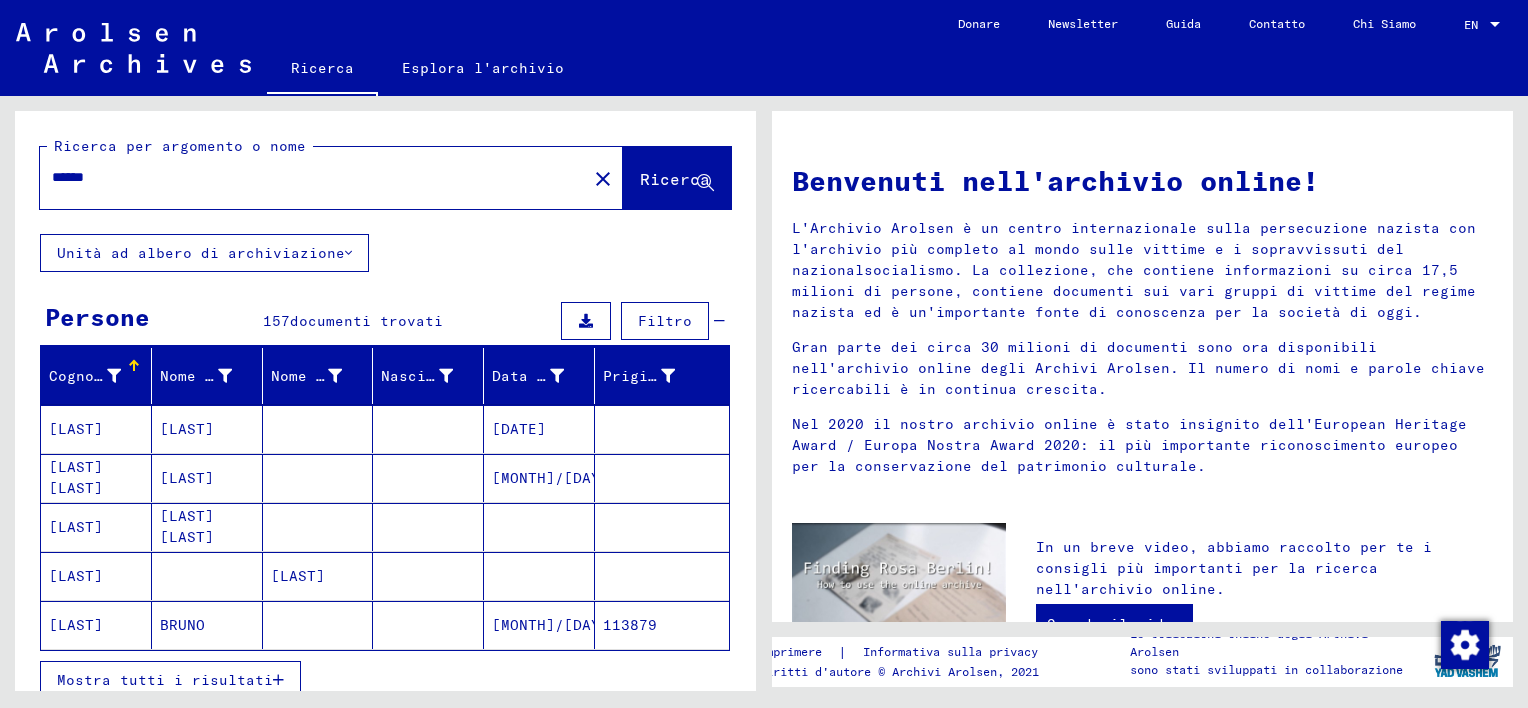 click on "Mostra tutti i risultati" at bounding box center [165, 680] 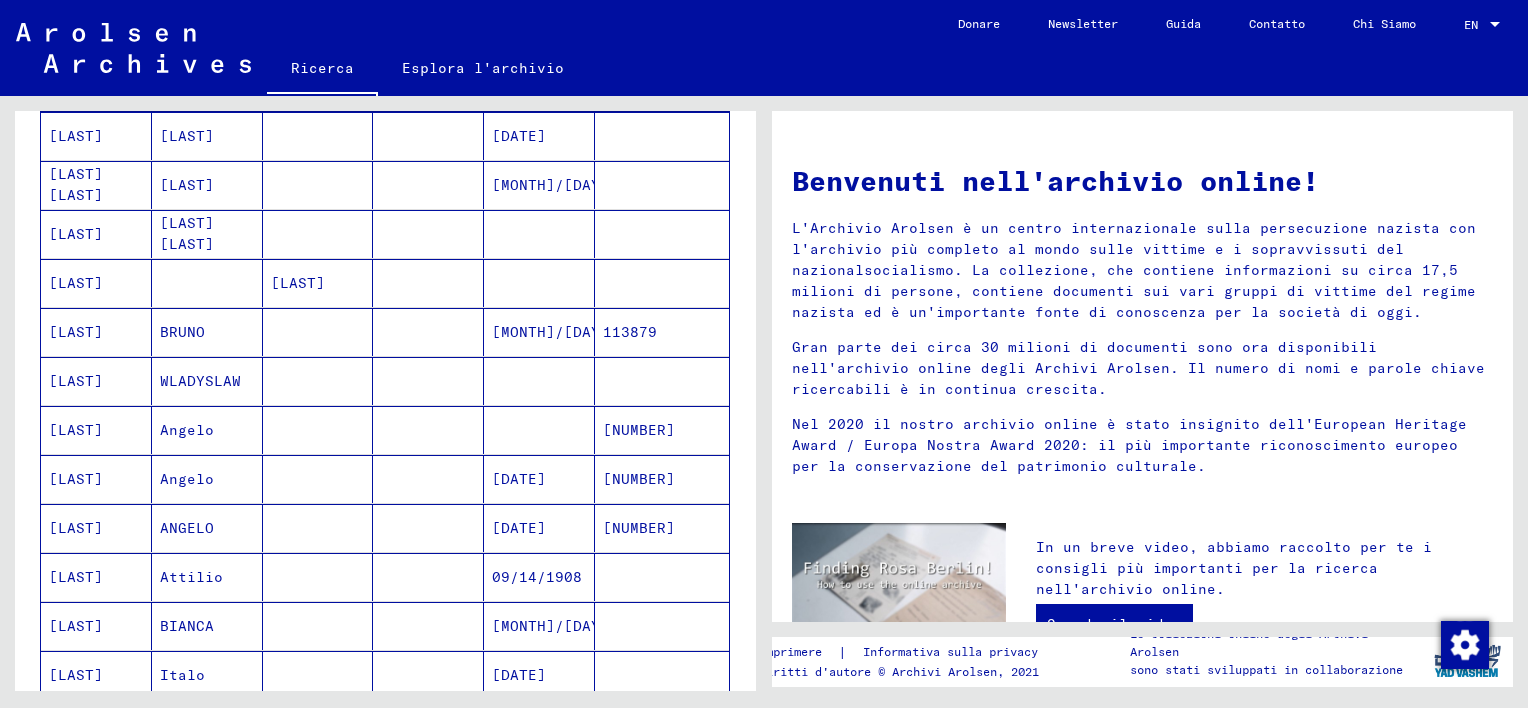 scroll, scrollTop: 200, scrollLeft: 0, axis: vertical 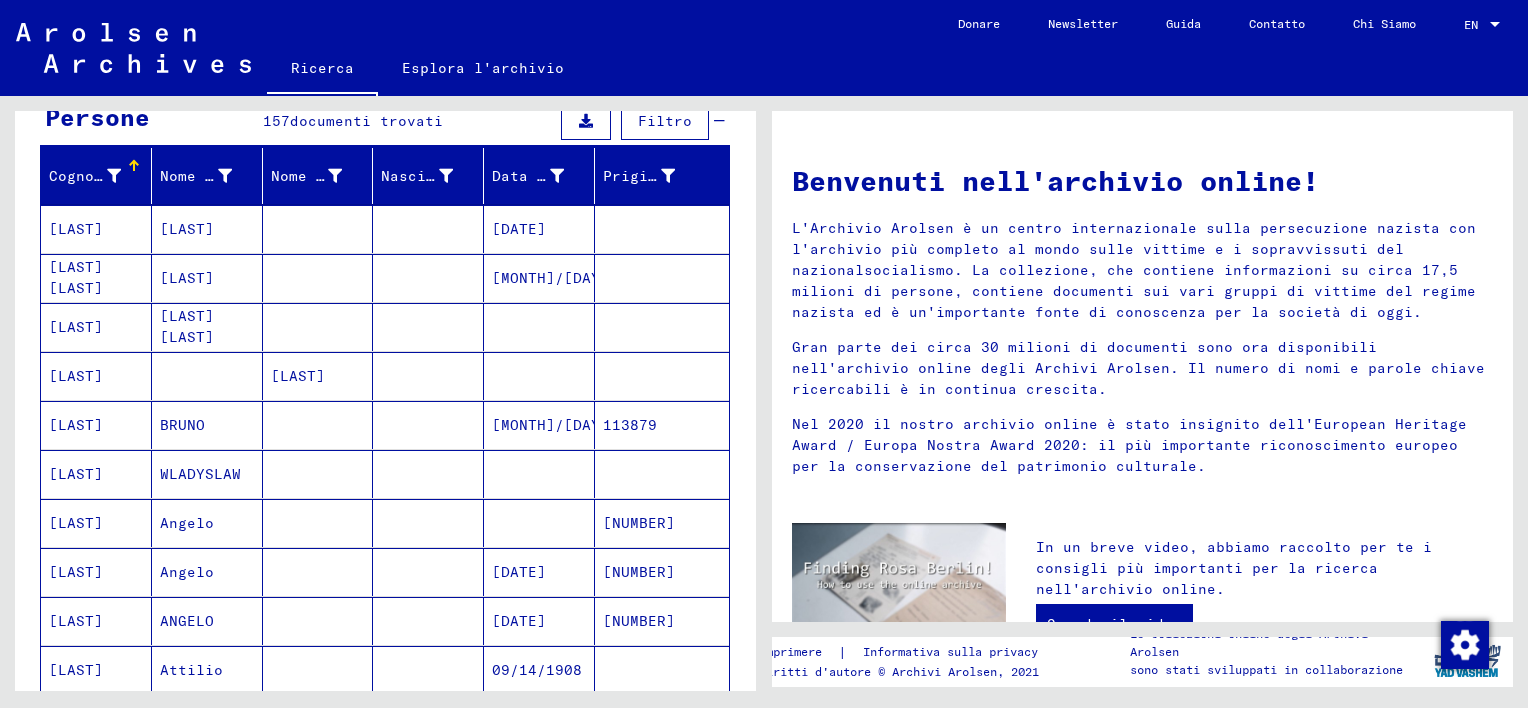 click at bounding box center [428, 474] 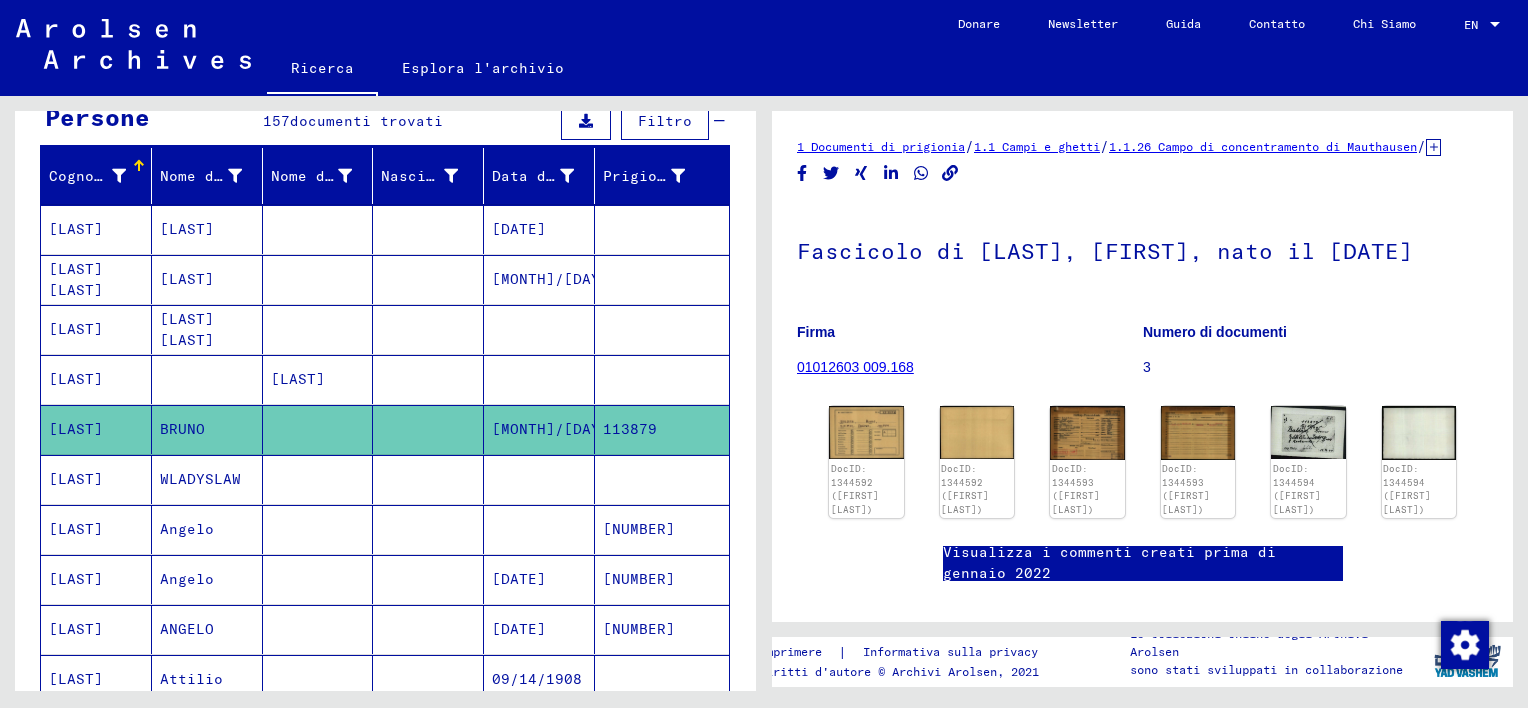 scroll, scrollTop: 0, scrollLeft: 0, axis: both 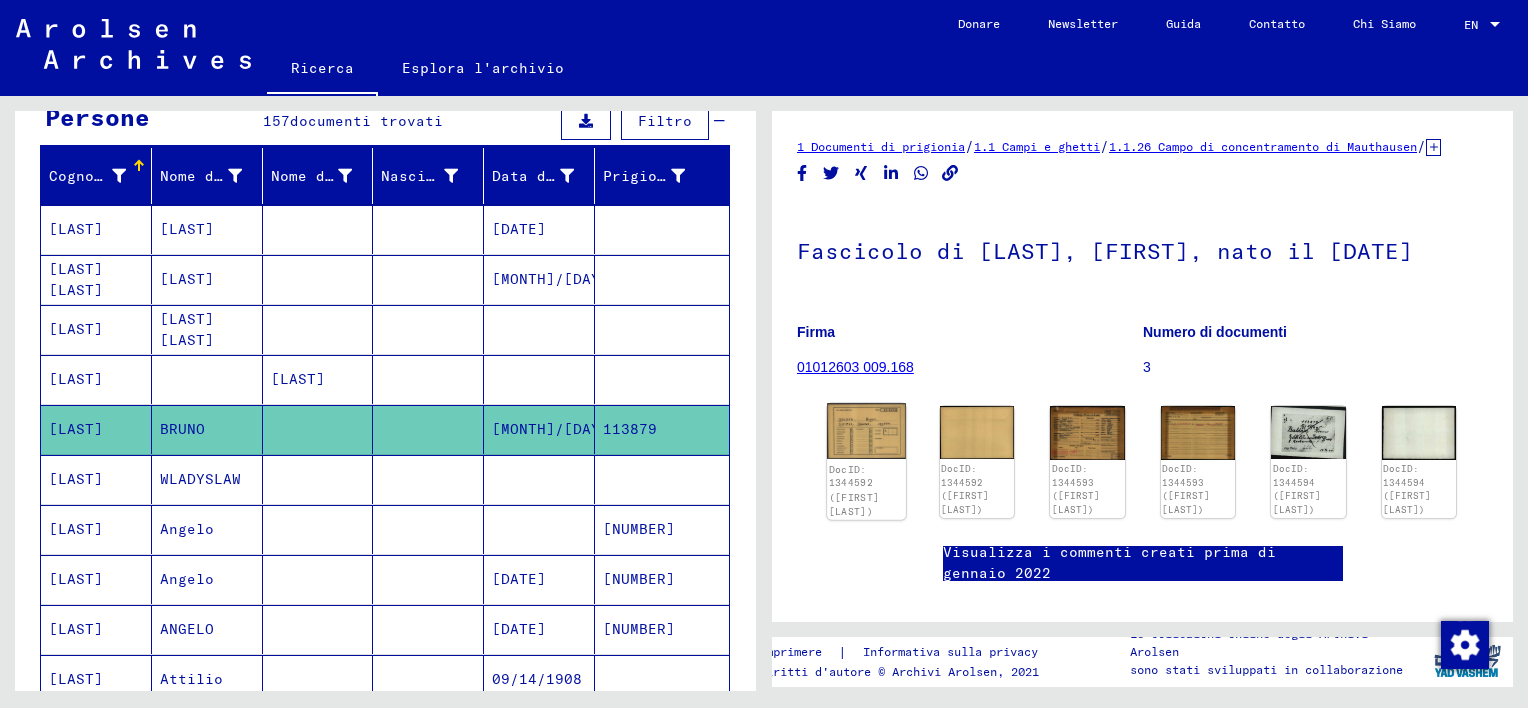 click 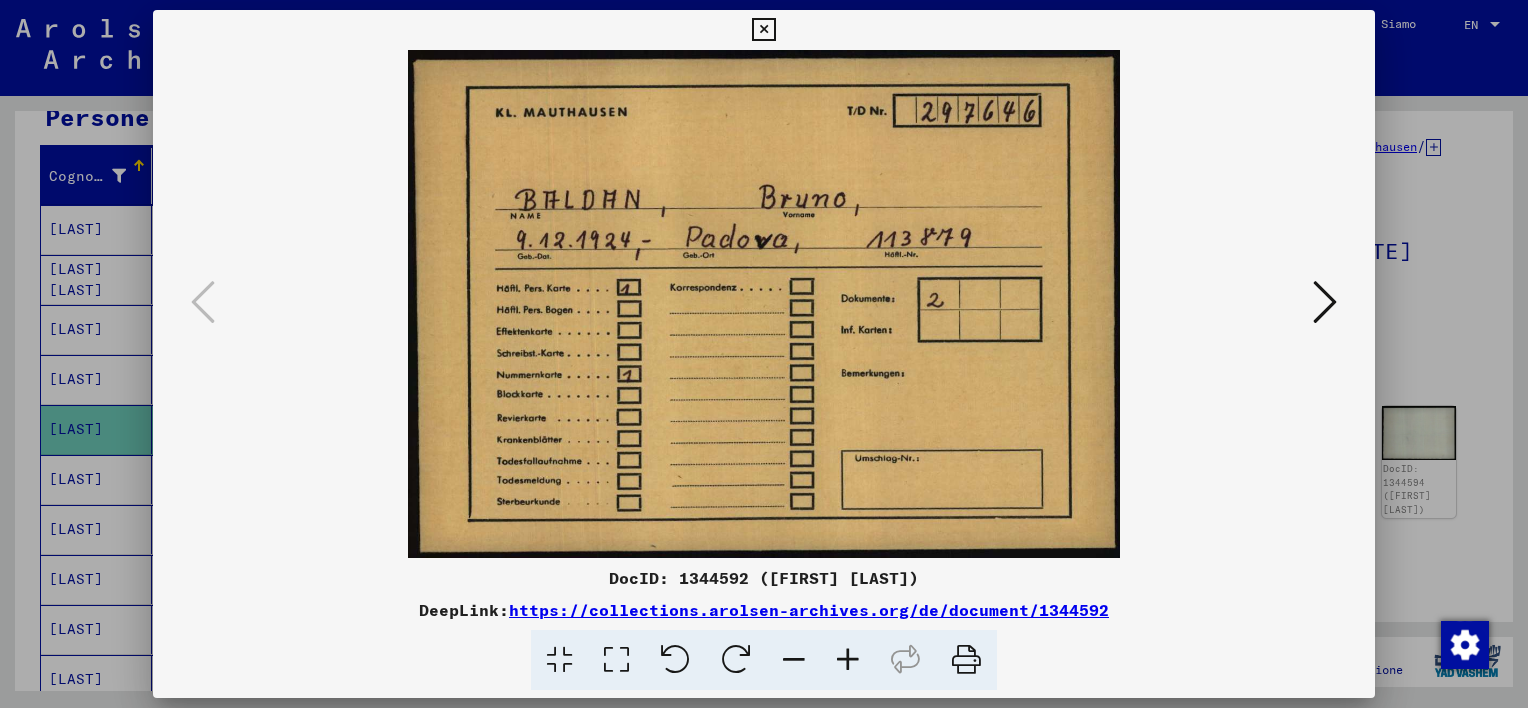click at bounding box center [763, 30] 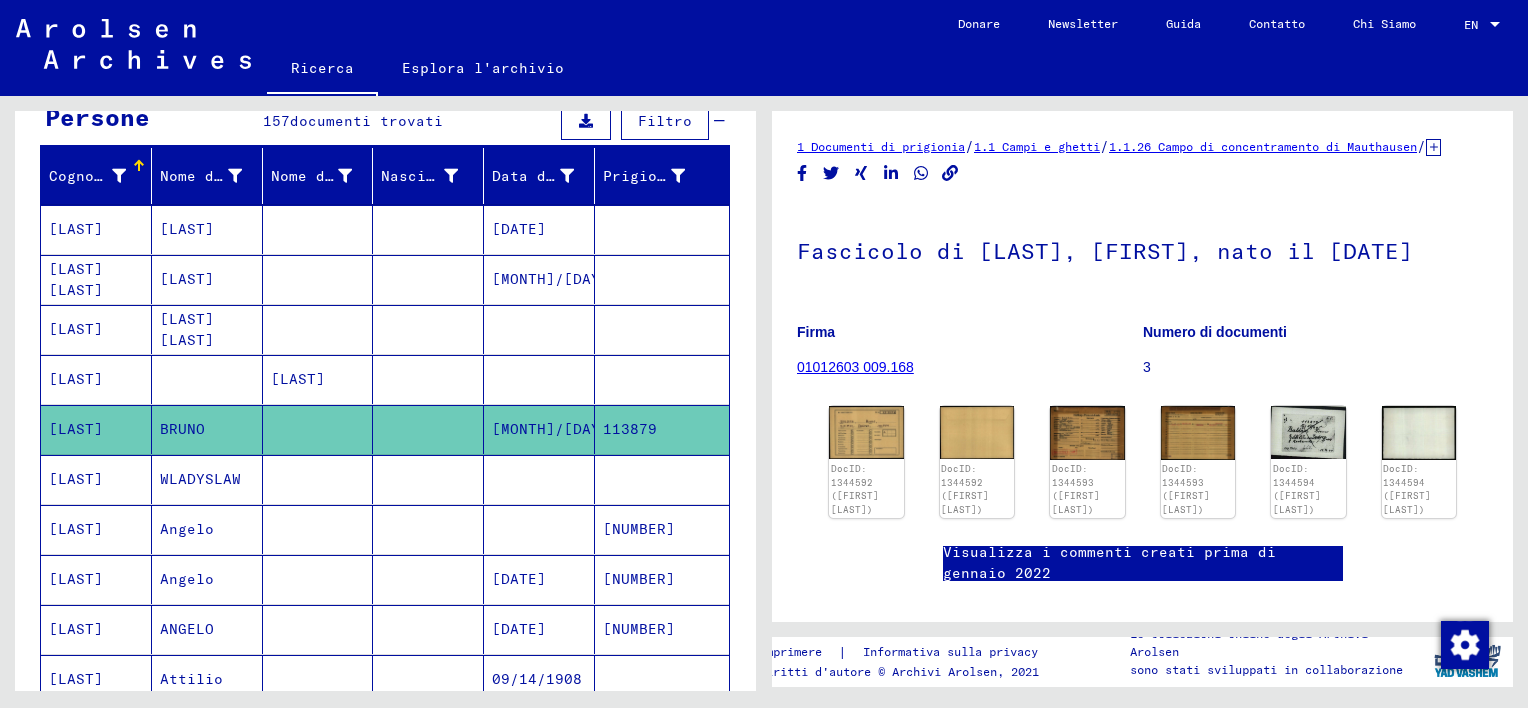 click at bounding box center (318, 579) 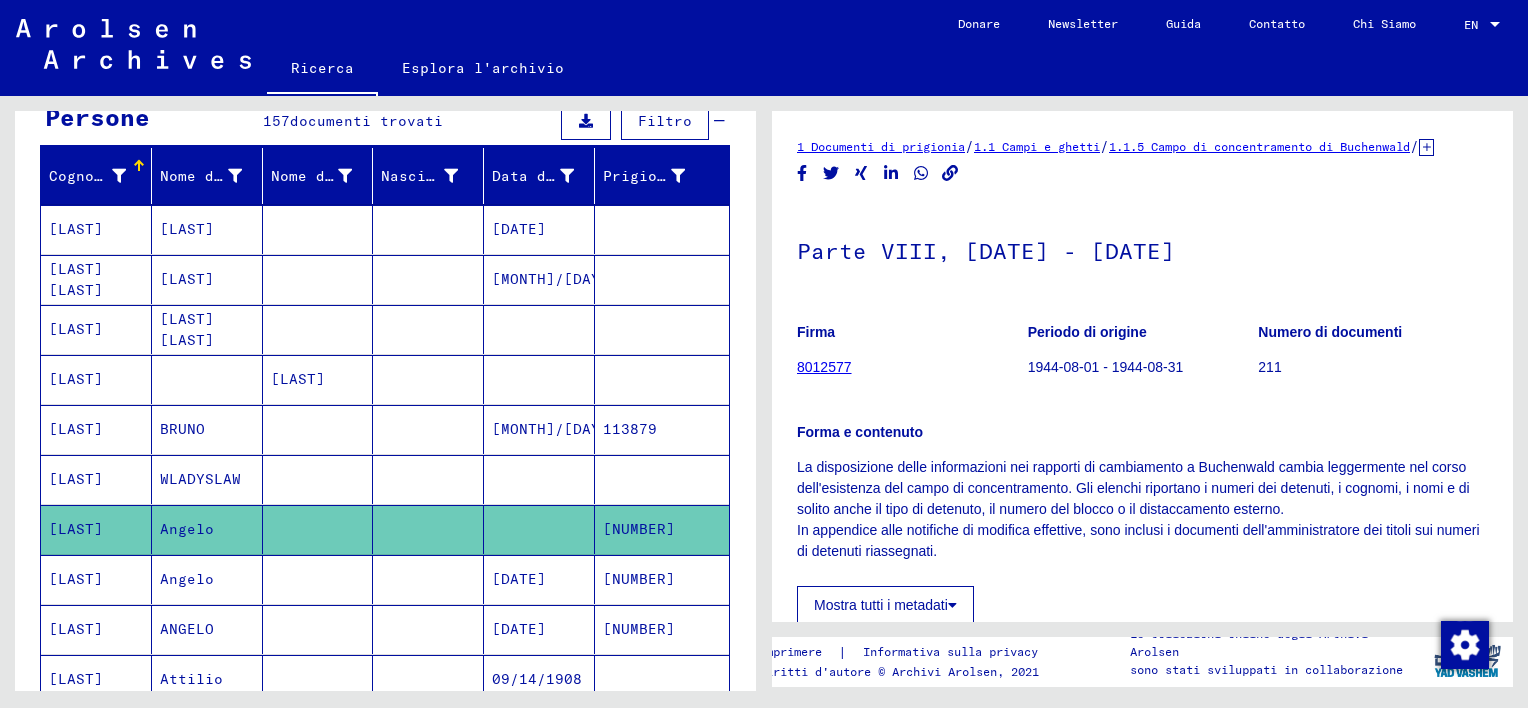 scroll, scrollTop: 0, scrollLeft: 0, axis: both 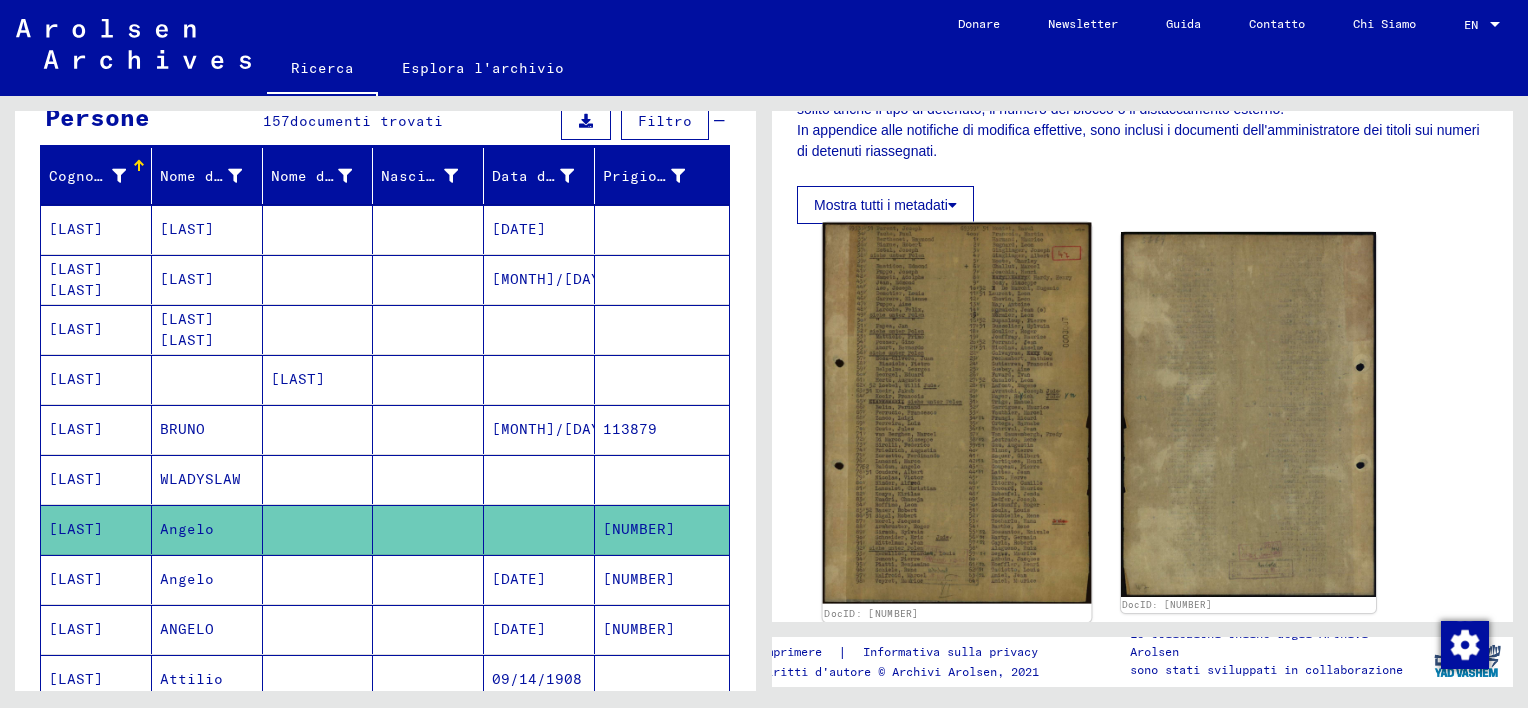 click 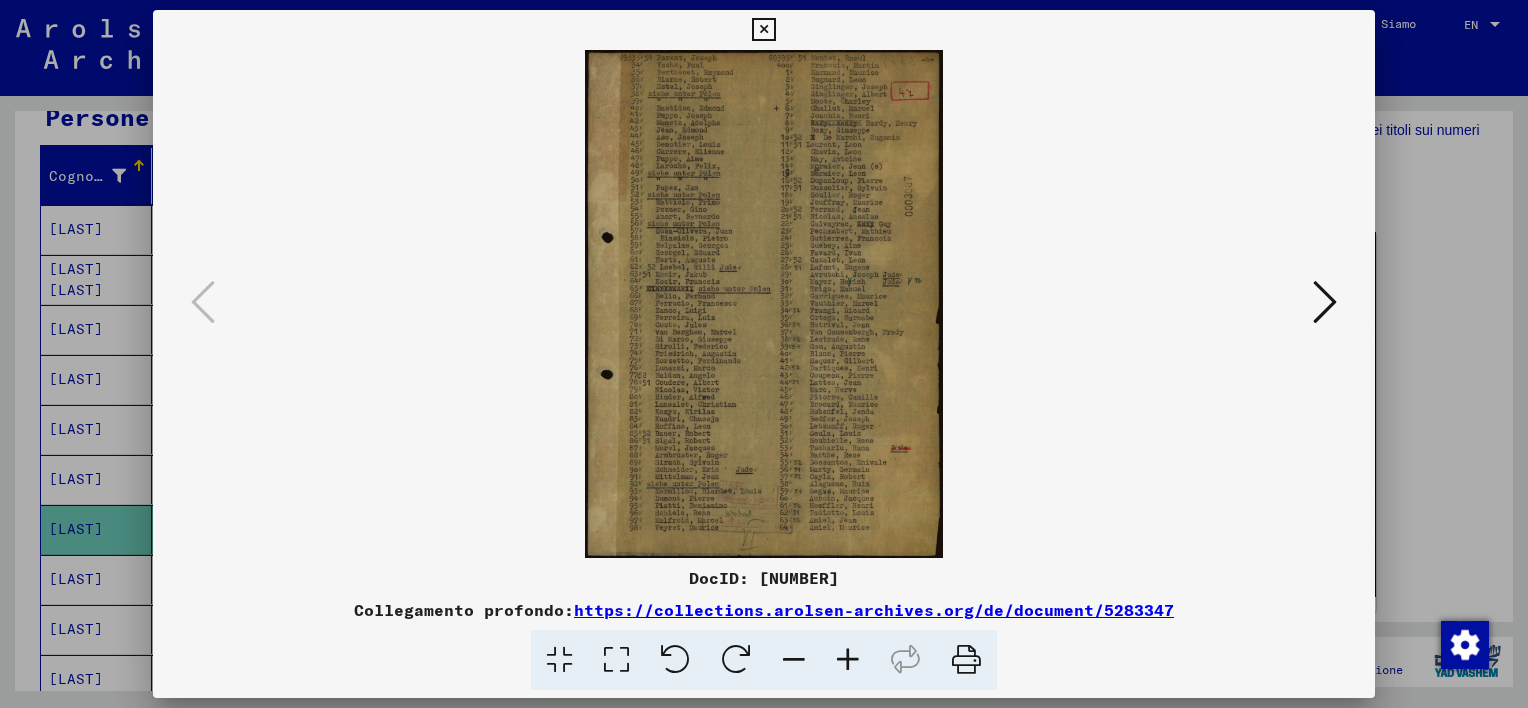 click at bounding box center (763, 30) 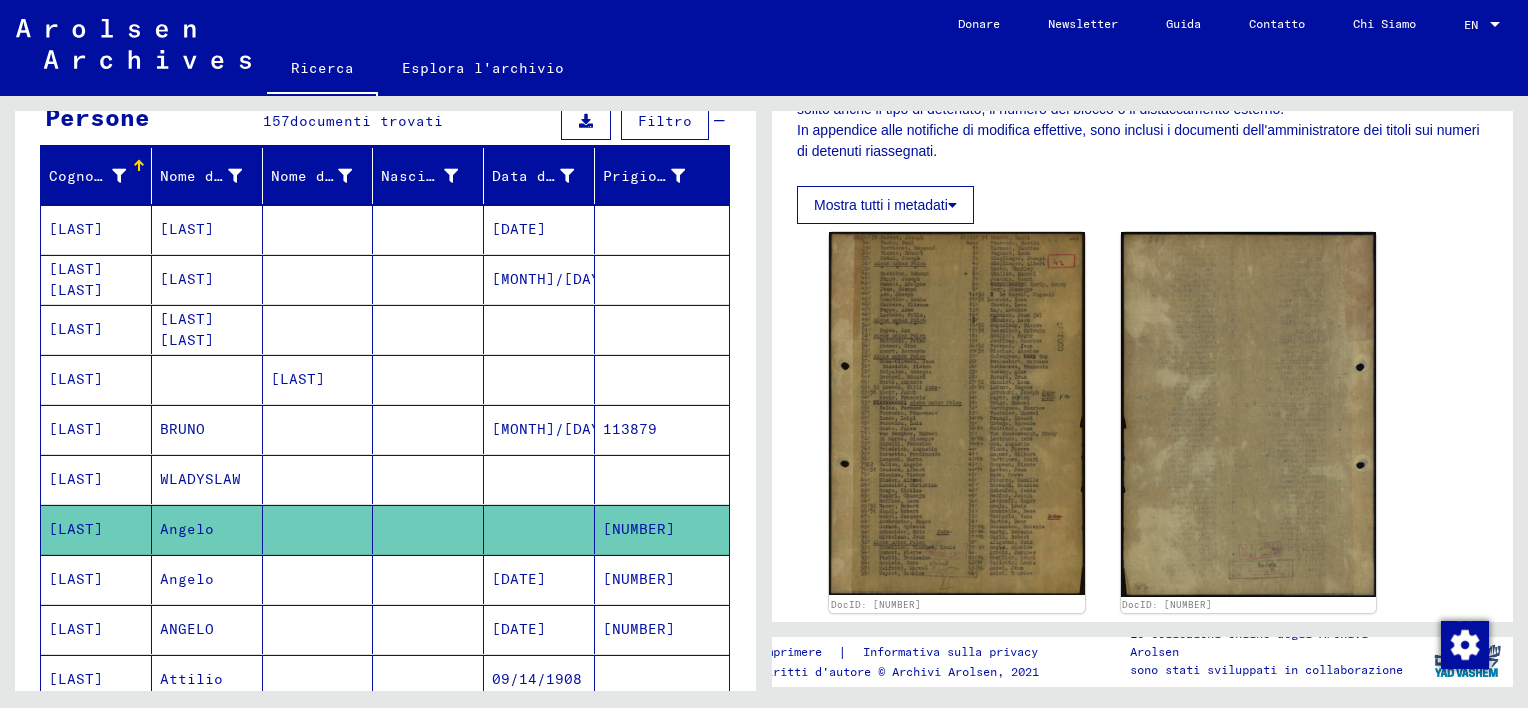 click at bounding box center [318, 629] 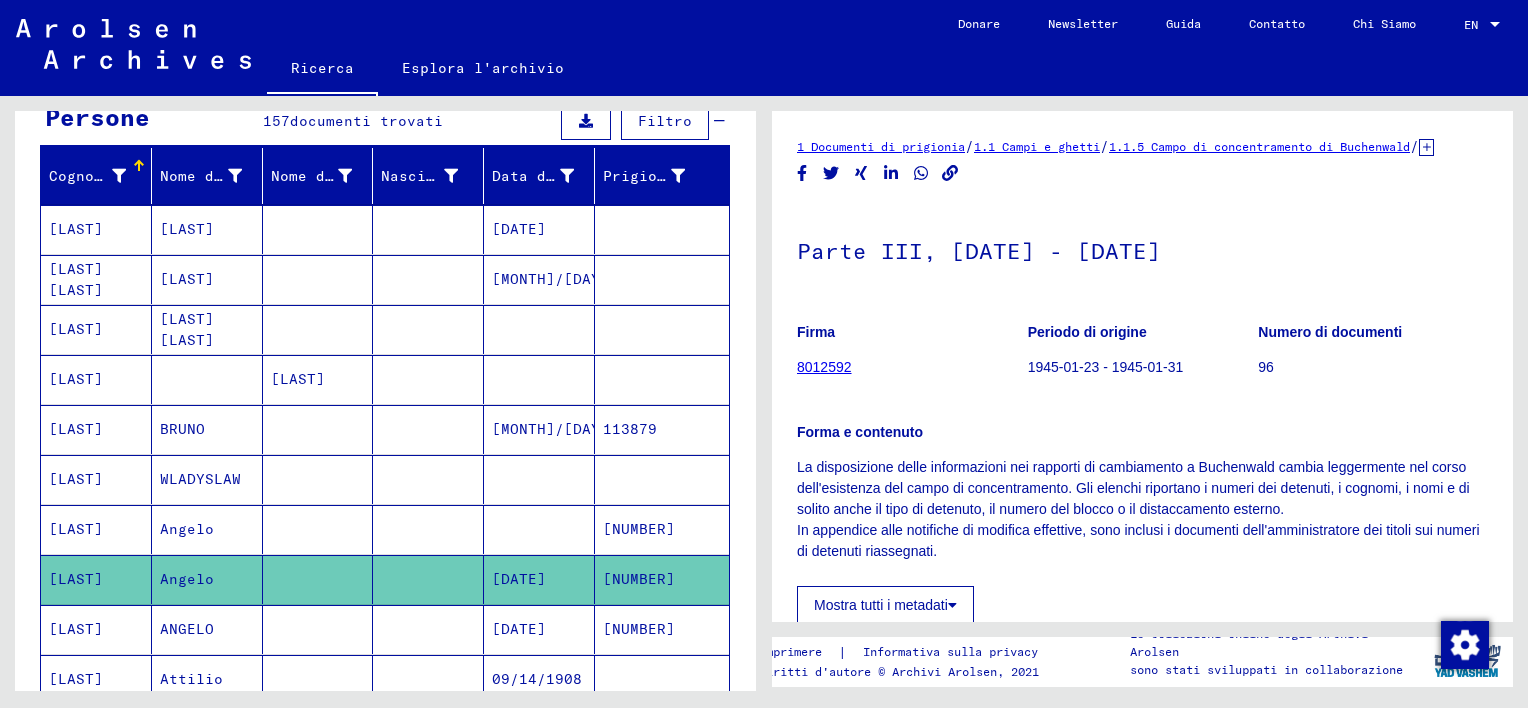 scroll, scrollTop: 0, scrollLeft: 0, axis: both 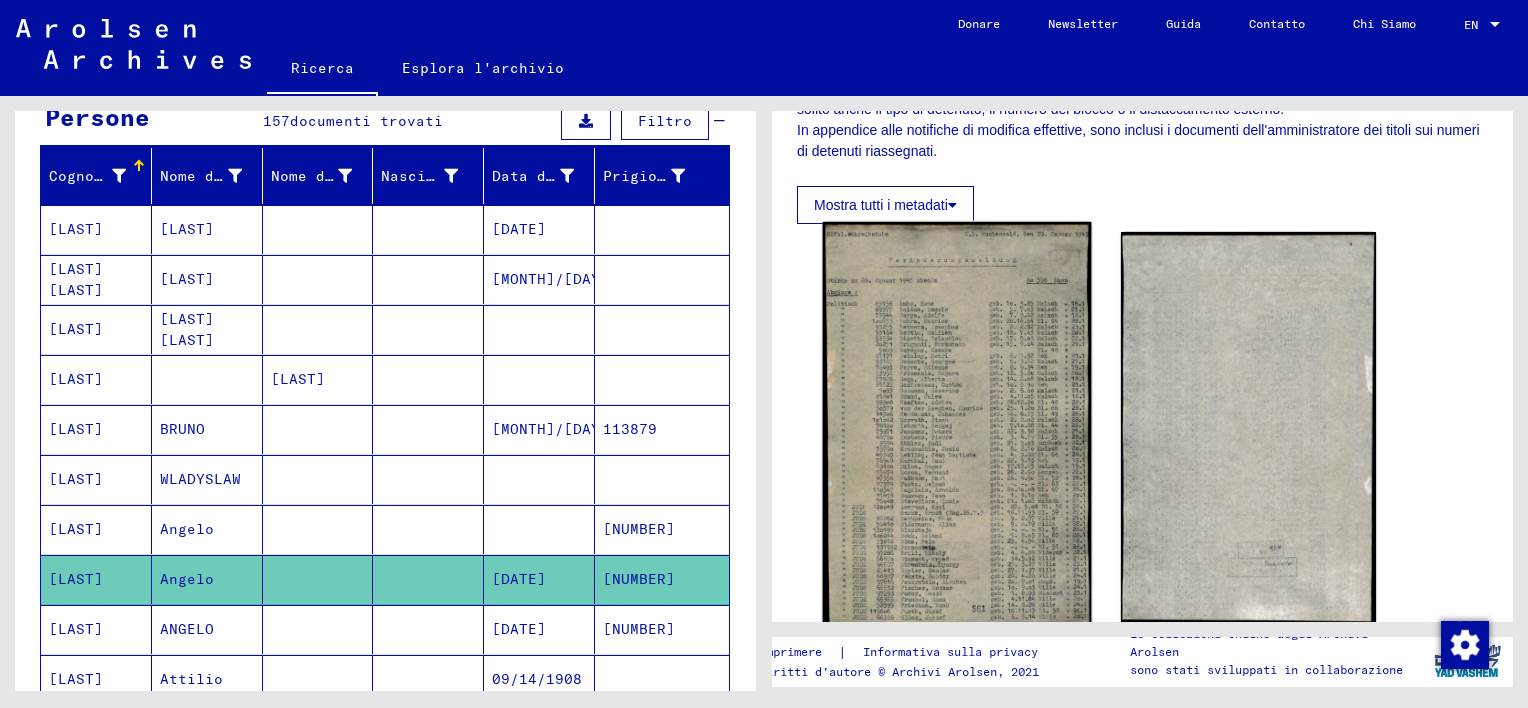 click 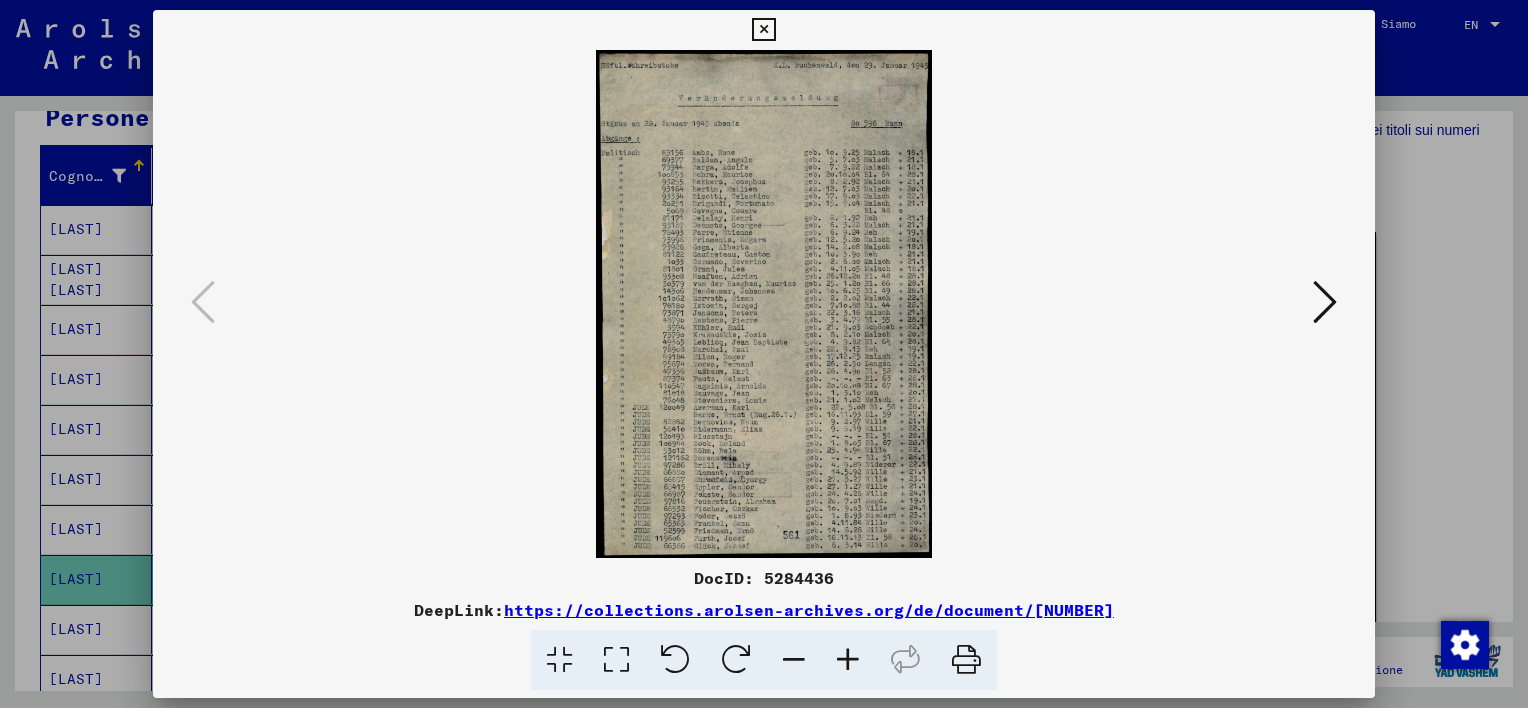 click at bounding box center (763, 30) 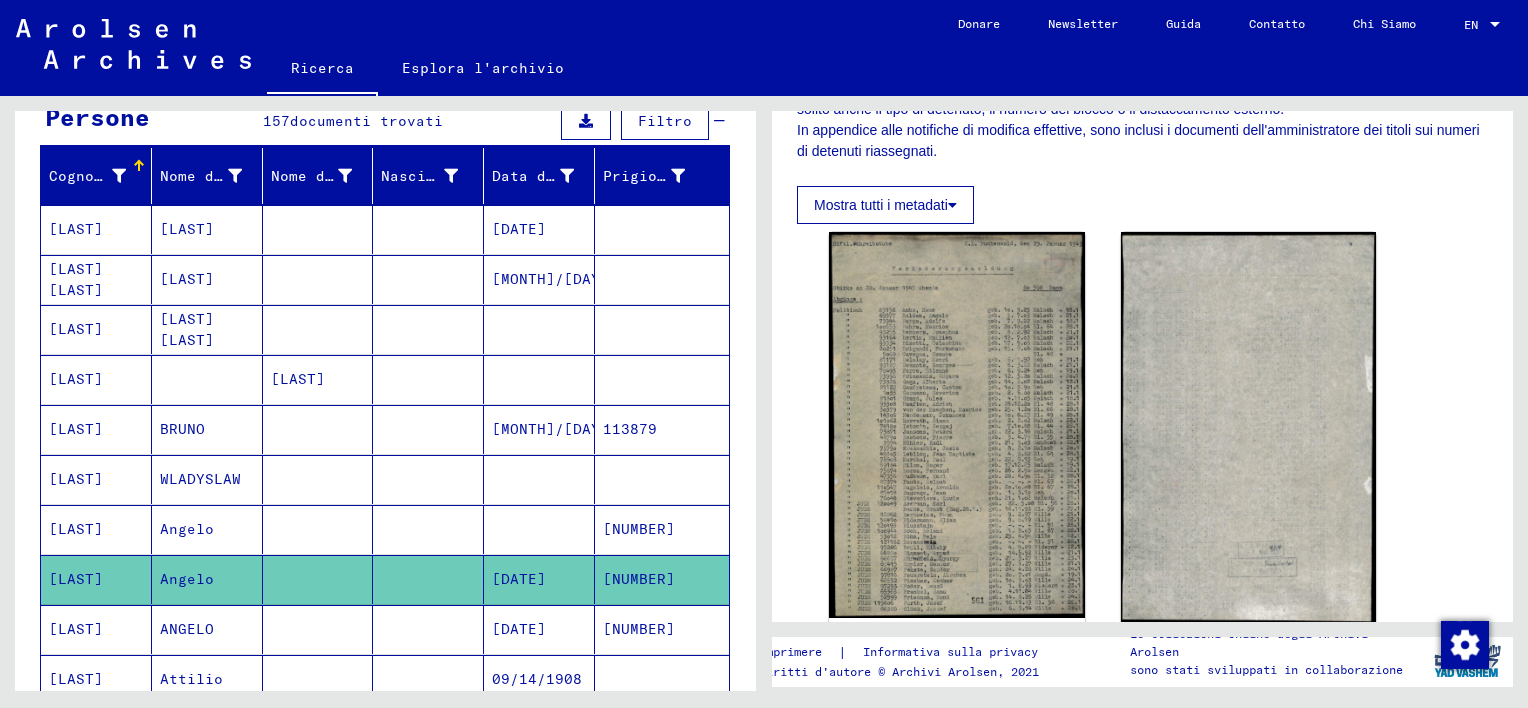 click at bounding box center (318, 679) 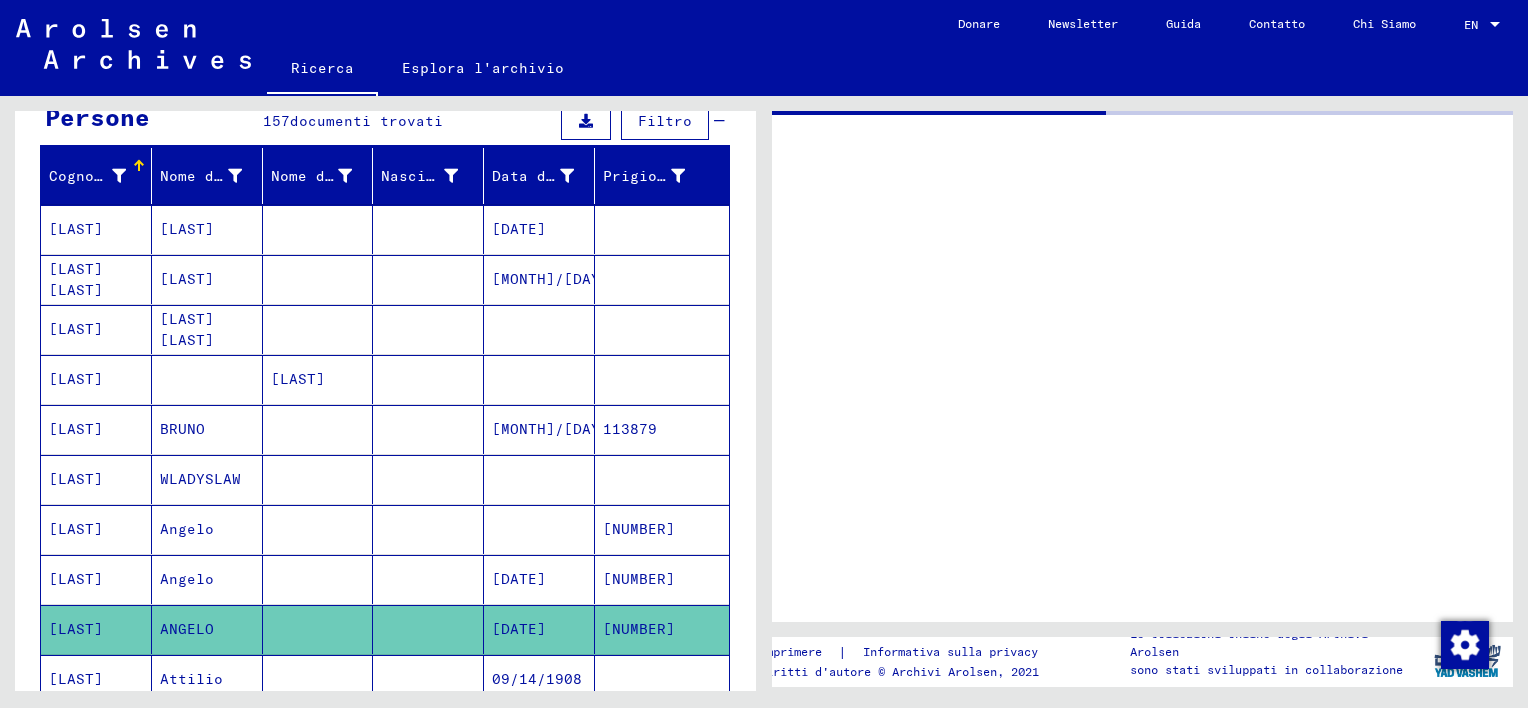 scroll, scrollTop: 0, scrollLeft: 0, axis: both 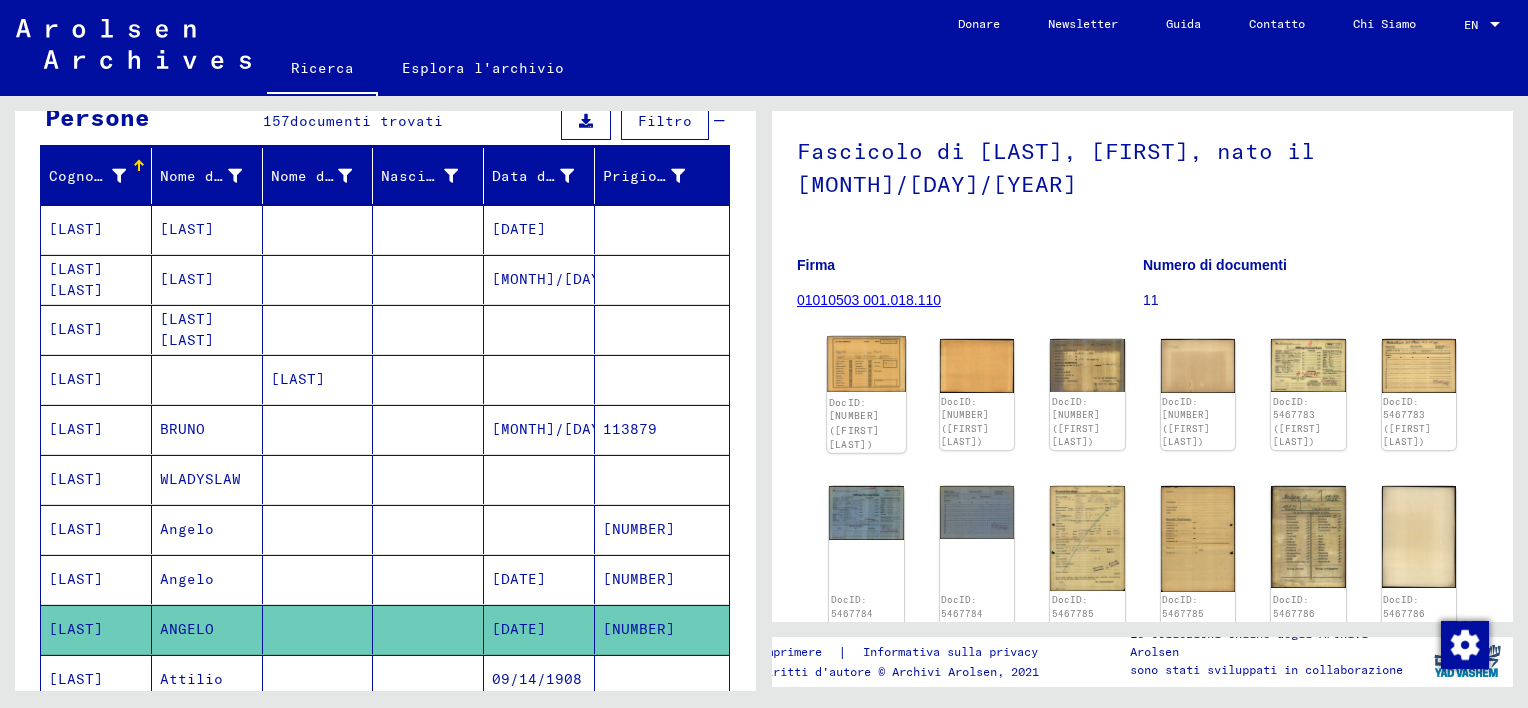 click 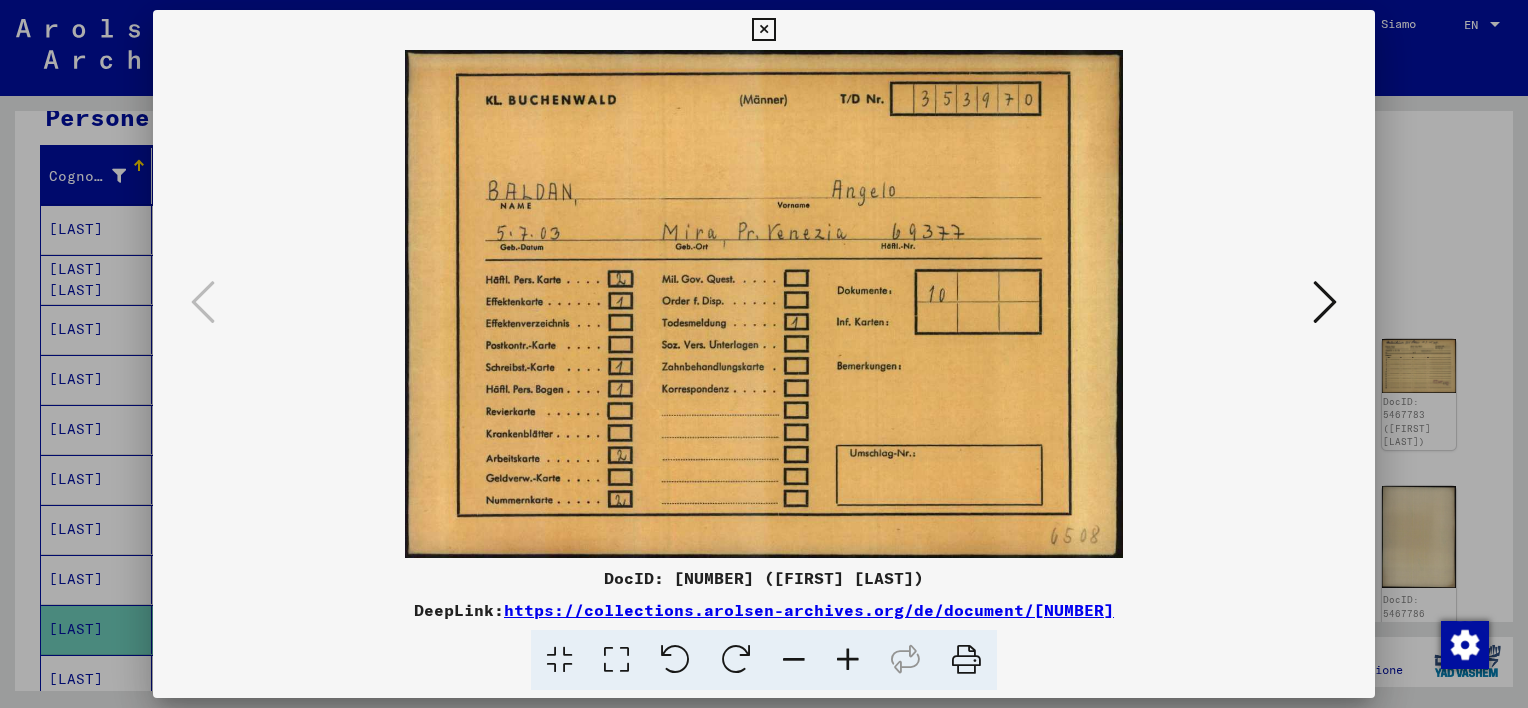 click at bounding box center (763, 30) 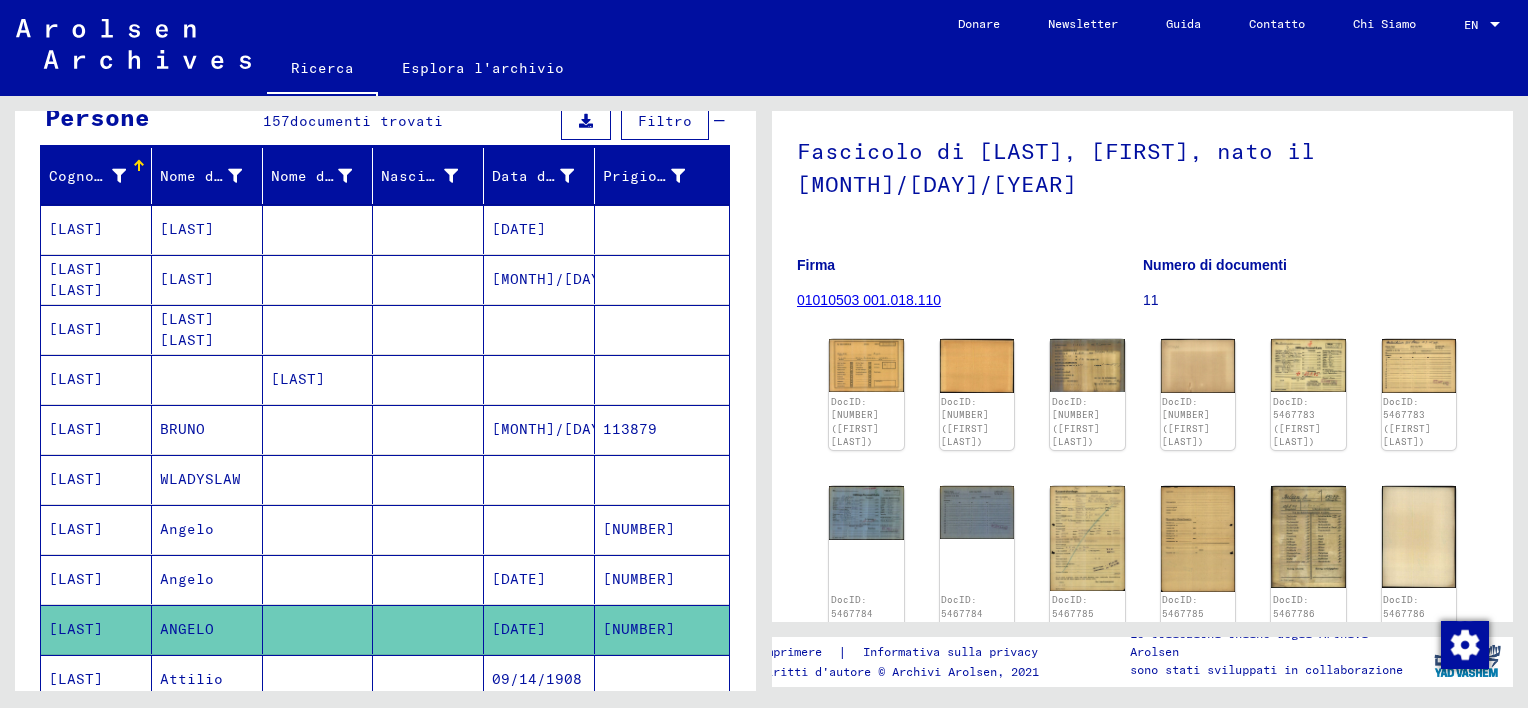 click at bounding box center (428, 629) 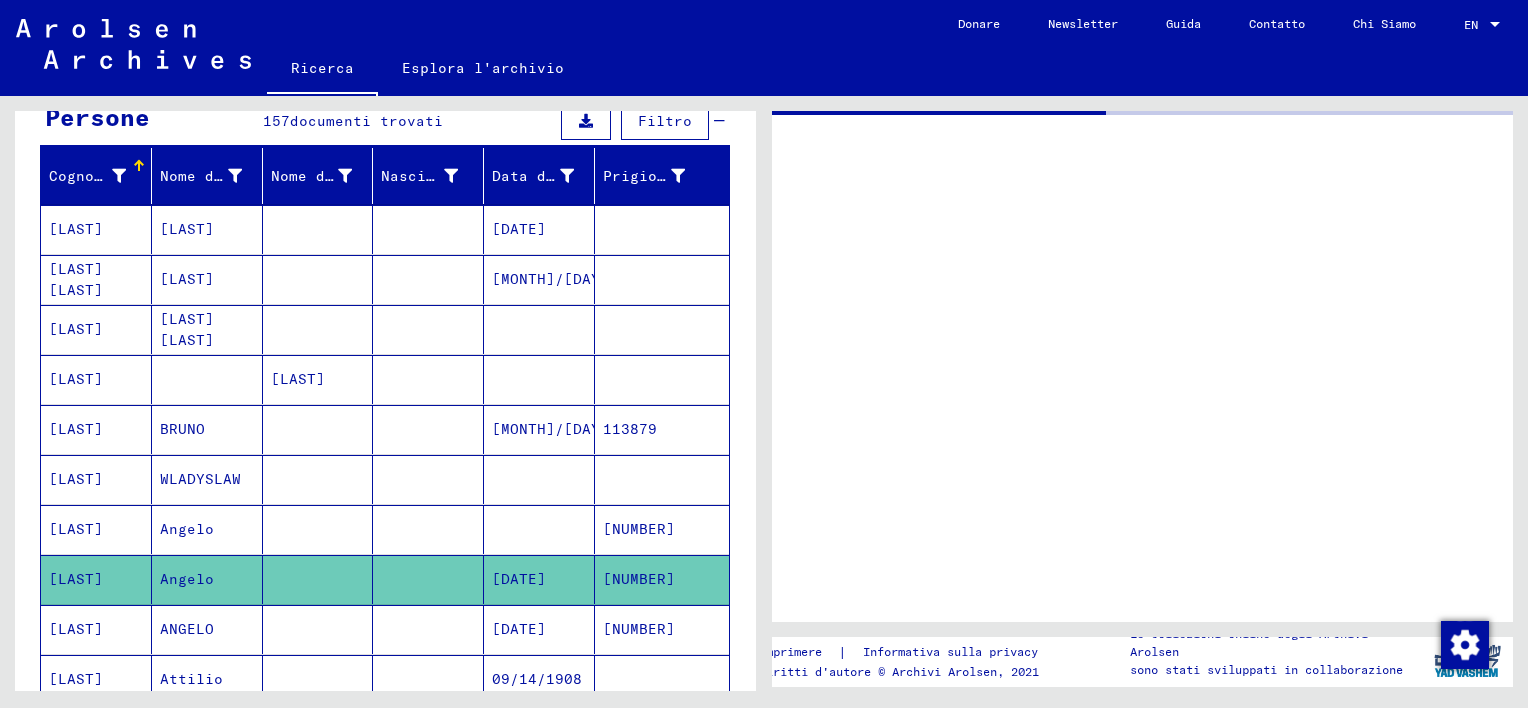 scroll, scrollTop: 0, scrollLeft: 0, axis: both 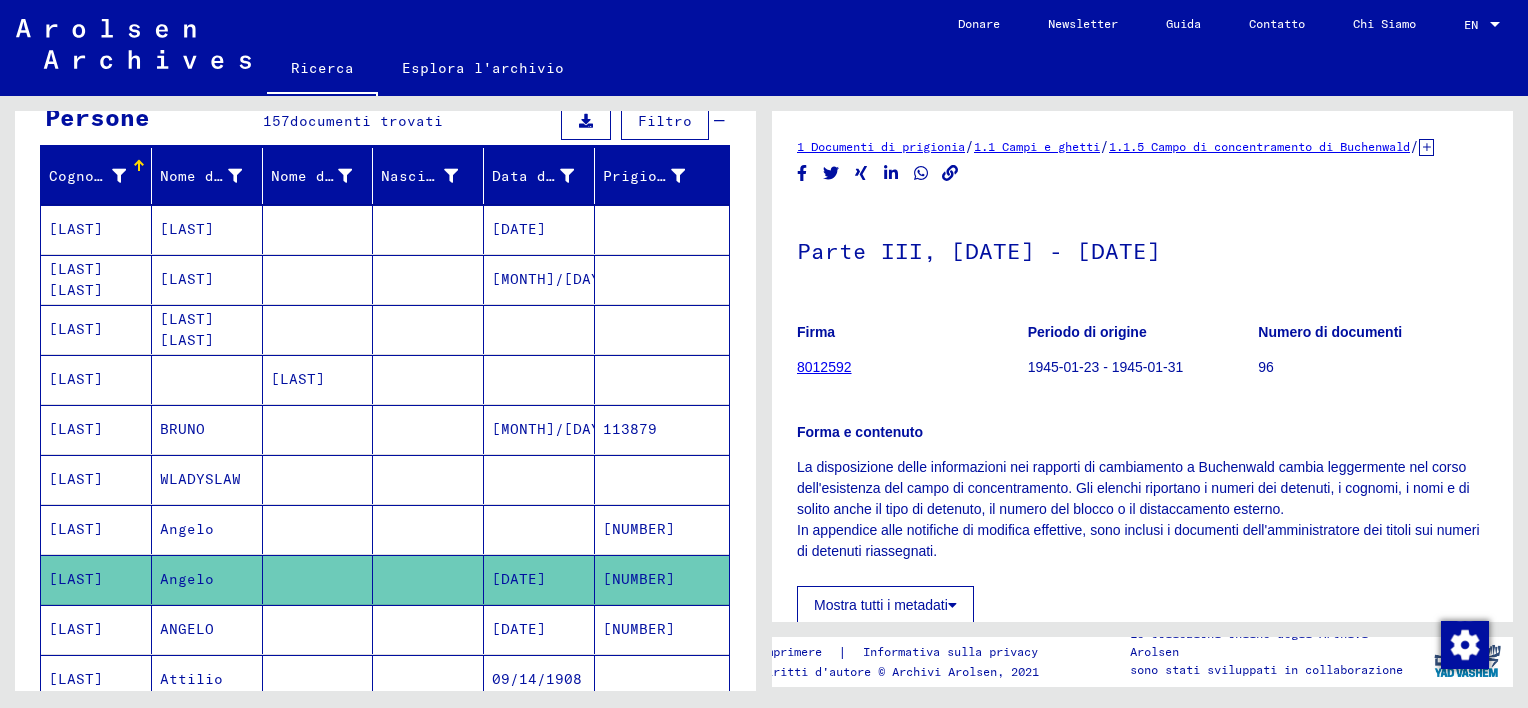 click at bounding box center [428, 679] 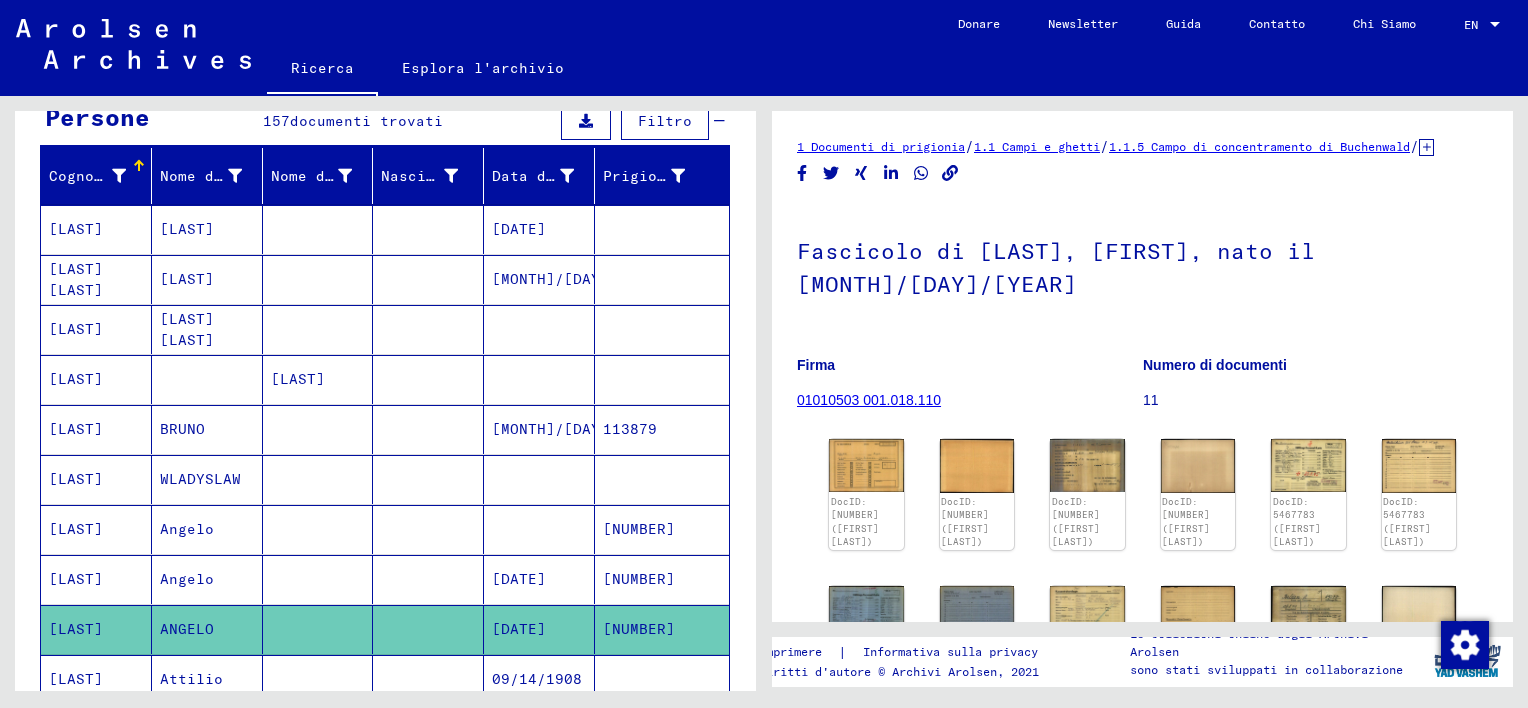 scroll, scrollTop: 0, scrollLeft: 0, axis: both 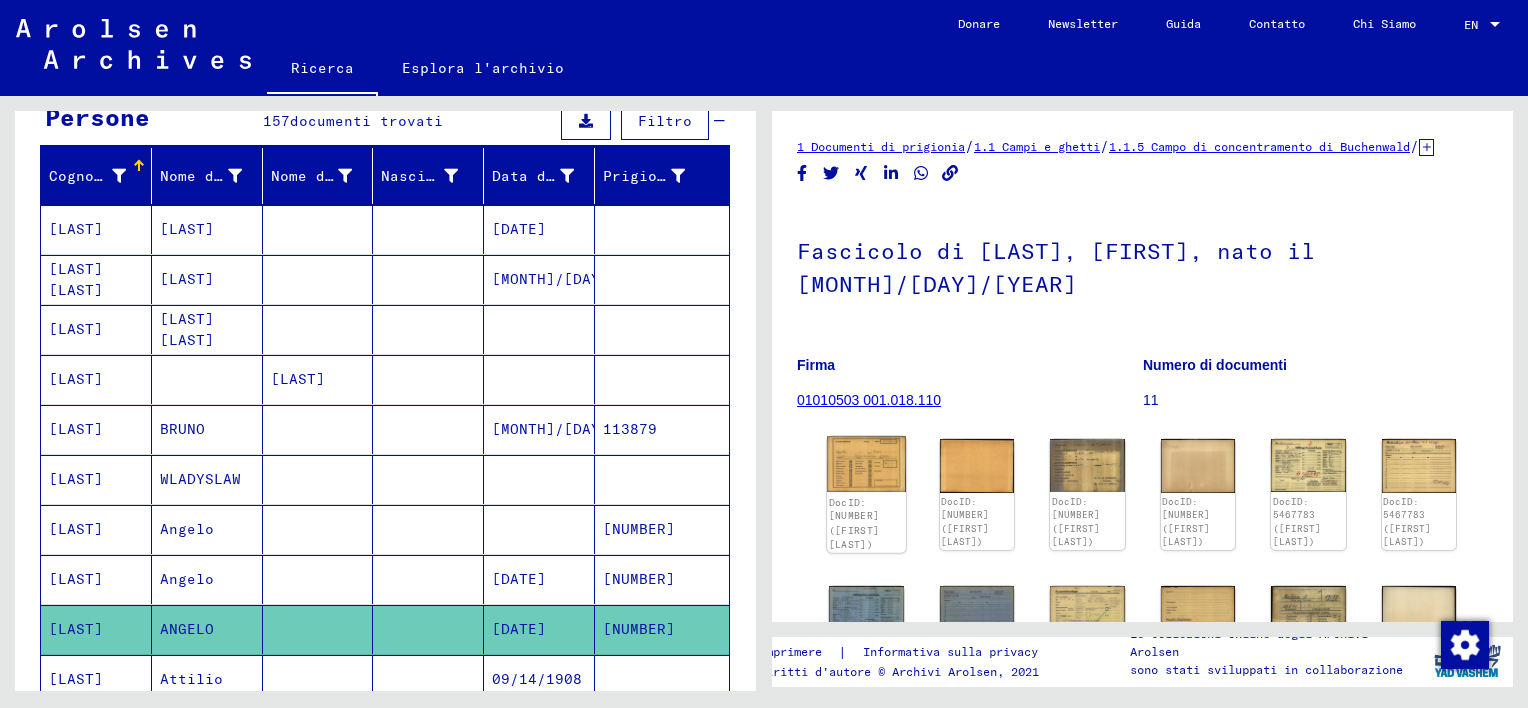 click 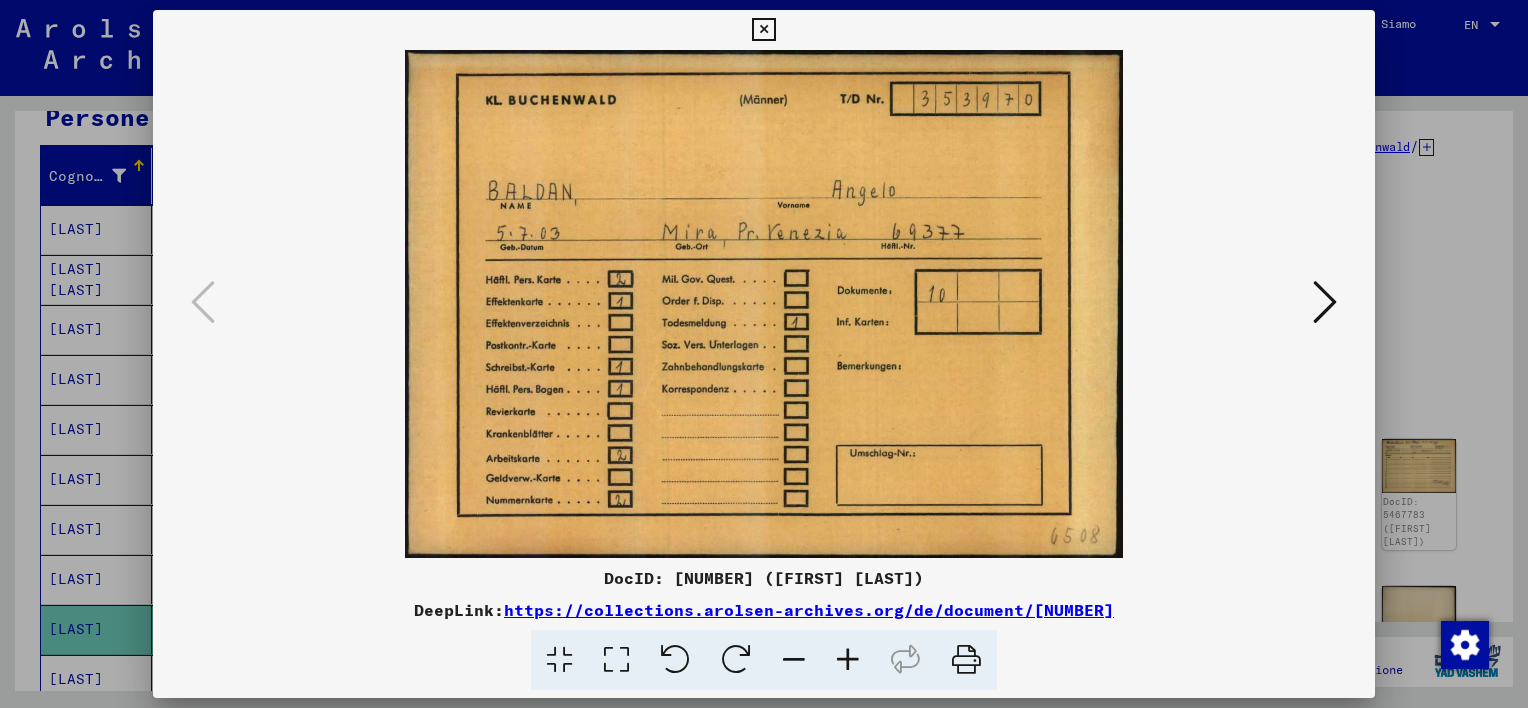 click at bounding box center [1325, 302] 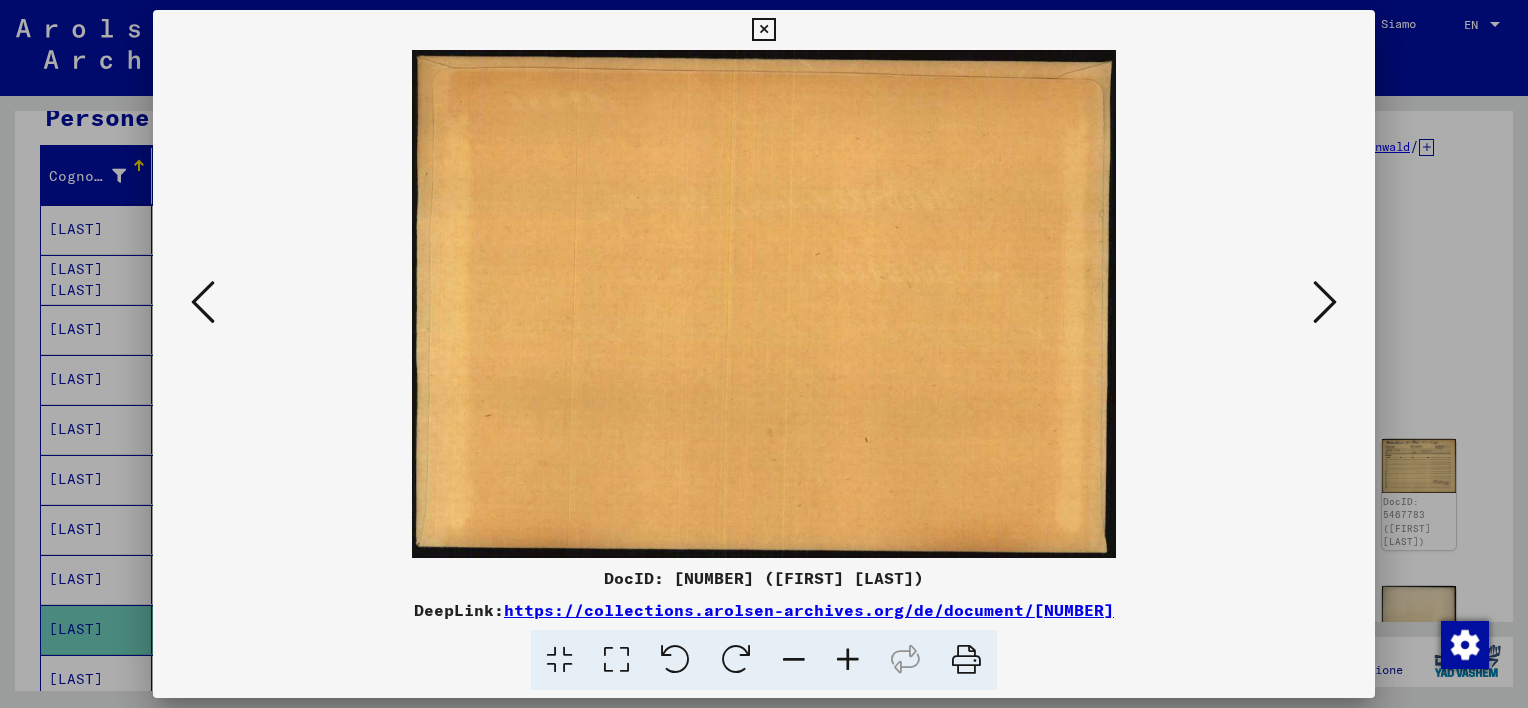 click at bounding box center [1325, 302] 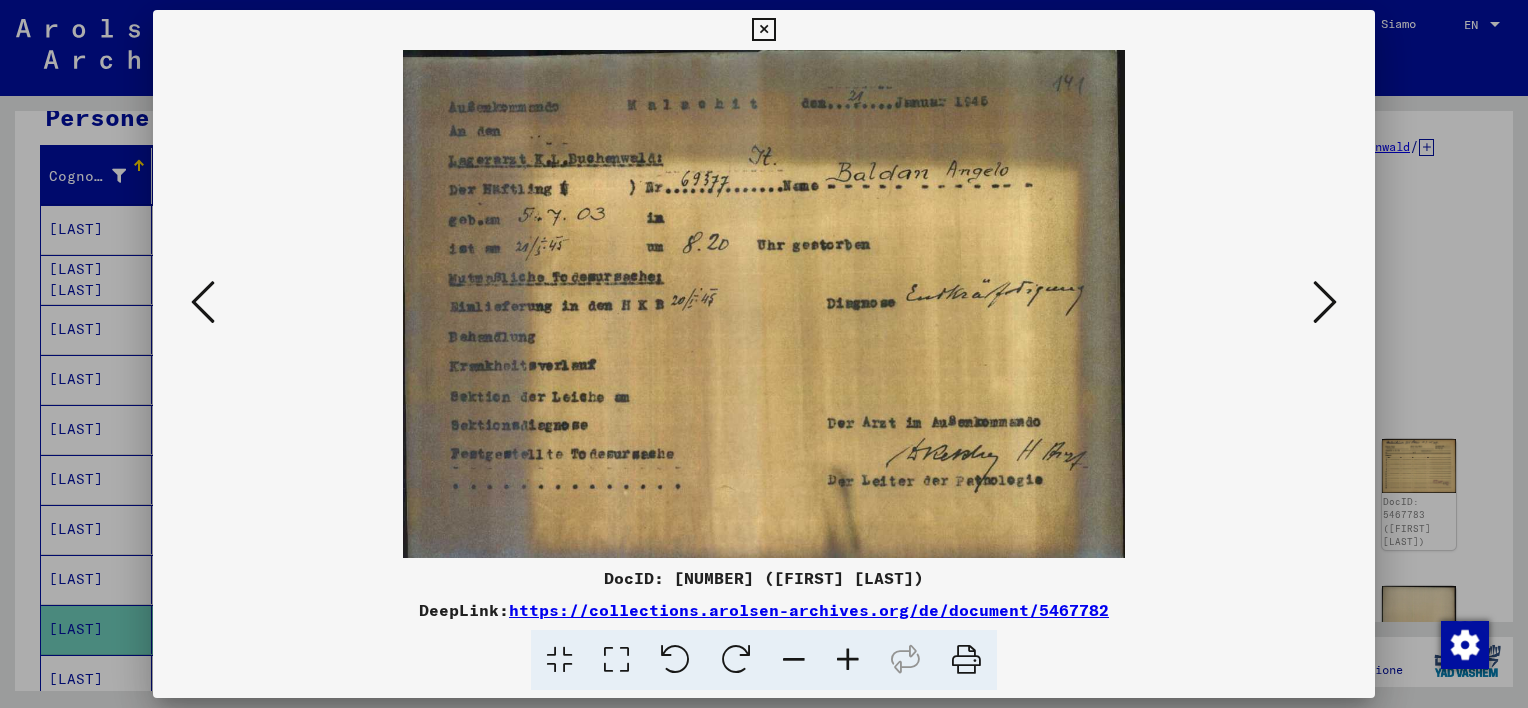 click at bounding box center [1325, 302] 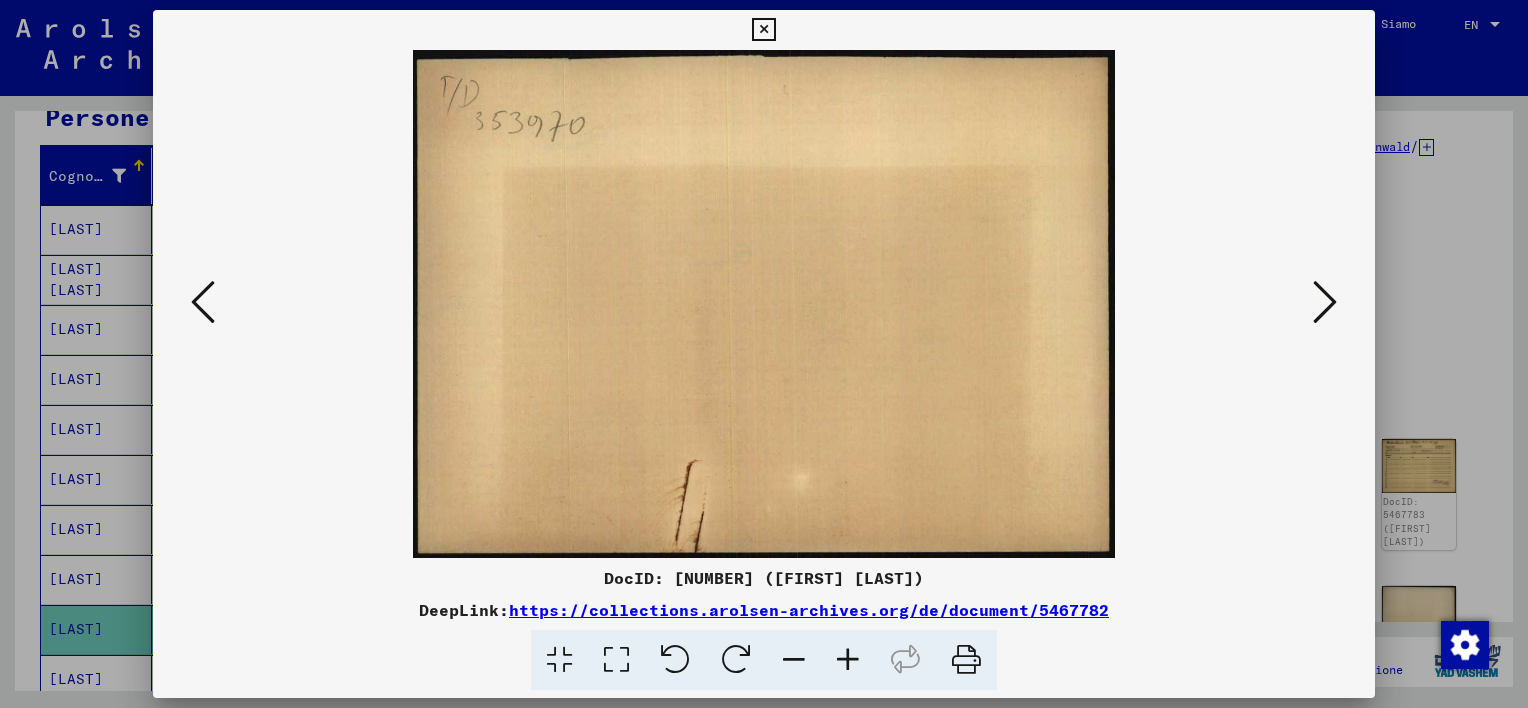 click at bounding box center (1325, 302) 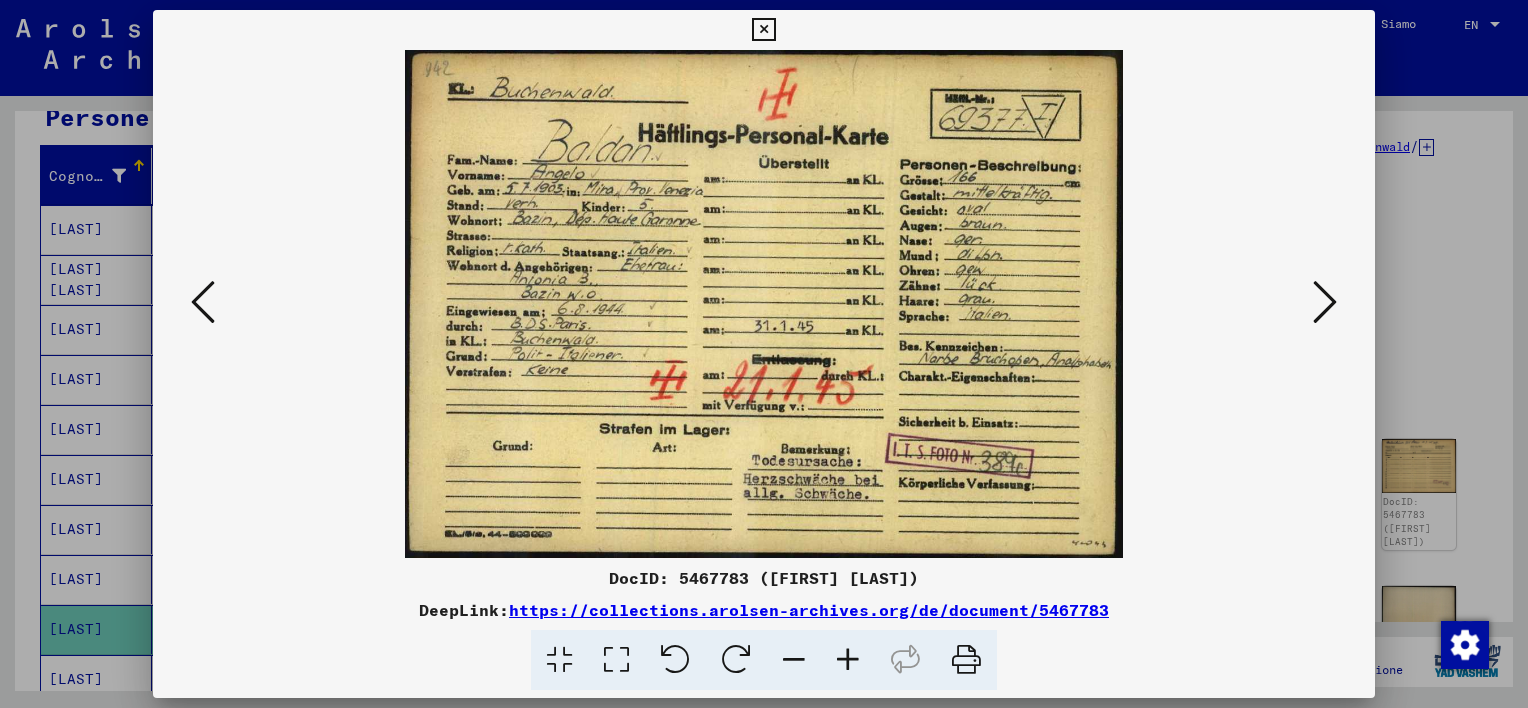 click at bounding box center [1325, 302] 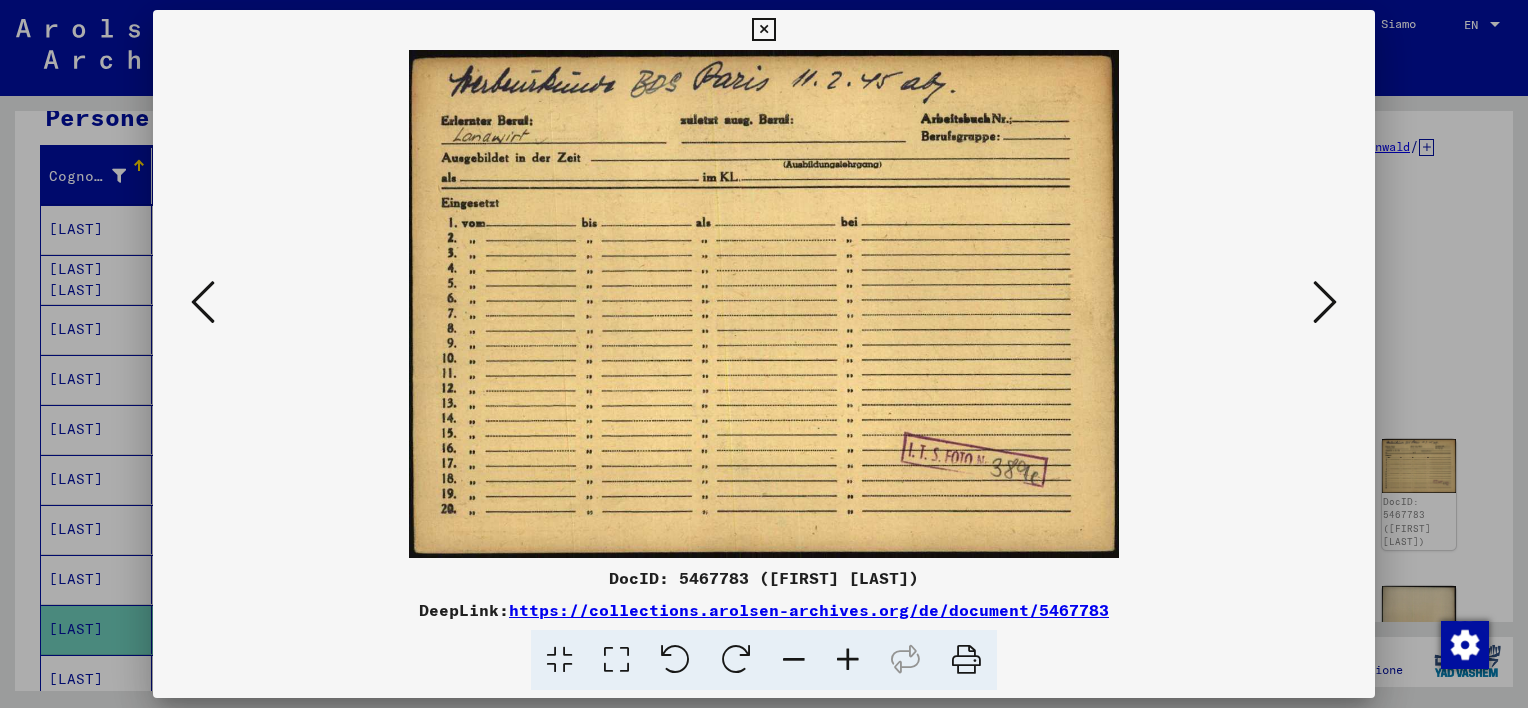 click at bounding box center [1325, 302] 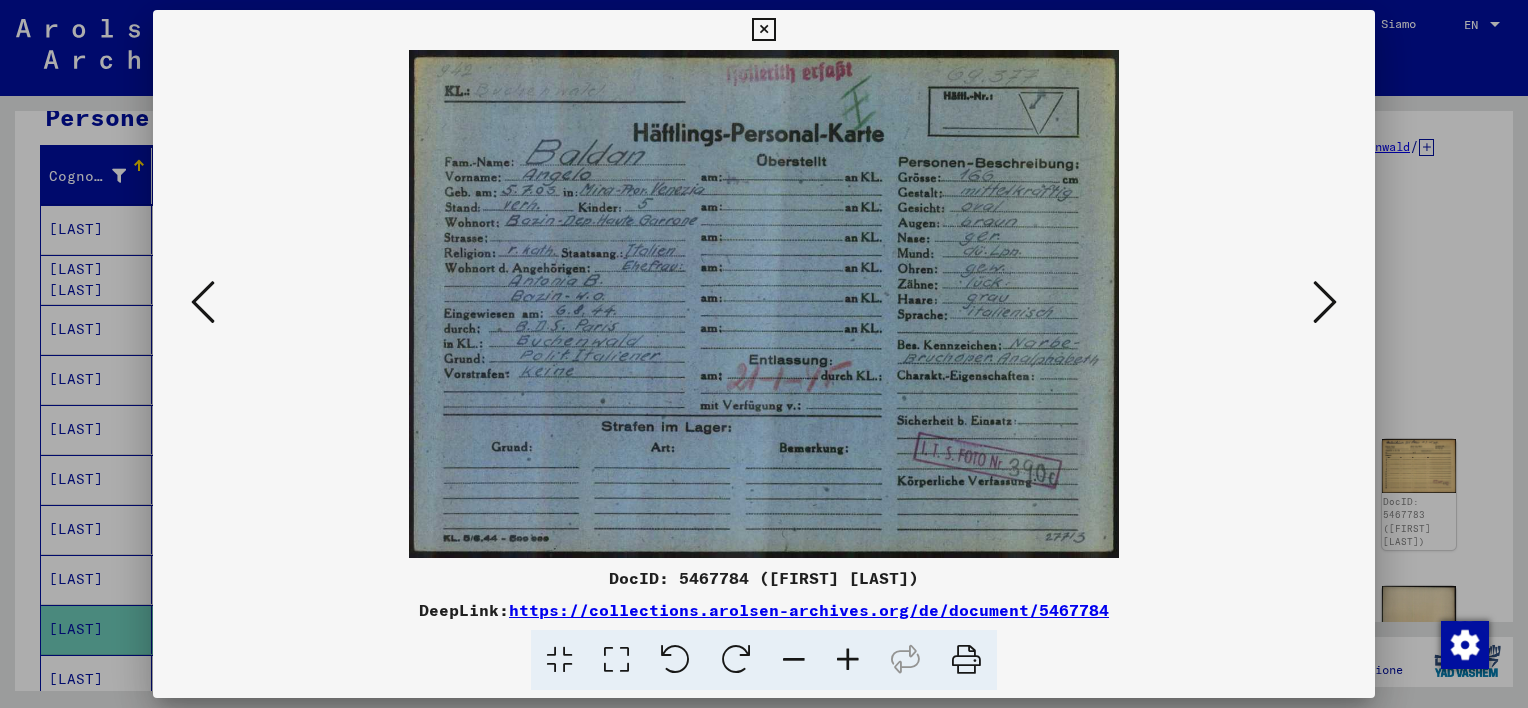 click at bounding box center (1325, 302) 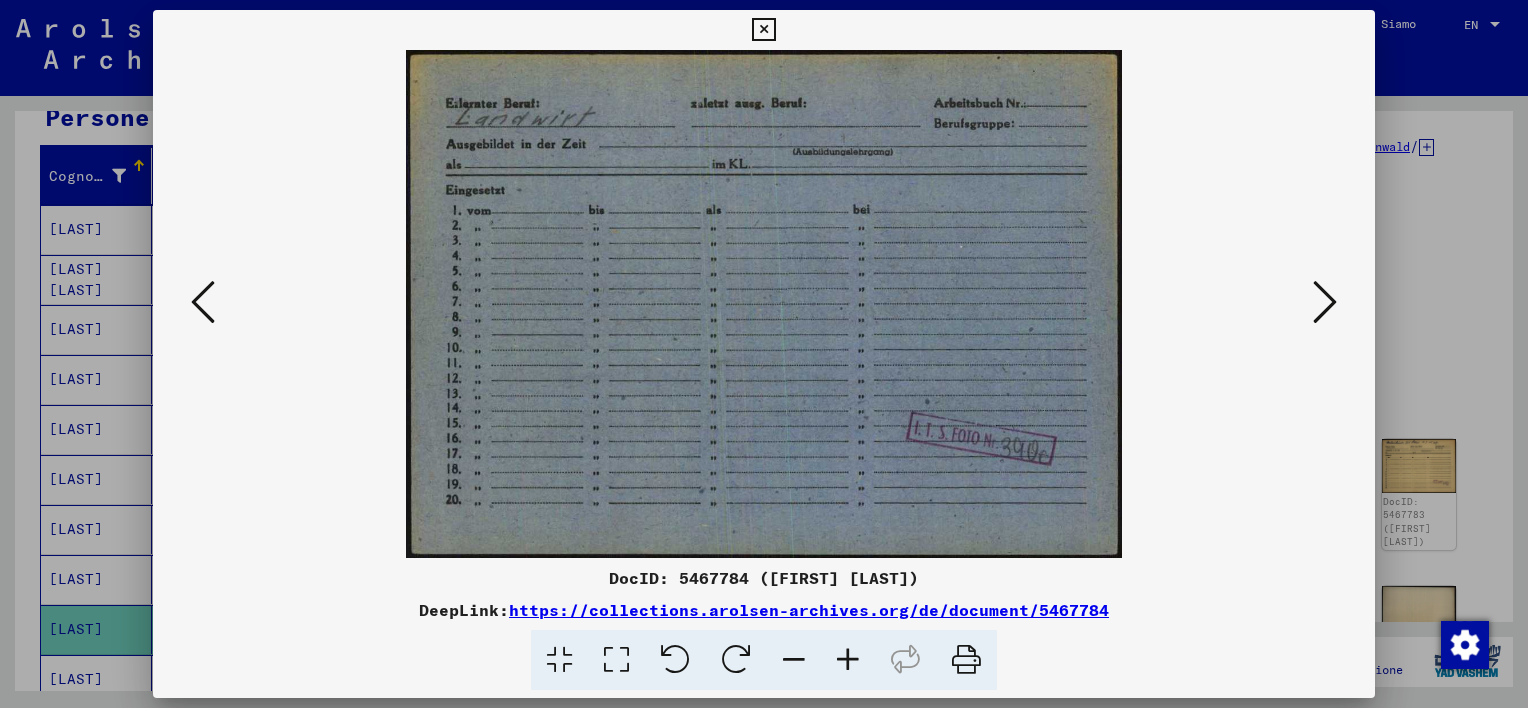 click at bounding box center [1325, 302] 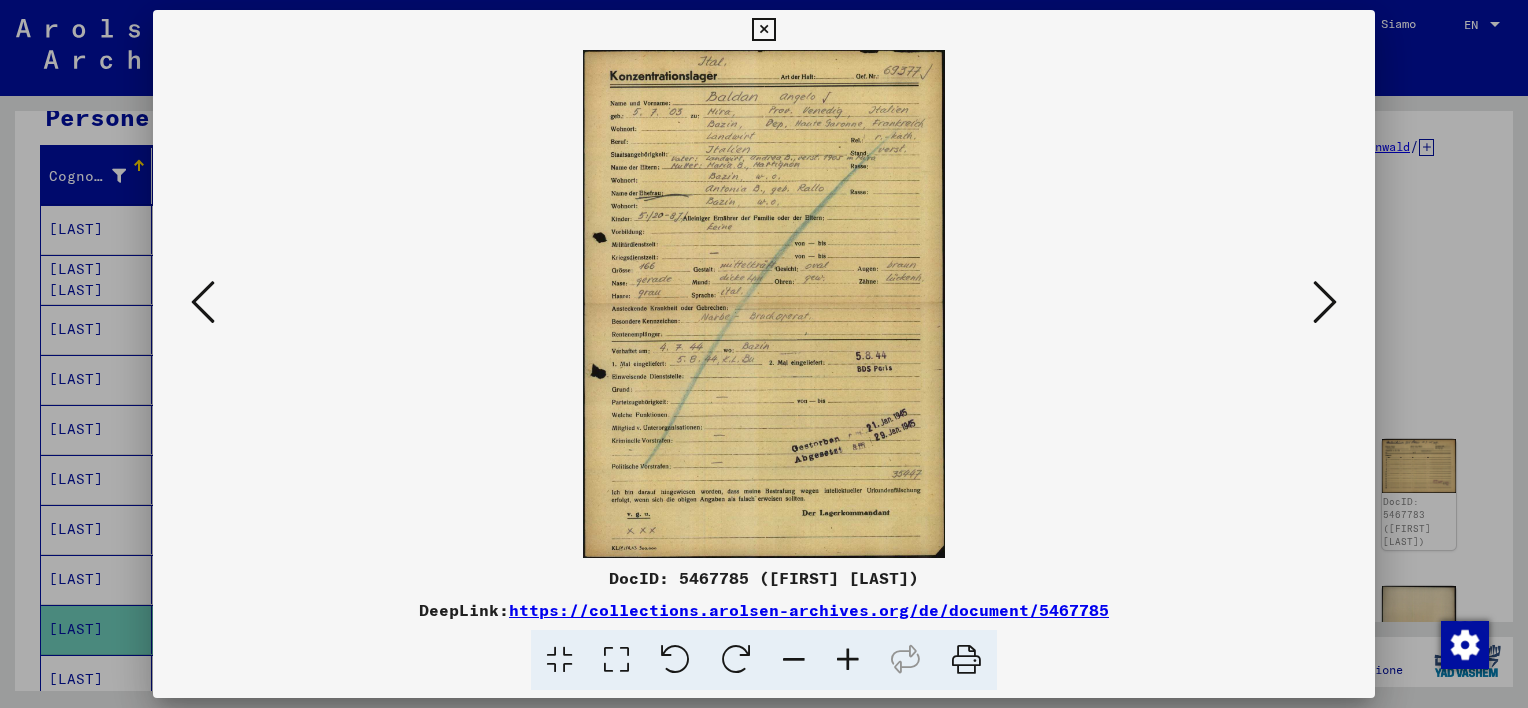 click at bounding box center (1325, 302) 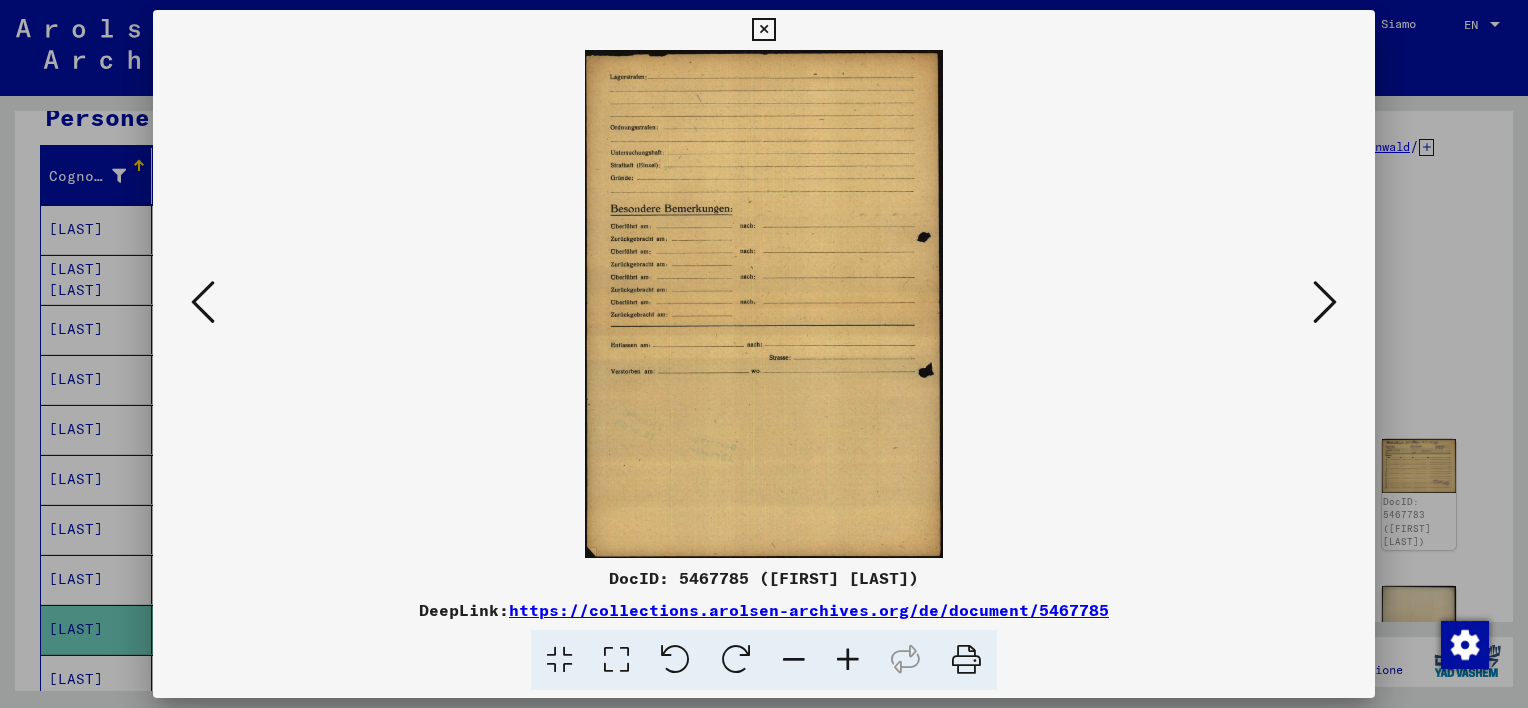 click at bounding box center (1325, 302) 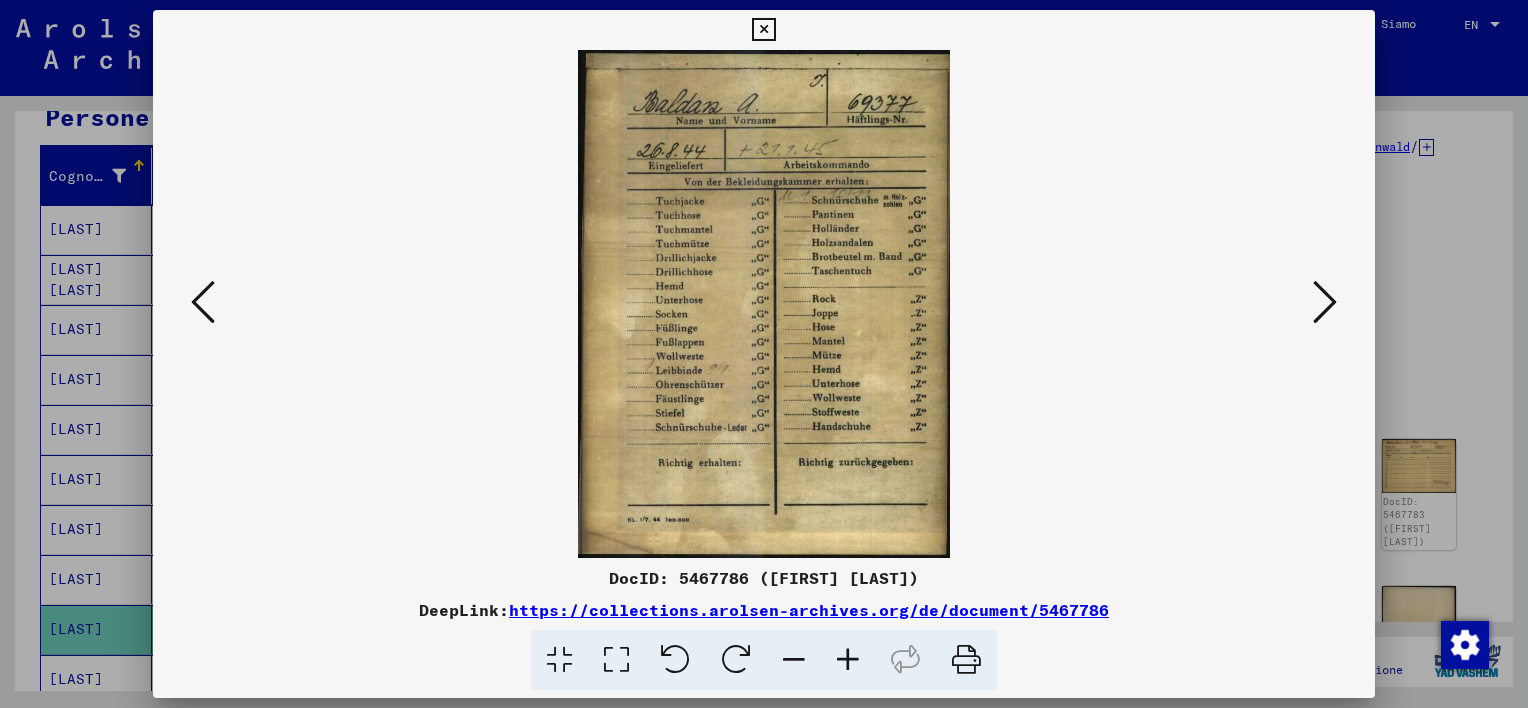 click at bounding box center [1325, 302] 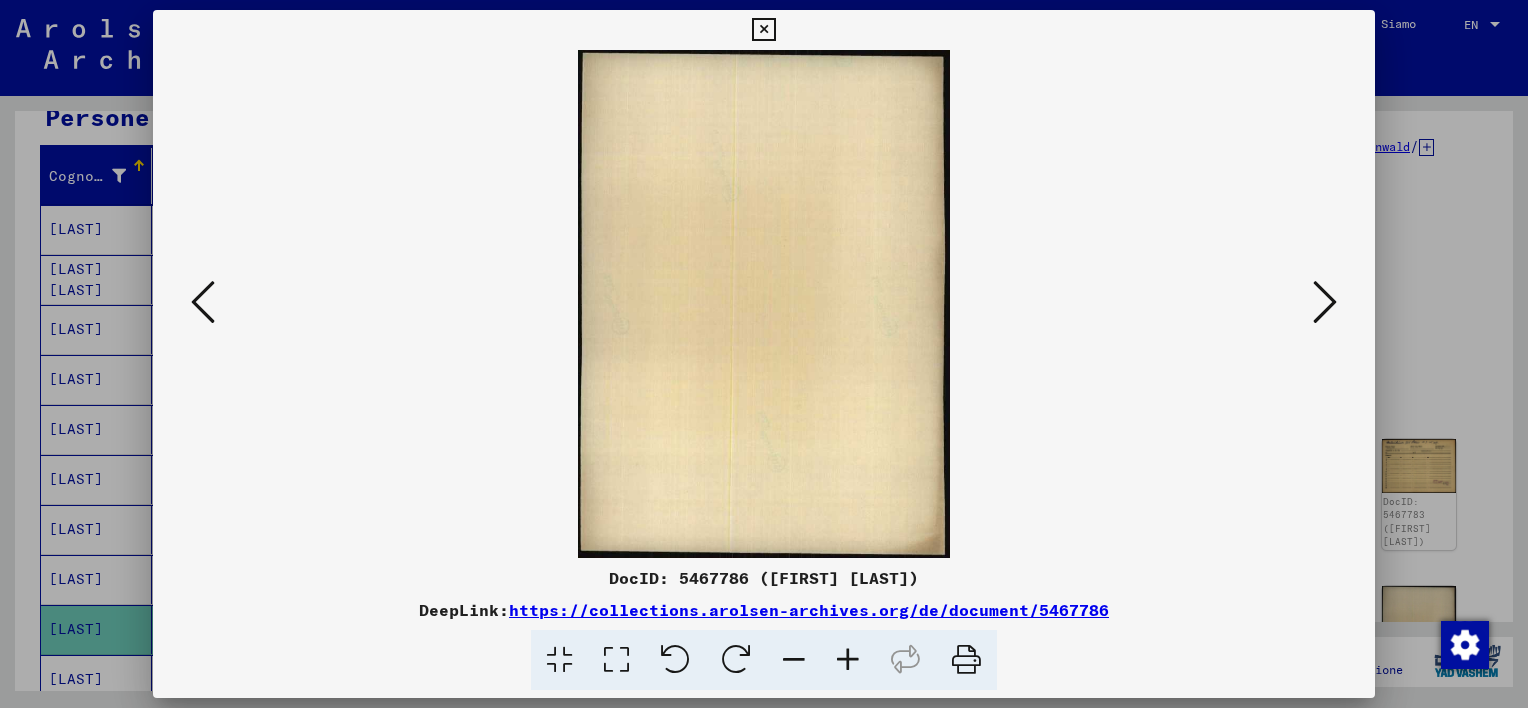 click at bounding box center (1325, 302) 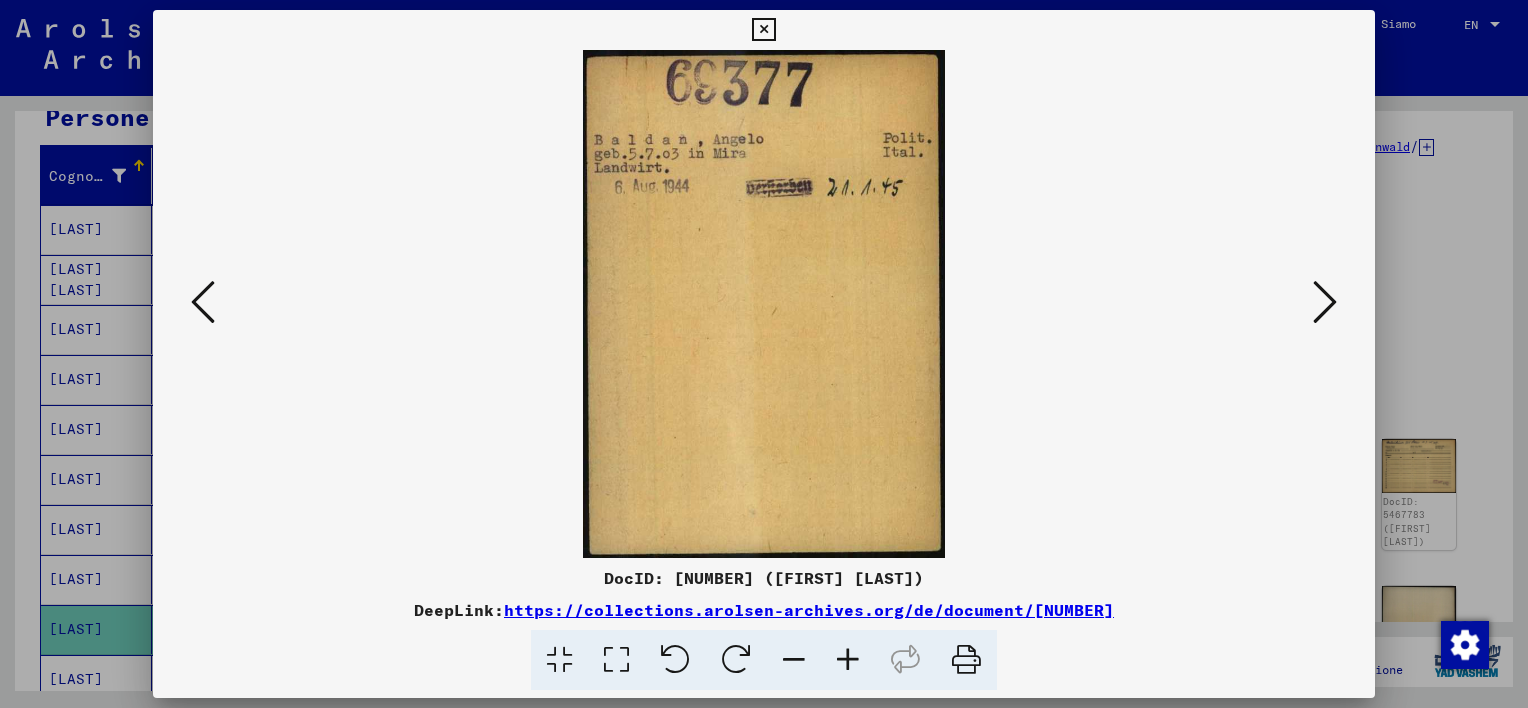 click at bounding box center (1325, 302) 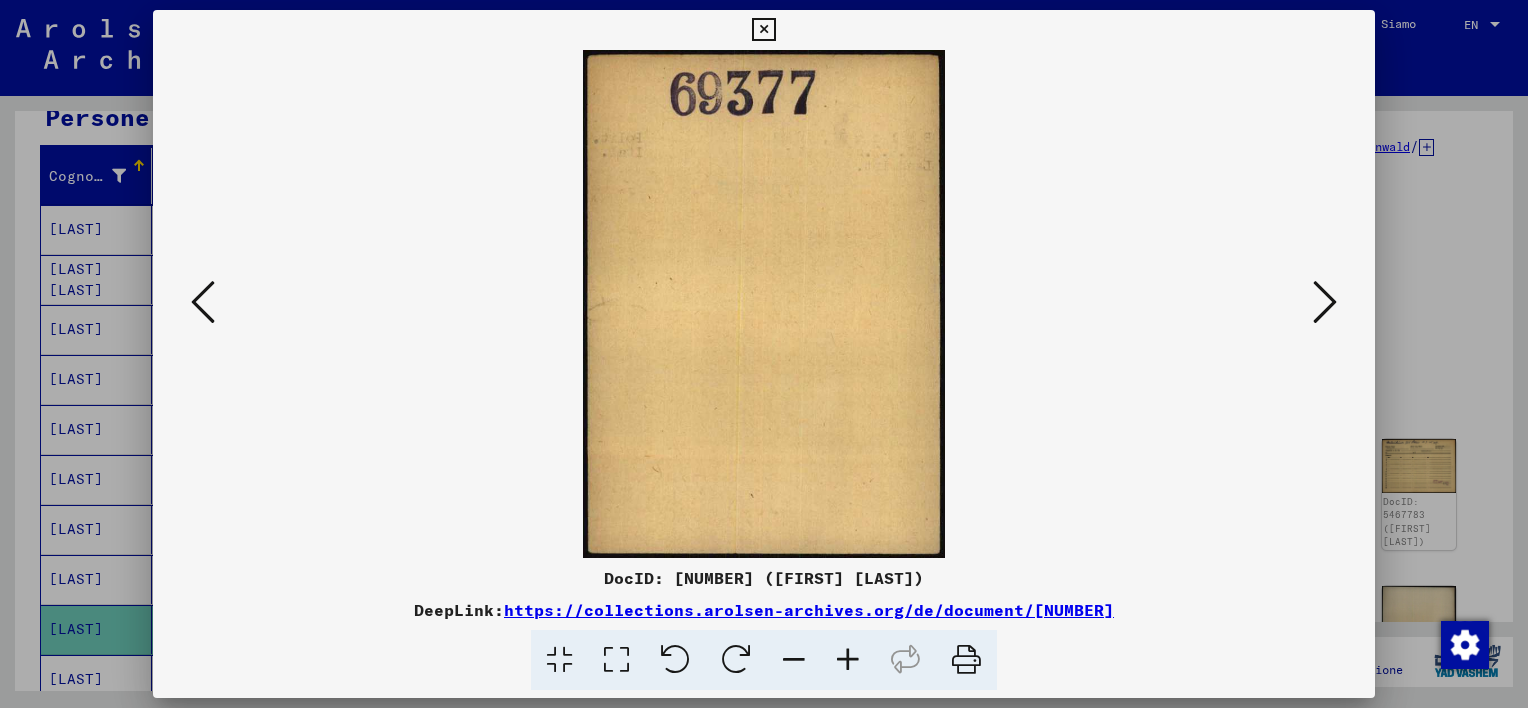 click at bounding box center (1325, 302) 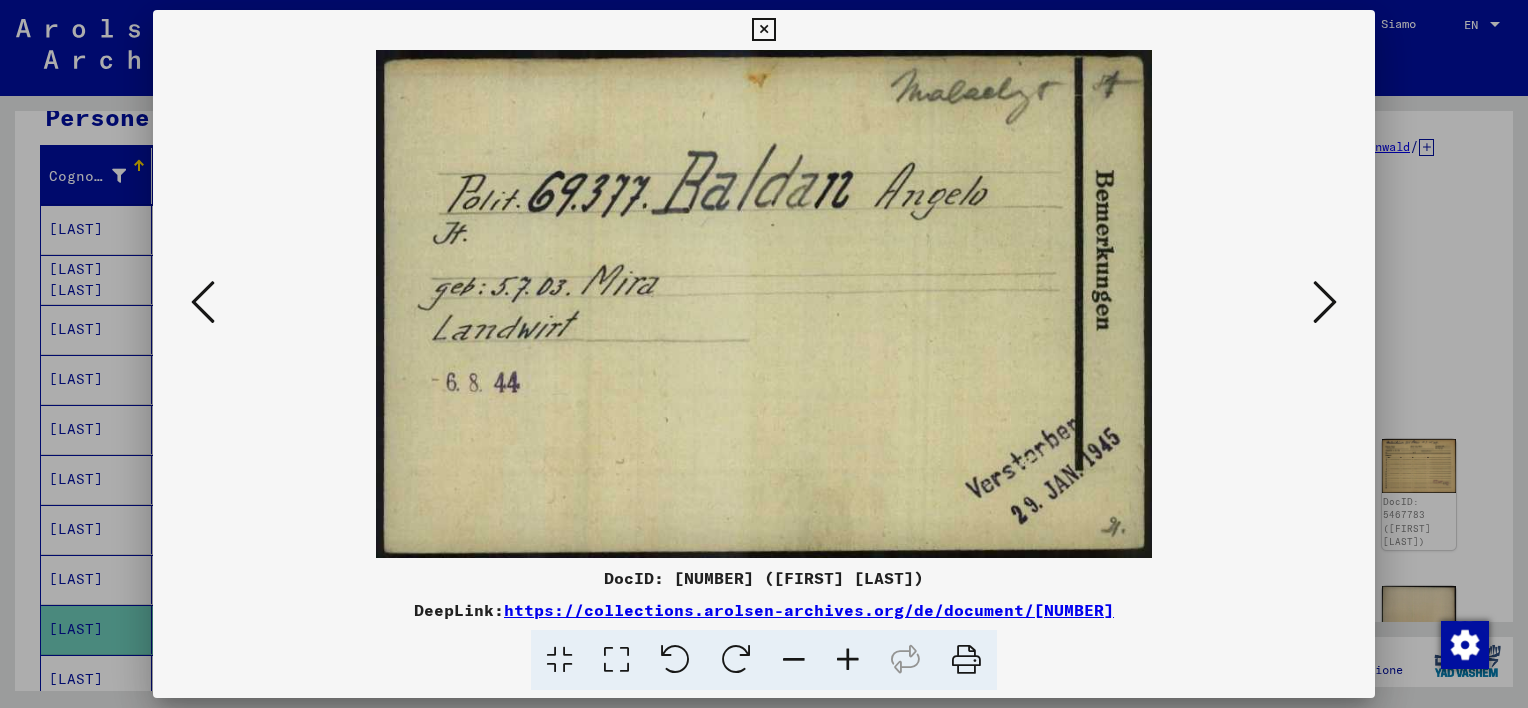 click at bounding box center (1325, 302) 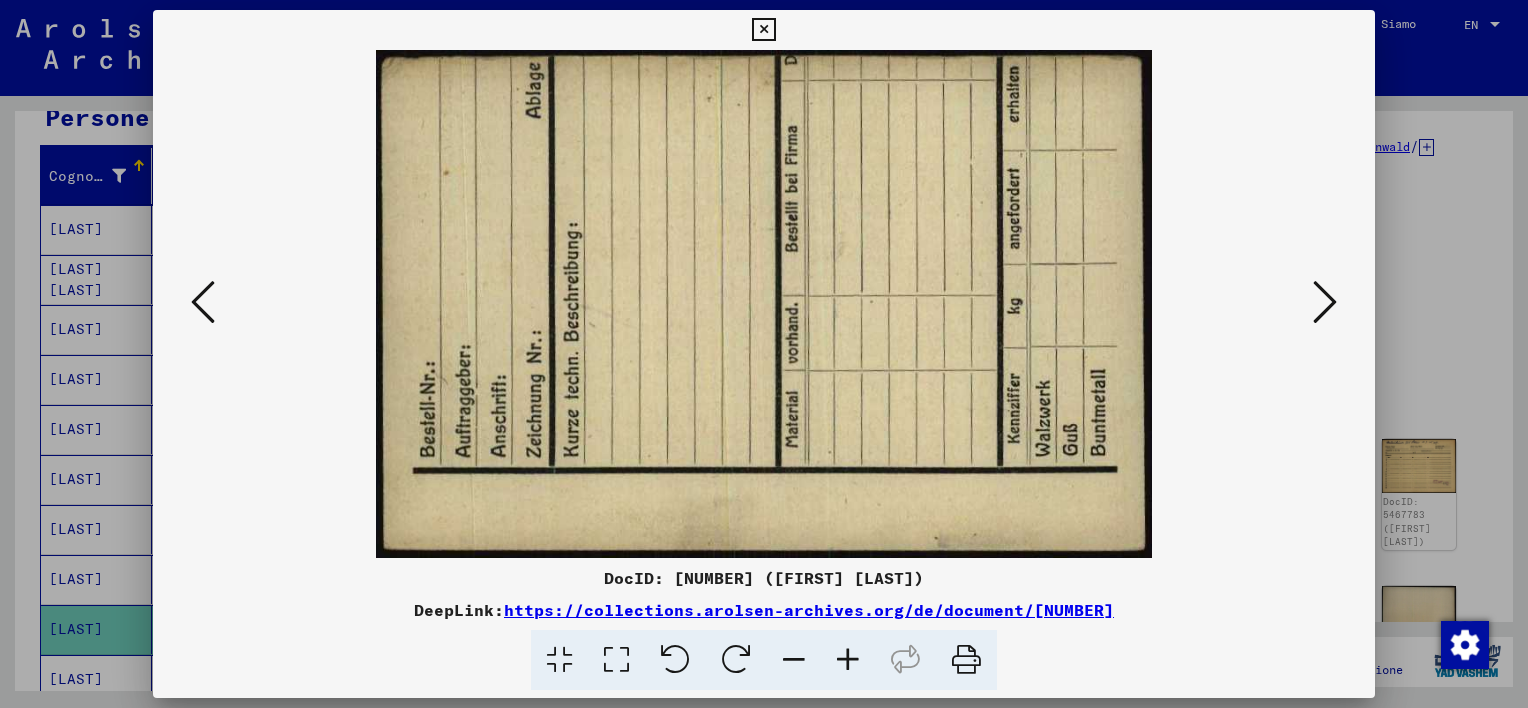 click at bounding box center (1325, 302) 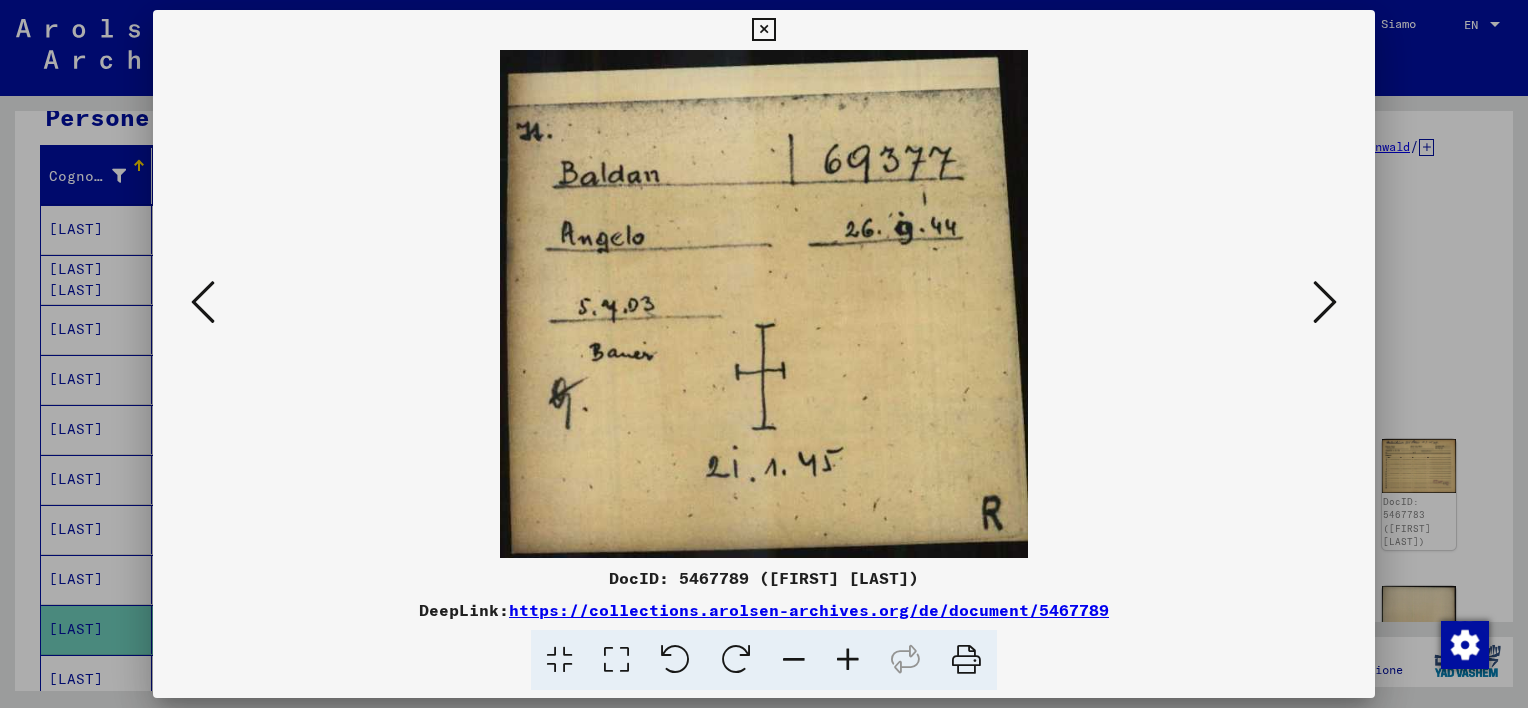 click at bounding box center (1325, 302) 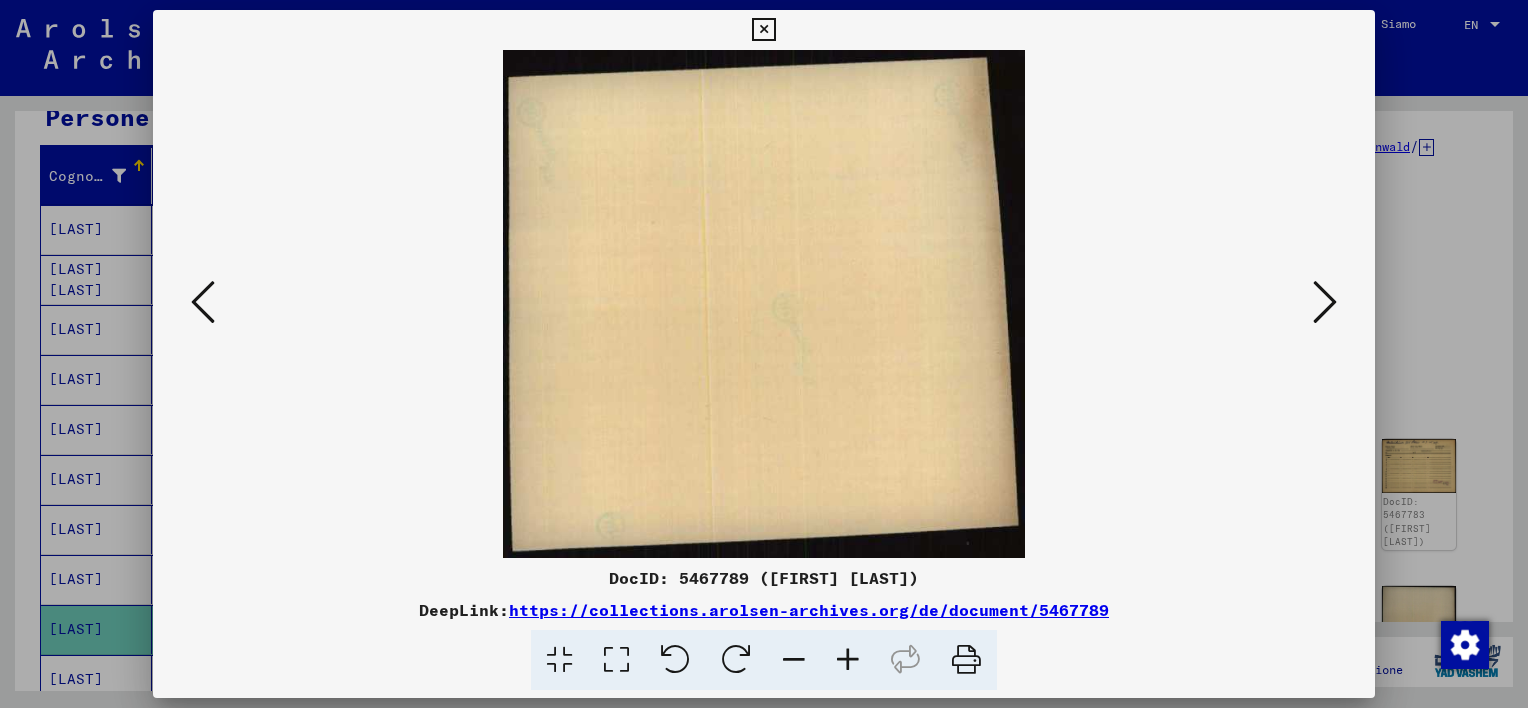 click at bounding box center [1325, 302] 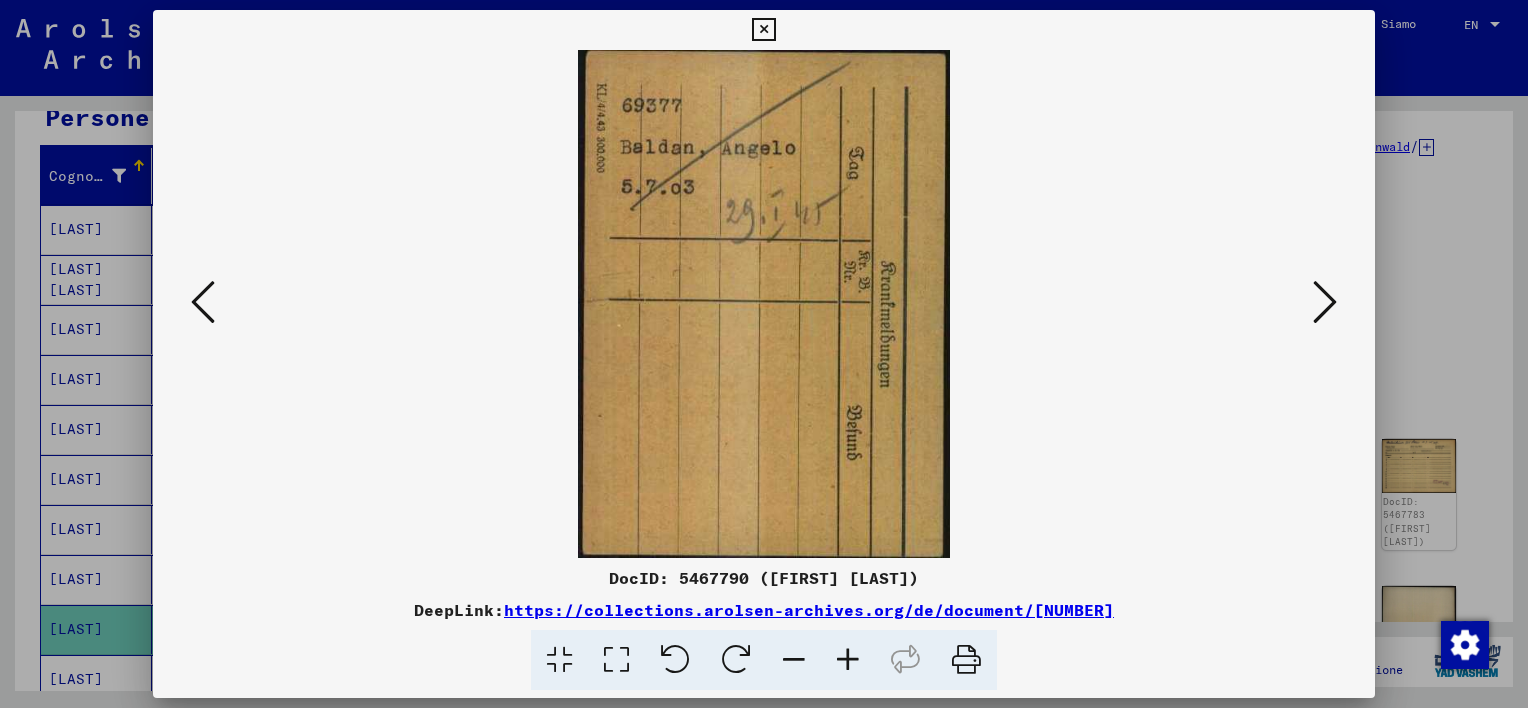 click at bounding box center (1325, 302) 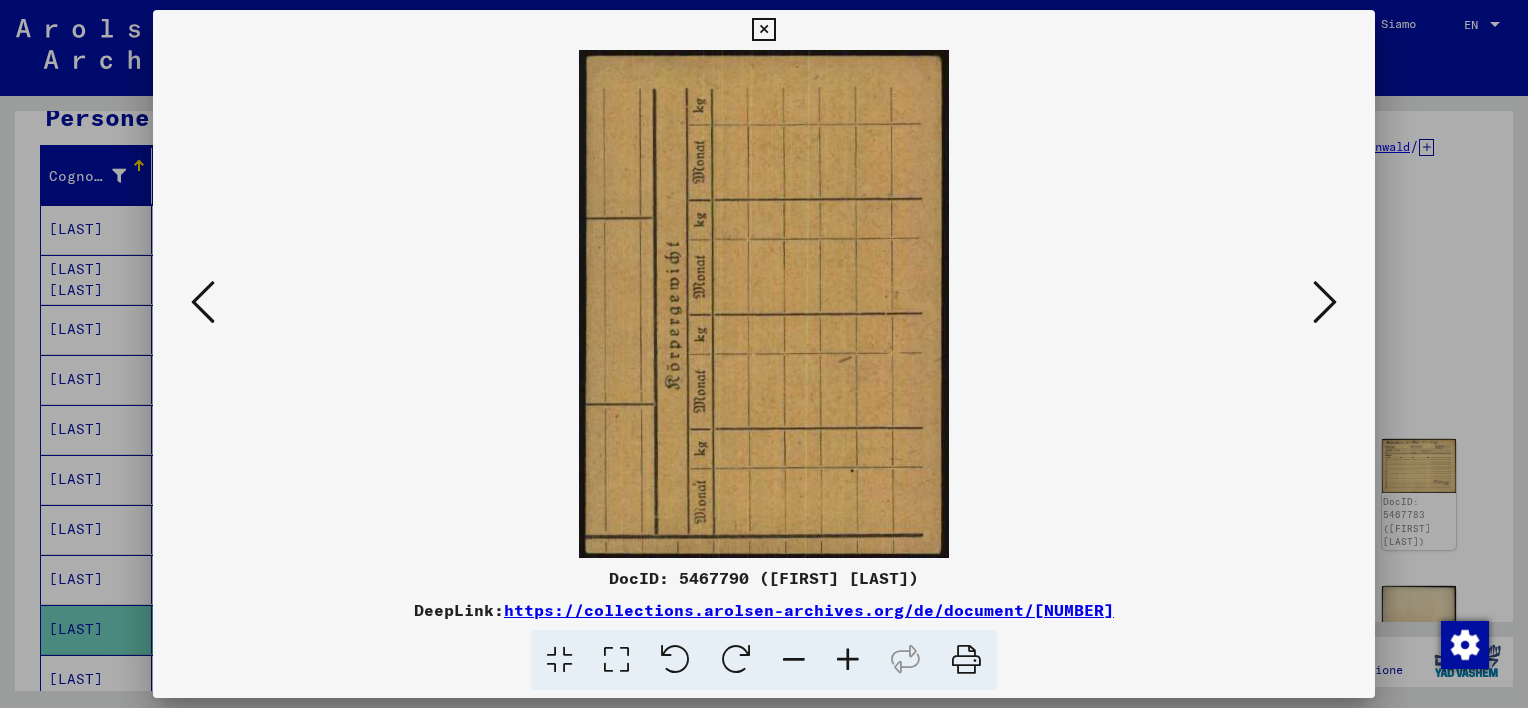 click at bounding box center [1325, 302] 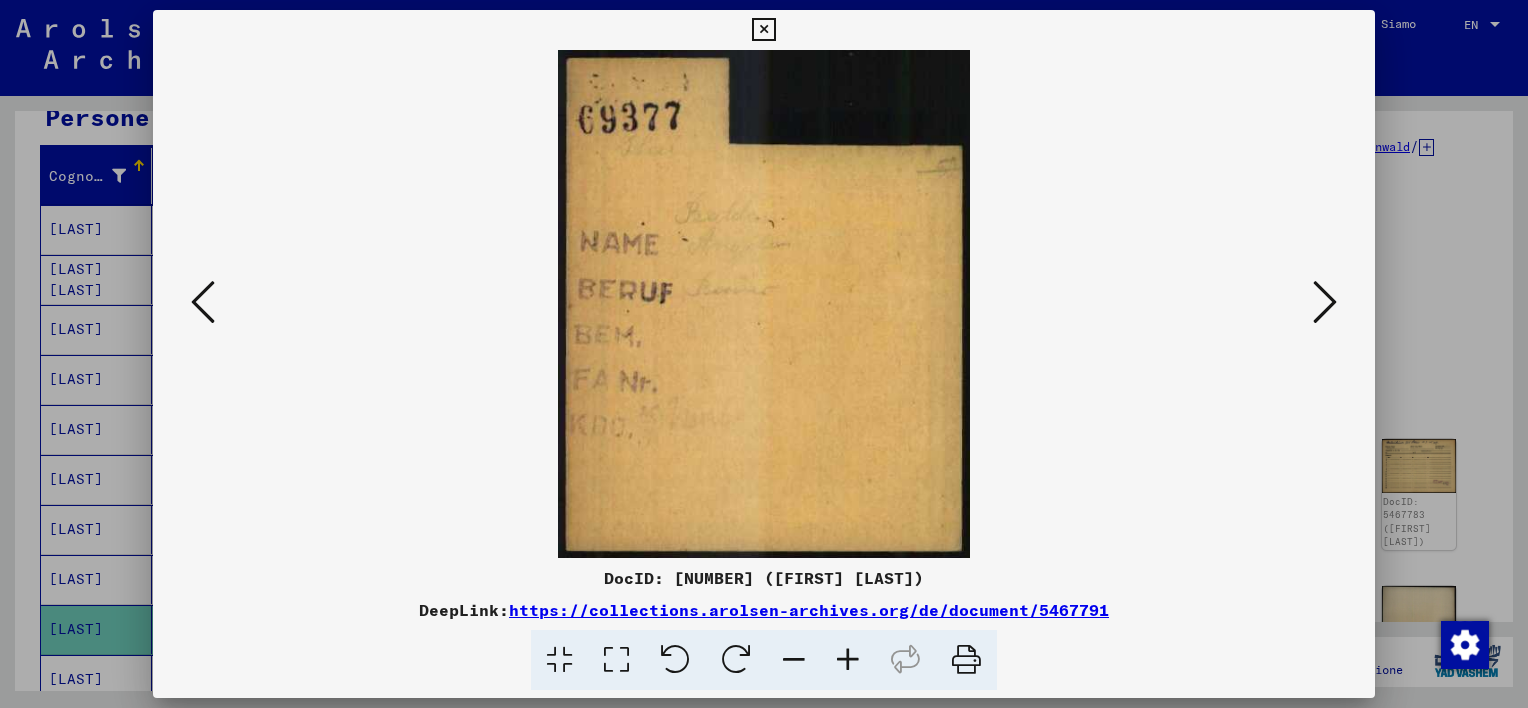 click at bounding box center (1325, 302) 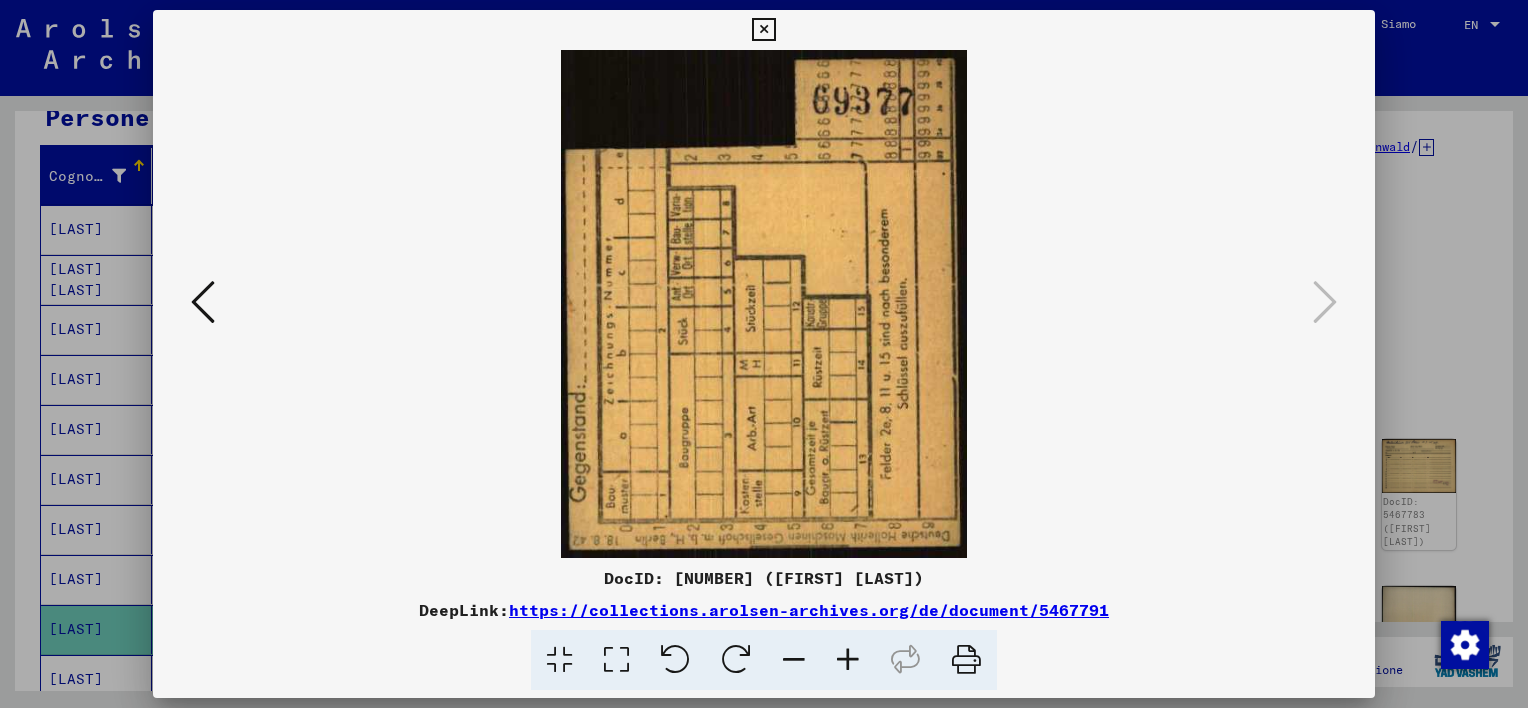 click at bounding box center (763, 30) 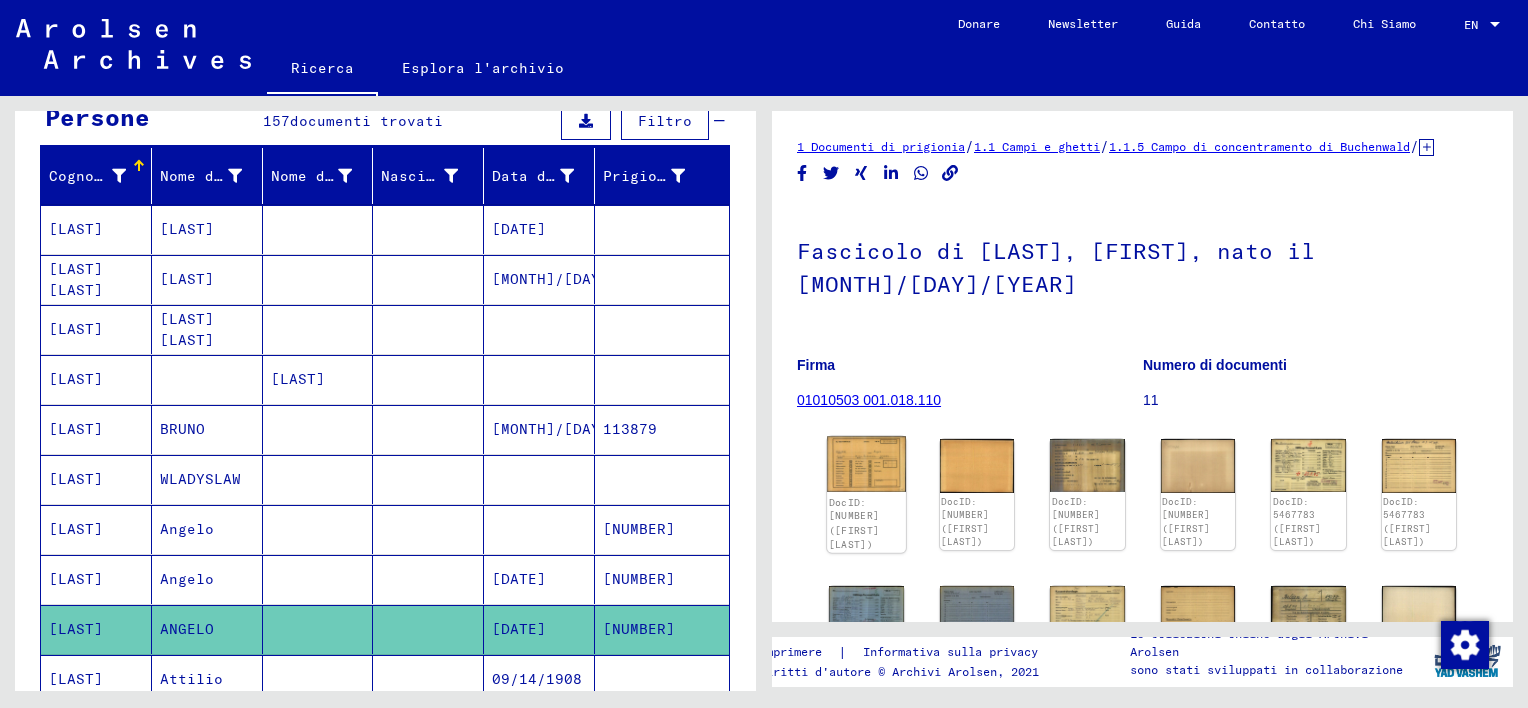 click 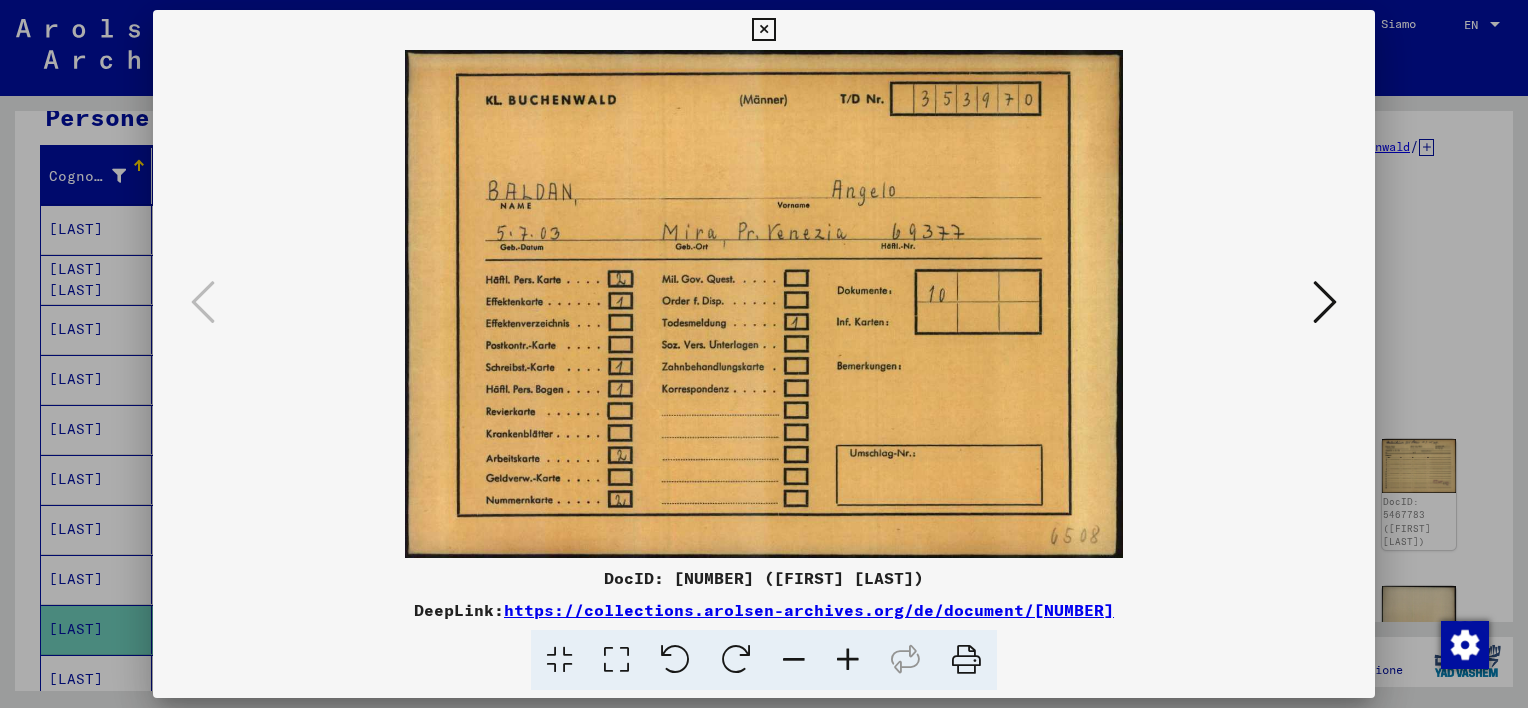 click at bounding box center [763, 30] 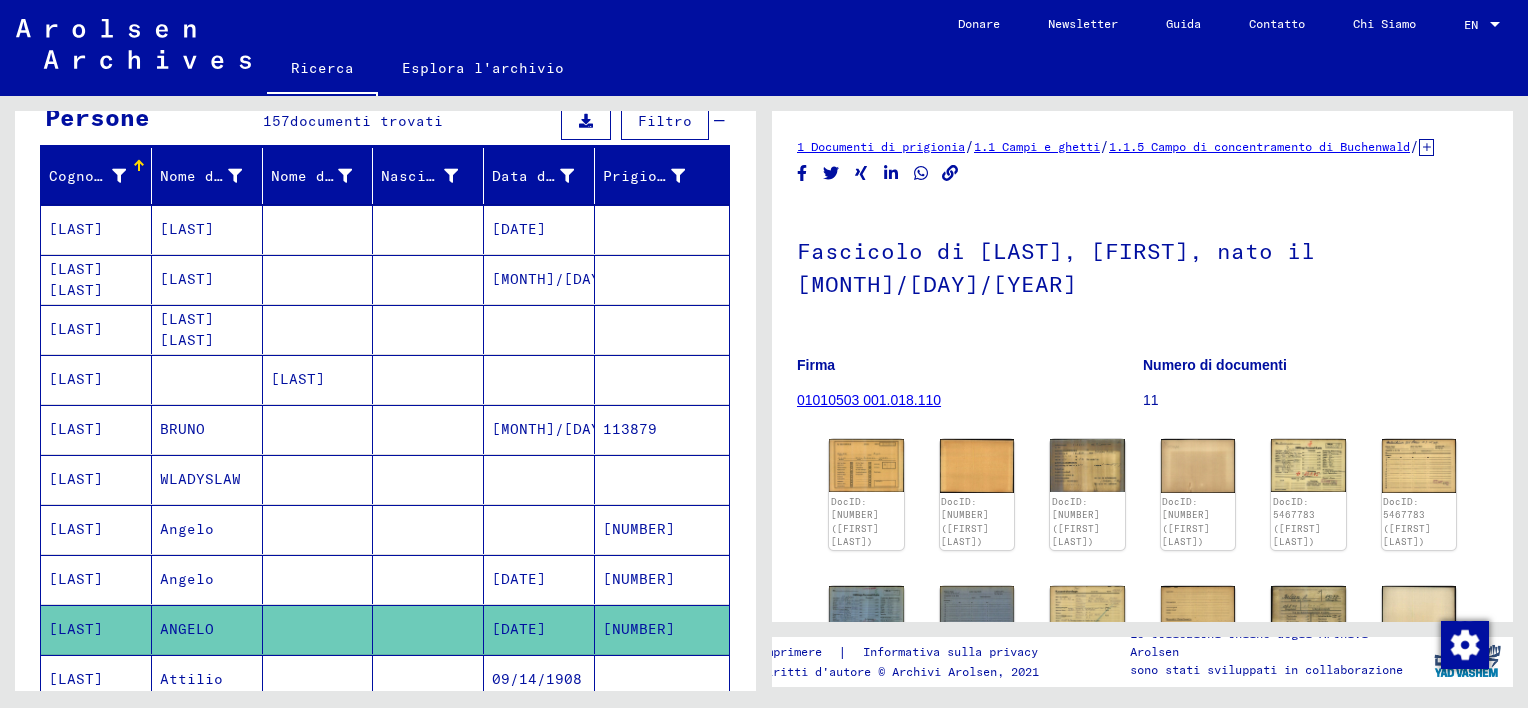 click at bounding box center (318, 629) 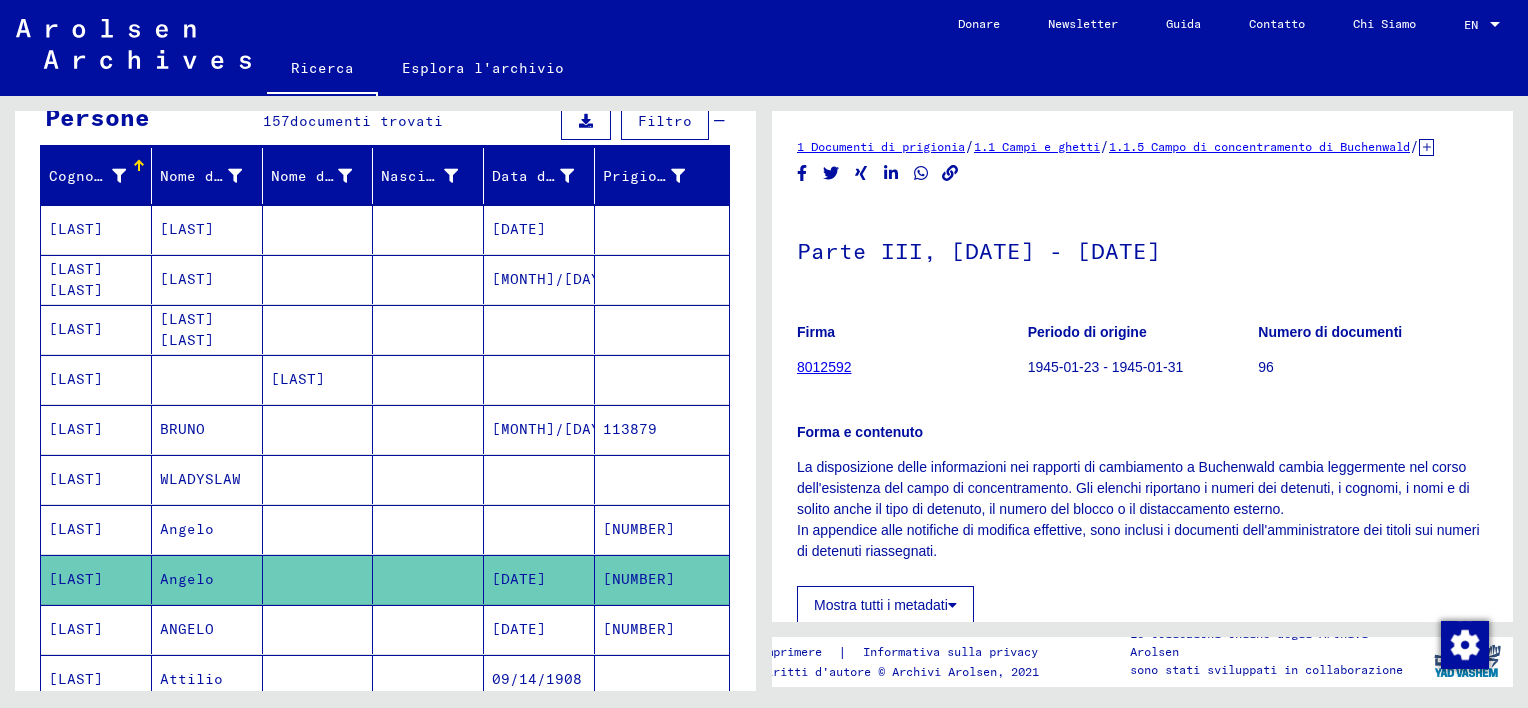 scroll, scrollTop: 0, scrollLeft: 0, axis: both 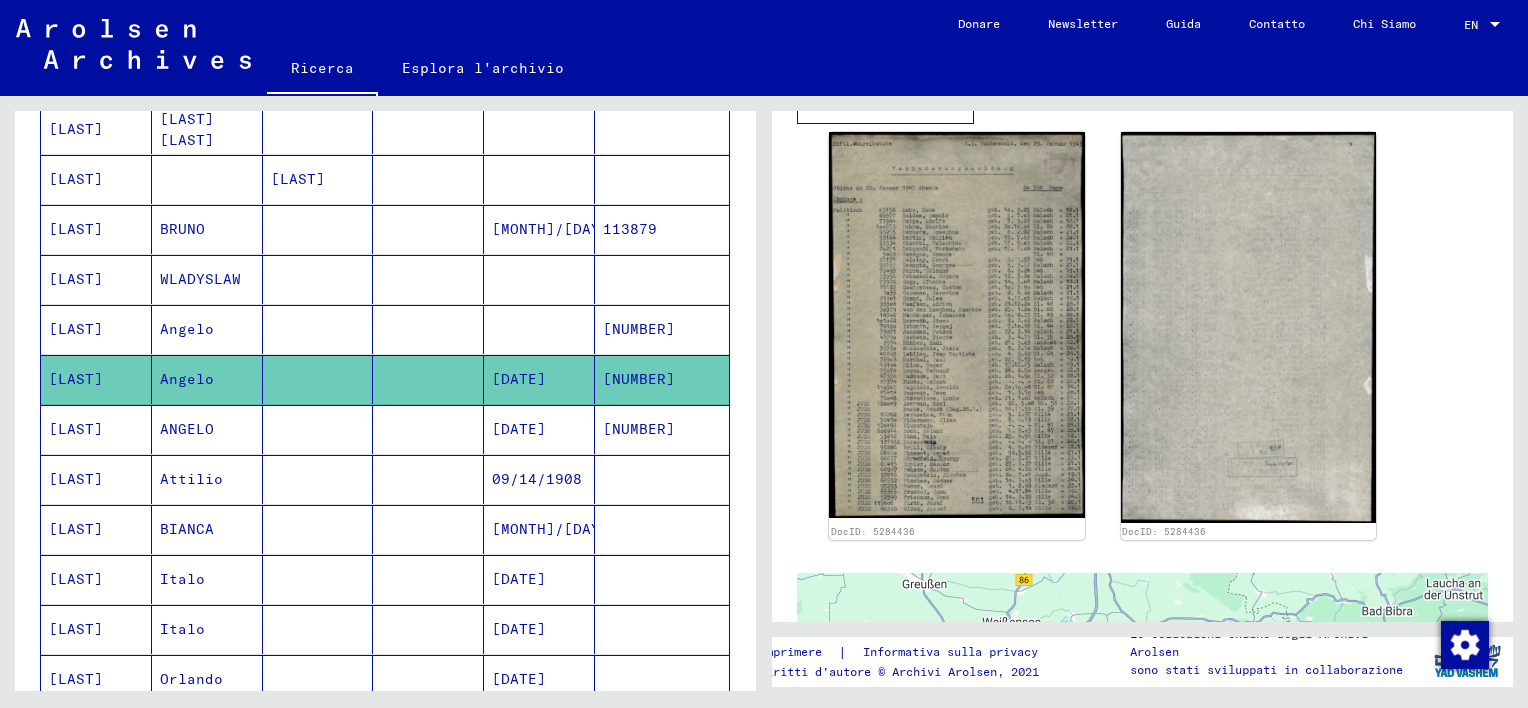 click at bounding box center (428, 529) 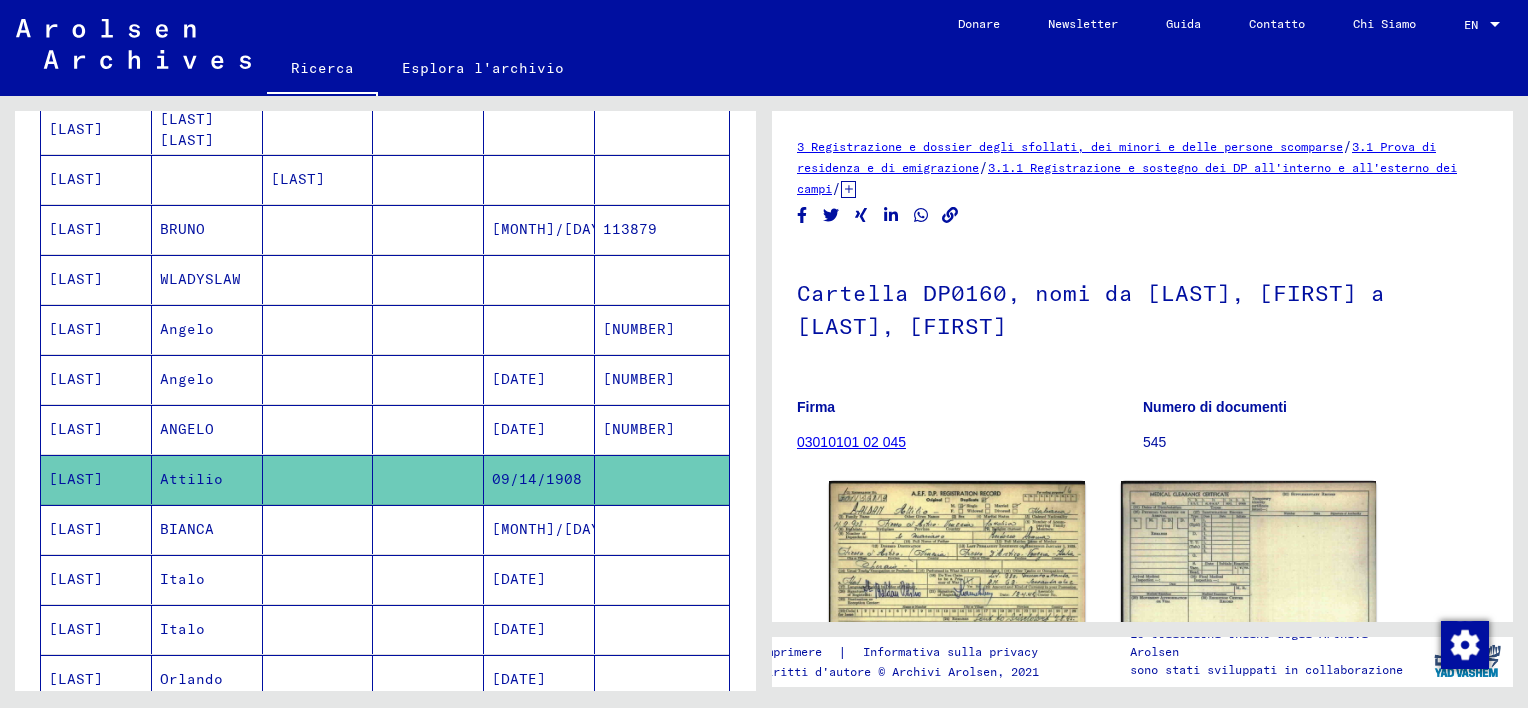 scroll, scrollTop: 0, scrollLeft: 0, axis: both 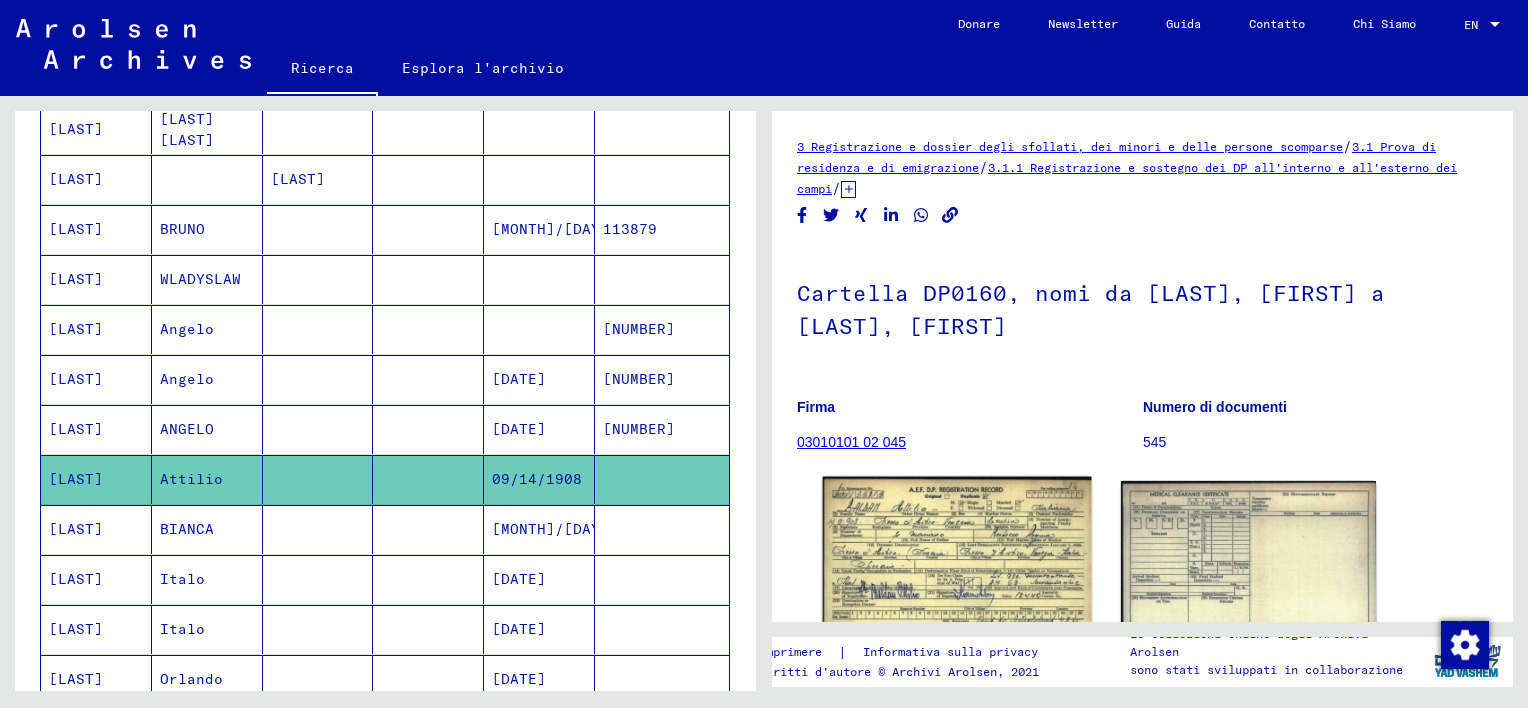click 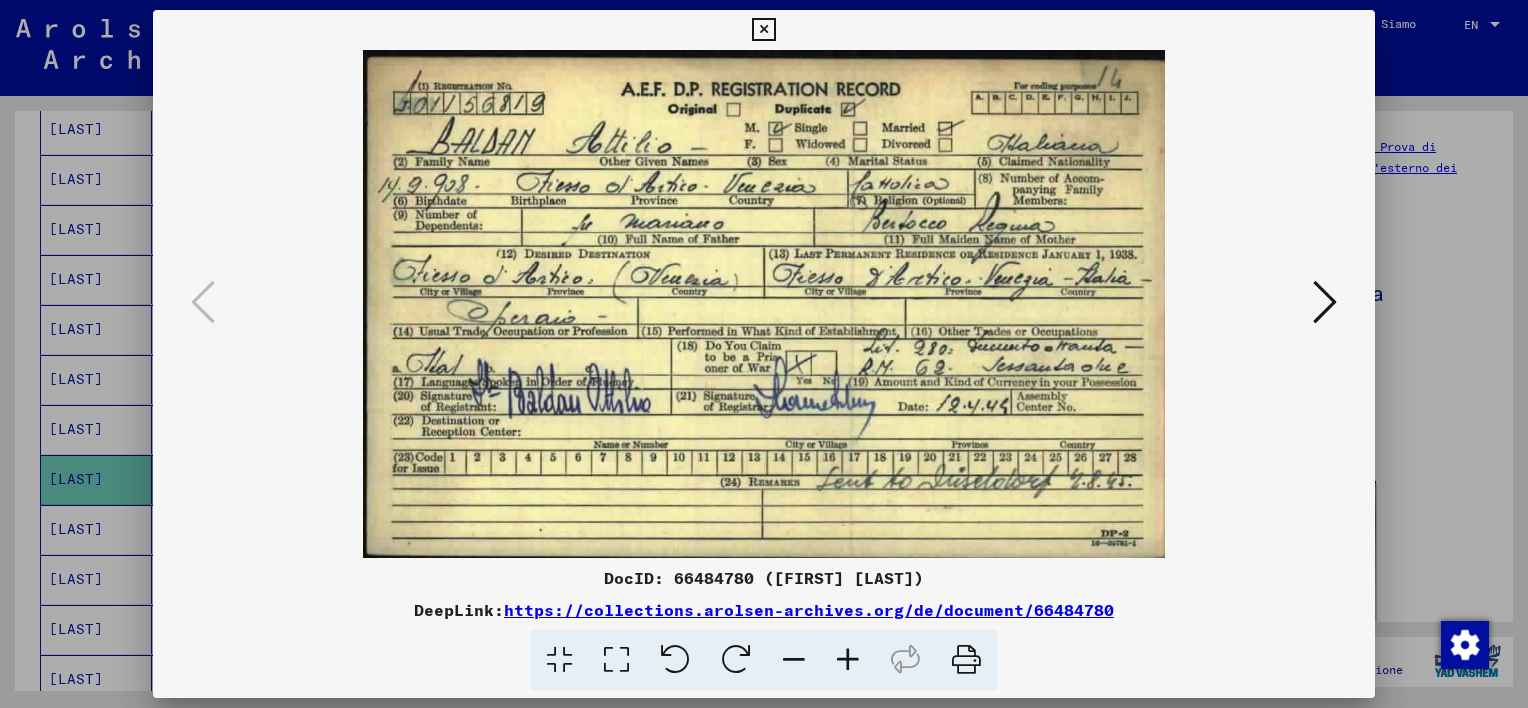 click at bounding box center [763, 30] 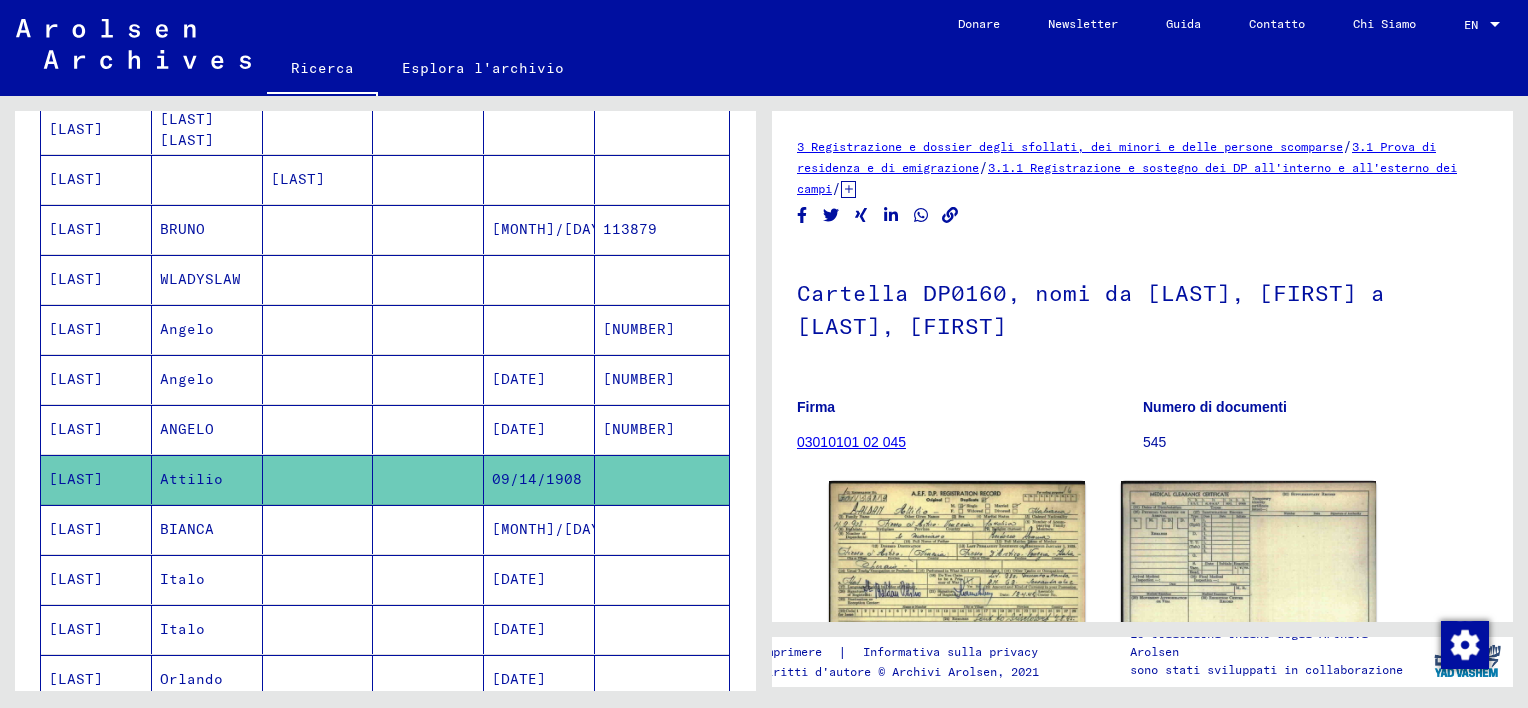 click at bounding box center [318, 579] 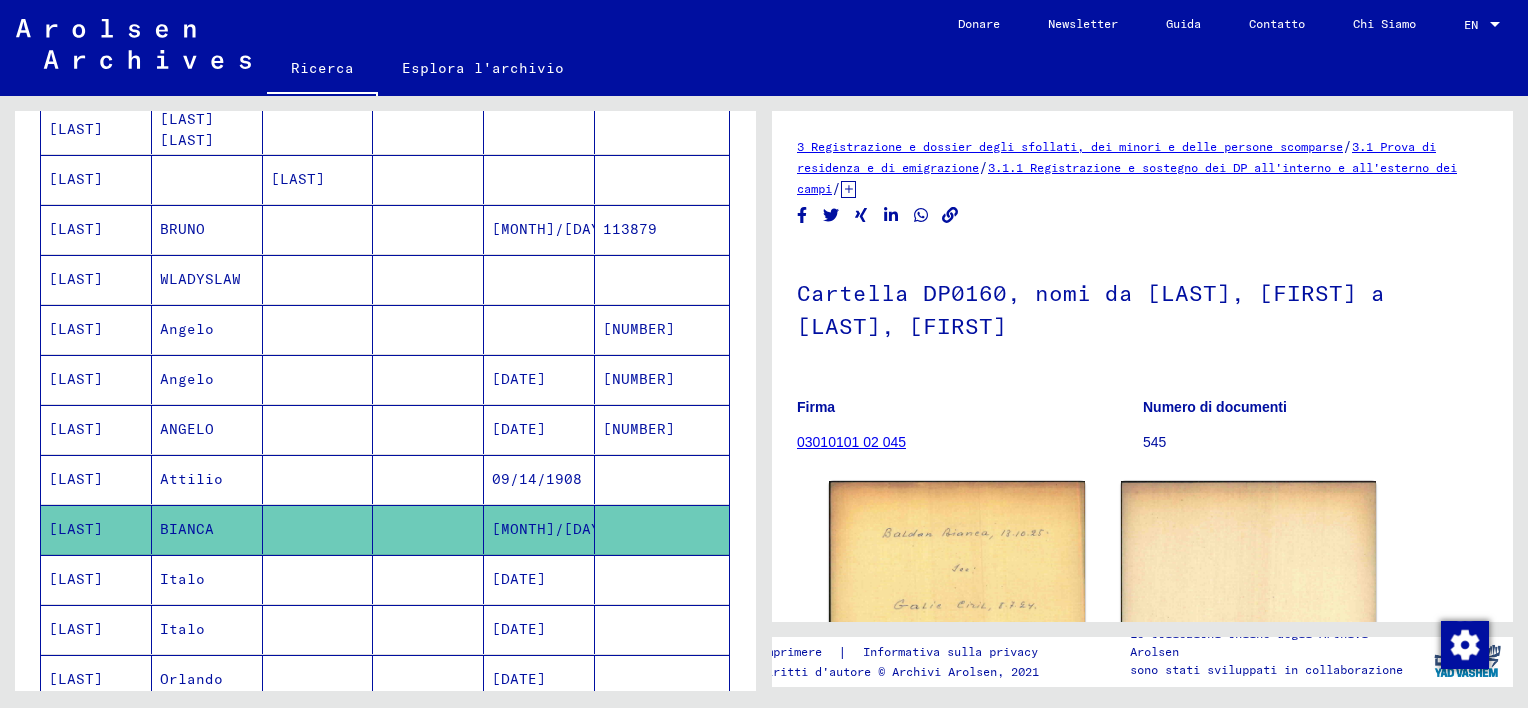 scroll, scrollTop: 0, scrollLeft: 0, axis: both 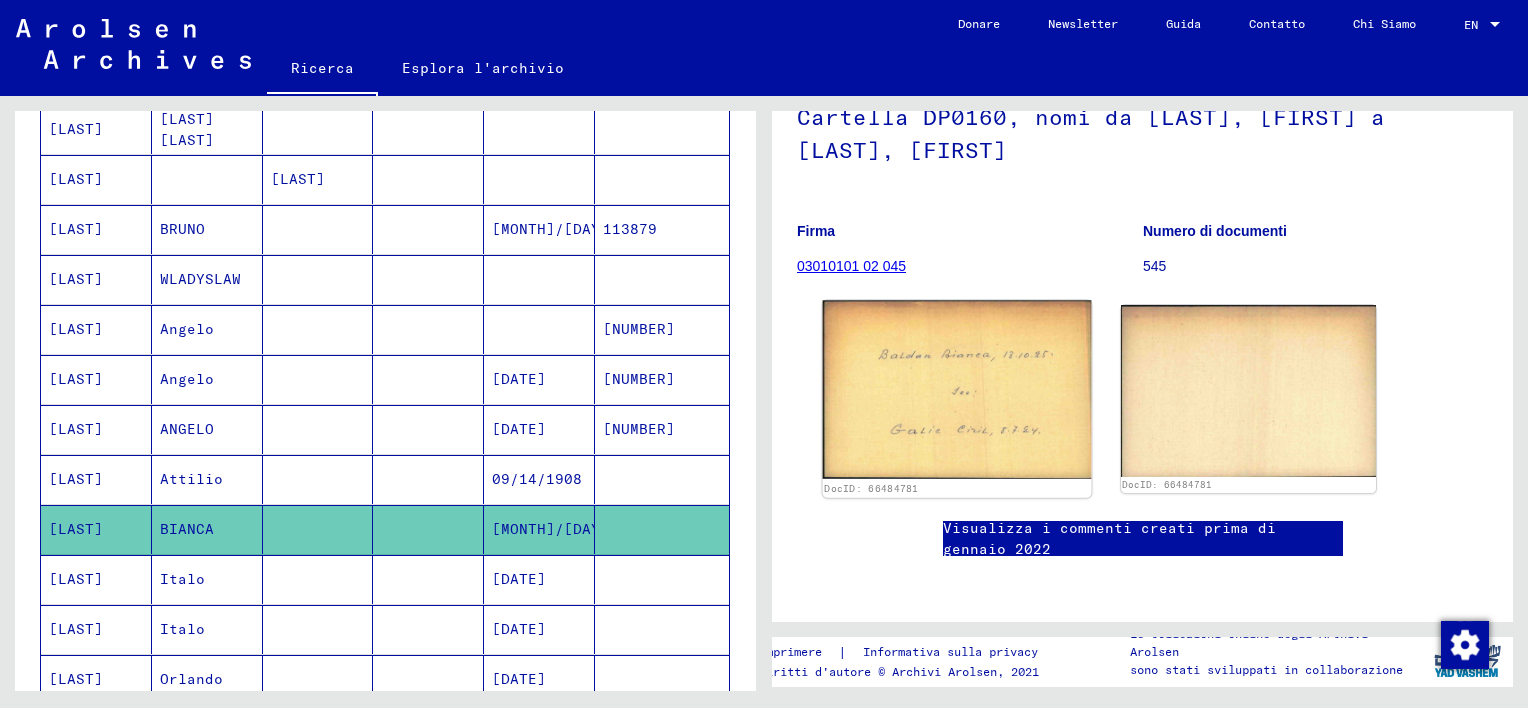 click 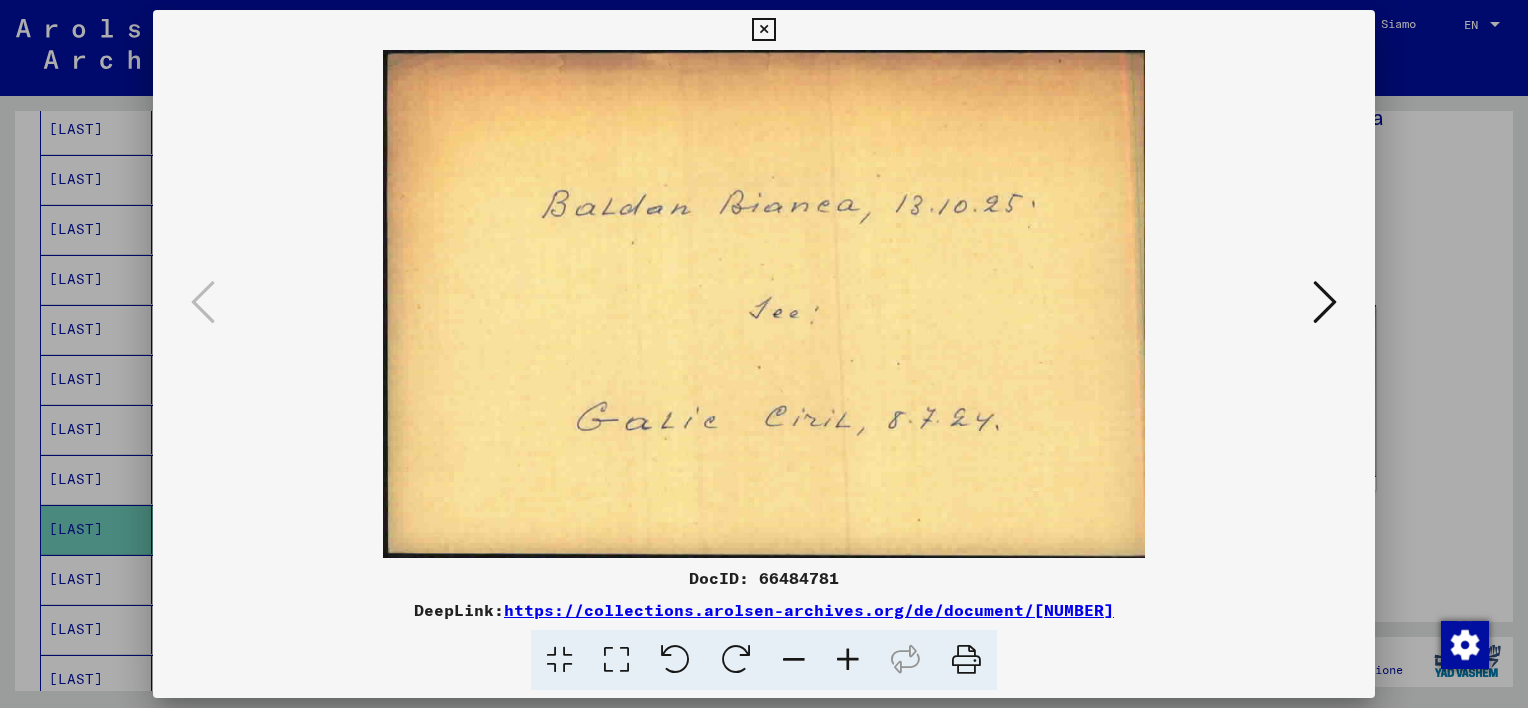click at bounding box center [763, 30] 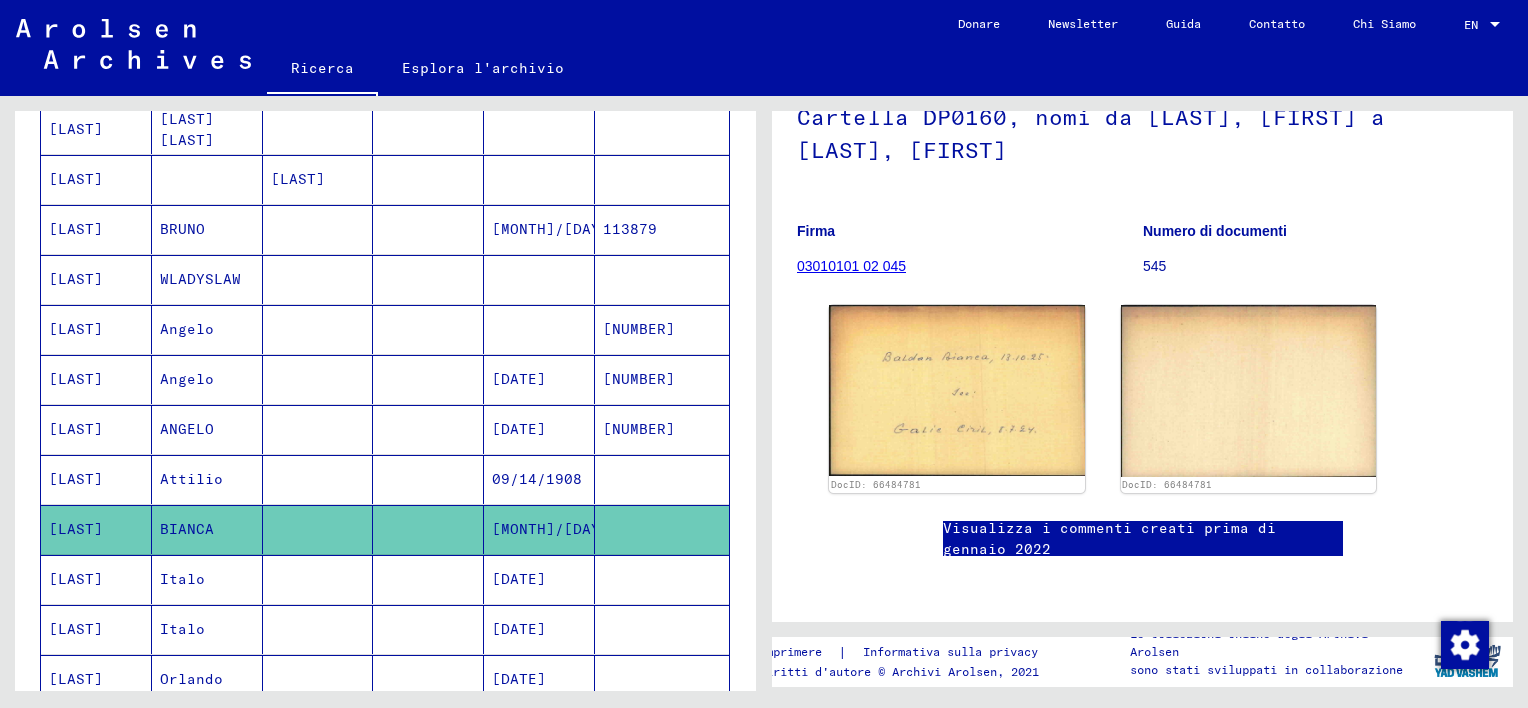 click at bounding box center (318, 629) 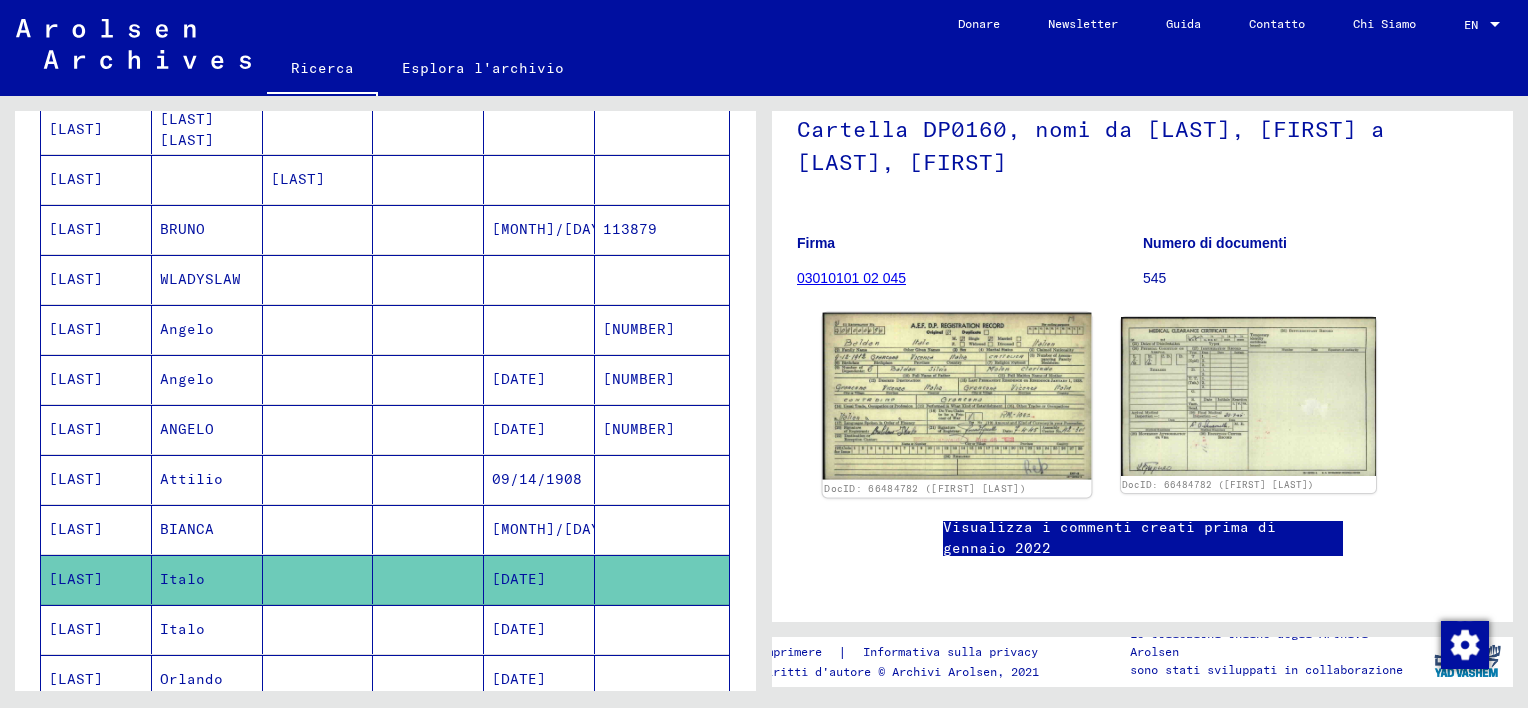 scroll, scrollTop: 0, scrollLeft: 0, axis: both 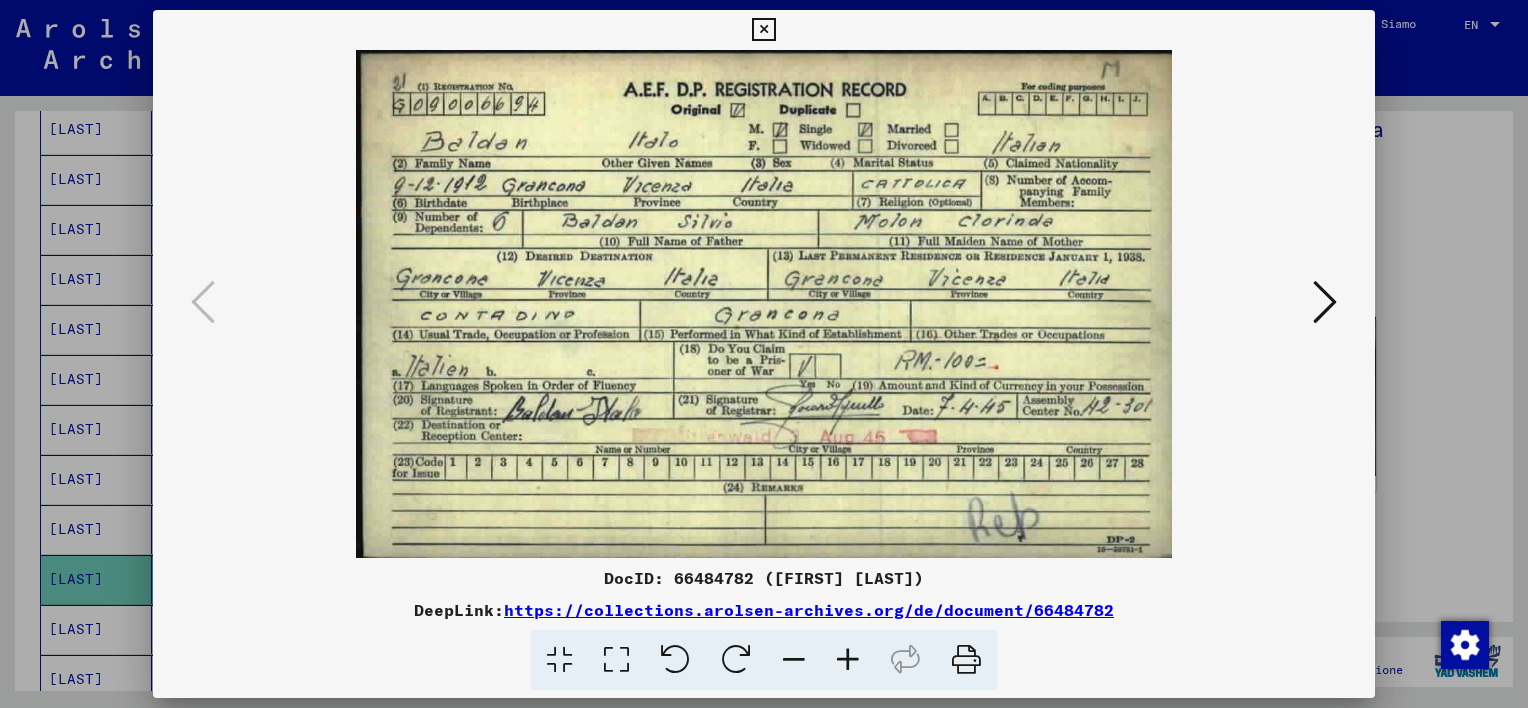 click at bounding box center [763, 30] 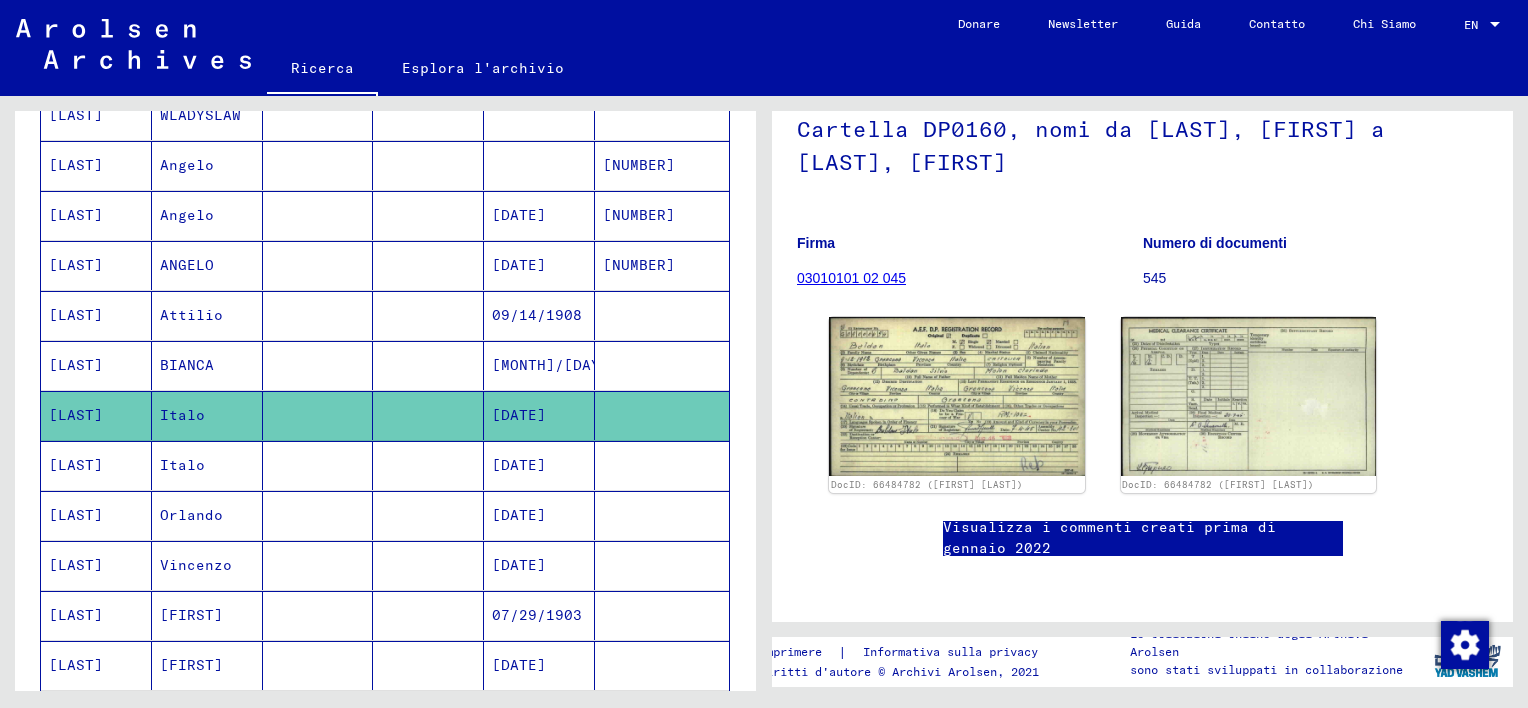 scroll, scrollTop: 600, scrollLeft: 0, axis: vertical 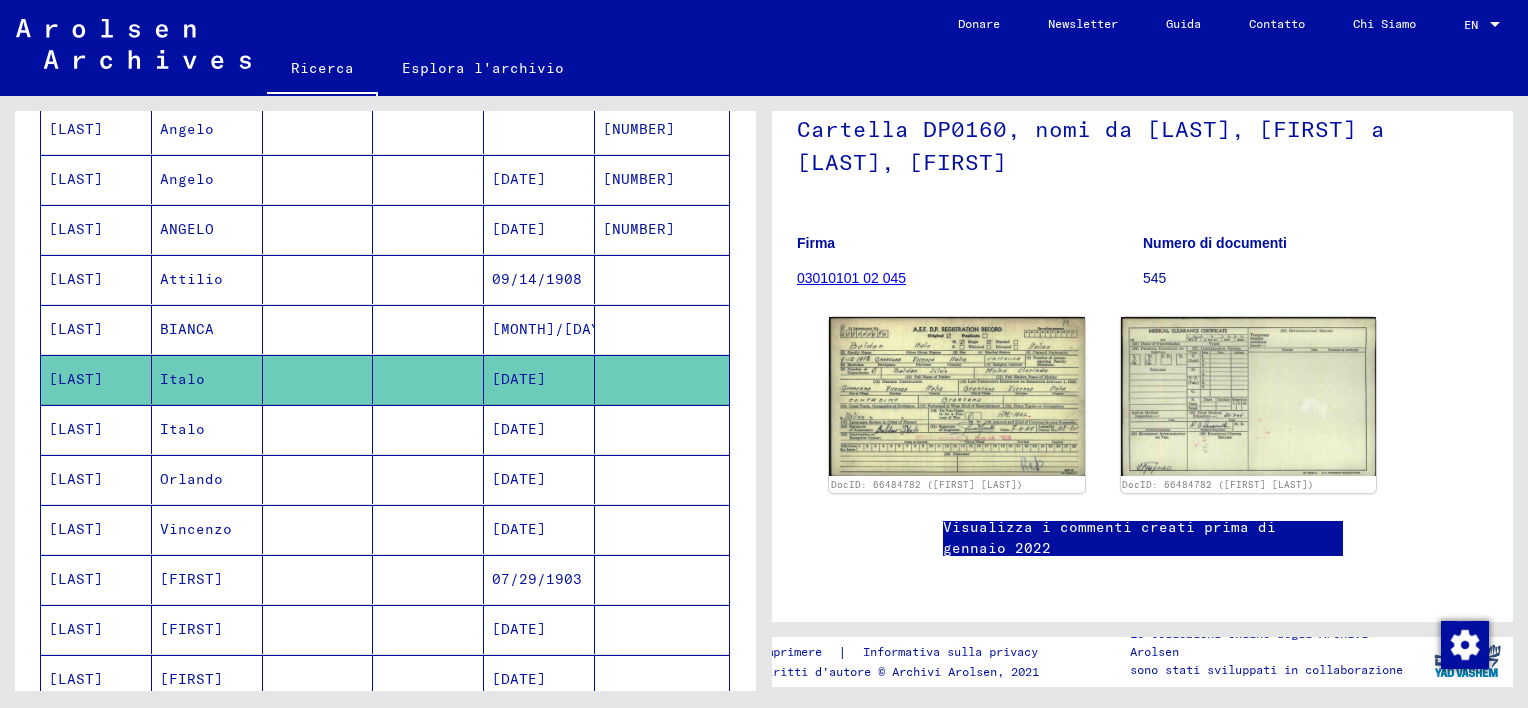 click at bounding box center (318, 529) 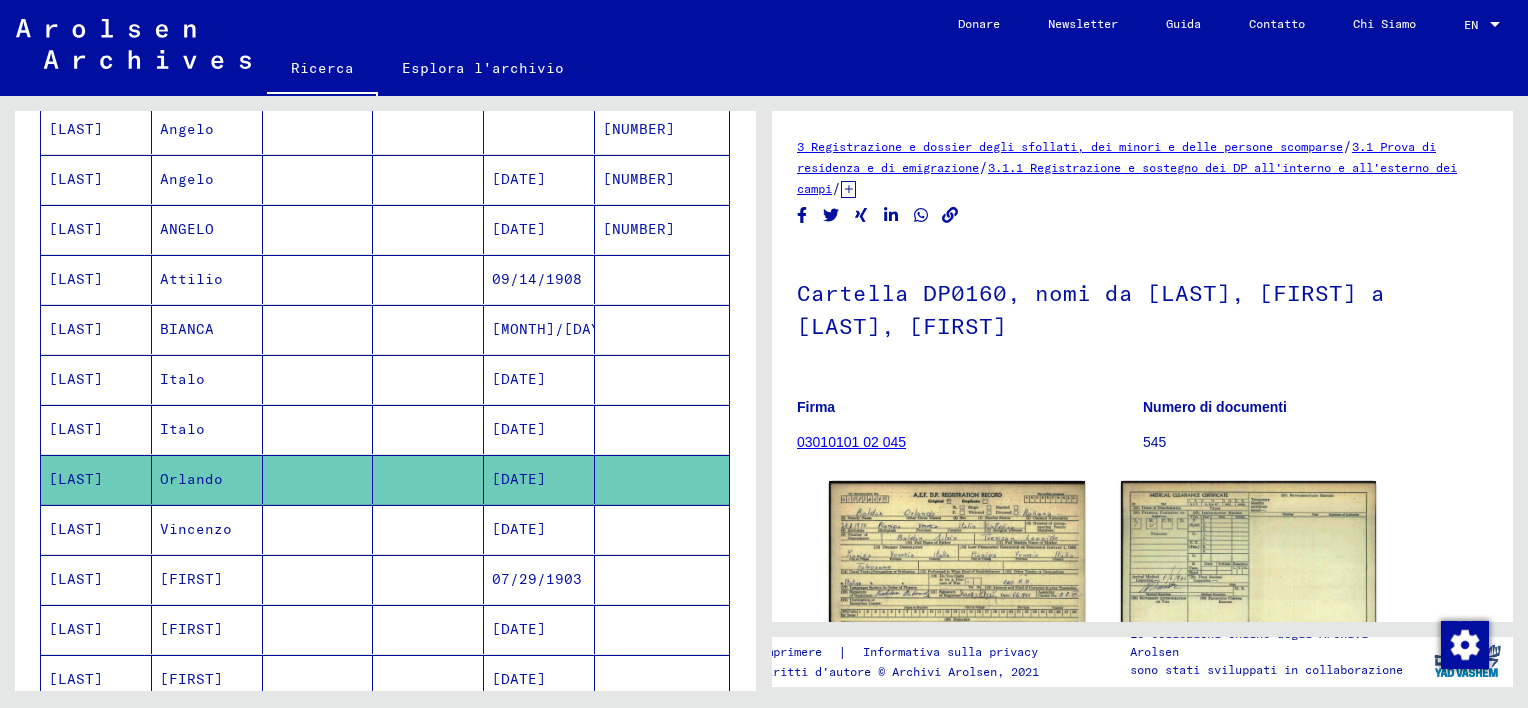 scroll, scrollTop: 106, scrollLeft: 0, axis: vertical 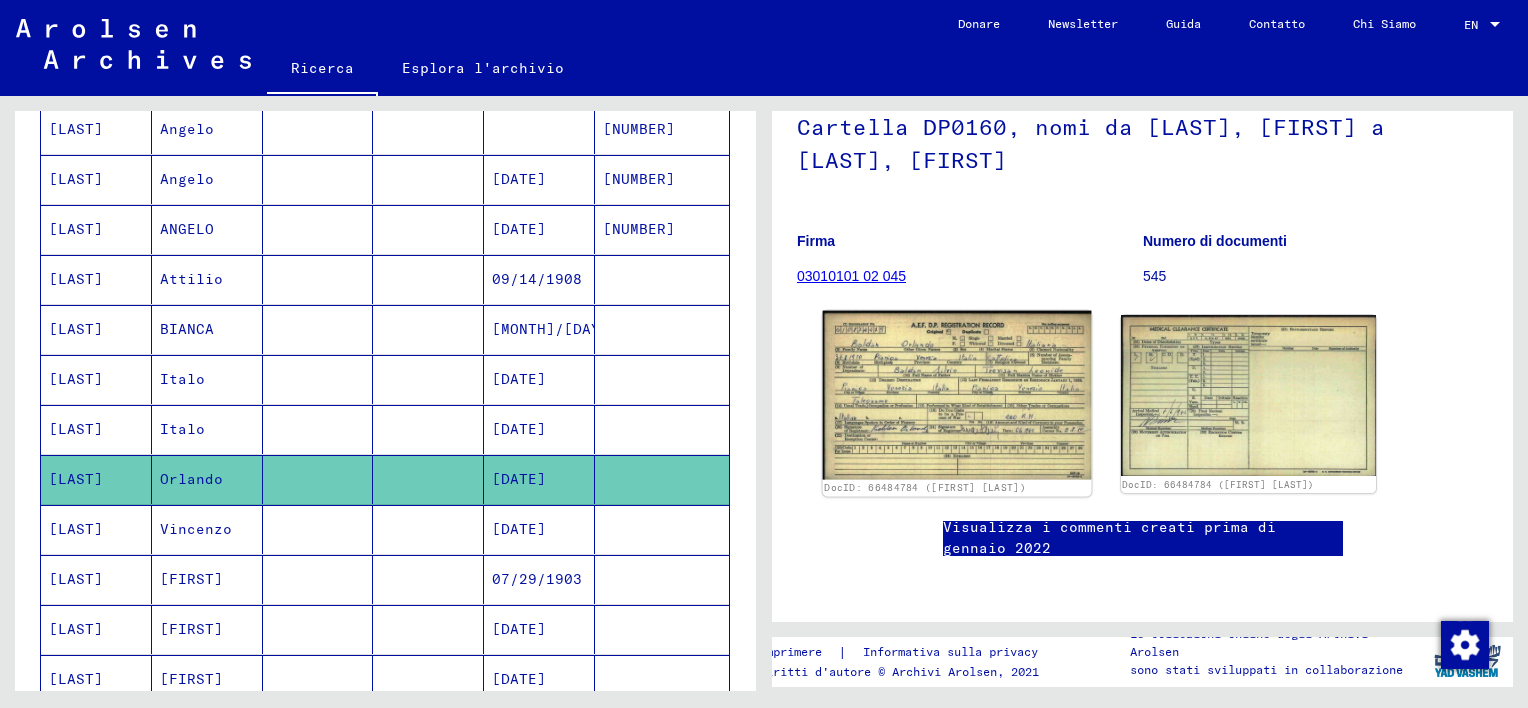 click 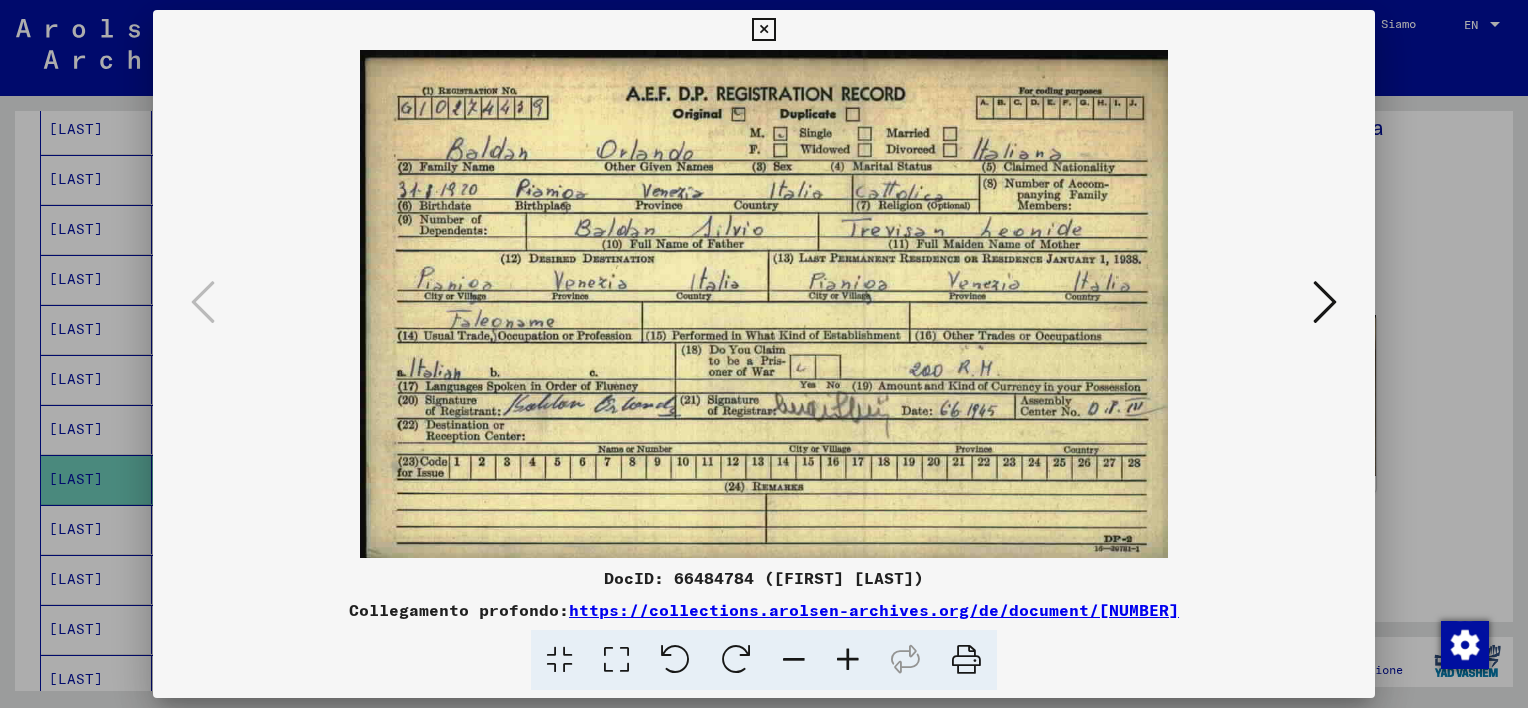 click at bounding box center [763, 30] 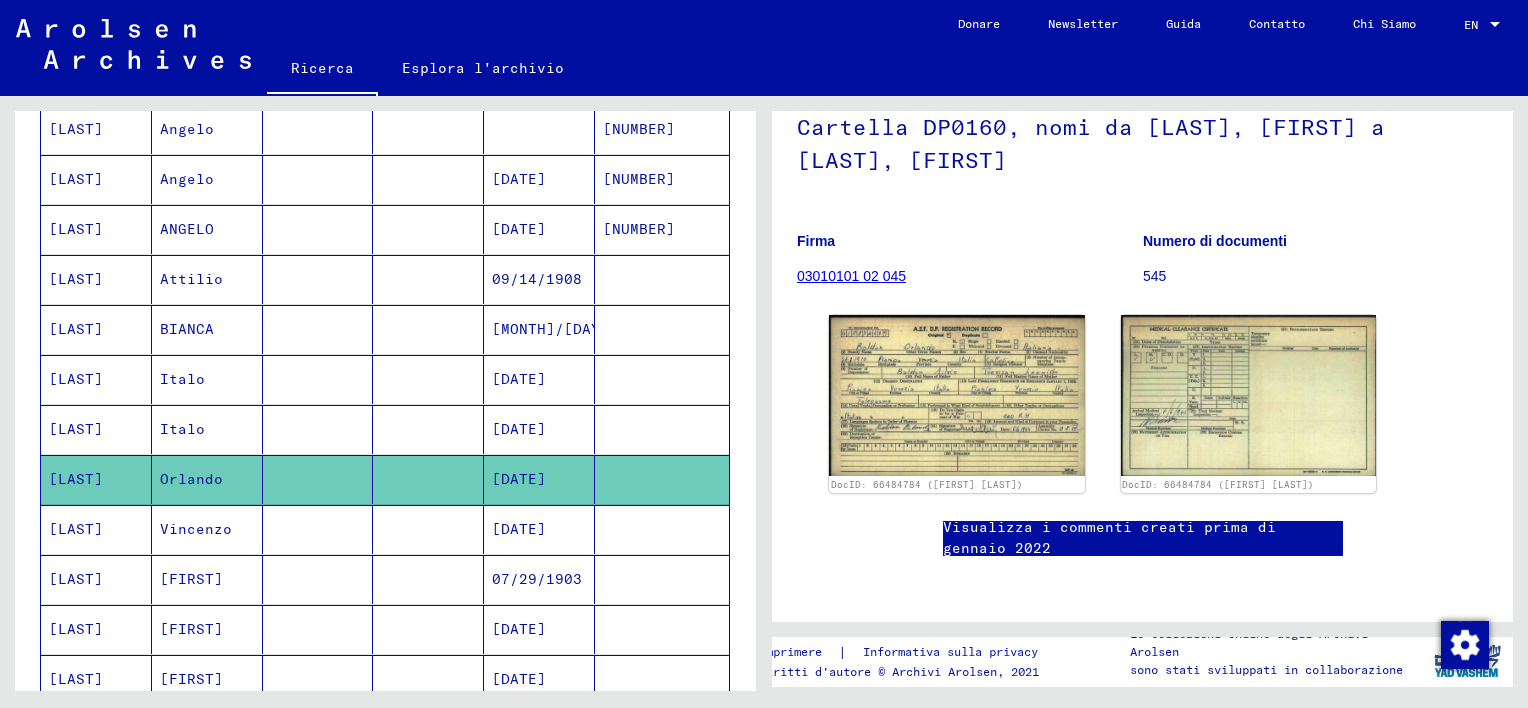 click at bounding box center (318, 579) 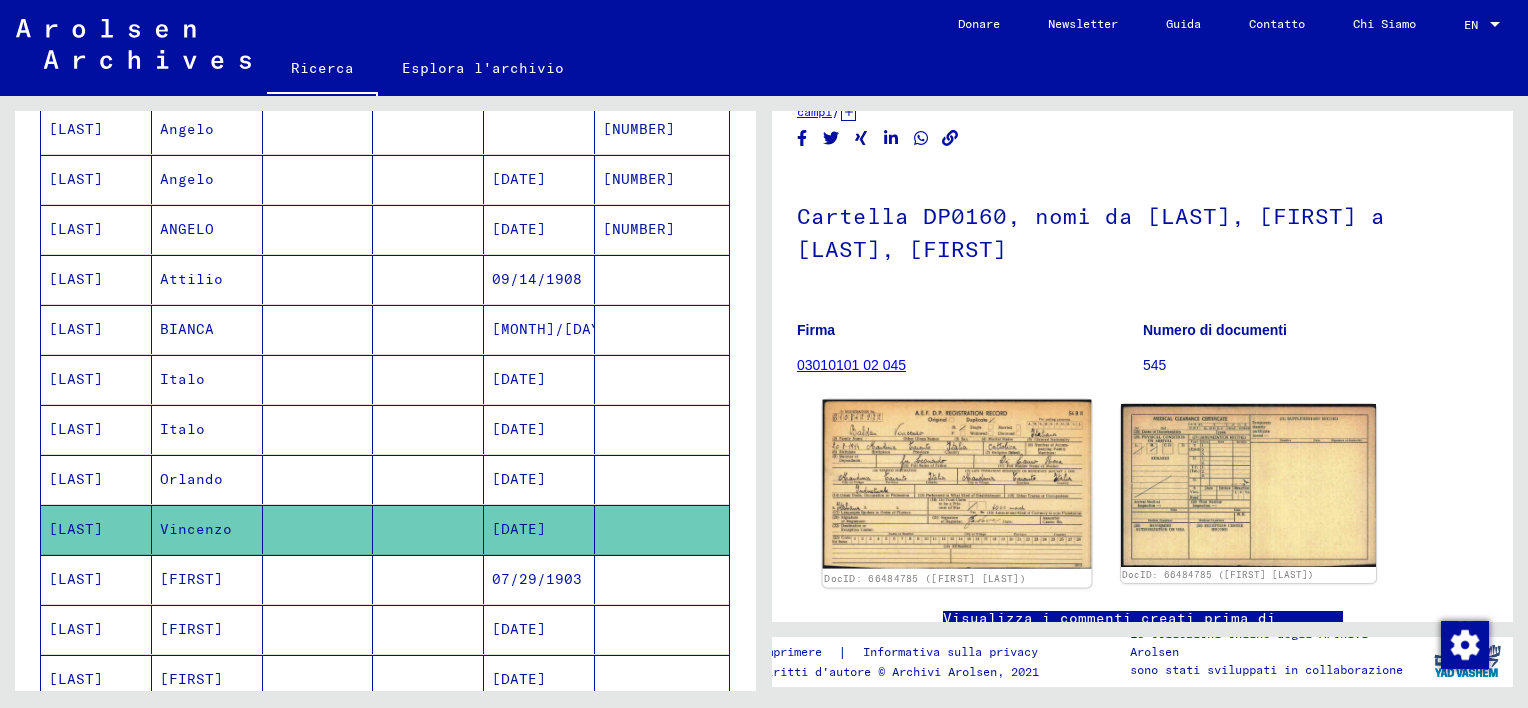 scroll, scrollTop: 188, scrollLeft: 0, axis: vertical 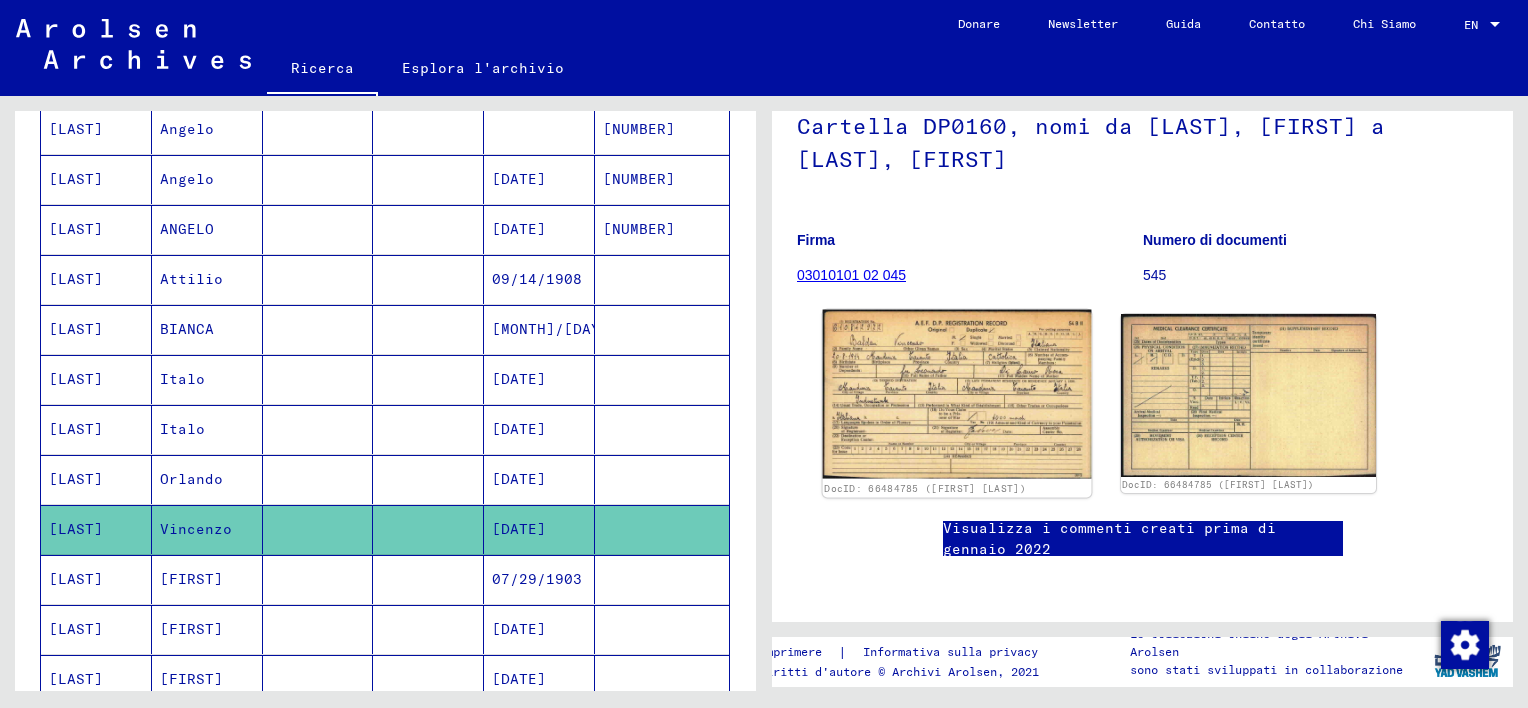 click 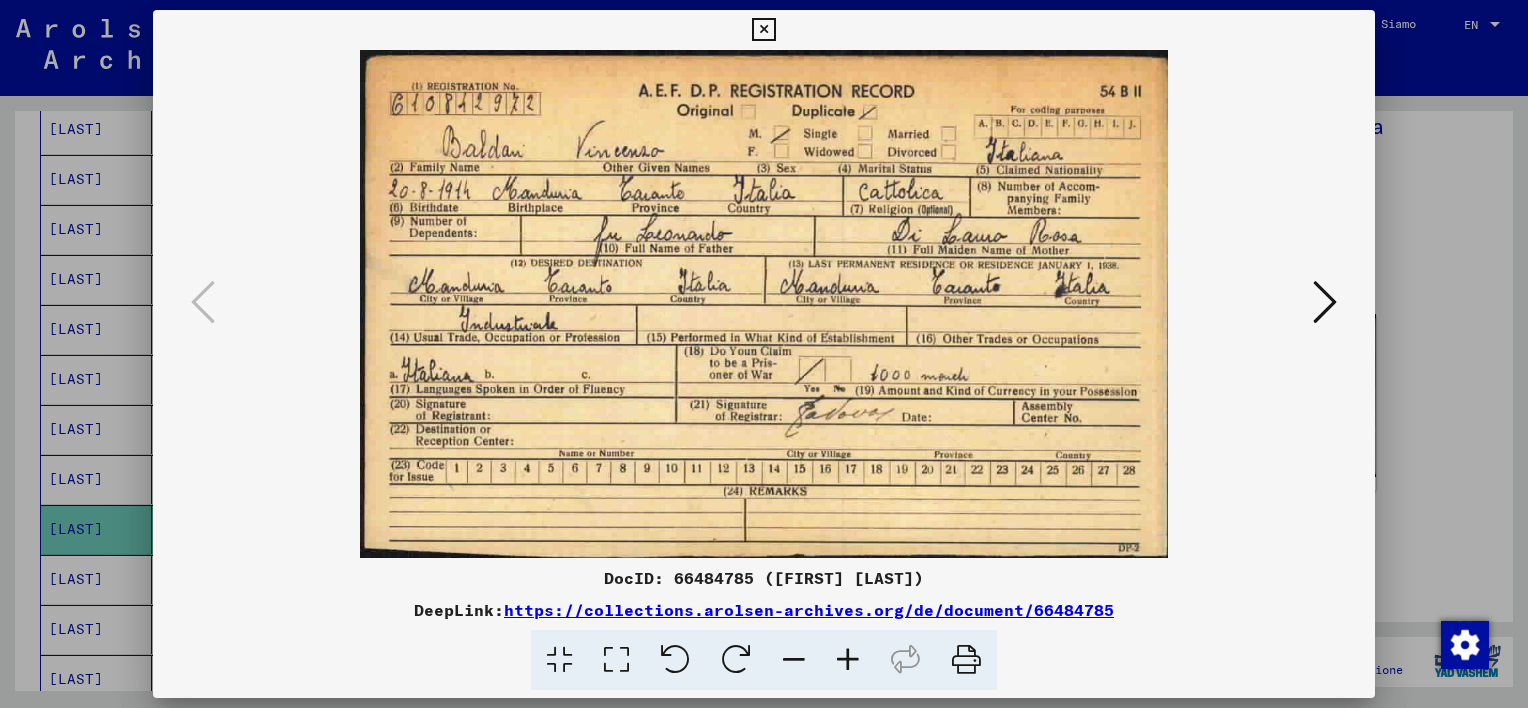 click at bounding box center (763, 30) 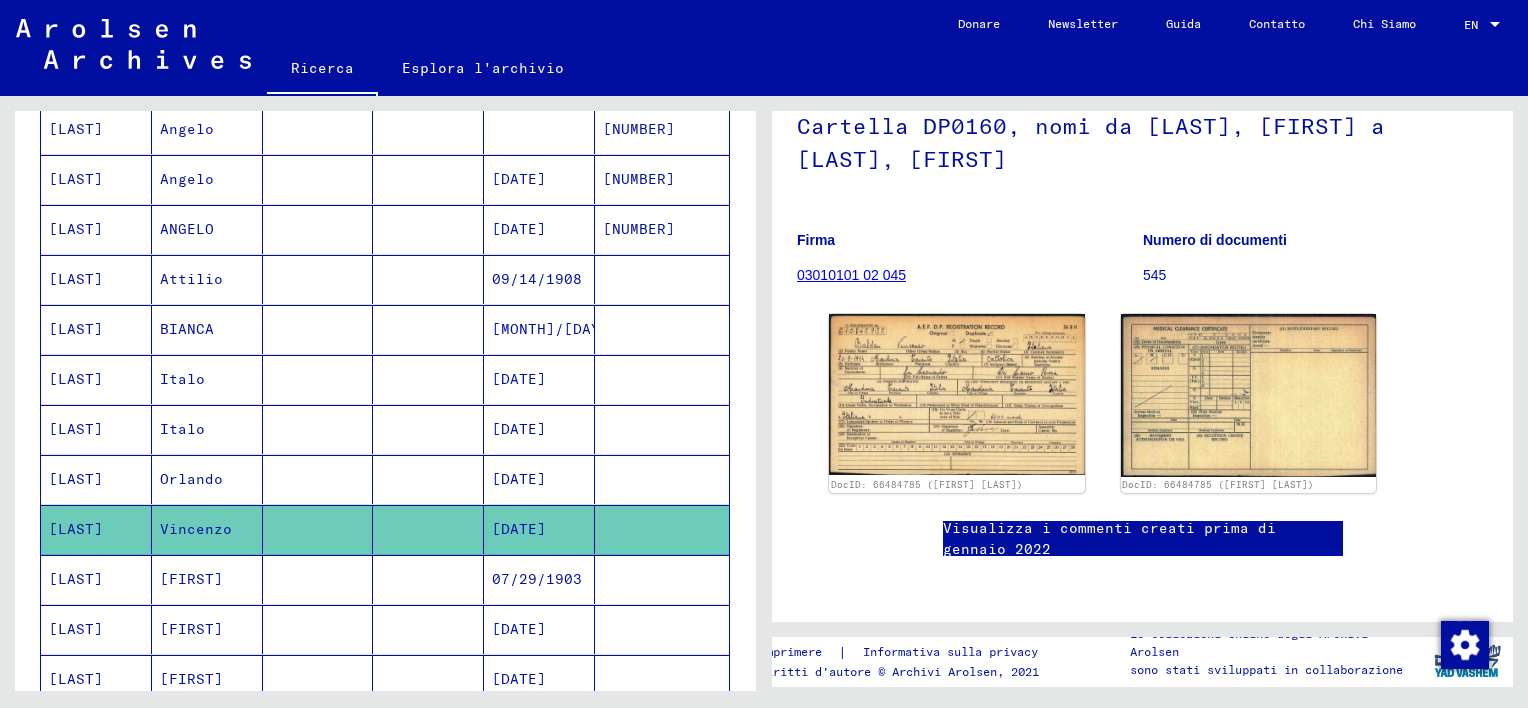 click at bounding box center (318, 629) 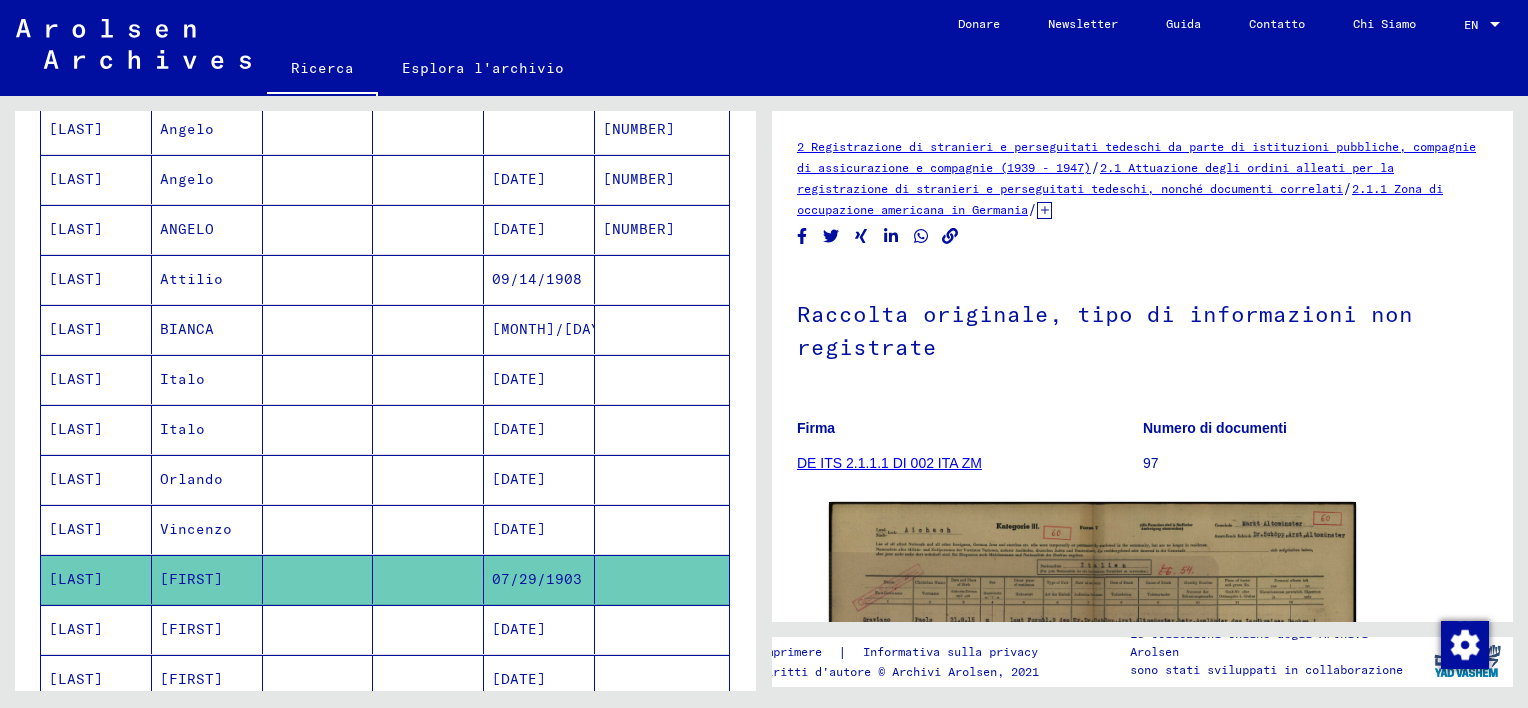 scroll, scrollTop: 0, scrollLeft: 0, axis: both 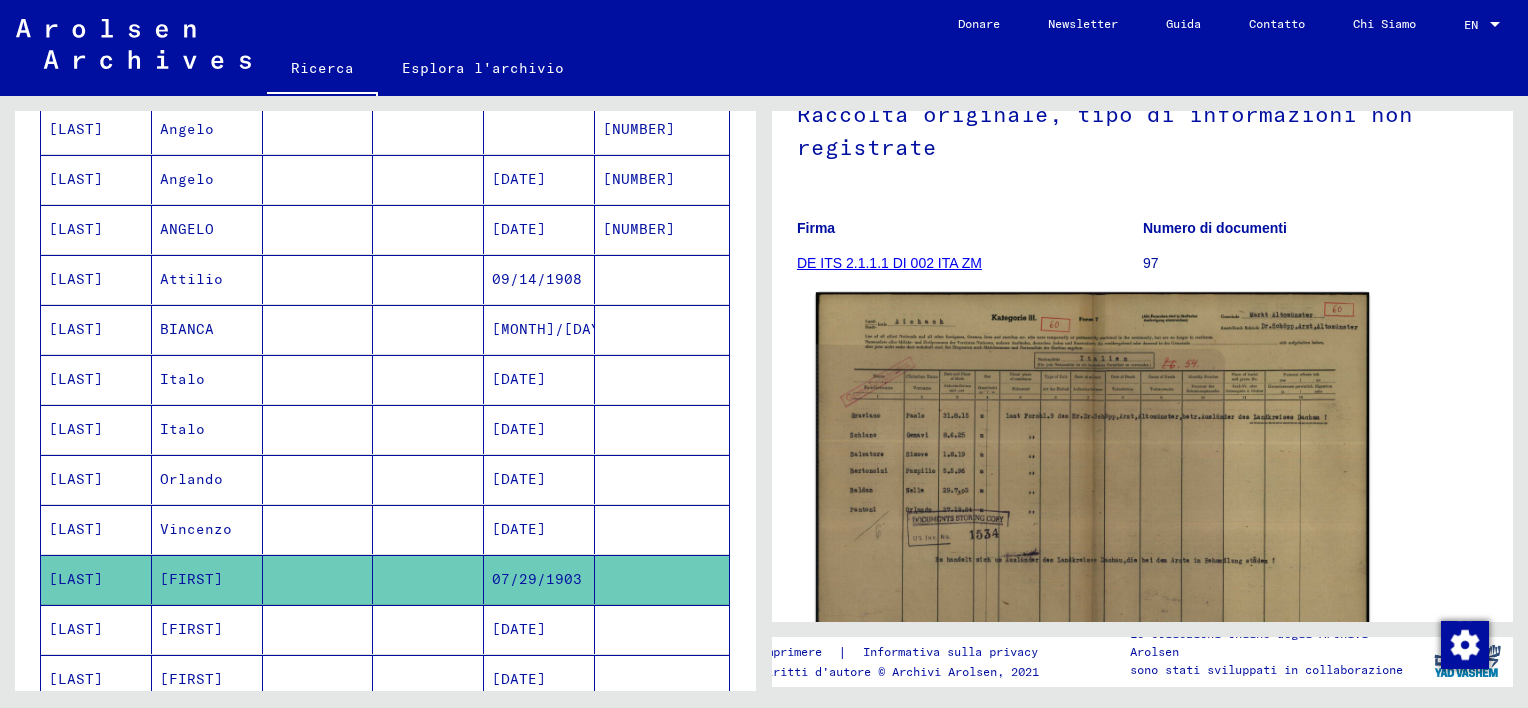 click 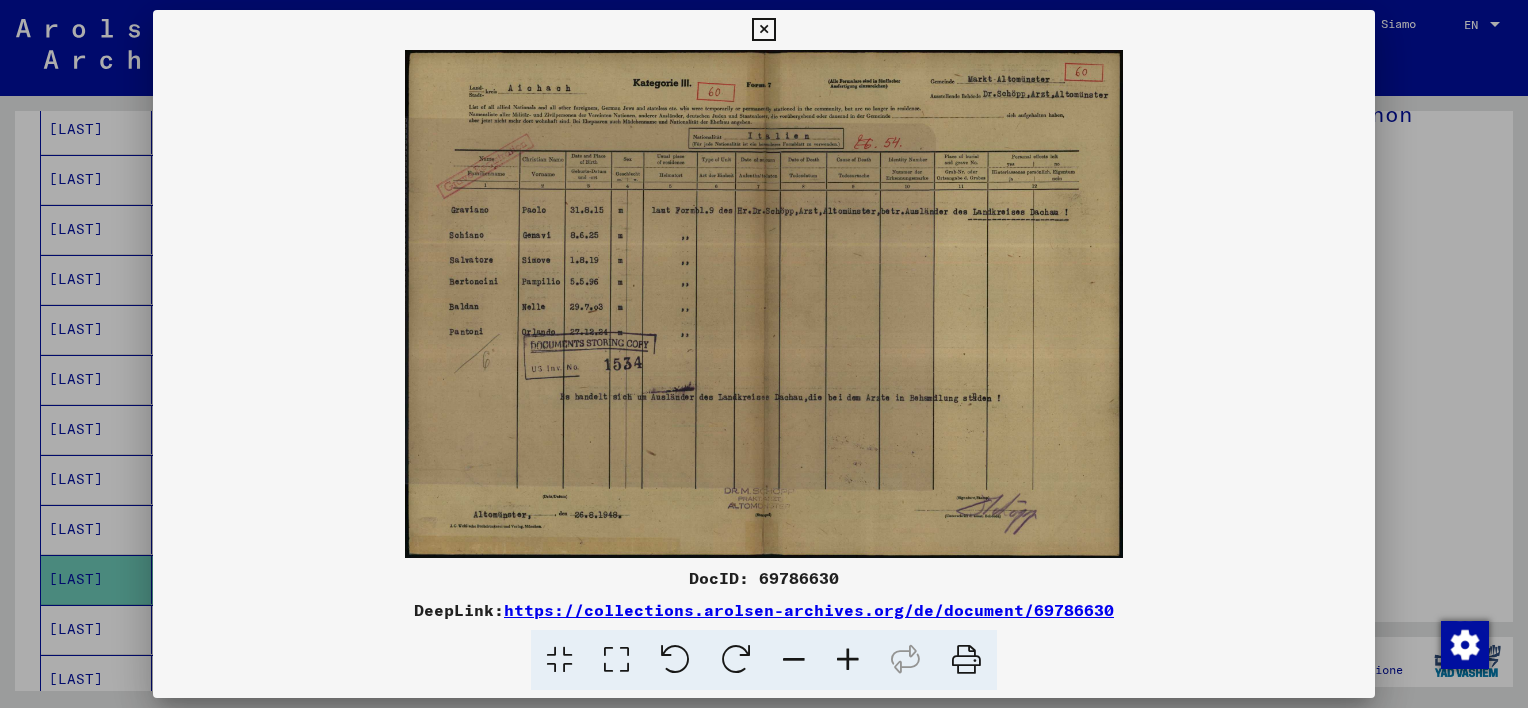 click at bounding box center (763, 30) 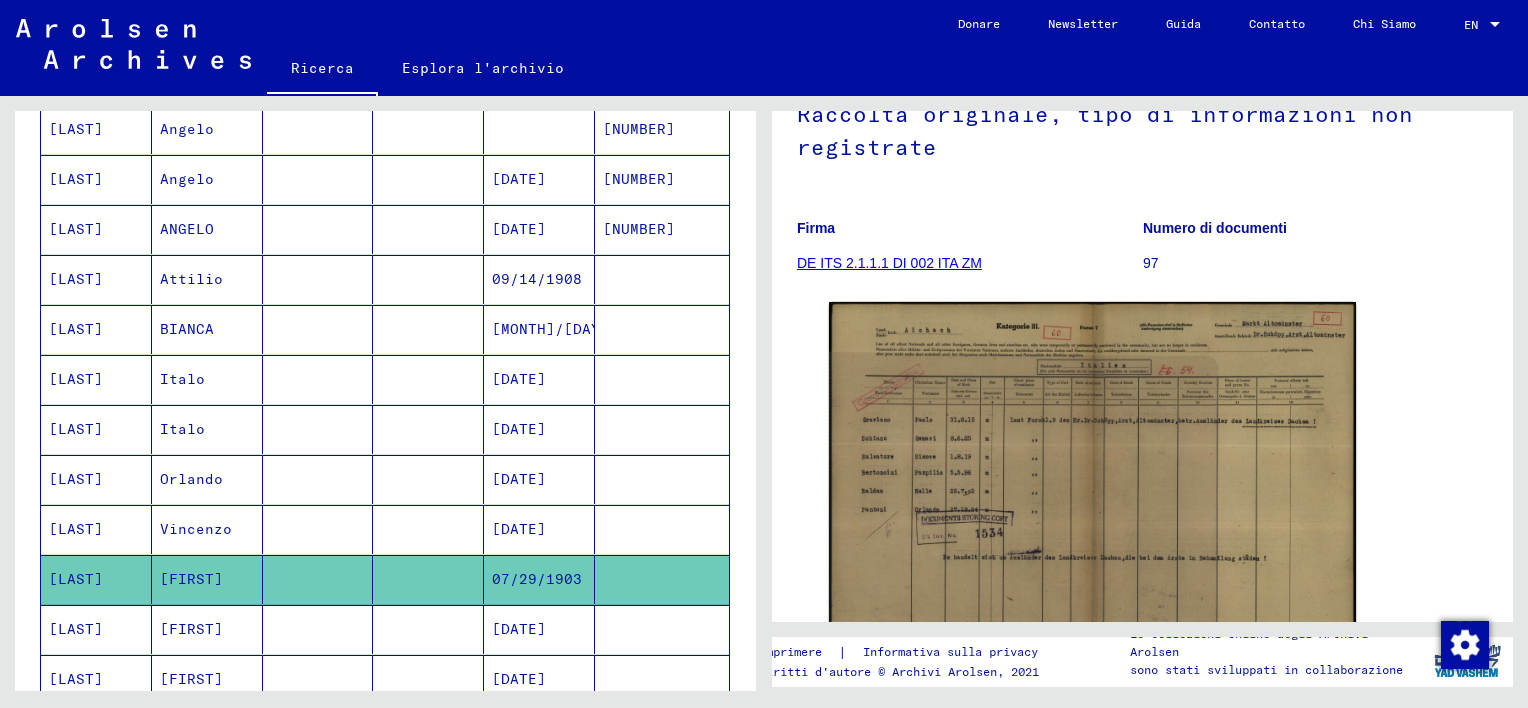 scroll, scrollTop: 800, scrollLeft: 0, axis: vertical 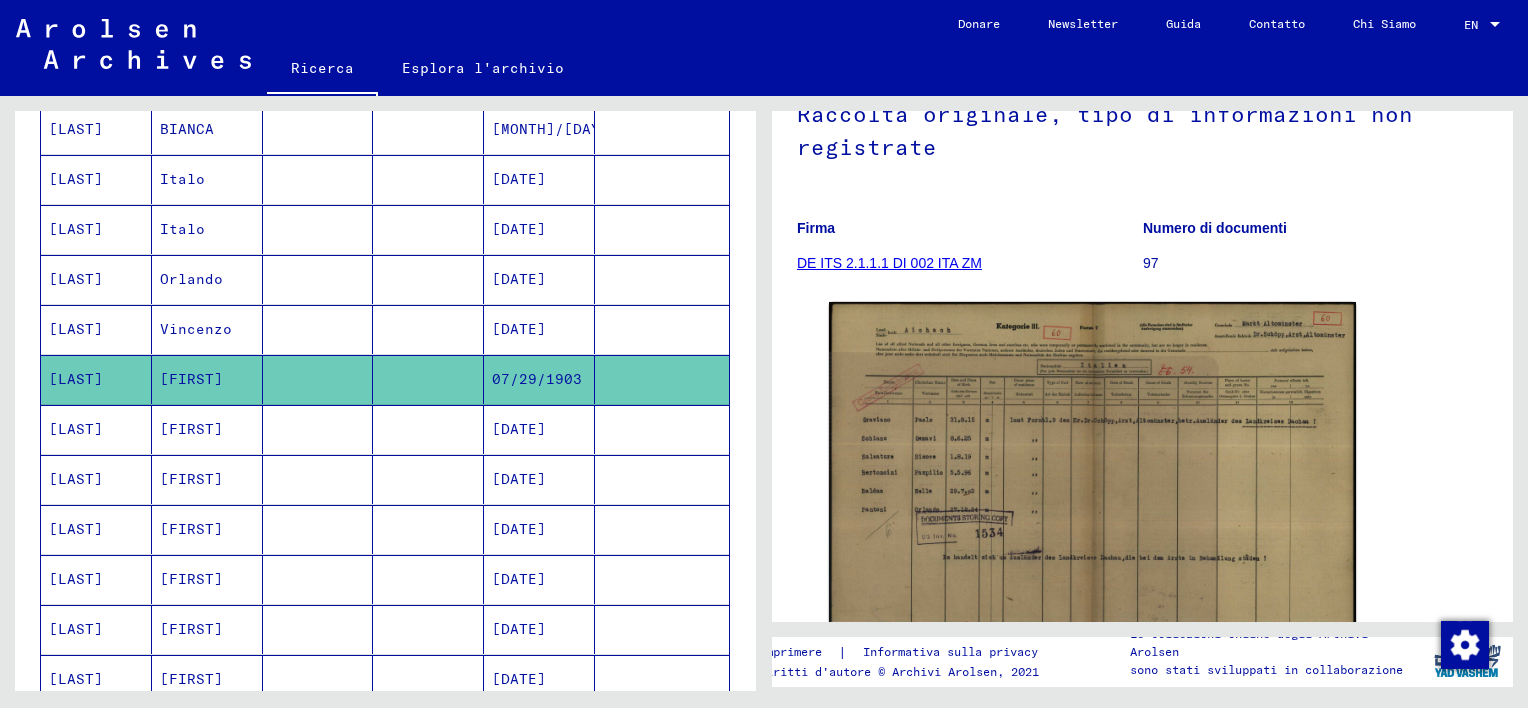 click at bounding box center (318, 479) 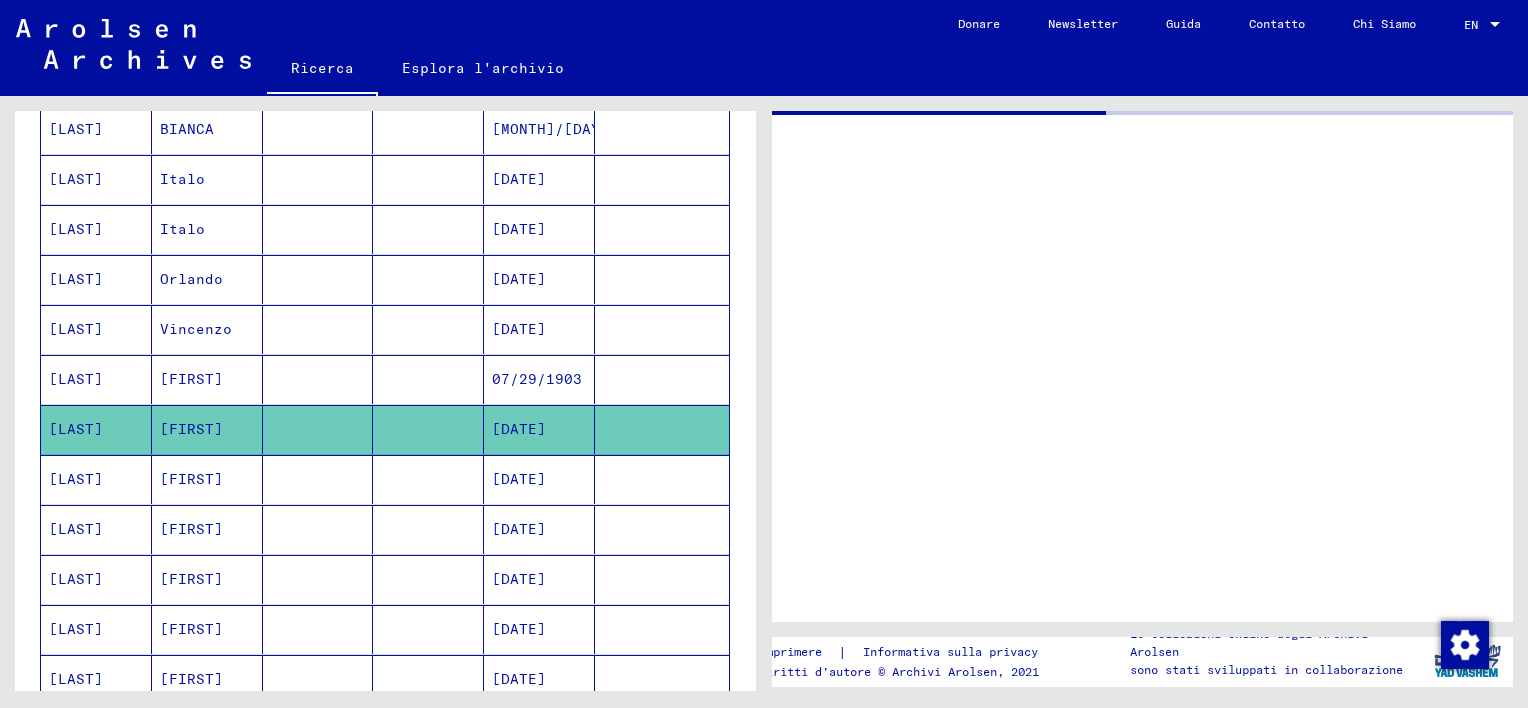 scroll 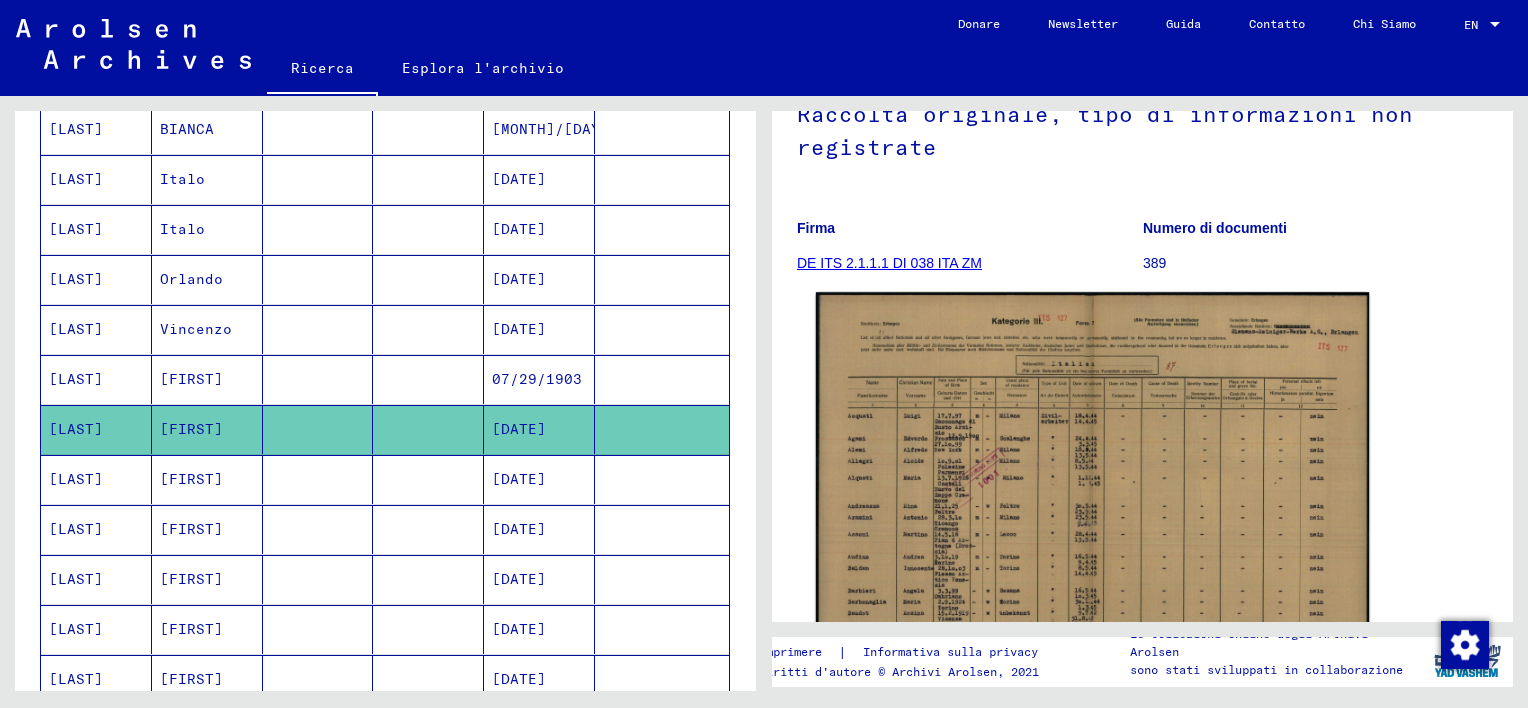 click 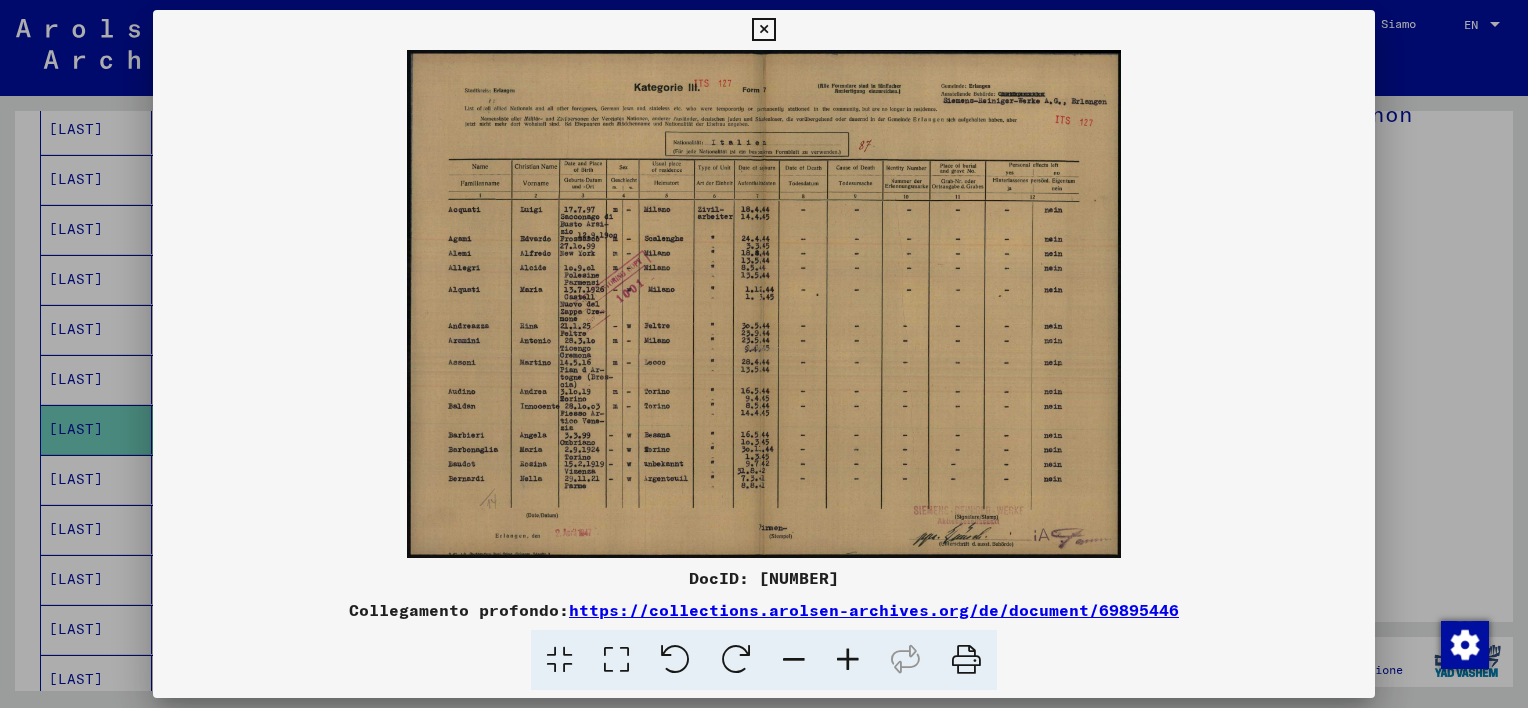 click at bounding box center (848, 660) 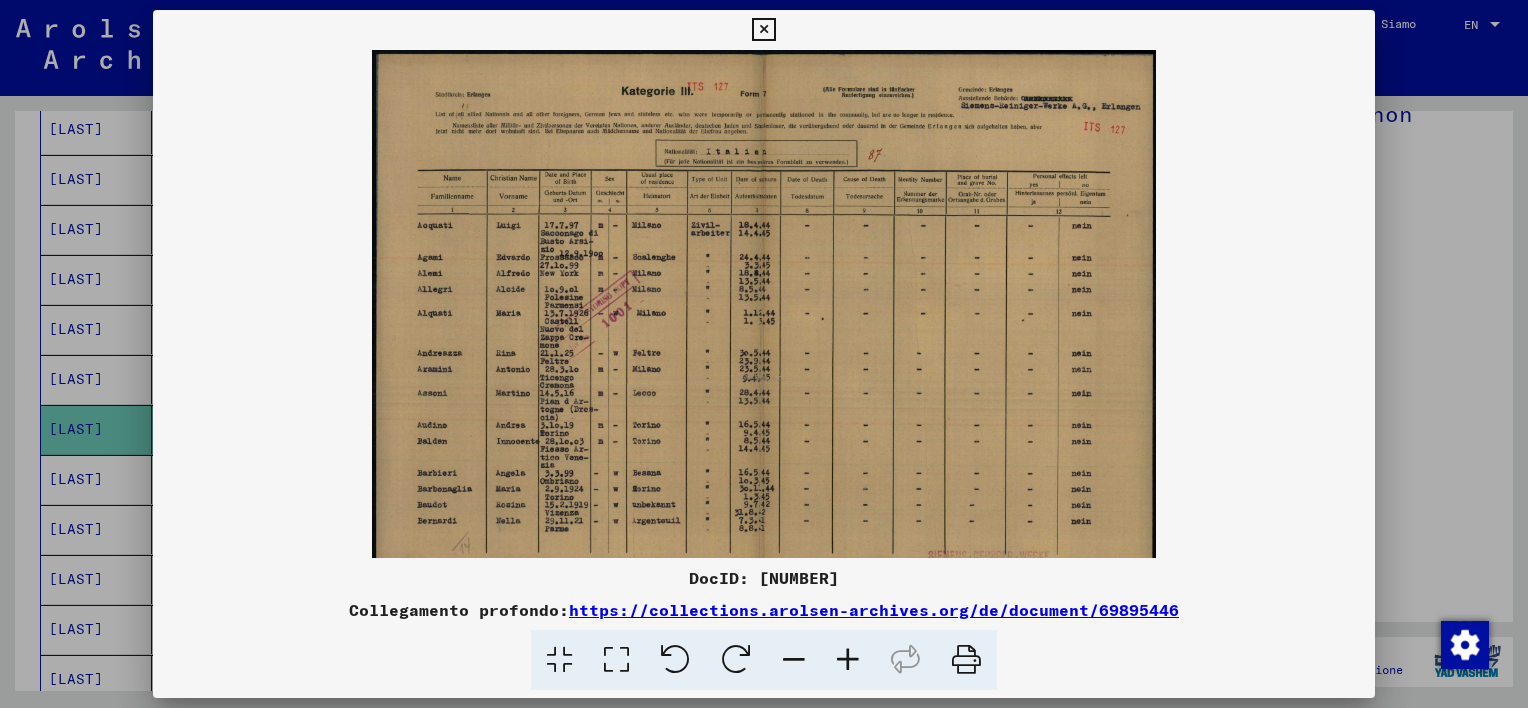 click at bounding box center (848, 660) 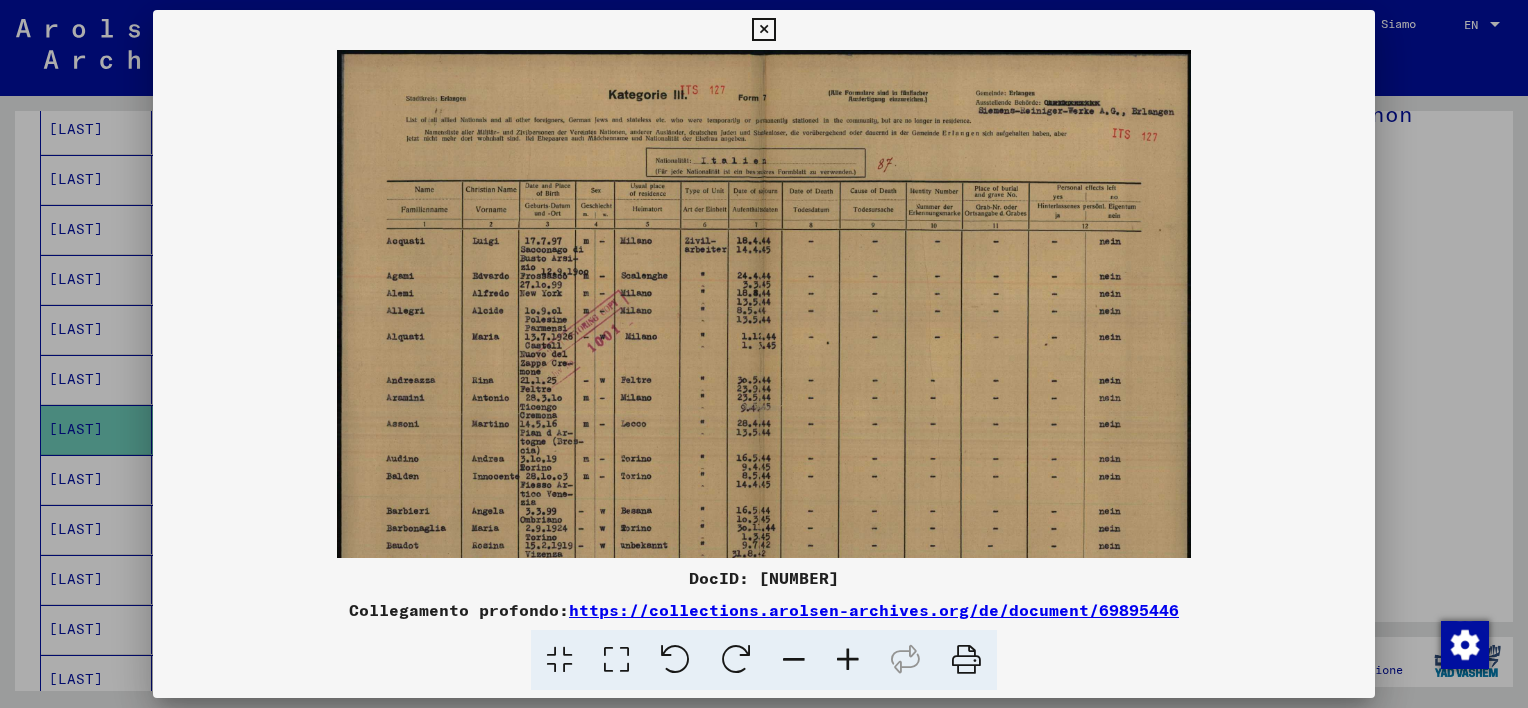 click at bounding box center [848, 660] 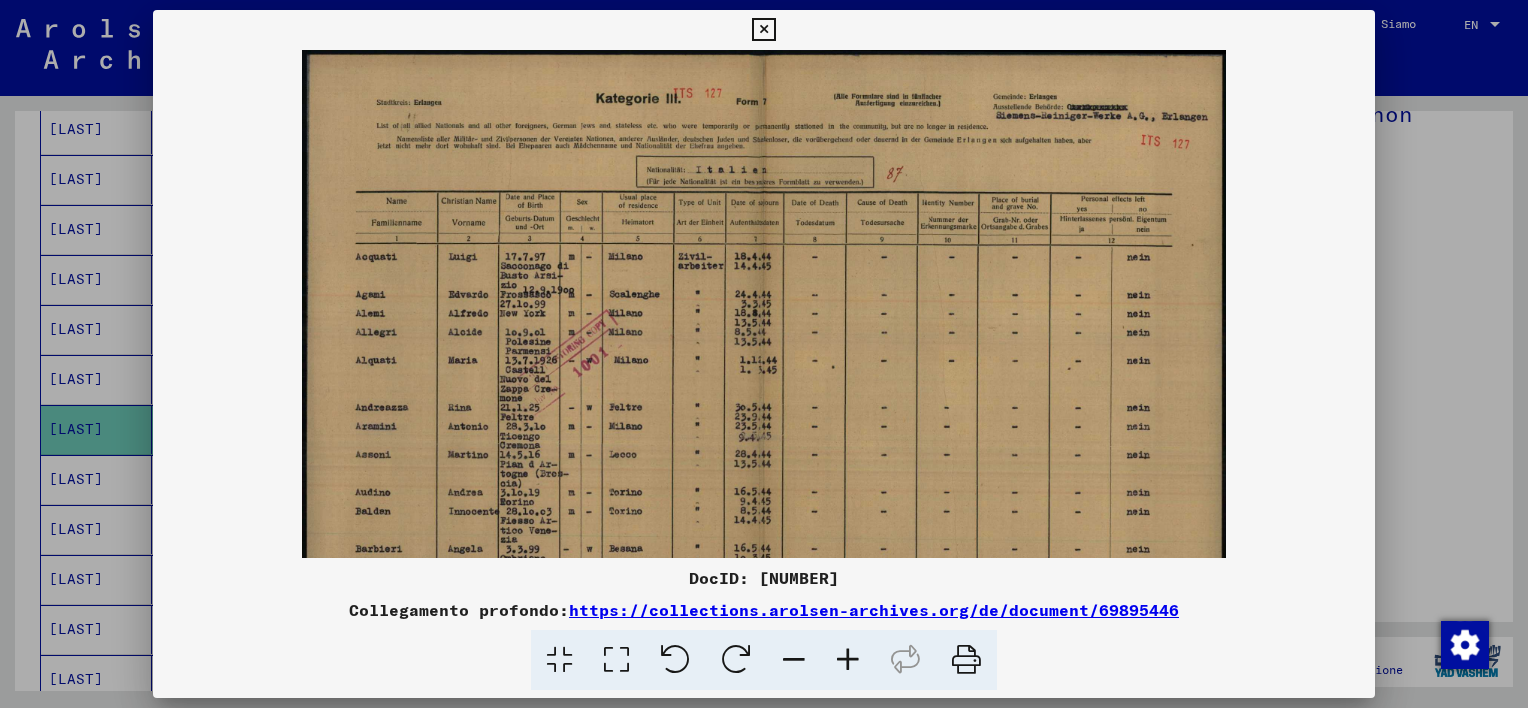 click at bounding box center (848, 660) 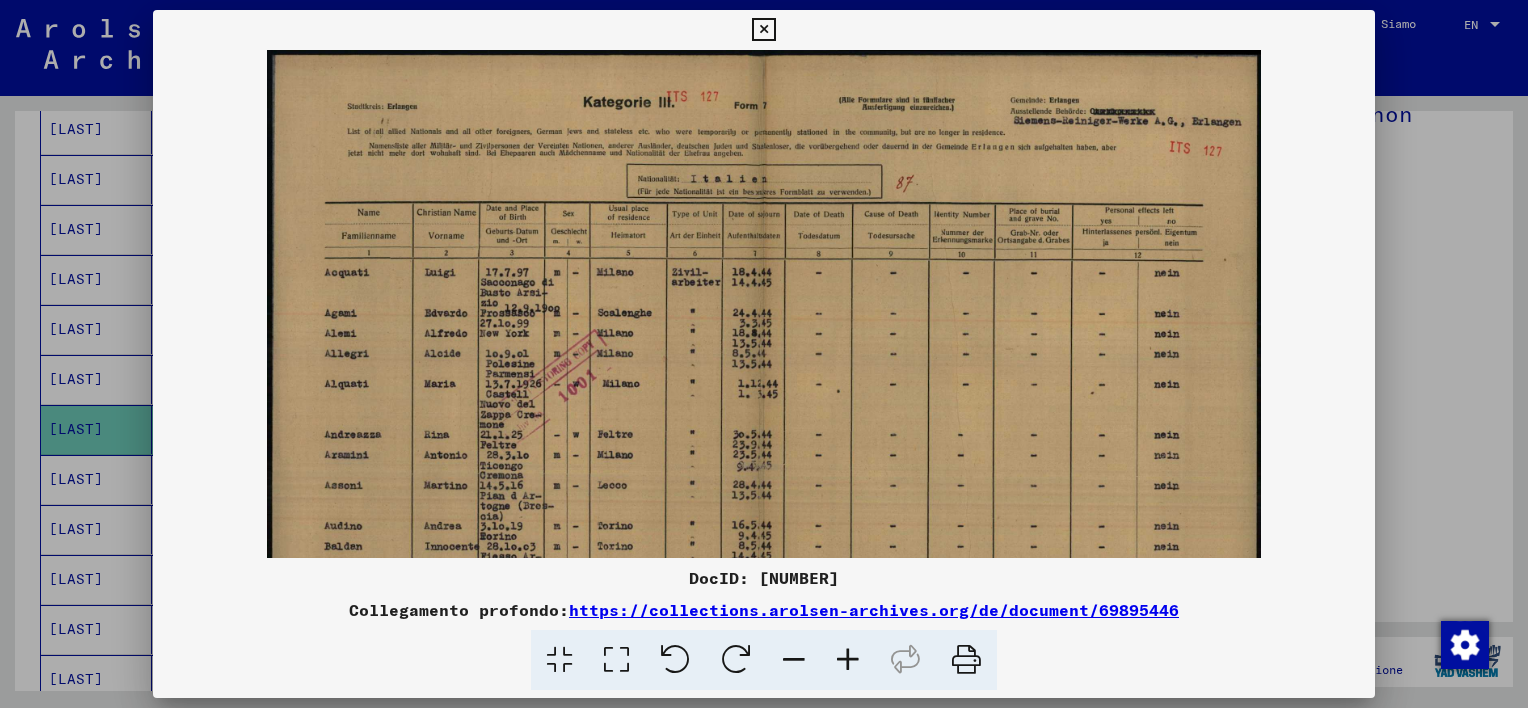 click at bounding box center (848, 660) 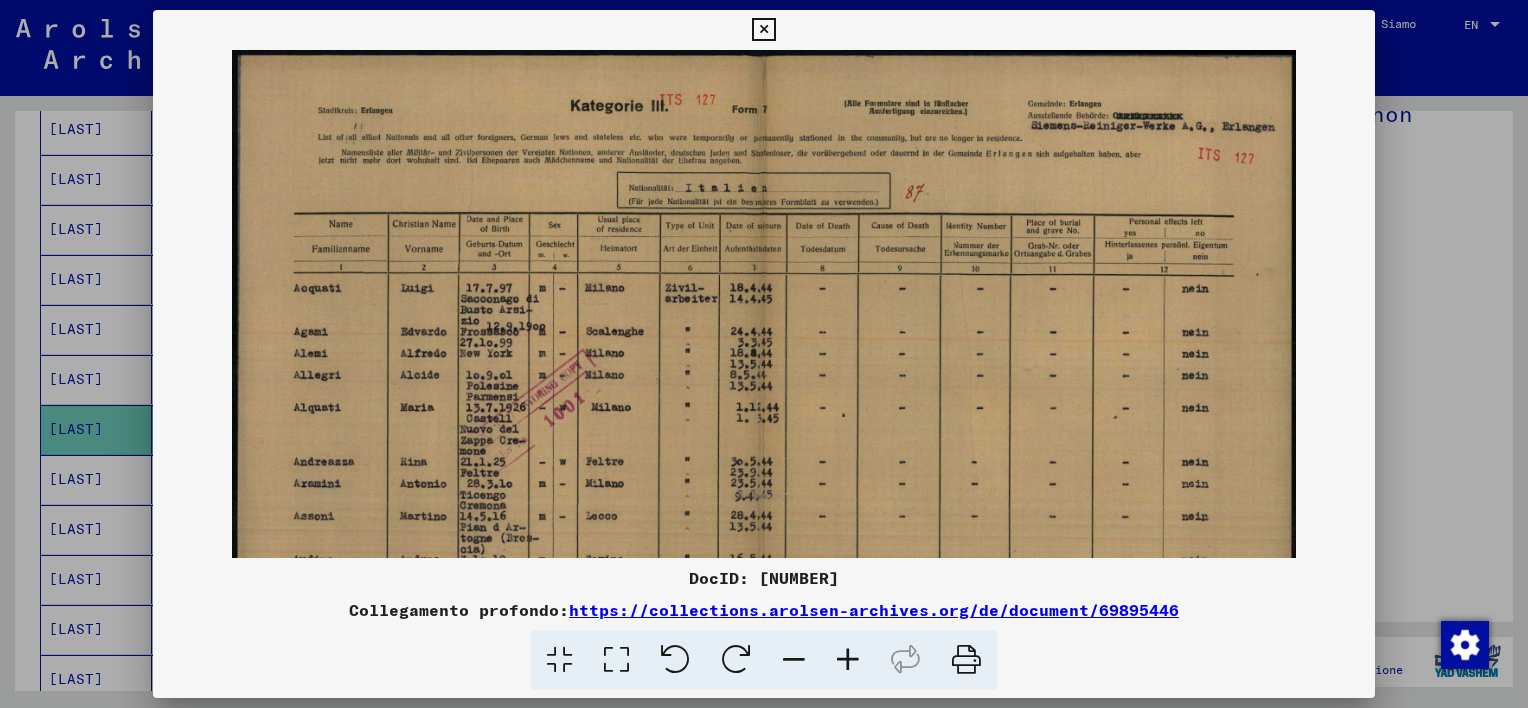 click at bounding box center (848, 660) 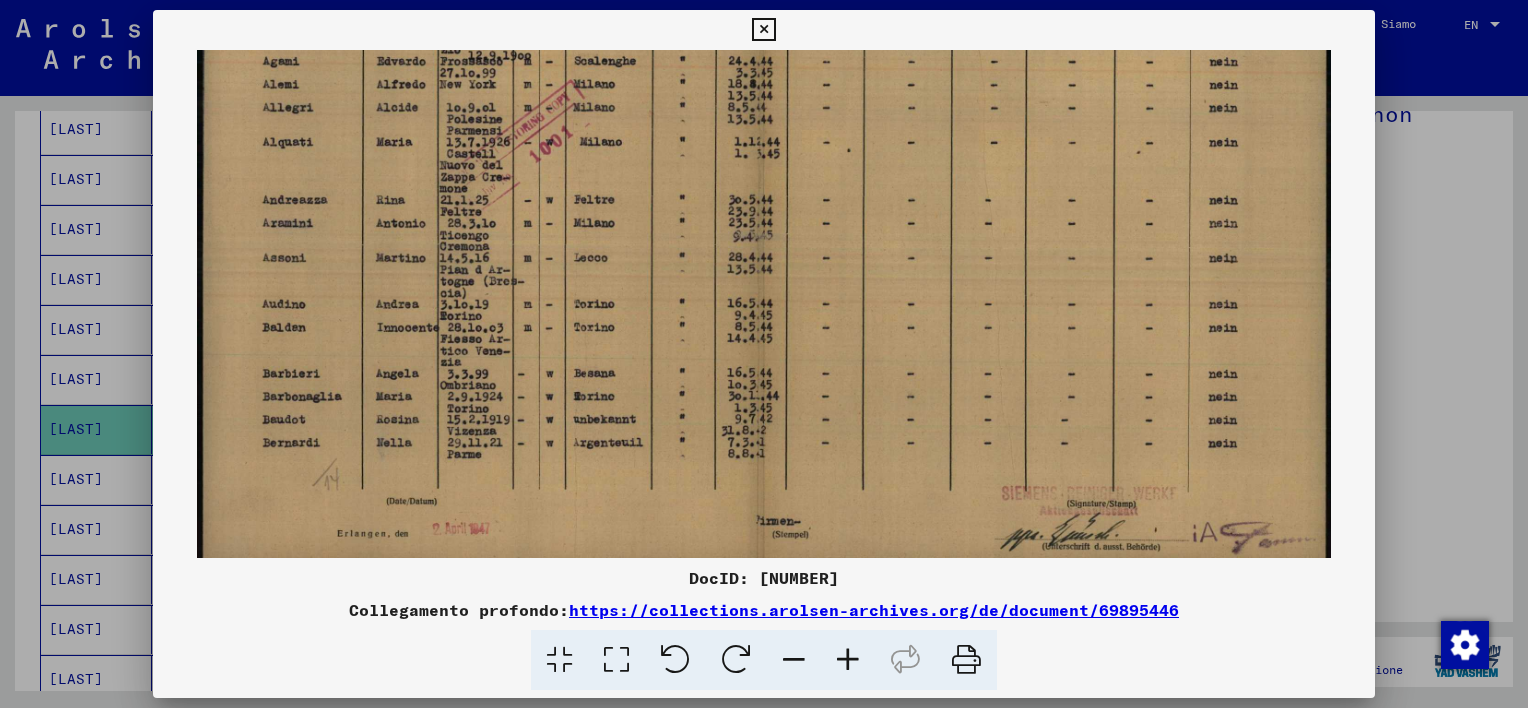 drag, startPoint x: 748, startPoint y: 520, endPoint x: 739, endPoint y: 247, distance: 273.14832 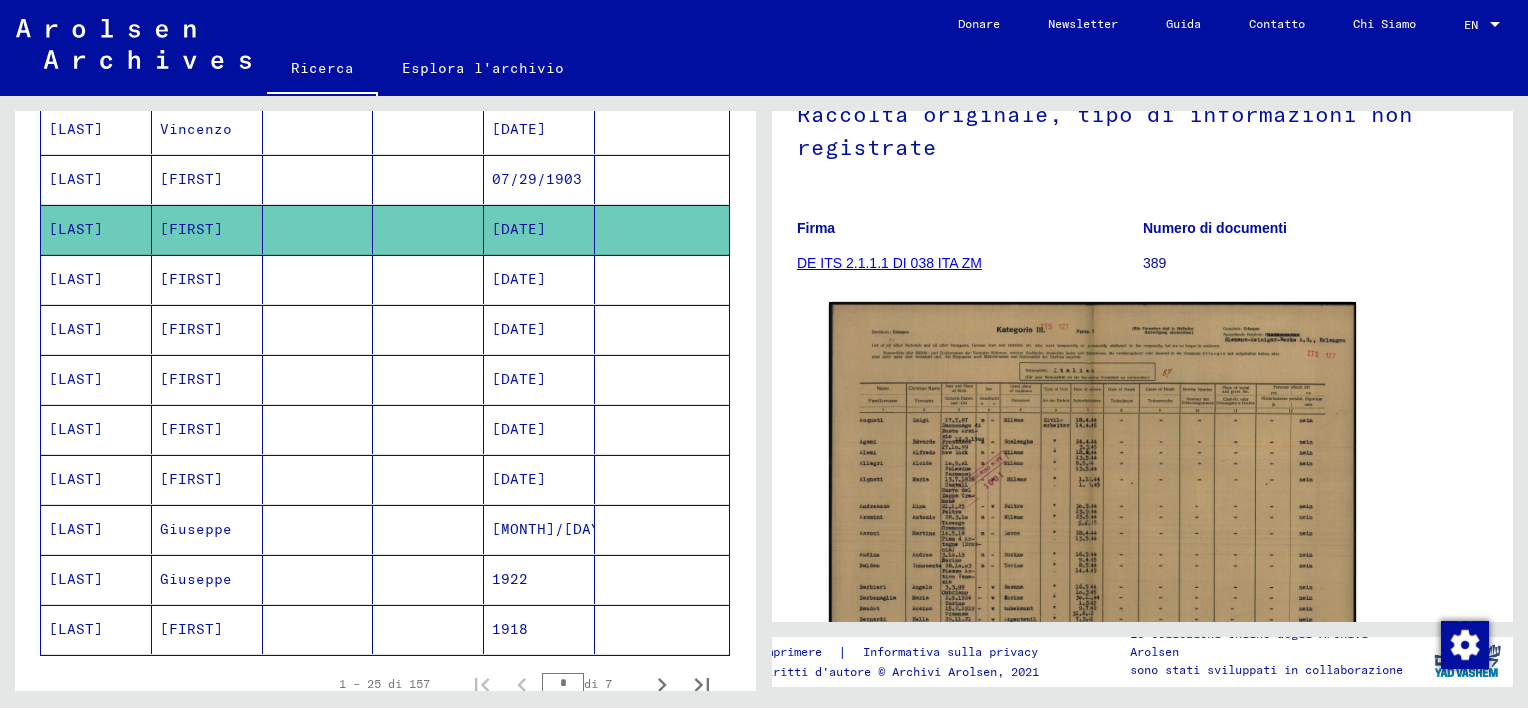 click at bounding box center [318, 529] 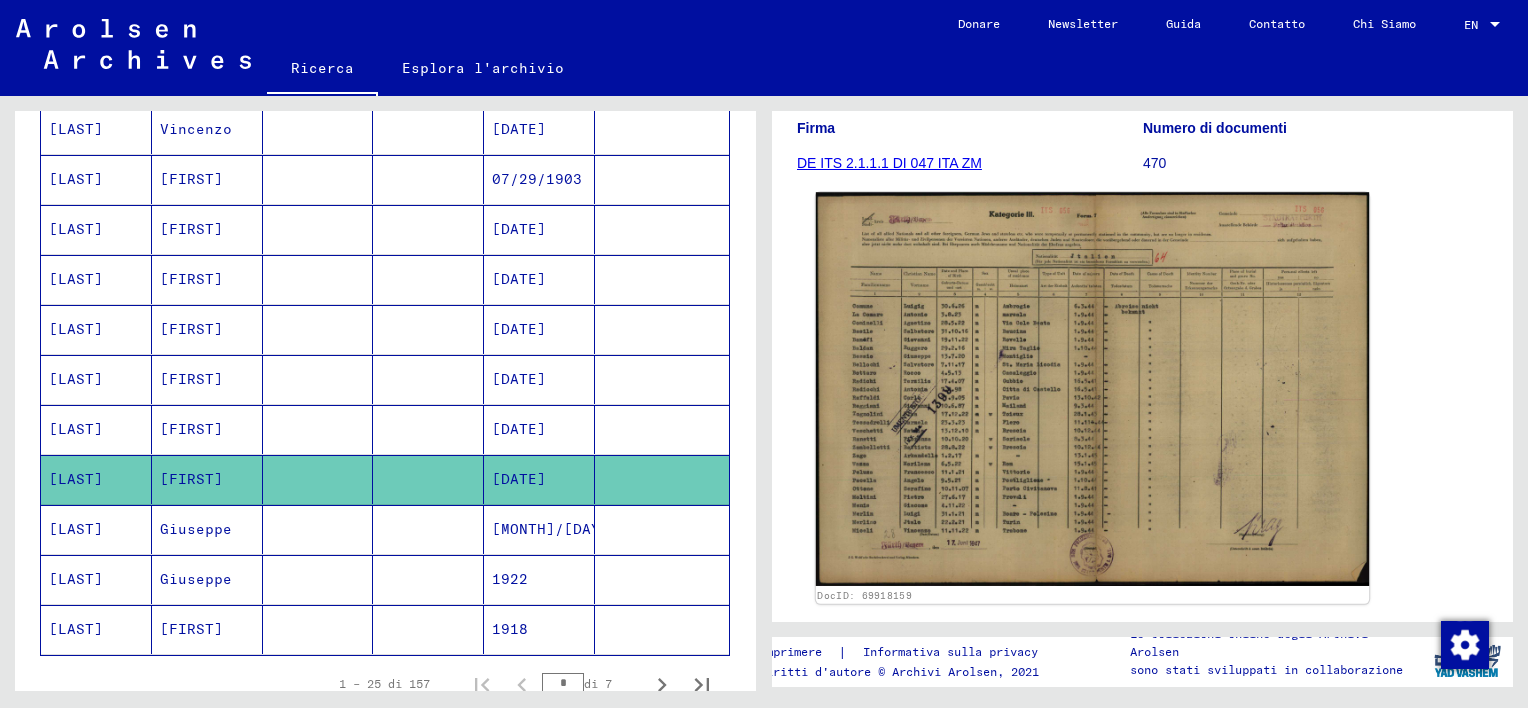 click 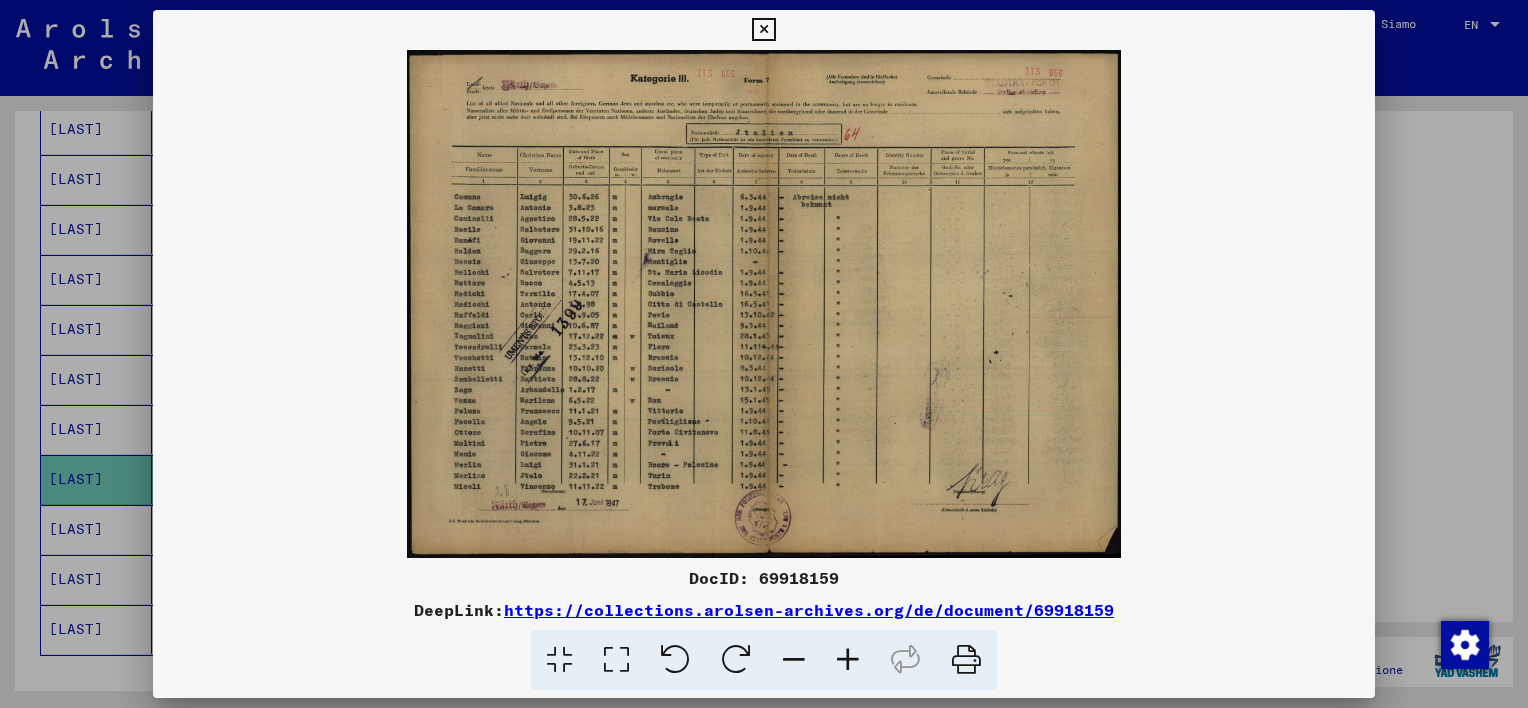 click at bounding box center (848, 660) 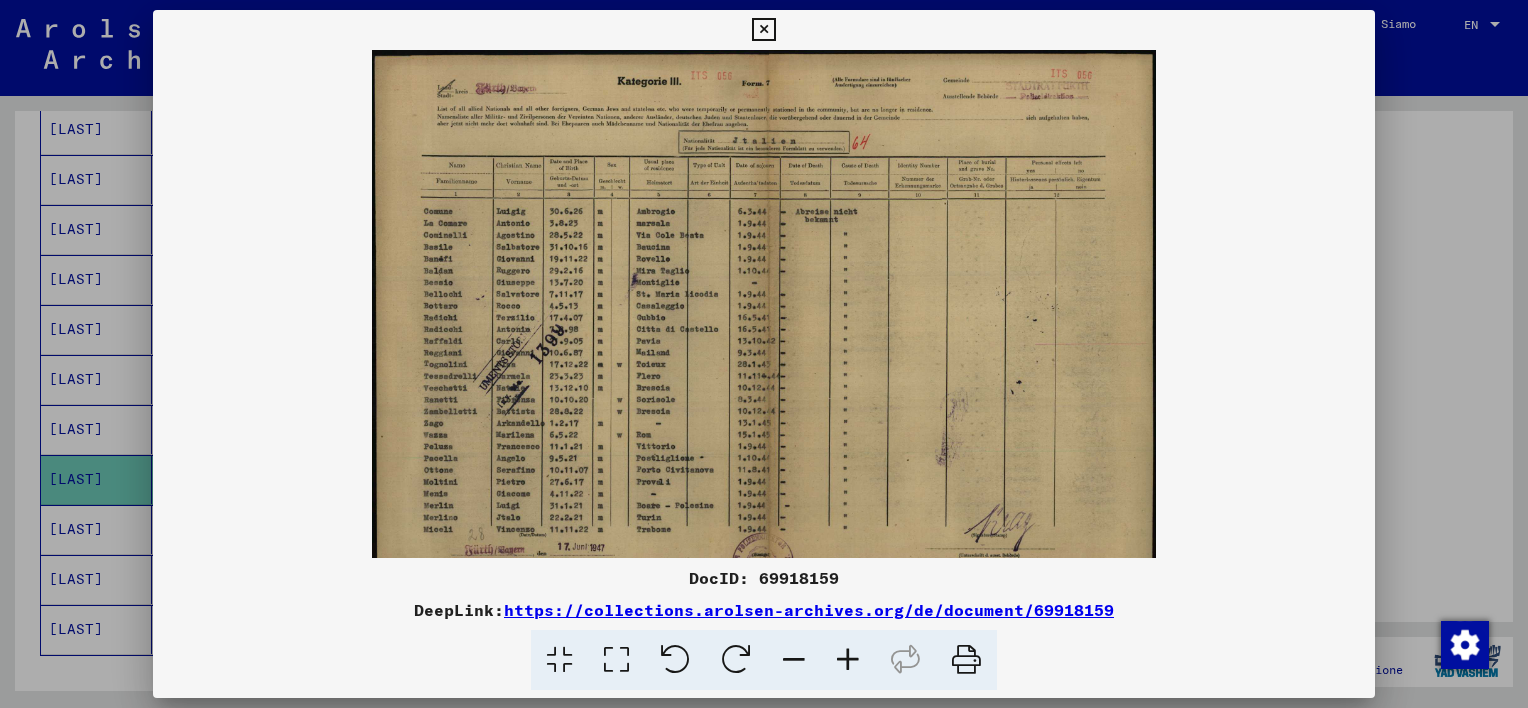 click at bounding box center [848, 660] 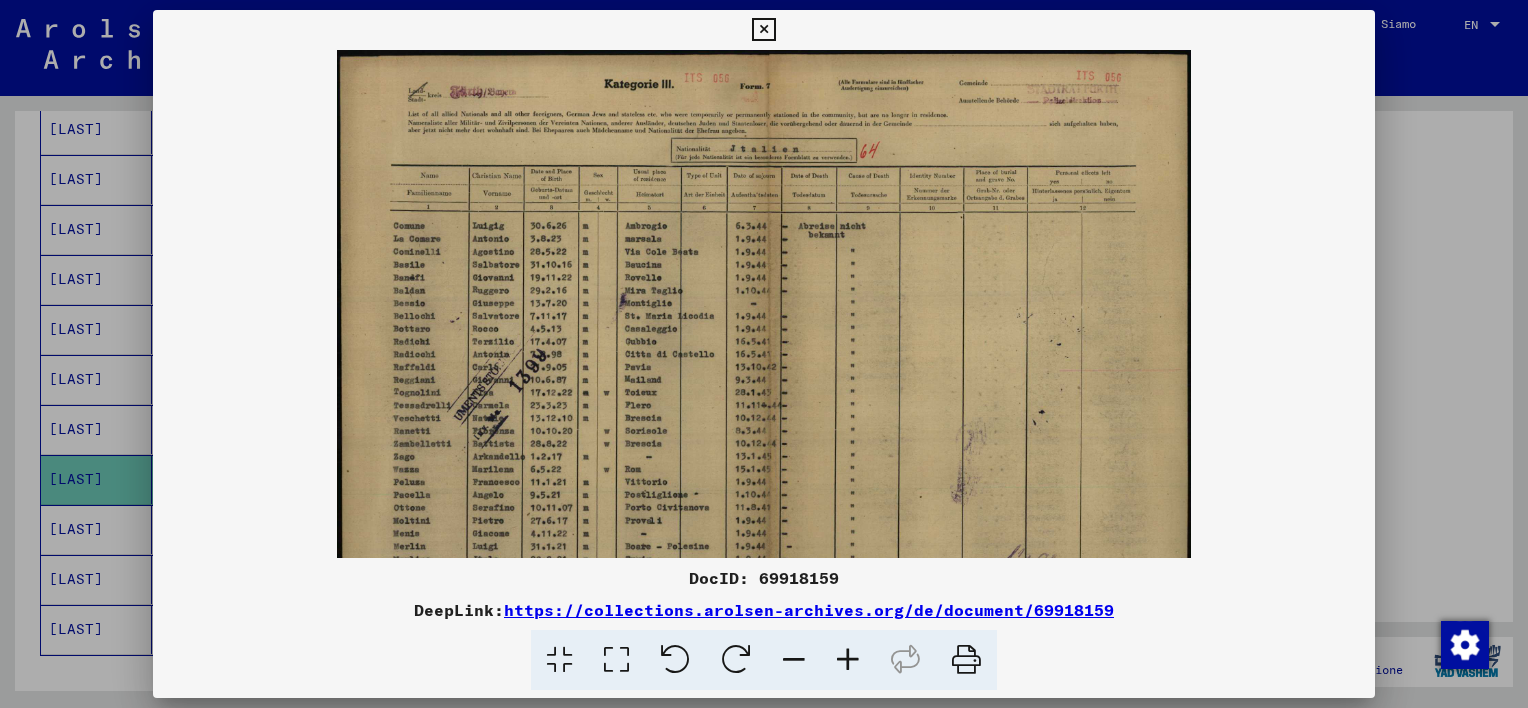 click at bounding box center (848, 660) 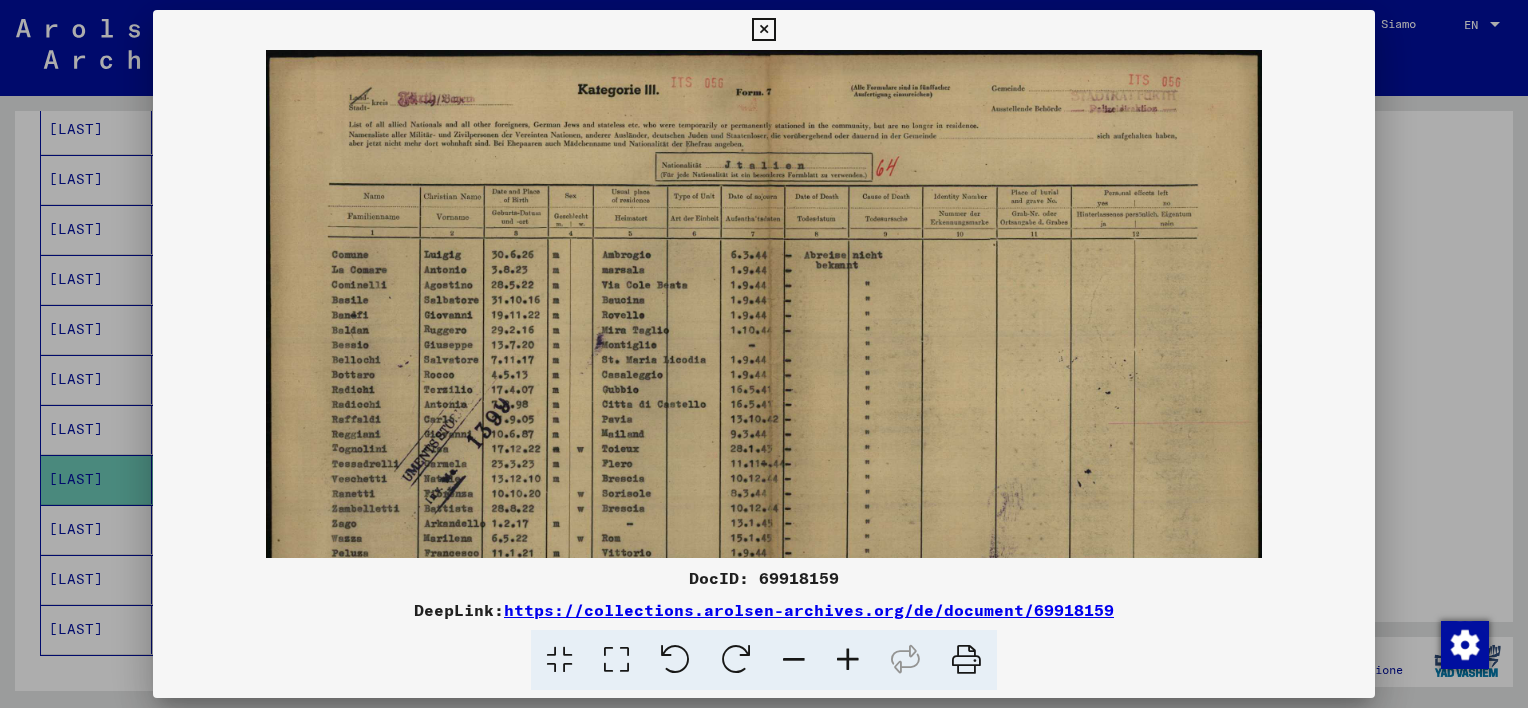 click at bounding box center (848, 660) 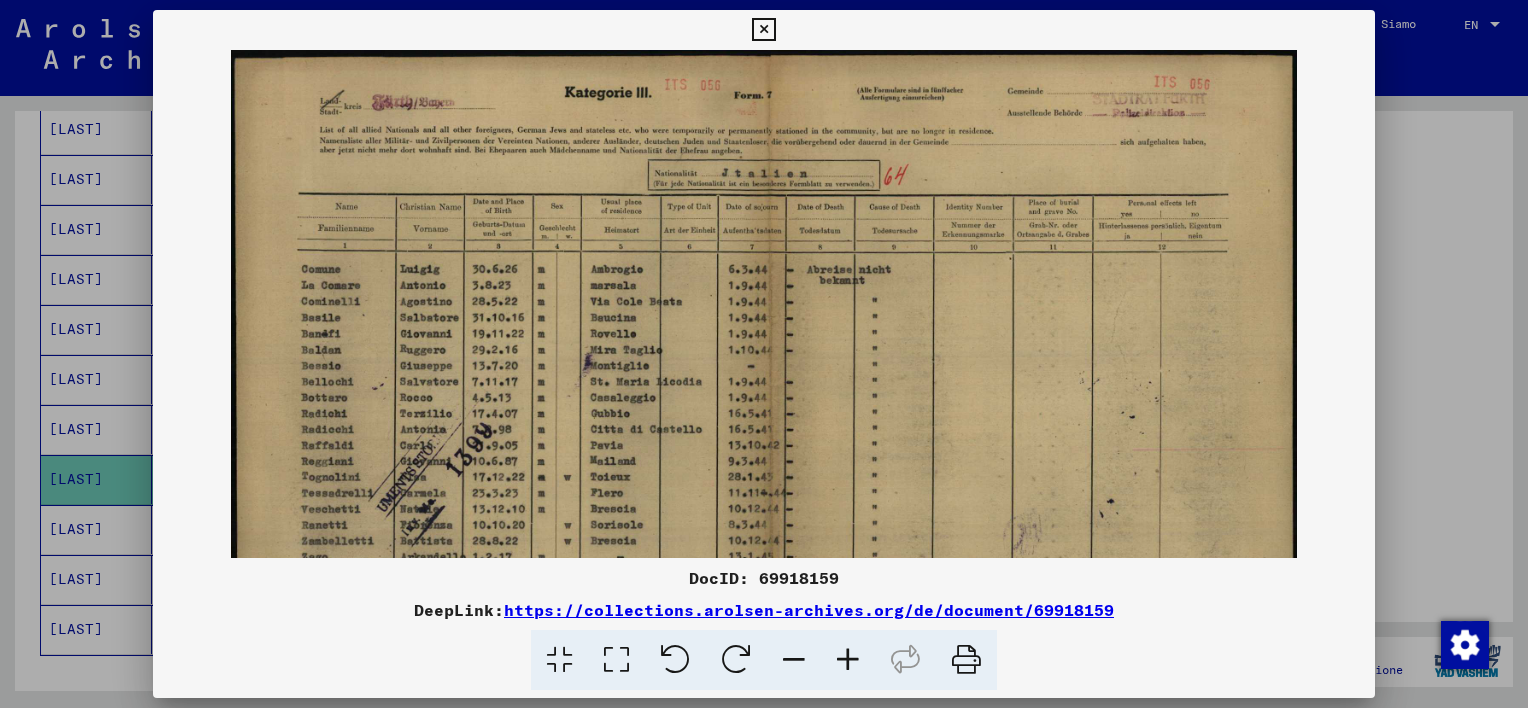 click at bounding box center [848, 660] 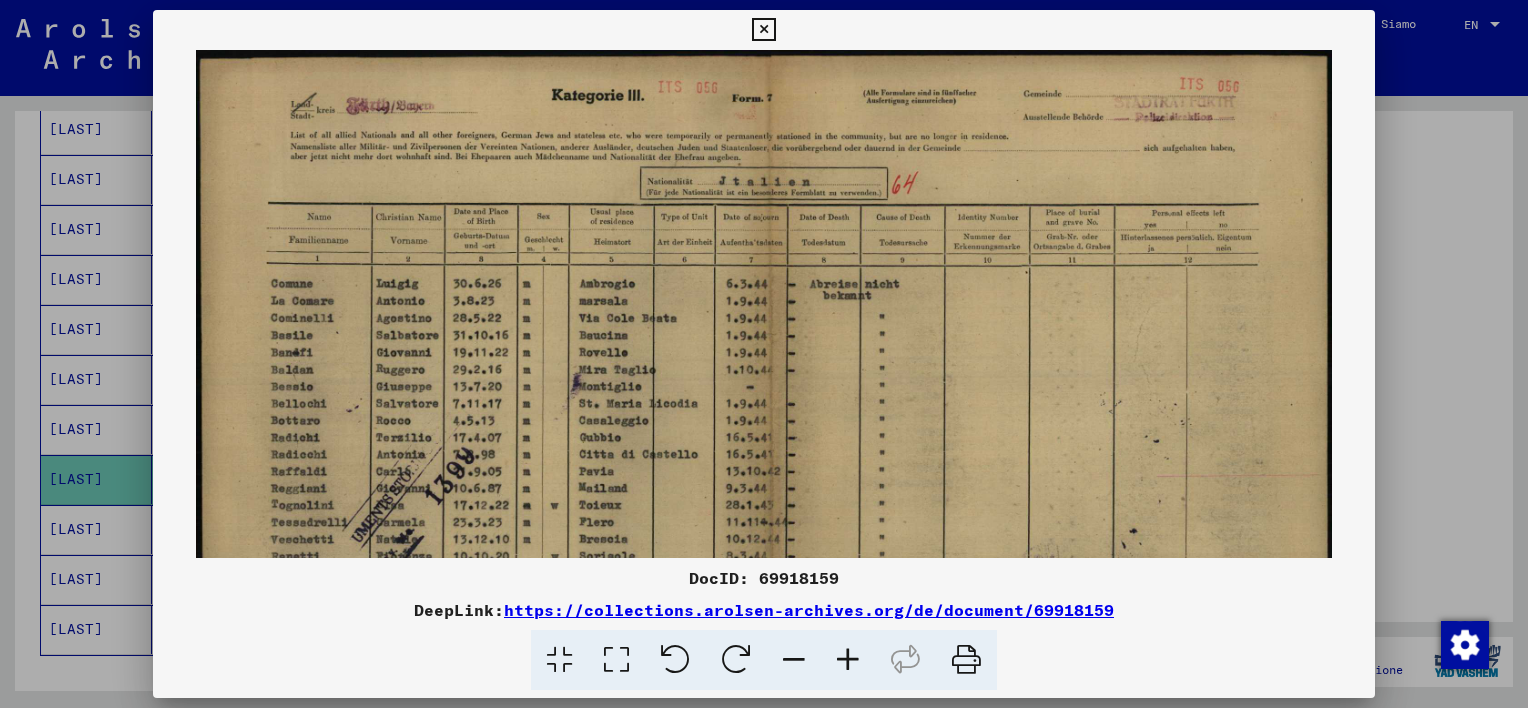 click at bounding box center [763, 30] 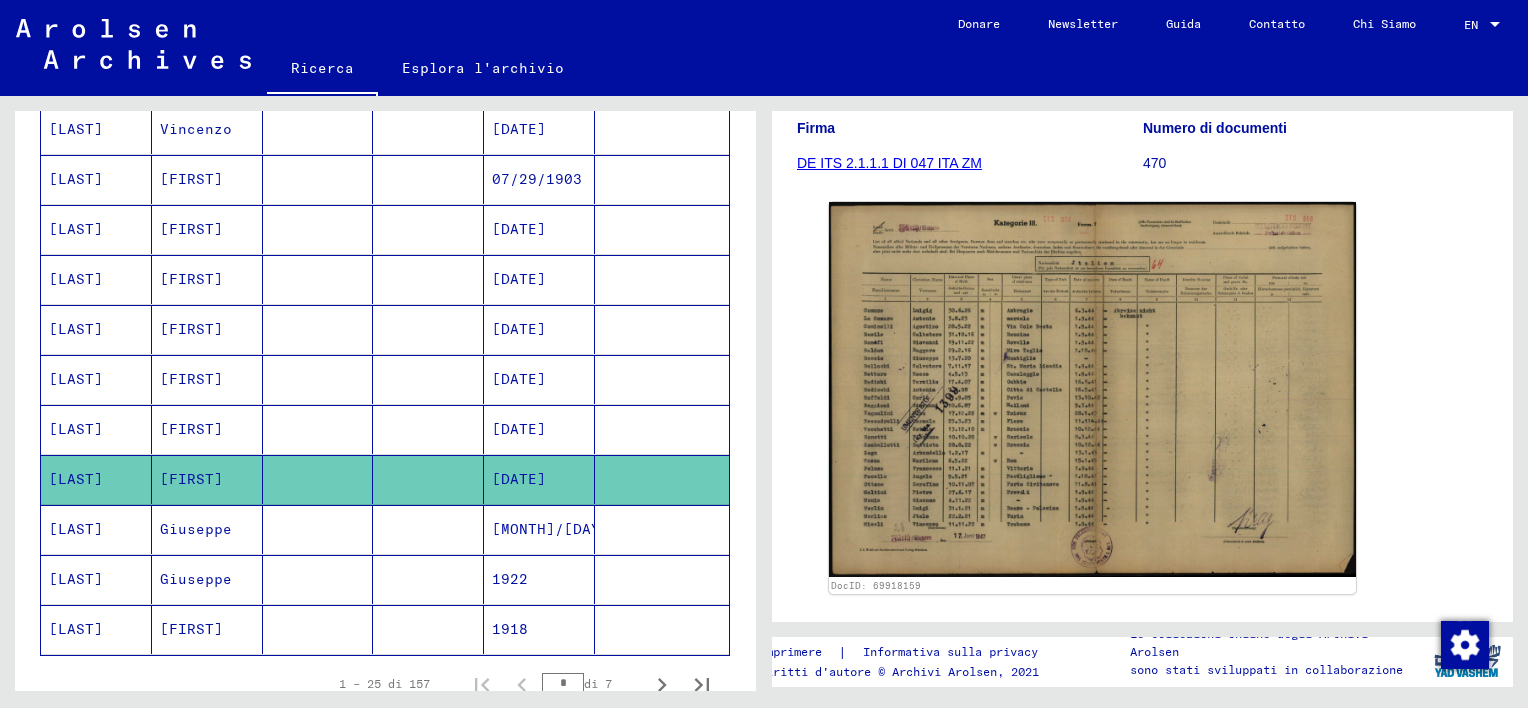 click at bounding box center [318, 579] 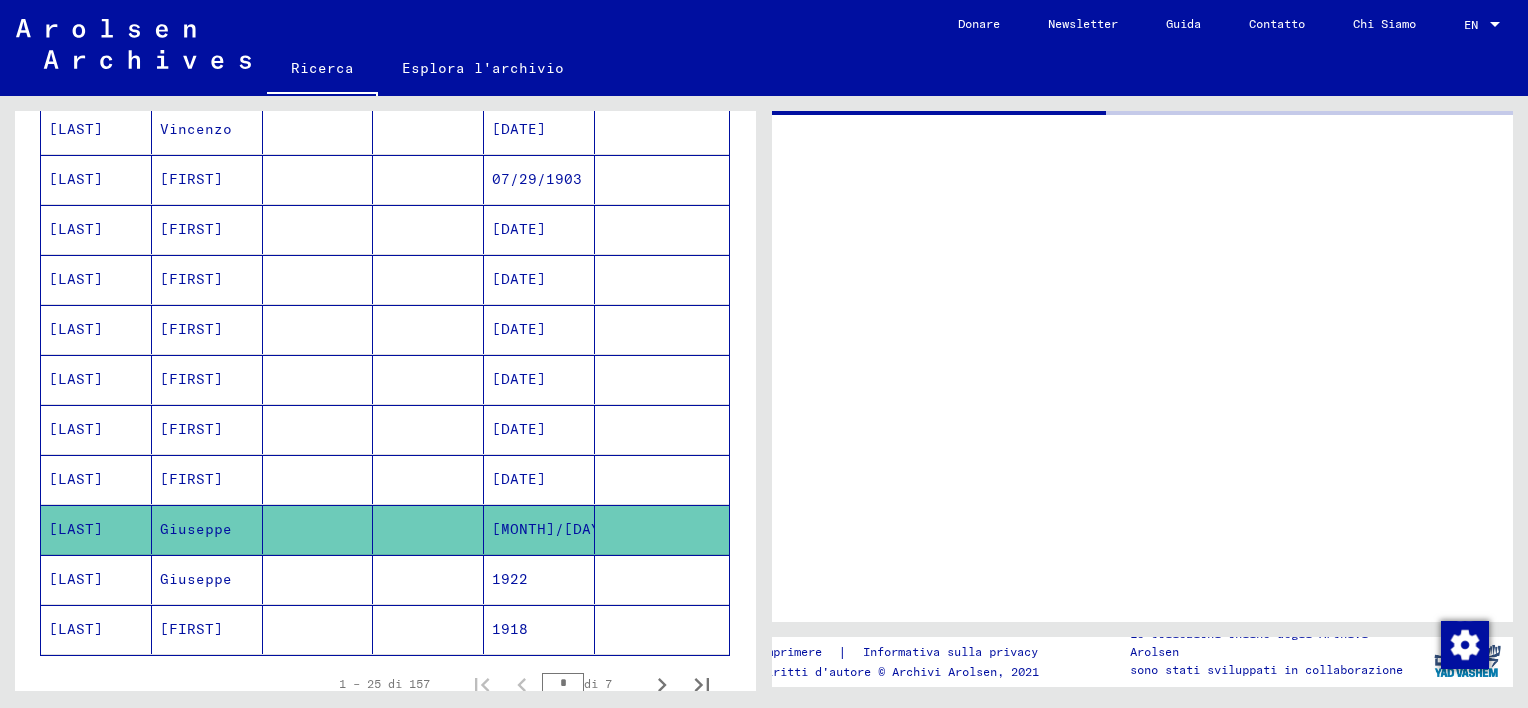 scroll, scrollTop: 0, scrollLeft: 0, axis: both 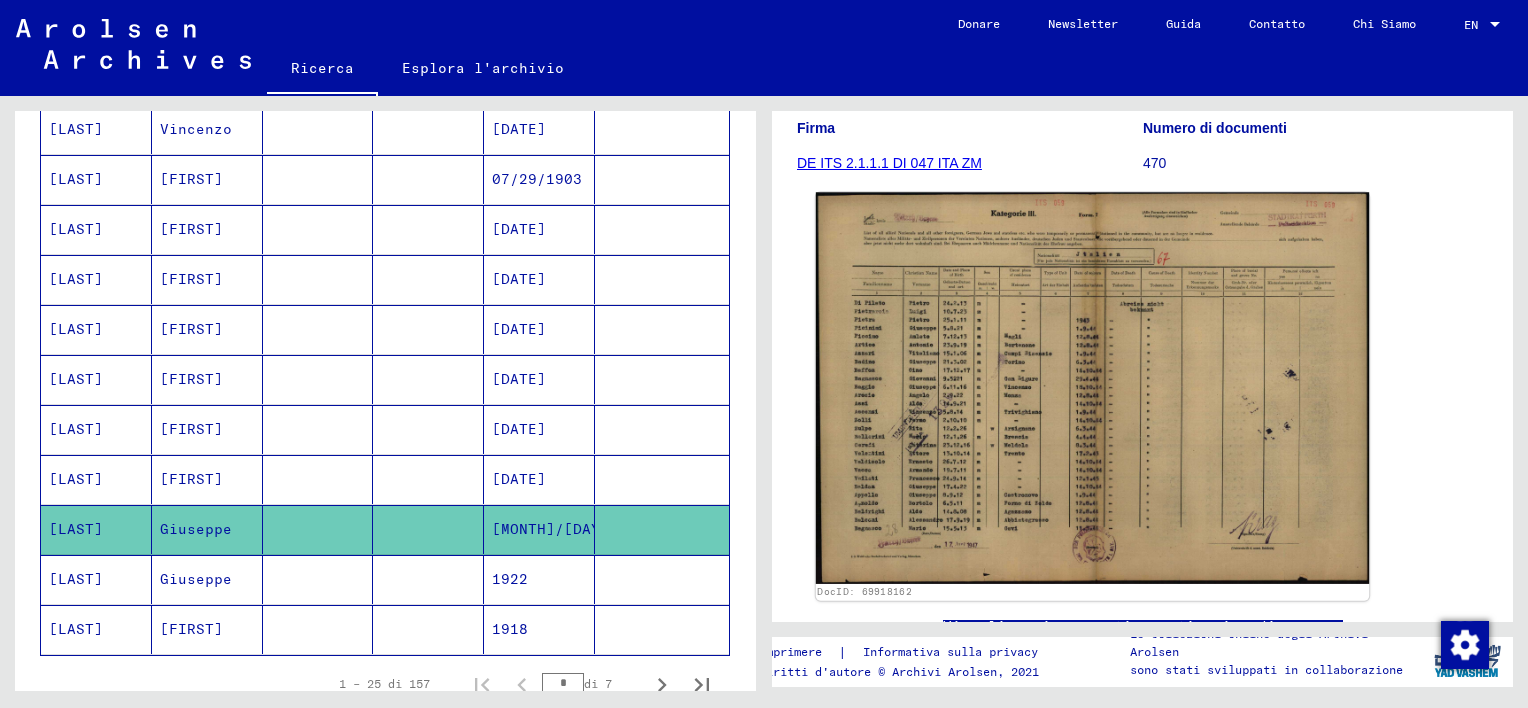click 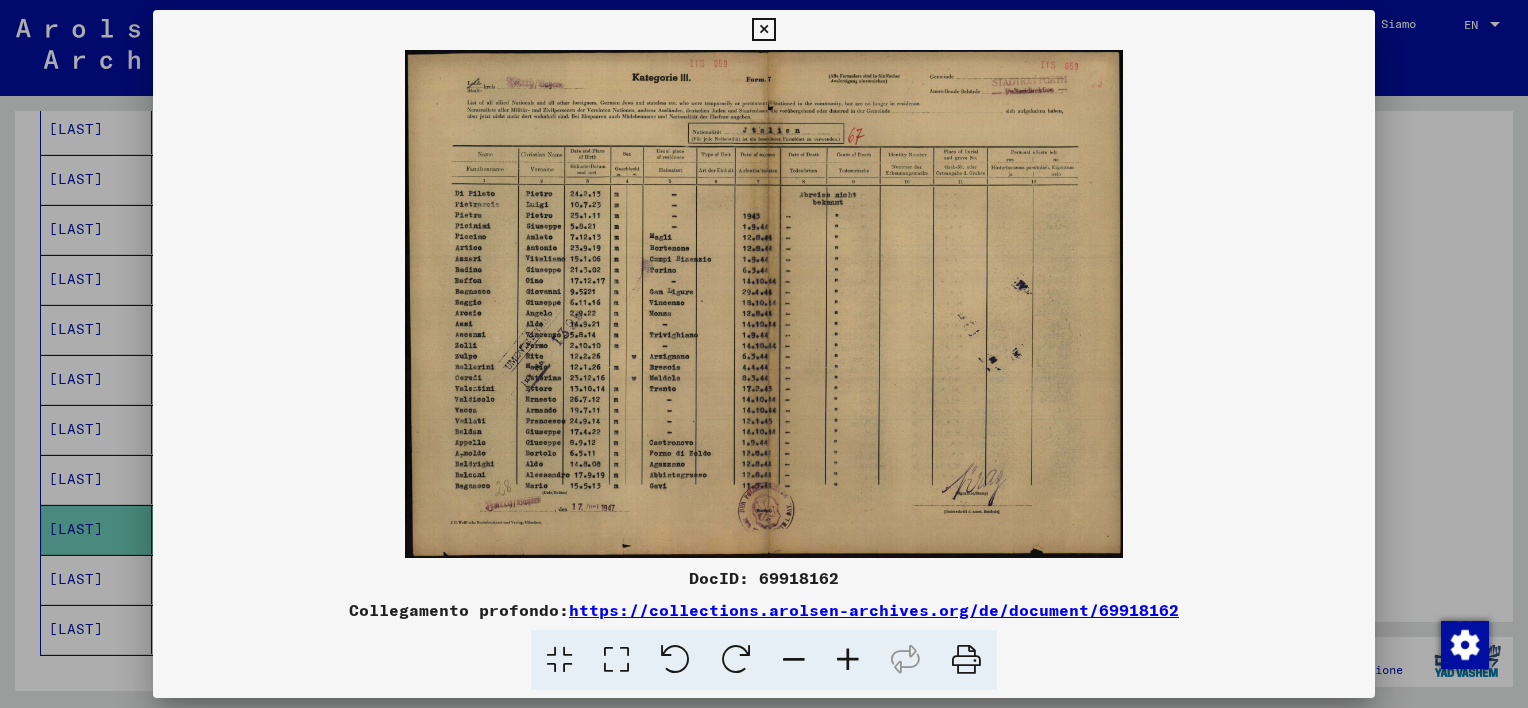 click at bounding box center [848, 660] 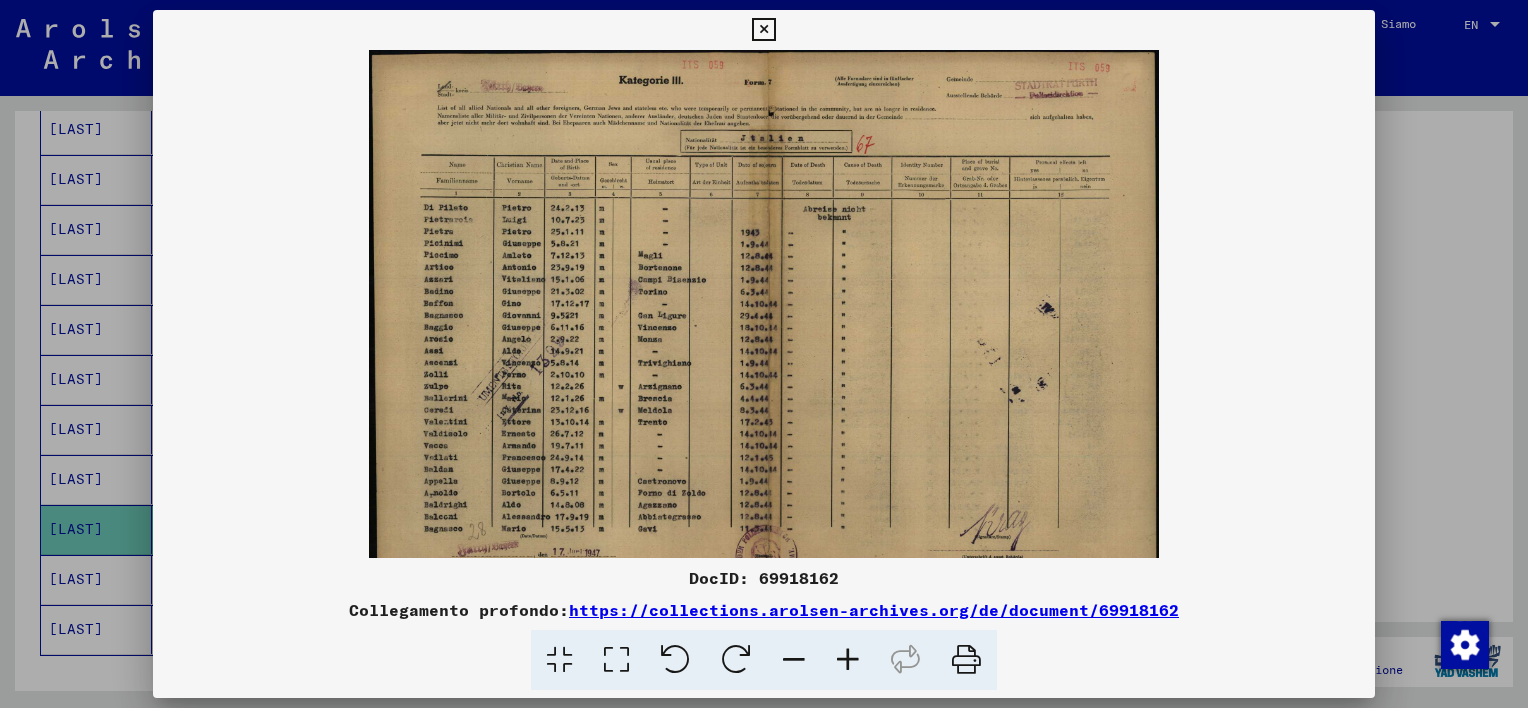 click at bounding box center (848, 660) 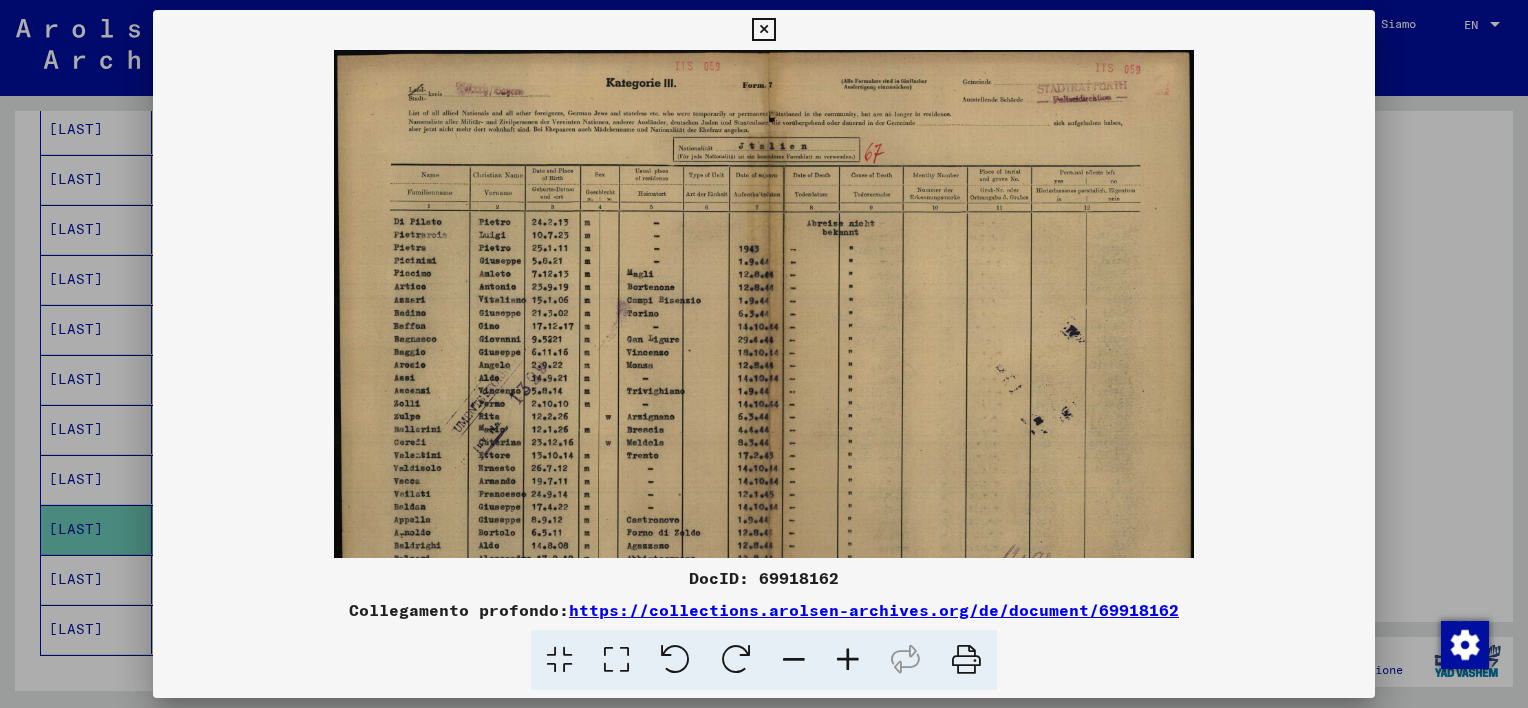 click at bounding box center [848, 660] 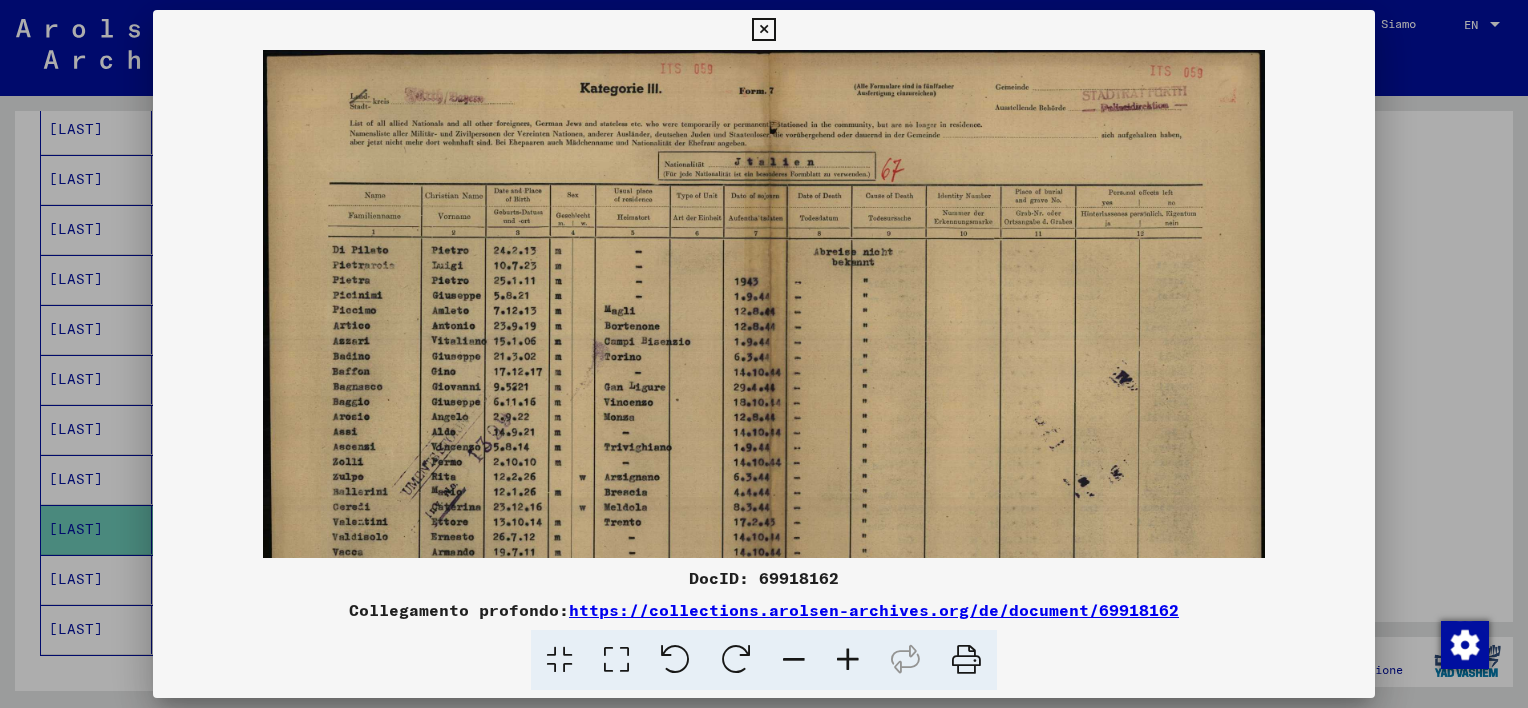 click at bounding box center [848, 660] 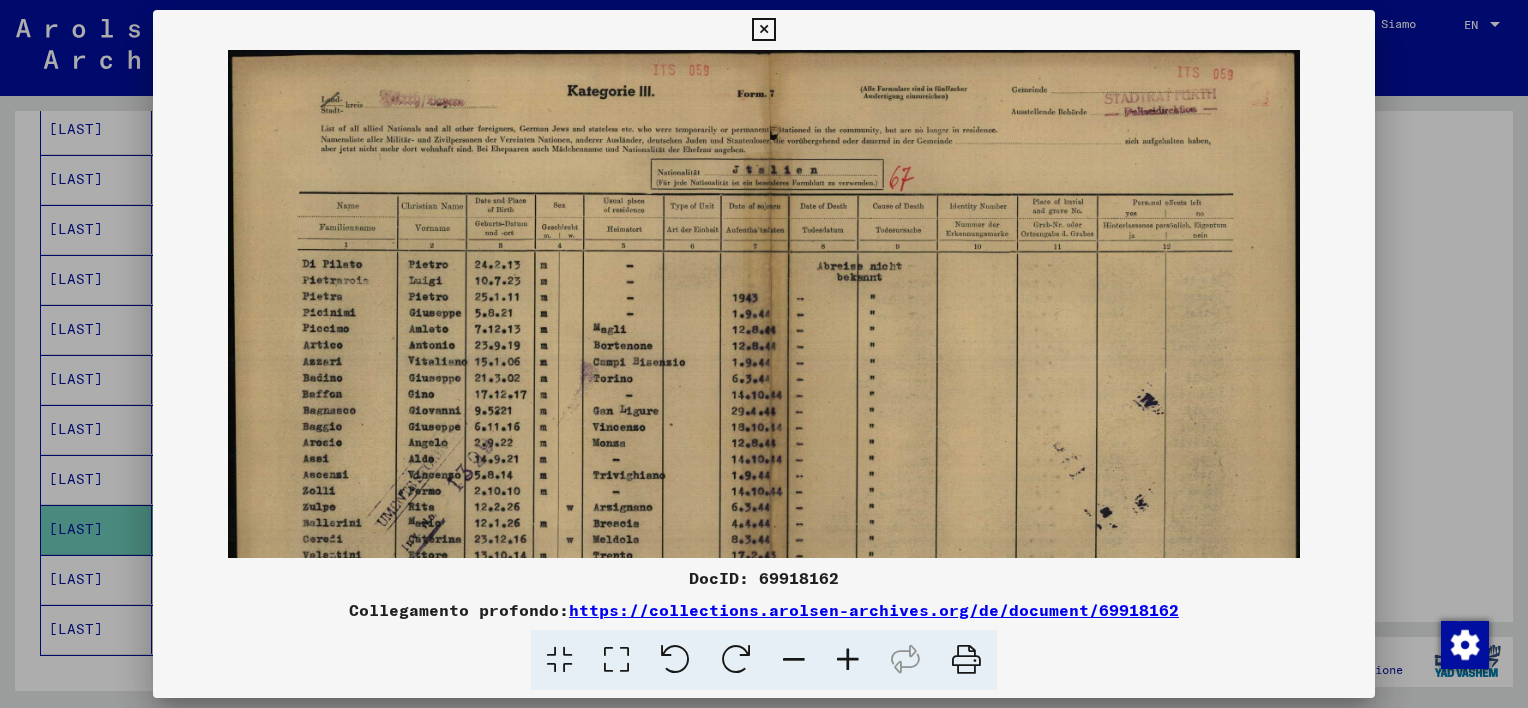 click at bounding box center (848, 660) 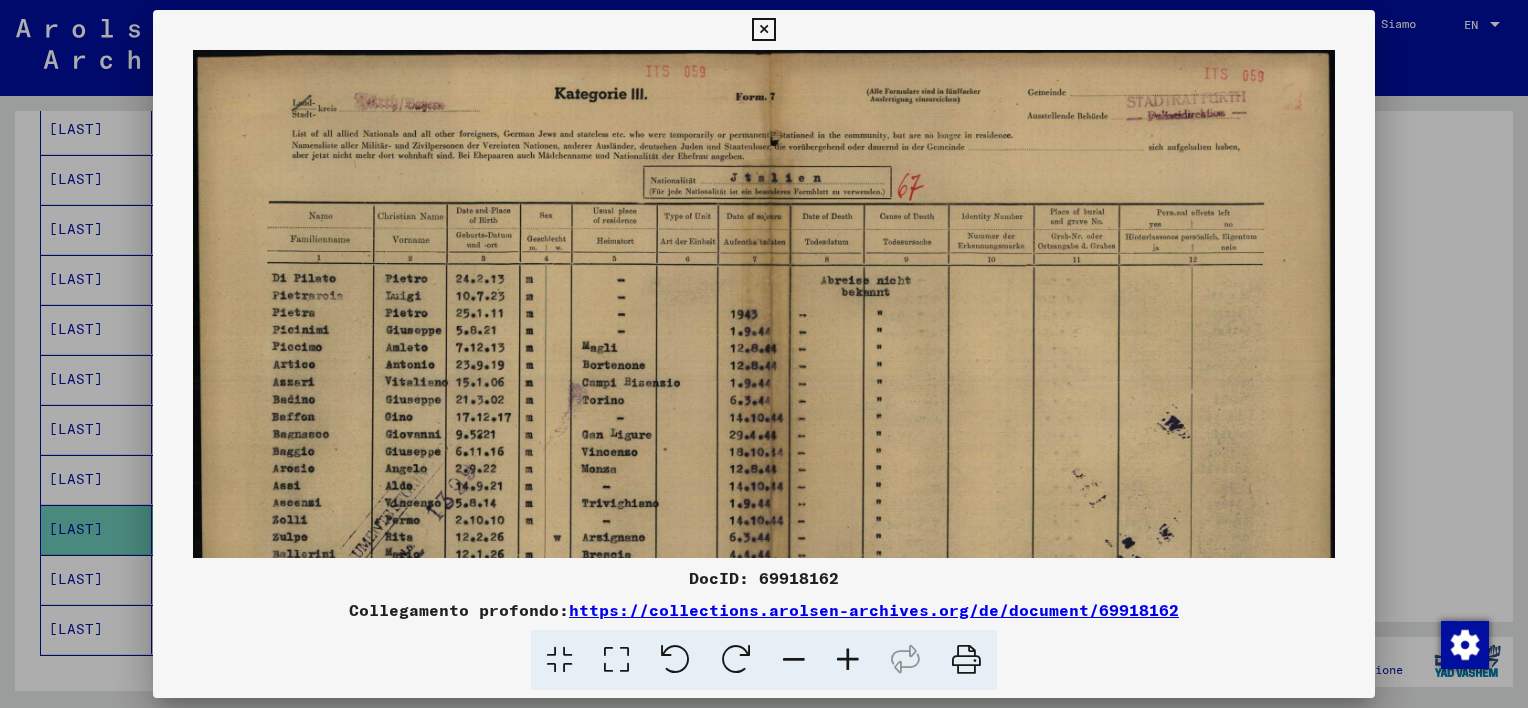 click at bounding box center [848, 660] 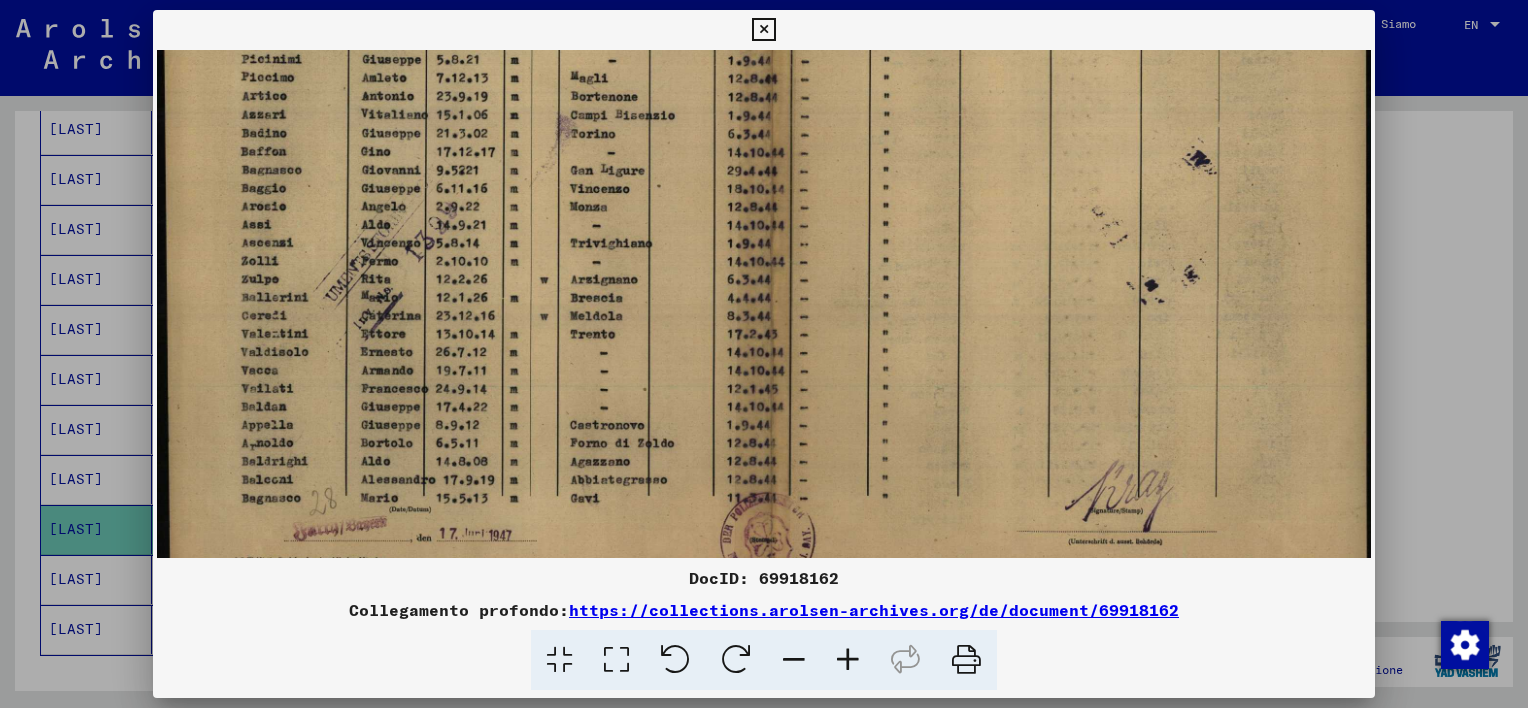 scroll, scrollTop: 287, scrollLeft: 0, axis: vertical 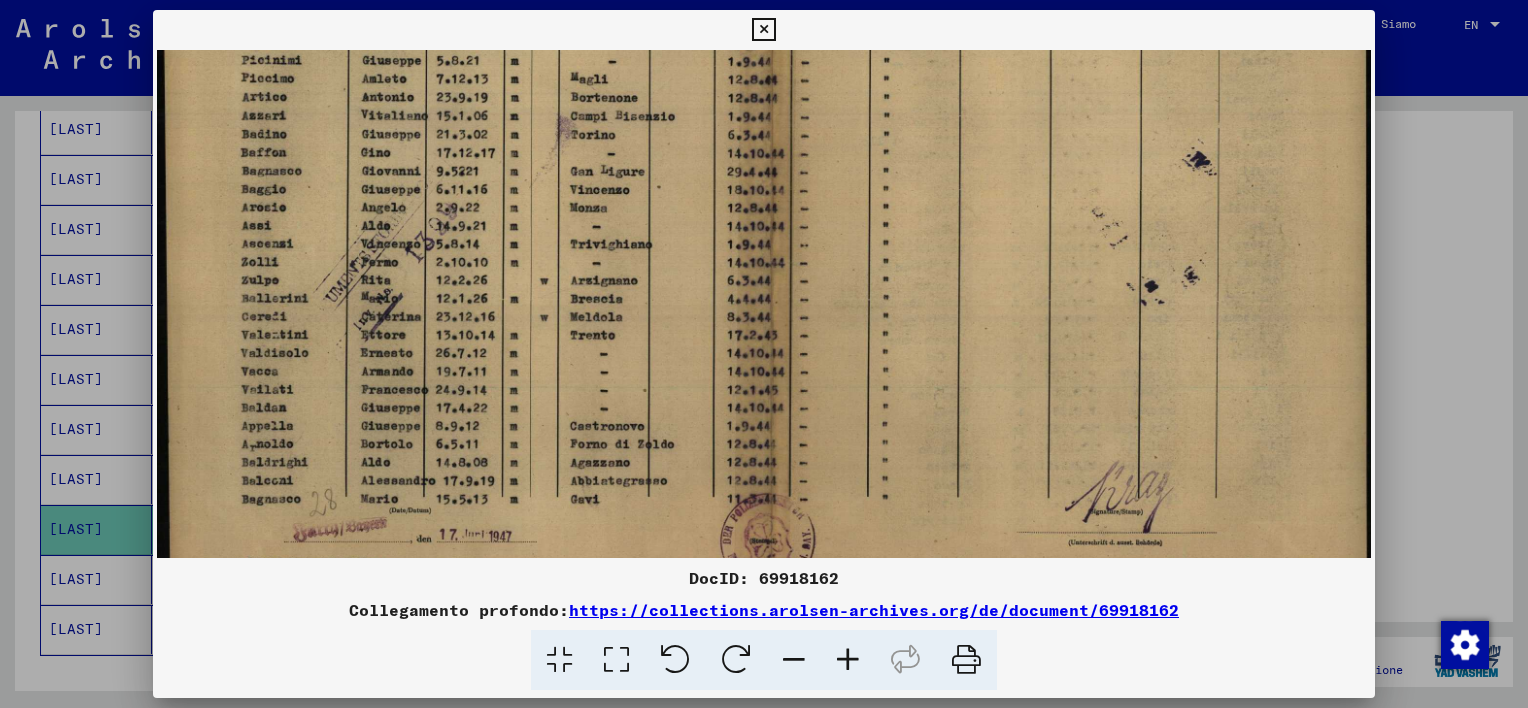 drag, startPoint x: 555, startPoint y: 462, endPoint x: 549, endPoint y: 192, distance: 270.06665 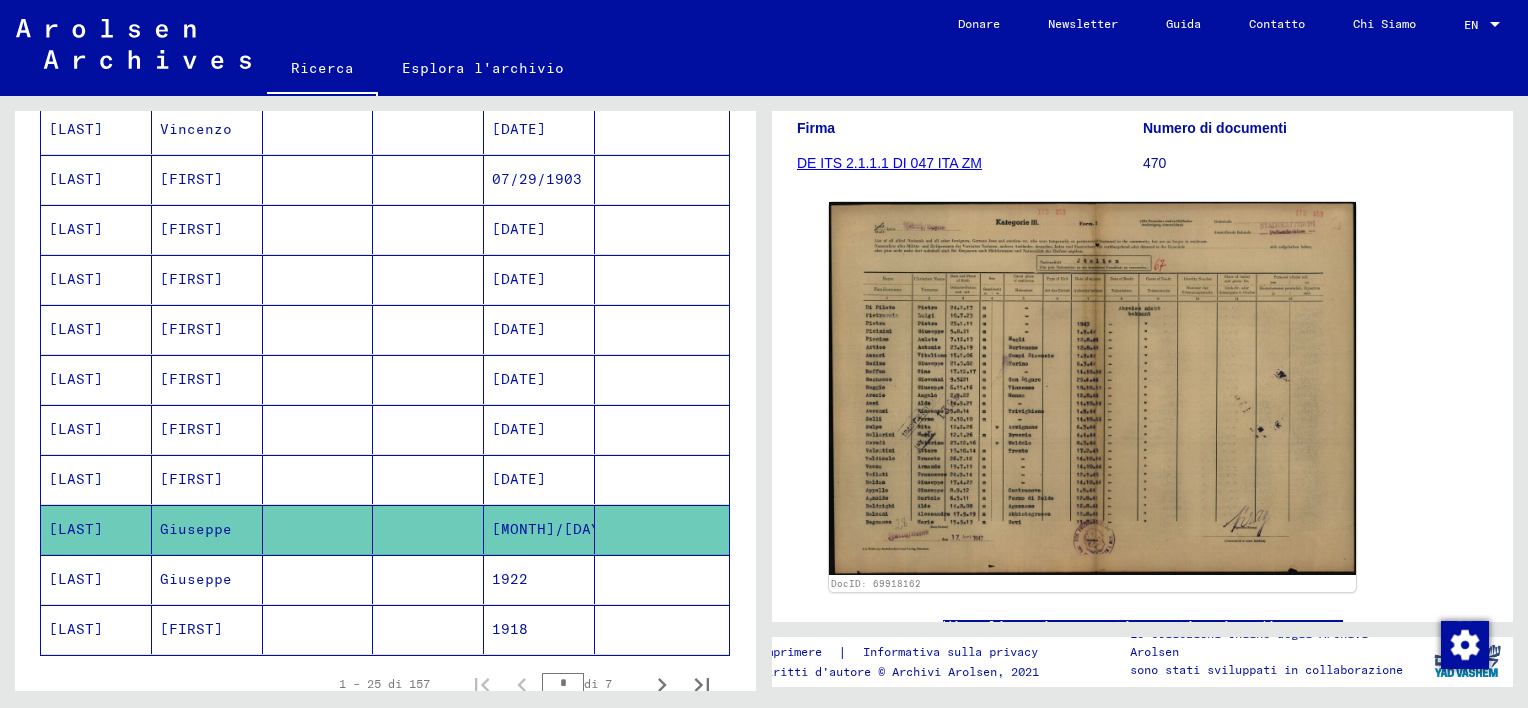 click on "[FIRST]" 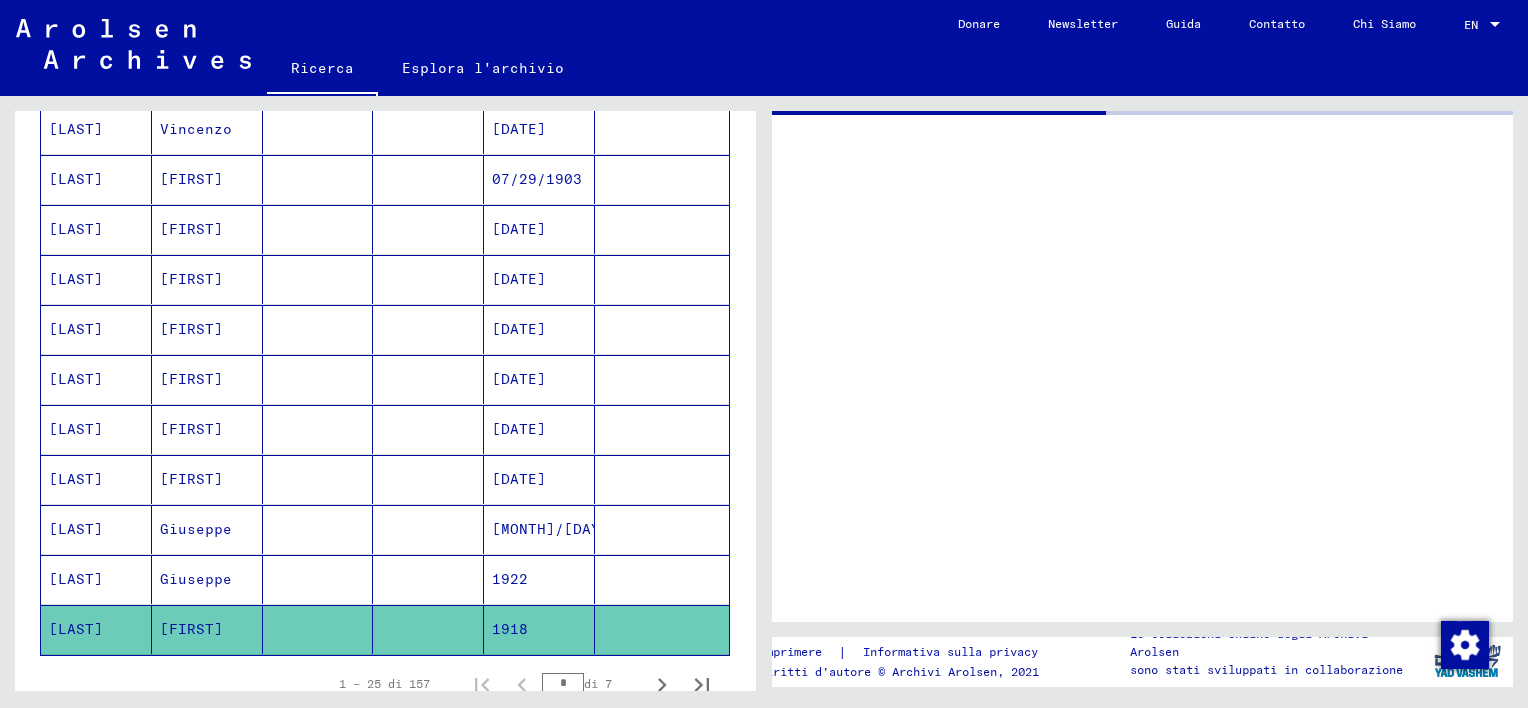 scroll, scrollTop: 0, scrollLeft: 0, axis: both 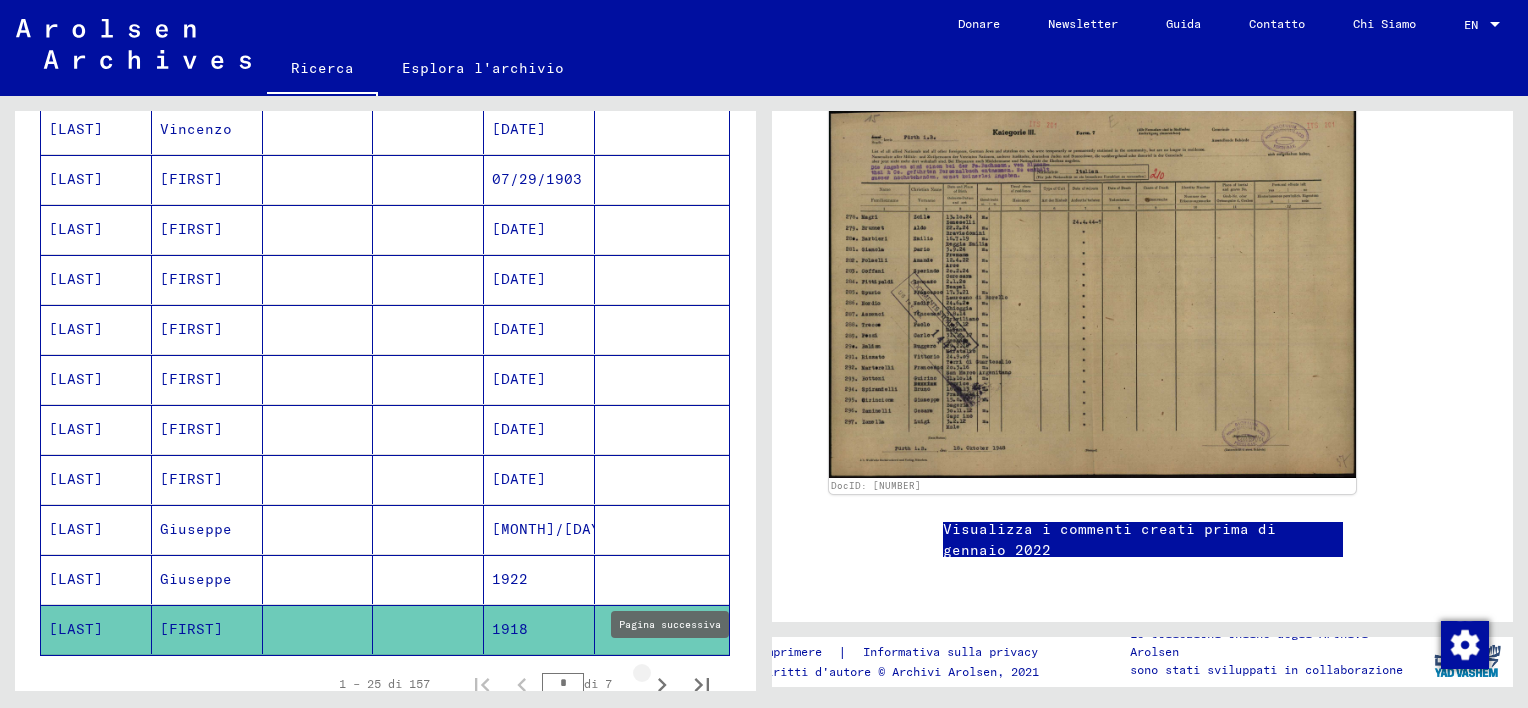 click 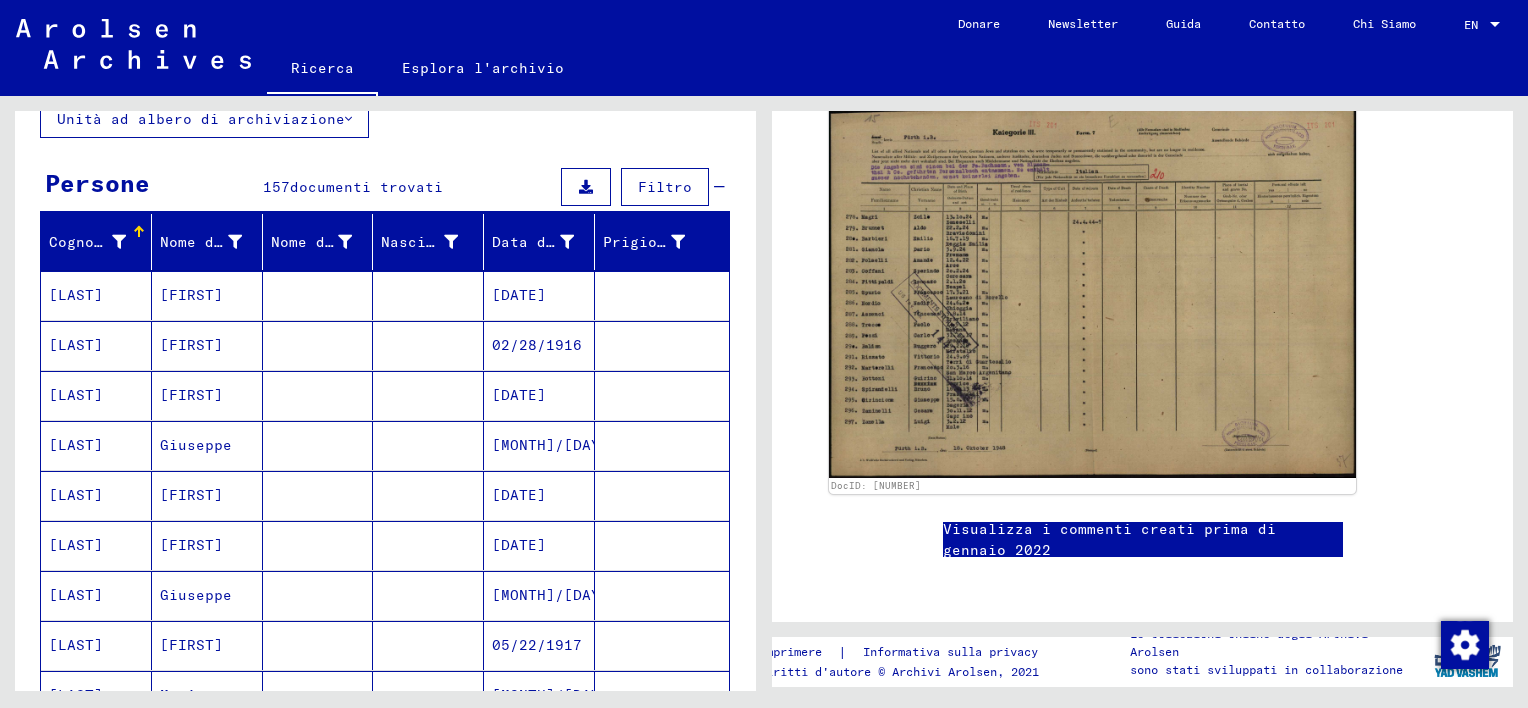 scroll, scrollTop: 100, scrollLeft: 0, axis: vertical 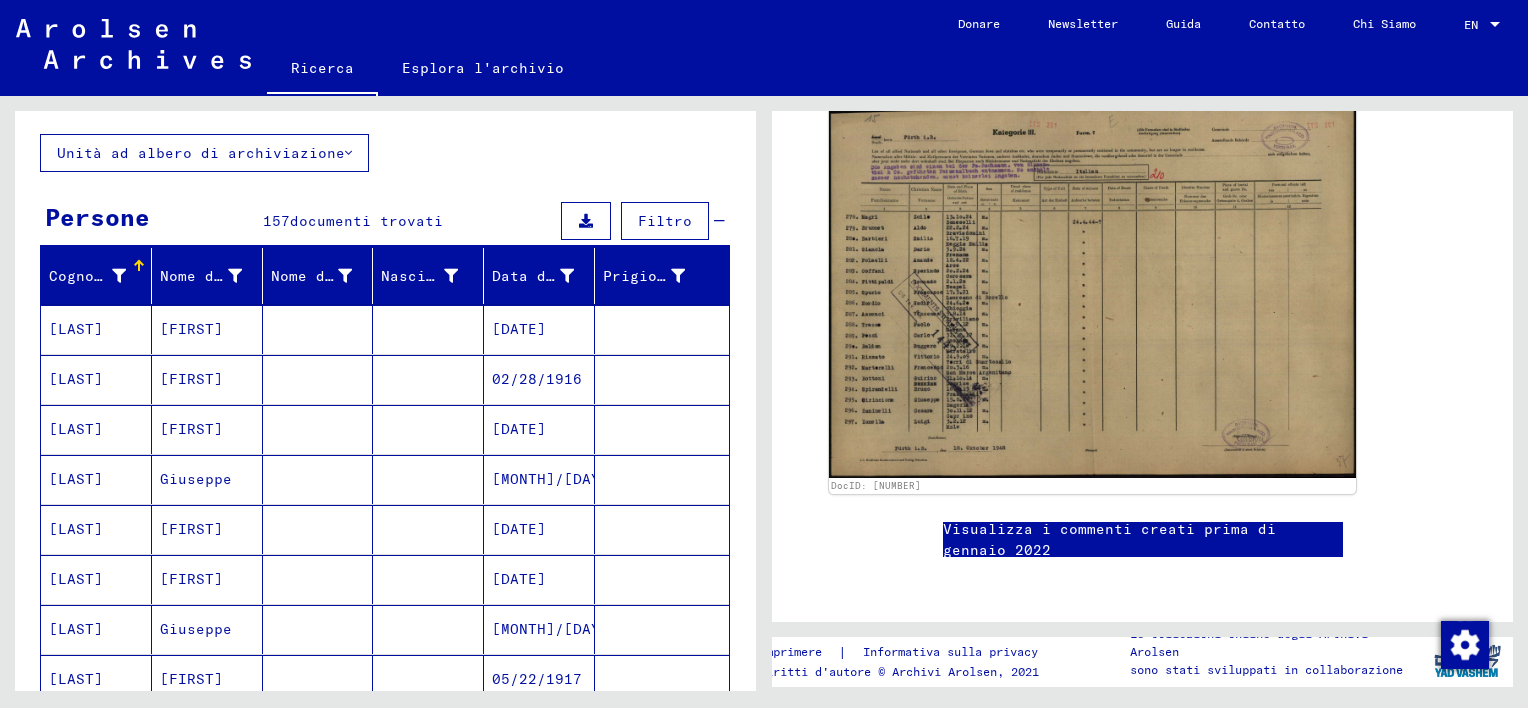 click at bounding box center (428, 429) 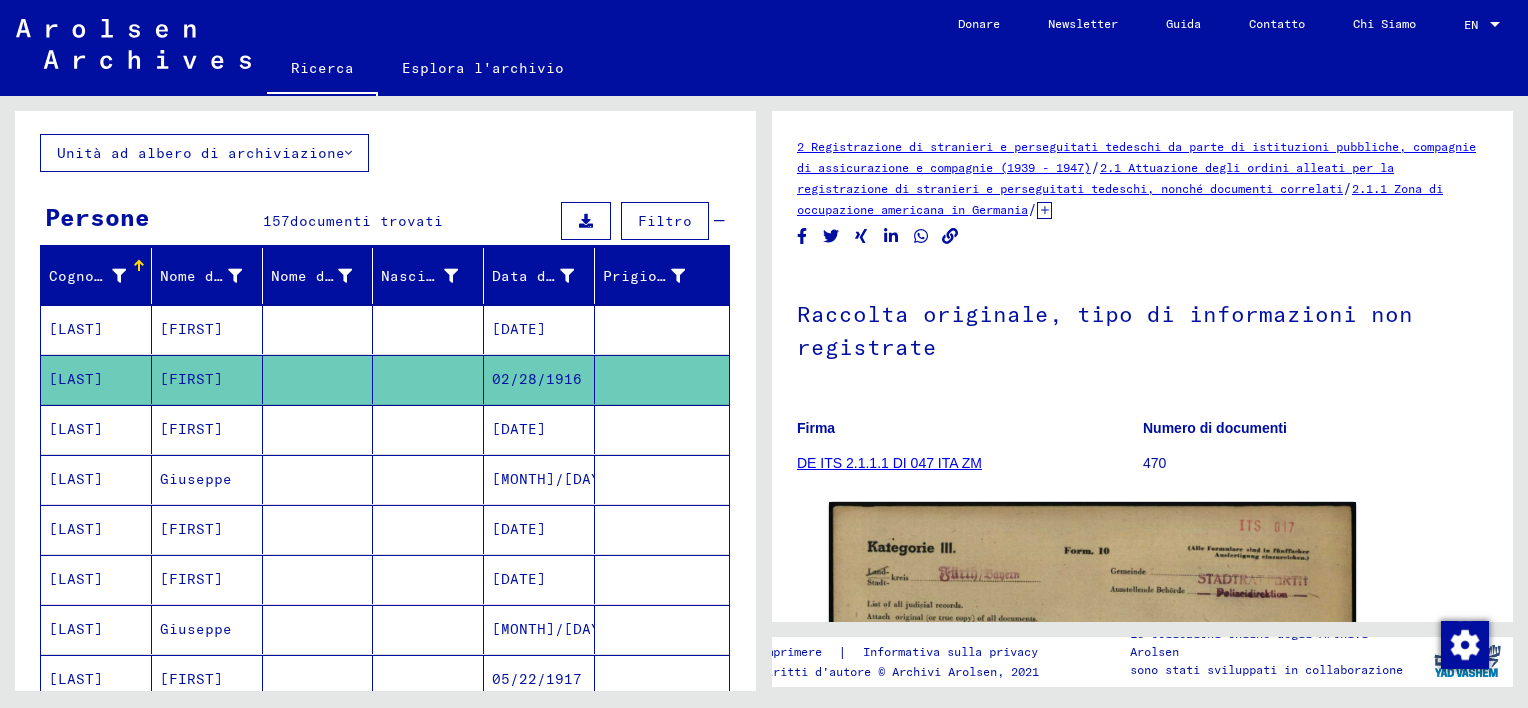 scroll, scrollTop: 0, scrollLeft: 0, axis: both 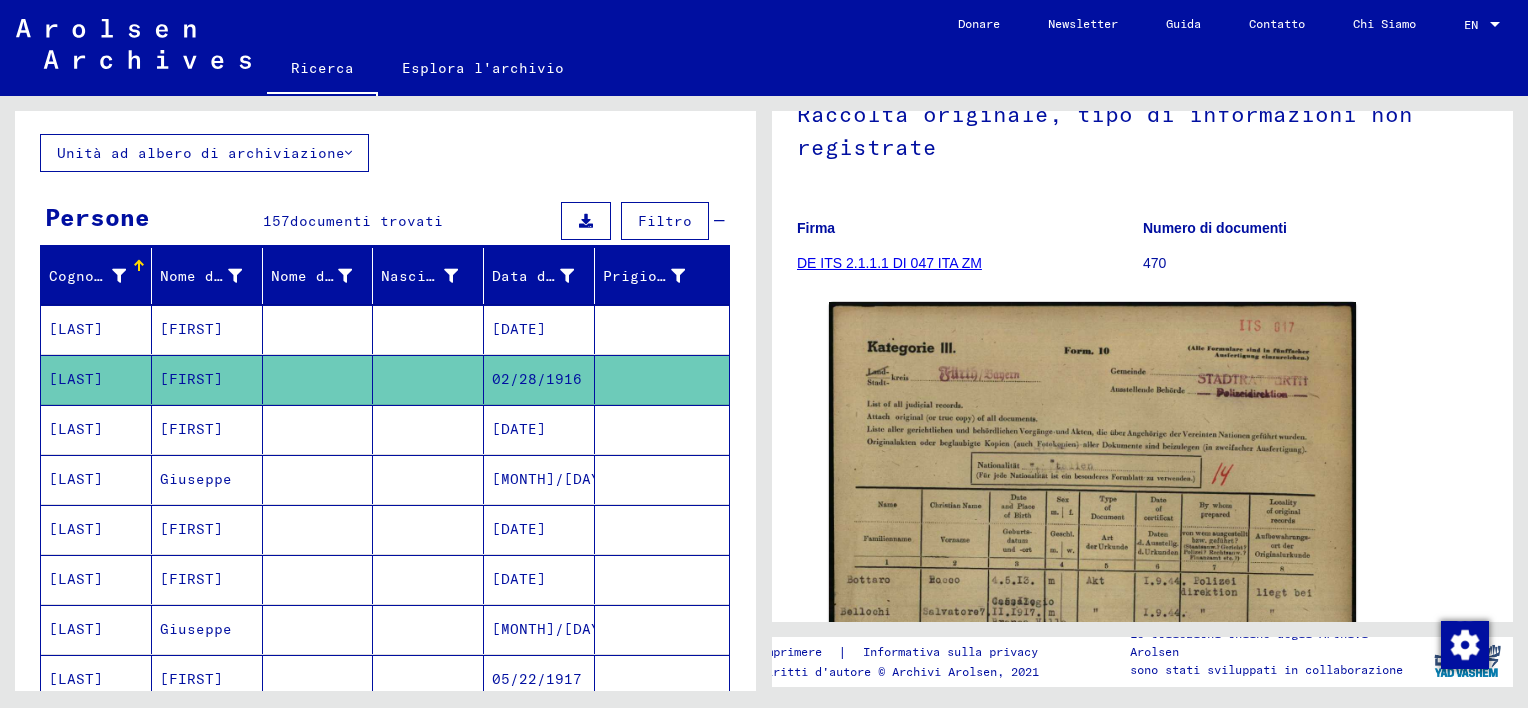 click at bounding box center [428, 479] 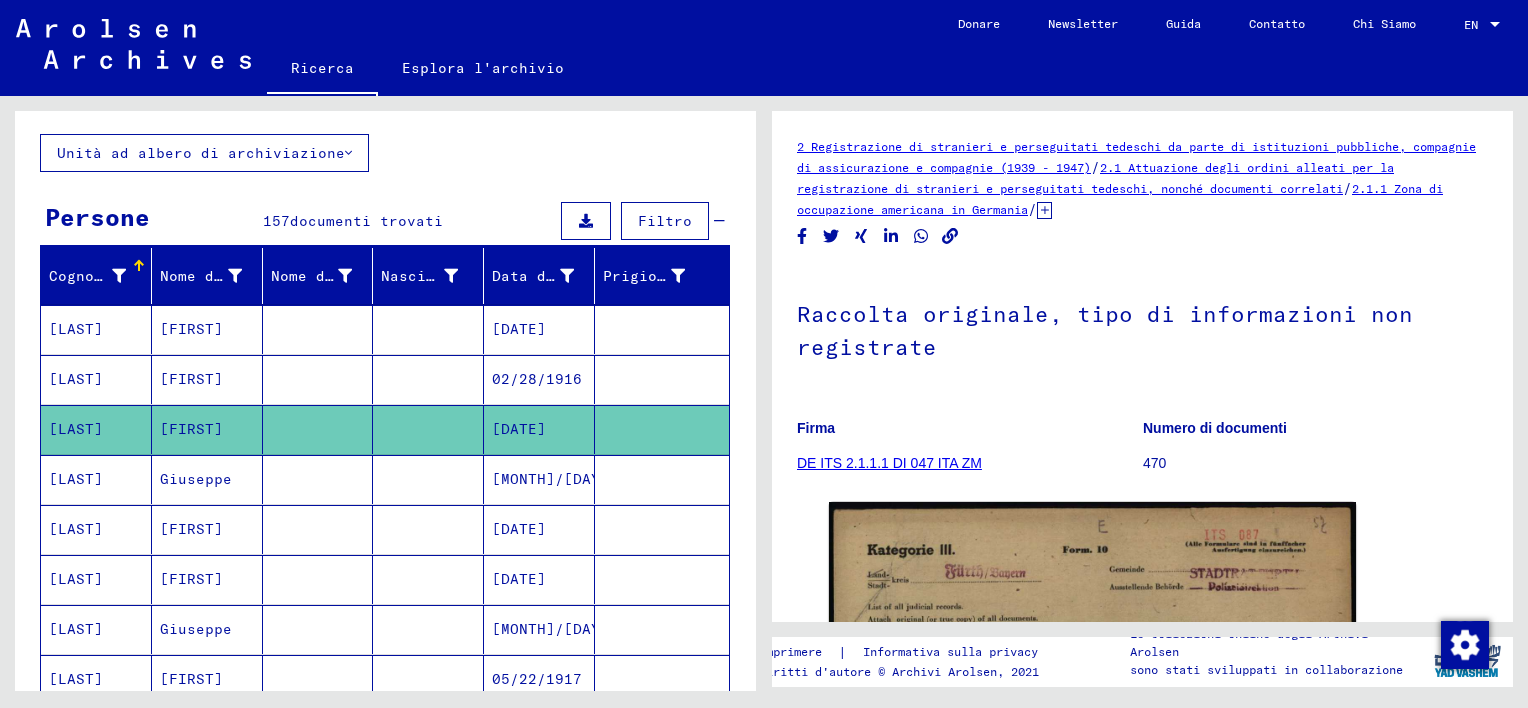 scroll, scrollTop: 300, scrollLeft: 0, axis: vertical 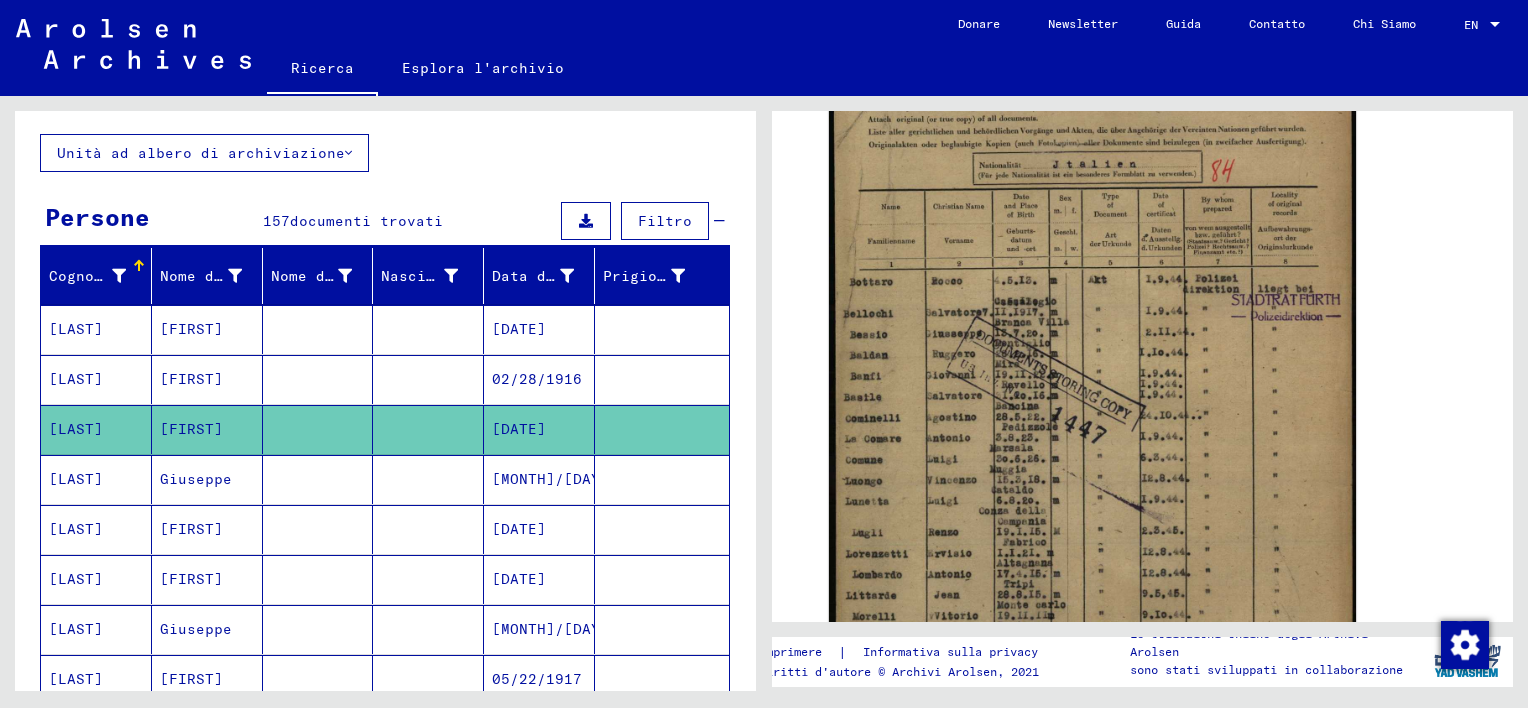 click at bounding box center [318, 529] 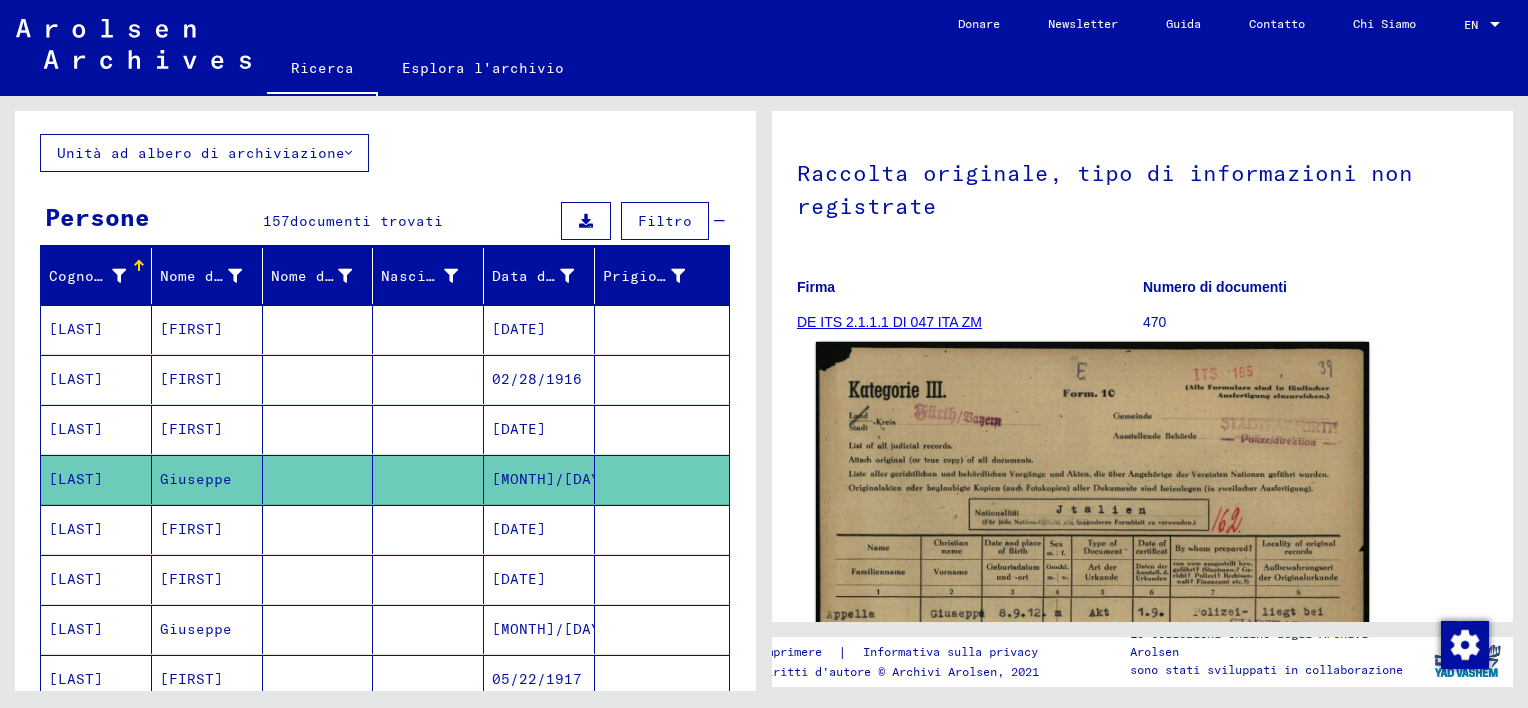 scroll, scrollTop: 200, scrollLeft: 0, axis: vertical 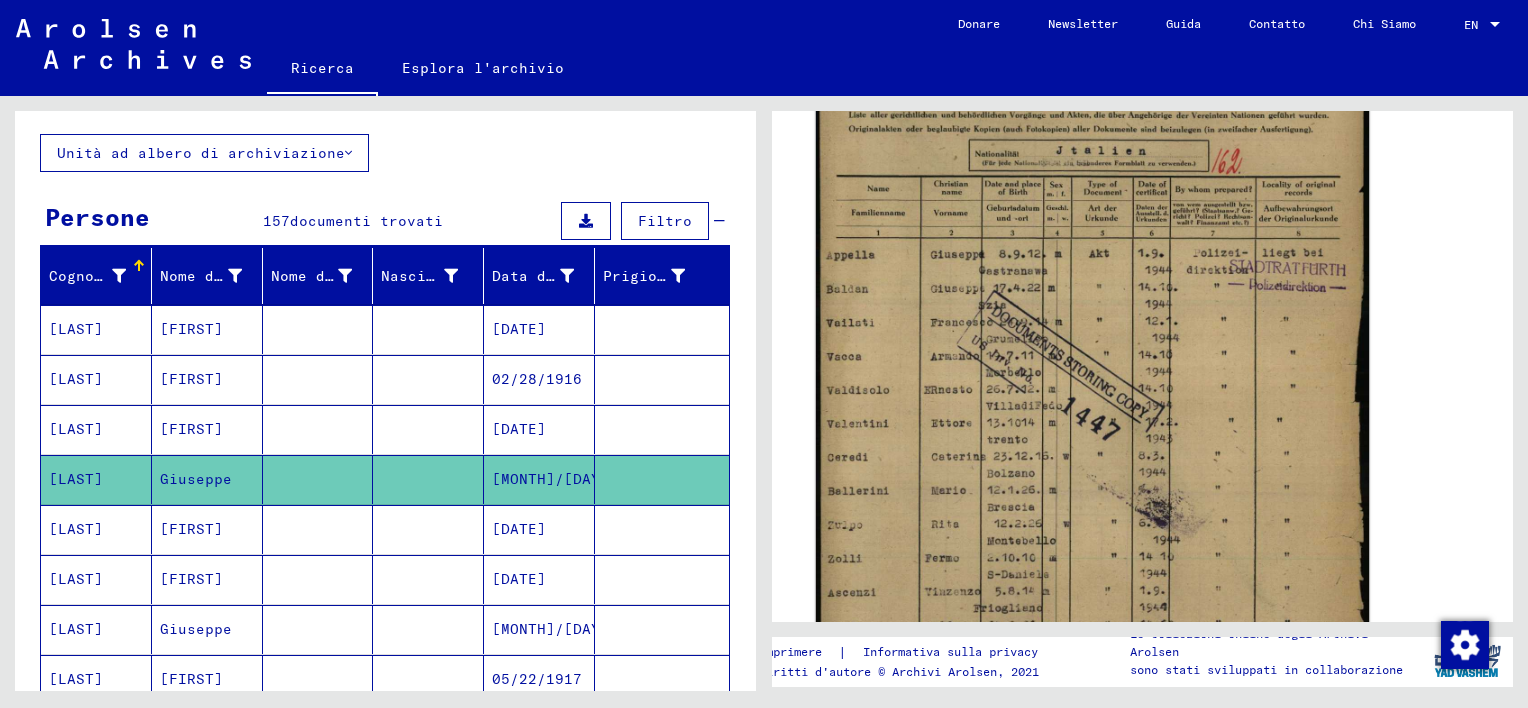 click 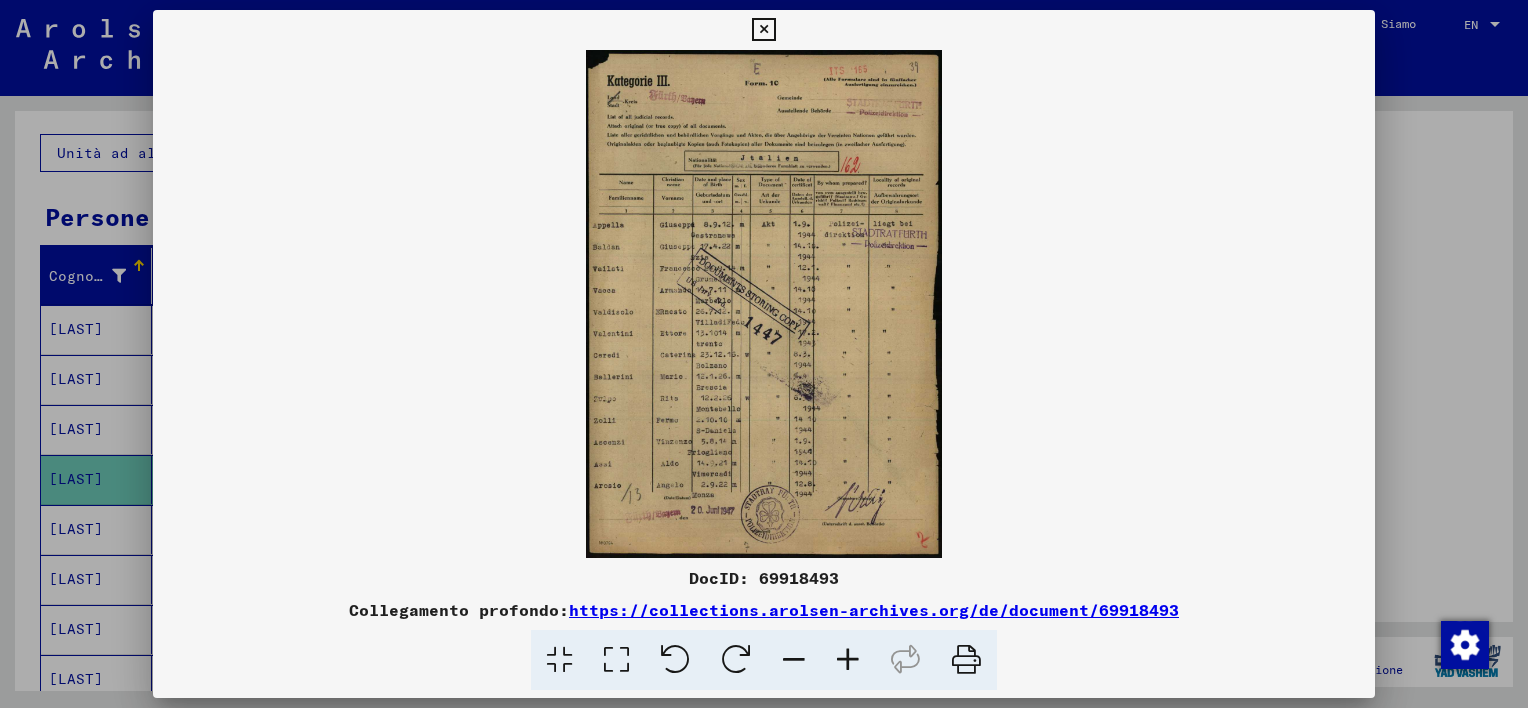click at bounding box center (848, 660) 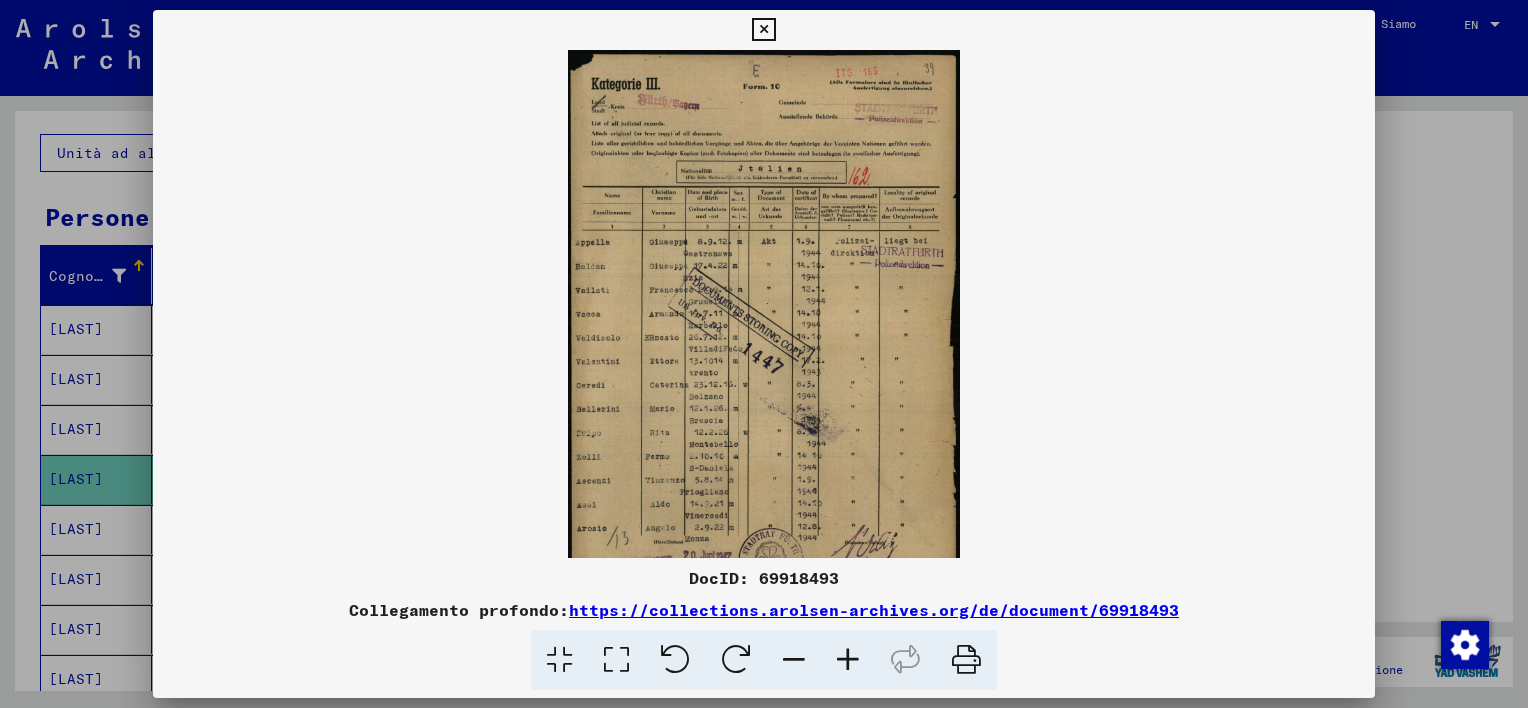 click at bounding box center [848, 660] 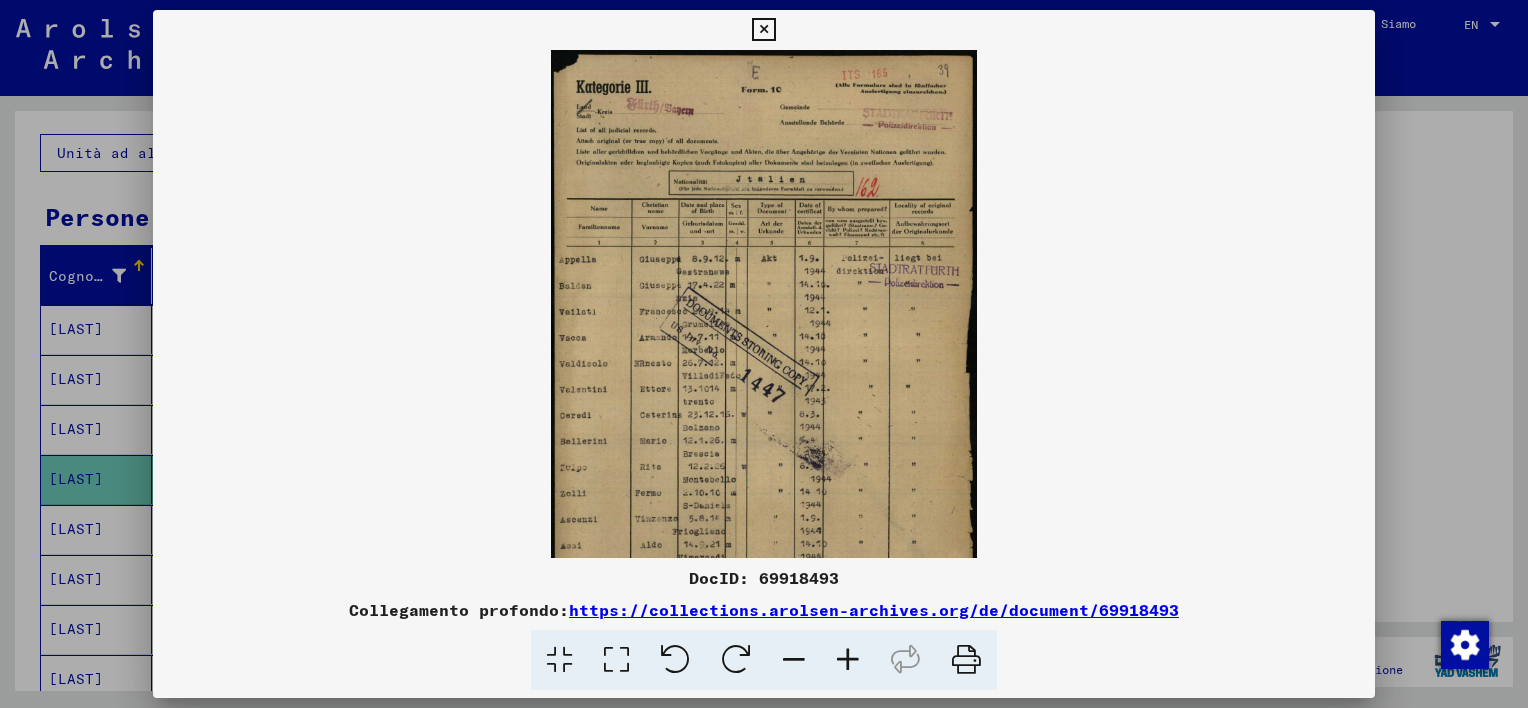 click at bounding box center (848, 660) 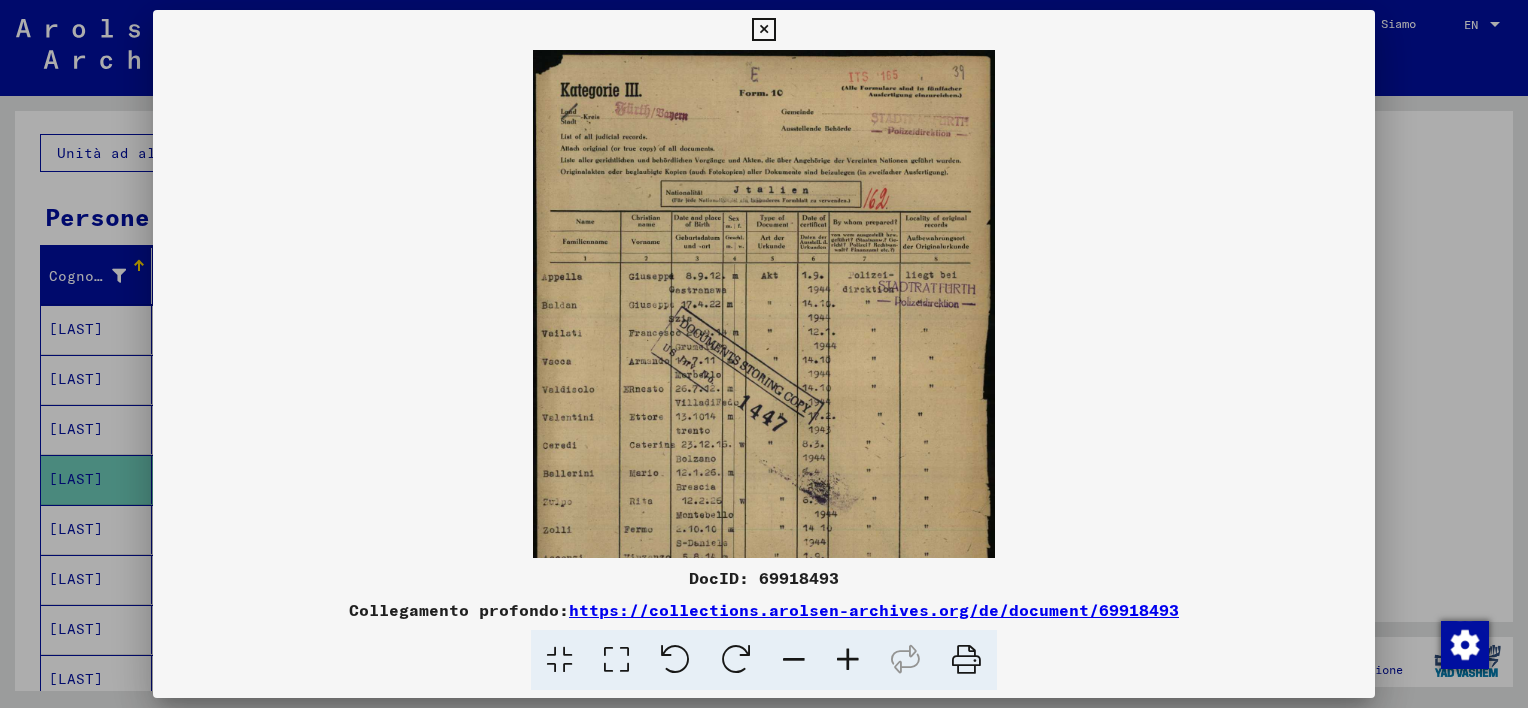 click at bounding box center [848, 660] 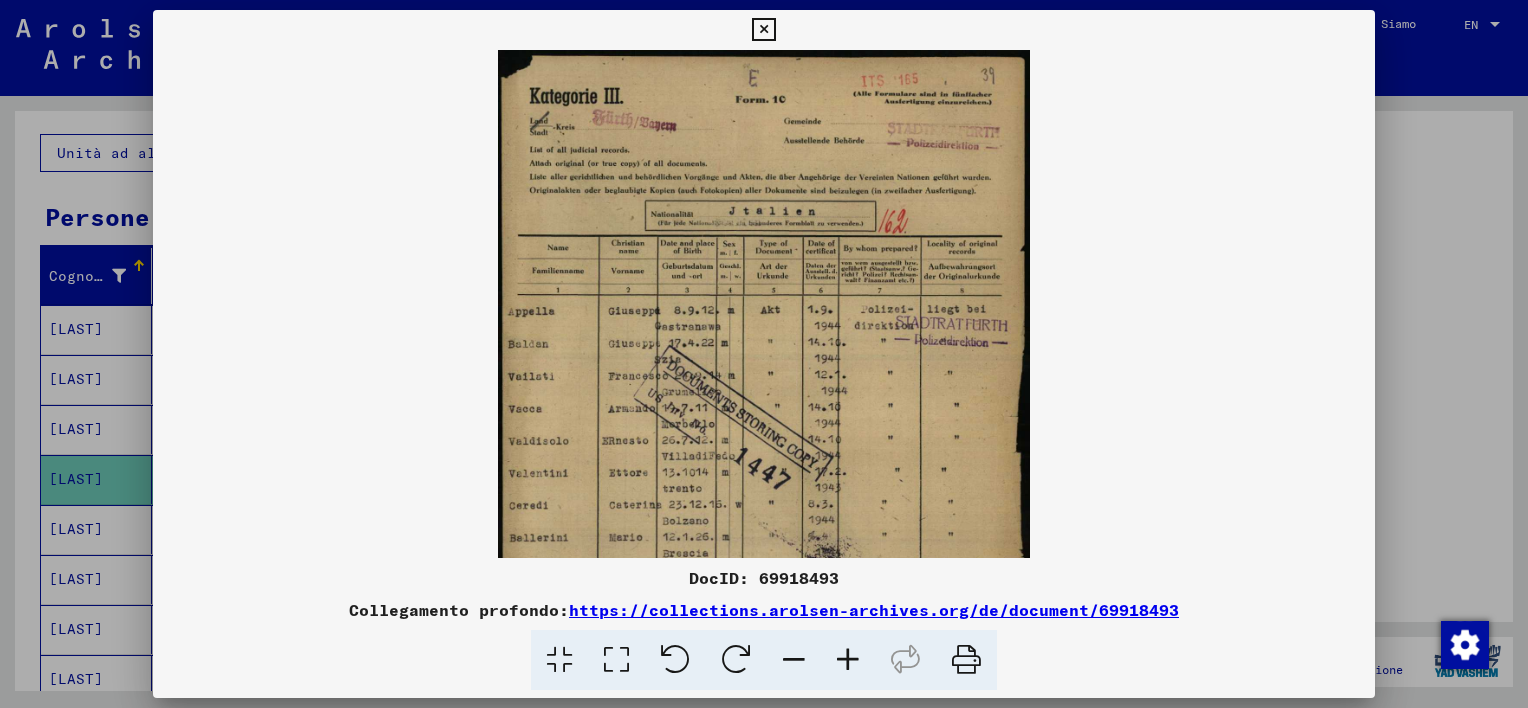 click at bounding box center [848, 660] 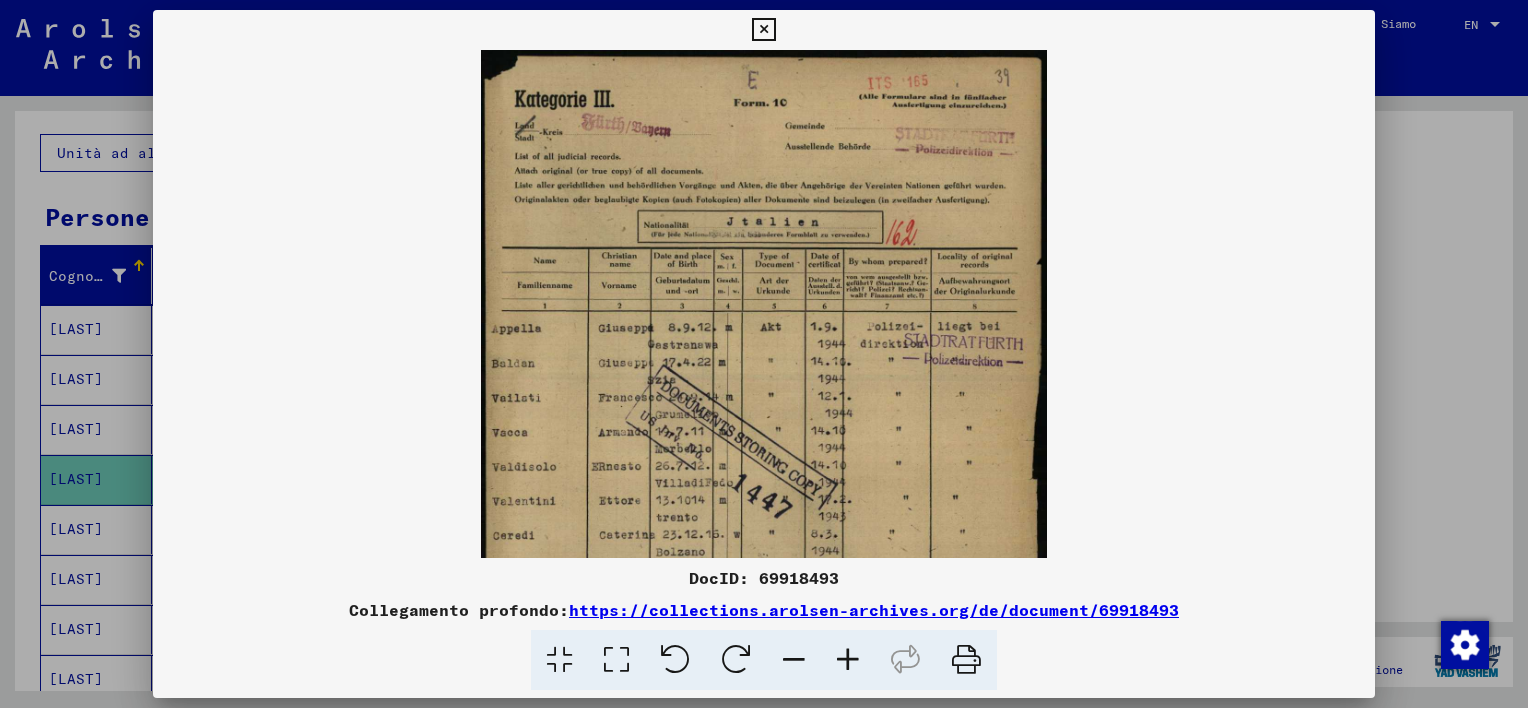 click at bounding box center (848, 660) 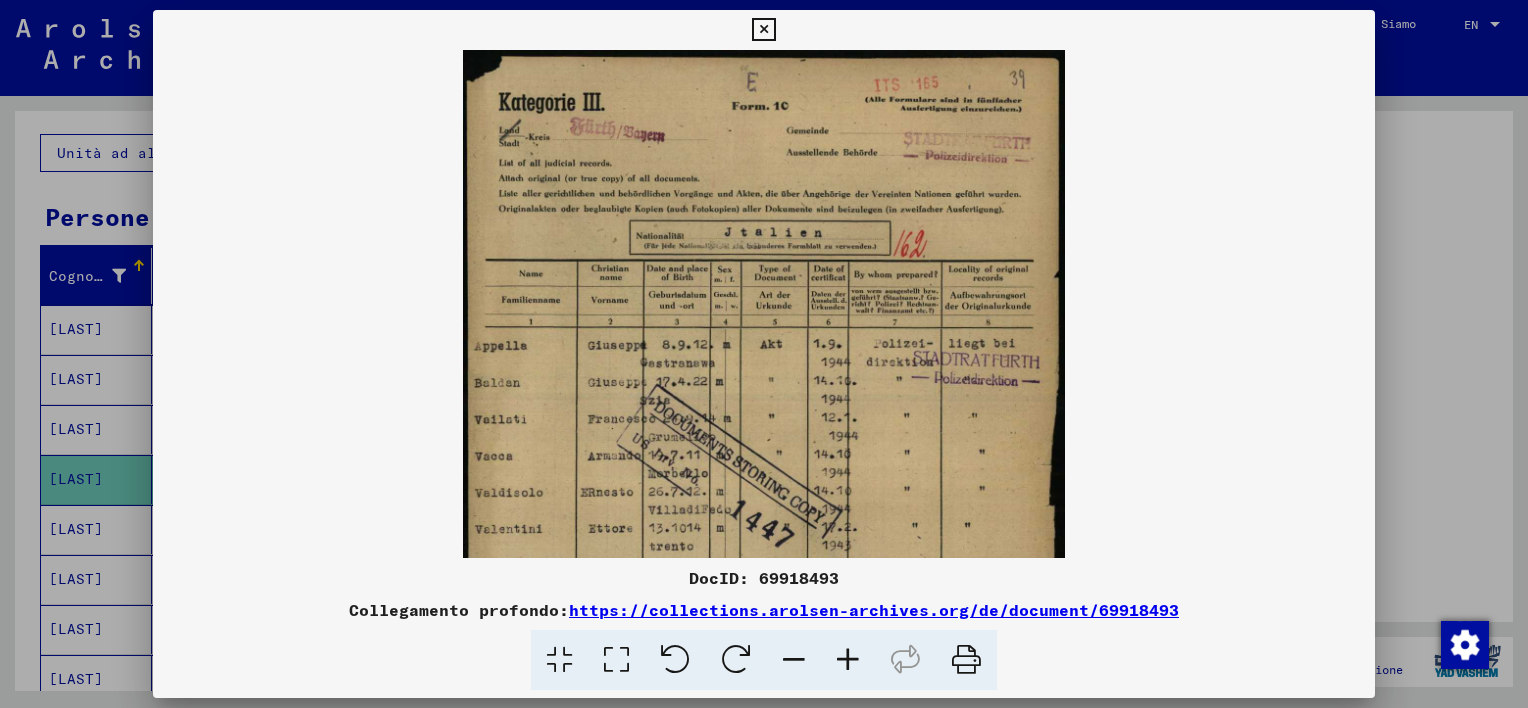 click at bounding box center [848, 660] 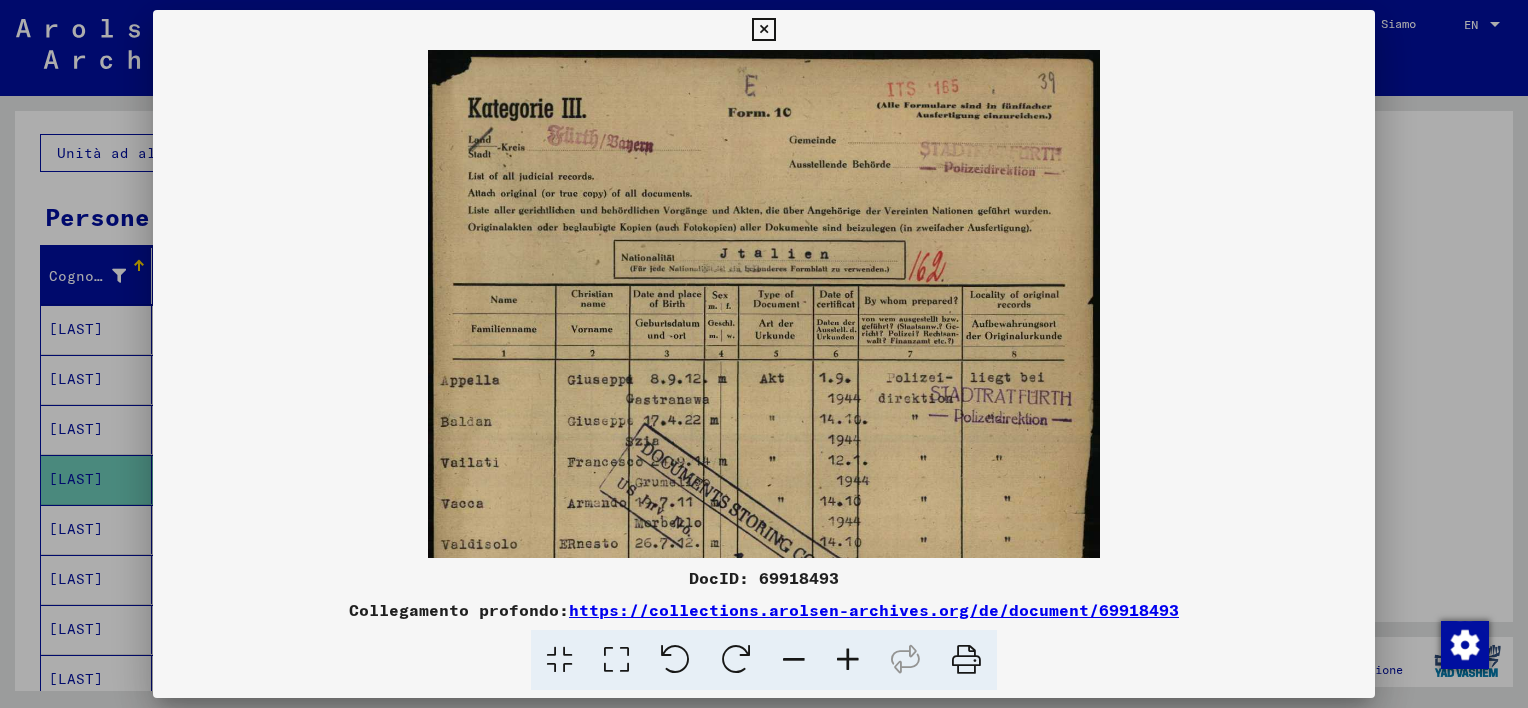 click at bounding box center [848, 660] 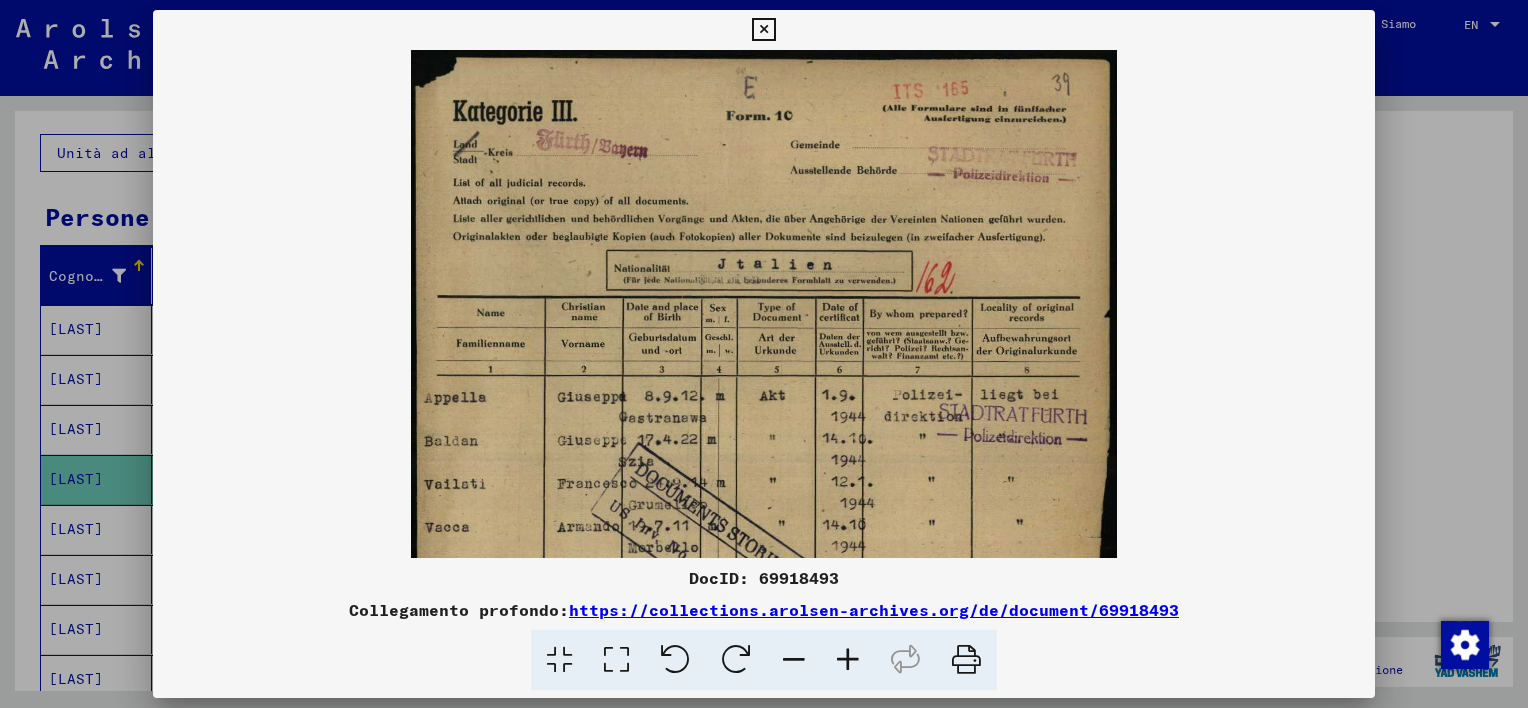 drag, startPoint x: 860, startPoint y: 645, endPoint x: 831, endPoint y: 593, distance: 59.5399 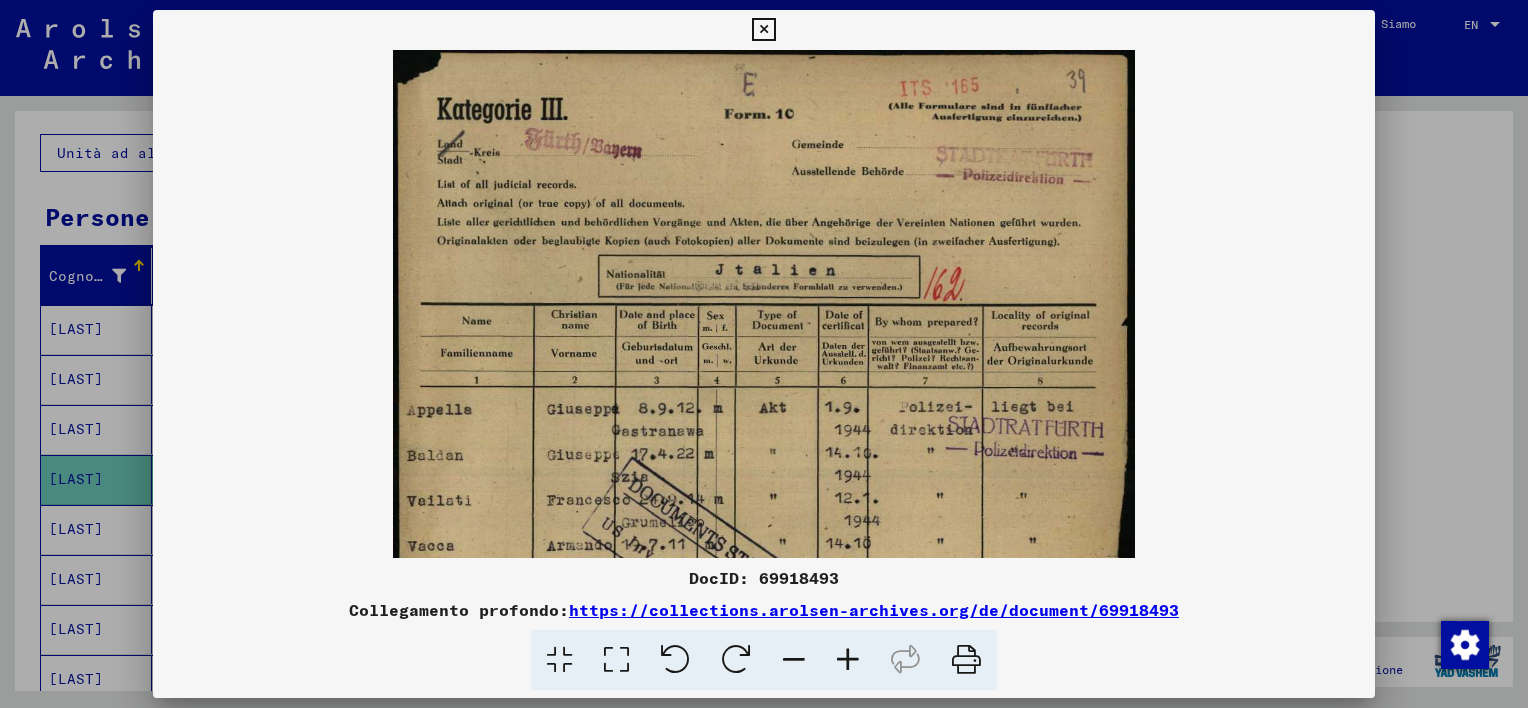 scroll, scrollTop: 6, scrollLeft: 0, axis: vertical 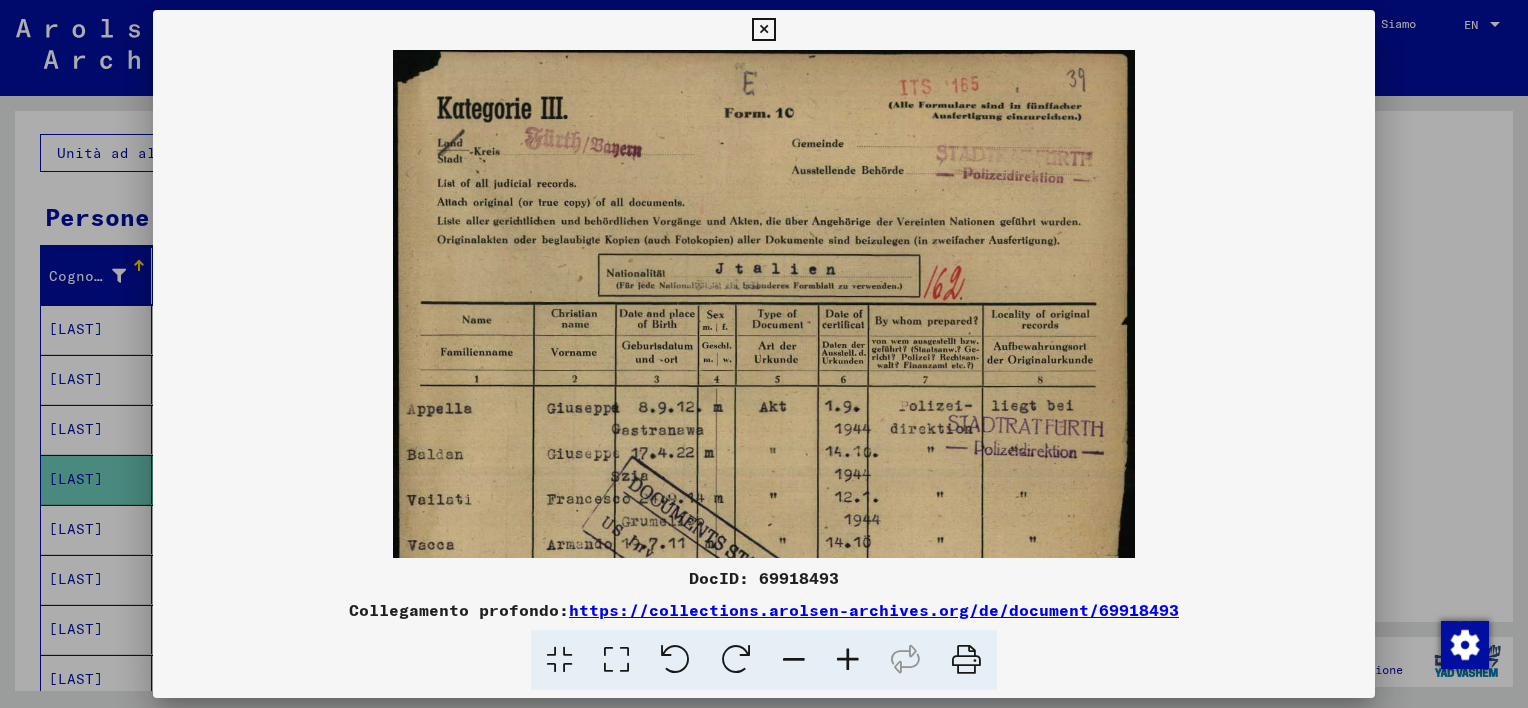 click at bounding box center (764, 573) 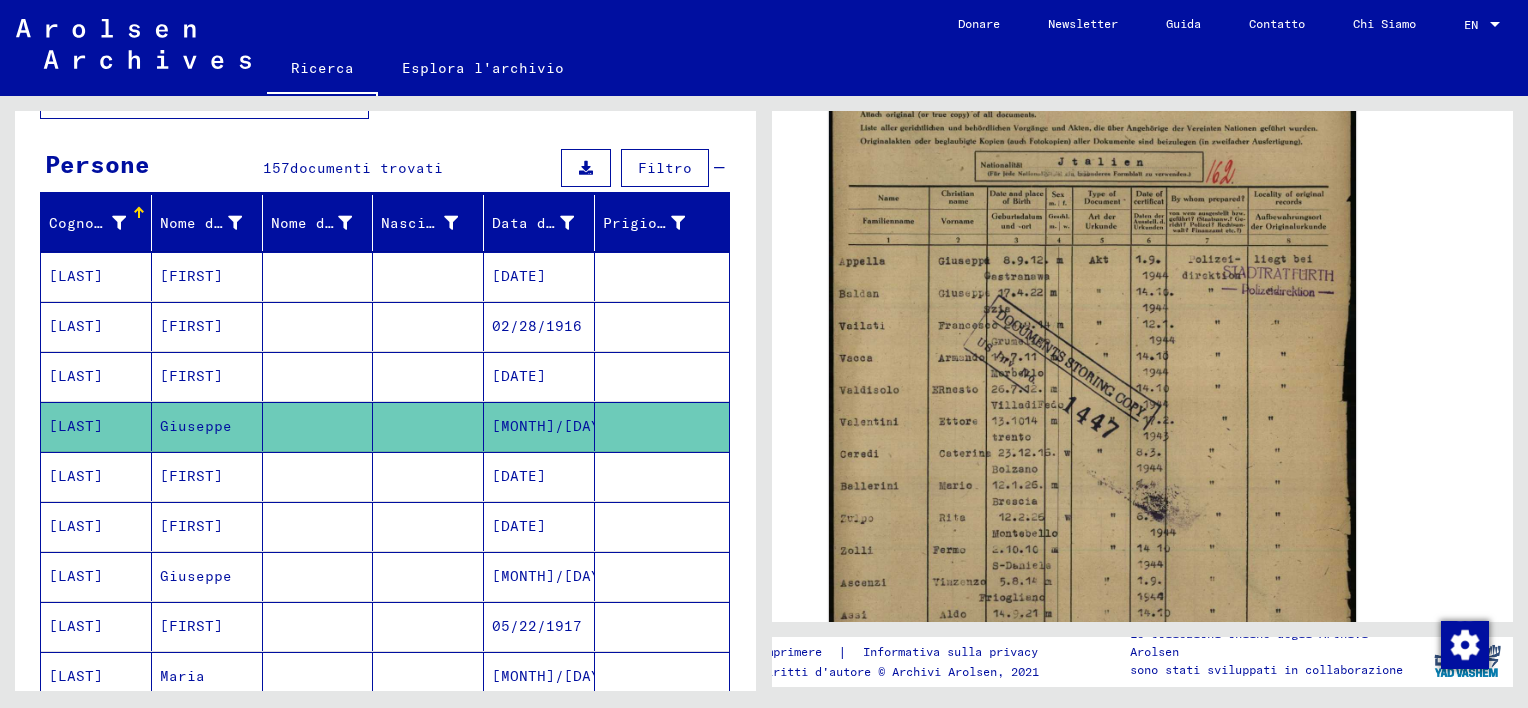 scroll, scrollTop: 300, scrollLeft: 0, axis: vertical 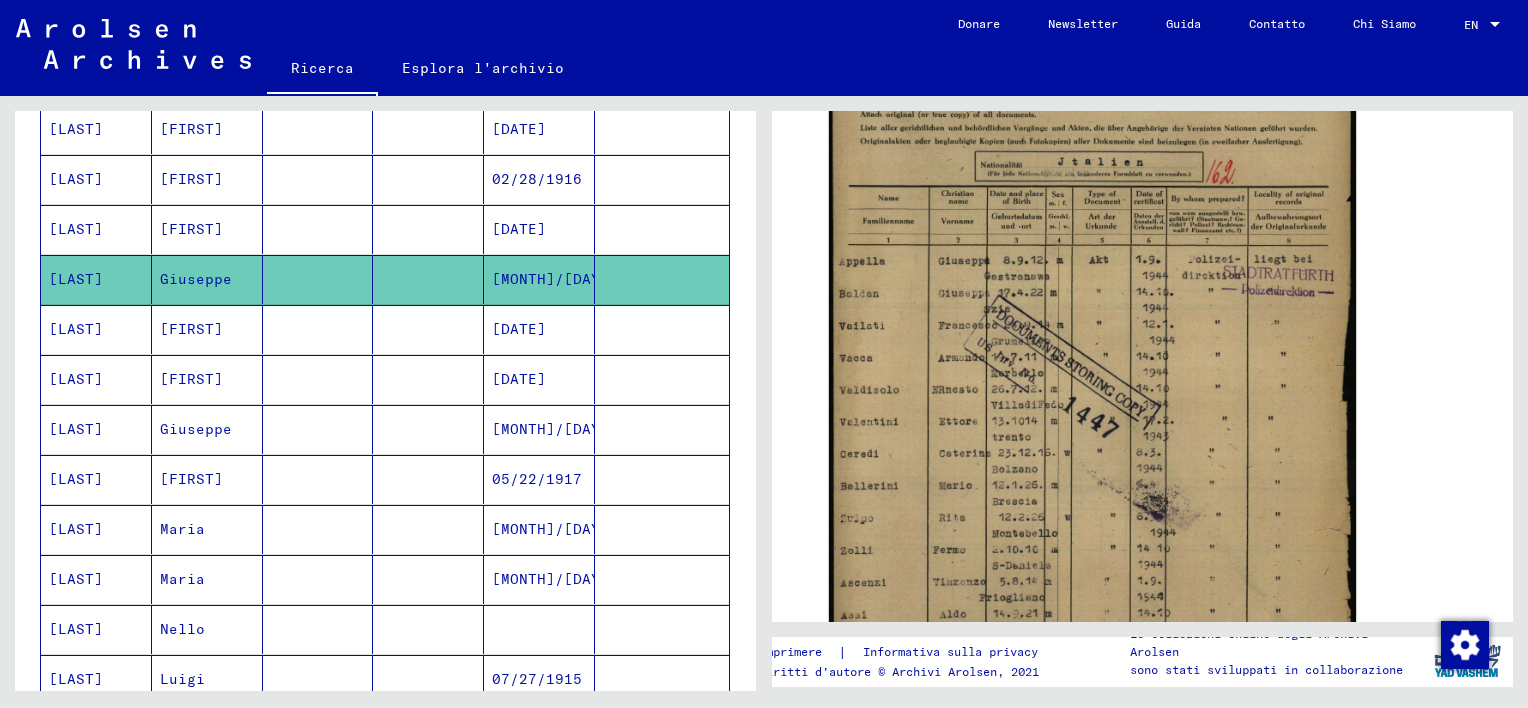 click at bounding box center (428, 379) 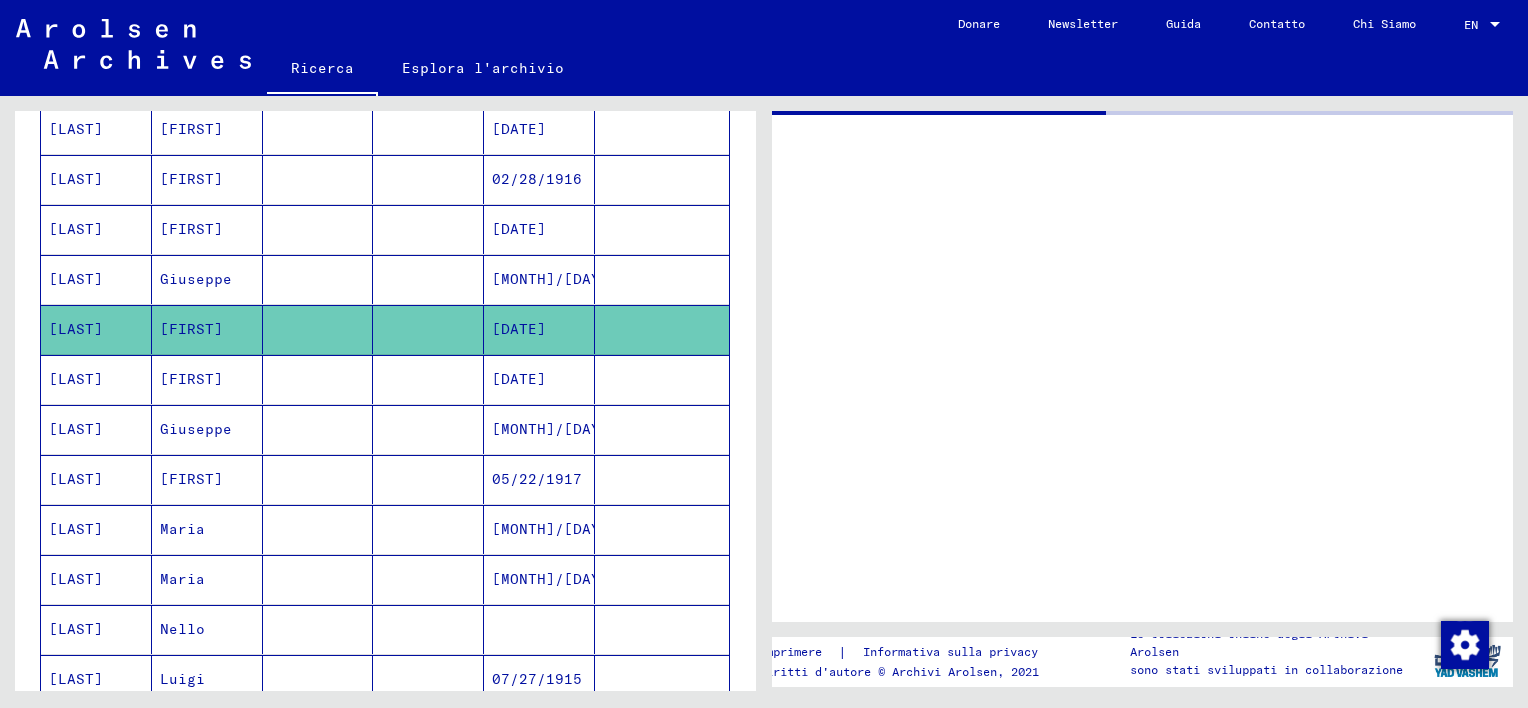 scroll, scrollTop: 0, scrollLeft: 0, axis: both 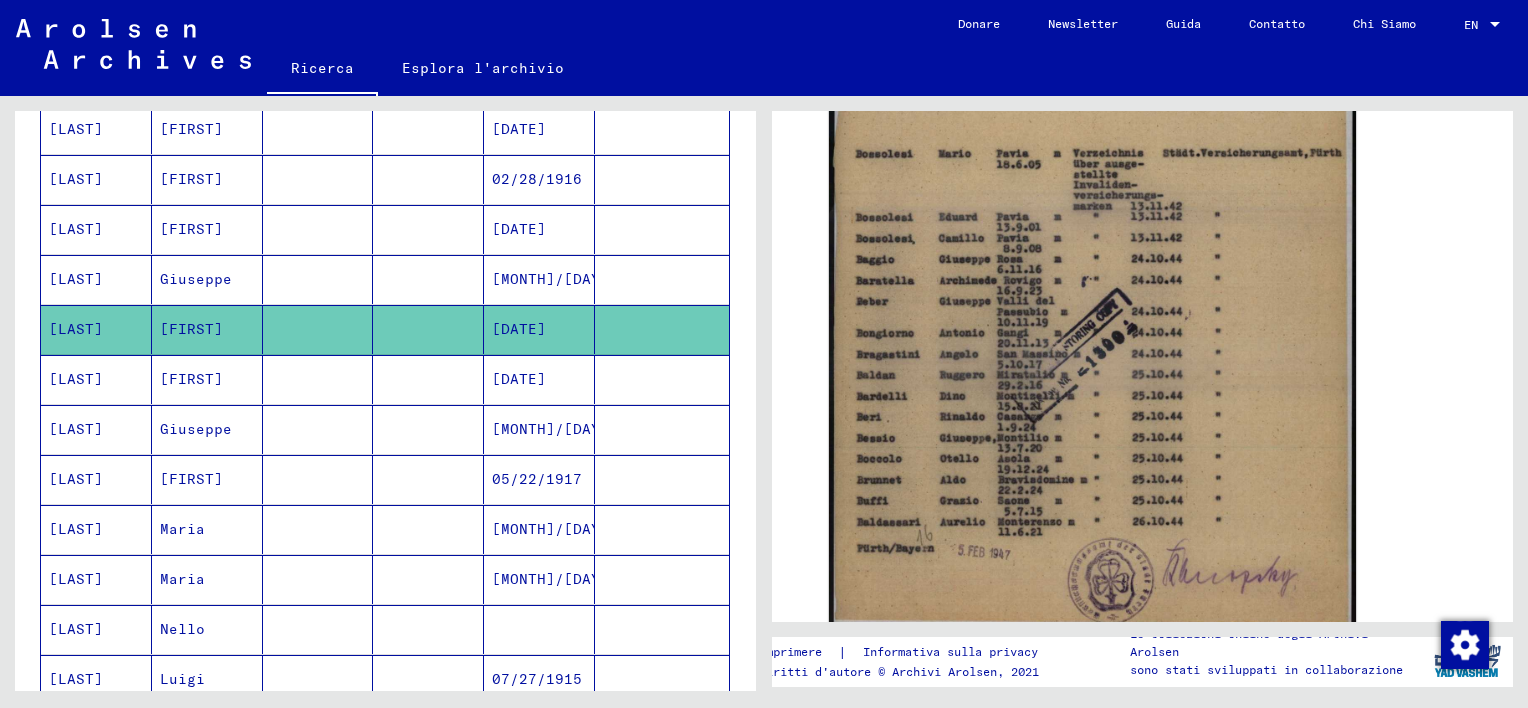 click at bounding box center [318, 529] 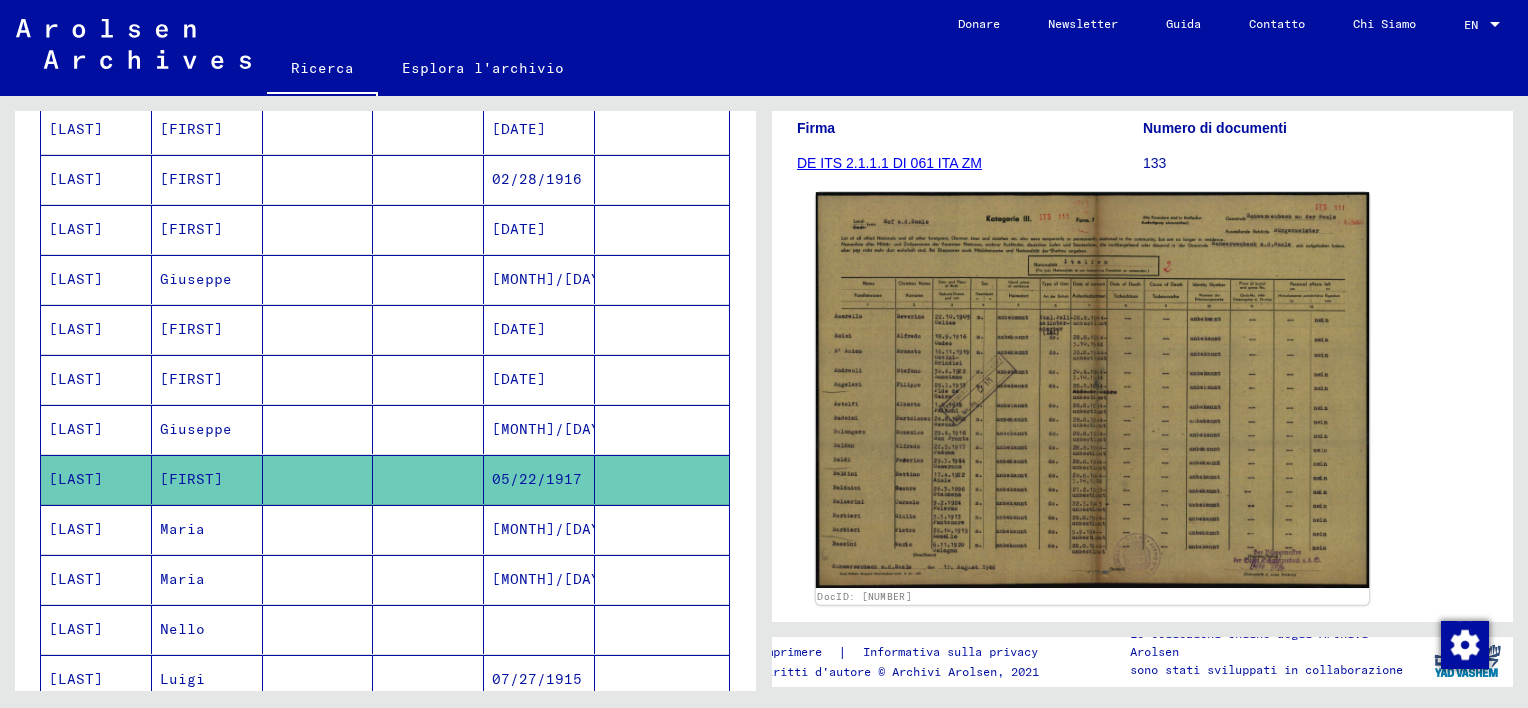 click 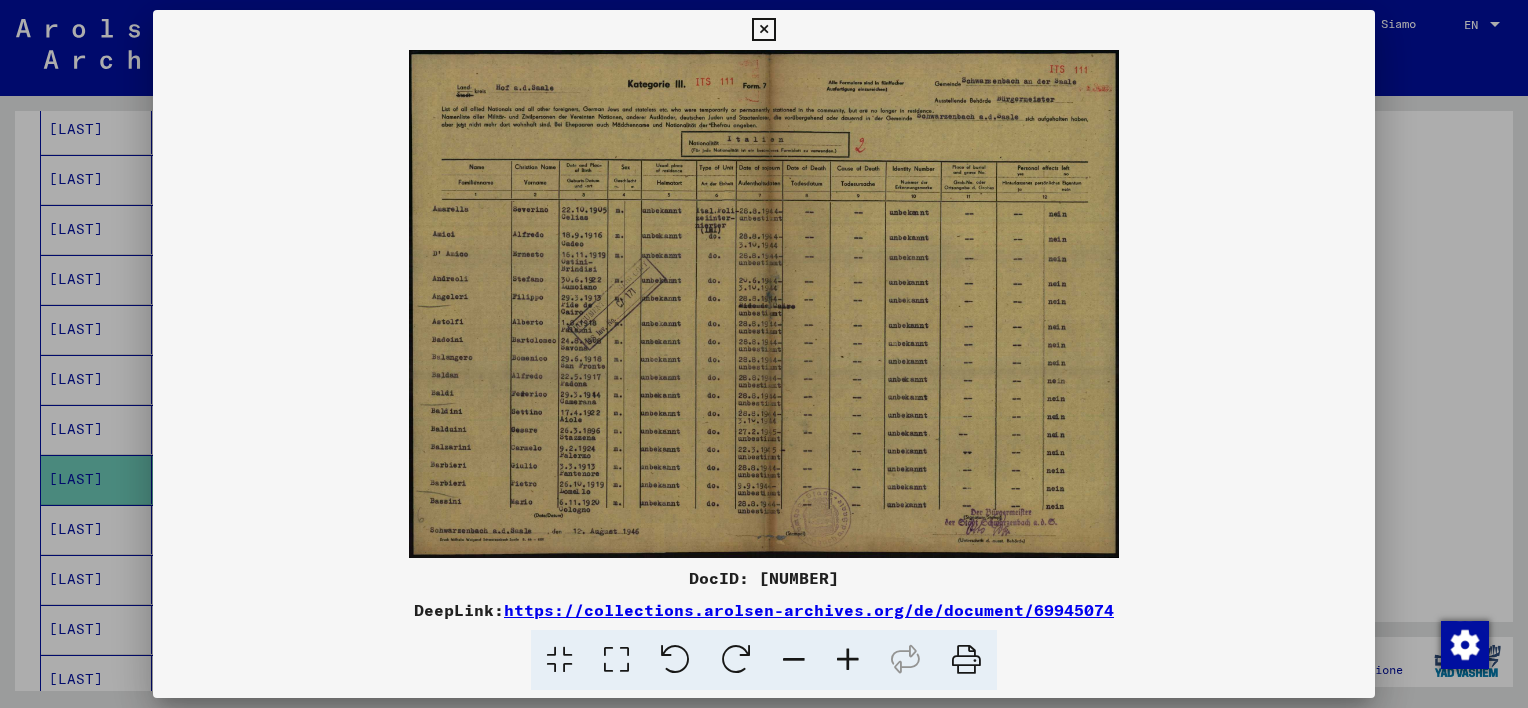 click at bounding box center [848, 660] 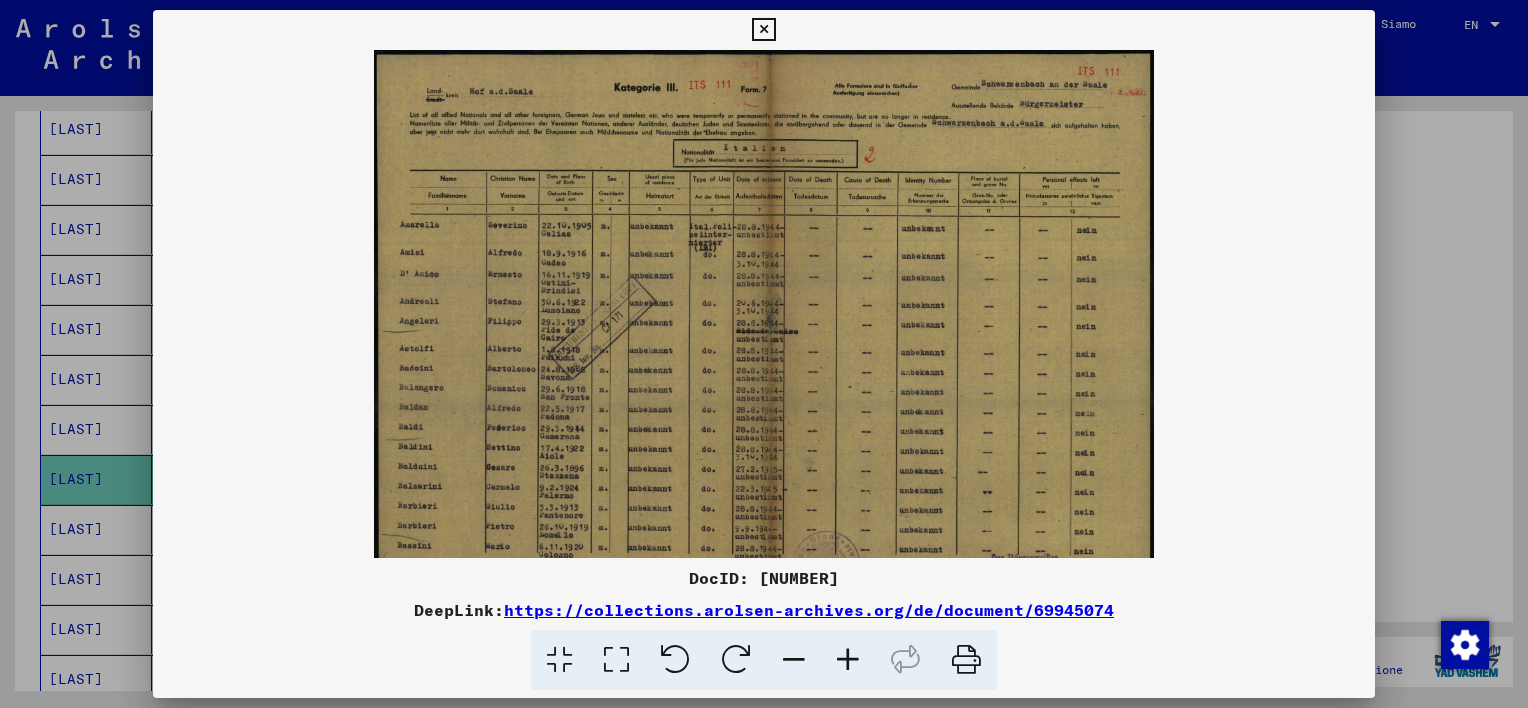 click at bounding box center (848, 660) 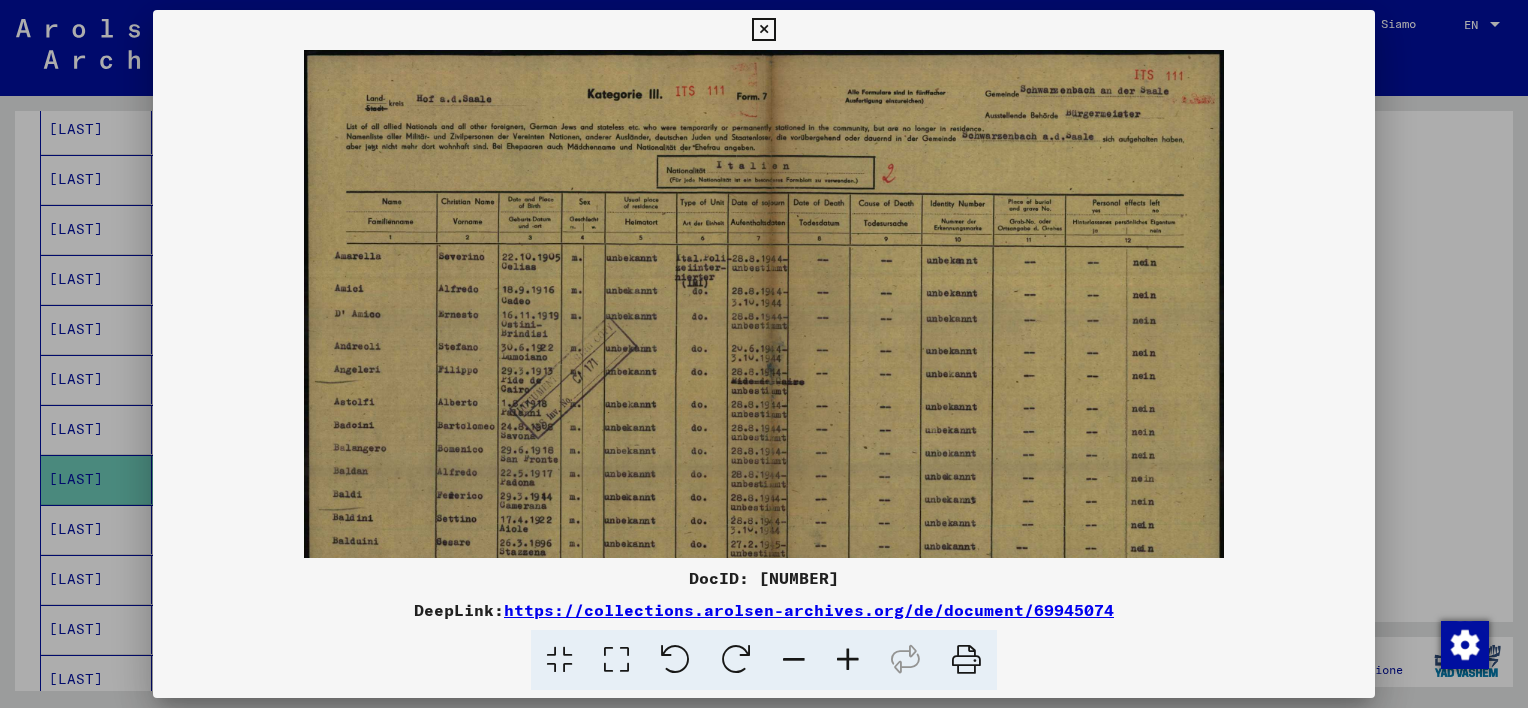 click at bounding box center [848, 660] 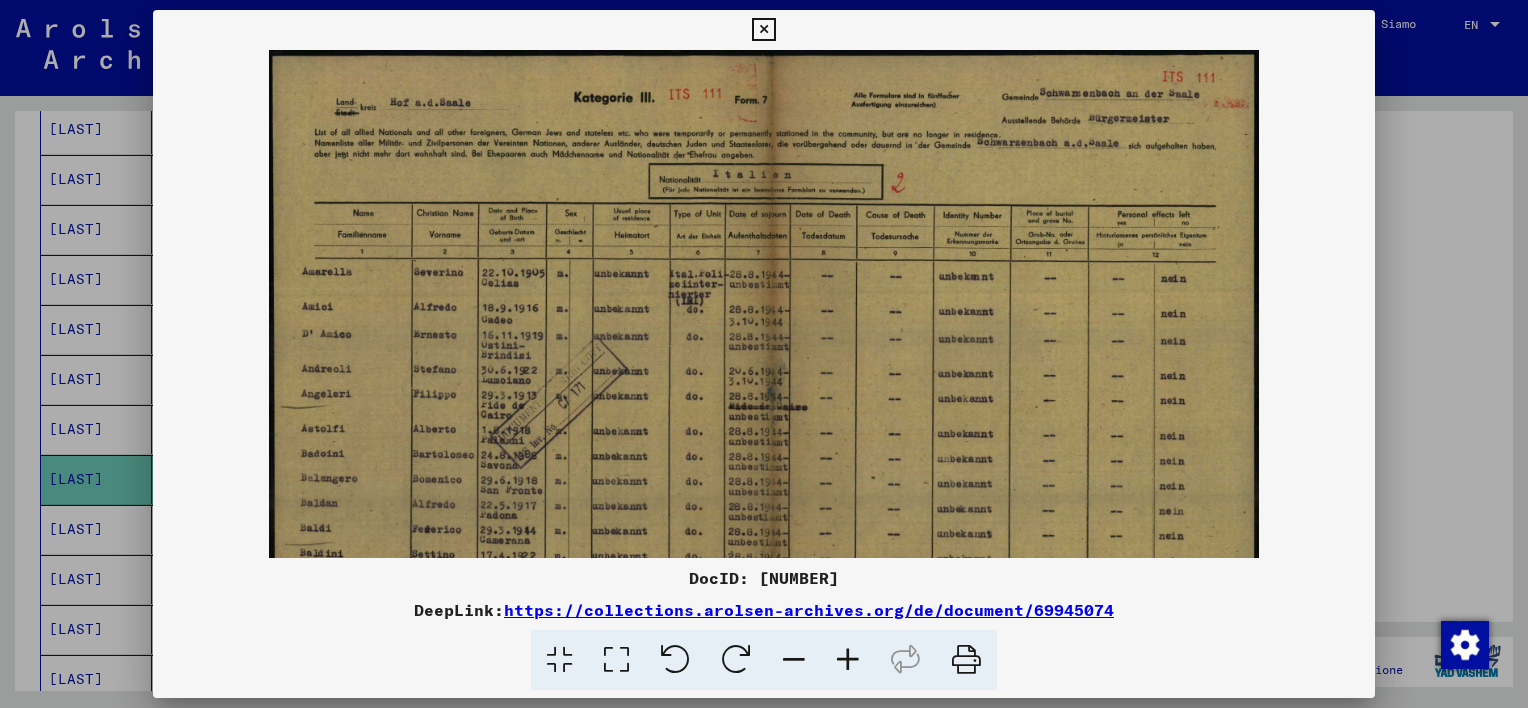 click at bounding box center [848, 660] 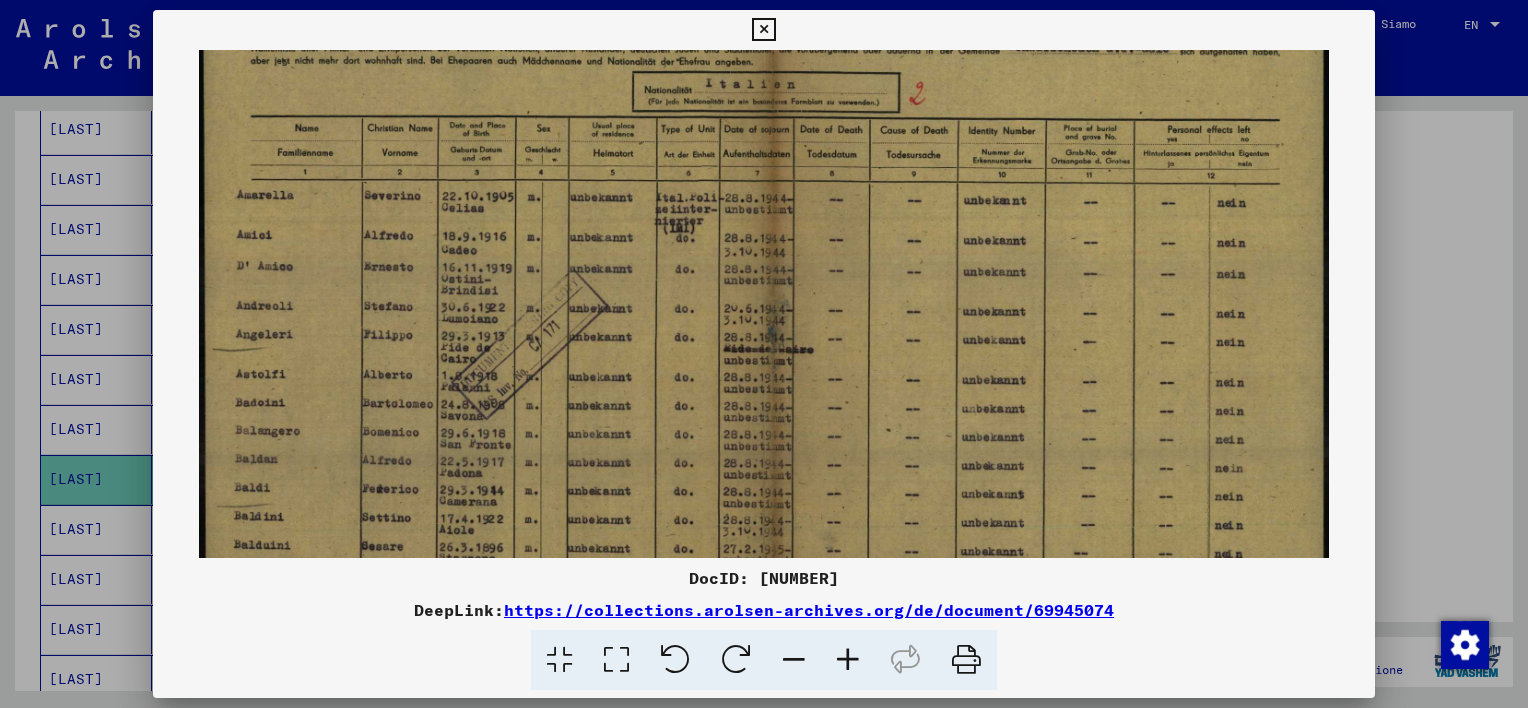drag, startPoint x: 671, startPoint y: 487, endPoint x: 671, endPoint y: 380, distance: 107 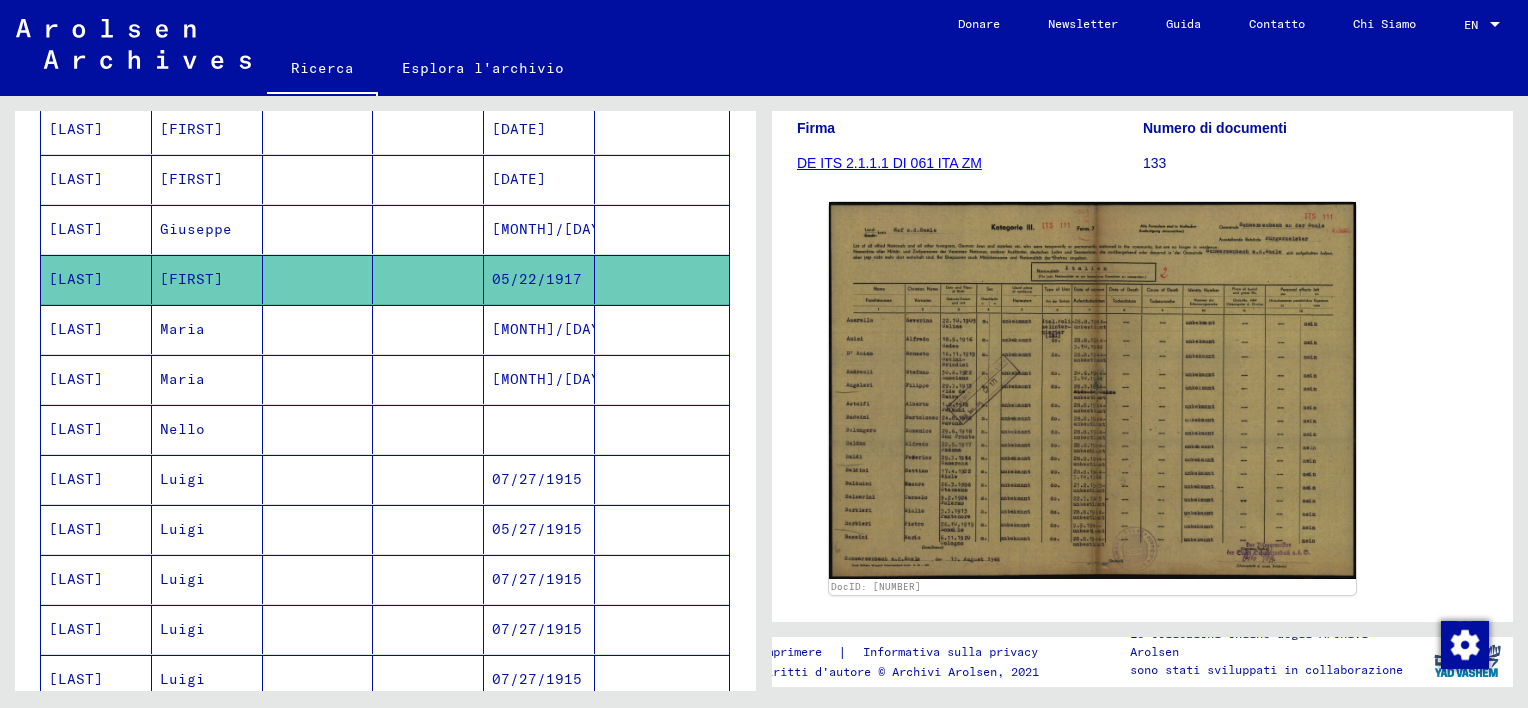 click at bounding box center [318, 479] 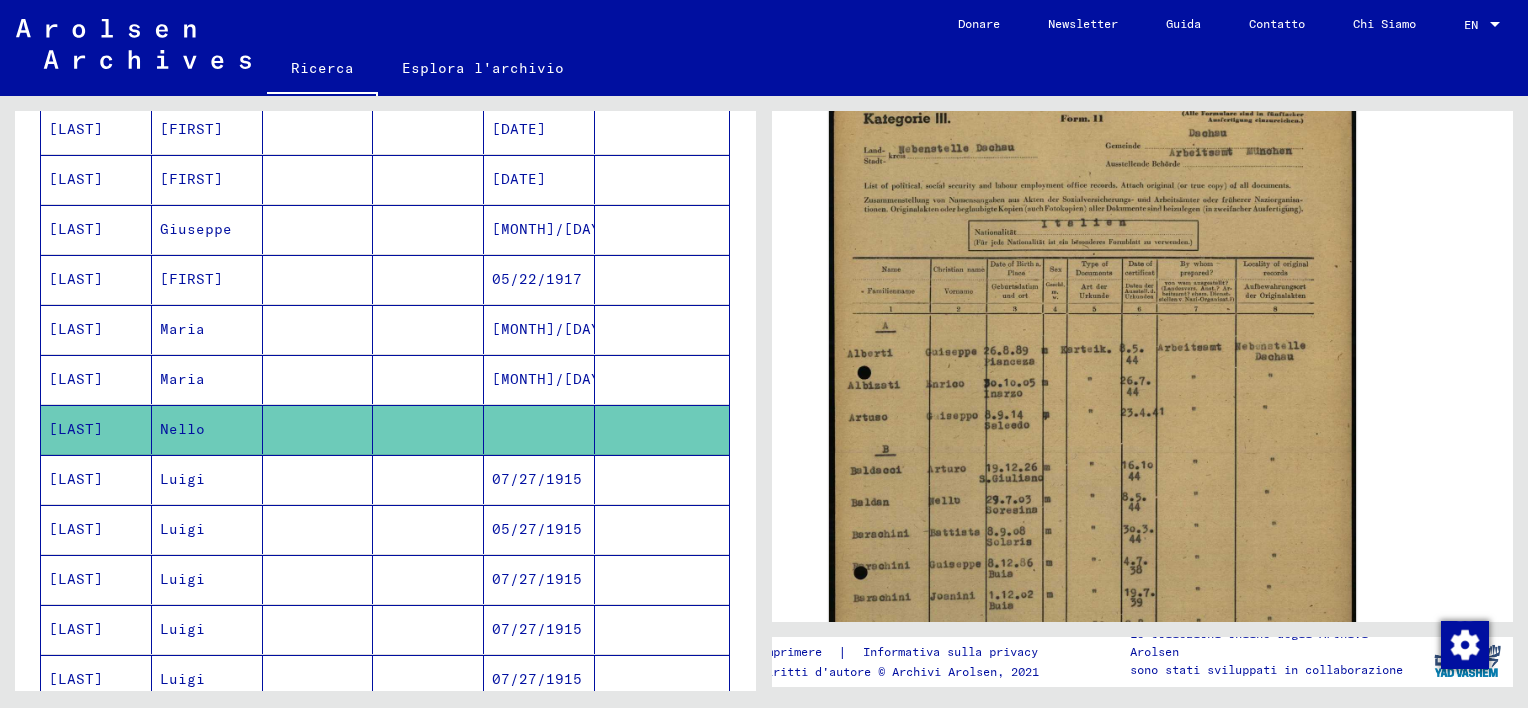 click at bounding box center [318, 529] 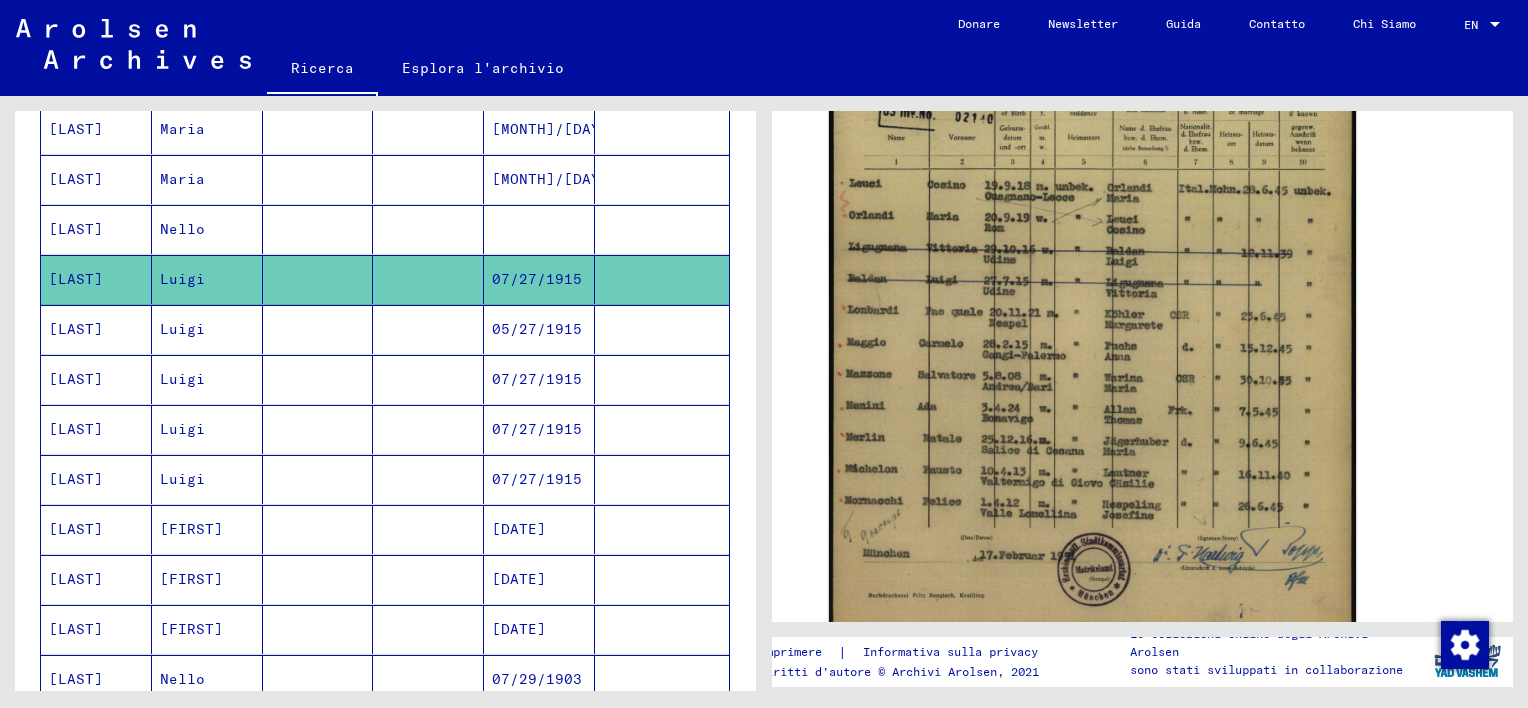 click at bounding box center (318, 579) 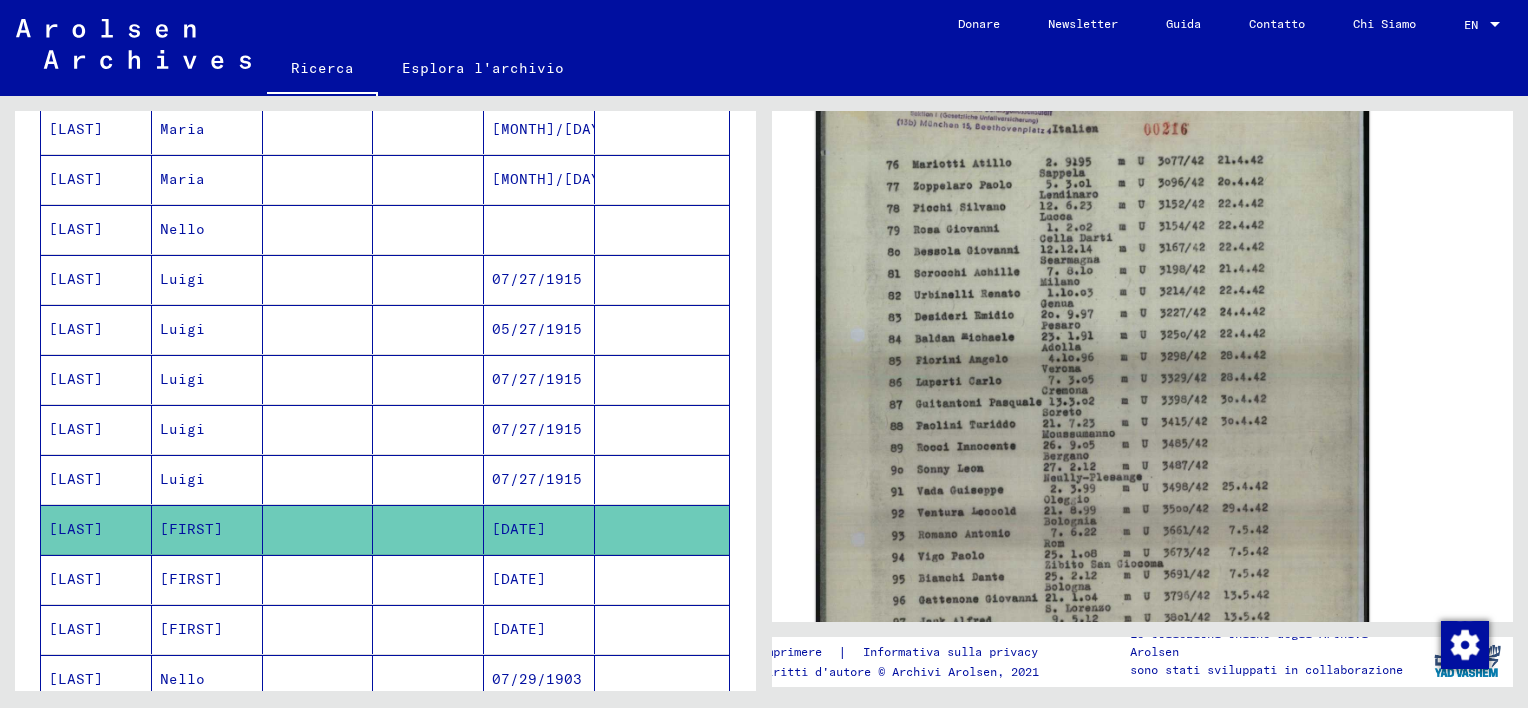scroll, scrollTop: 400, scrollLeft: 0, axis: vertical 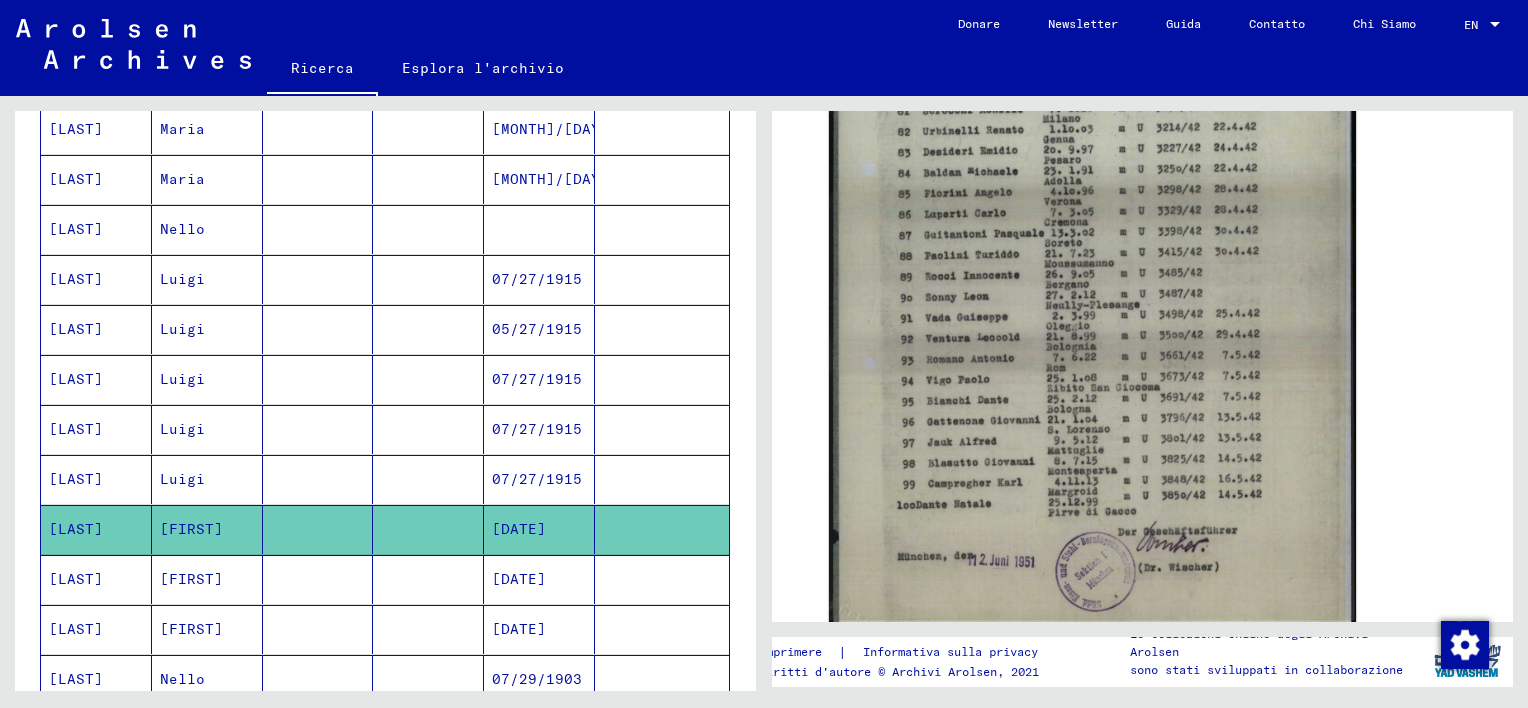 click at bounding box center [428, 629] 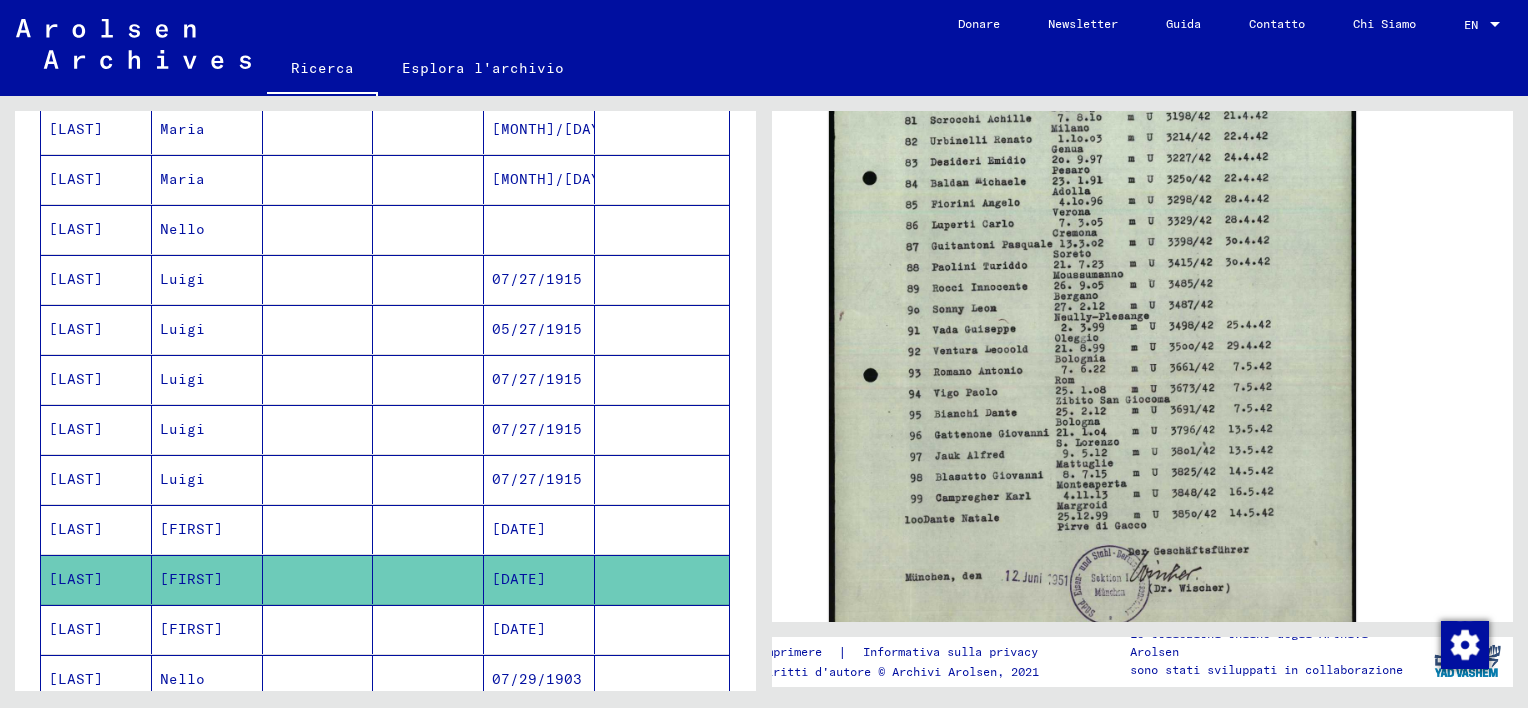 click at bounding box center (428, 679) 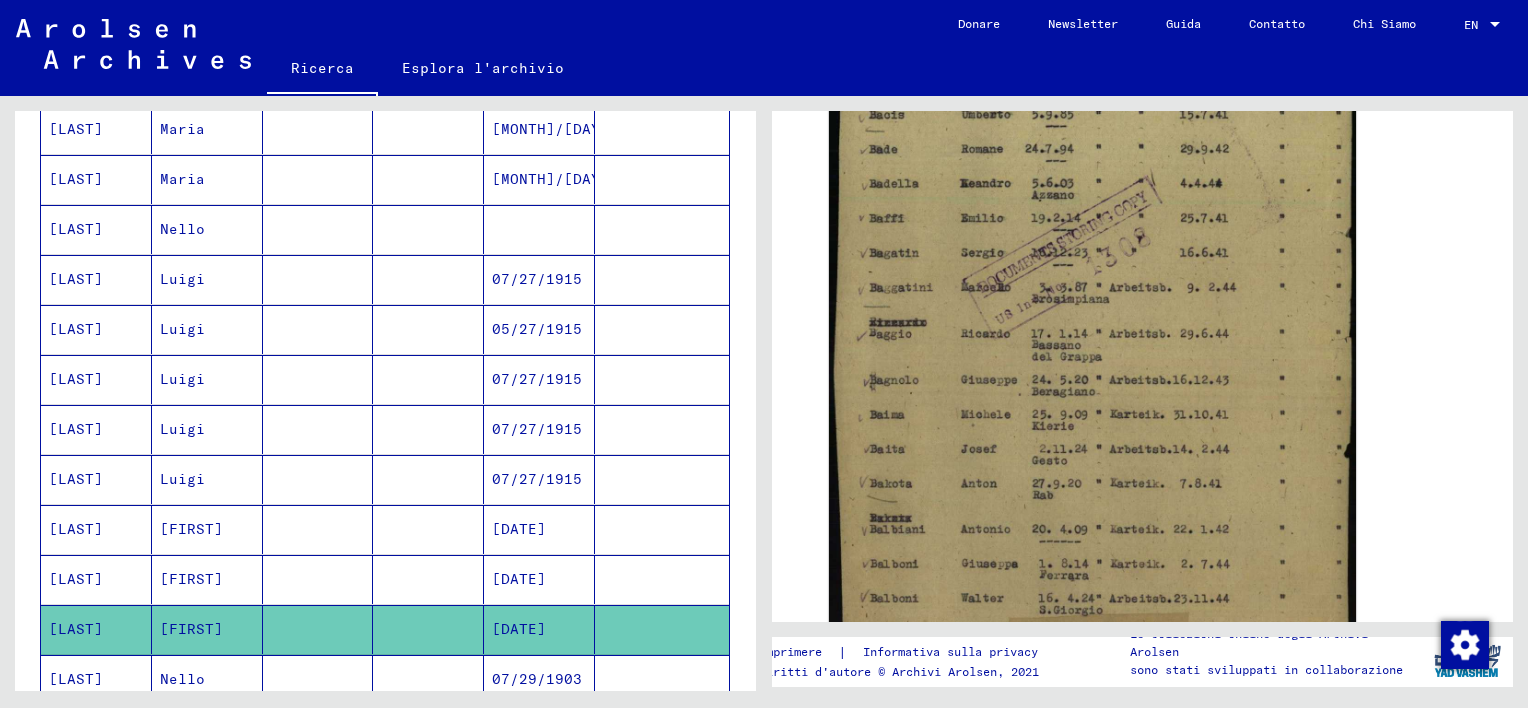 click at bounding box center [318, 729] 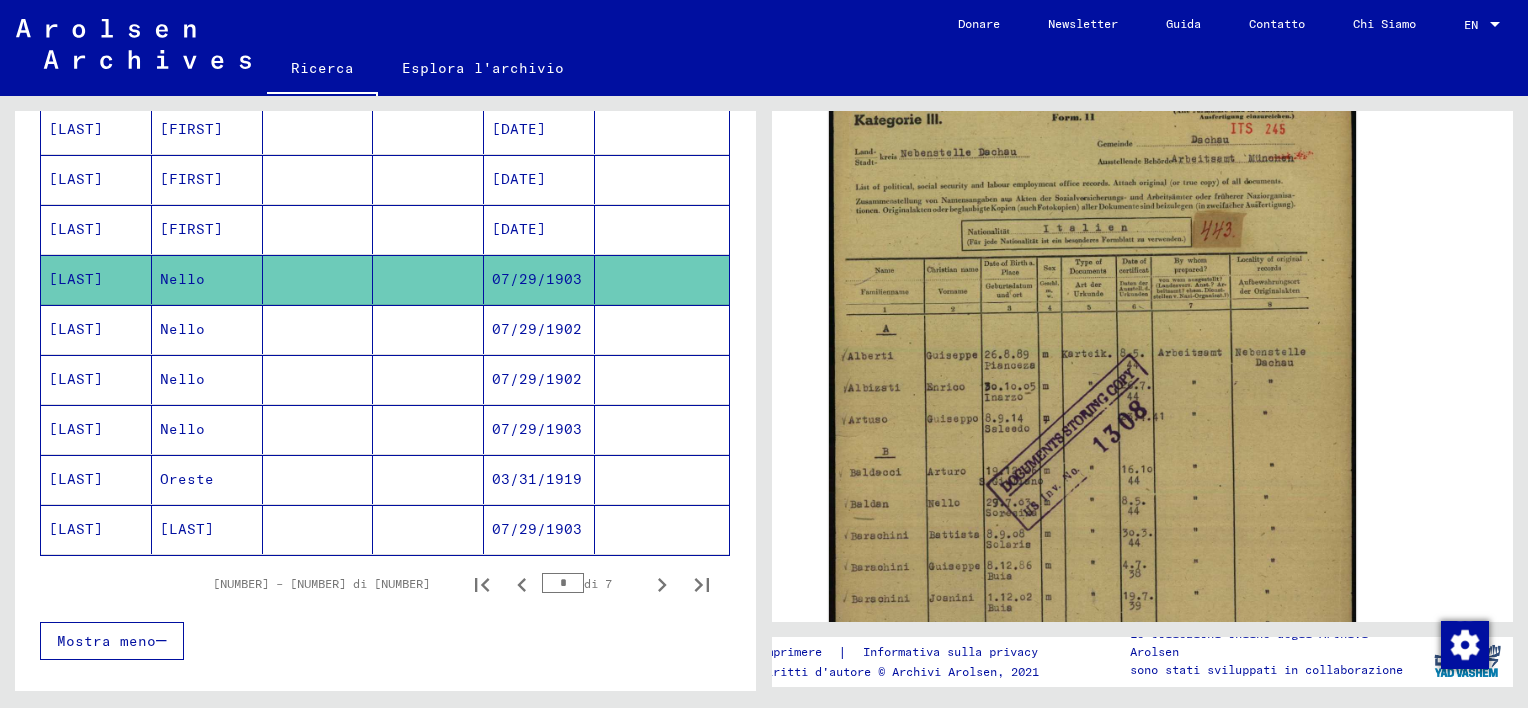 click at bounding box center (318, 529) 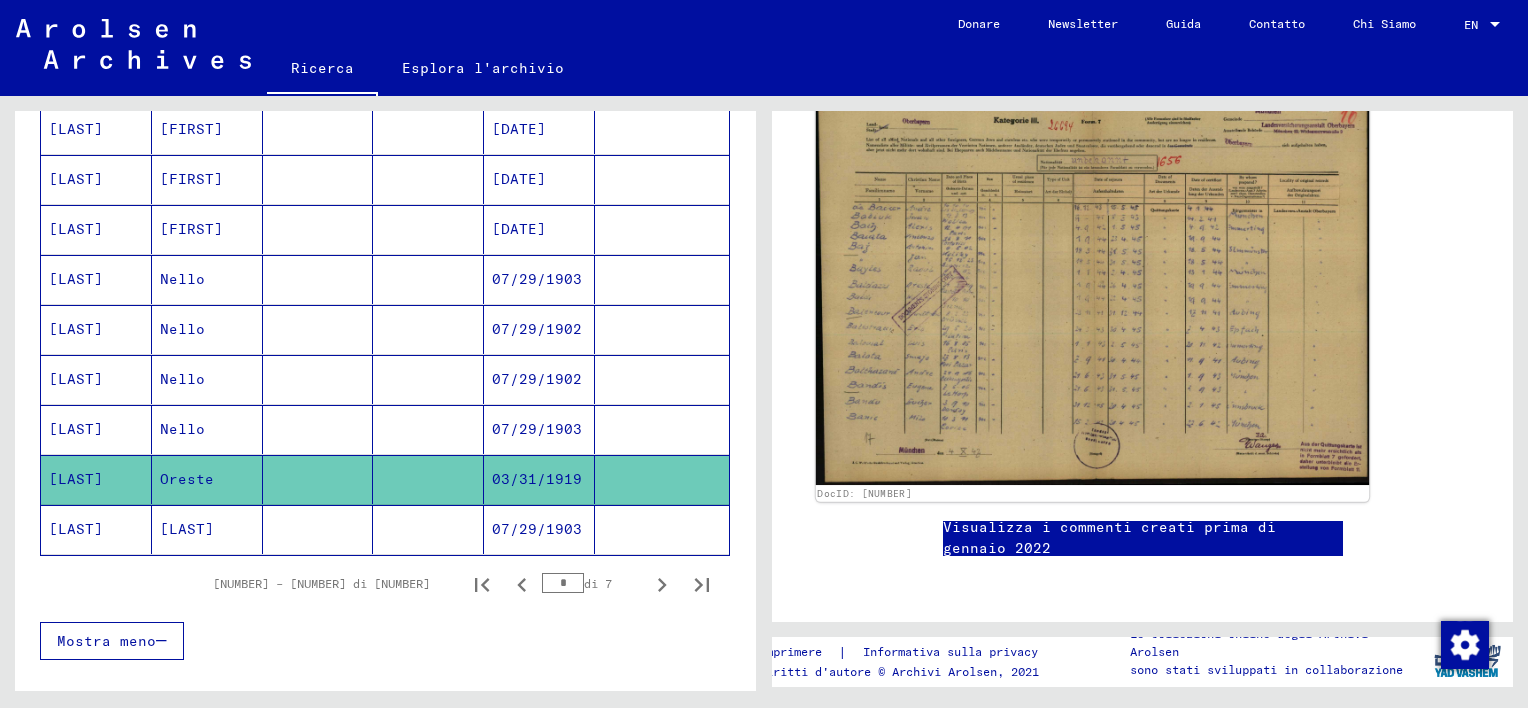 click 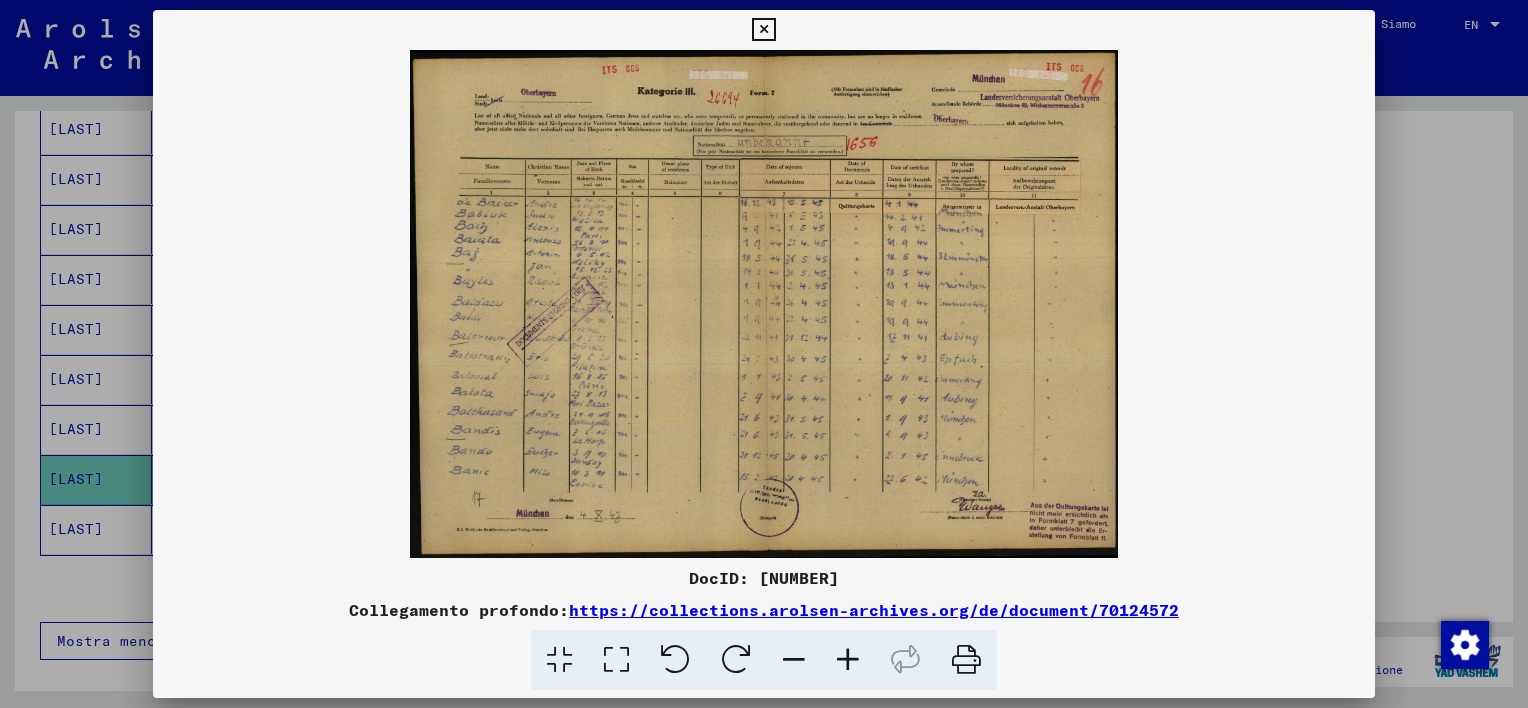 click at bounding box center (848, 660) 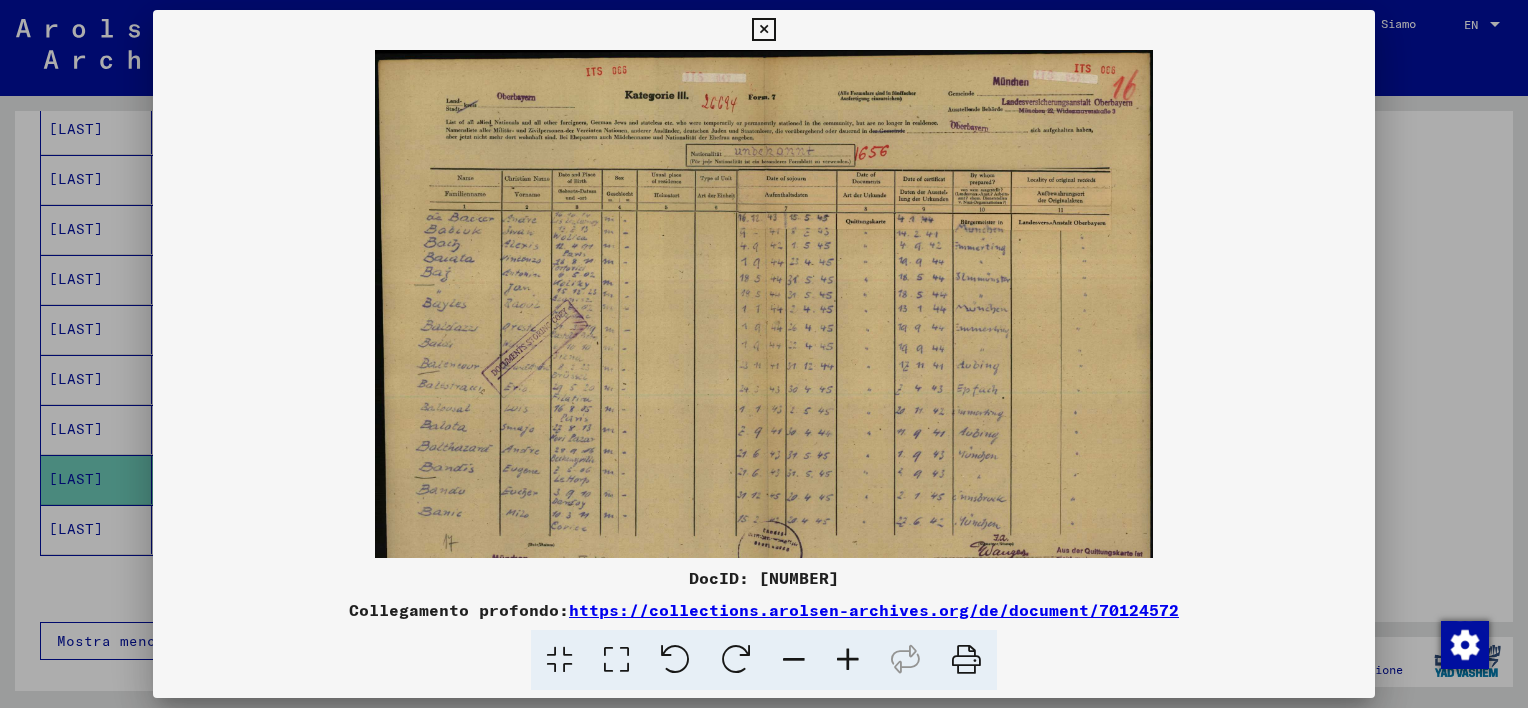 click at bounding box center [848, 660] 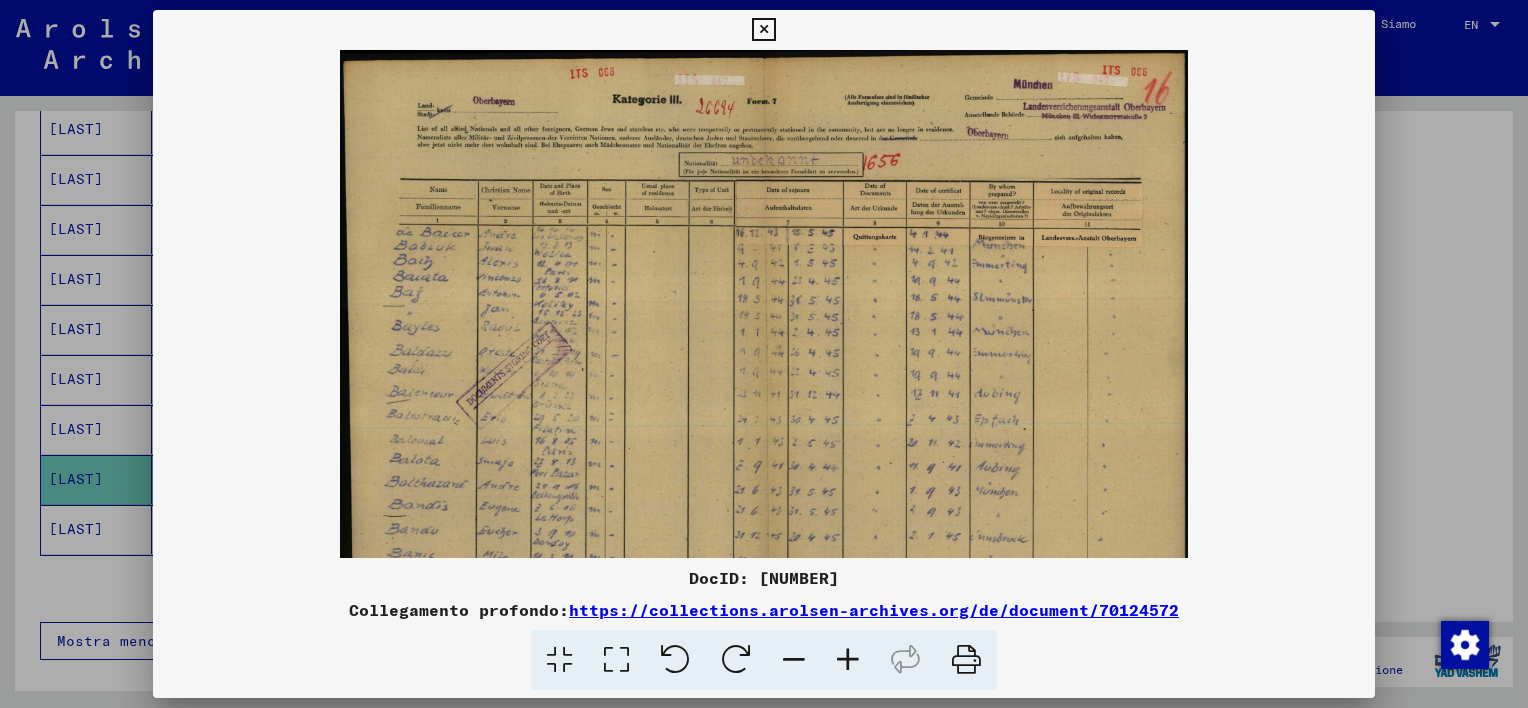 click at bounding box center [848, 660] 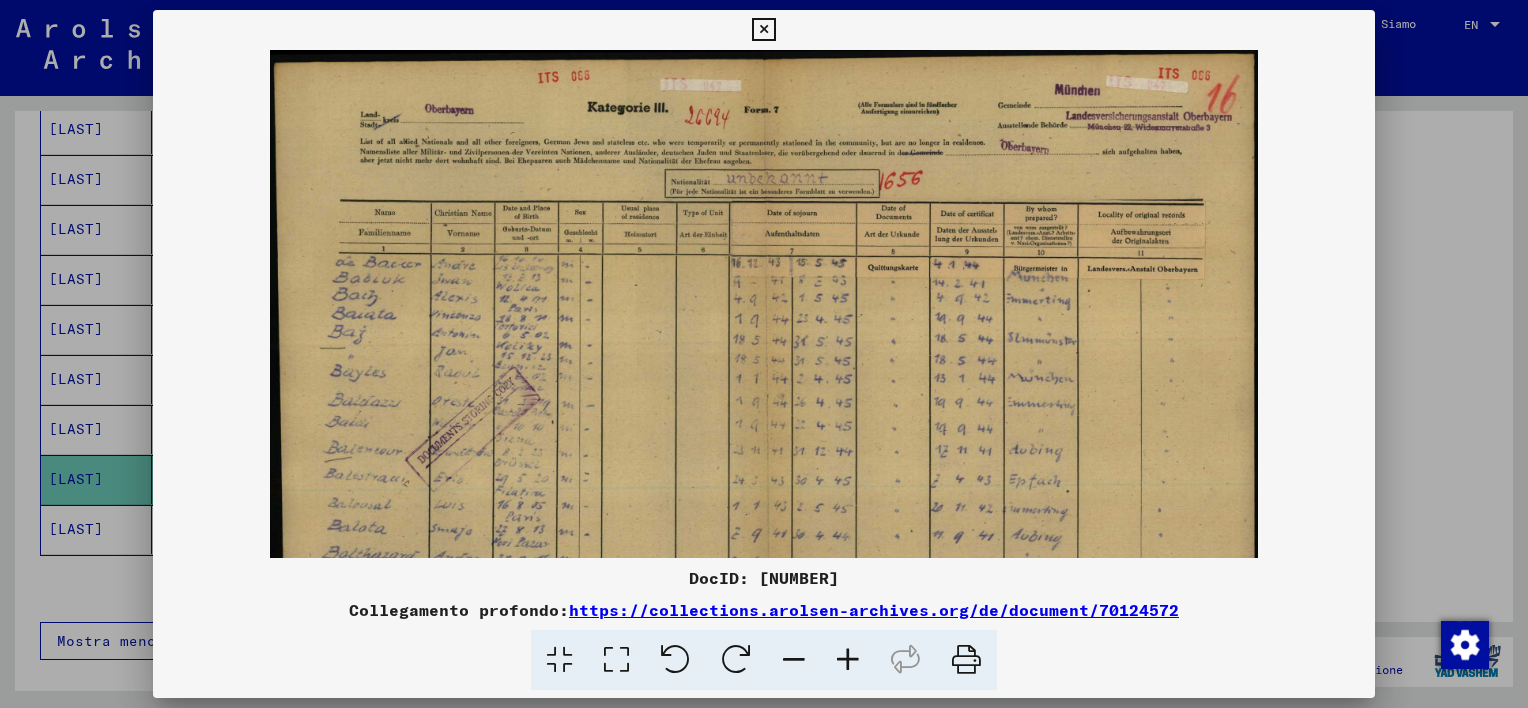 click at bounding box center (848, 660) 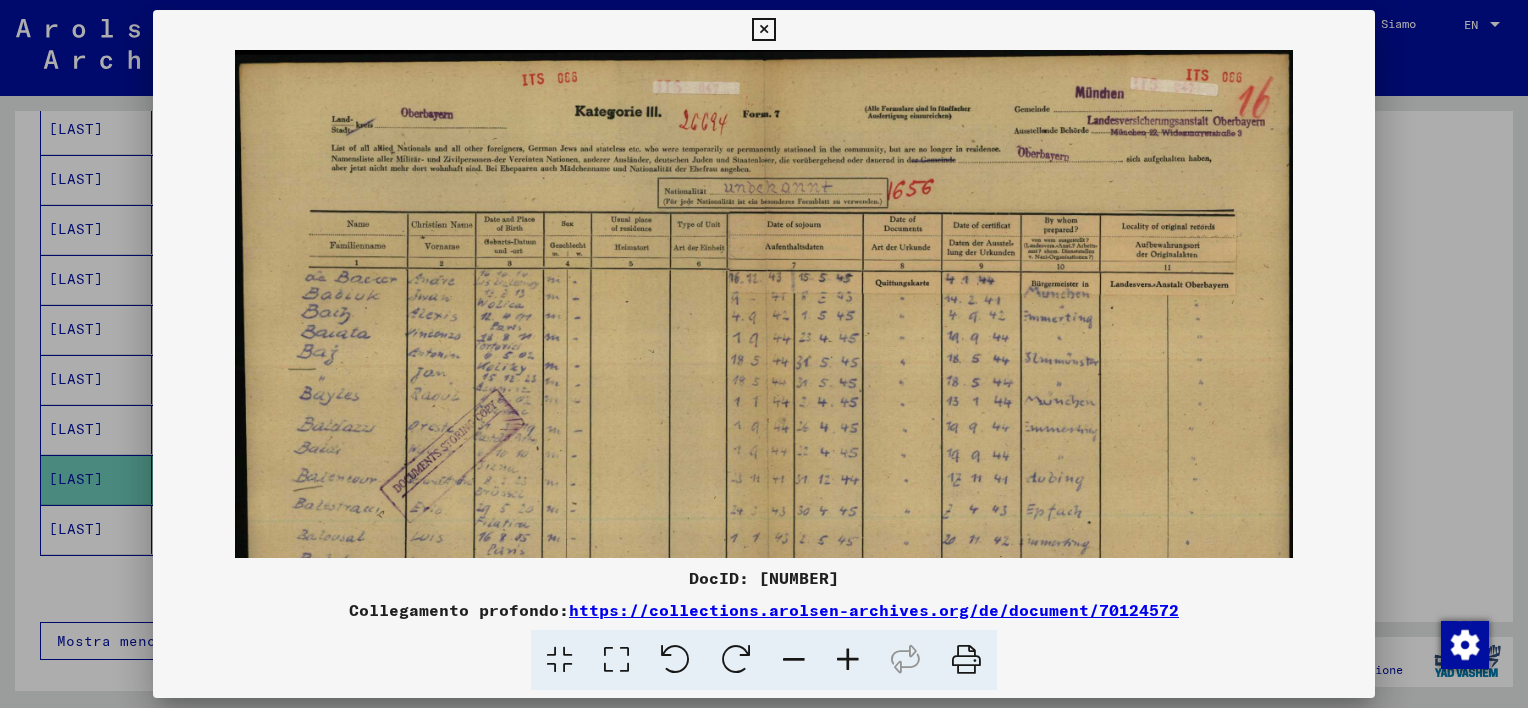 click at bounding box center (848, 660) 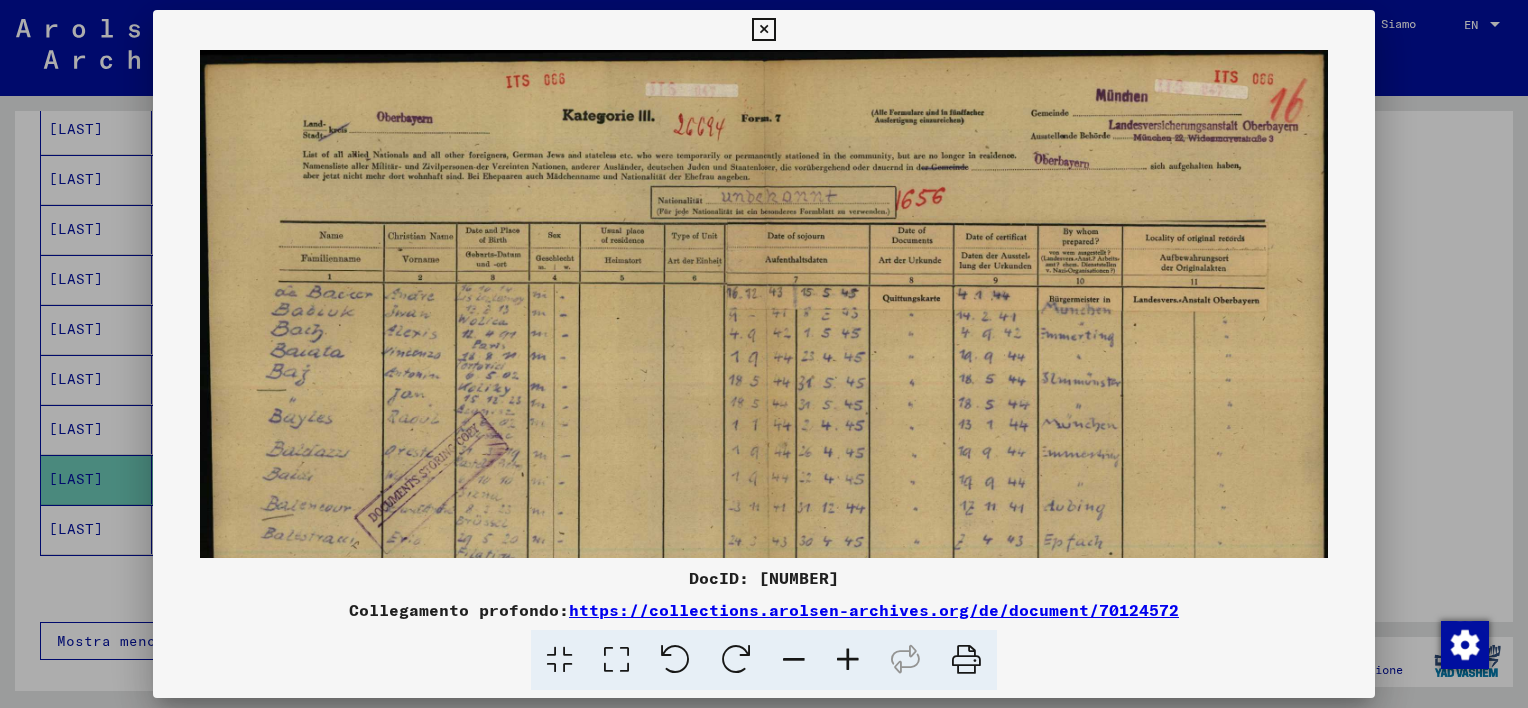 click at bounding box center [848, 660] 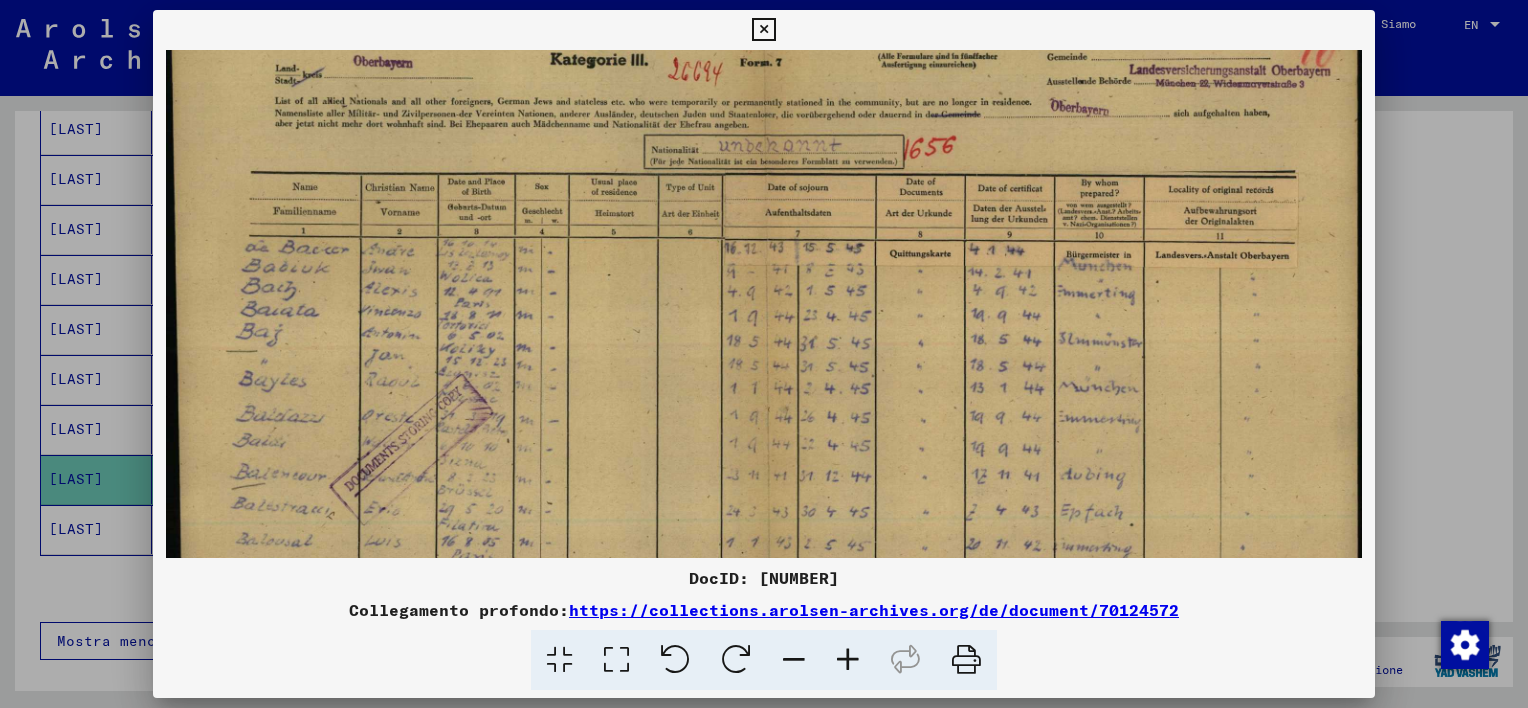 drag, startPoint x: 749, startPoint y: 492, endPoint x: 764, endPoint y: 432, distance: 61.846584 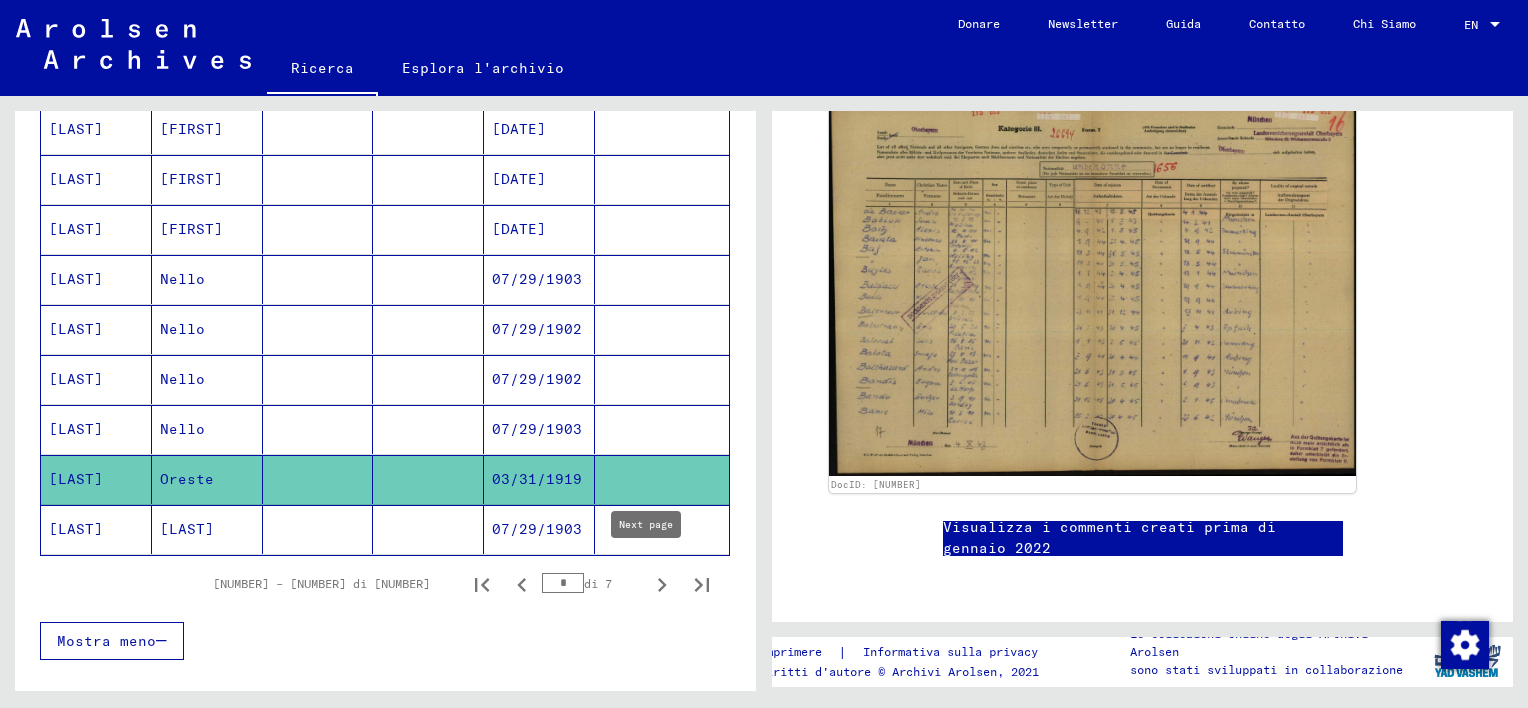 click 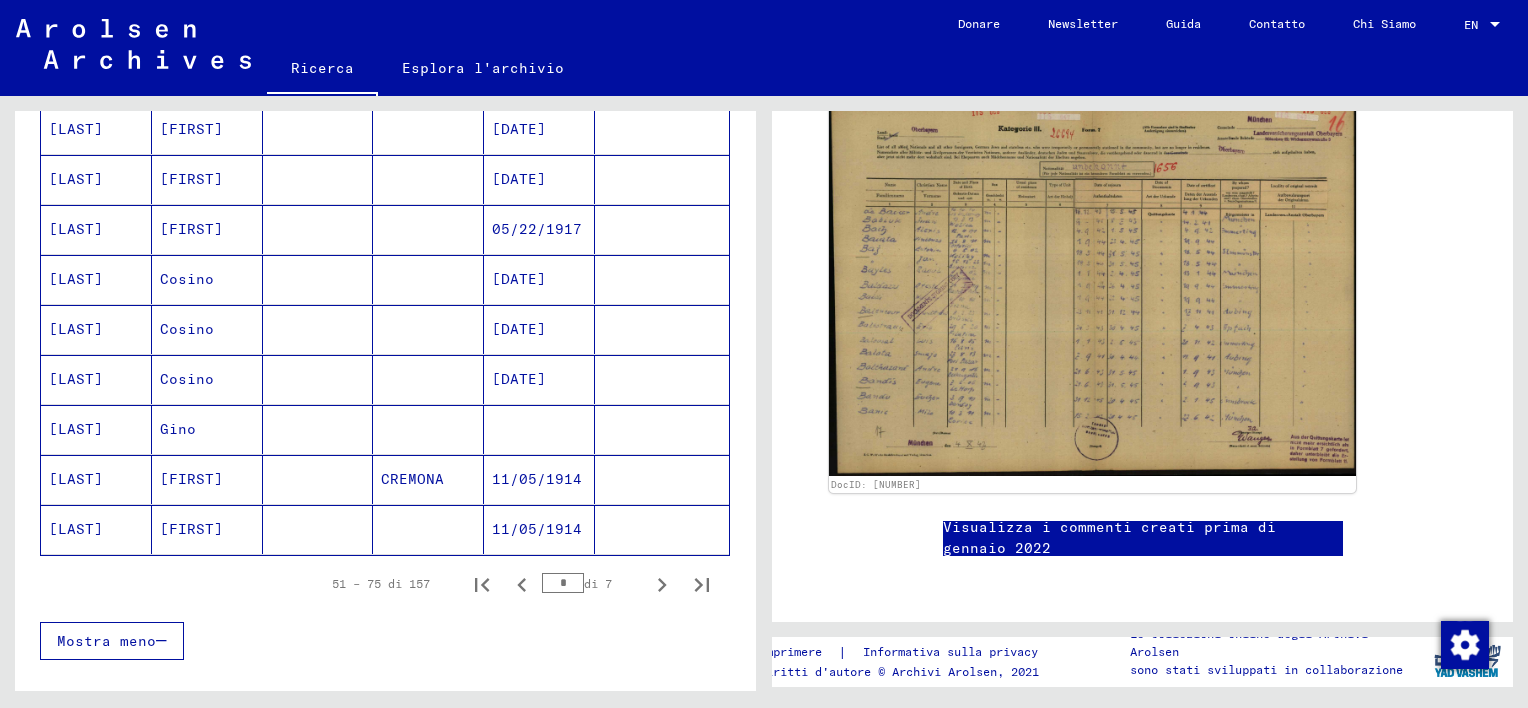 click at bounding box center [428, 479] 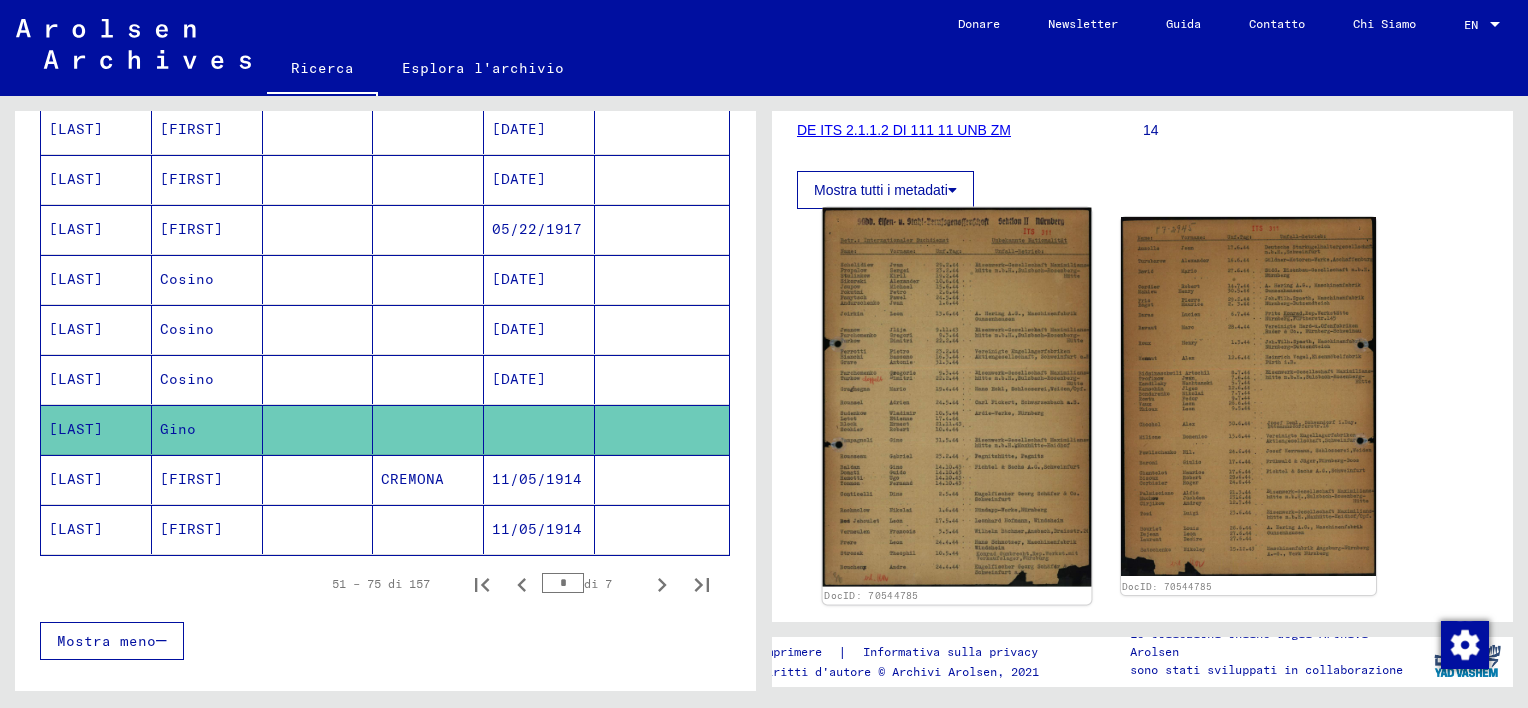 click 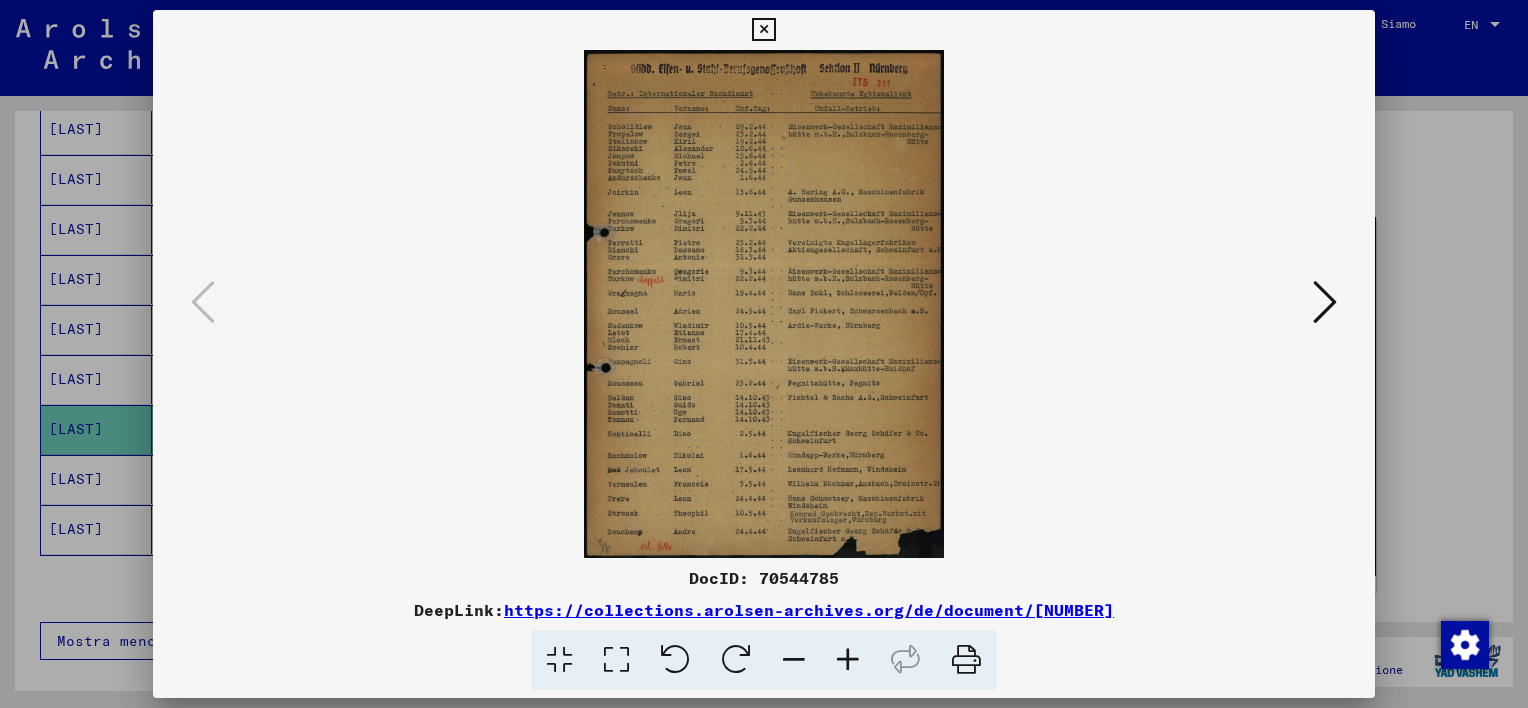 click at bounding box center [848, 660] 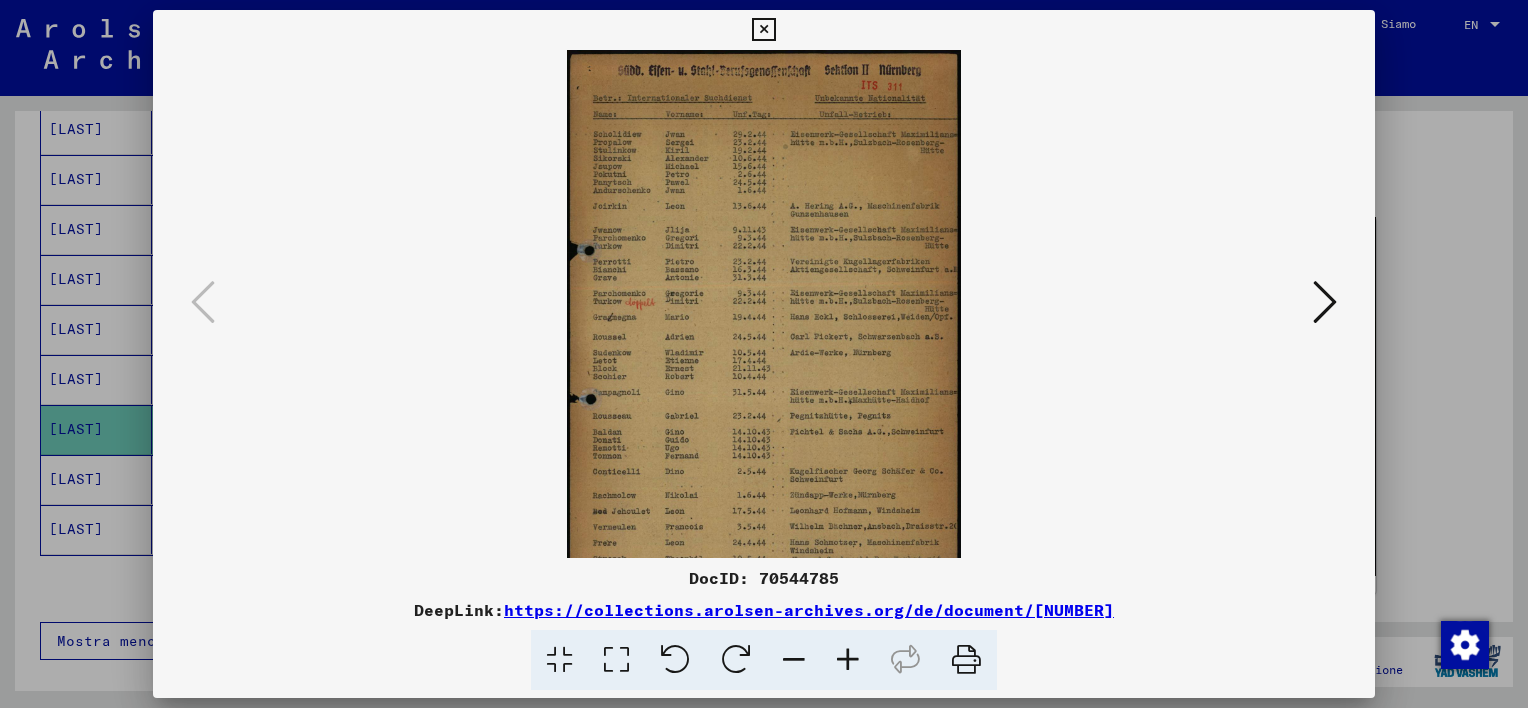 click at bounding box center [848, 660] 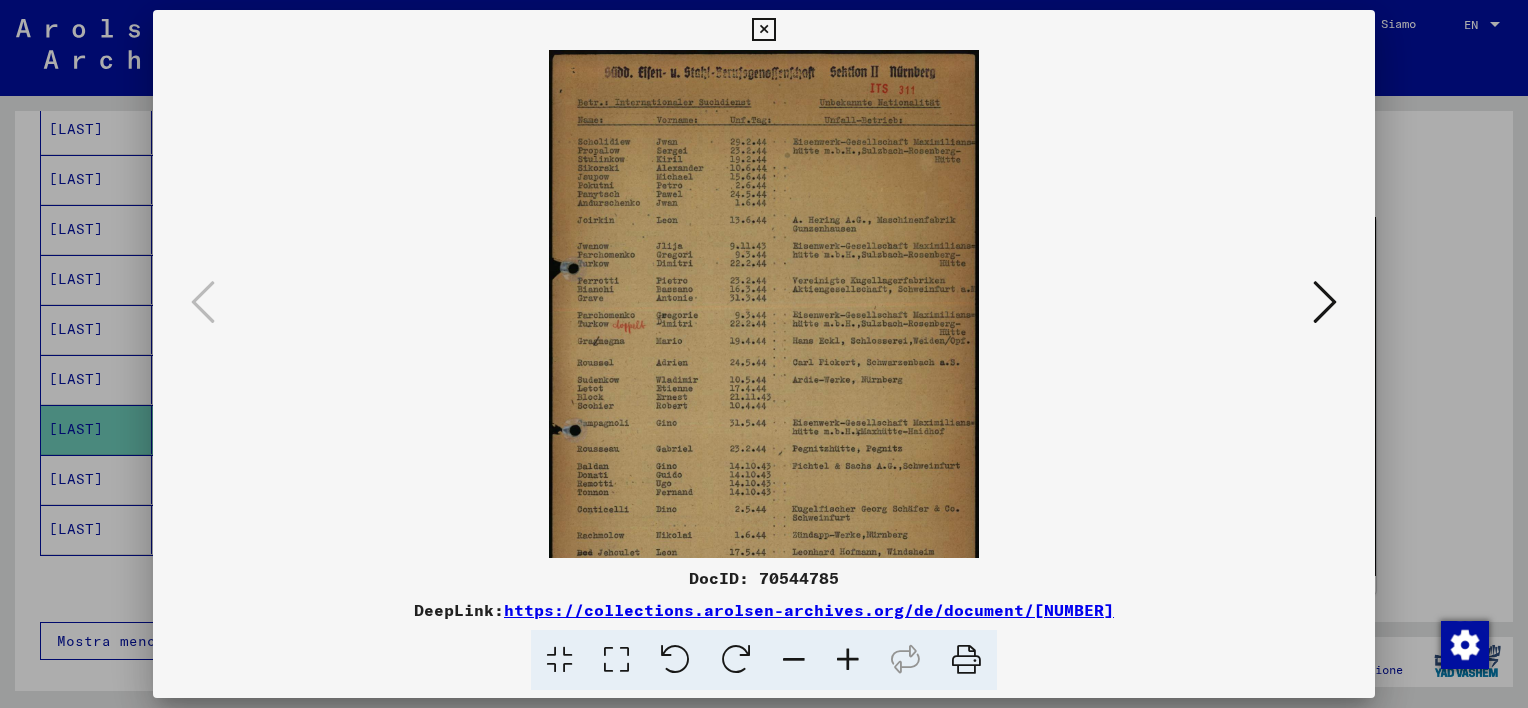 click at bounding box center [848, 660] 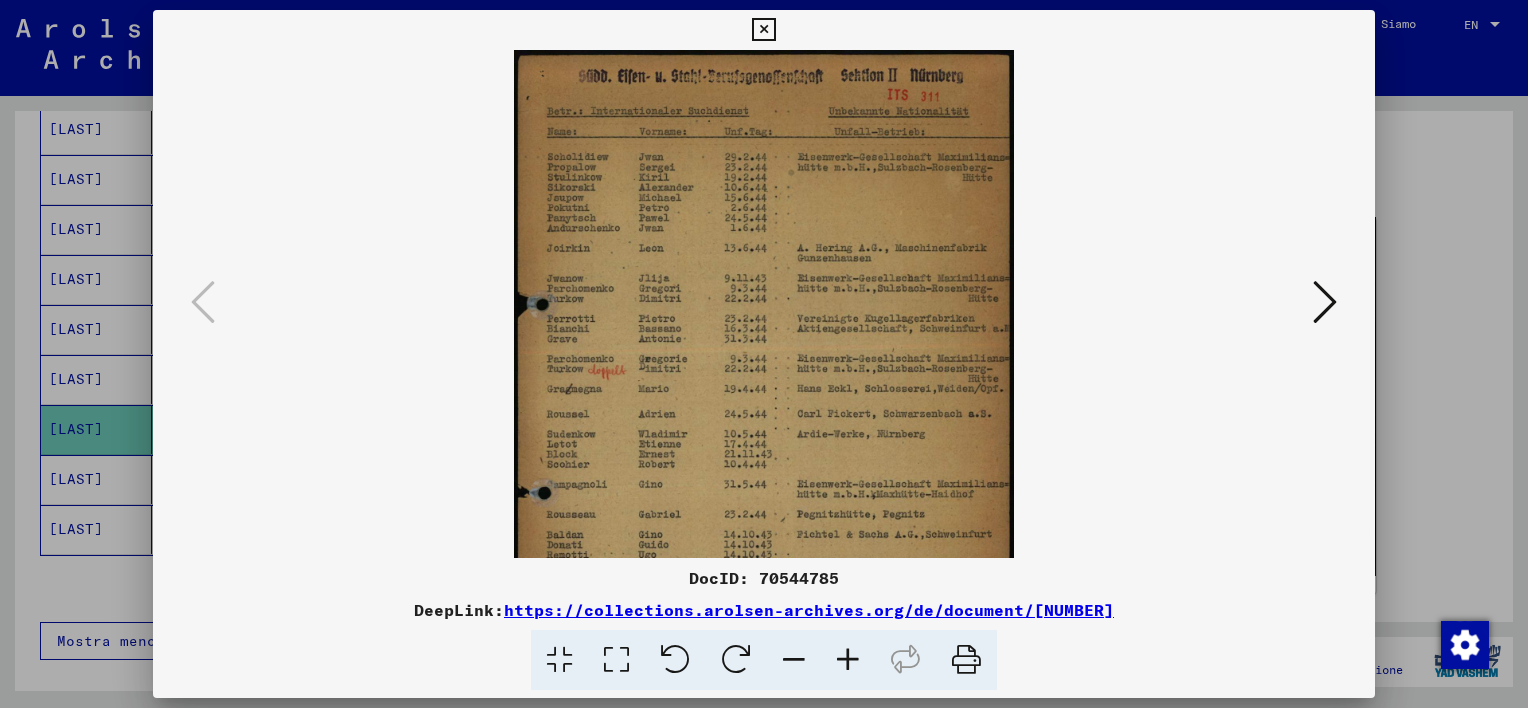 click at bounding box center (848, 660) 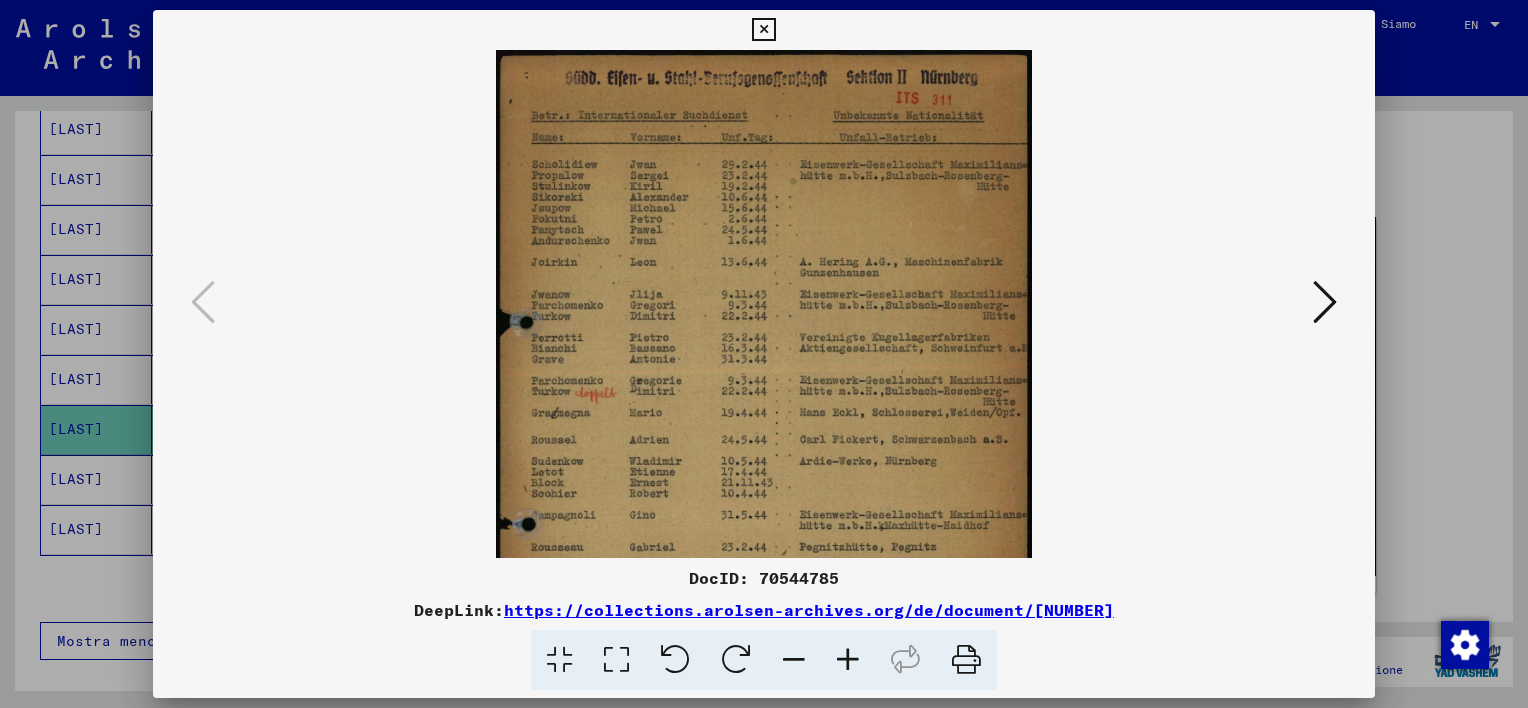 click at bounding box center [848, 660] 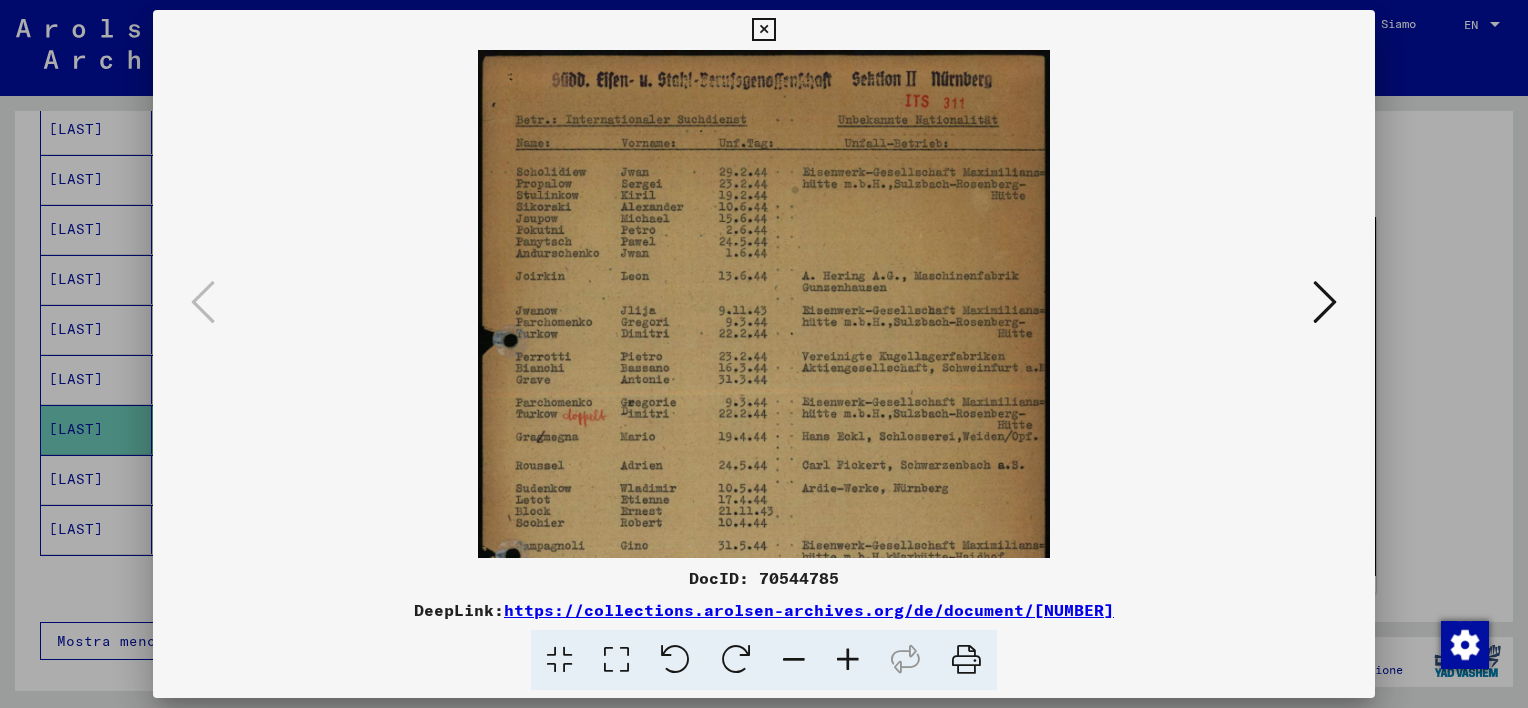 click at bounding box center (848, 660) 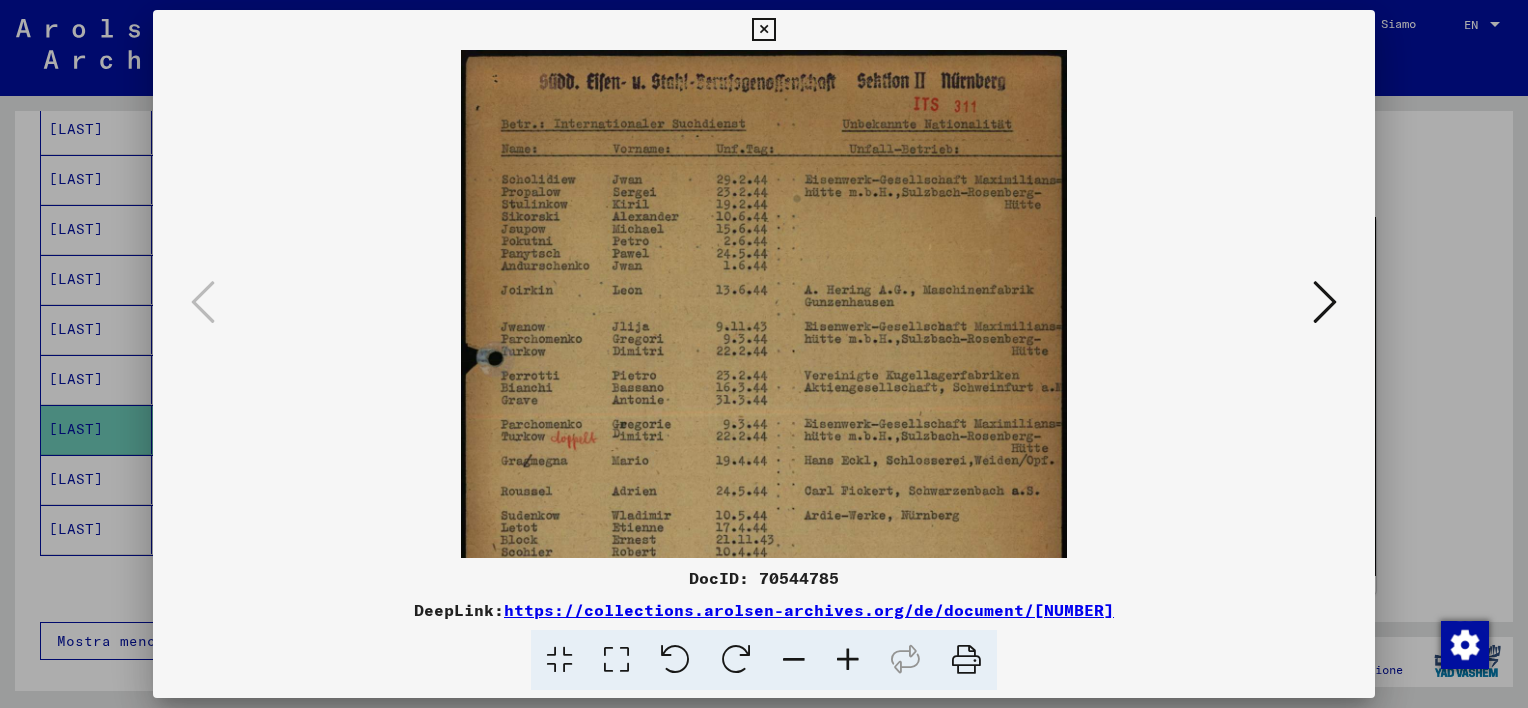 click at bounding box center (848, 660) 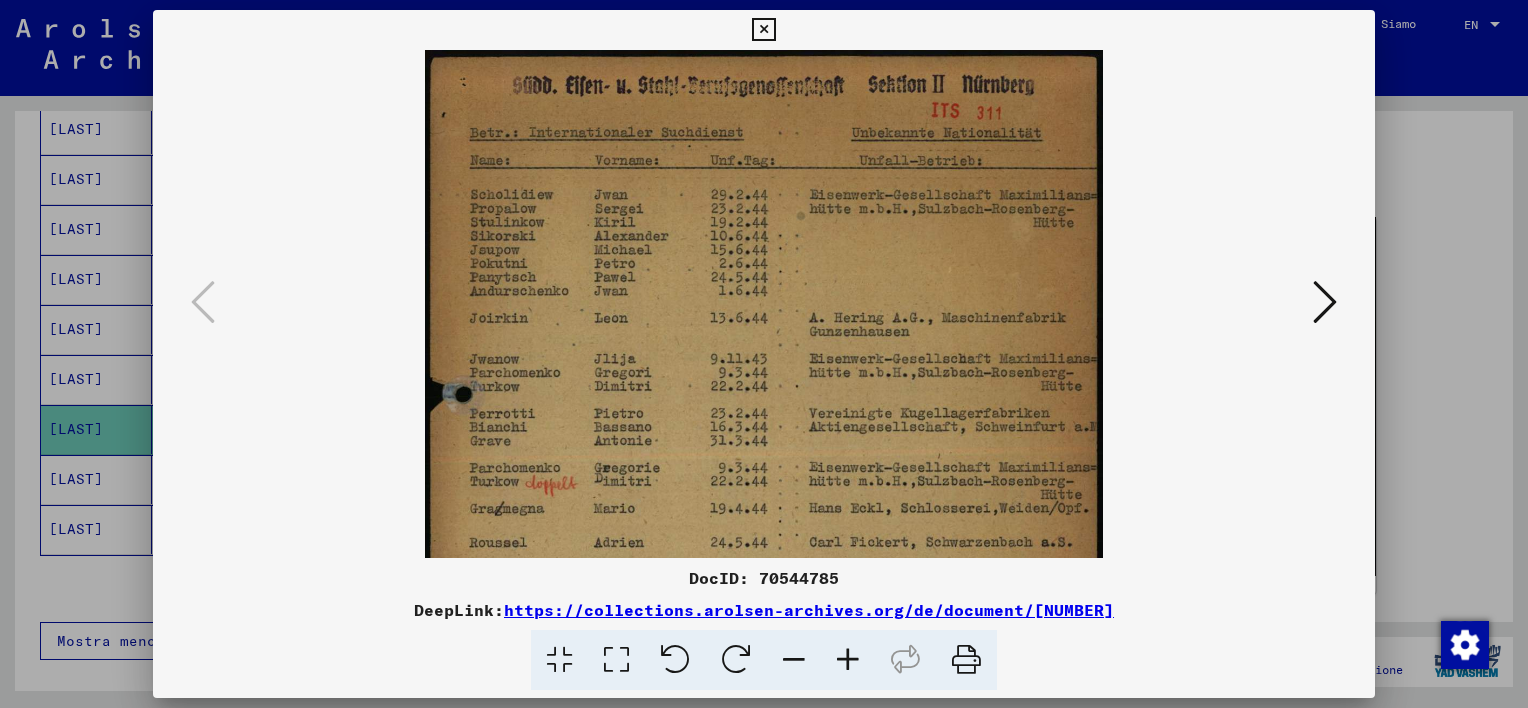 click at bounding box center [848, 660] 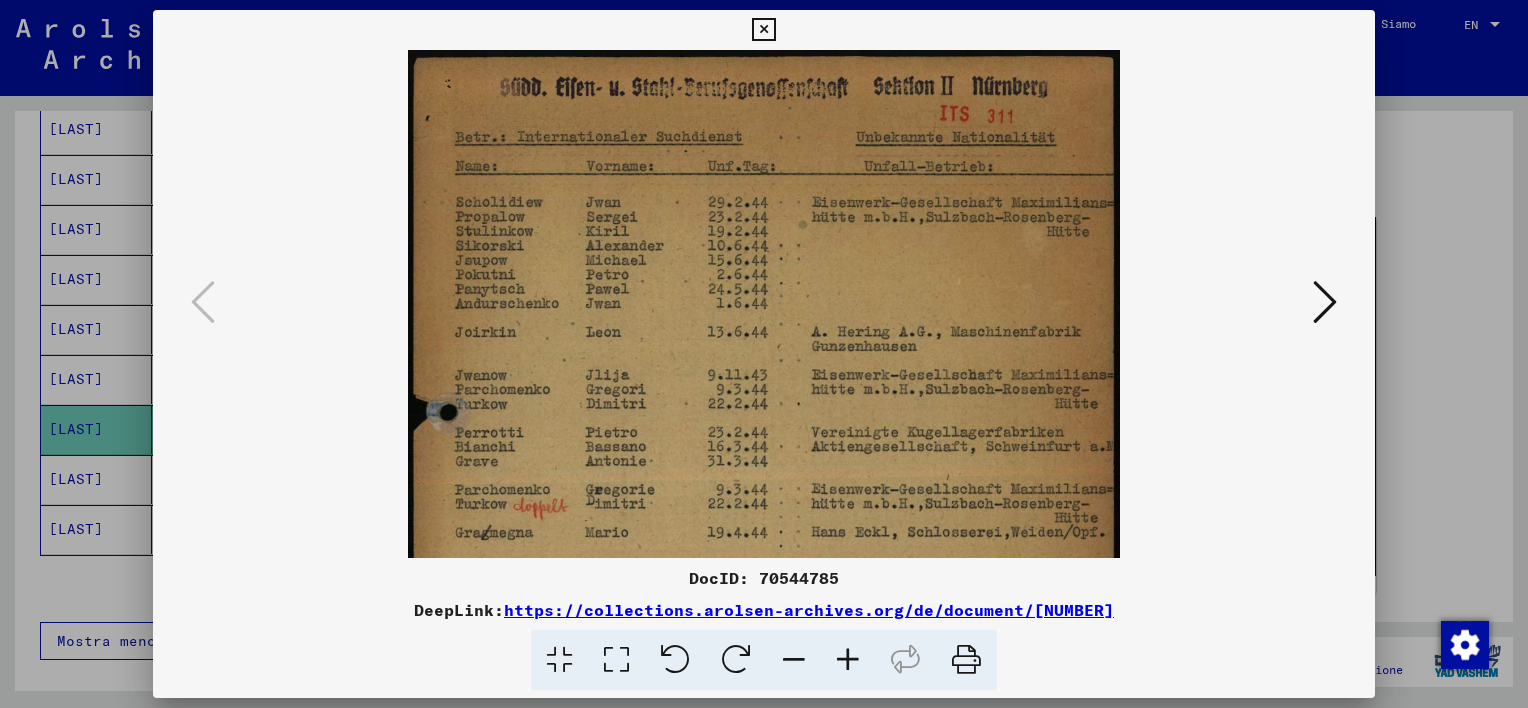 click at bounding box center [848, 660] 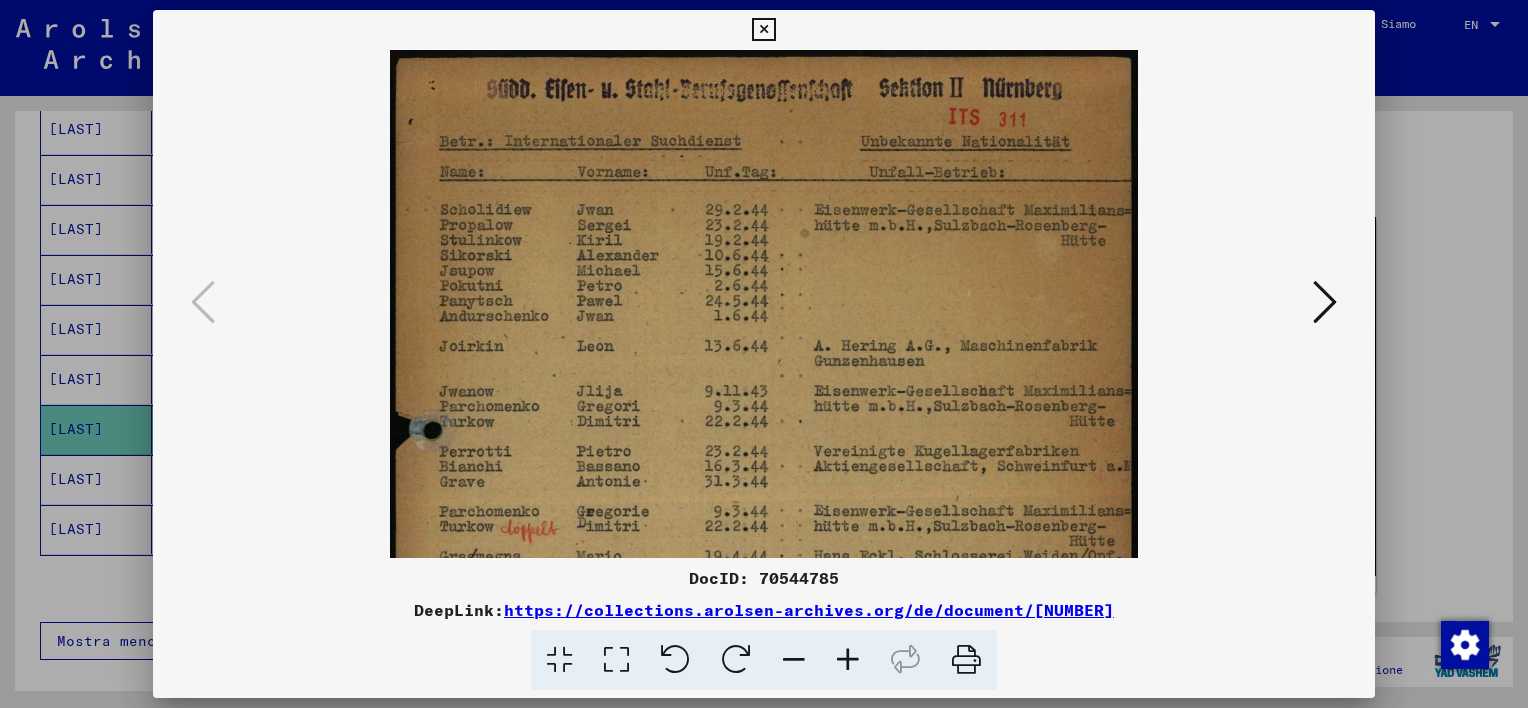 click at bounding box center (848, 660) 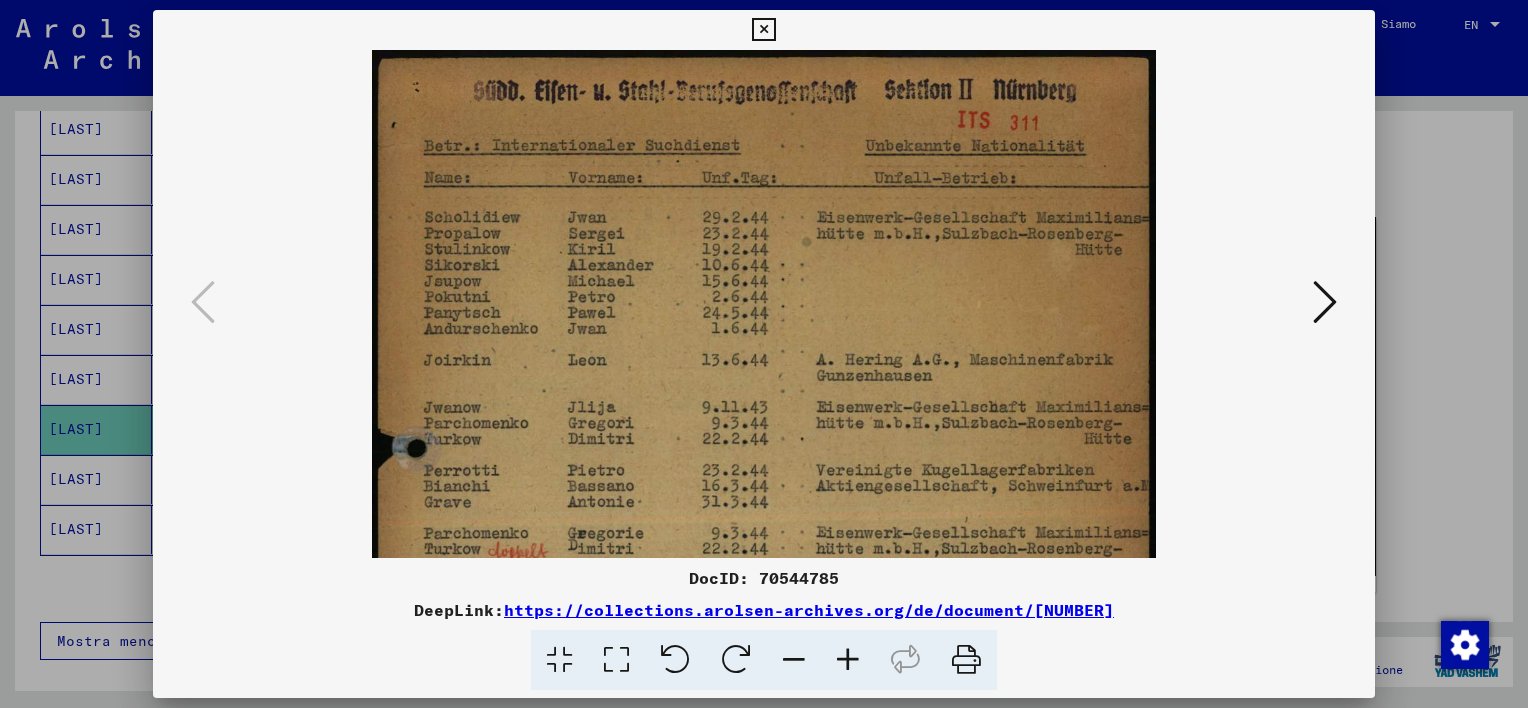 click at bounding box center (848, 660) 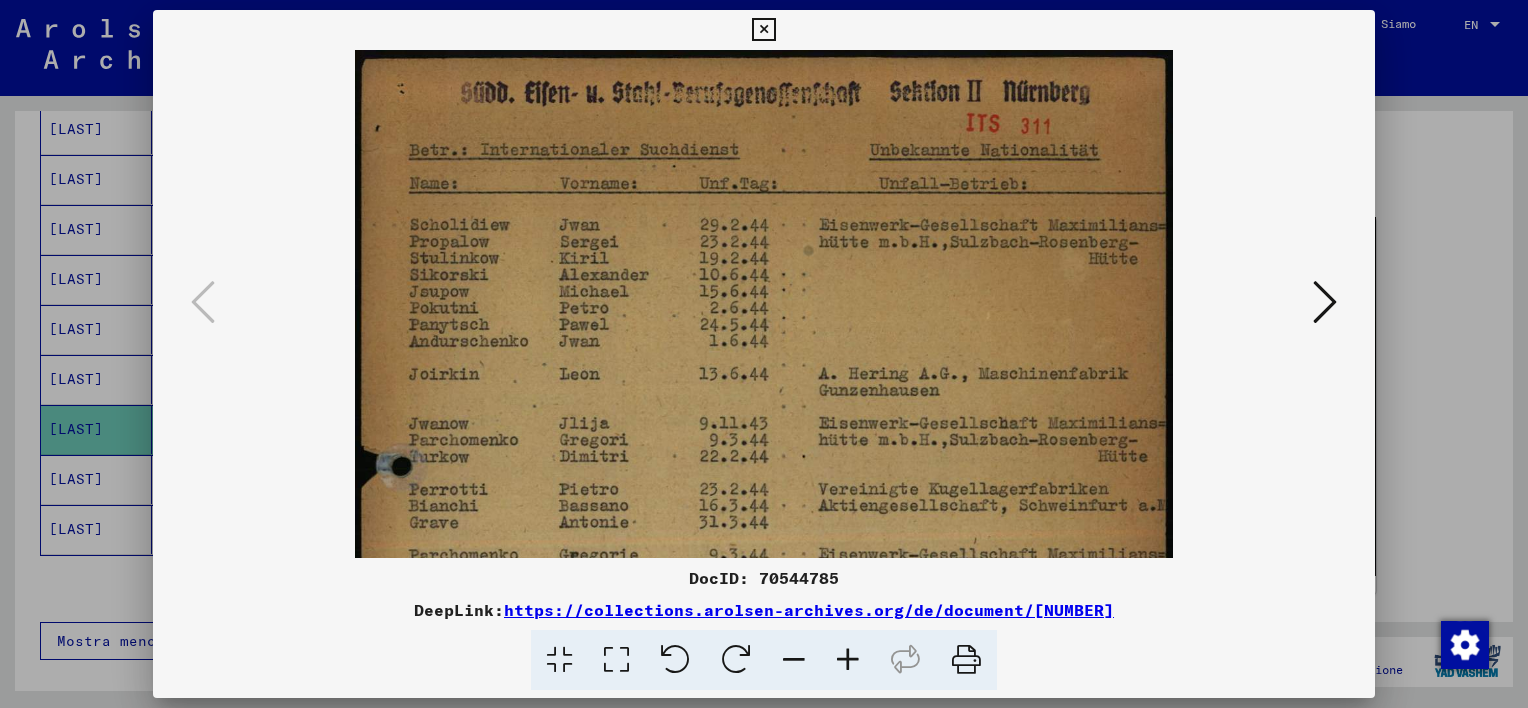 click at bounding box center [848, 660] 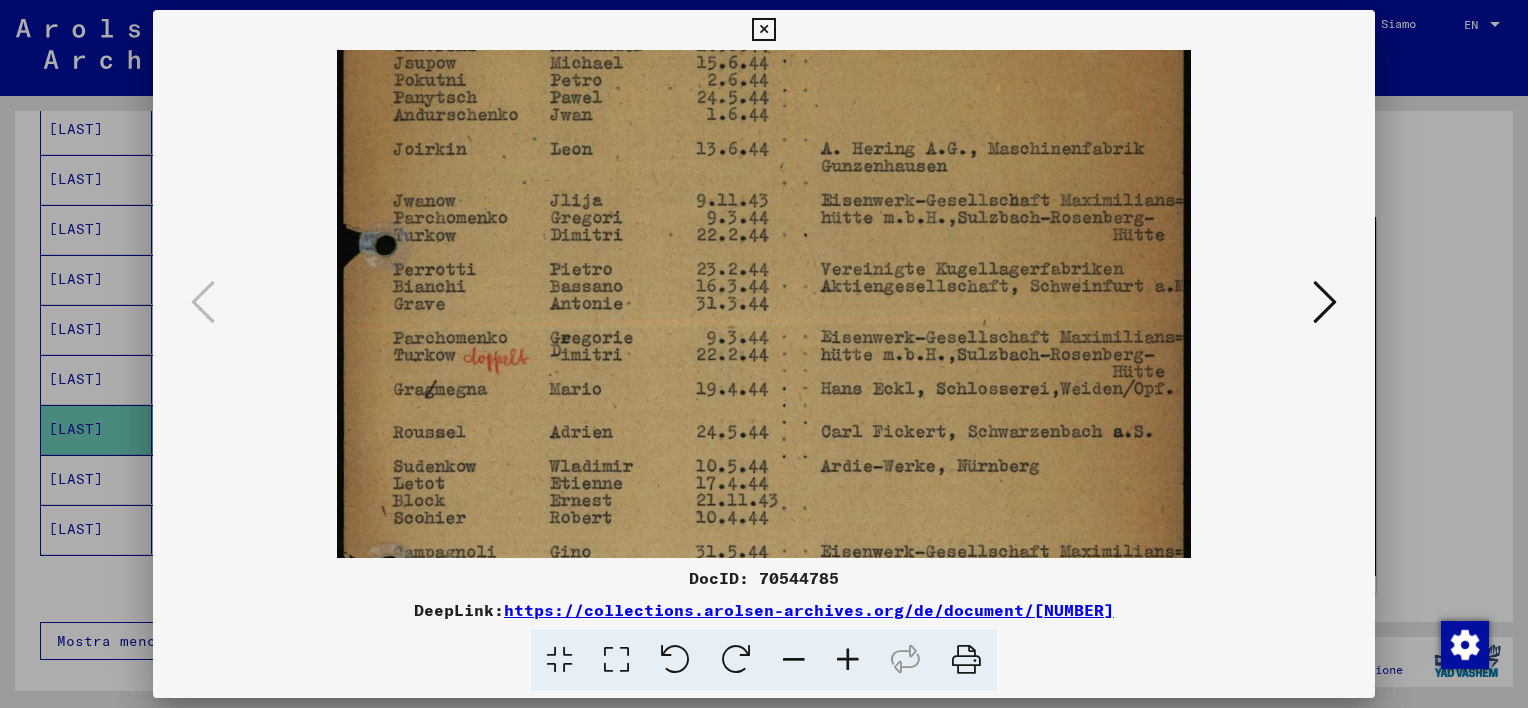 drag, startPoint x: 799, startPoint y: 532, endPoint x: 758, endPoint y: 300, distance: 235.59499 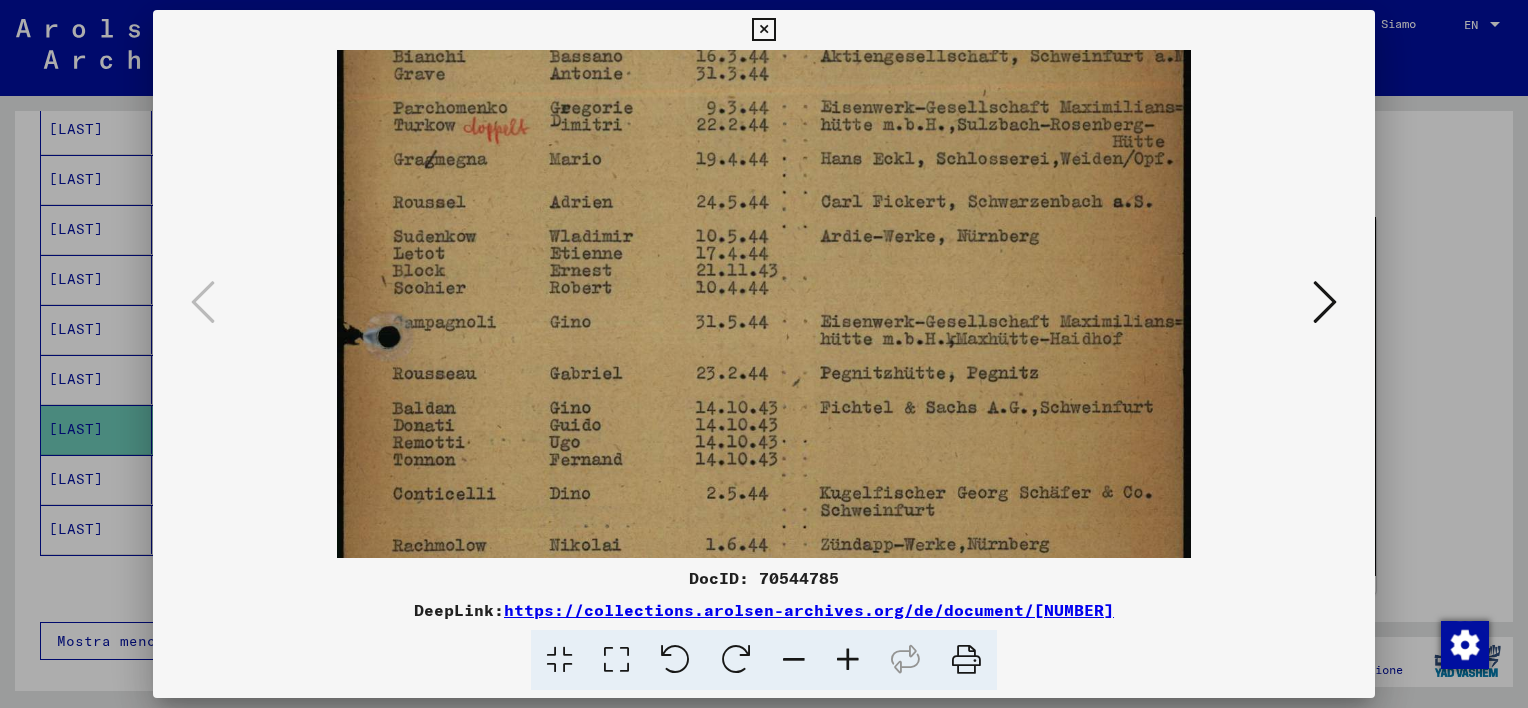 drag, startPoint x: 758, startPoint y: 444, endPoint x: 751, endPoint y: 216, distance: 228.10744 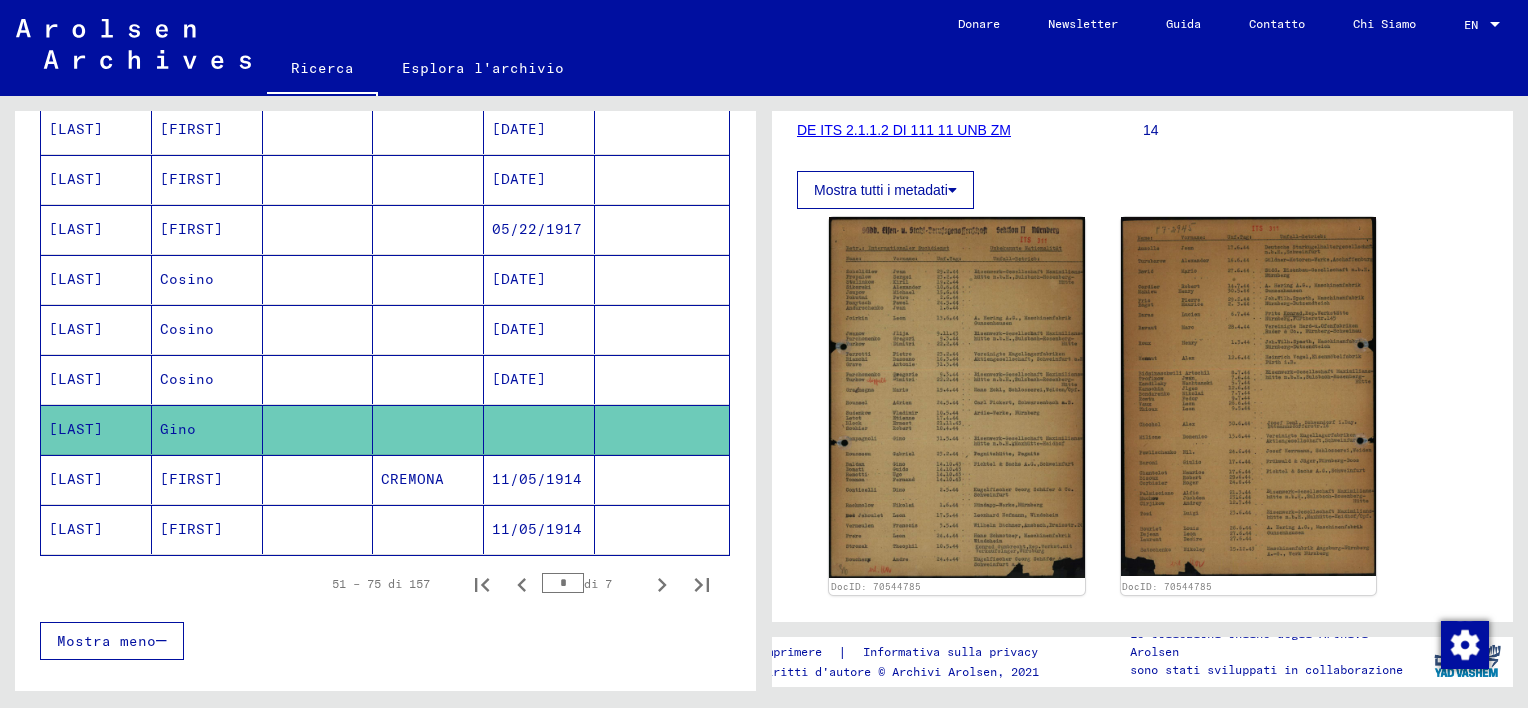 click at bounding box center (318, 429) 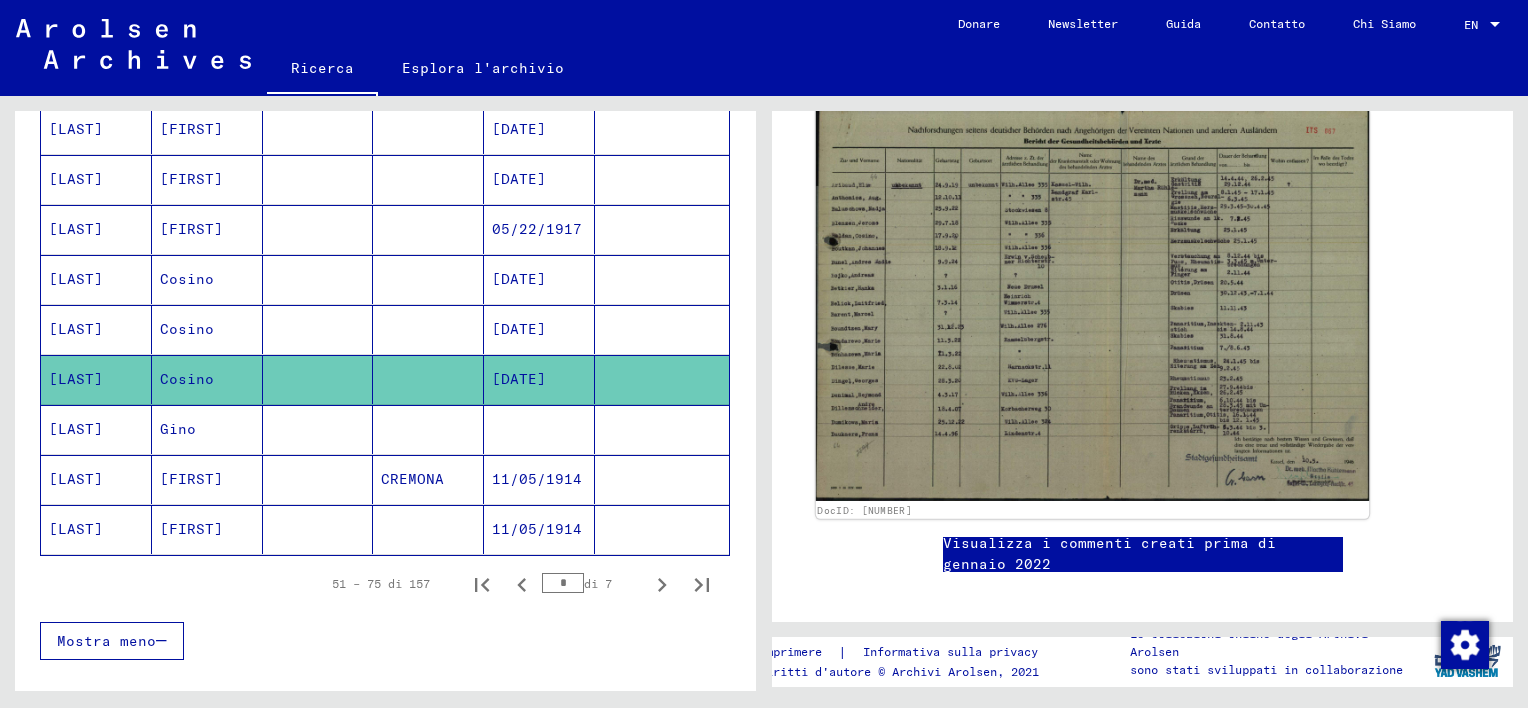 click 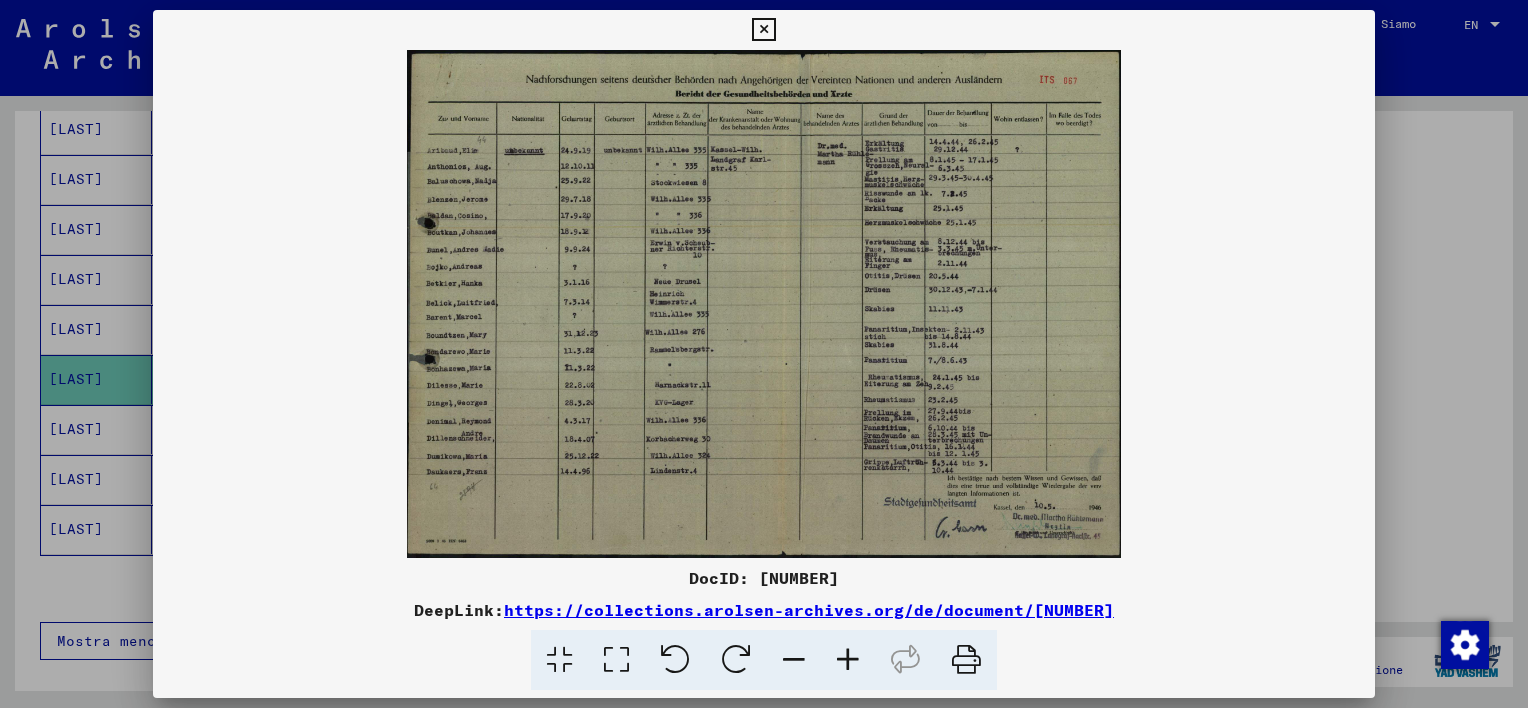 click at bounding box center [848, 660] 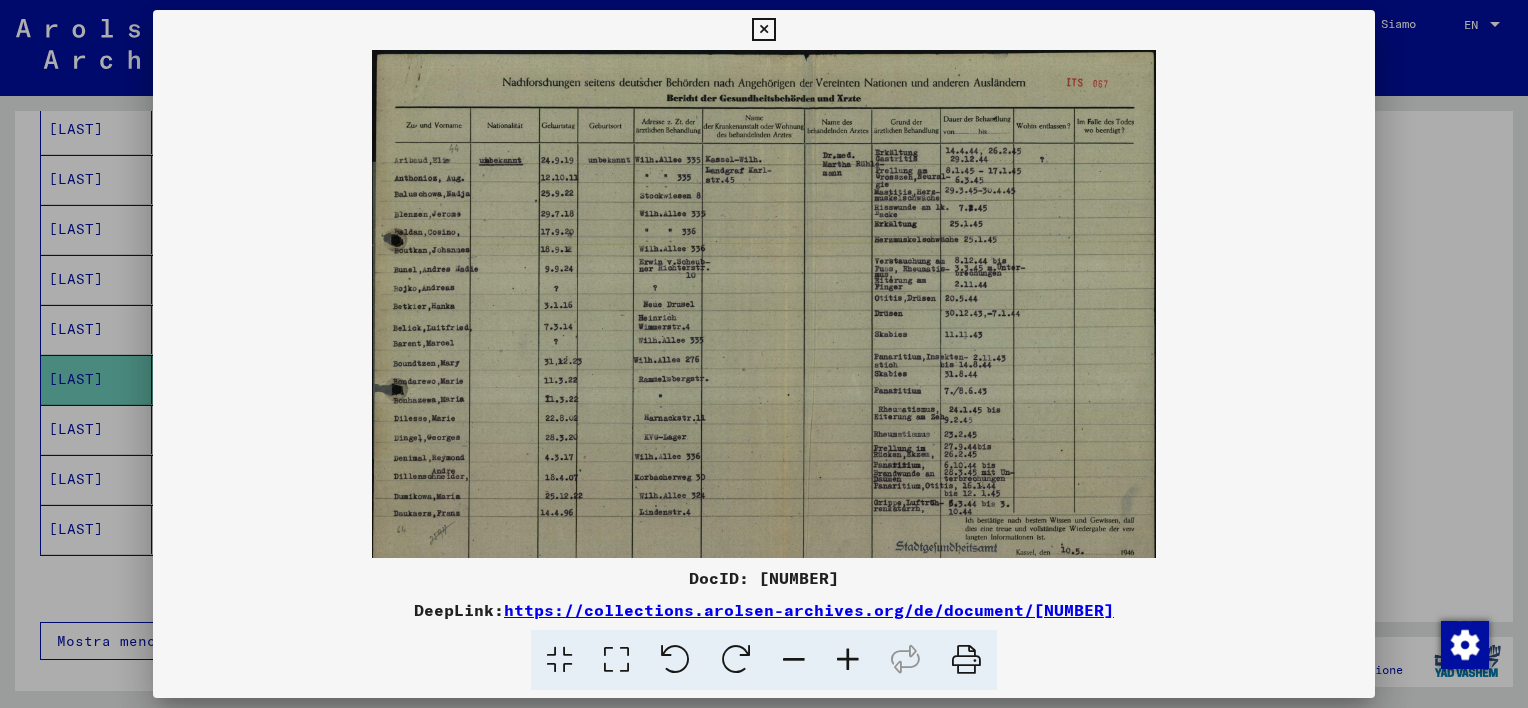 click at bounding box center [848, 660] 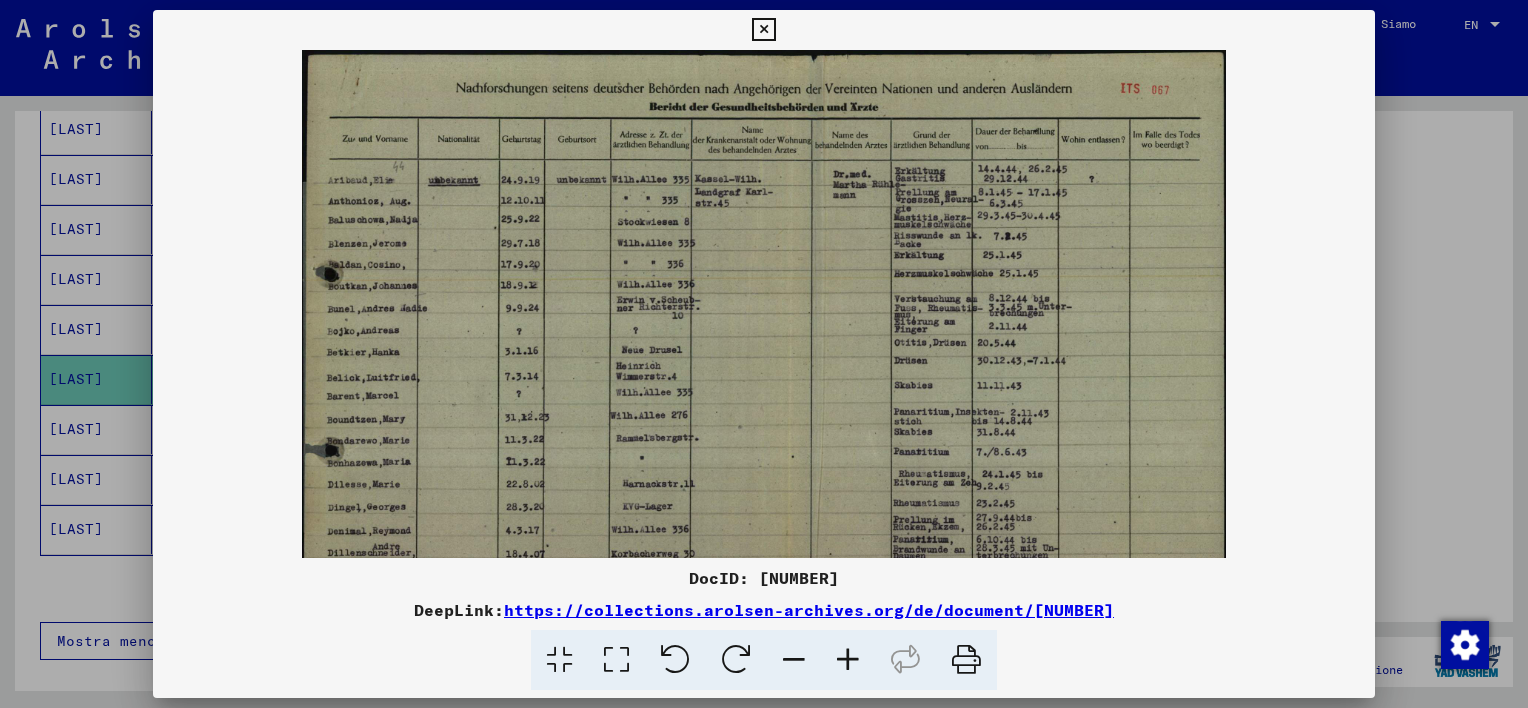 click at bounding box center [848, 660] 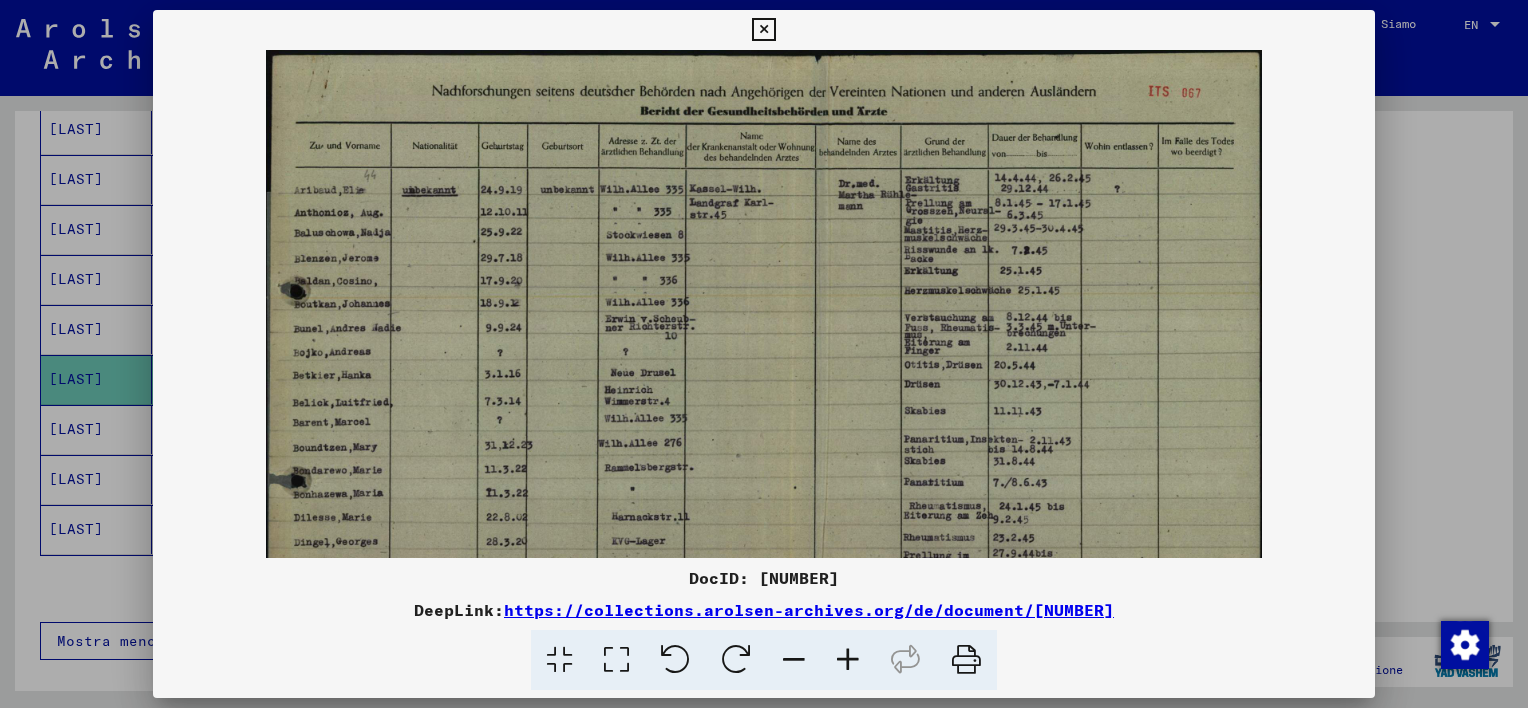 click at bounding box center [848, 660] 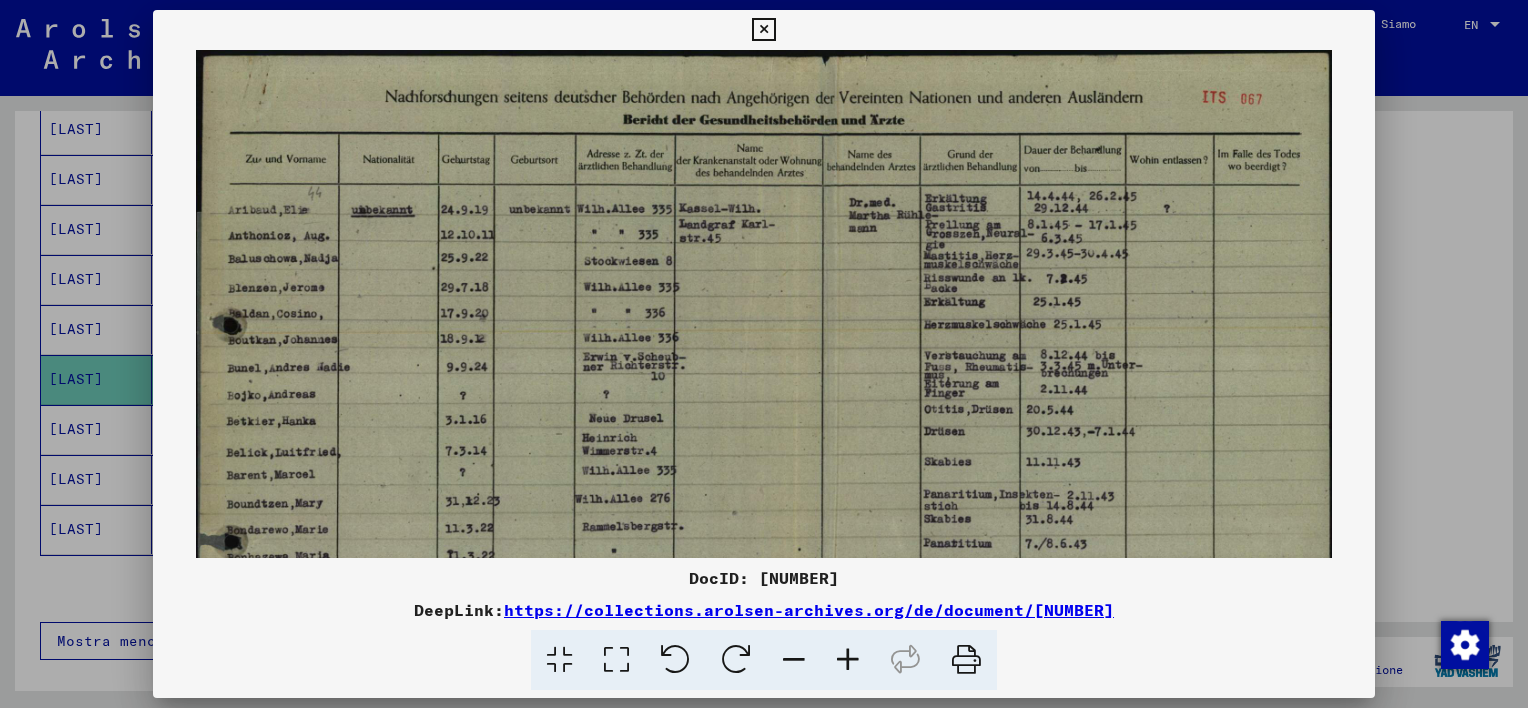 click at bounding box center (763, 30) 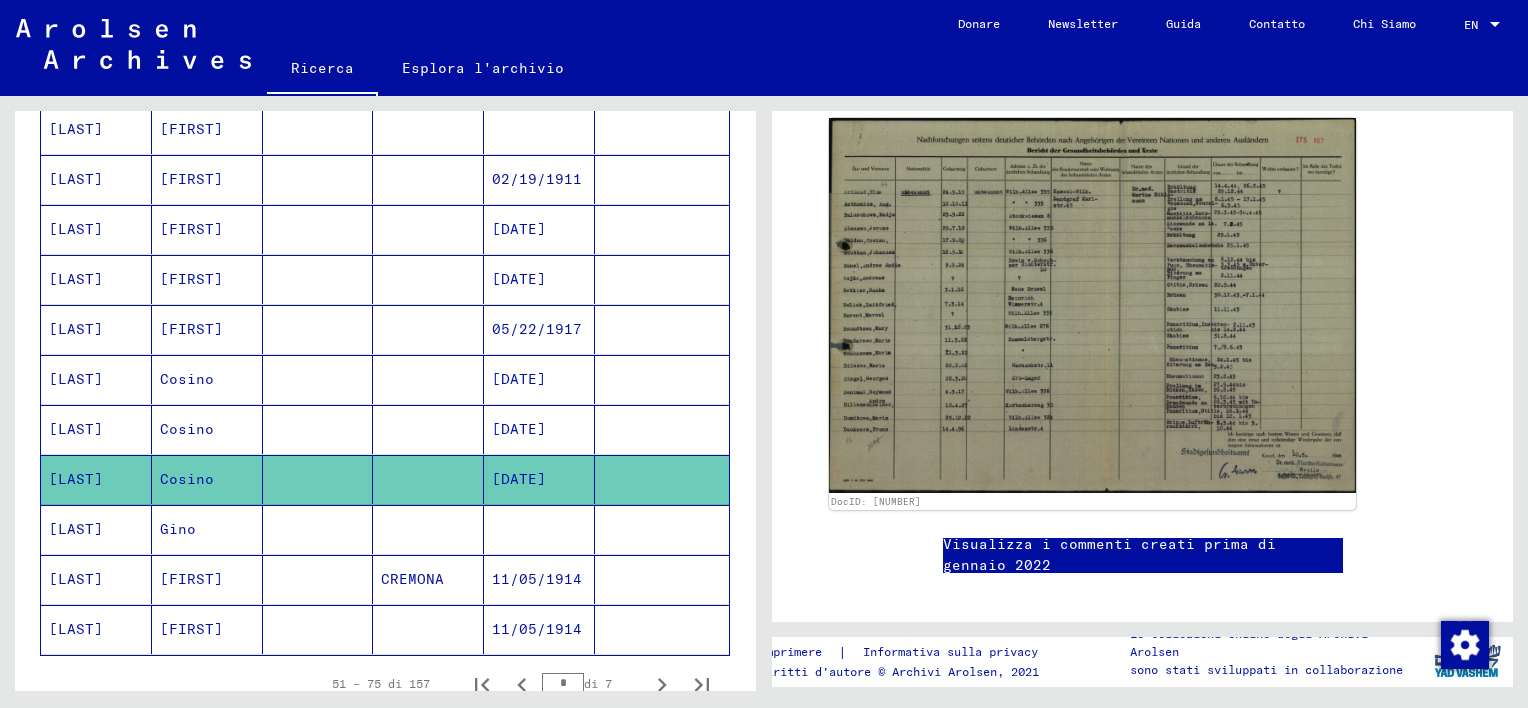 click at bounding box center (428, 379) 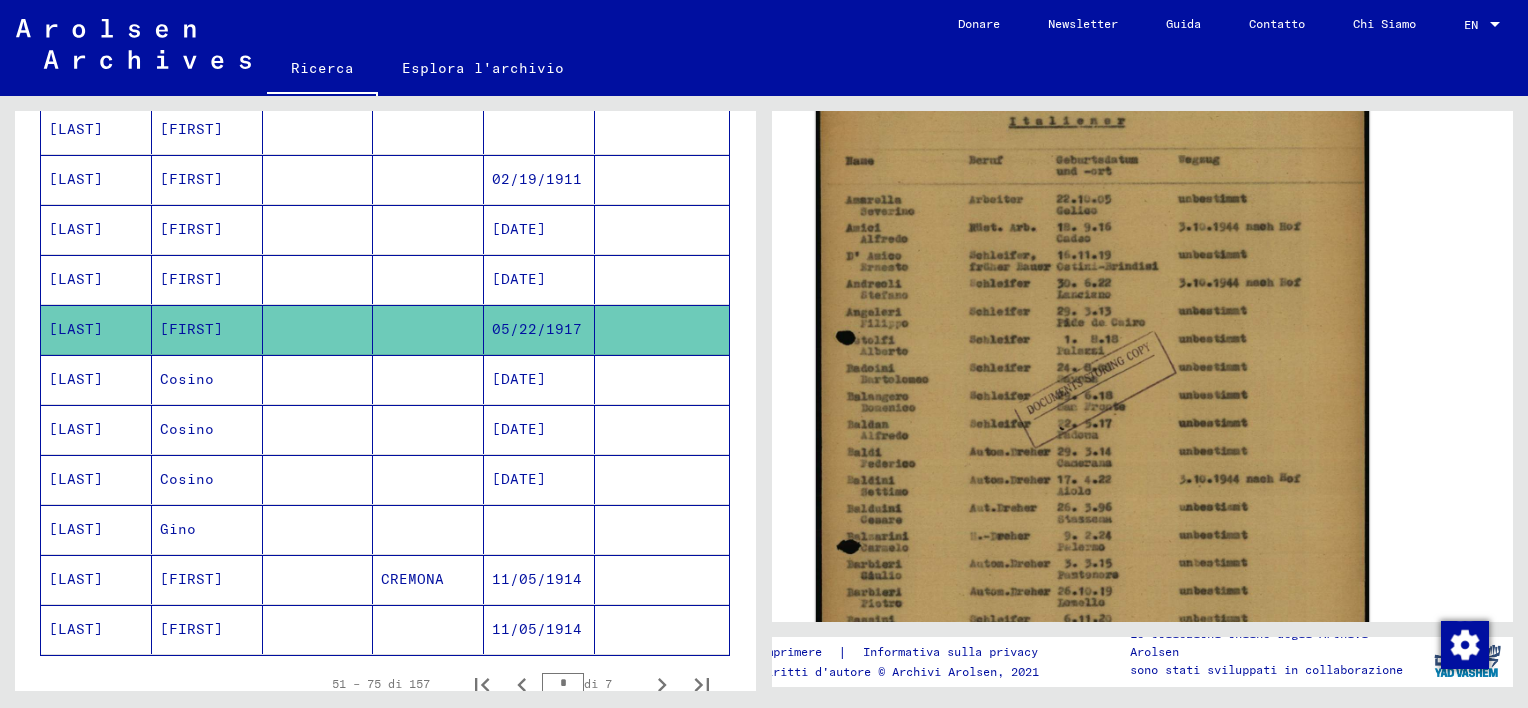 click 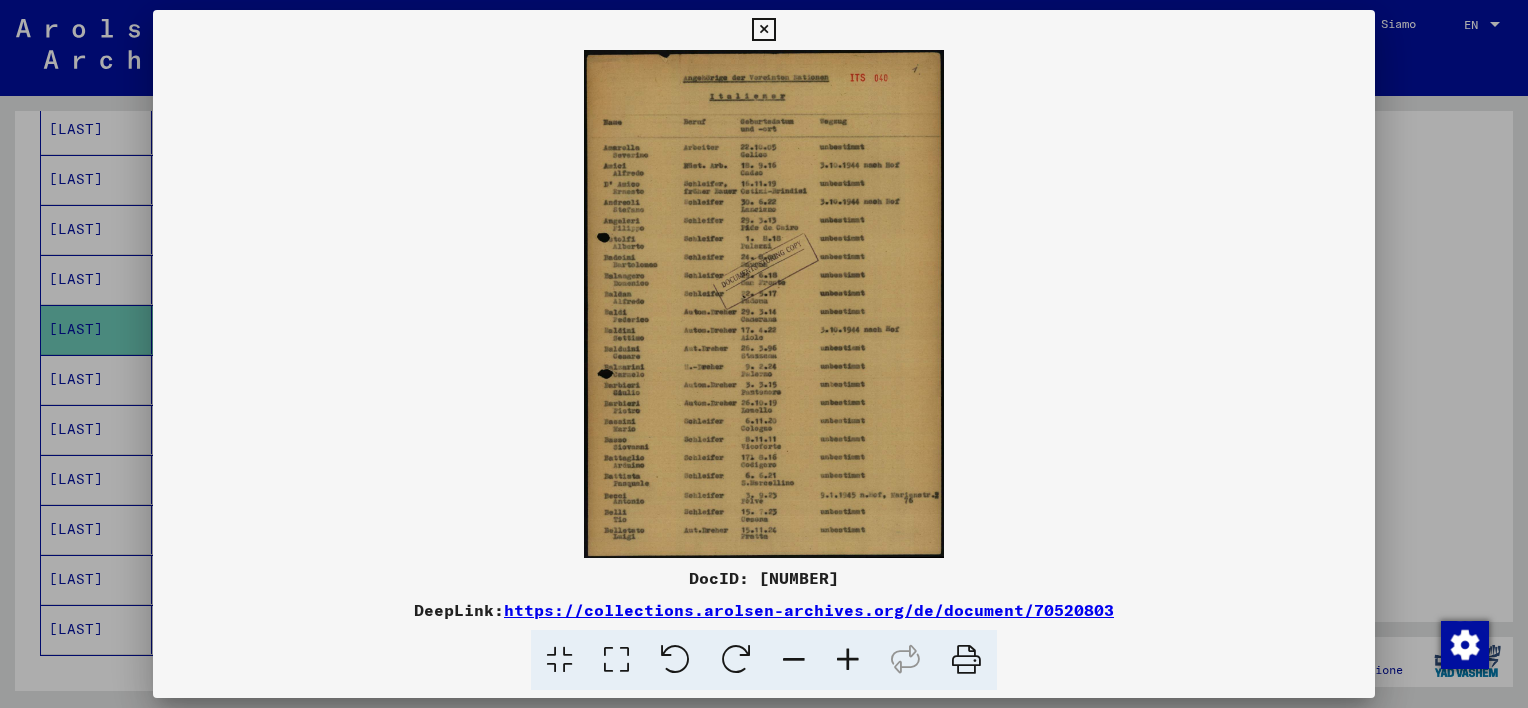 click at bounding box center (848, 660) 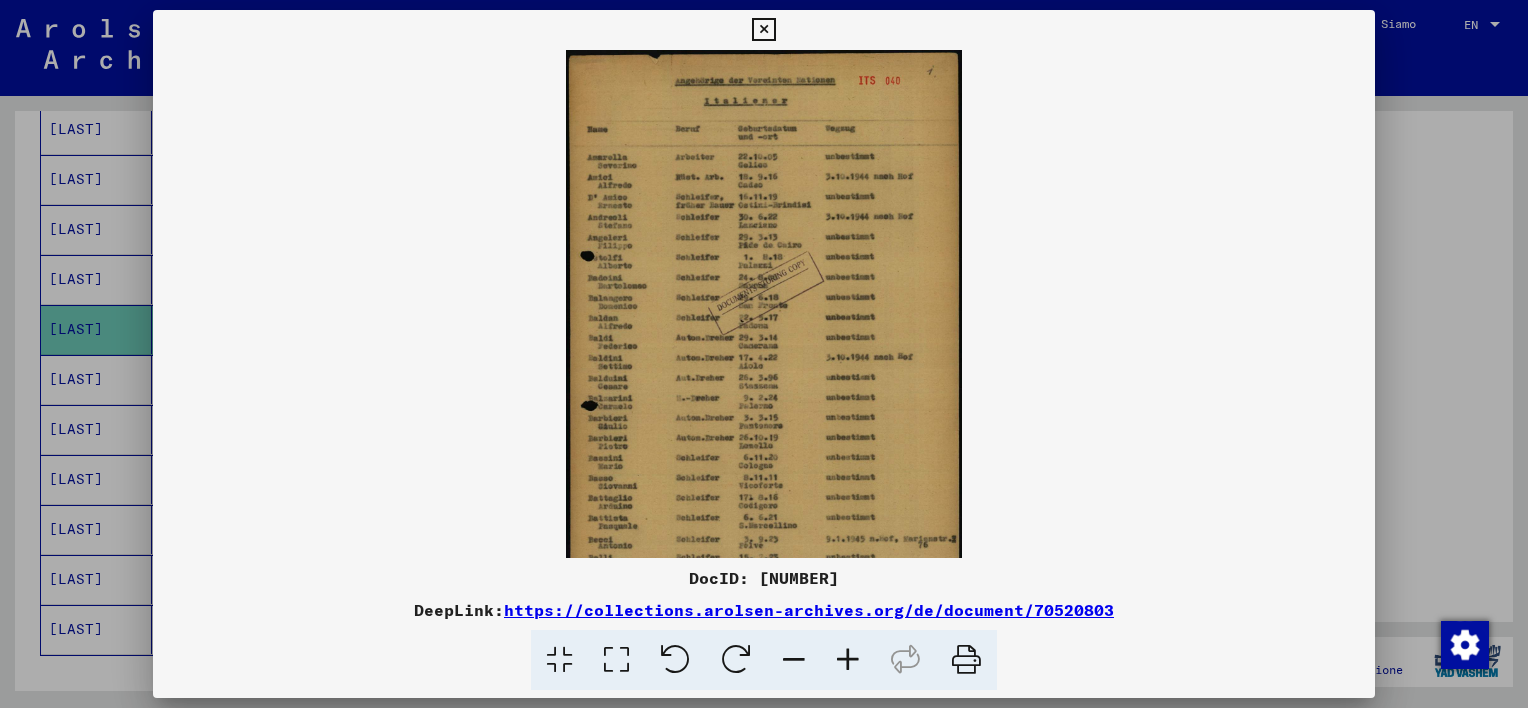 click at bounding box center [848, 660] 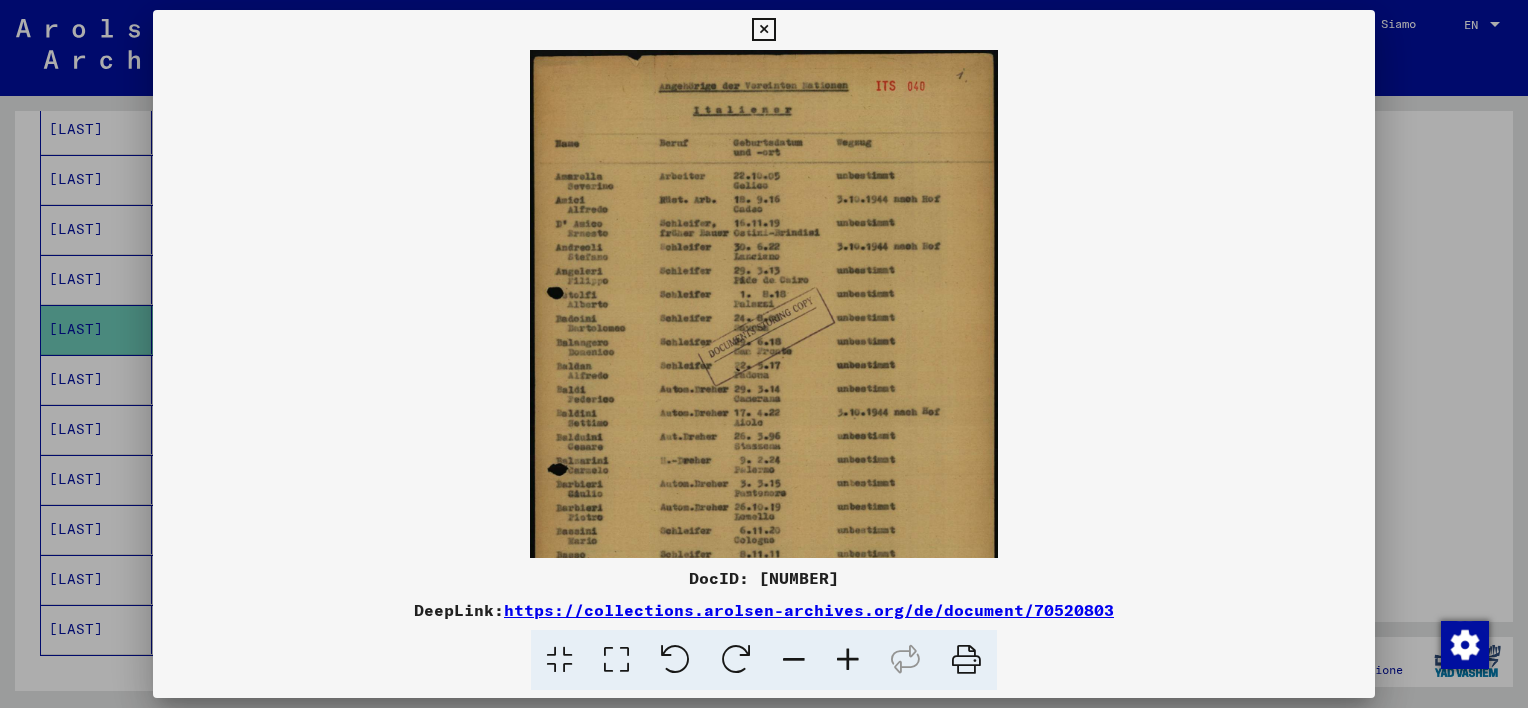 click at bounding box center (848, 660) 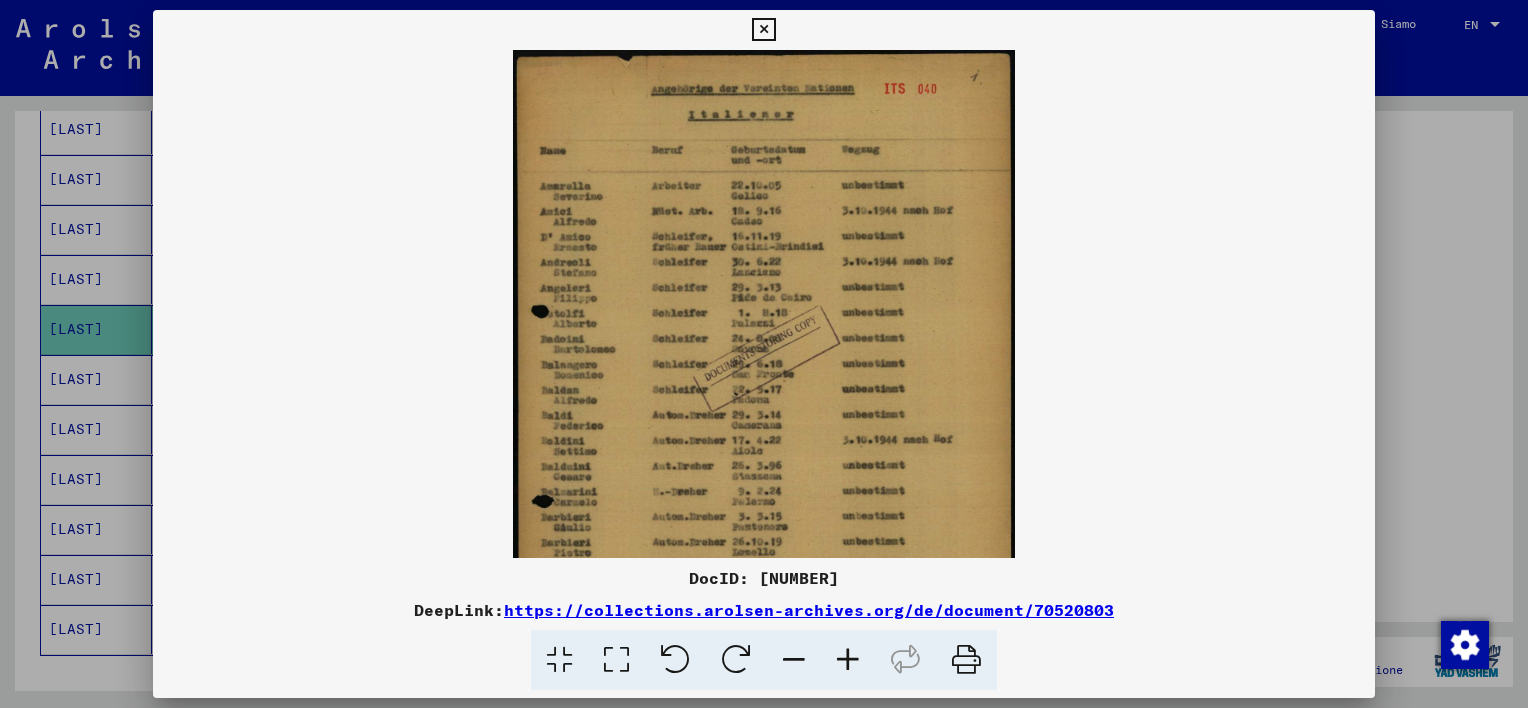 click at bounding box center [848, 660] 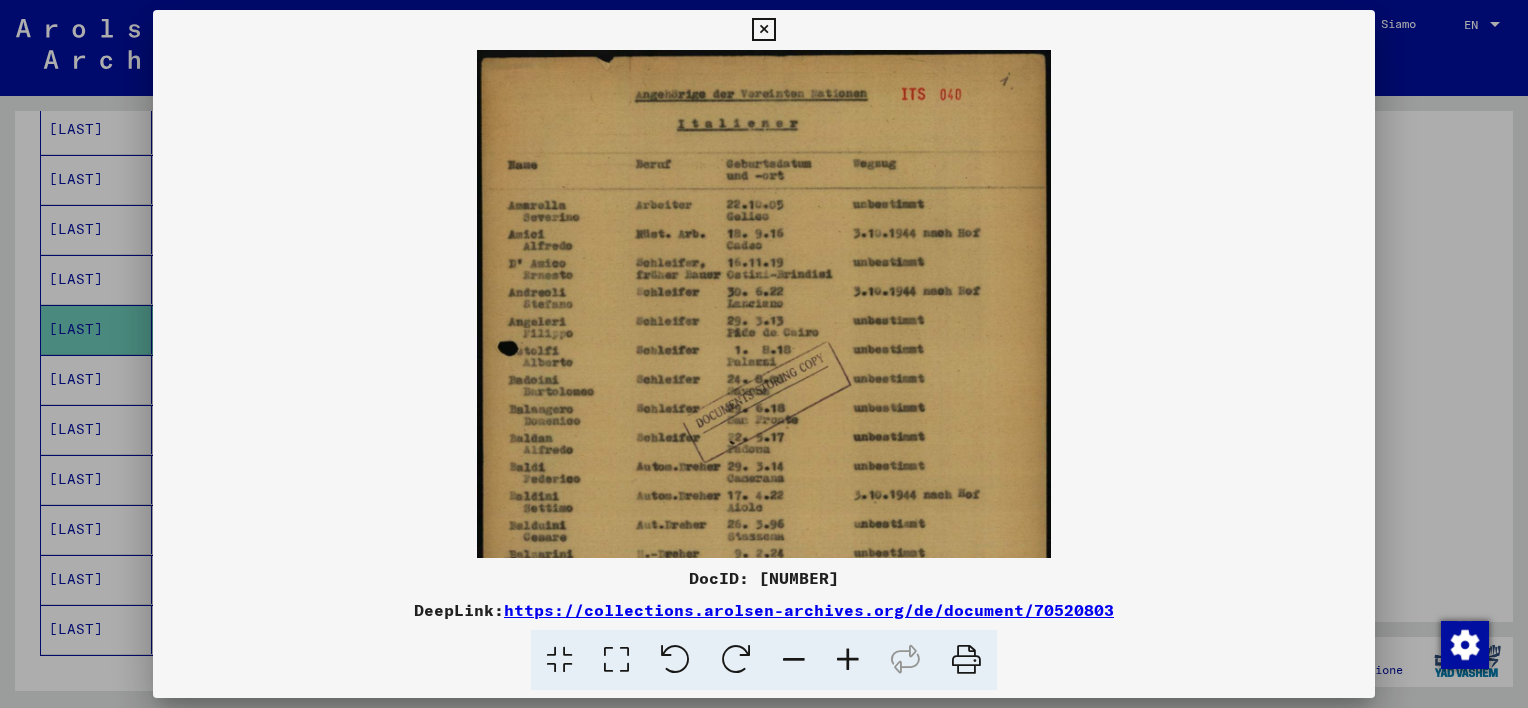 click at bounding box center [848, 660] 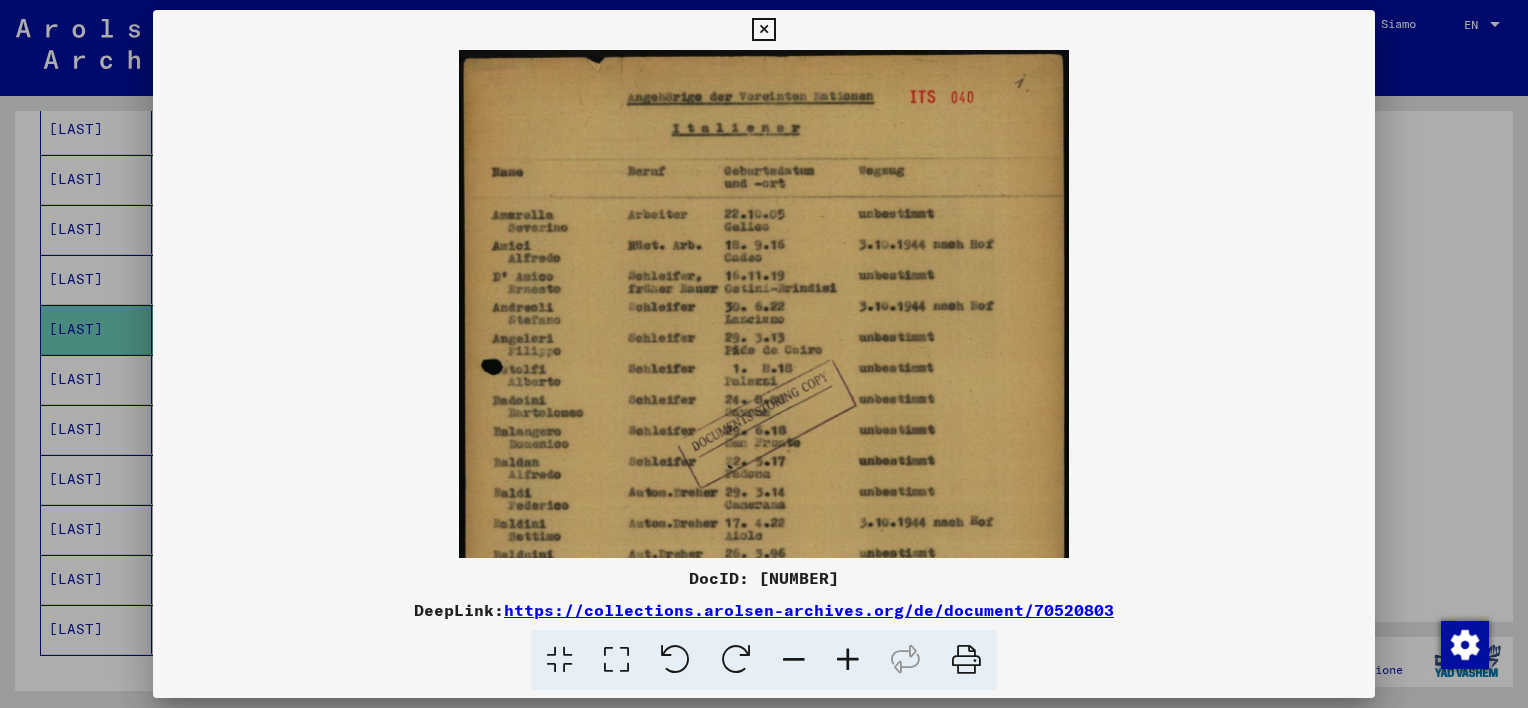 click at bounding box center [848, 660] 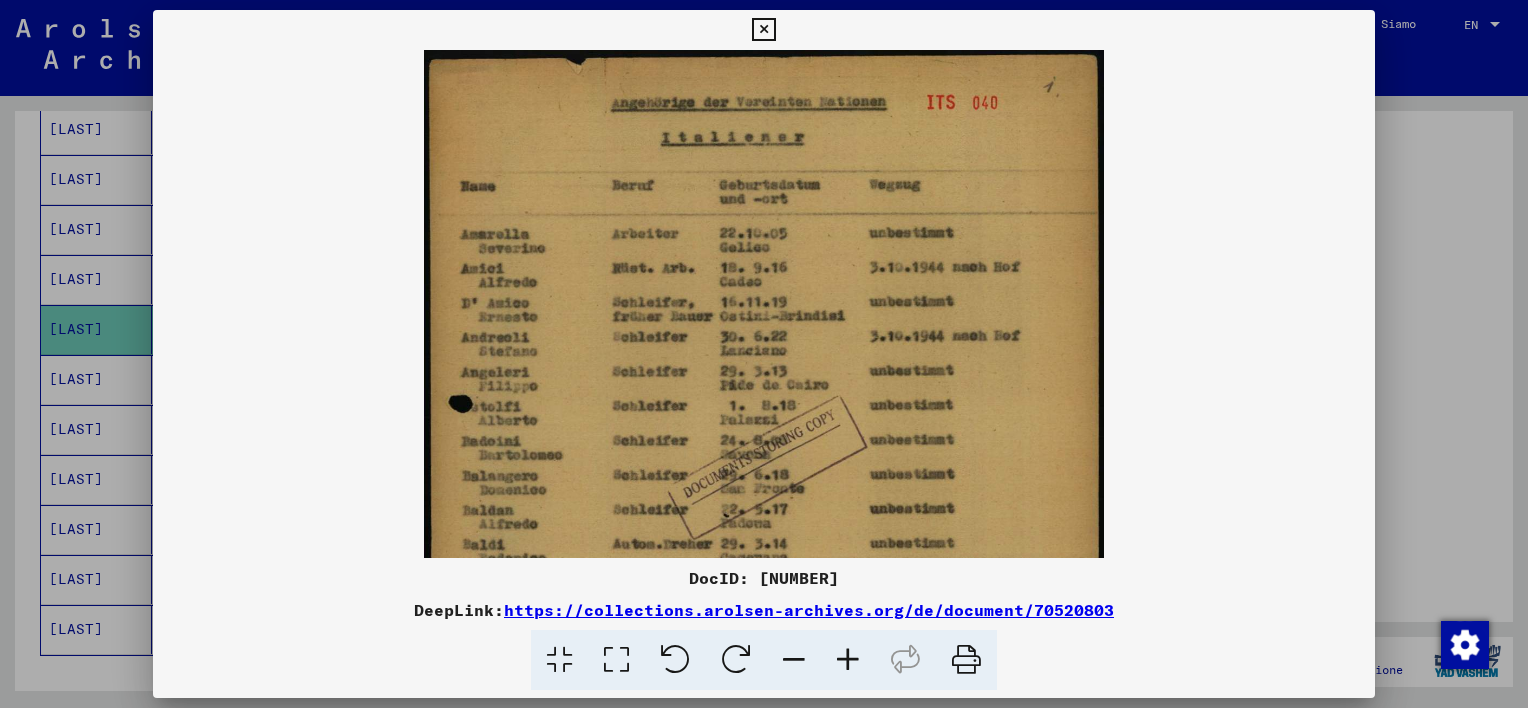 click at bounding box center [848, 660] 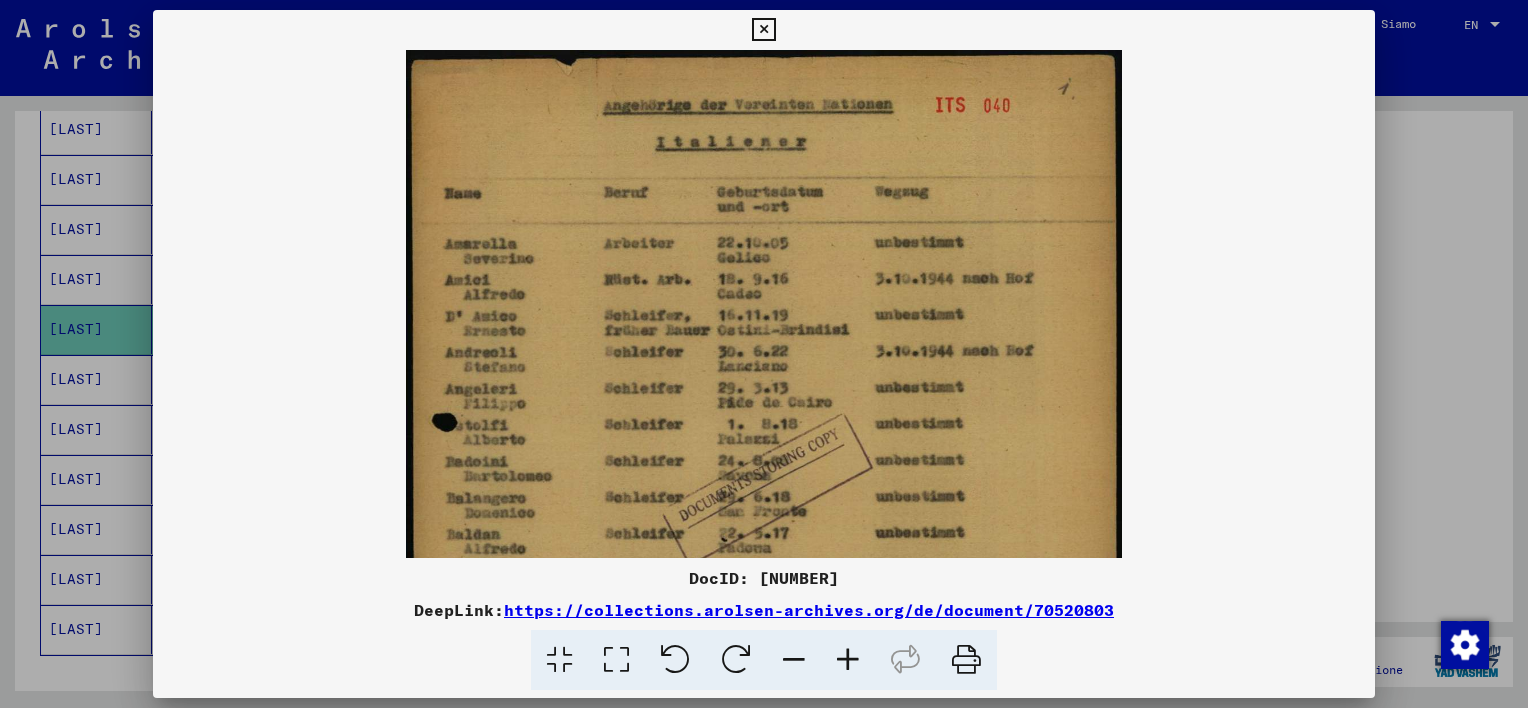 click at bounding box center [848, 660] 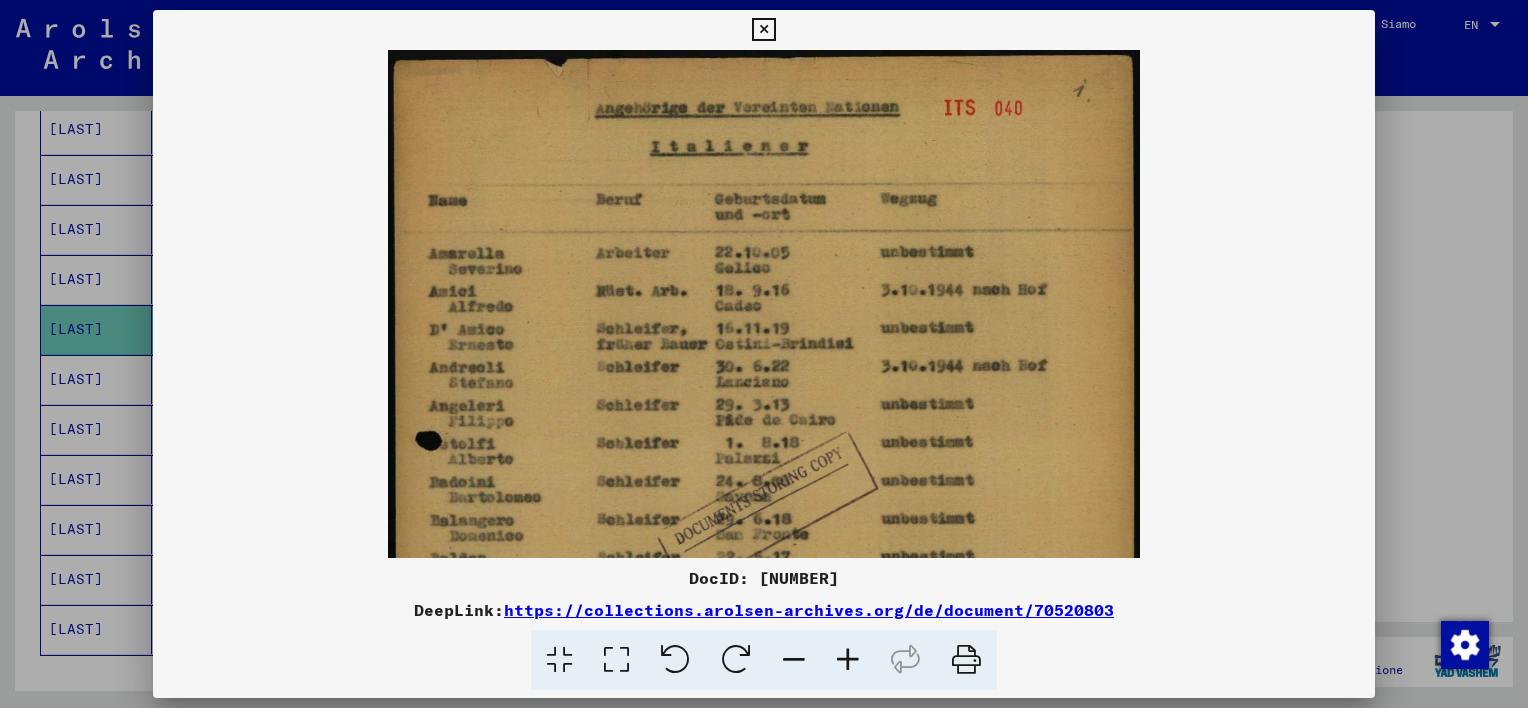 click at bounding box center (848, 660) 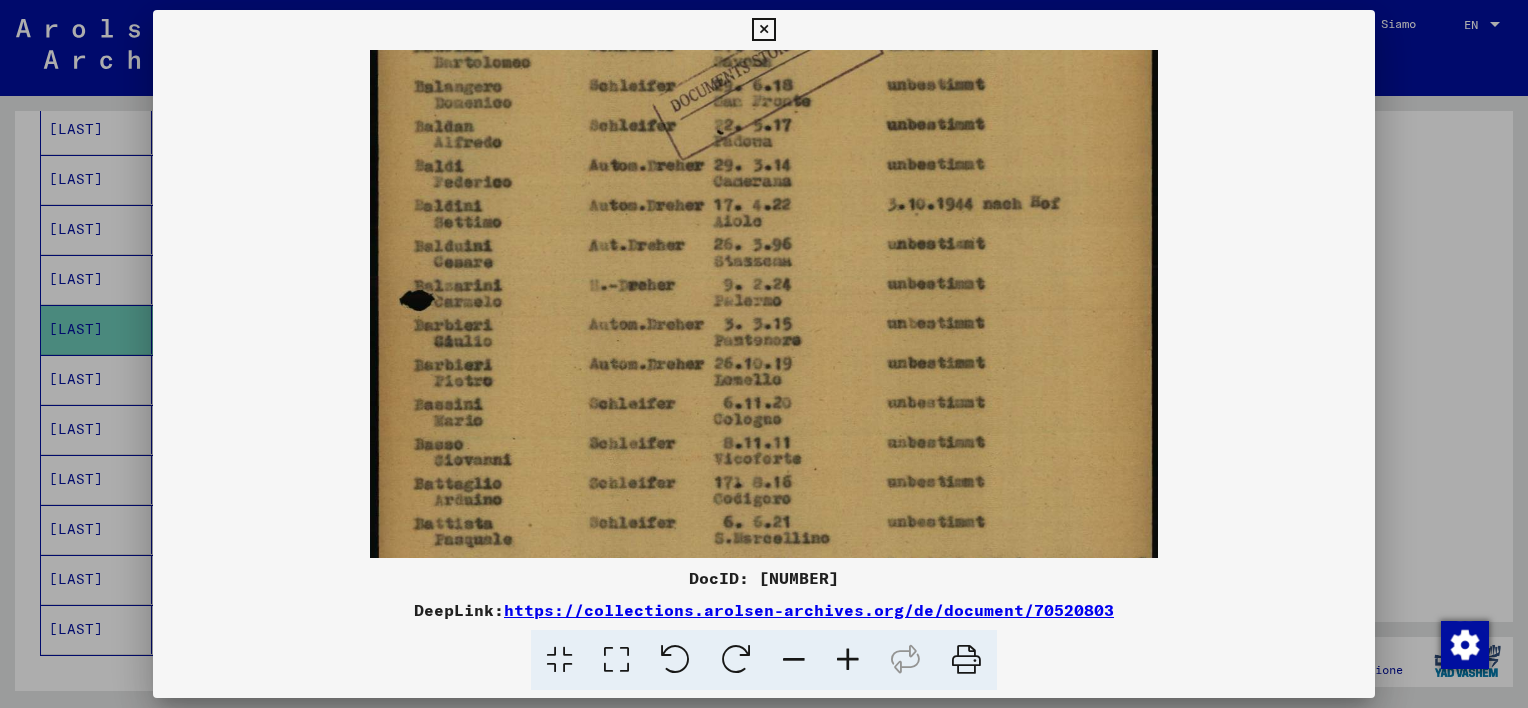 drag, startPoint x: 824, startPoint y: 450, endPoint x: 843, endPoint y: 90, distance: 360.50104 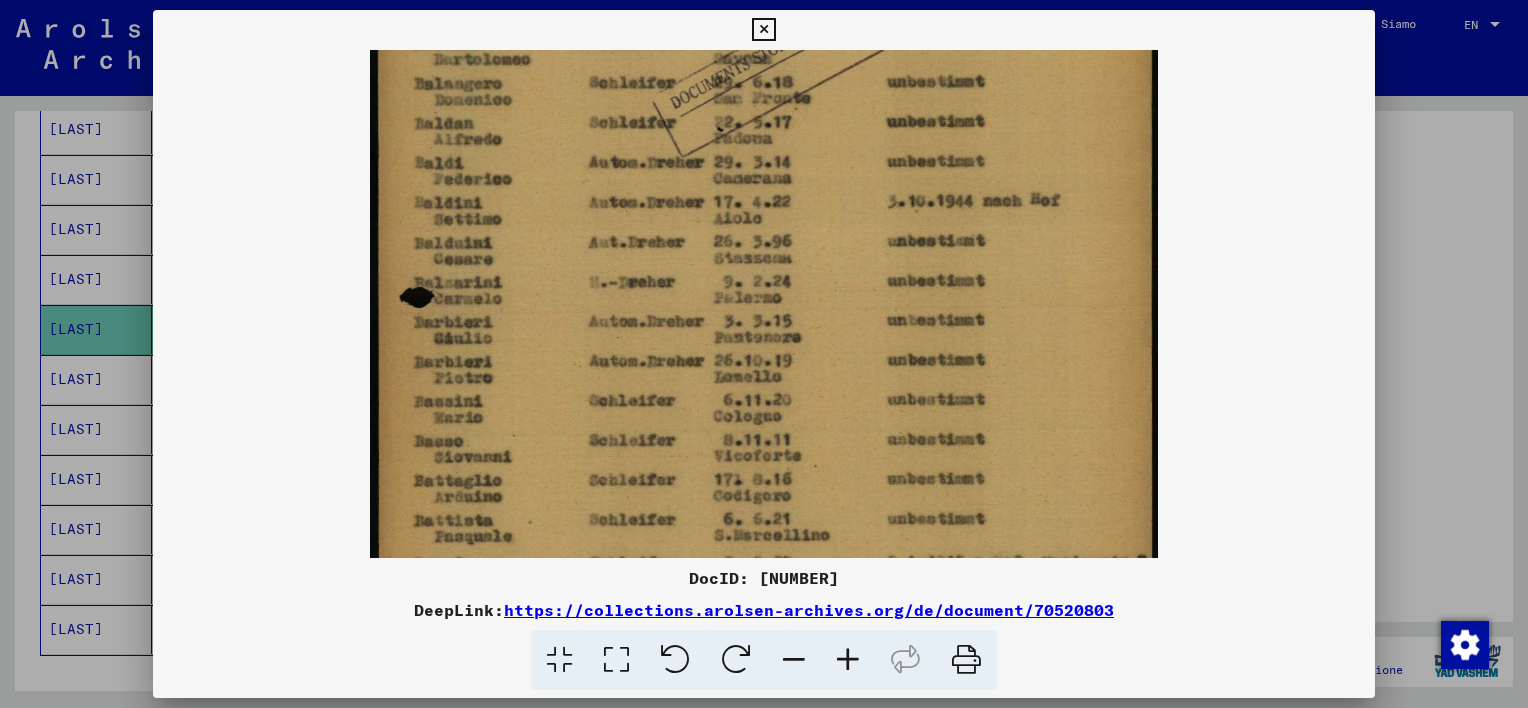 scroll, scrollTop: 458, scrollLeft: 0, axis: vertical 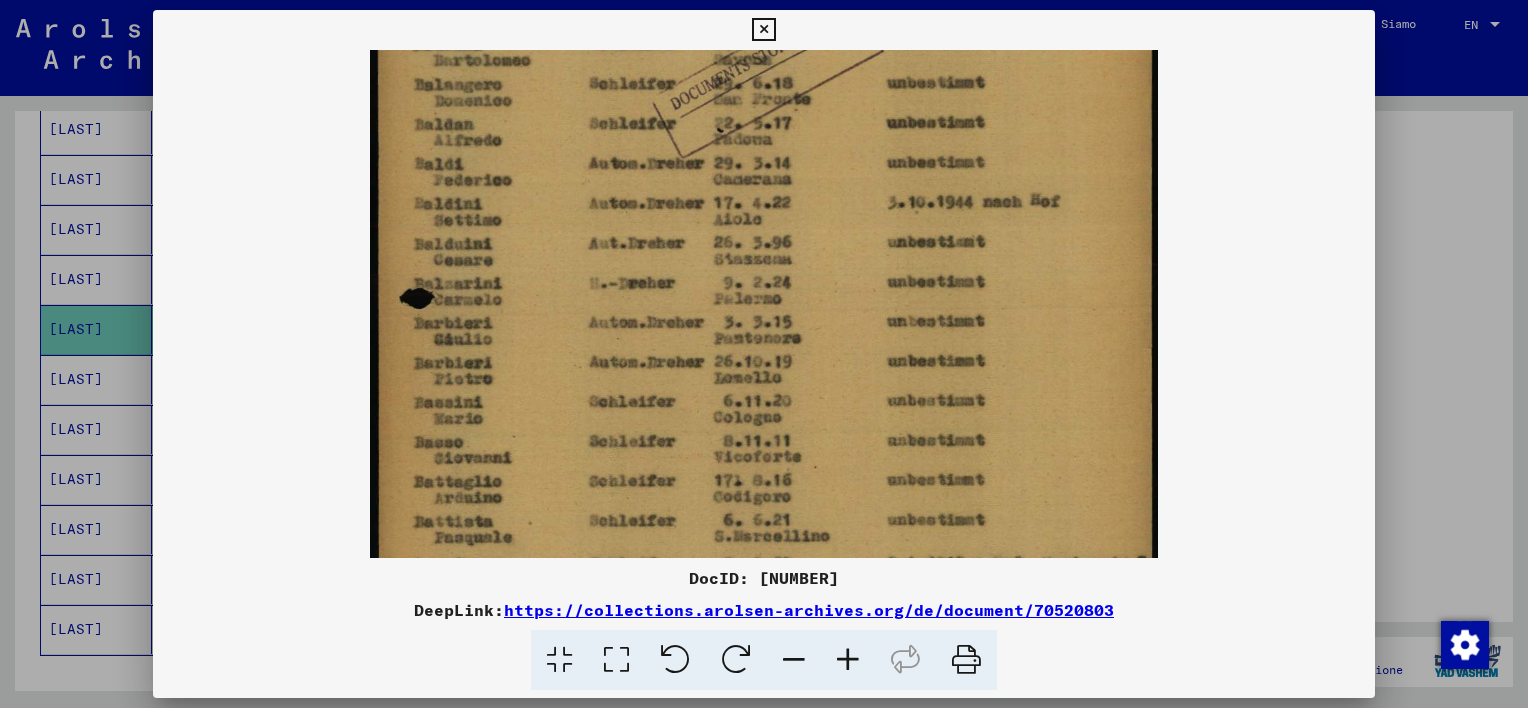 click at bounding box center [763, 146] 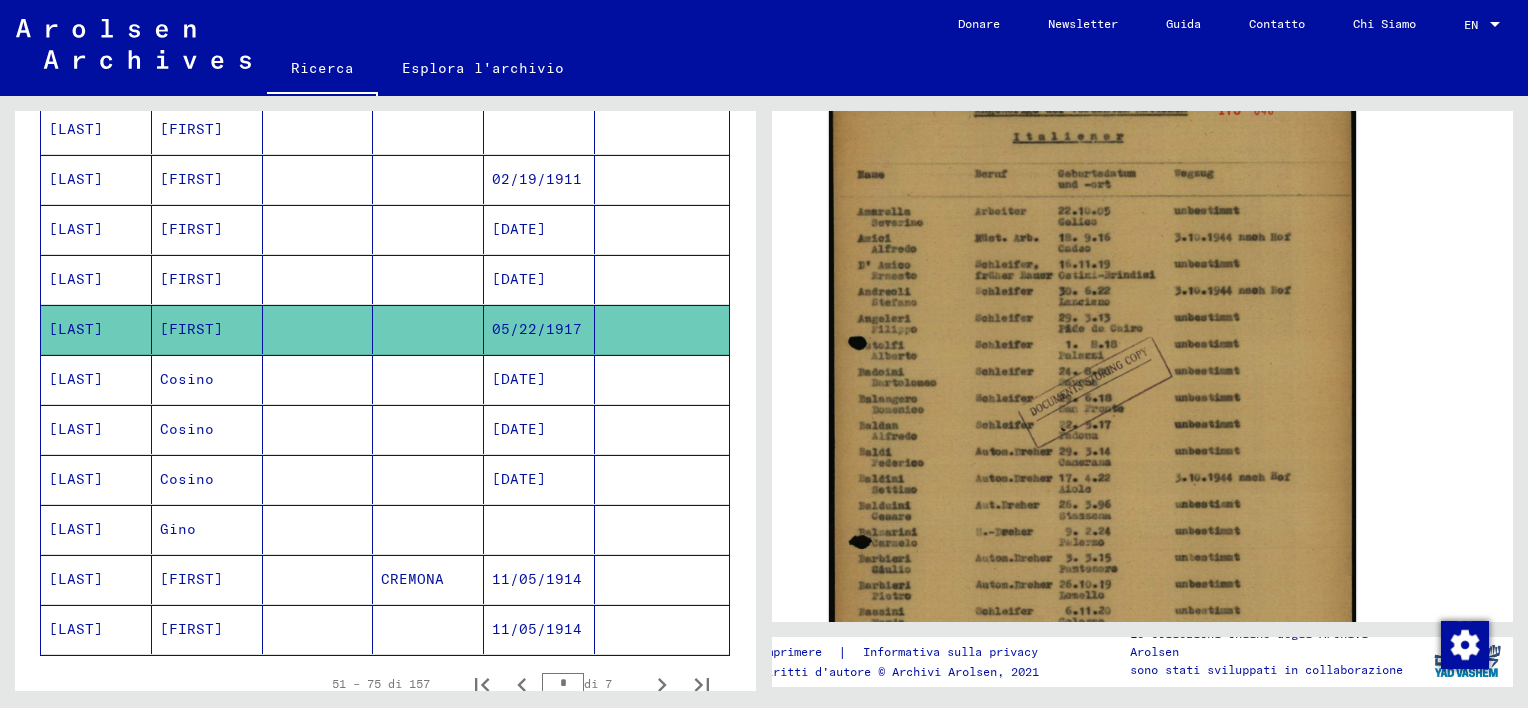 click at bounding box center [318, 329] 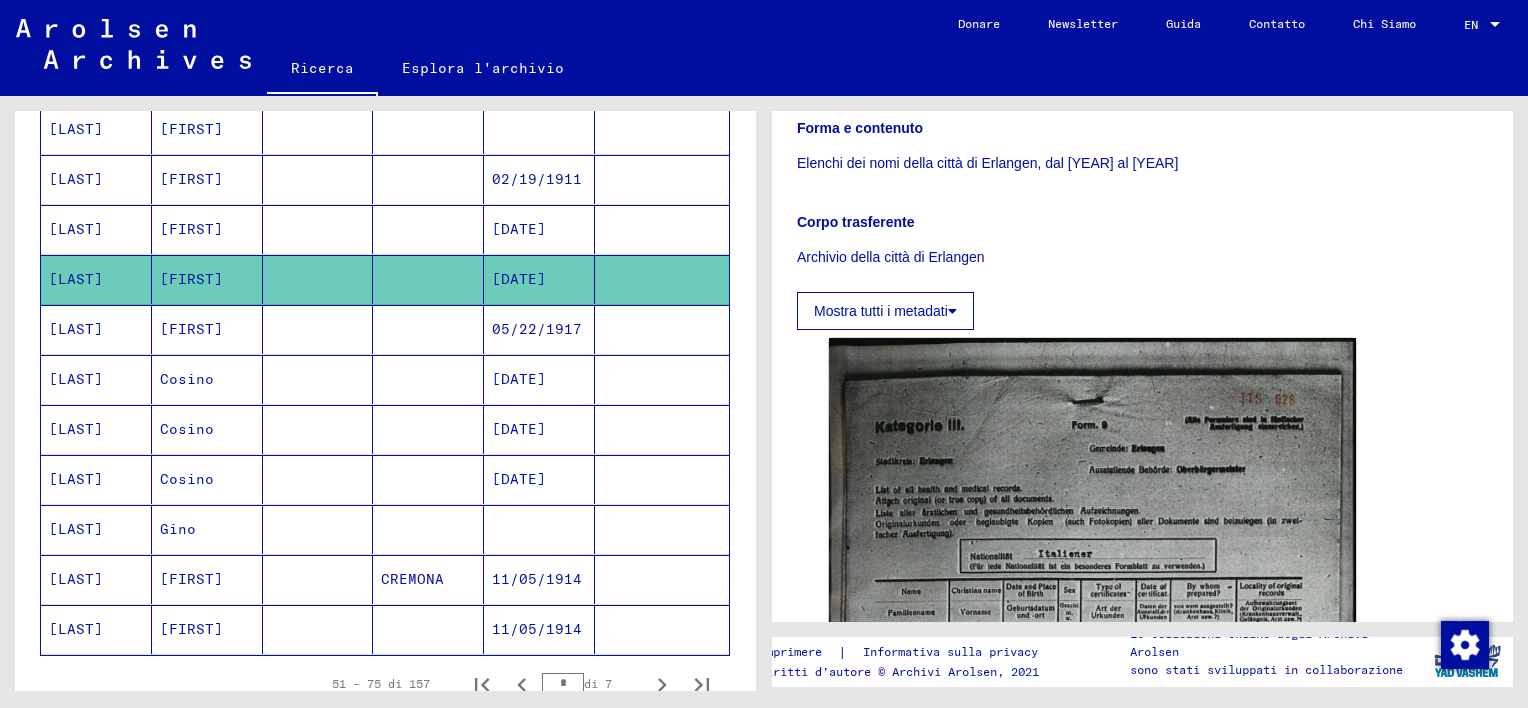 scroll, scrollTop: 700, scrollLeft: 0, axis: vertical 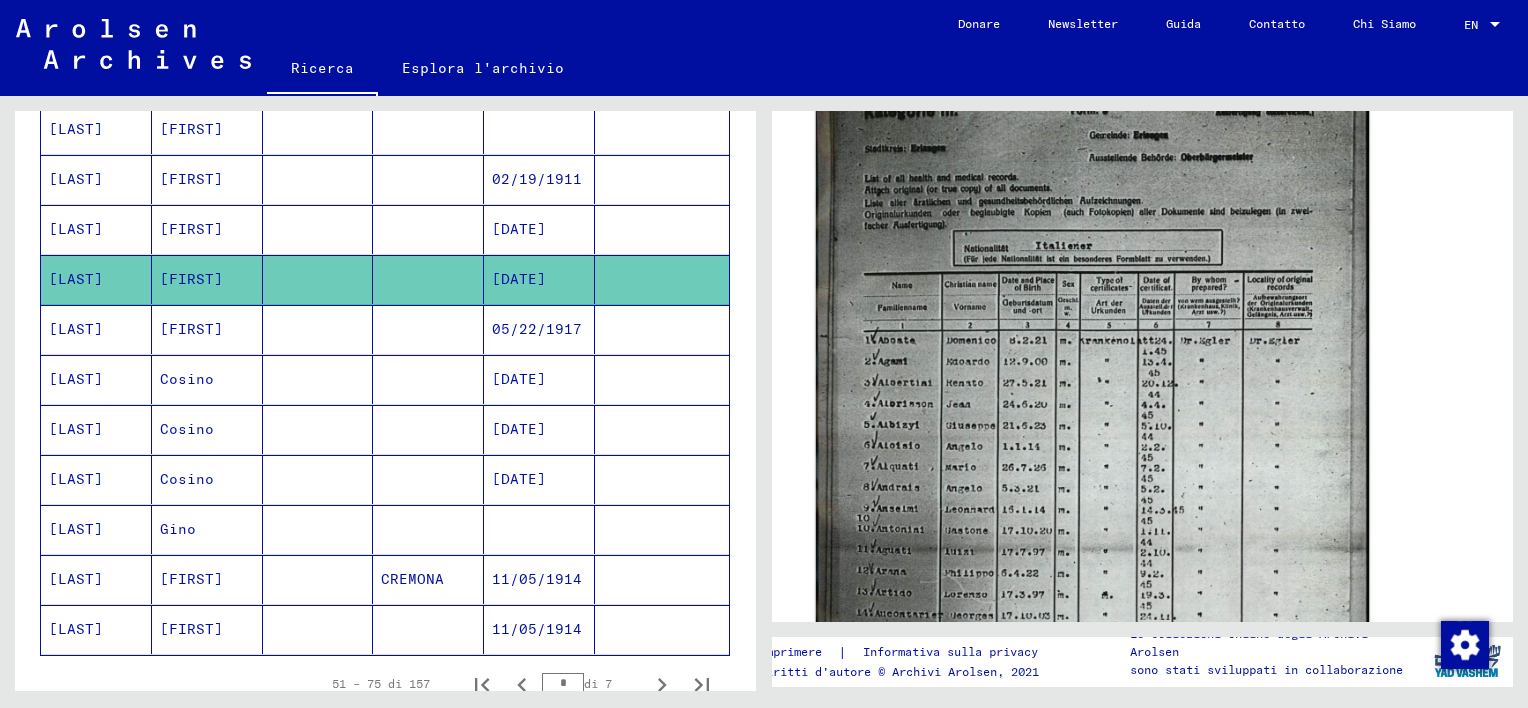 click 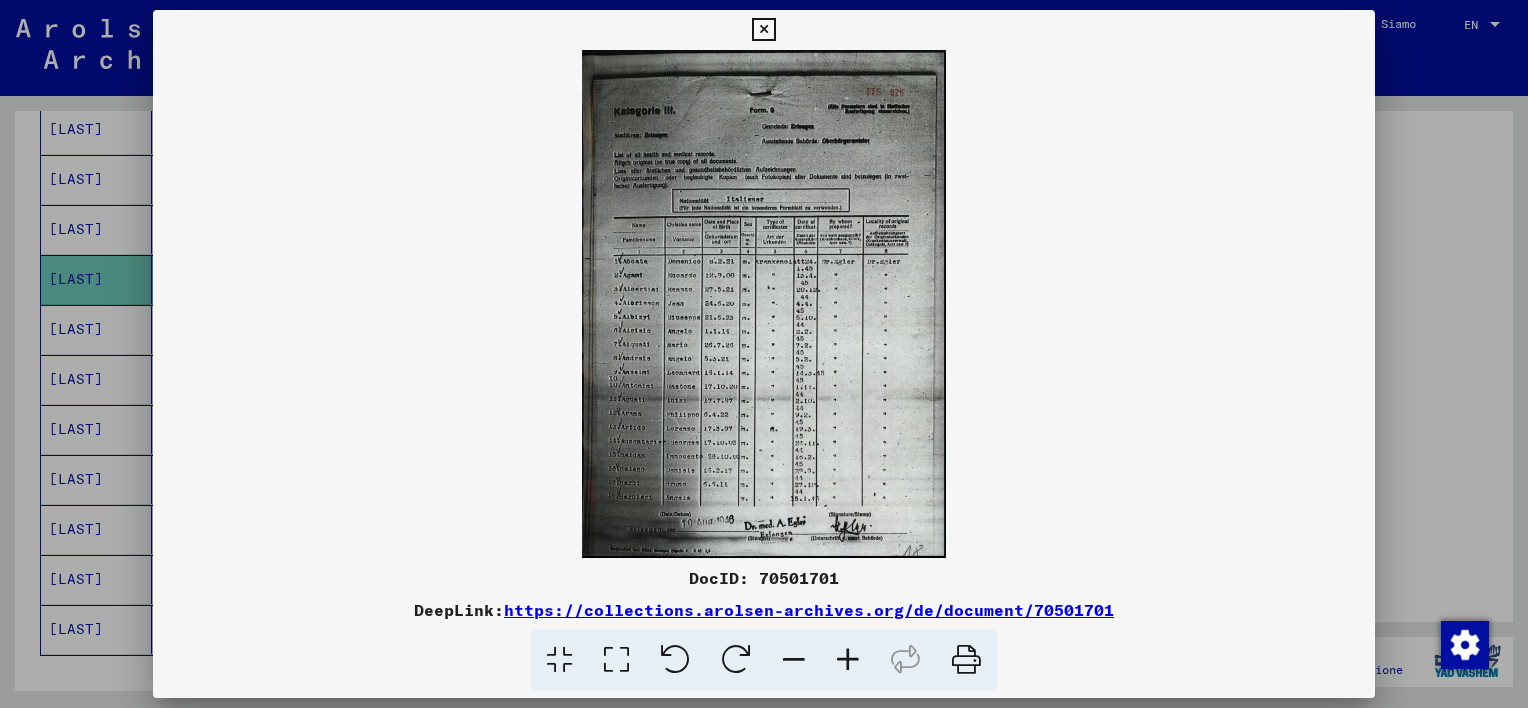 click at bounding box center [763, 30] 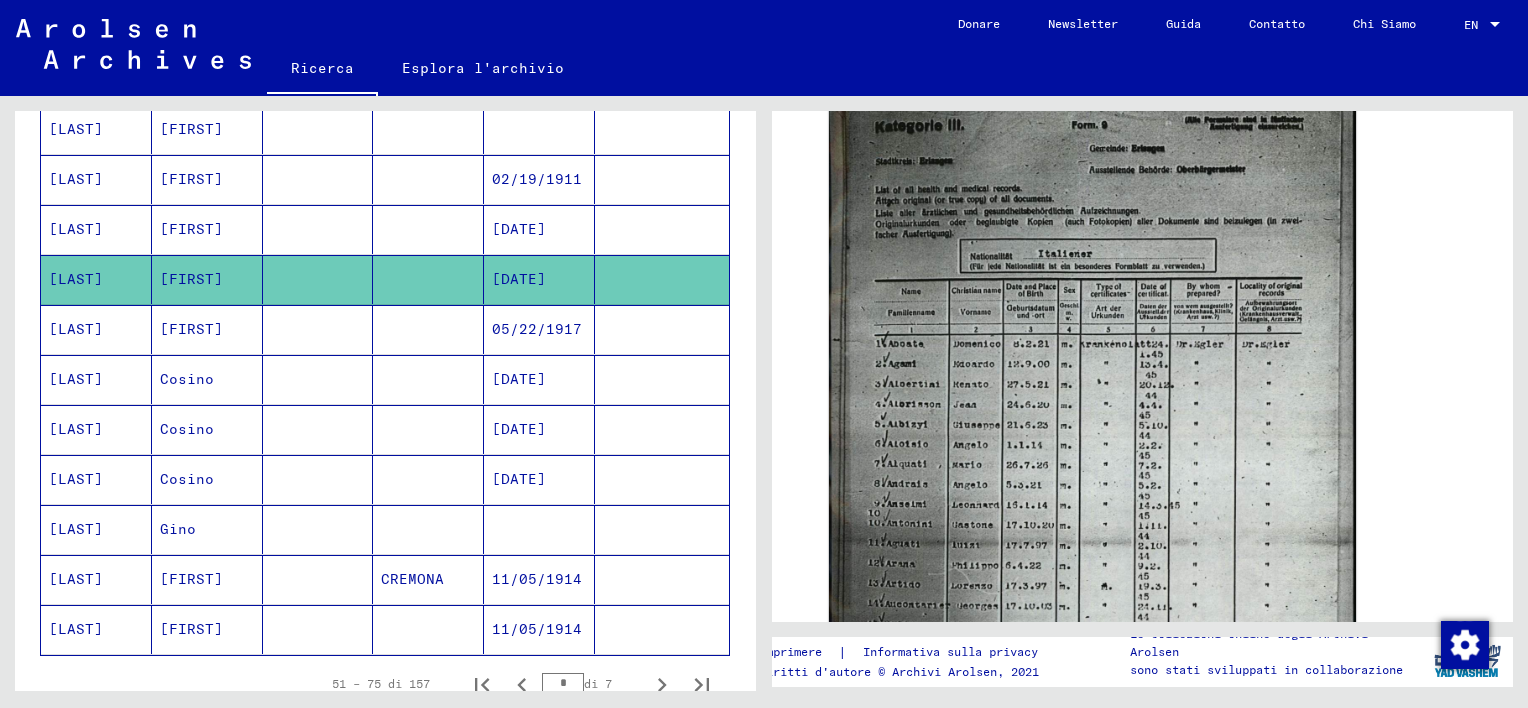 click at bounding box center [318, 279] 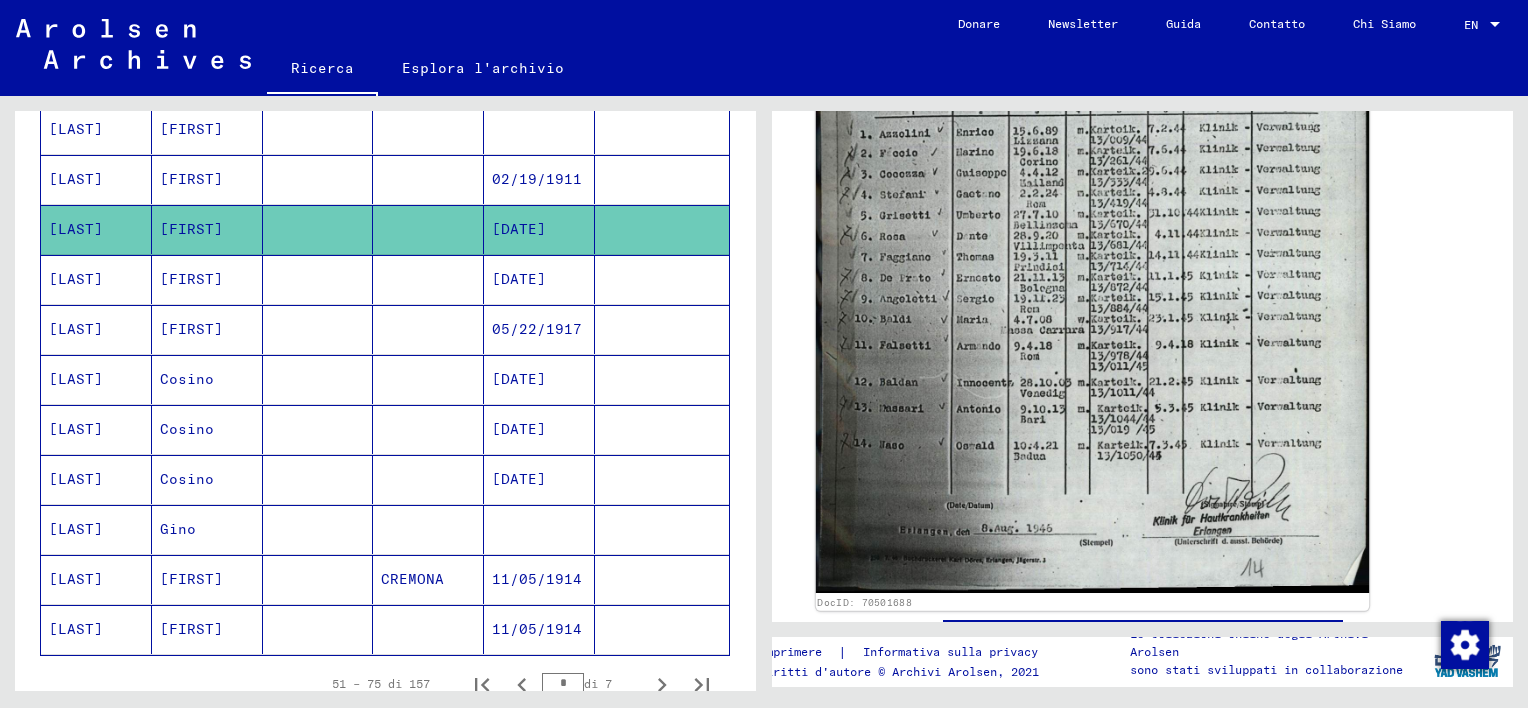 scroll, scrollTop: 800, scrollLeft: 0, axis: vertical 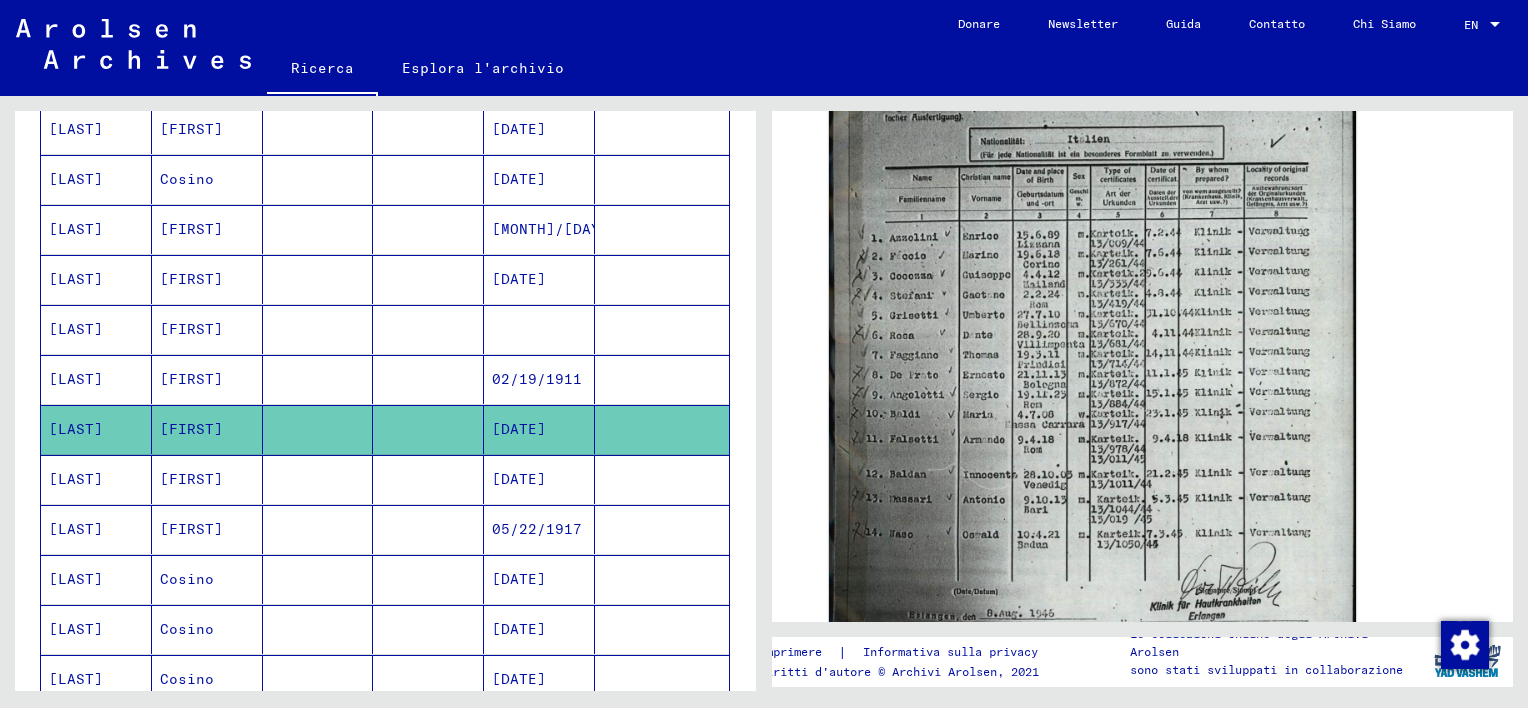 click at bounding box center (428, 429) 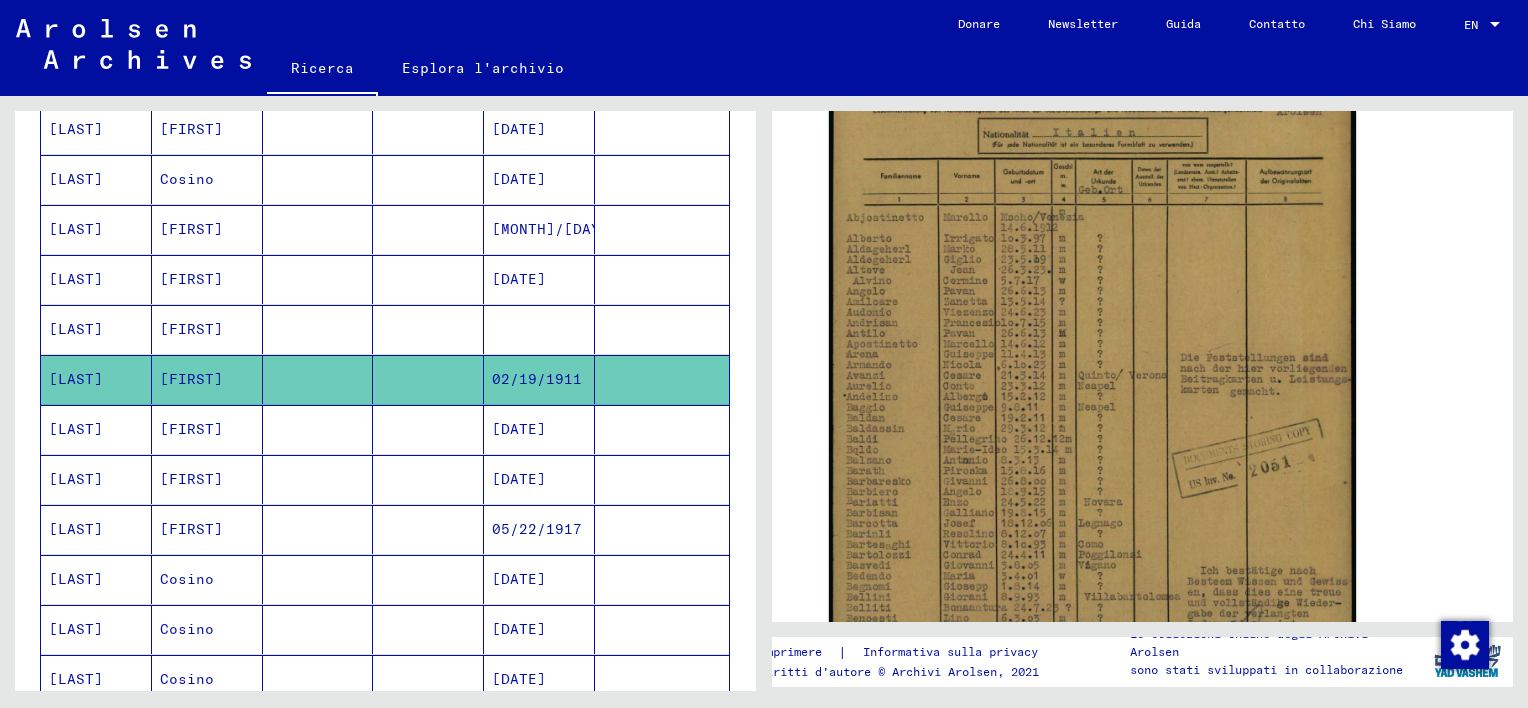 scroll, scrollTop: 500, scrollLeft: 0, axis: vertical 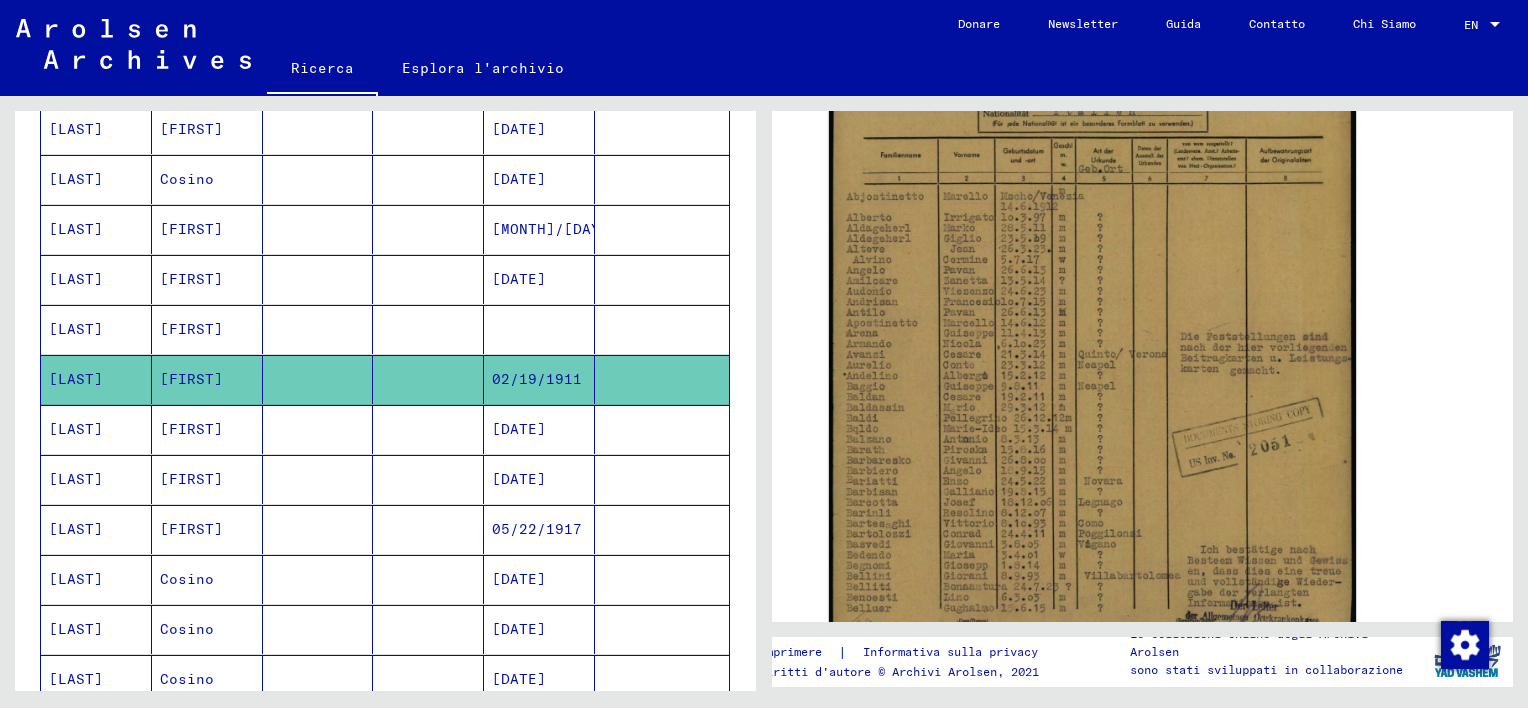click at bounding box center (428, 329) 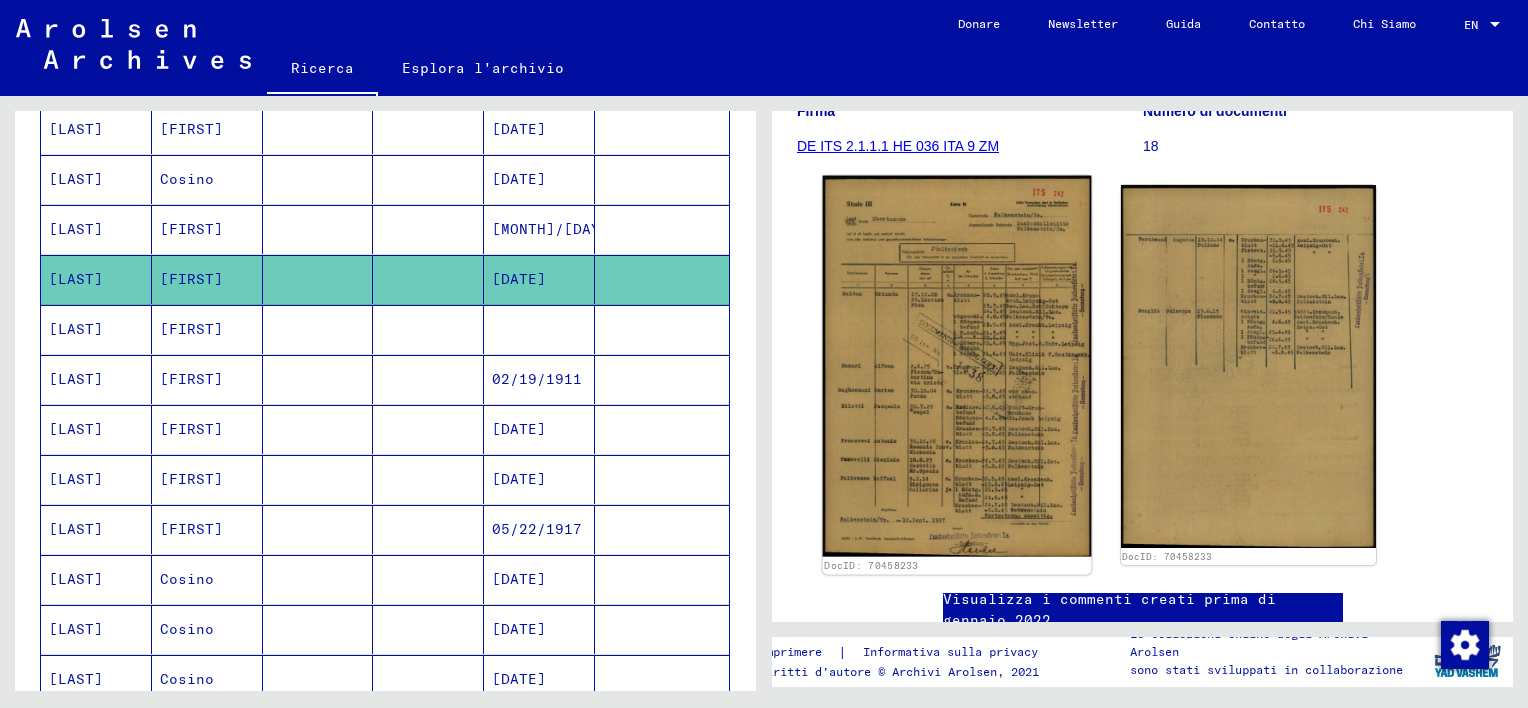 scroll, scrollTop: 300, scrollLeft: 0, axis: vertical 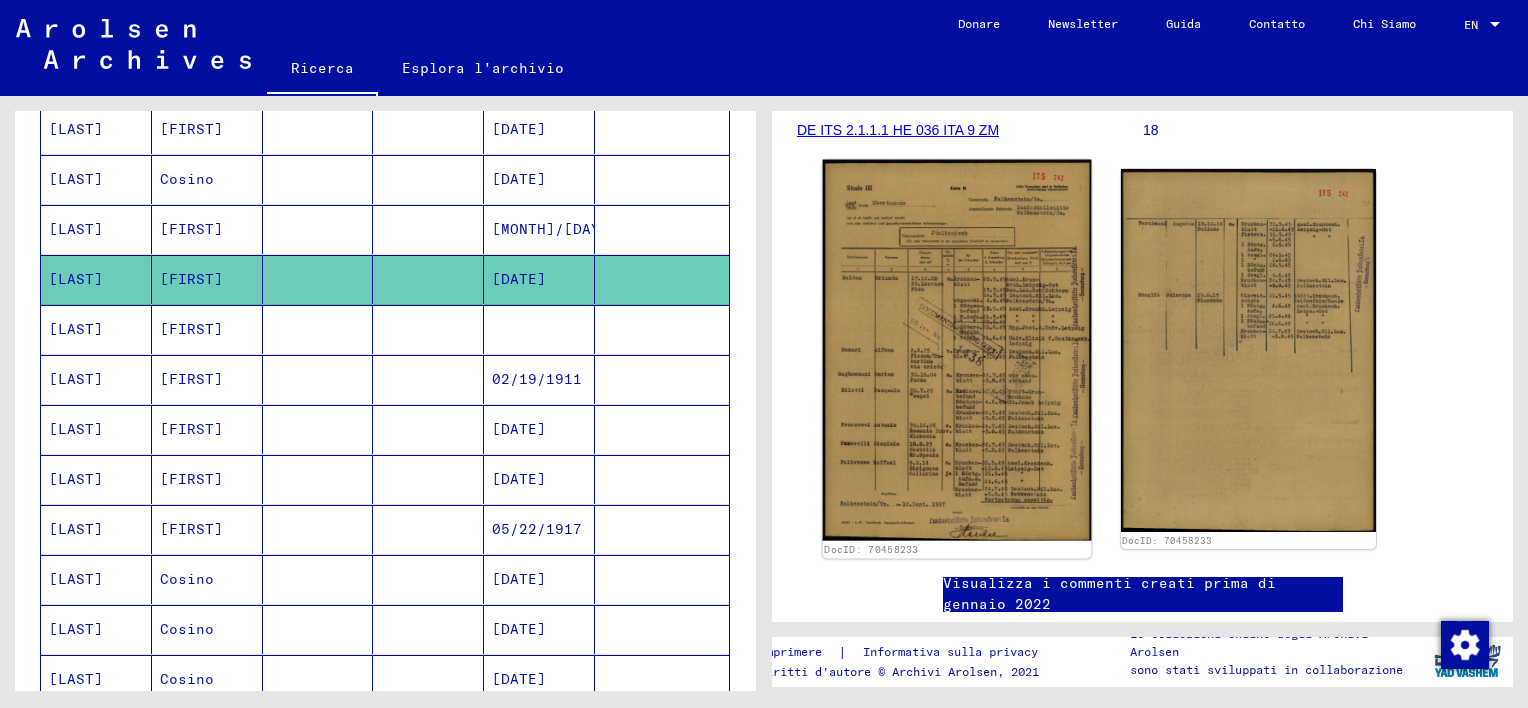 click 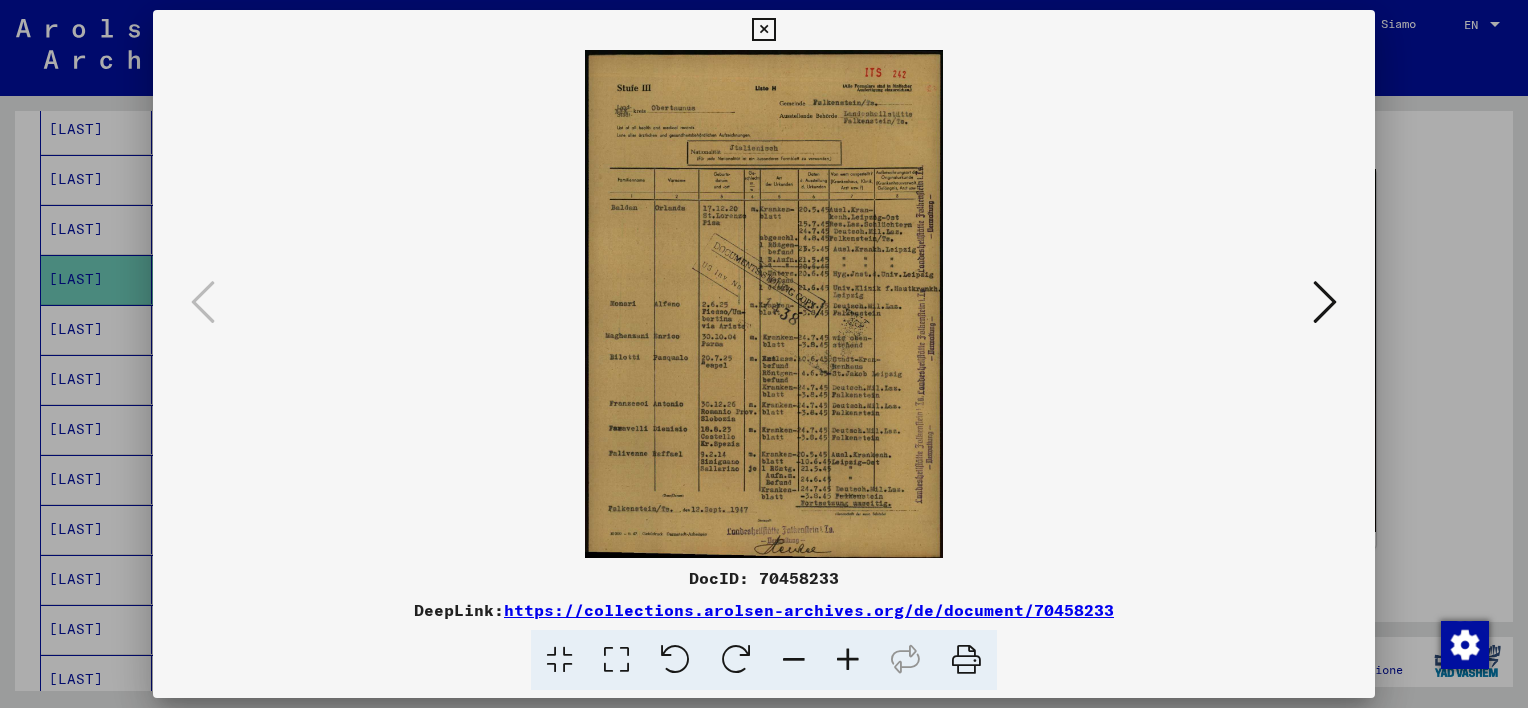 click at bounding box center [848, 660] 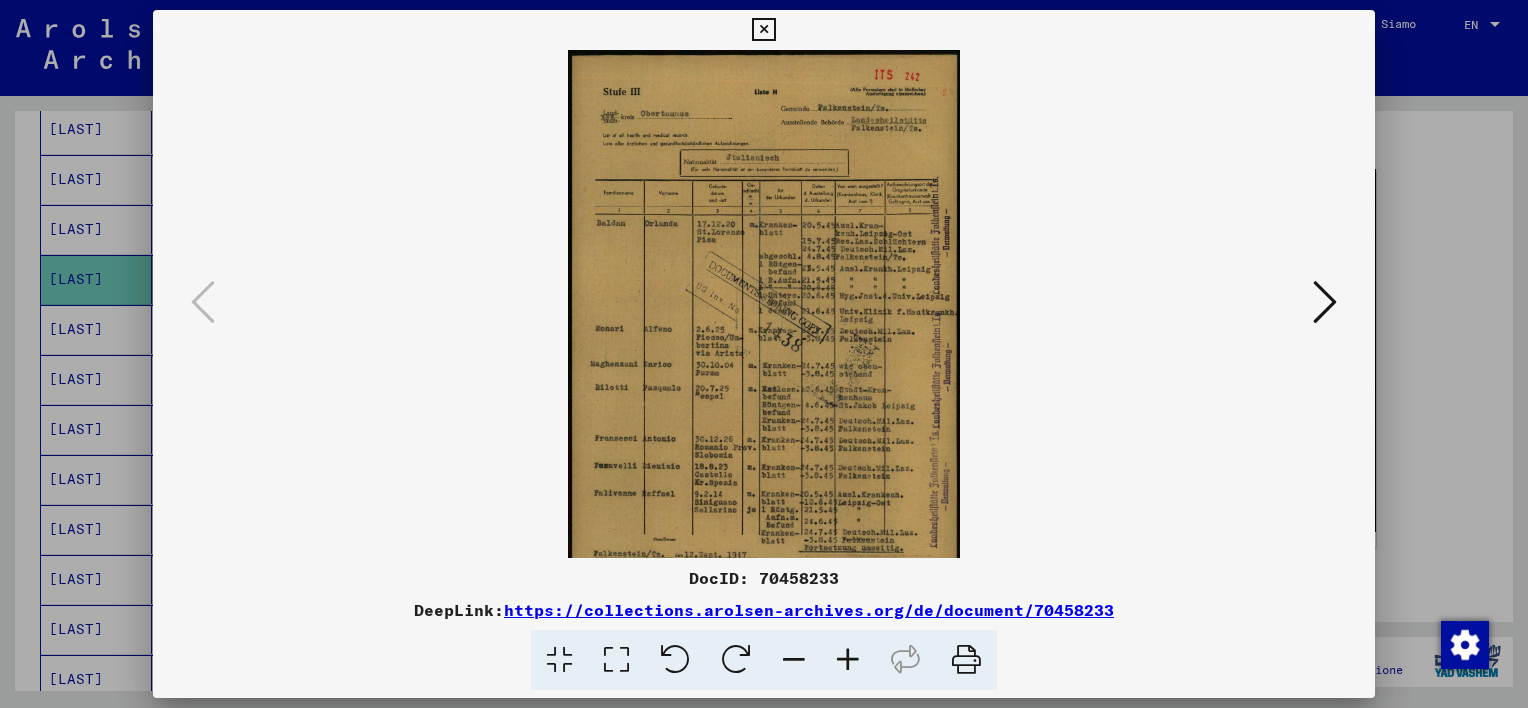 click at bounding box center (848, 660) 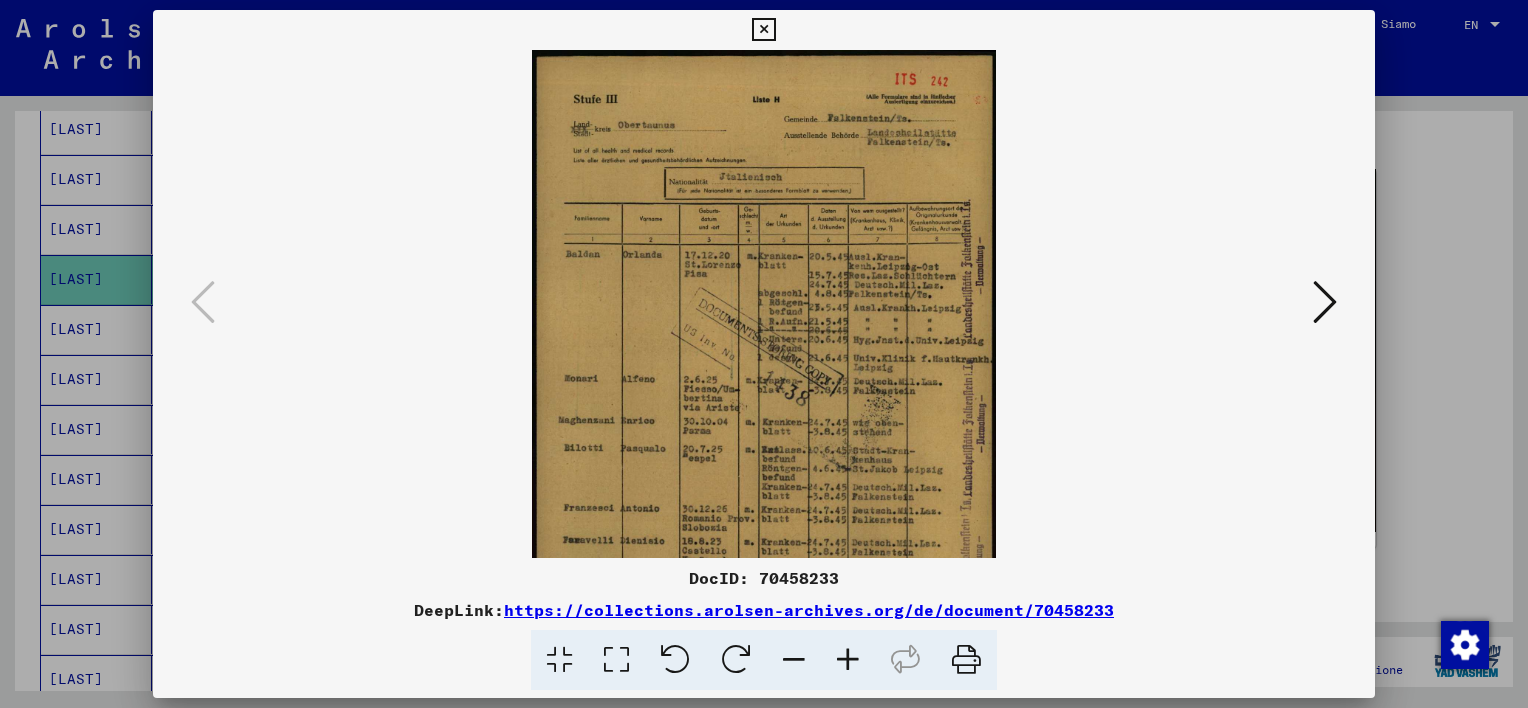 click at bounding box center (848, 660) 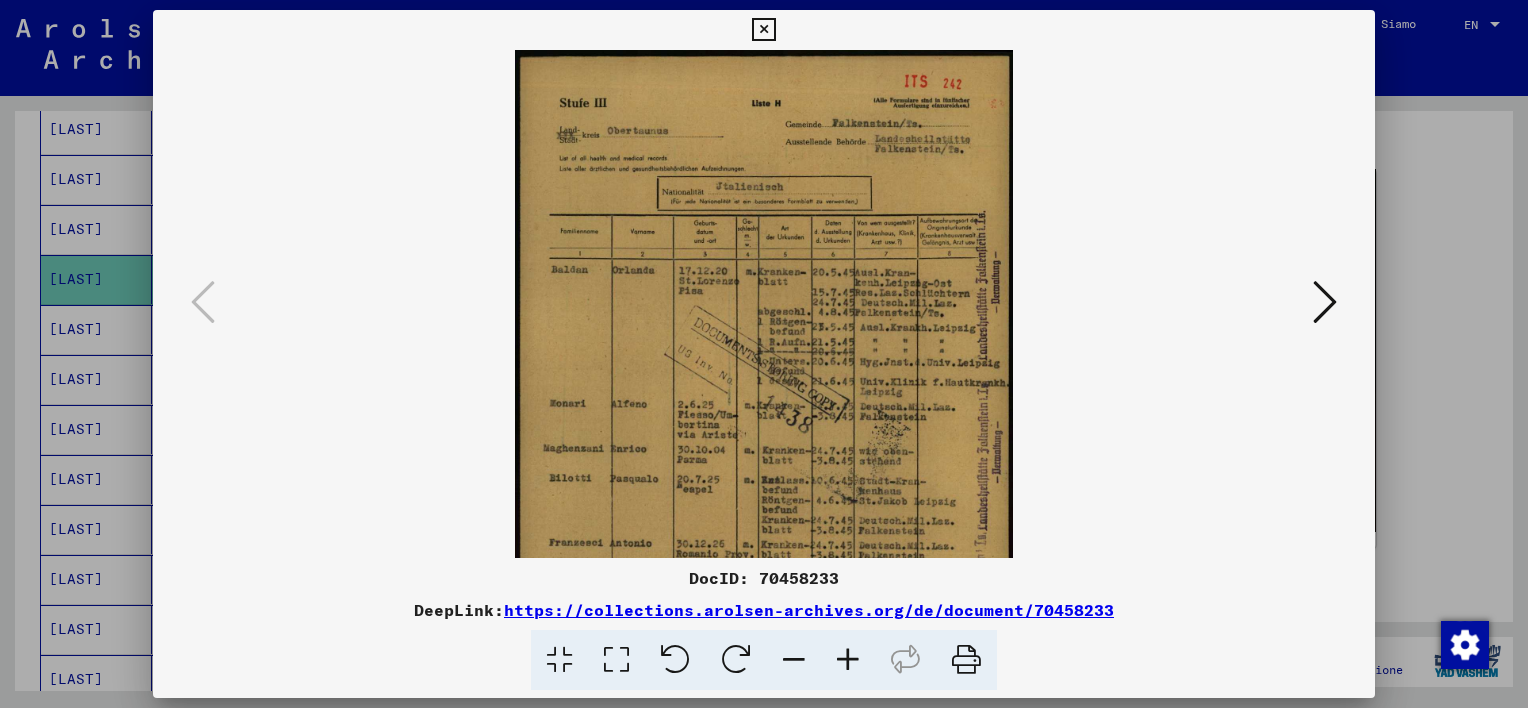 click at bounding box center (848, 660) 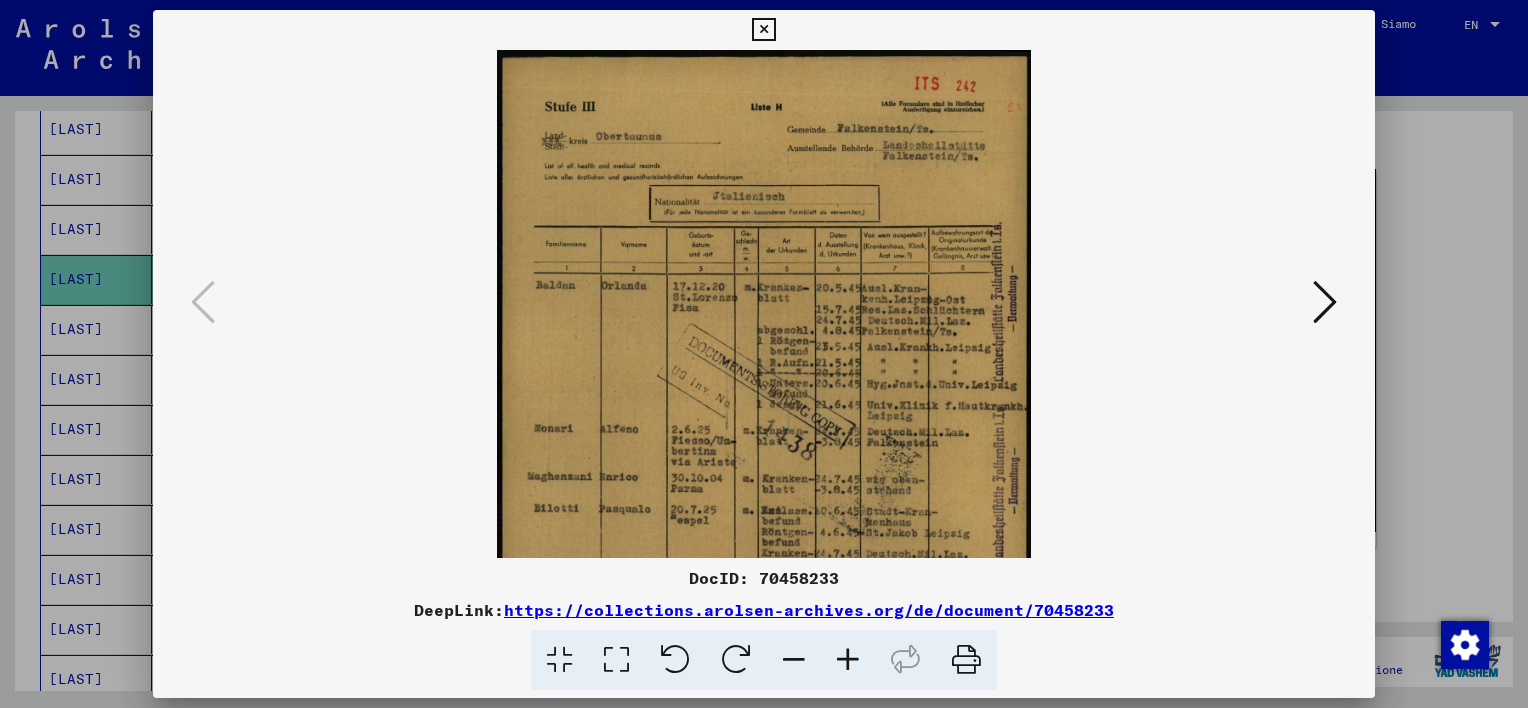 click at bounding box center [848, 660] 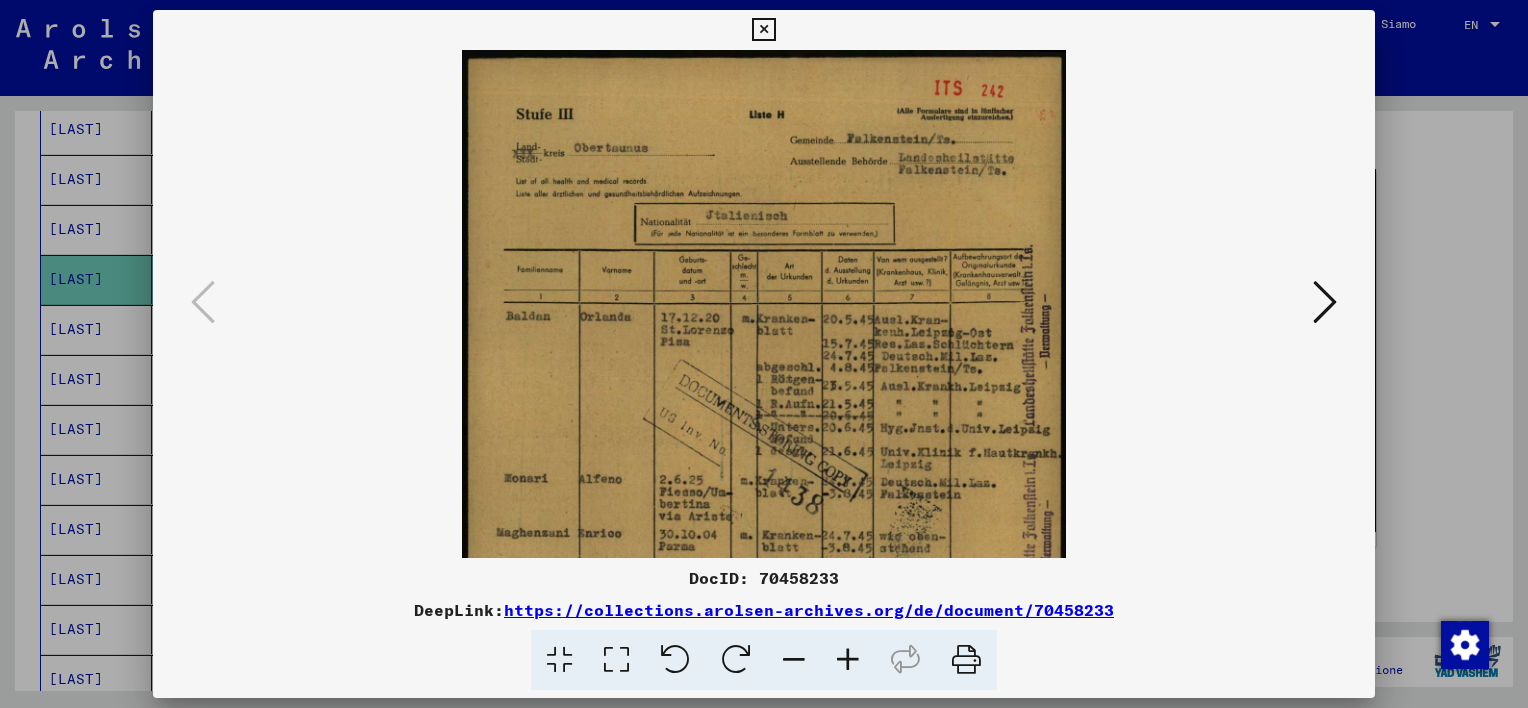 click at bounding box center [848, 660] 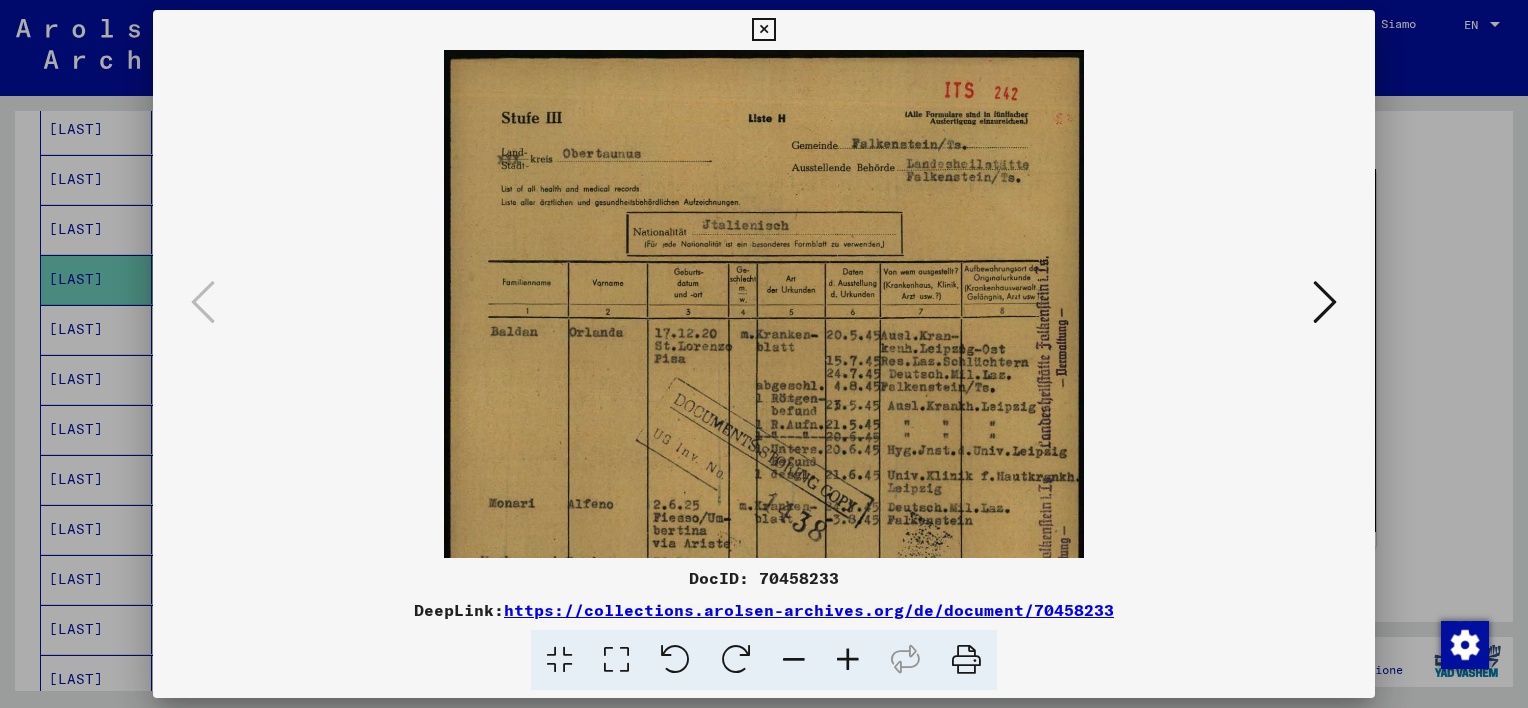 click at bounding box center [763, 30] 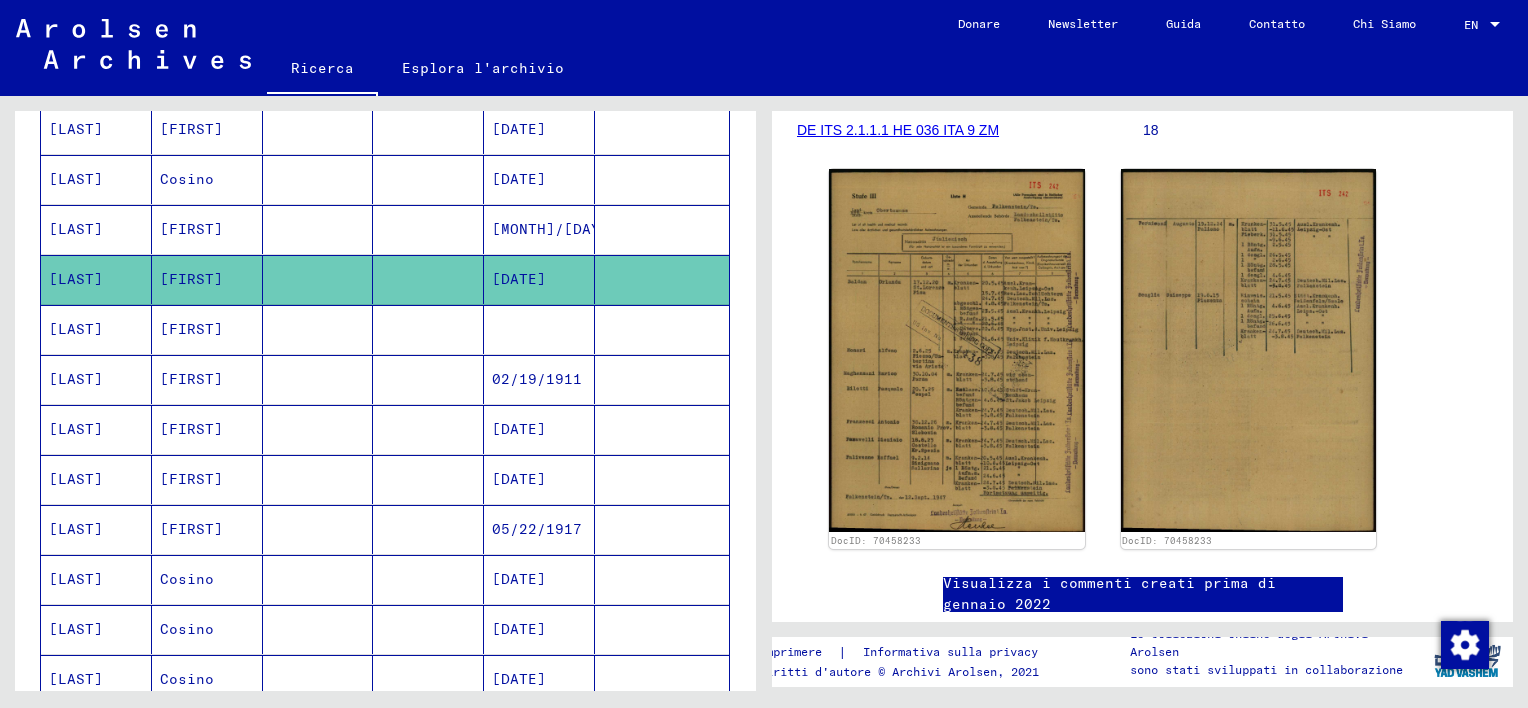click at bounding box center [318, 279] 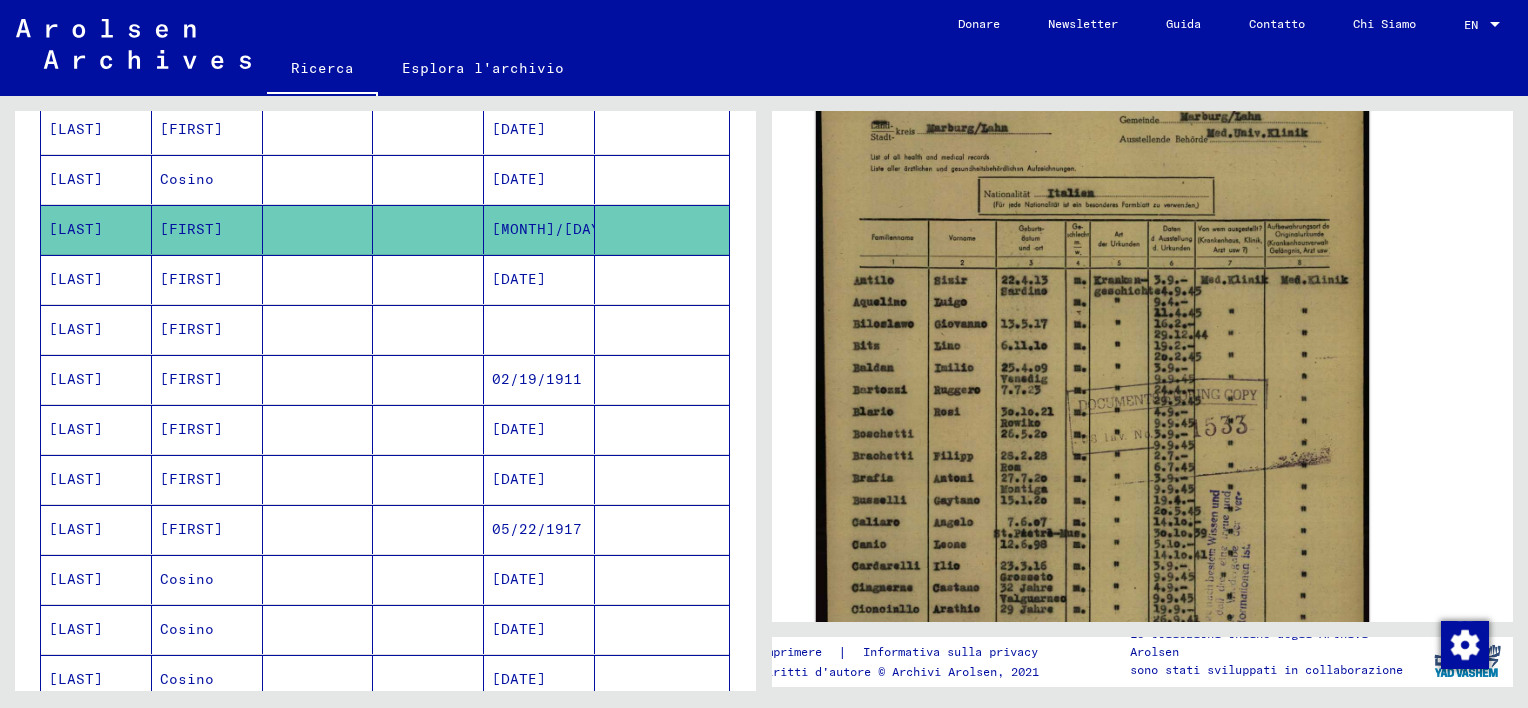 scroll, scrollTop: 500, scrollLeft: 0, axis: vertical 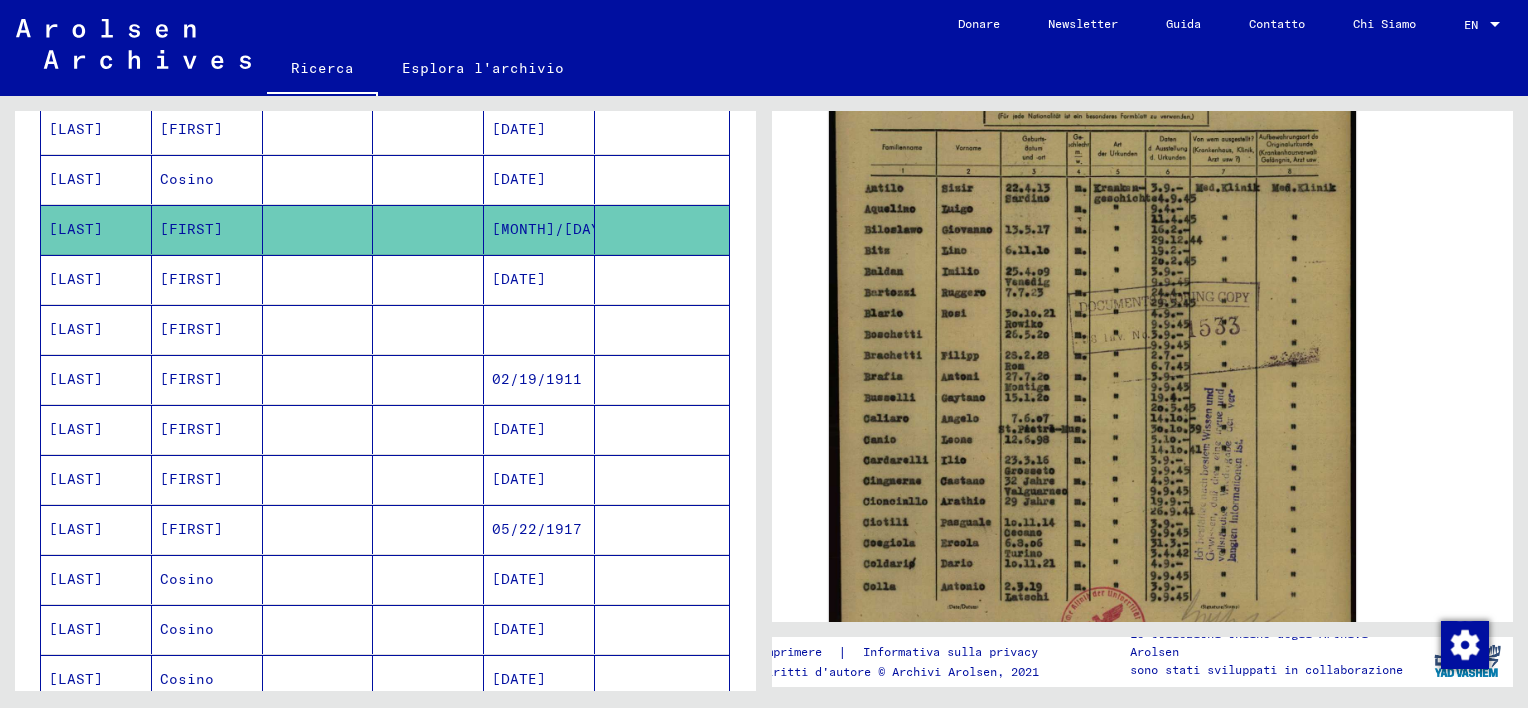 click at bounding box center (428, 229) 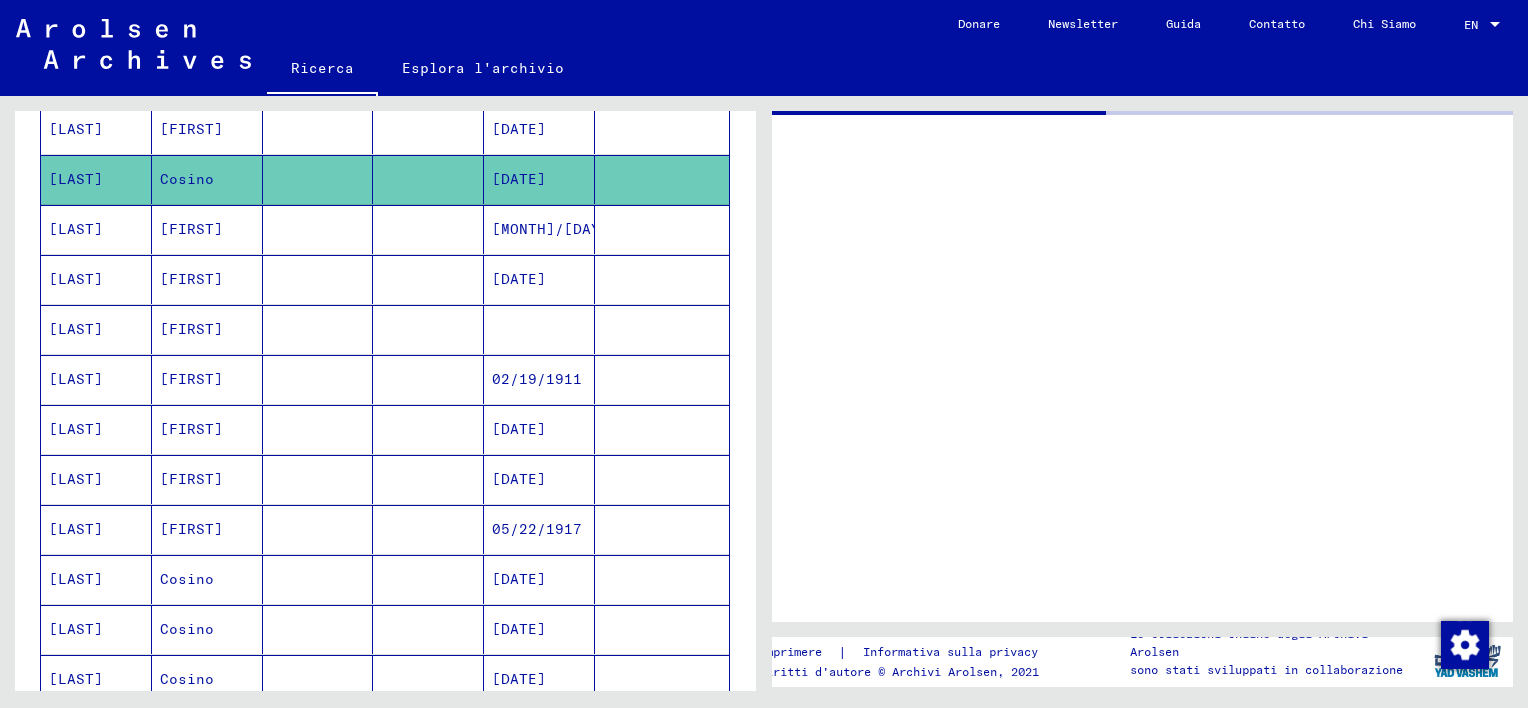 scroll, scrollTop: 0, scrollLeft: 0, axis: both 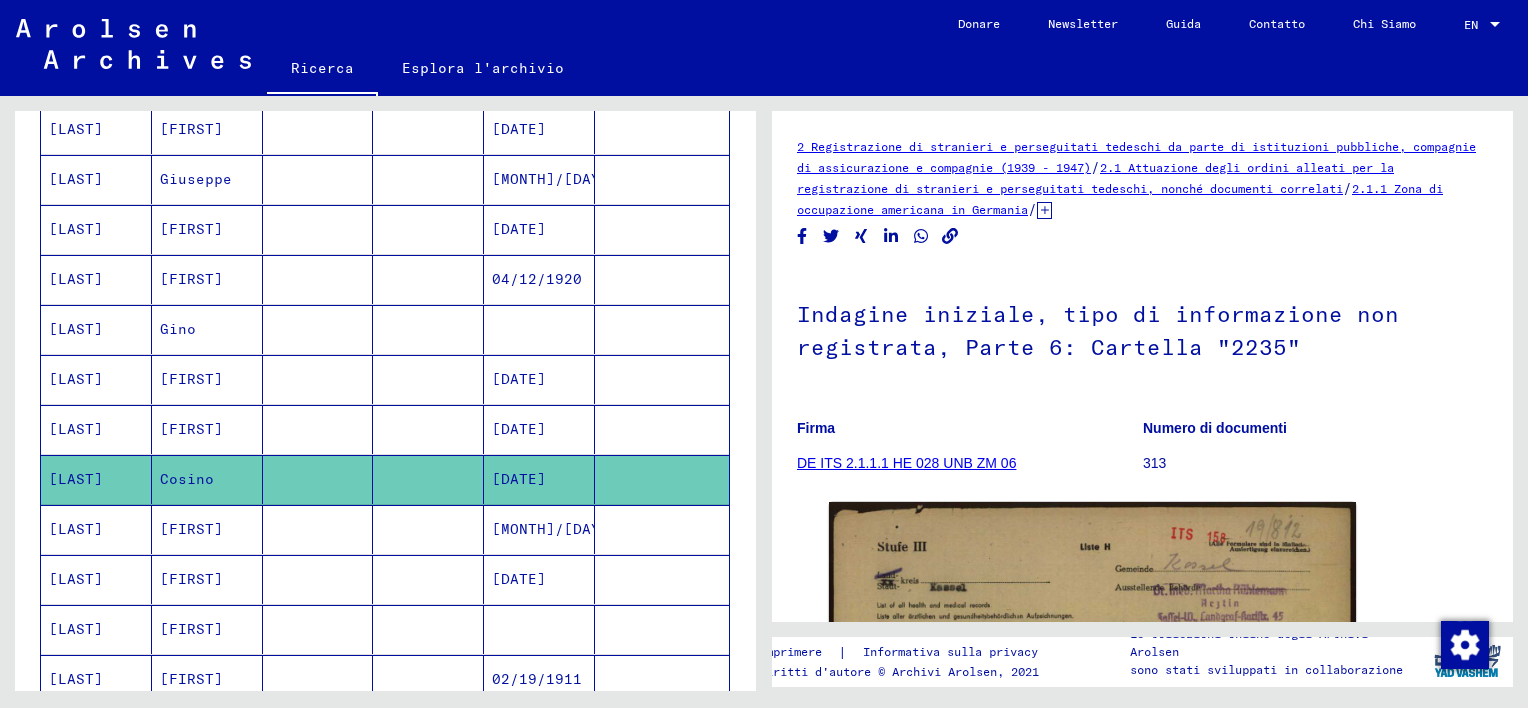 click at bounding box center [428, 379] 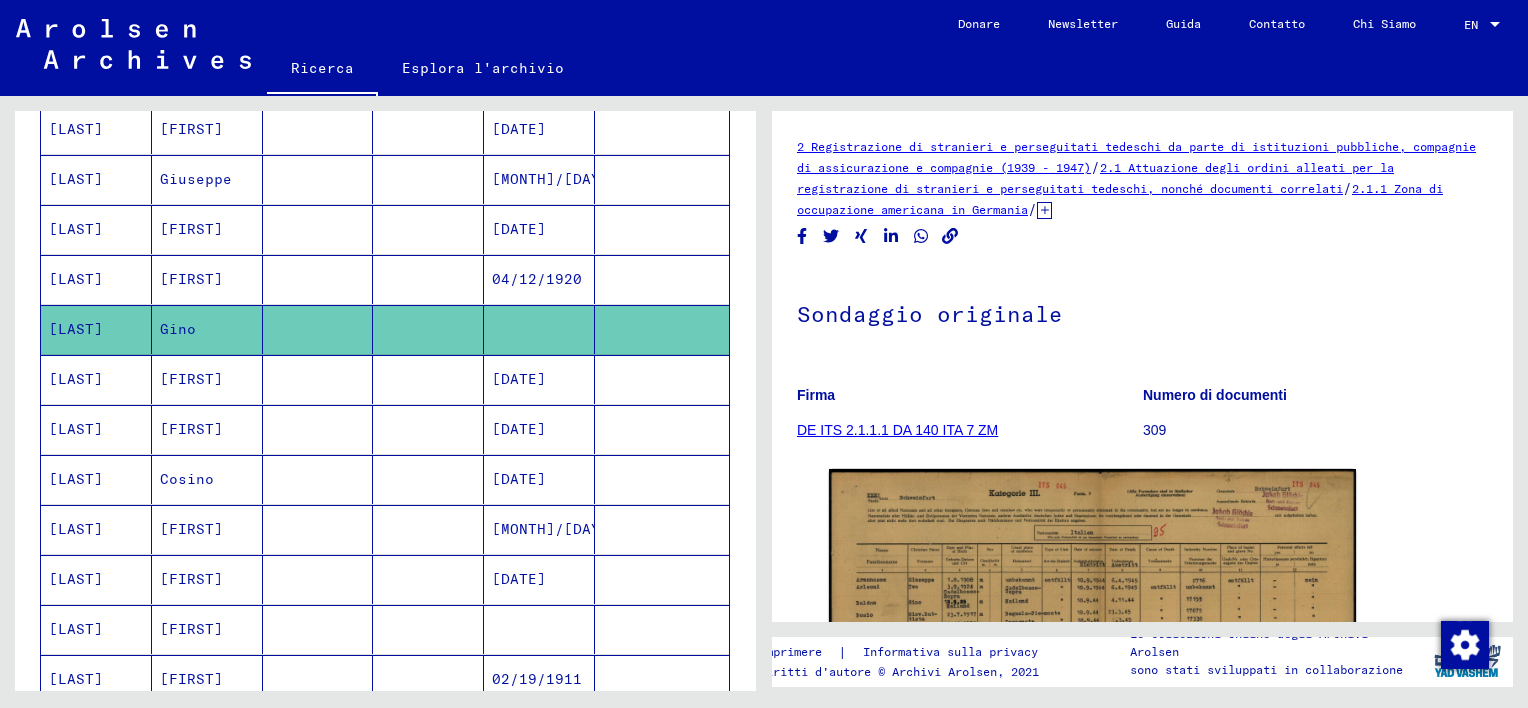 scroll, scrollTop: 400, scrollLeft: 0, axis: vertical 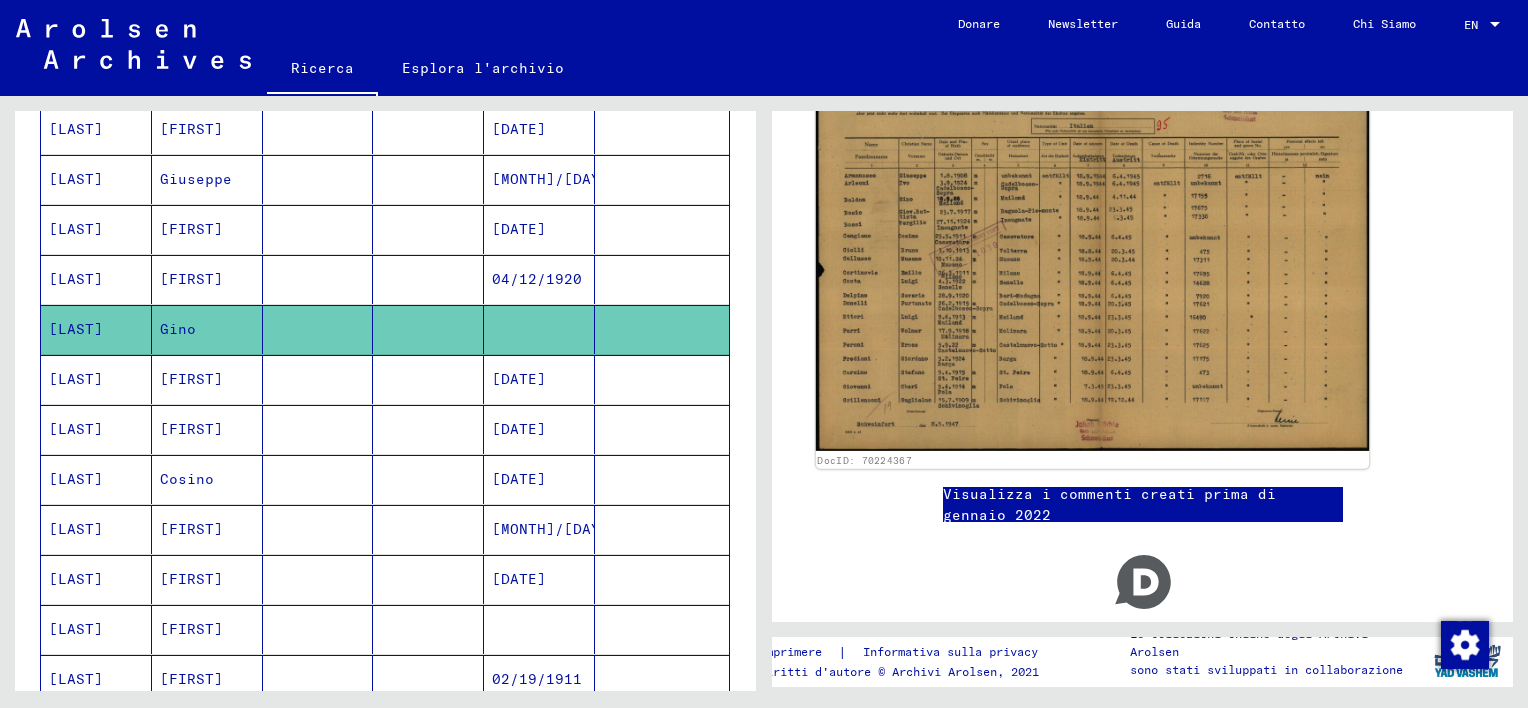 click 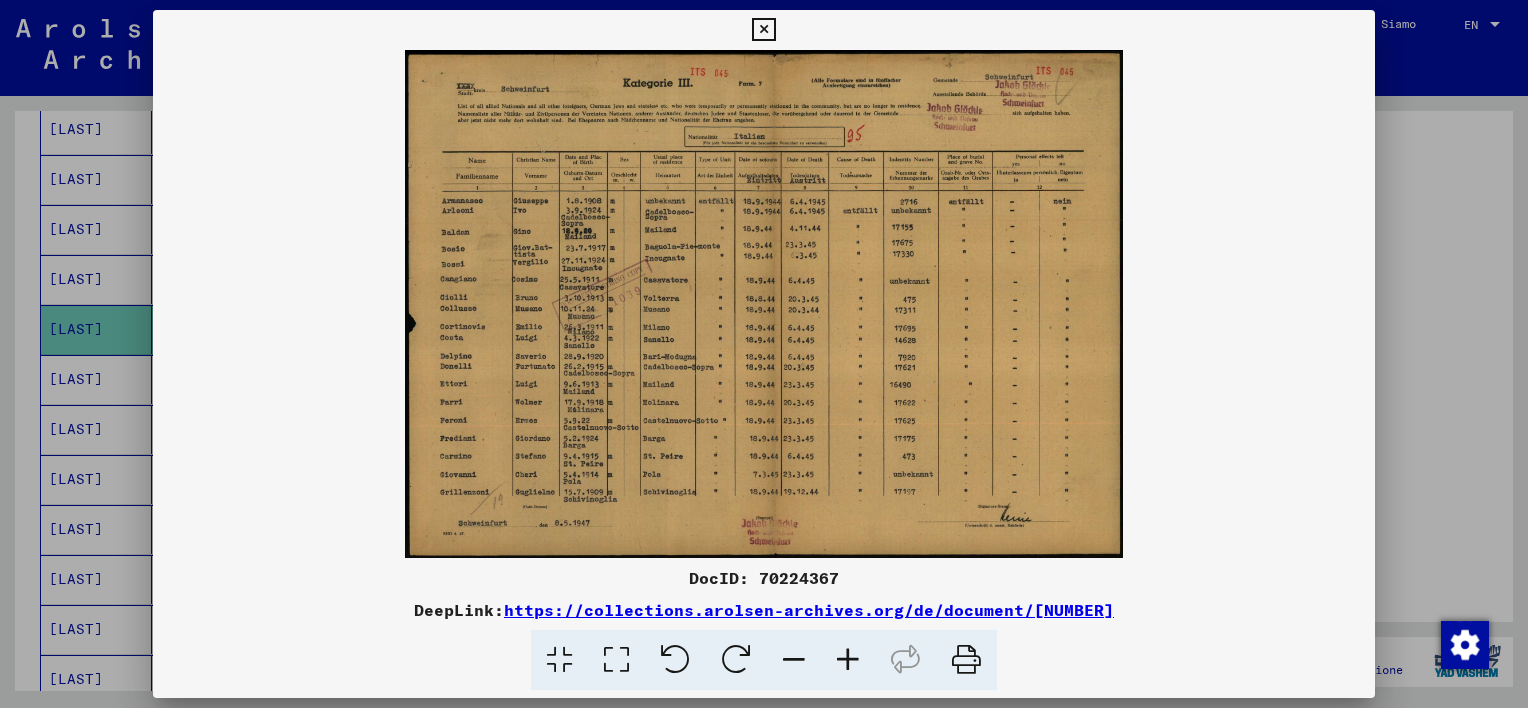 click at bounding box center (848, 660) 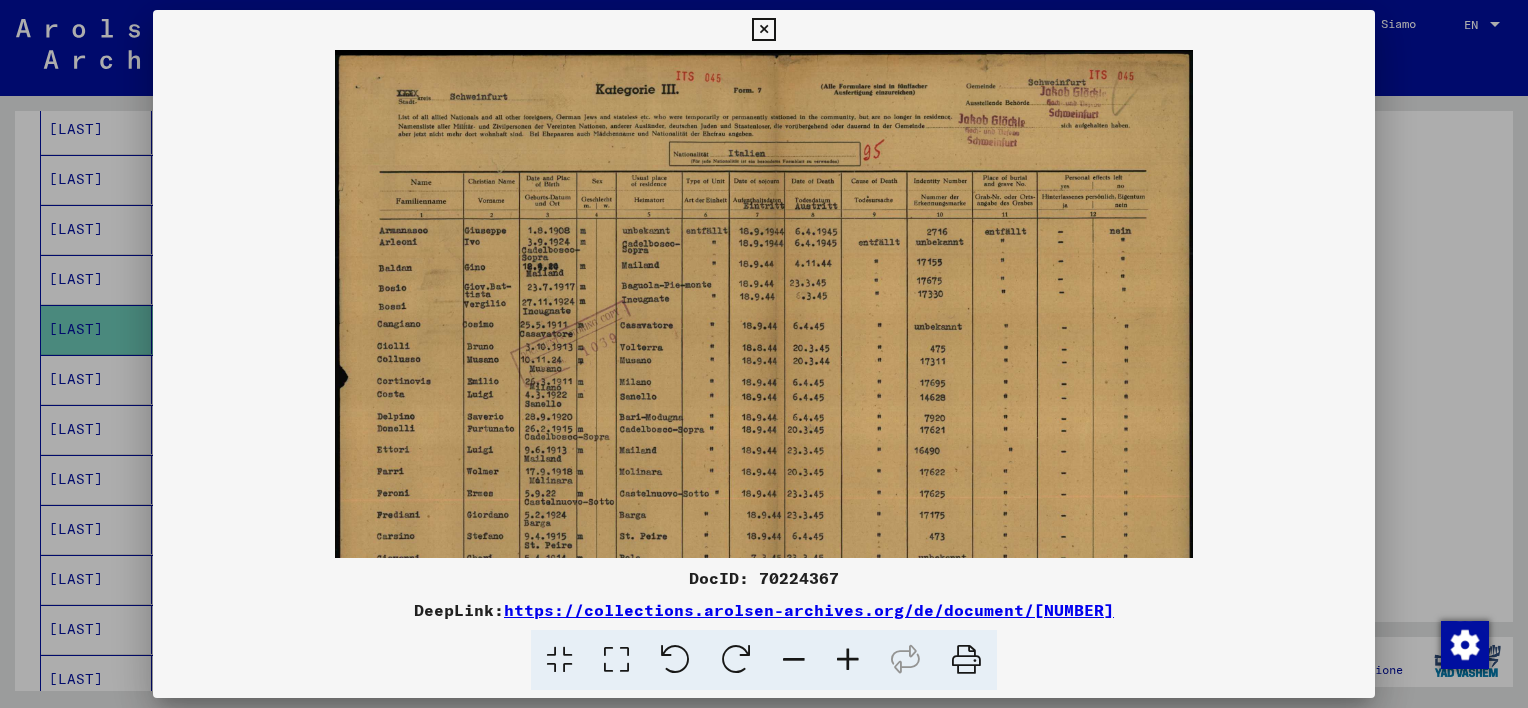 click at bounding box center (848, 660) 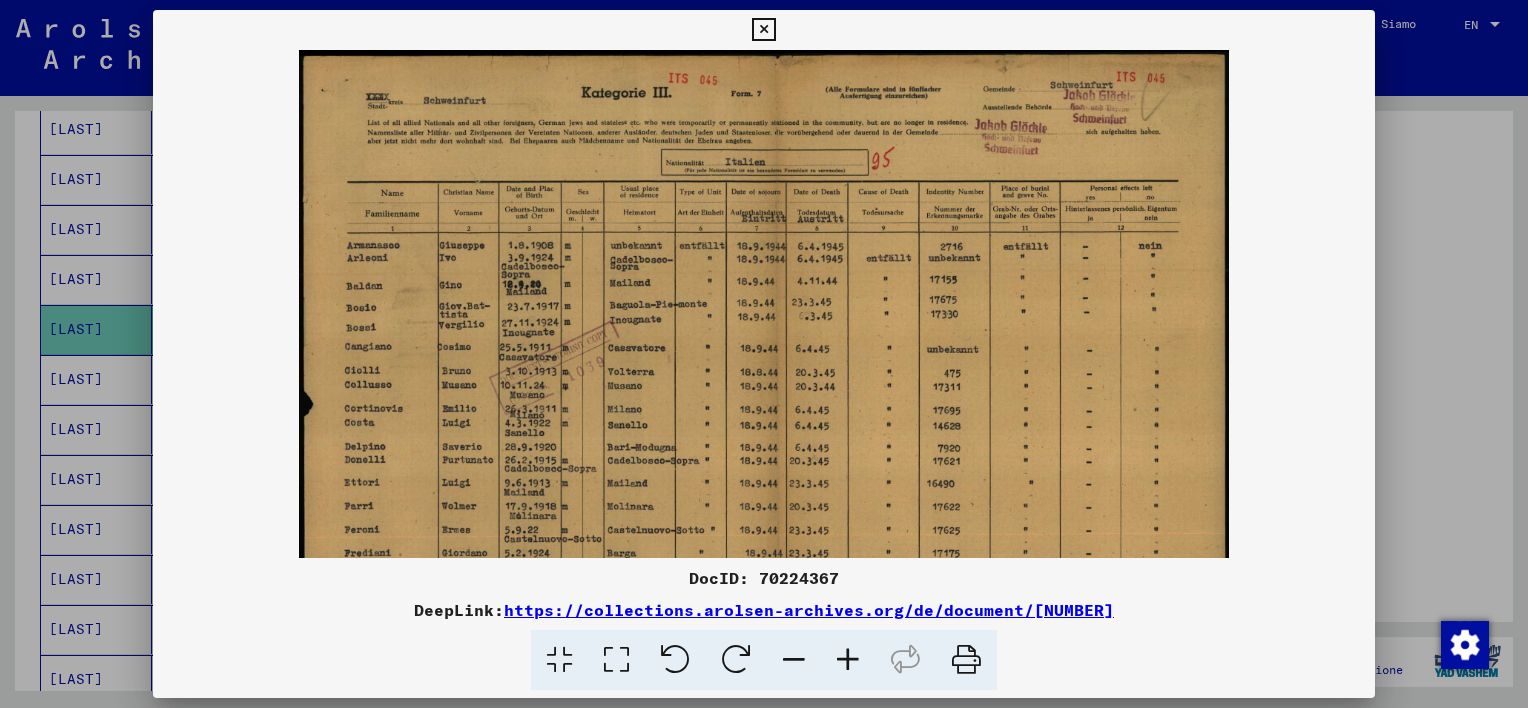 click at bounding box center (848, 660) 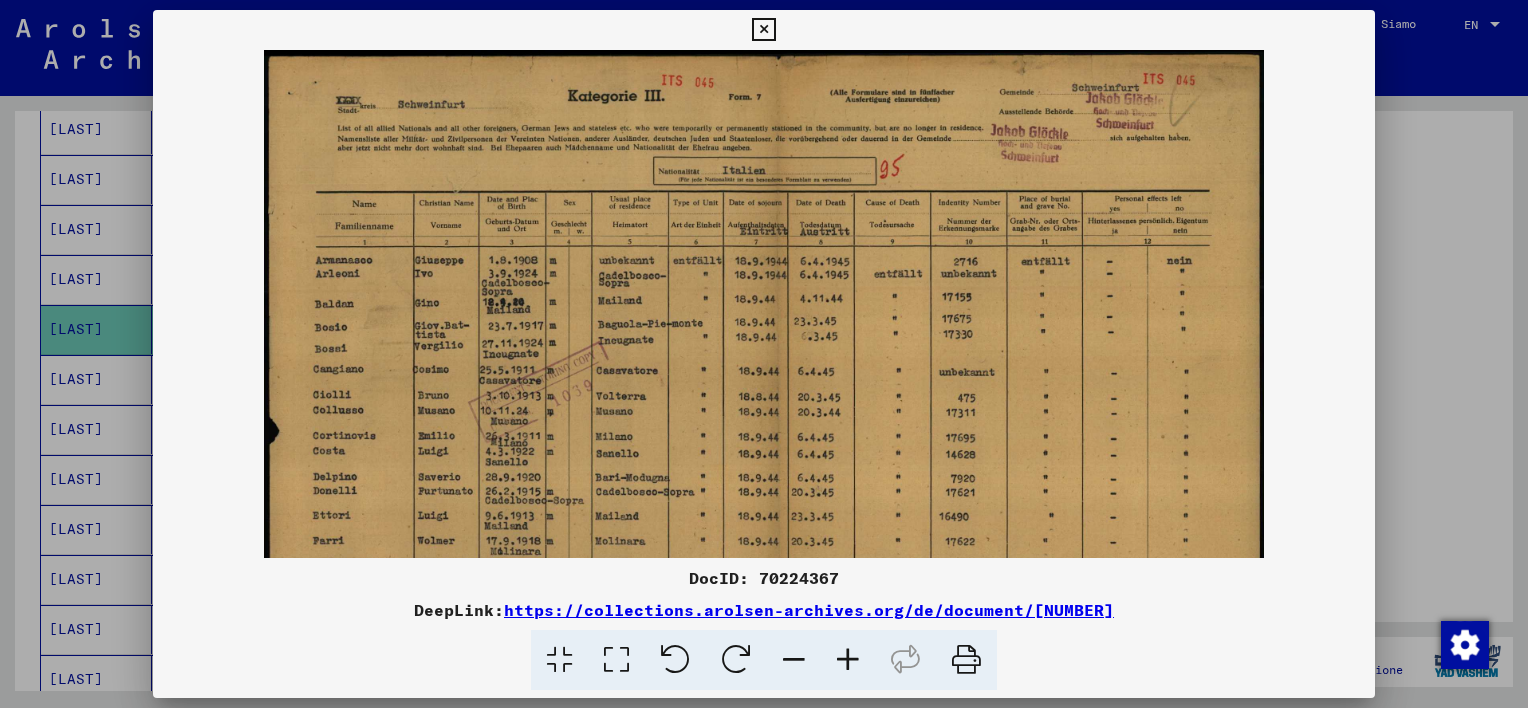 click at bounding box center [848, 660] 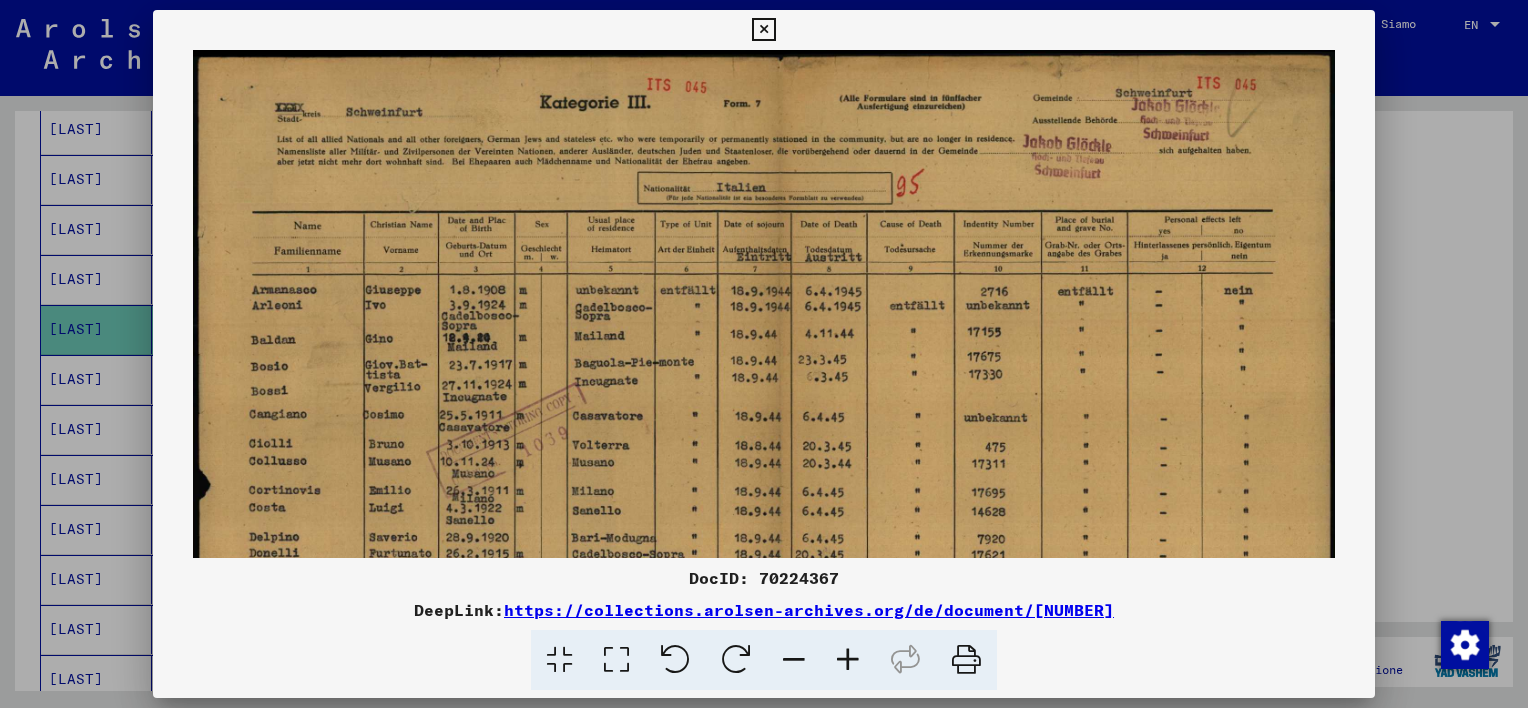 click at bounding box center [848, 660] 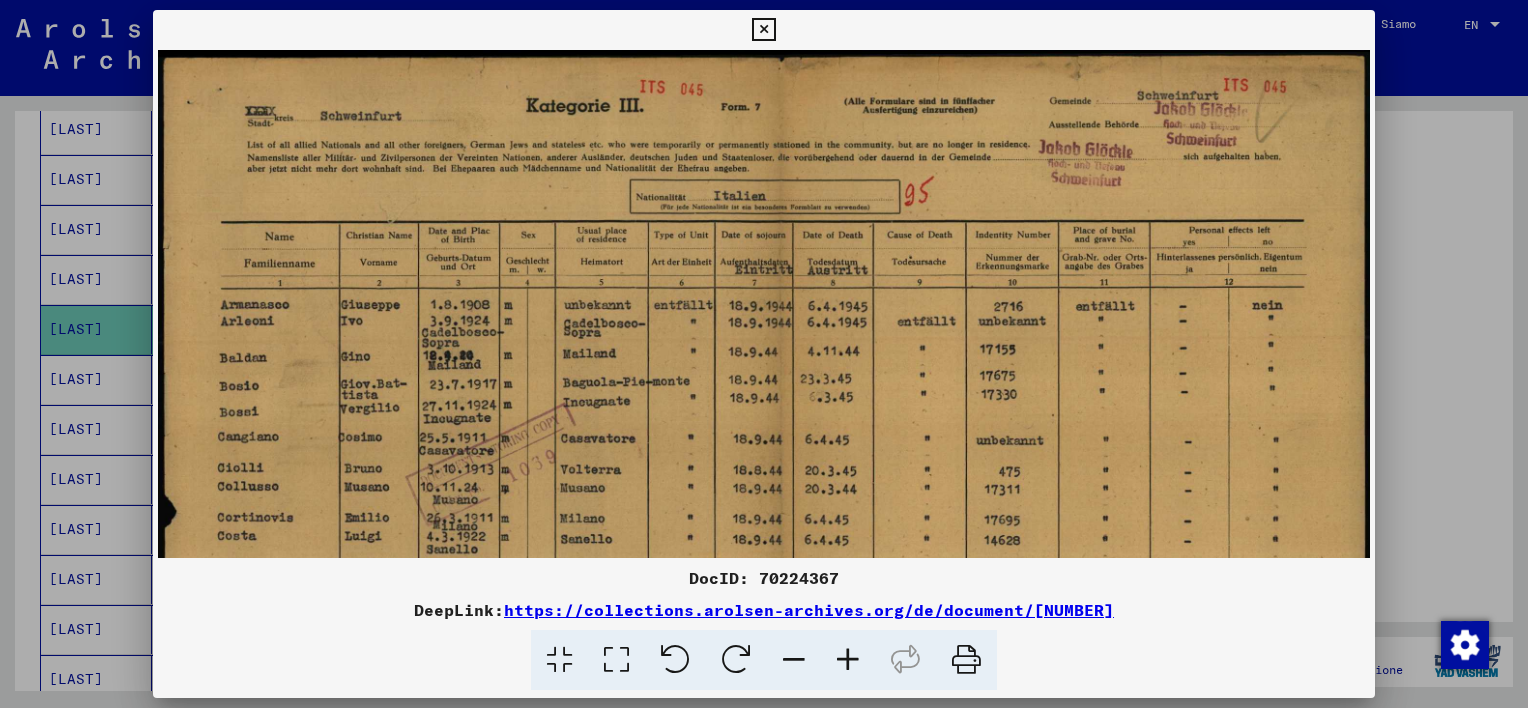 click at bounding box center (763, 30) 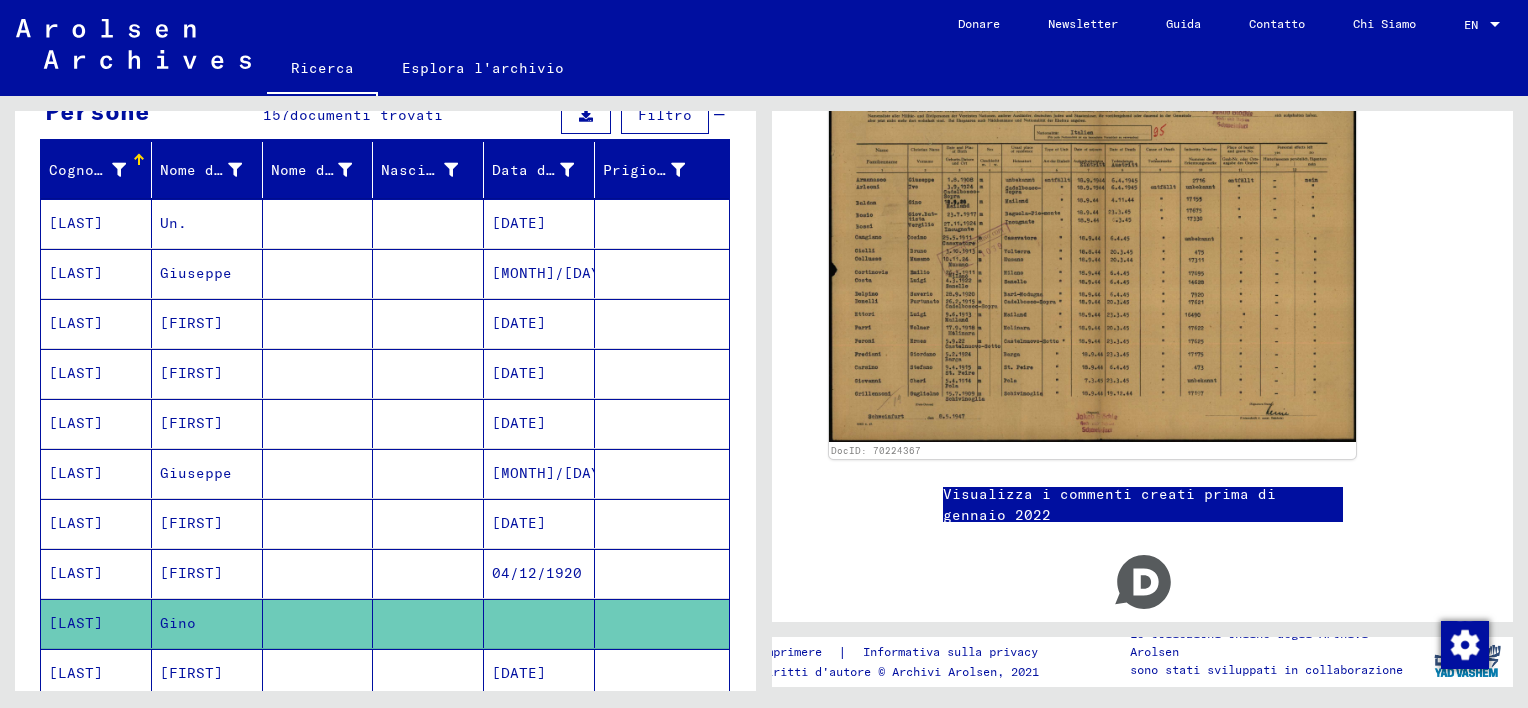 scroll, scrollTop: 200, scrollLeft: 0, axis: vertical 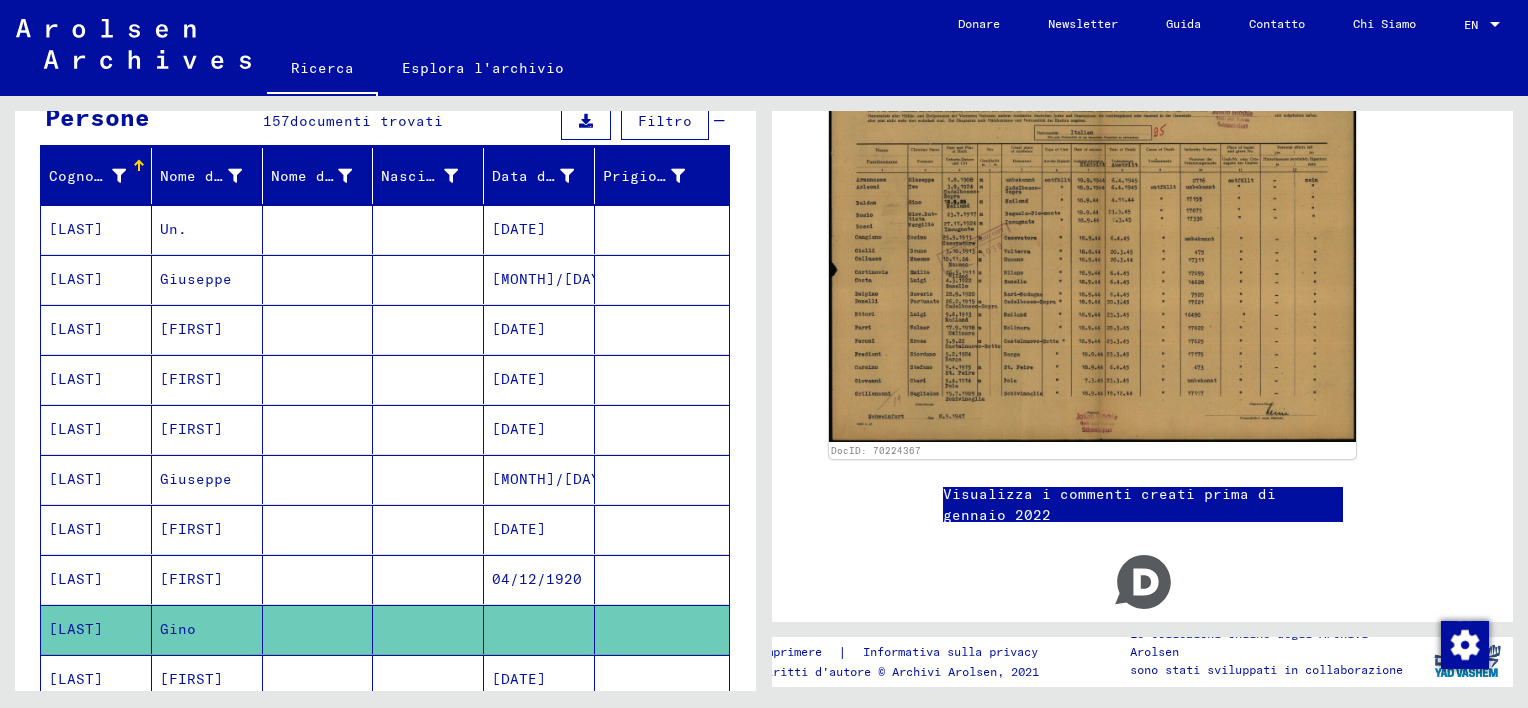 click at bounding box center [428, 279] 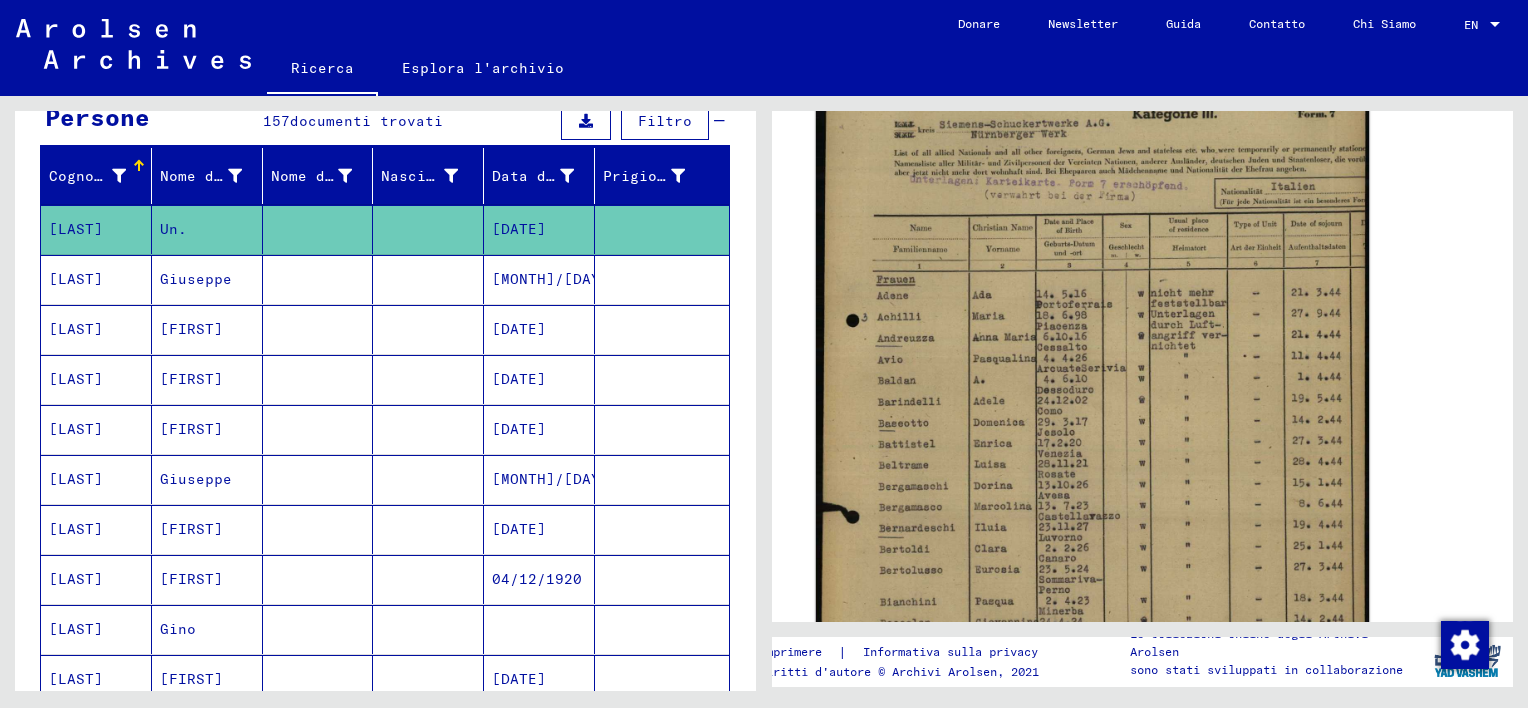 scroll, scrollTop: 605, scrollLeft: 0, axis: vertical 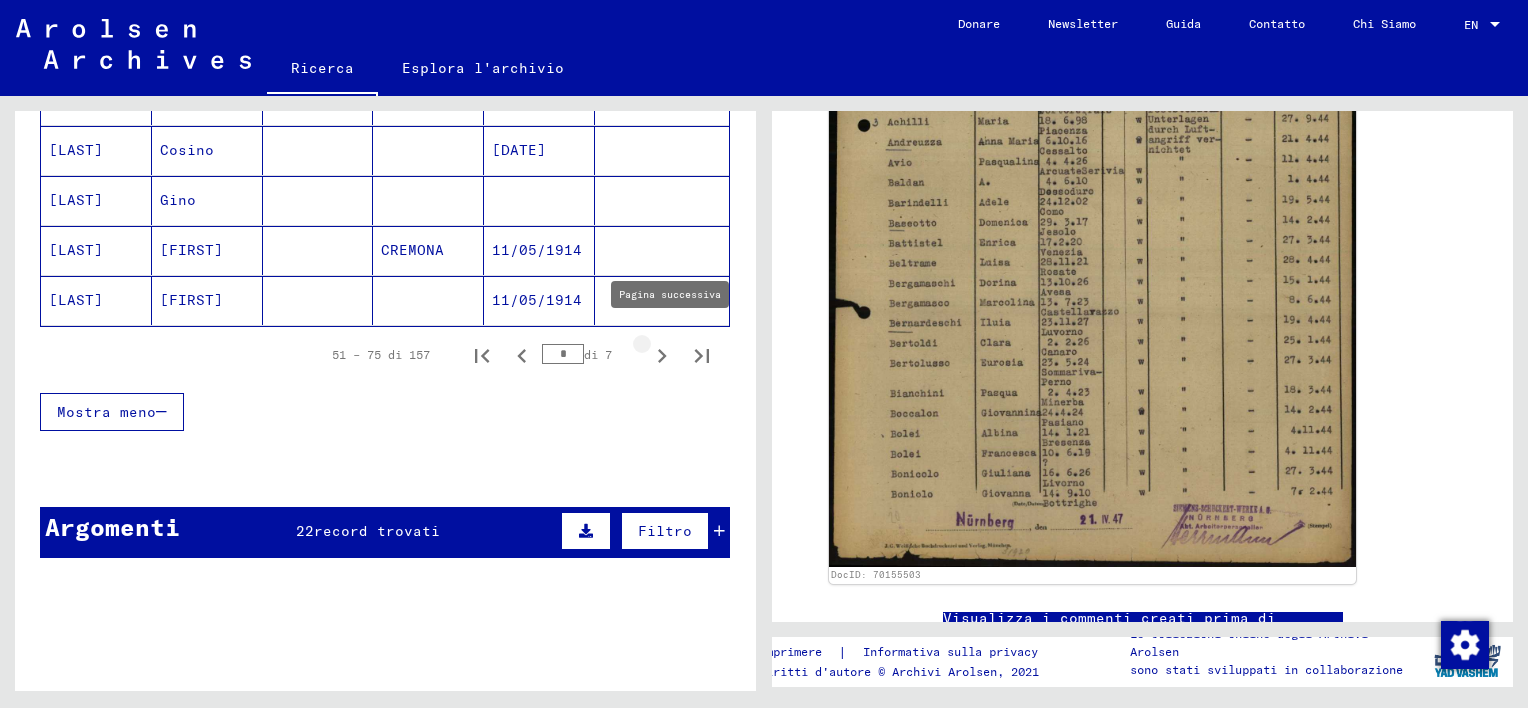 click 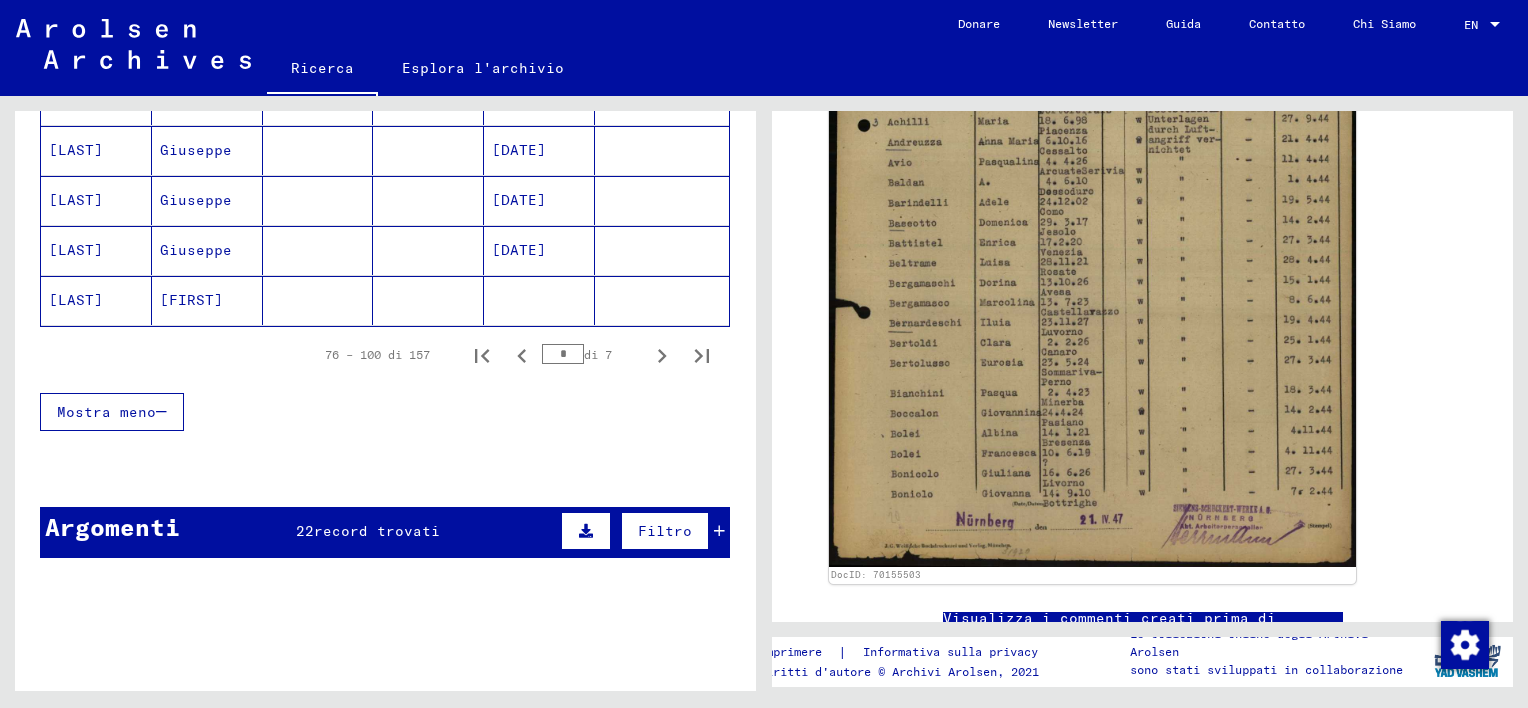 click 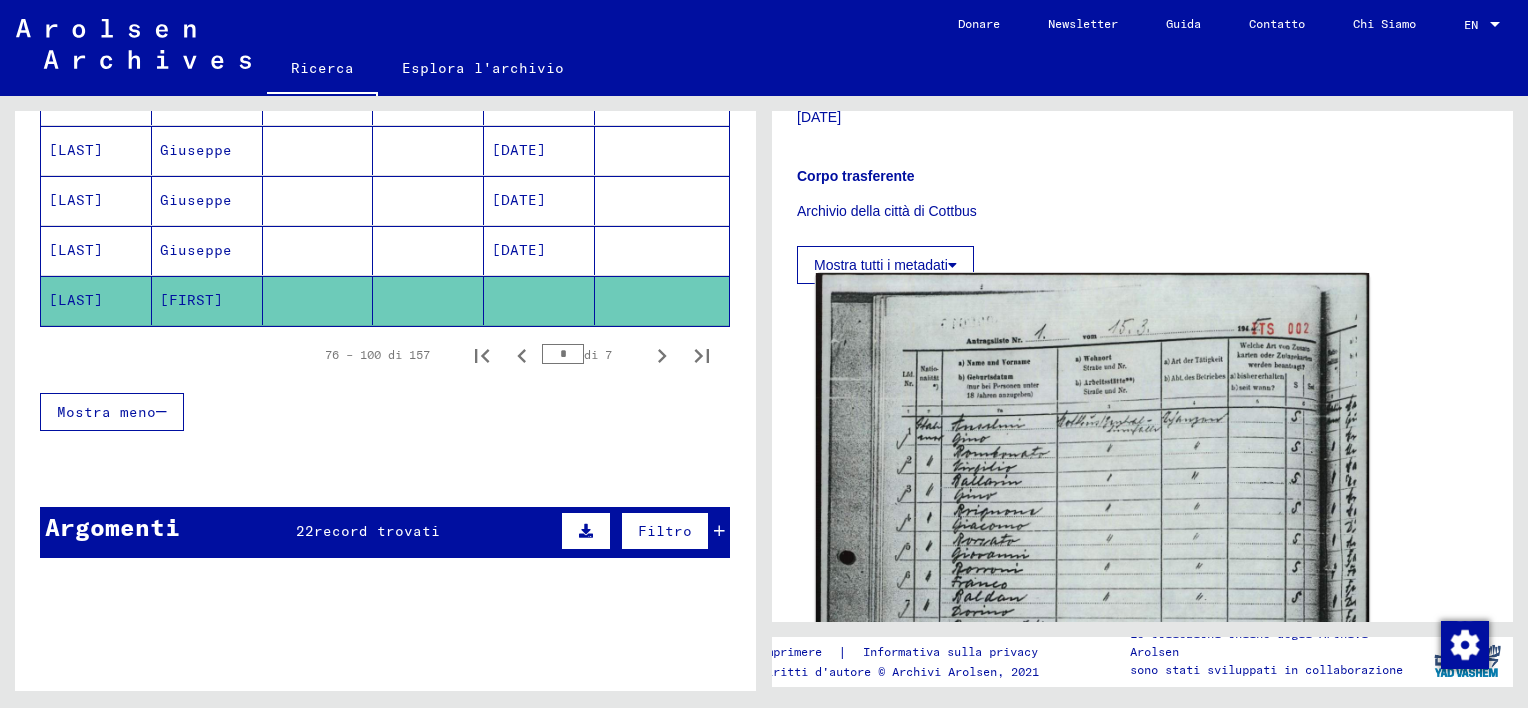 scroll, scrollTop: 600, scrollLeft: 0, axis: vertical 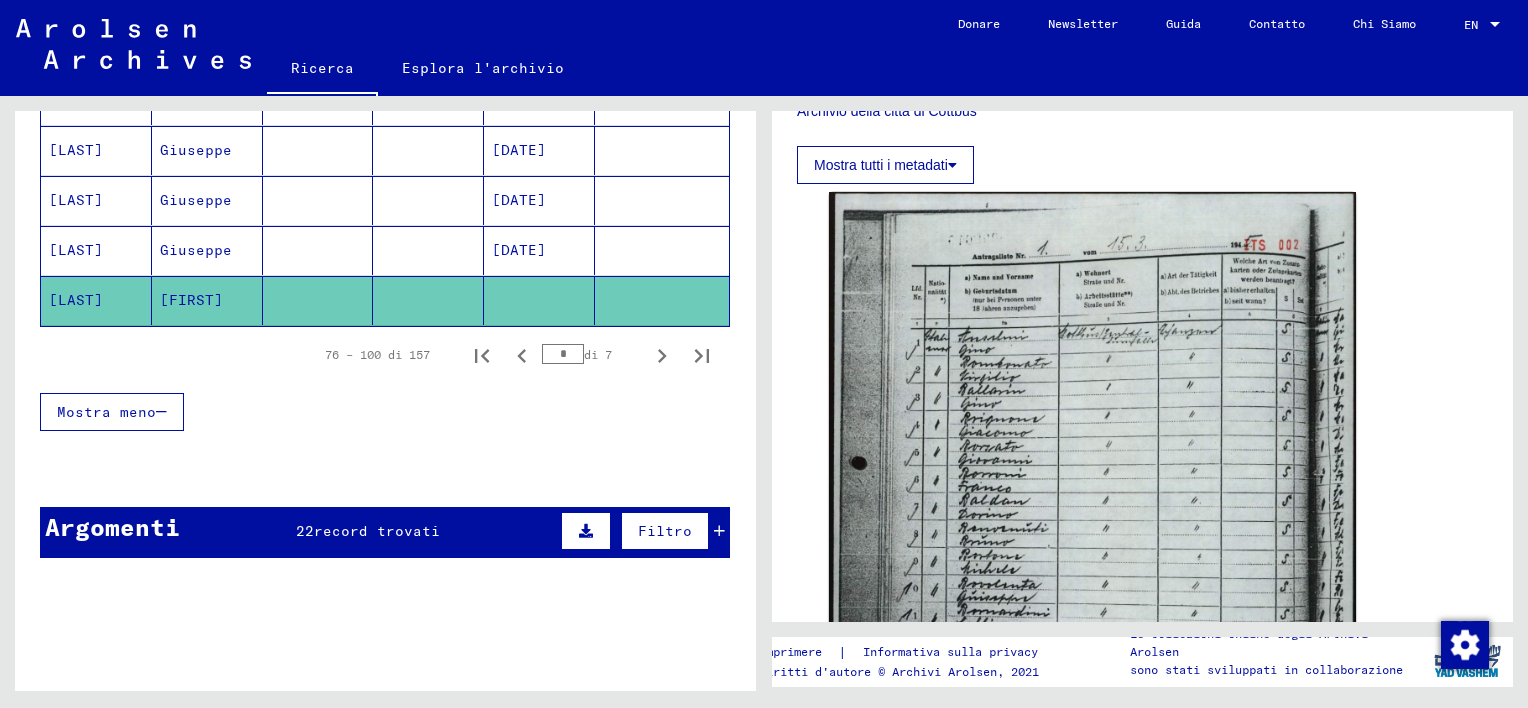 click at bounding box center (428, 300) 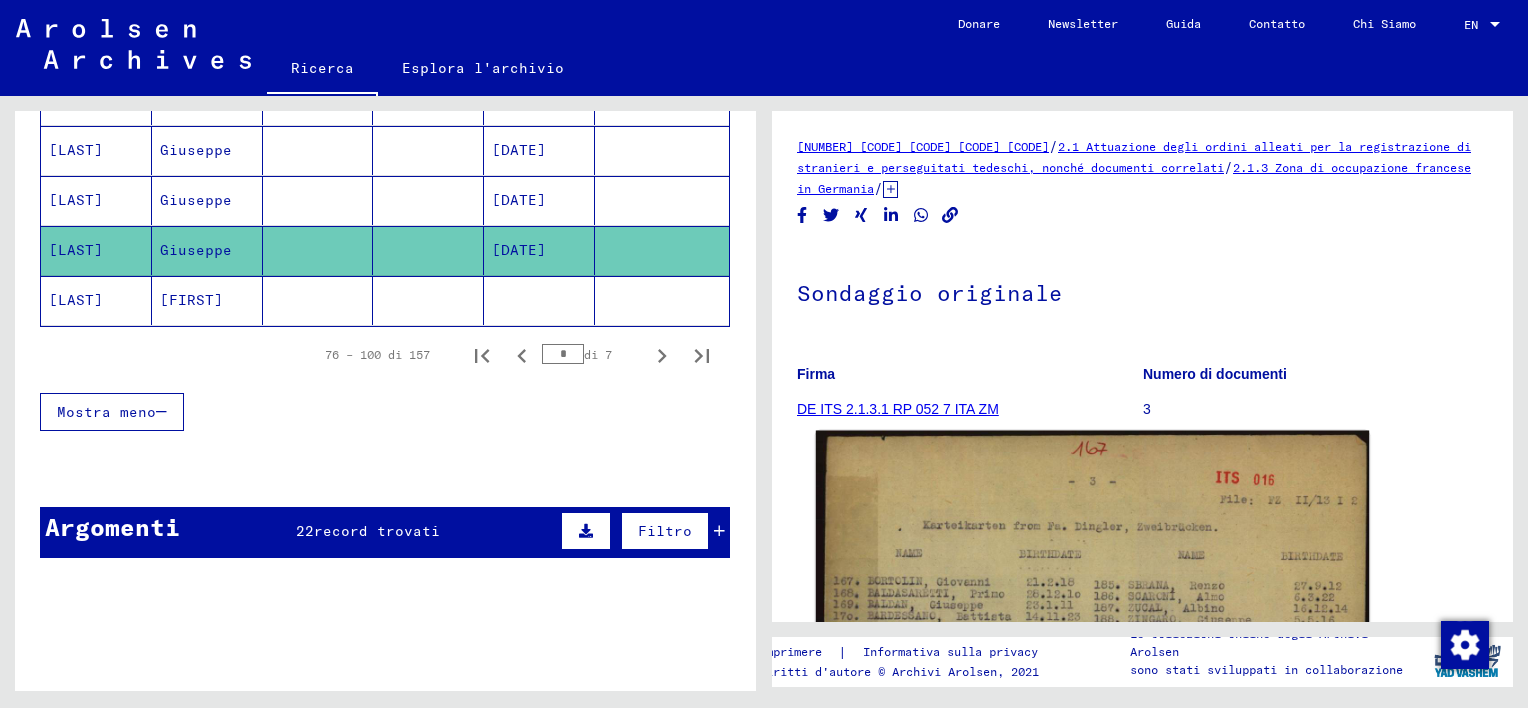 scroll, scrollTop: 400, scrollLeft: 0, axis: vertical 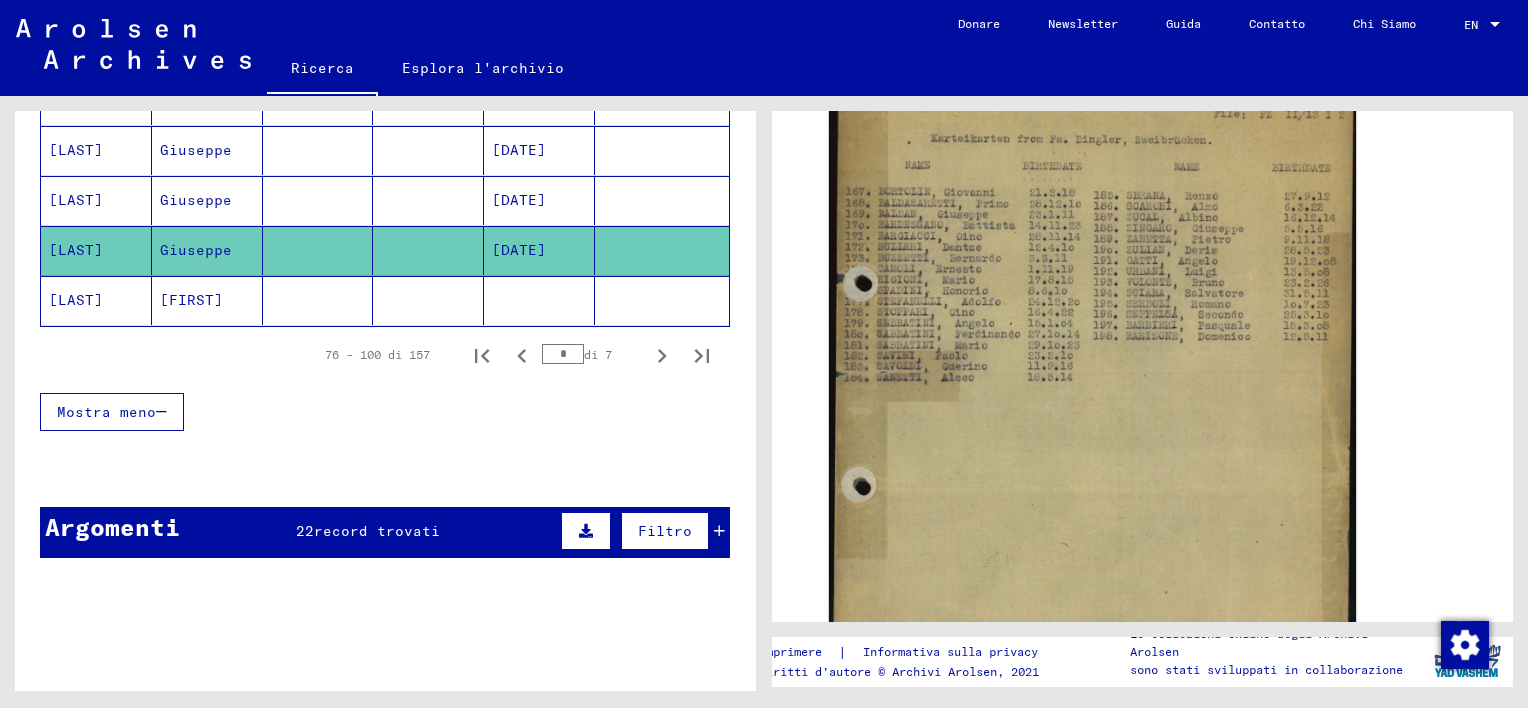 click at bounding box center (428, 250) 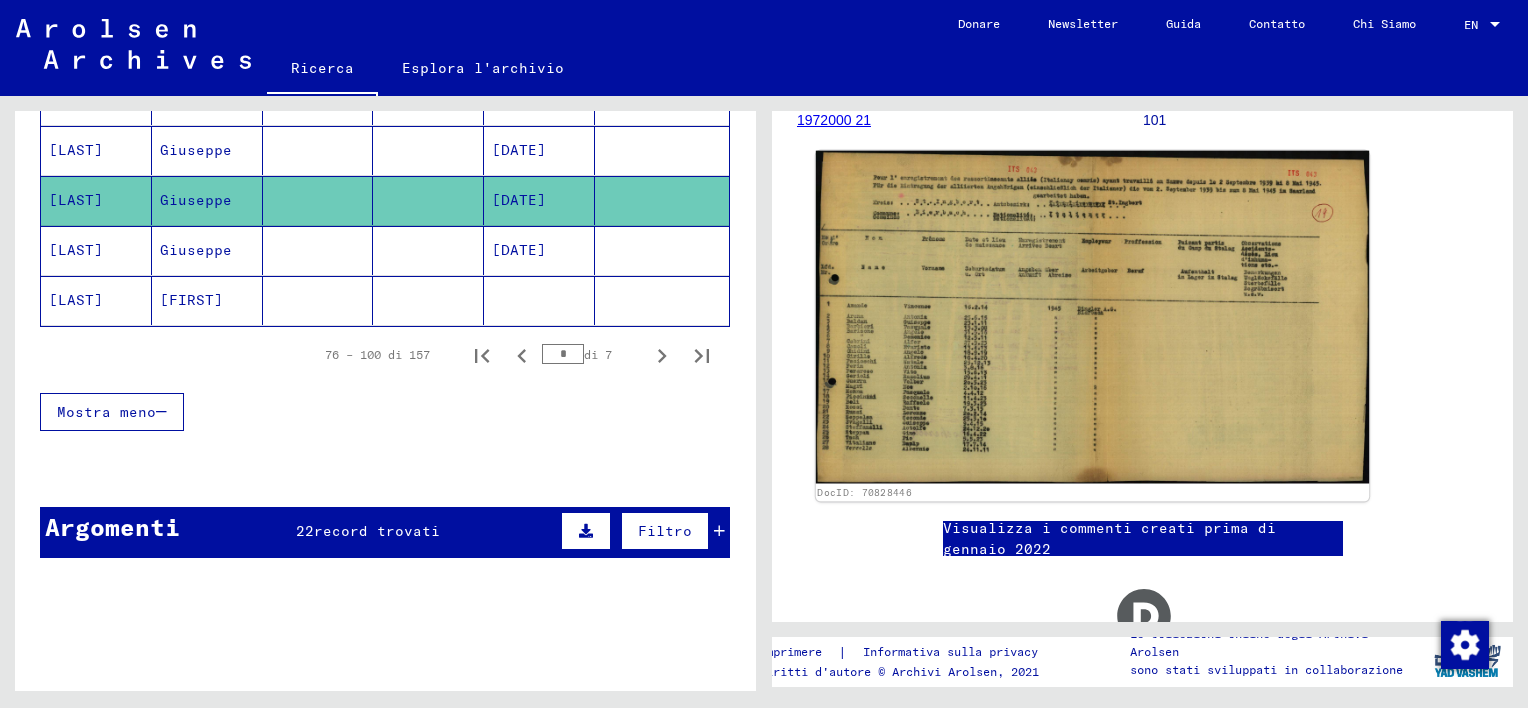 scroll, scrollTop: 300, scrollLeft: 0, axis: vertical 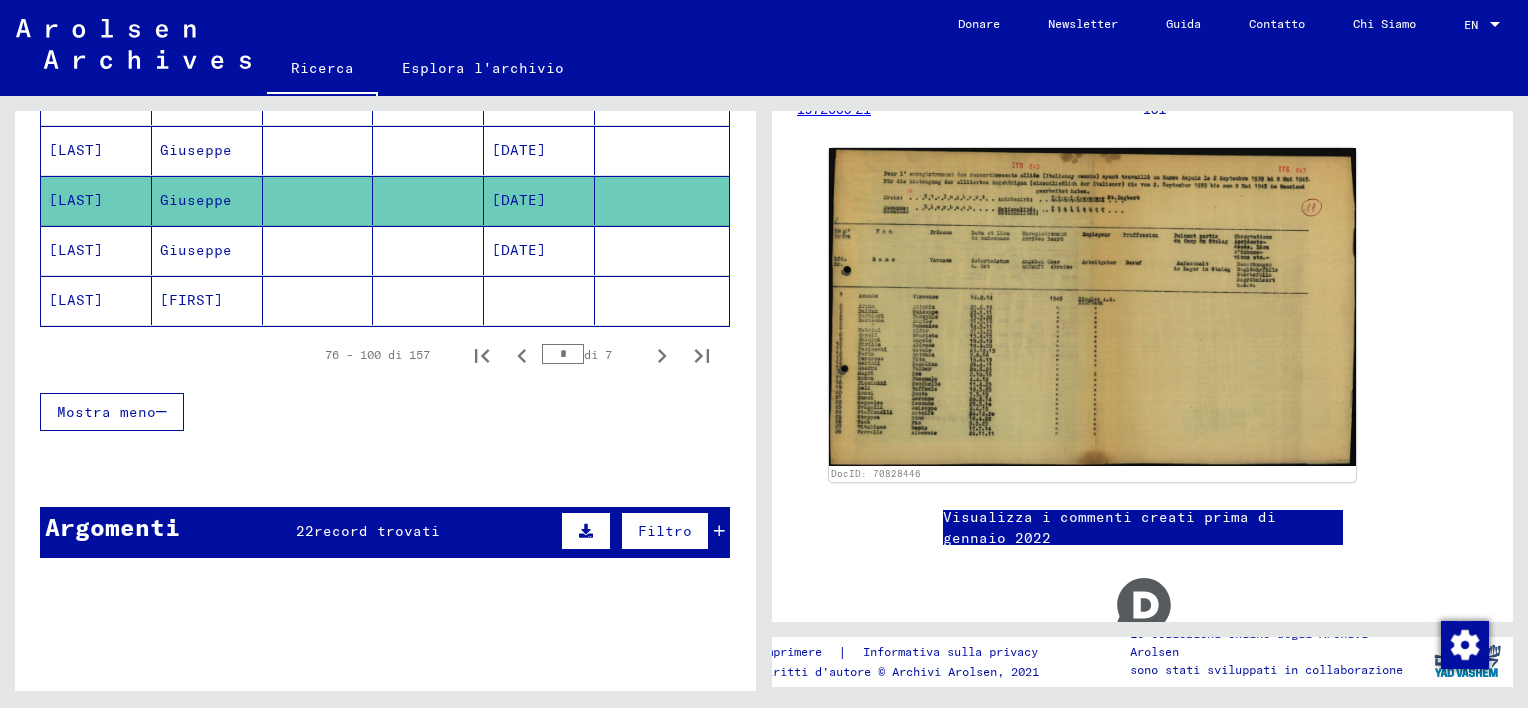 click at bounding box center [428, 200] 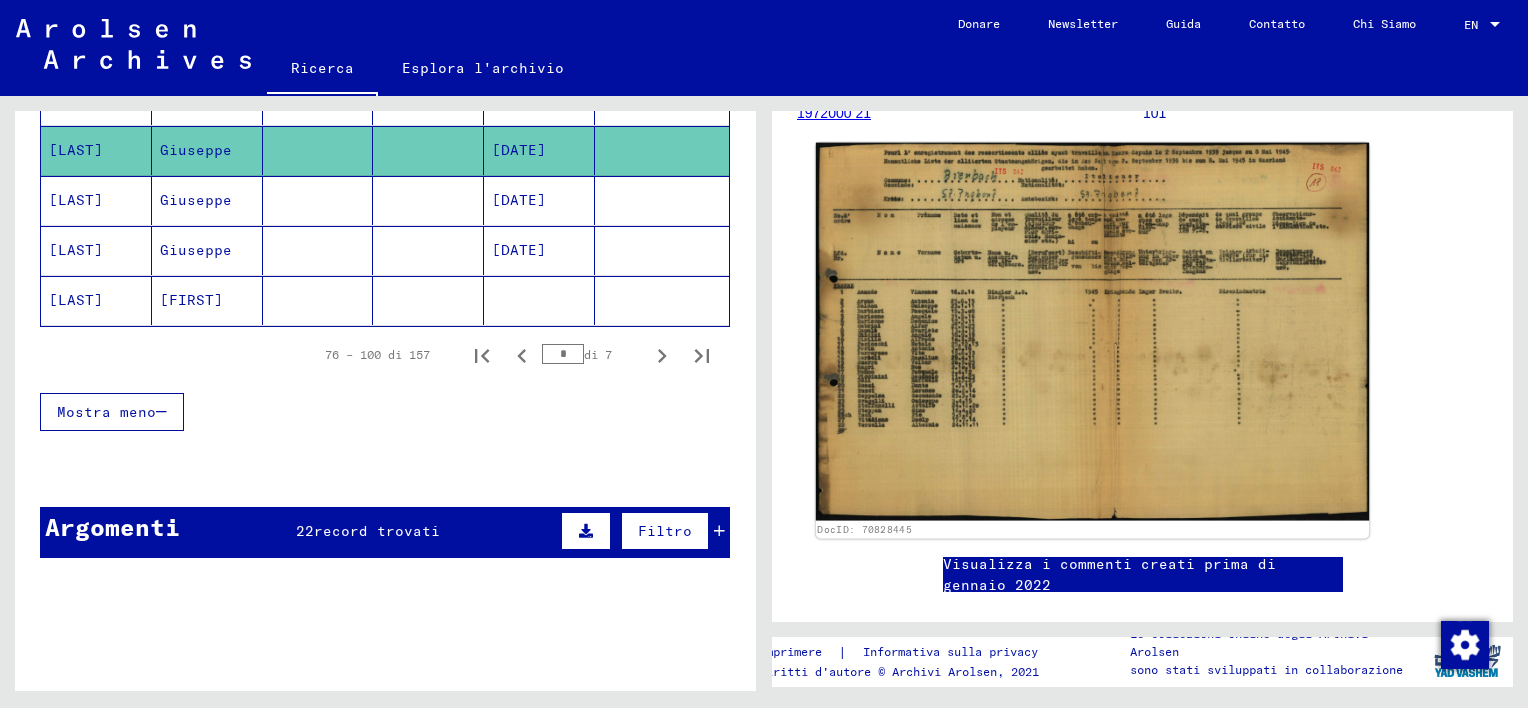 scroll, scrollTop: 300, scrollLeft: 0, axis: vertical 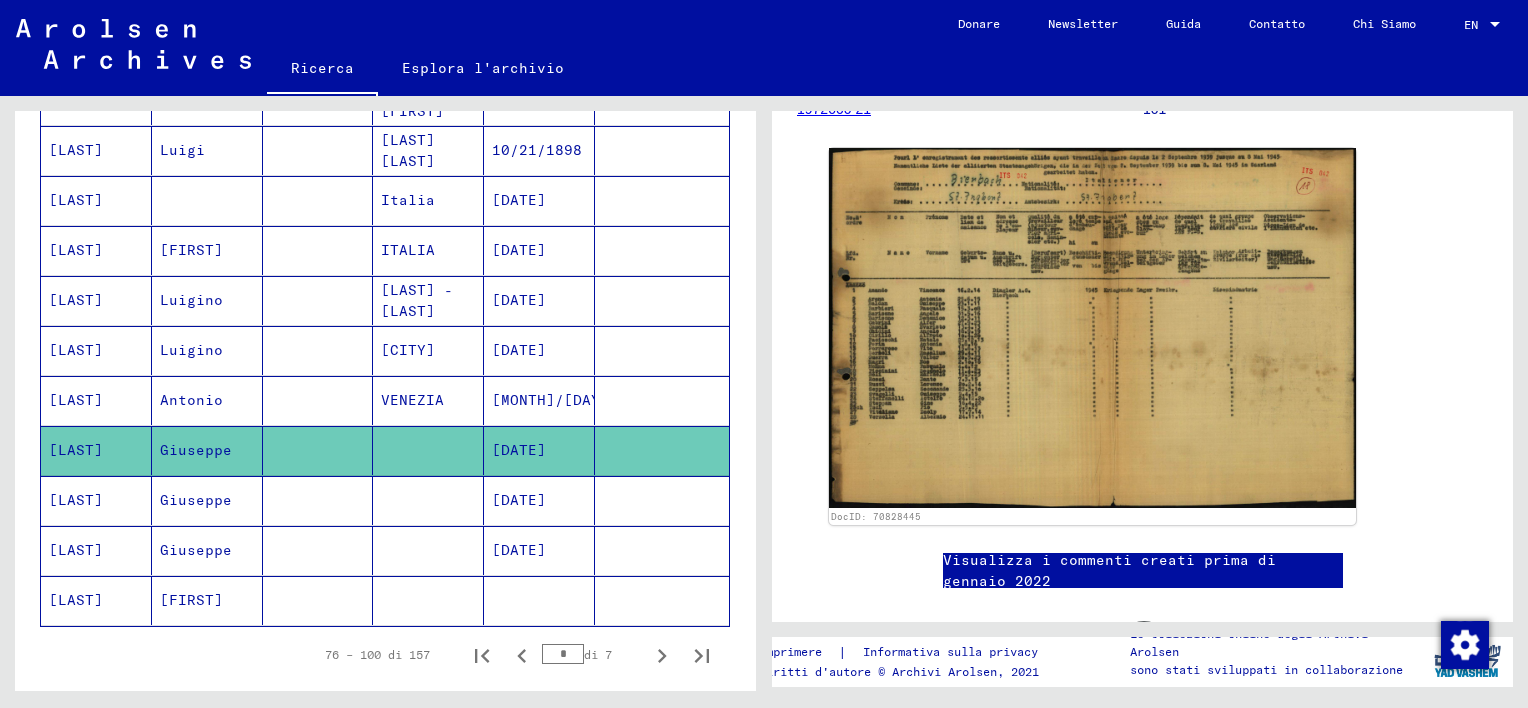 click at bounding box center (318, 450) 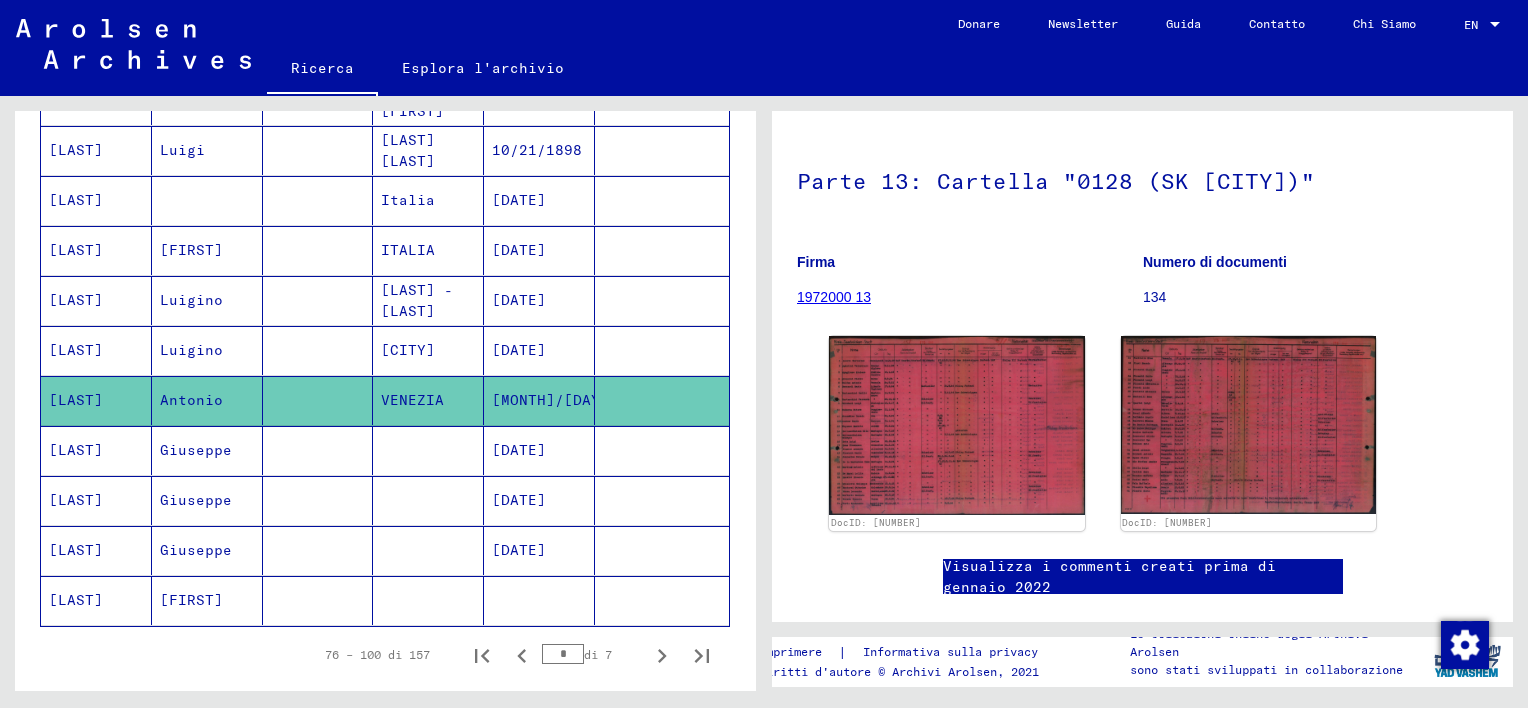 scroll, scrollTop: 278, scrollLeft: 0, axis: vertical 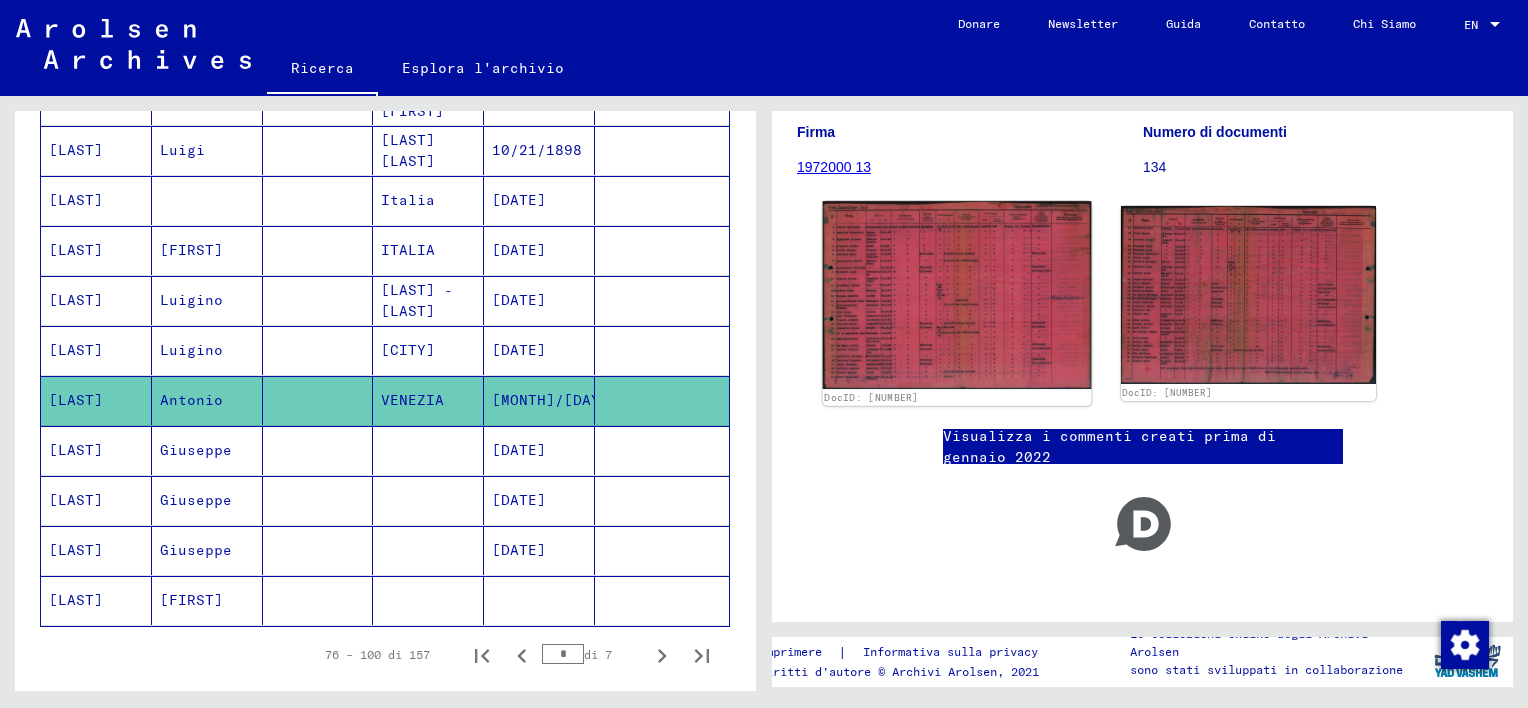 click 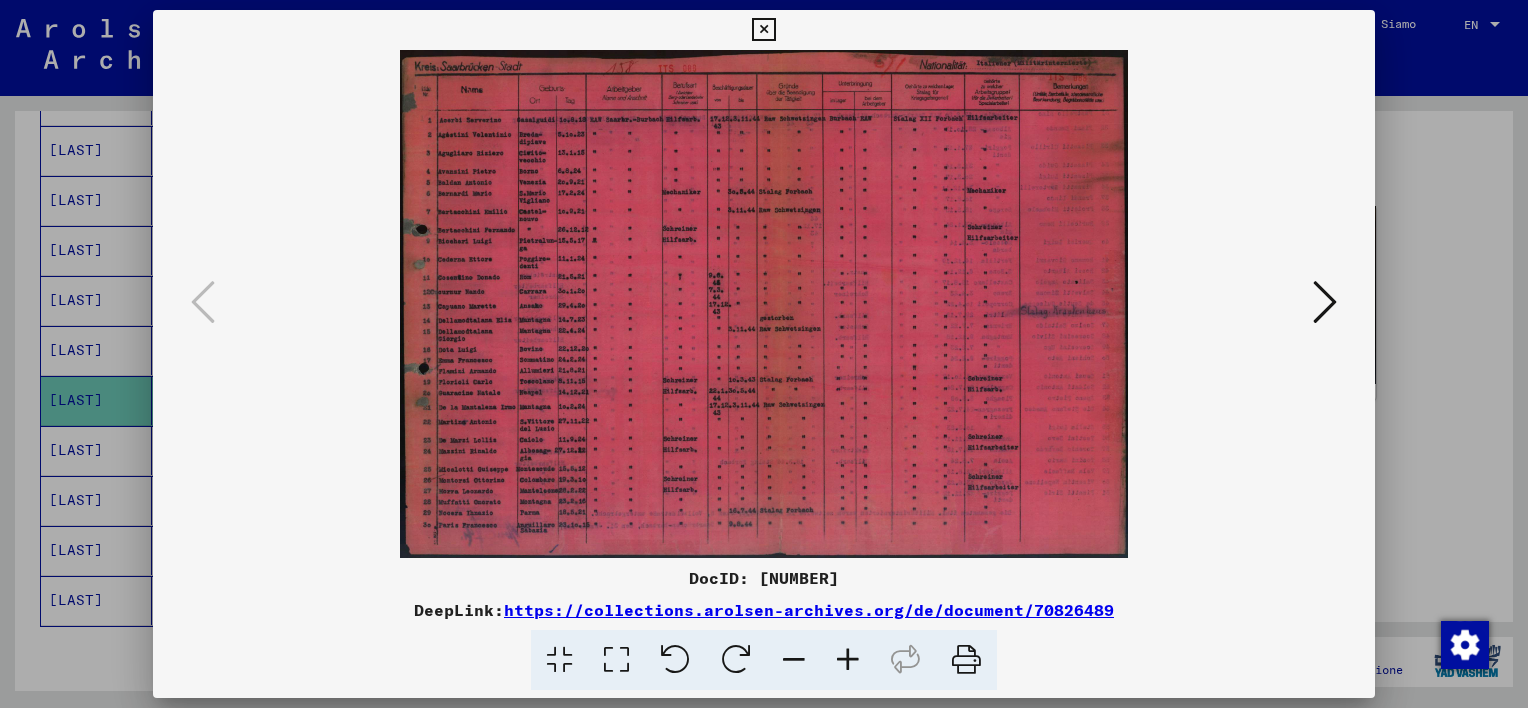 click at bounding box center (848, 660) 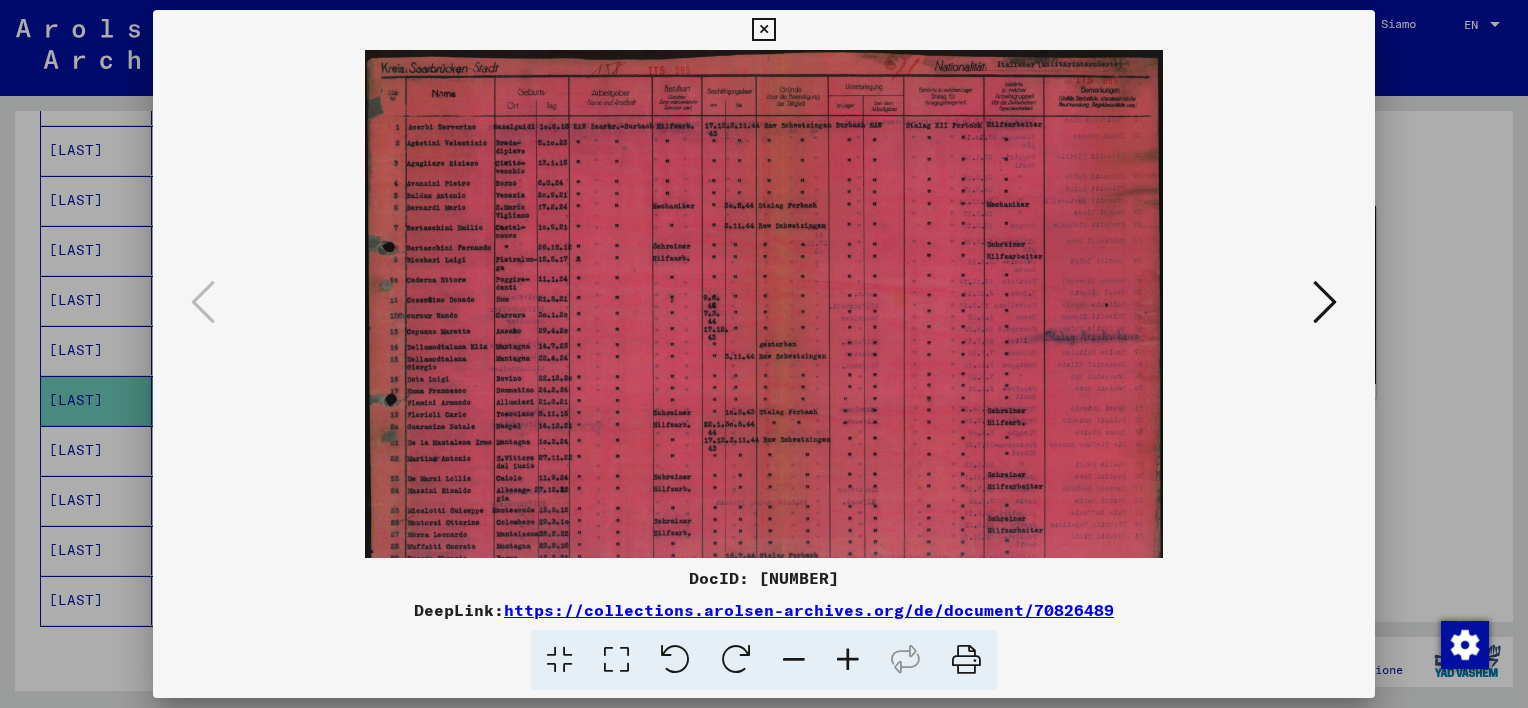 click at bounding box center (848, 660) 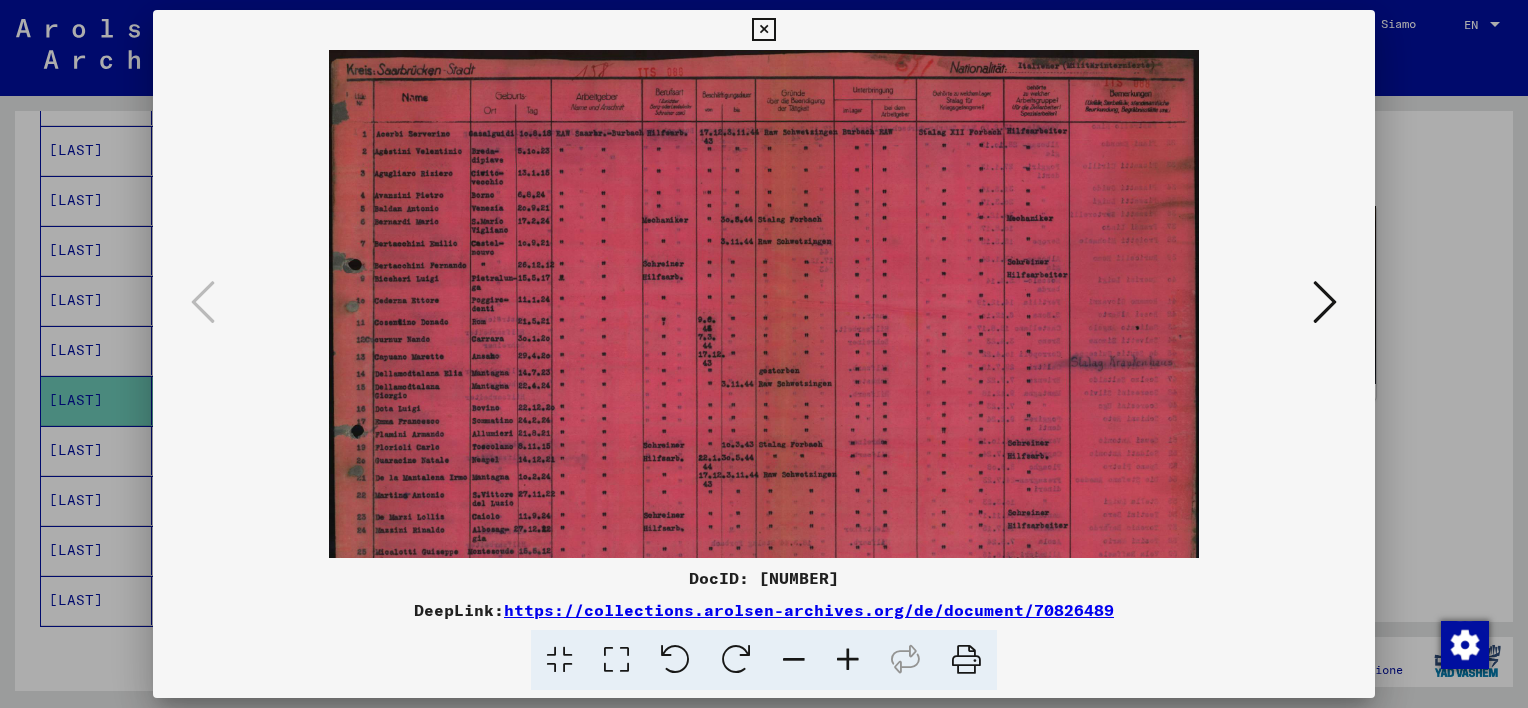 click at bounding box center (848, 660) 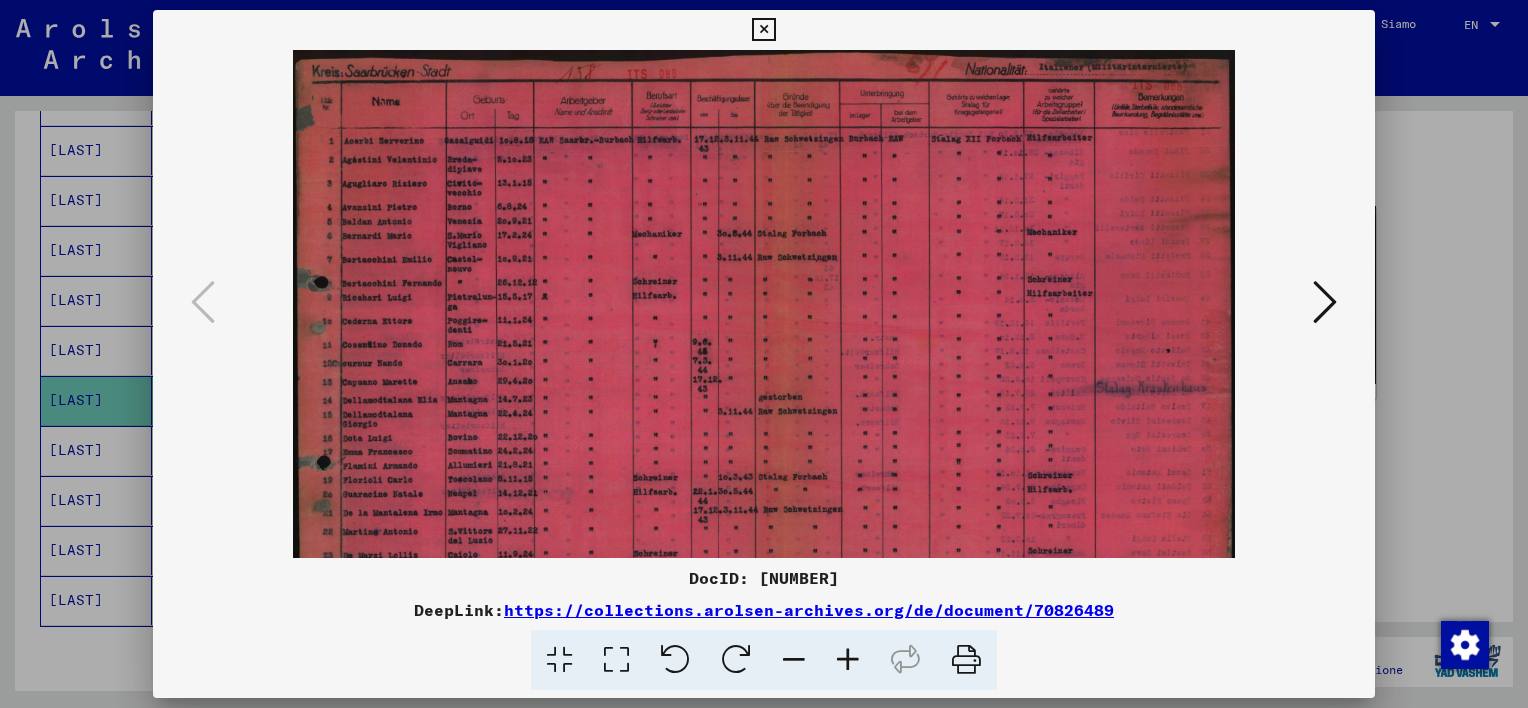 click at bounding box center (848, 660) 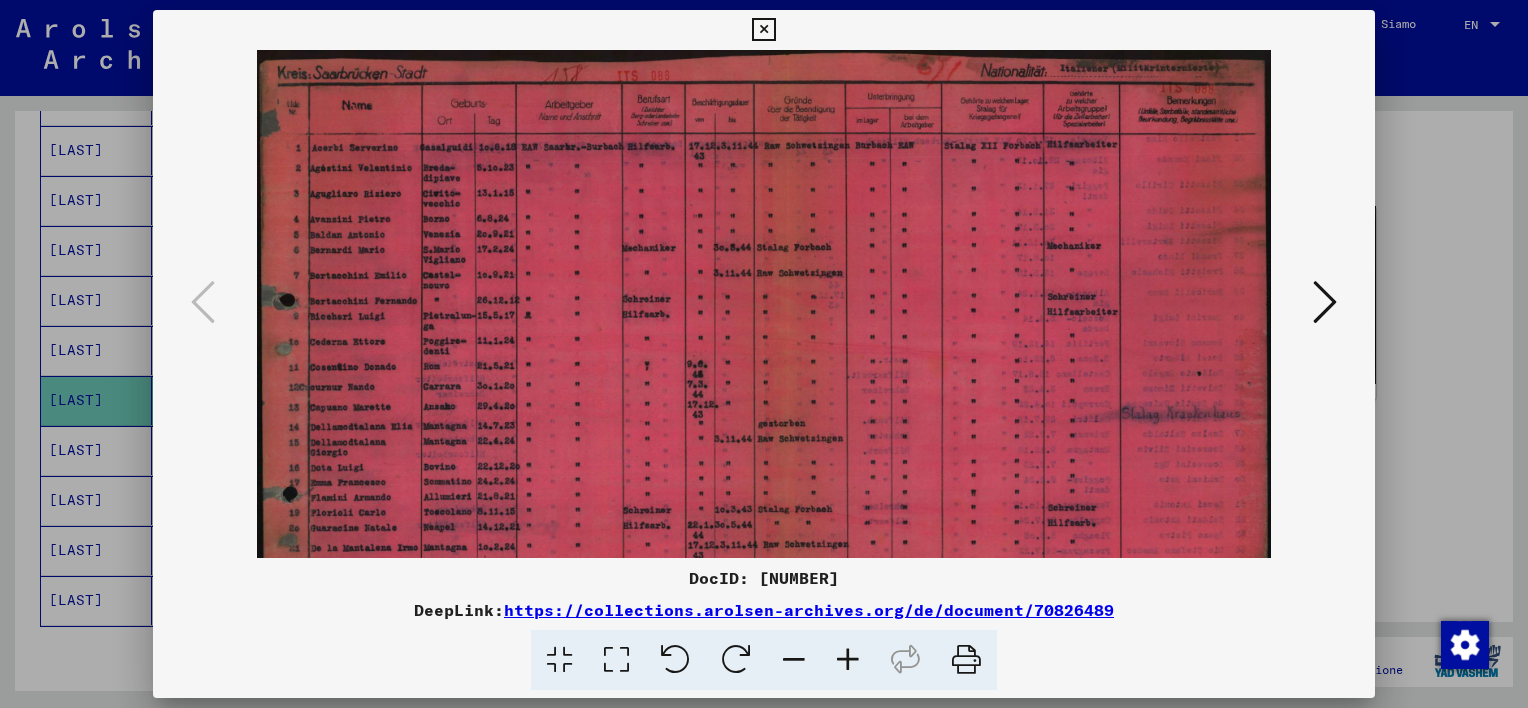 click at bounding box center [848, 660] 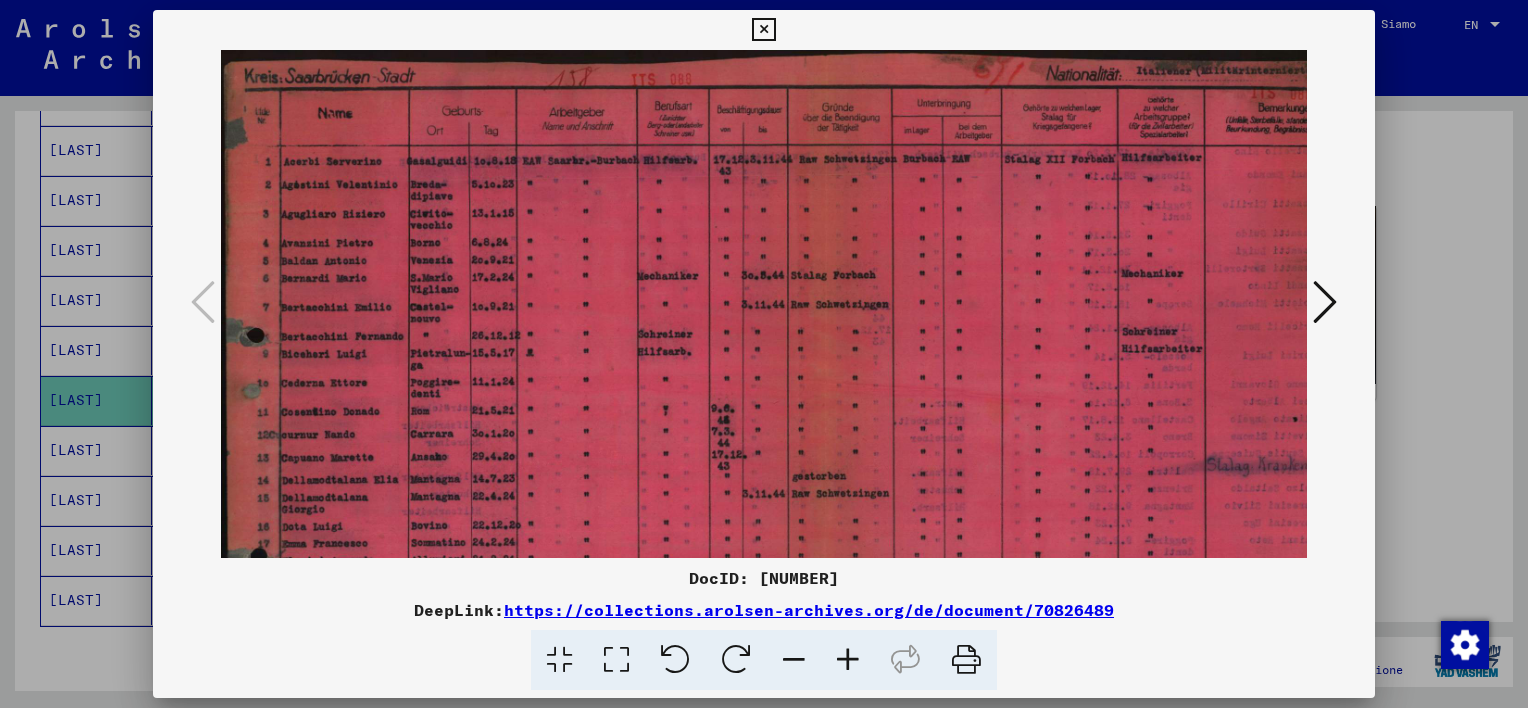 click at bounding box center (848, 660) 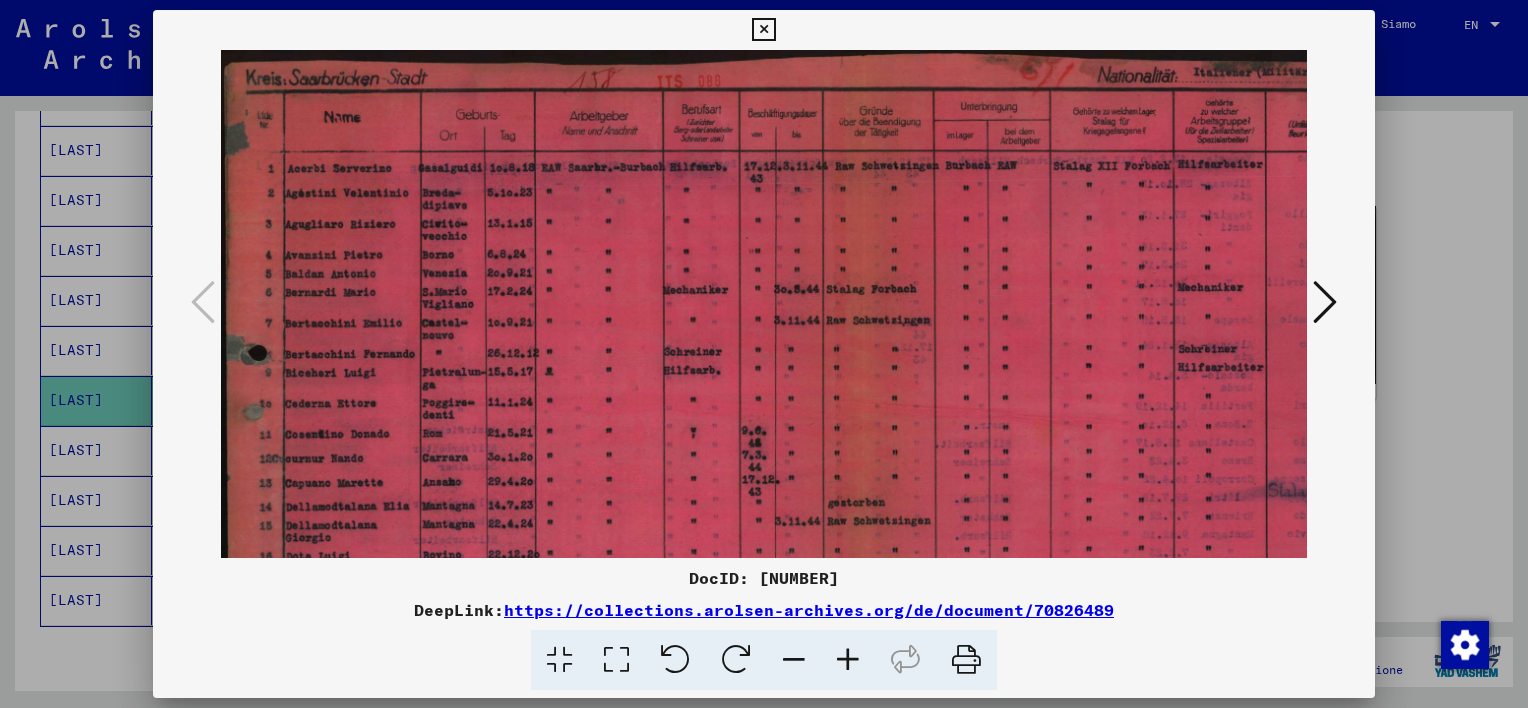 click at bounding box center [848, 660] 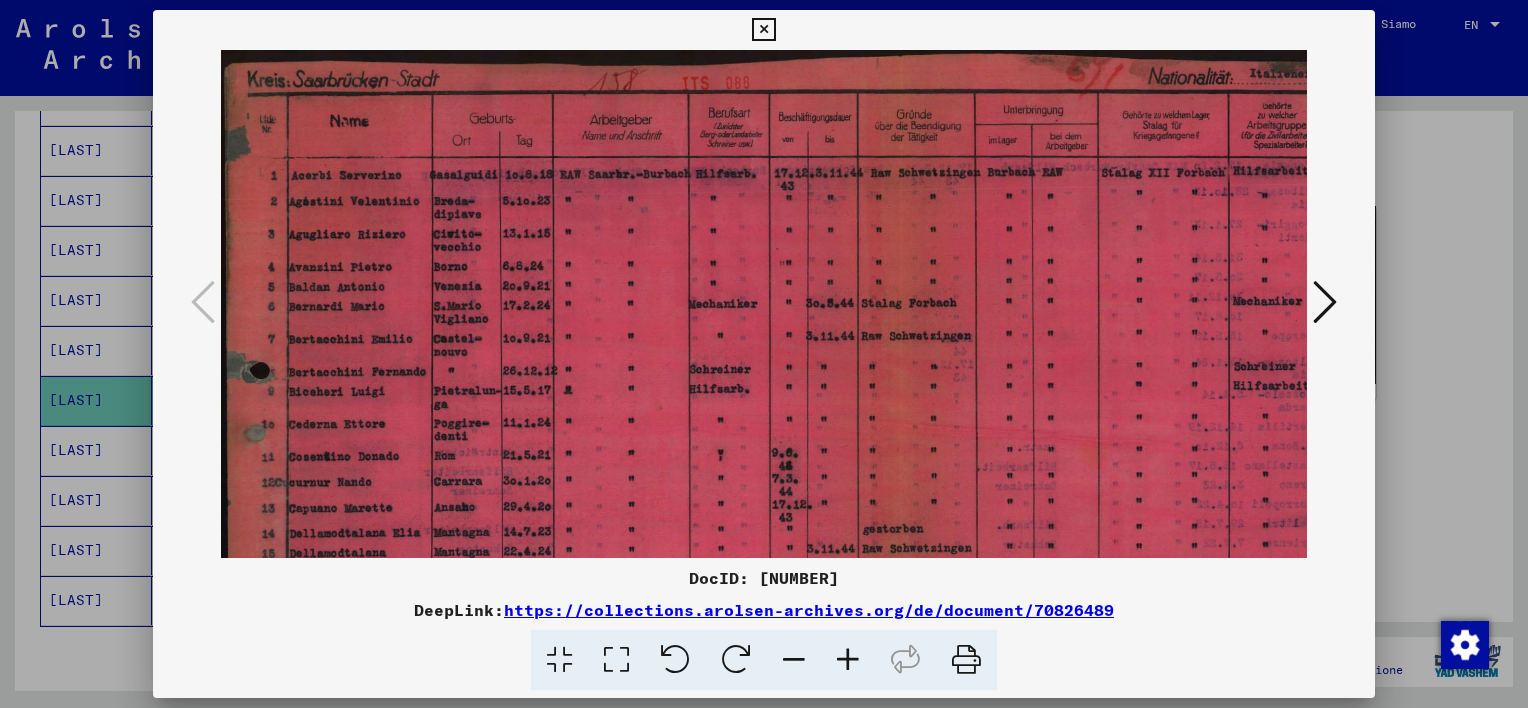 click at bounding box center (848, 660) 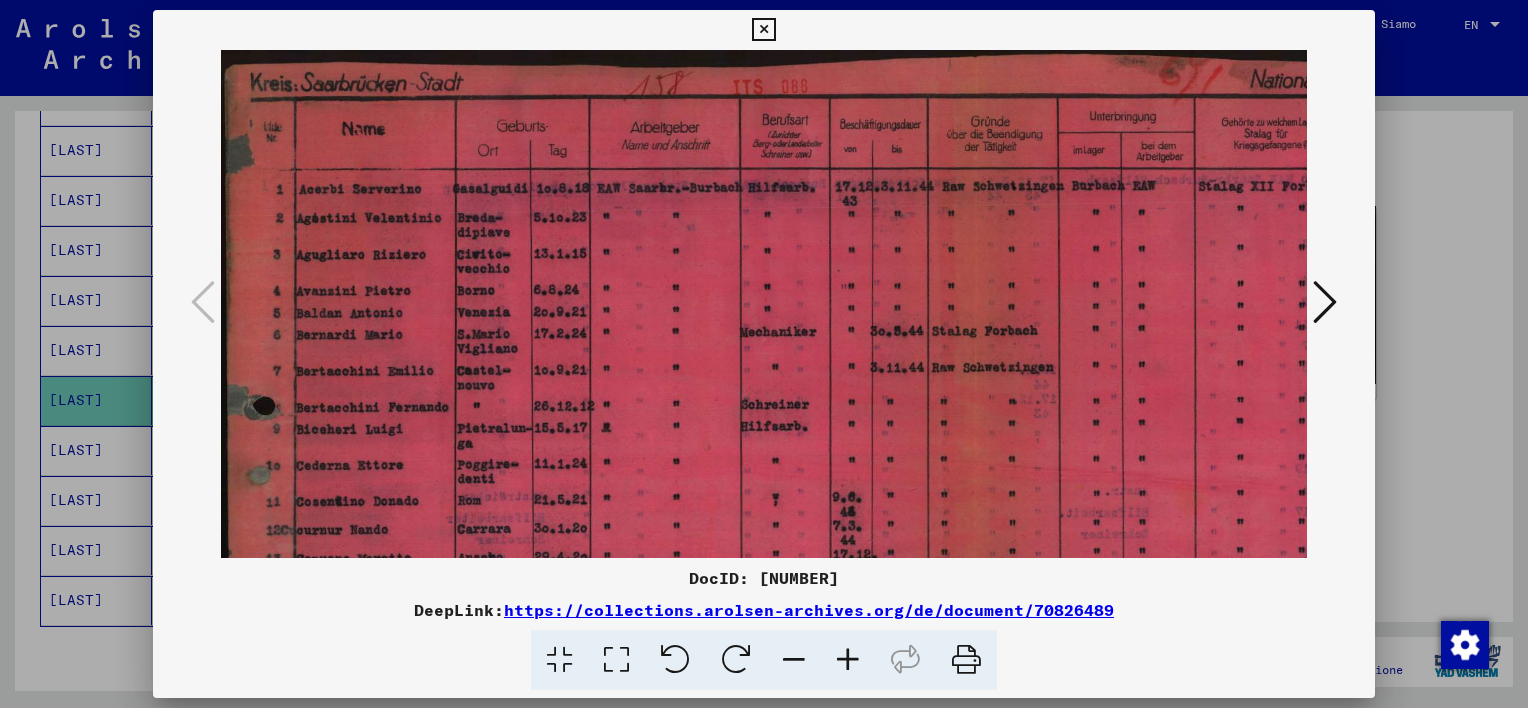 click at bounding box center [848, 660] 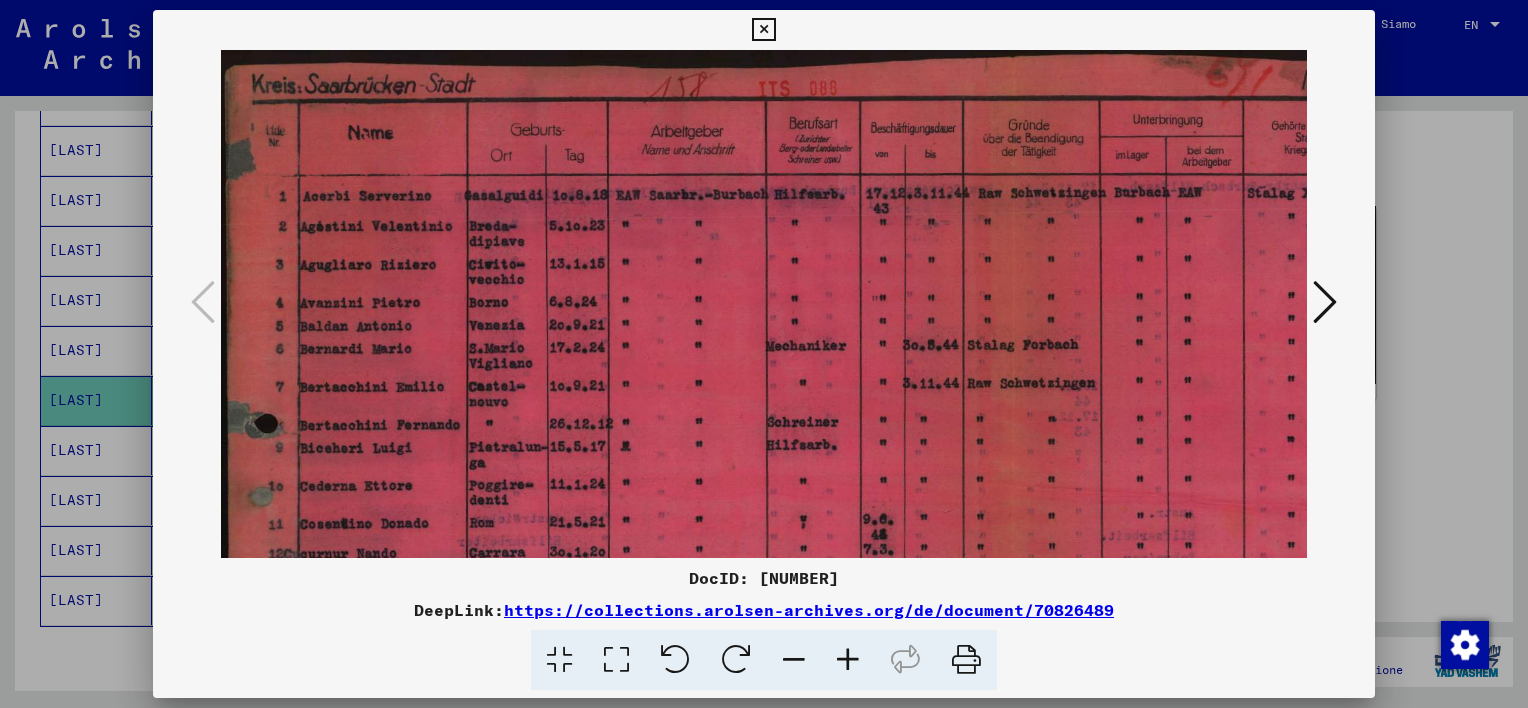 click at bounding box center (848, 660) 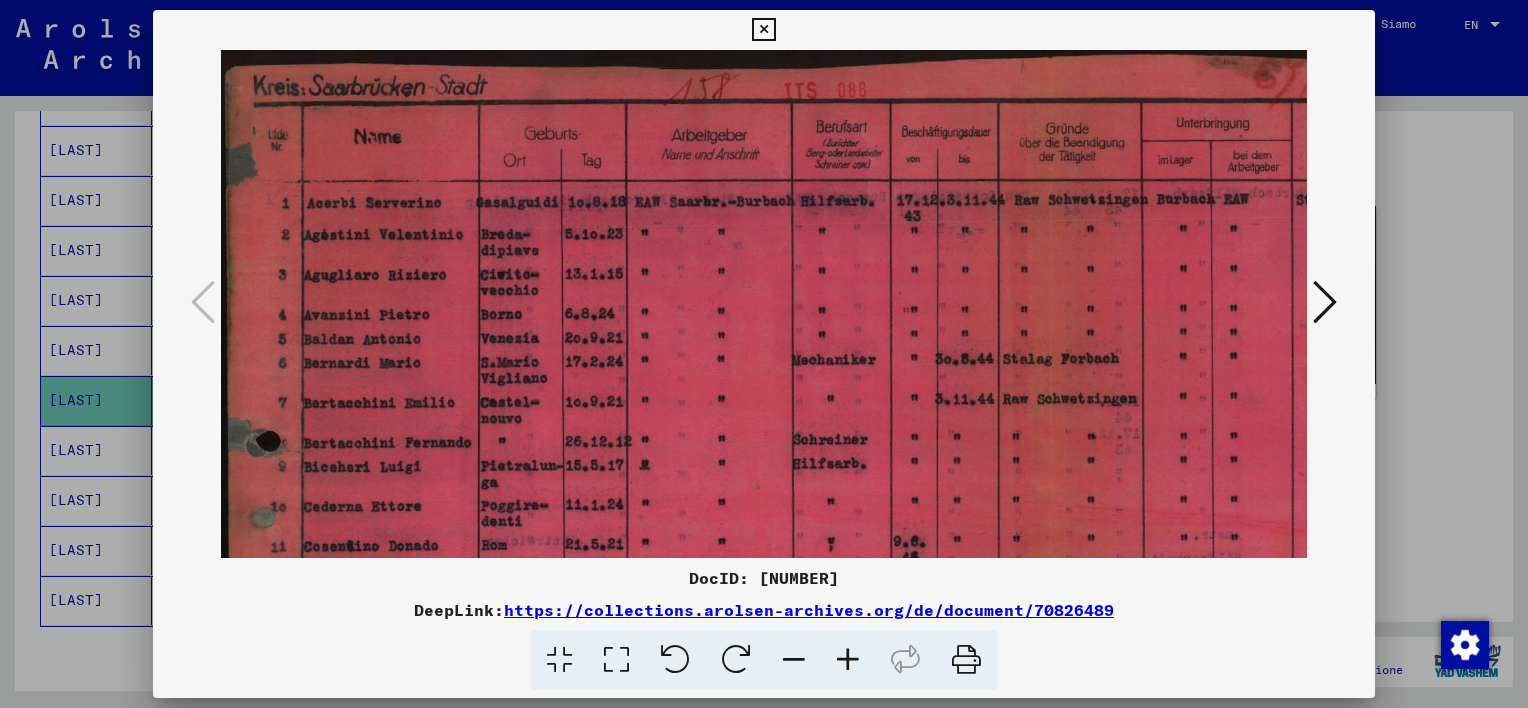 click at bounding box center [848, 660] 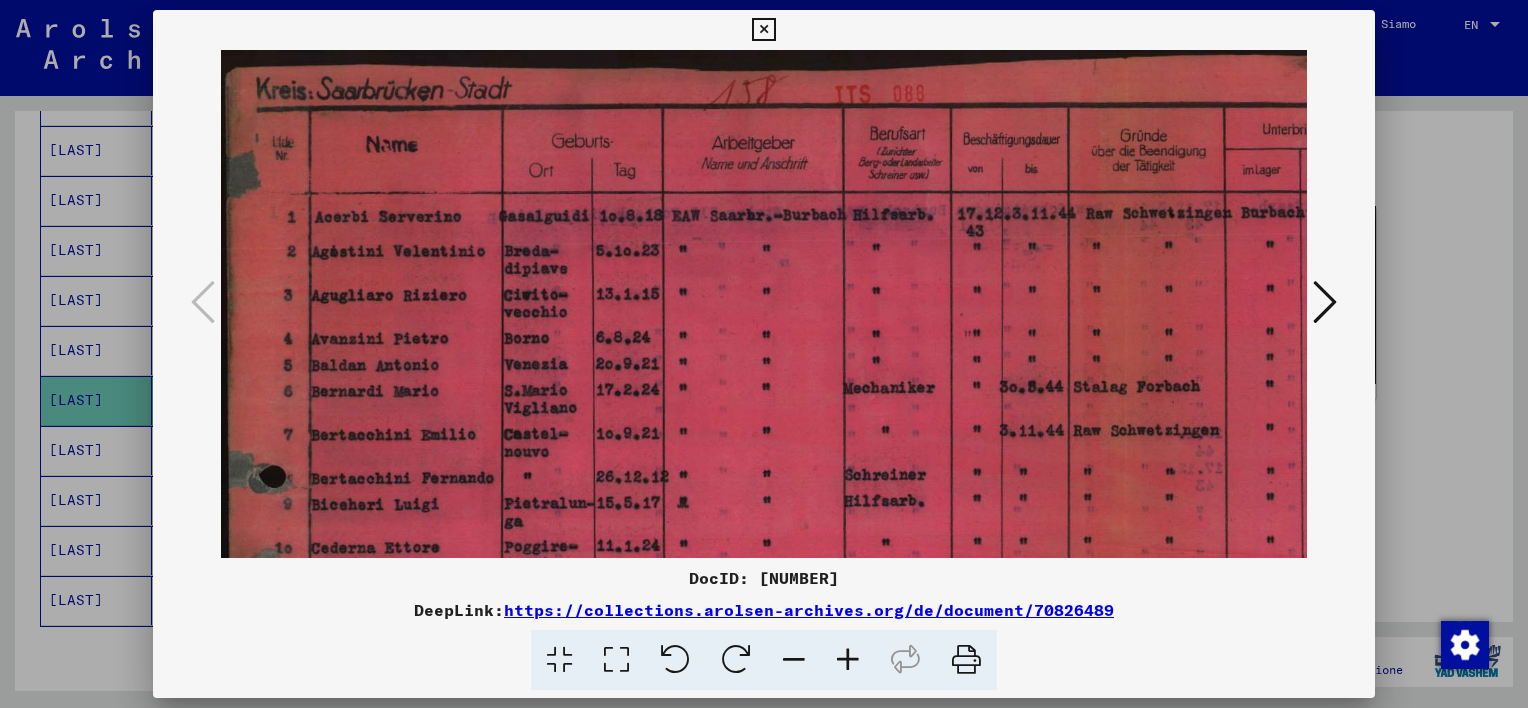 click at bounding box center (848, 660) 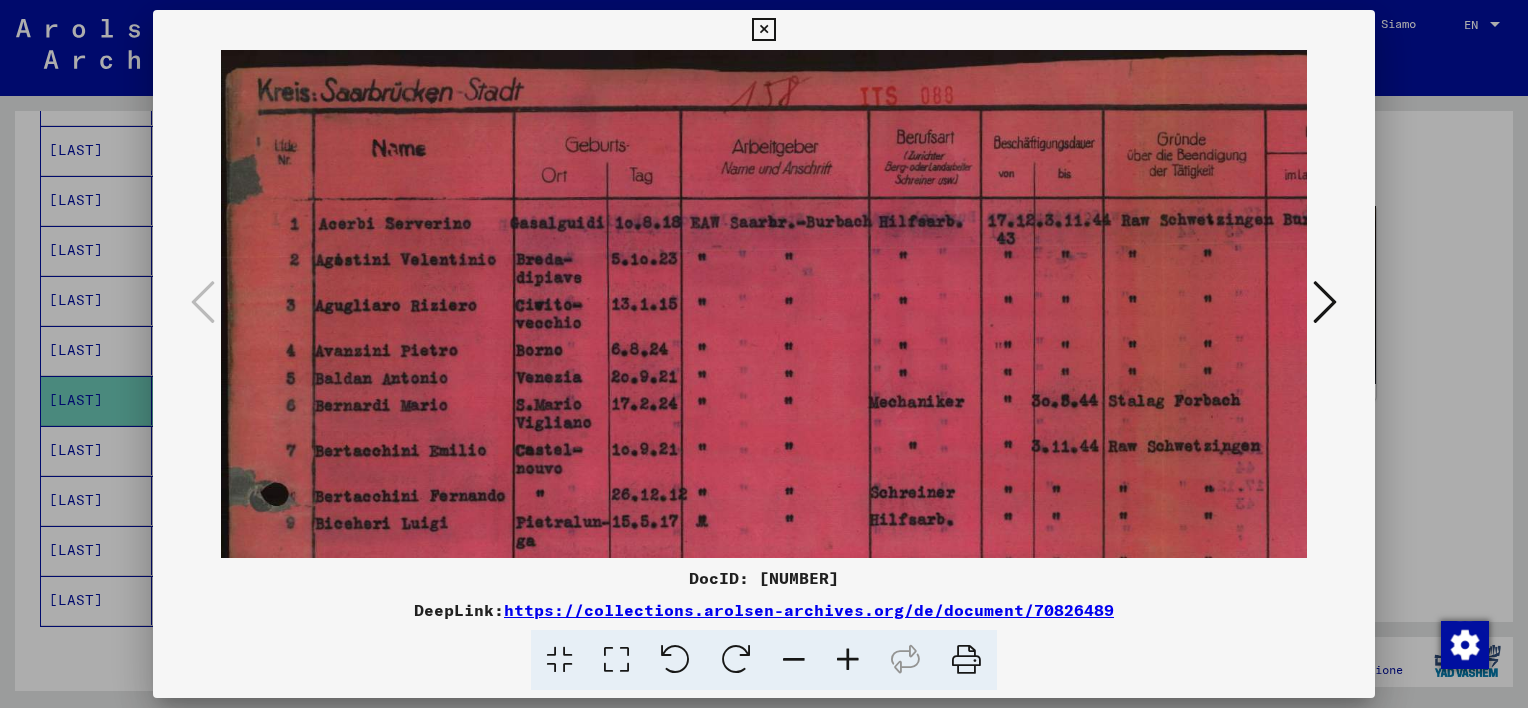 drag, startPoint x: 763, startPoint y: 27, endPoint x: 702, endPoint y: 34, distance: 61.400326 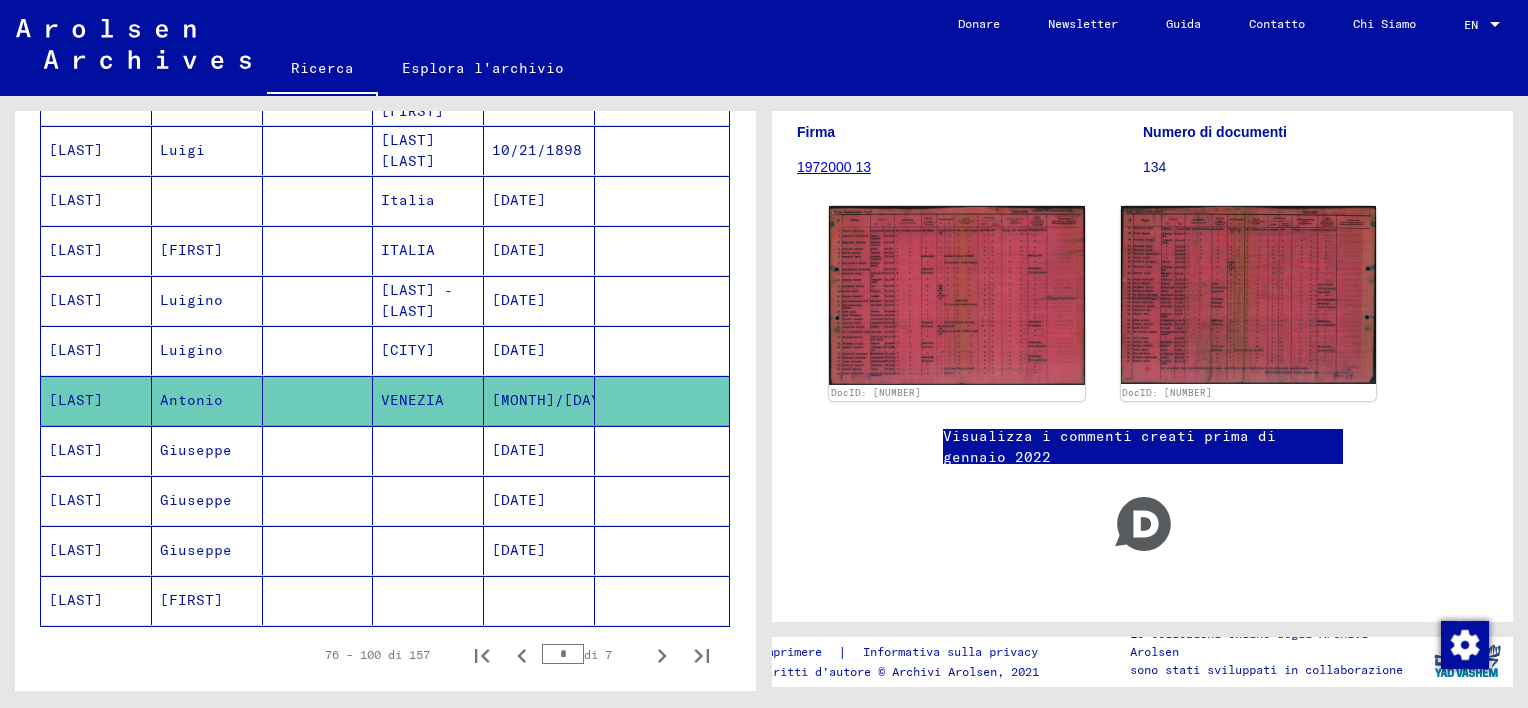 click at bounding box center (318, 250) 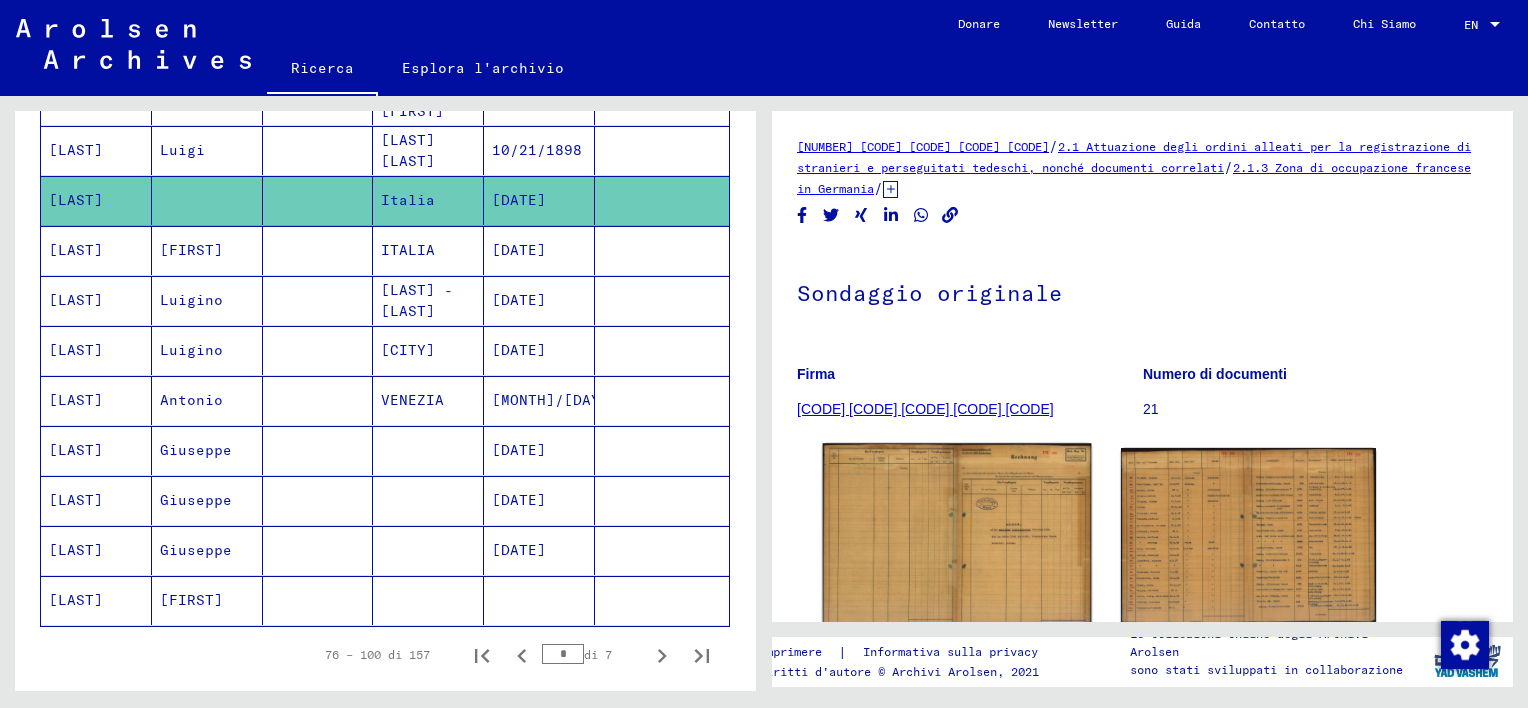 scroll, scrollTop: 275, scrollLeft: 0, axis: vertical 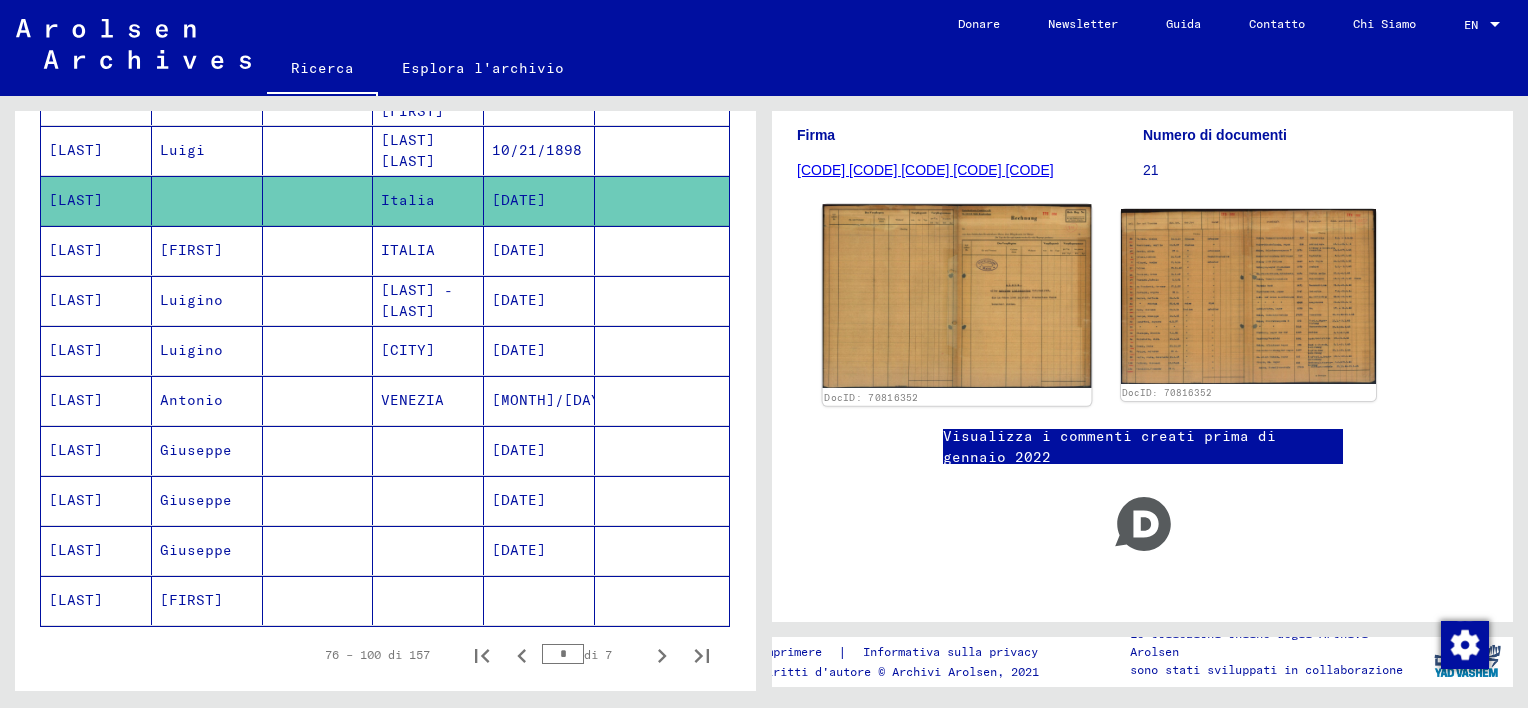 click 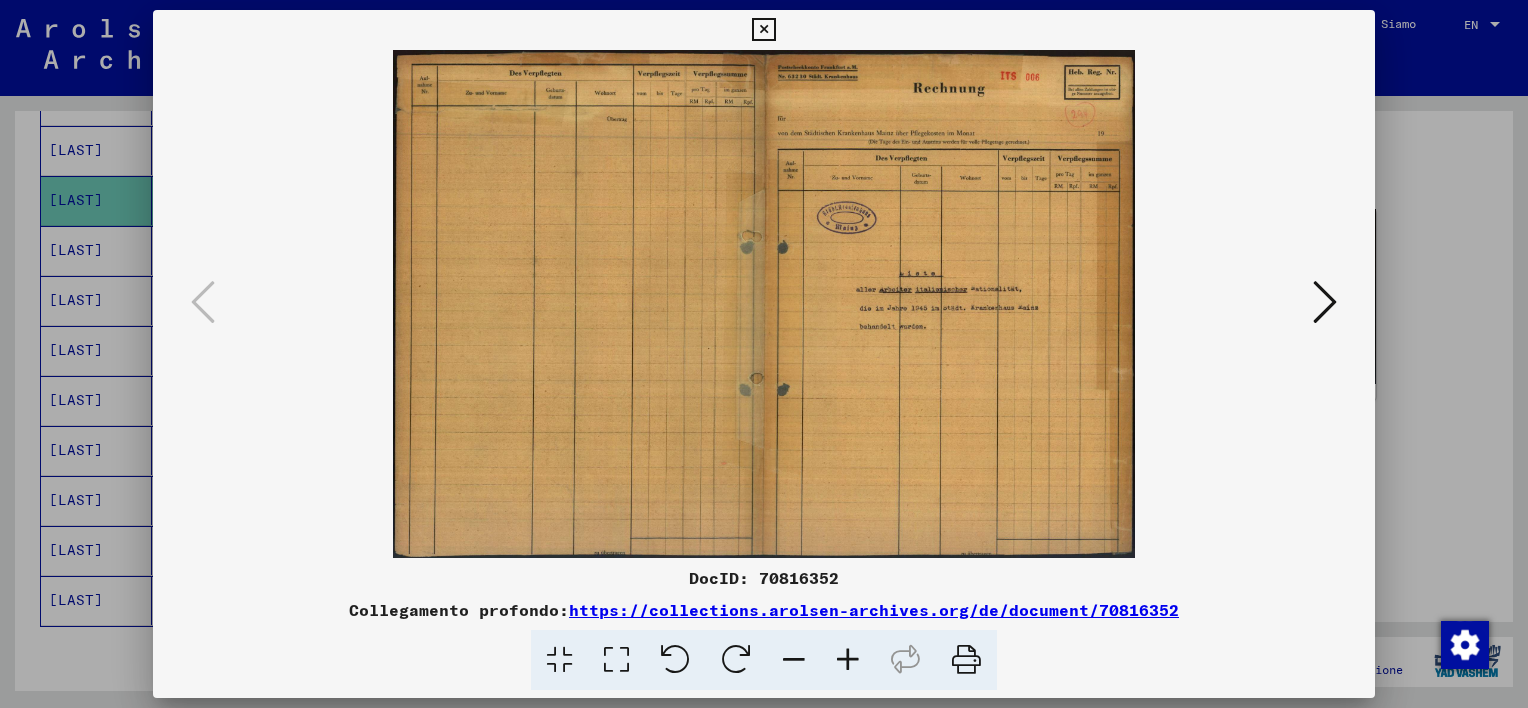 click at bounding box center (763, 30) 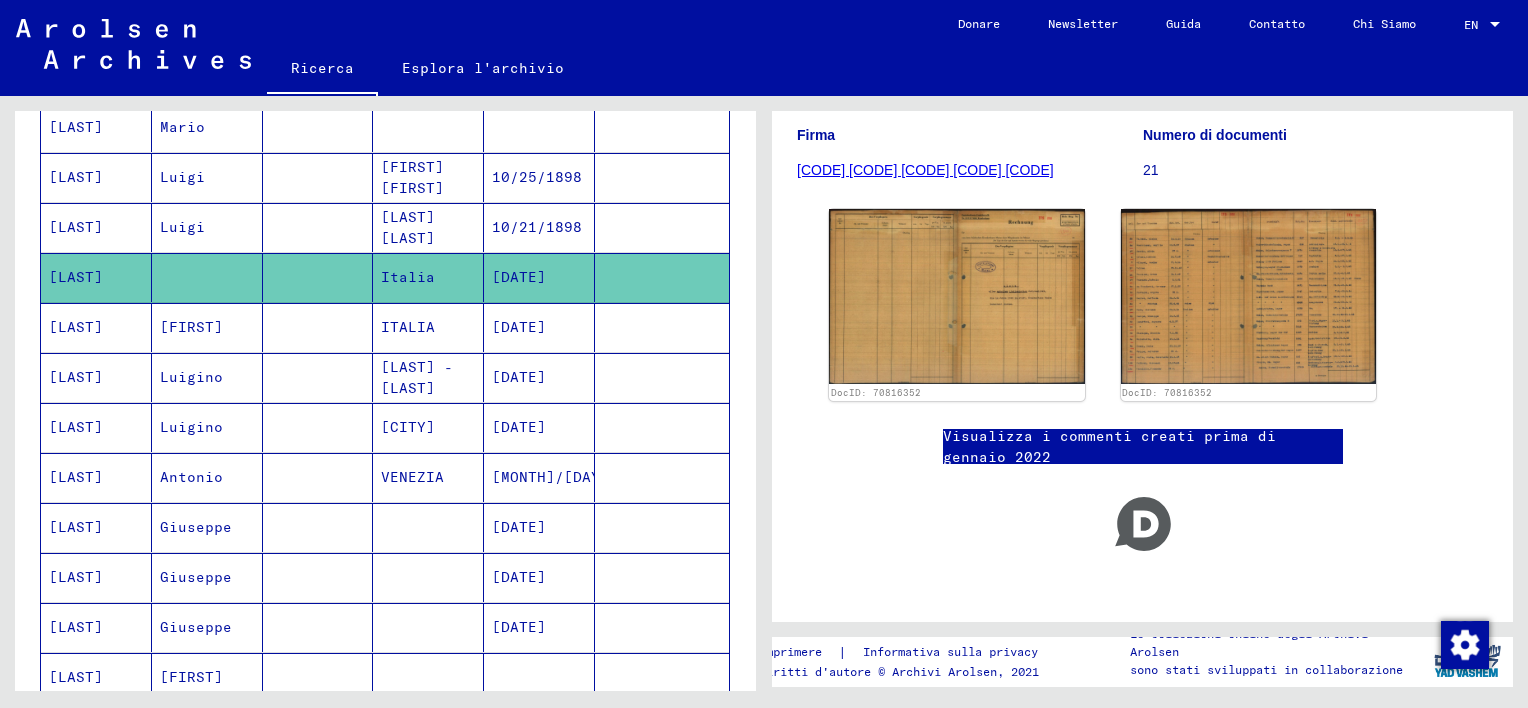 scroll, scrollTop: 829, scrollLeft: 0, axis: vertical 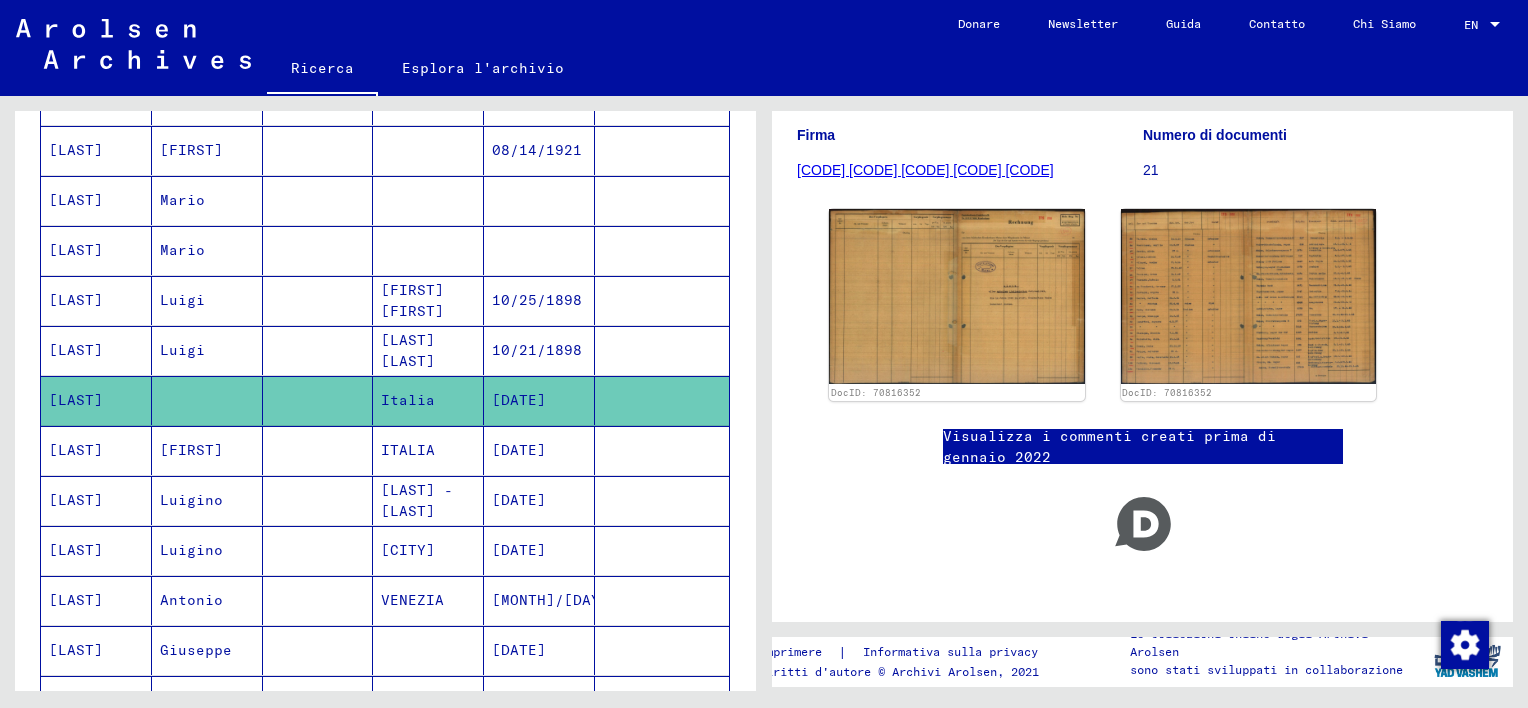 click at bounding box center (318, 300) 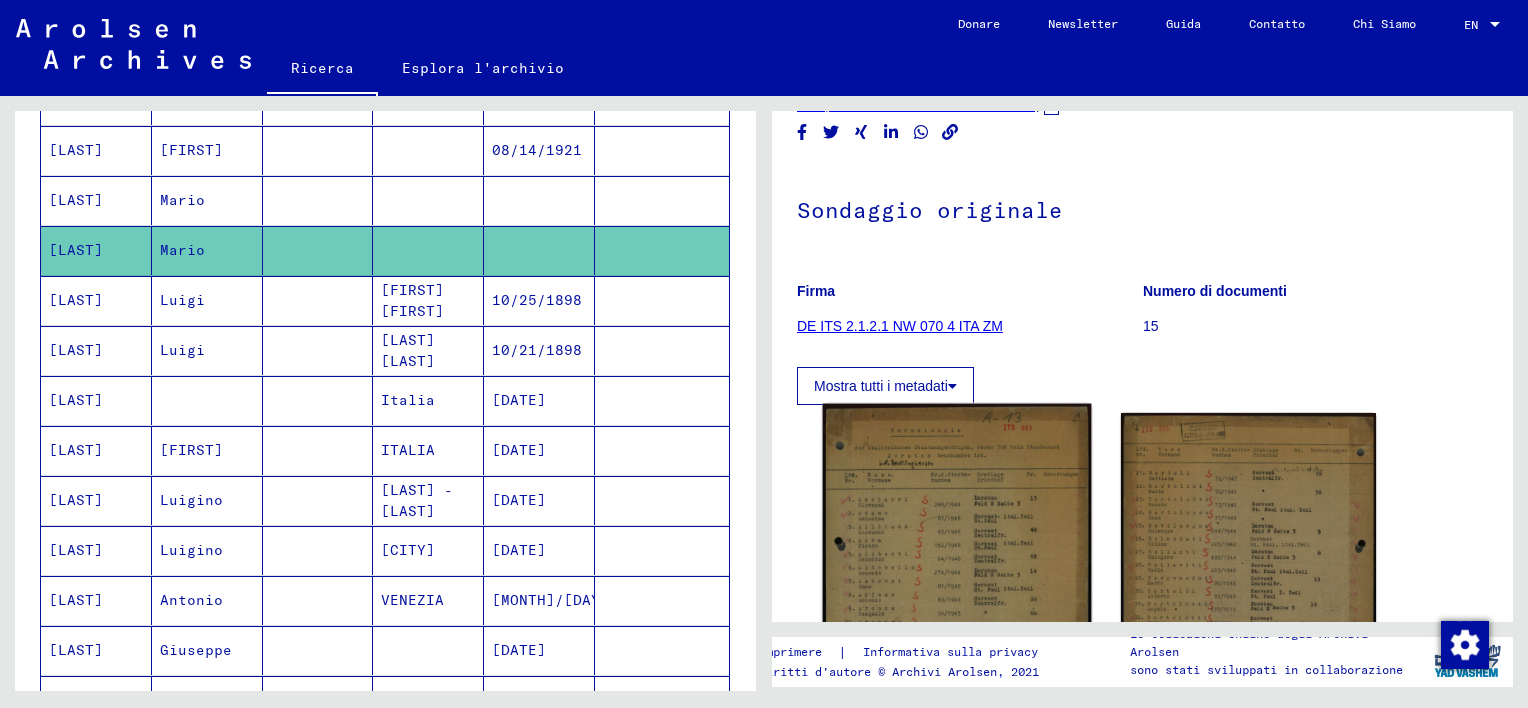 scroll, scrollTop: 300, scrollLeft: 0, axis: vertical 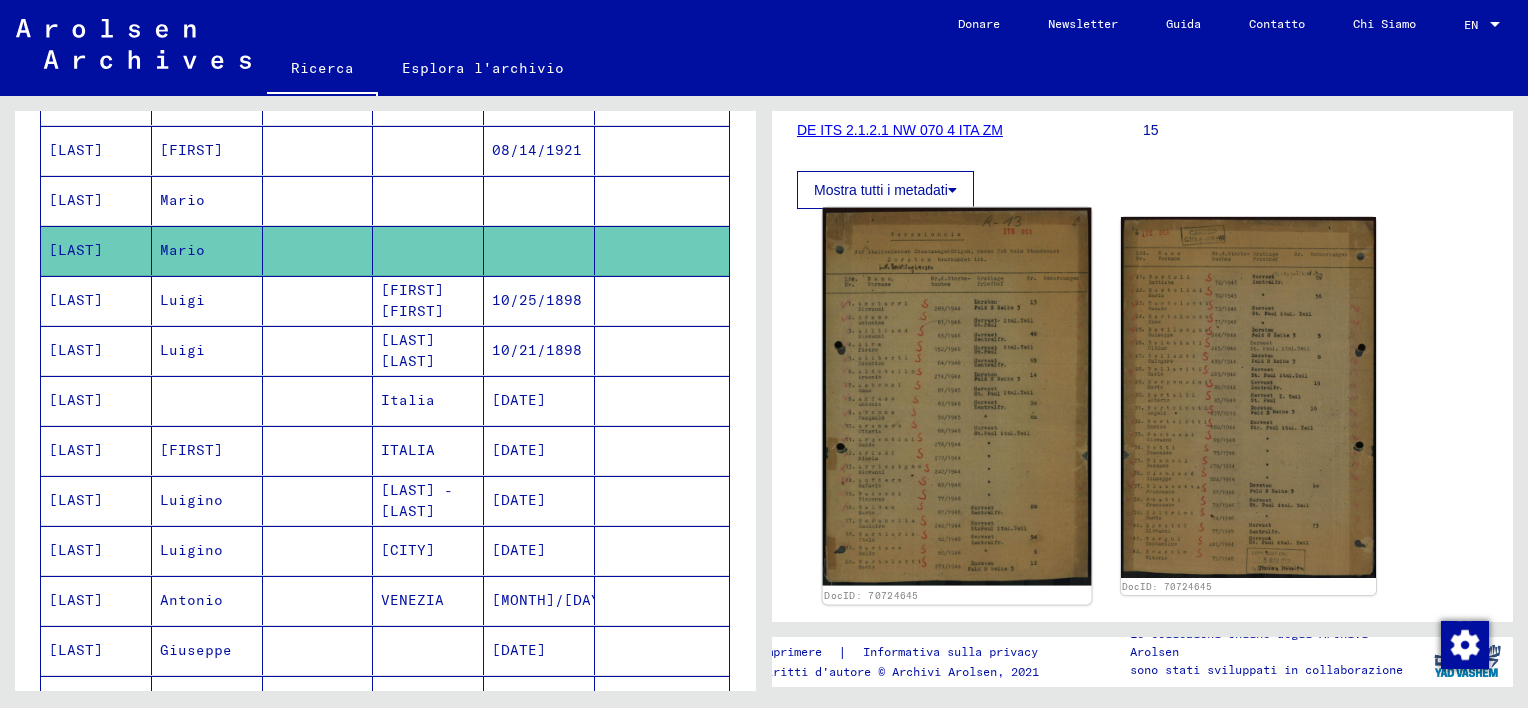 click 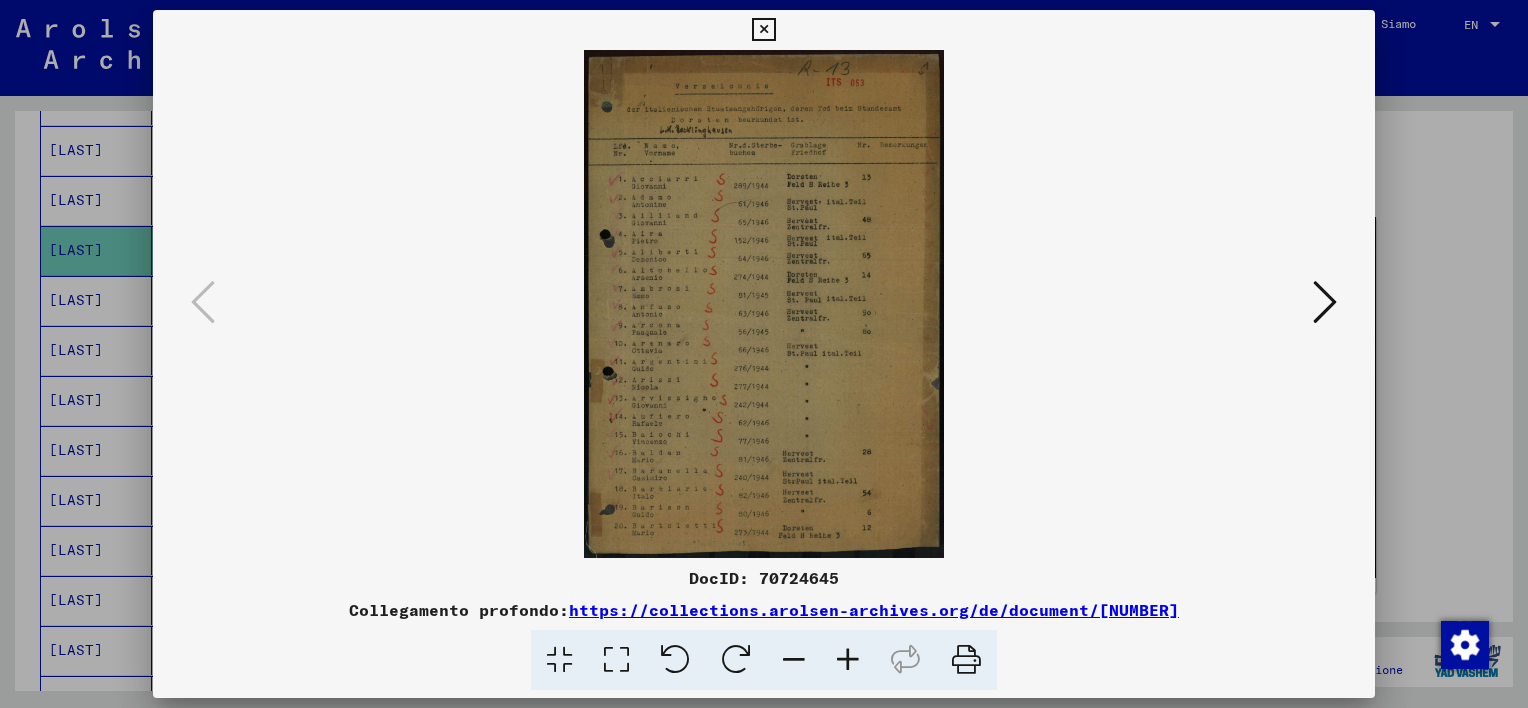 click at bounding box center [848, 660] 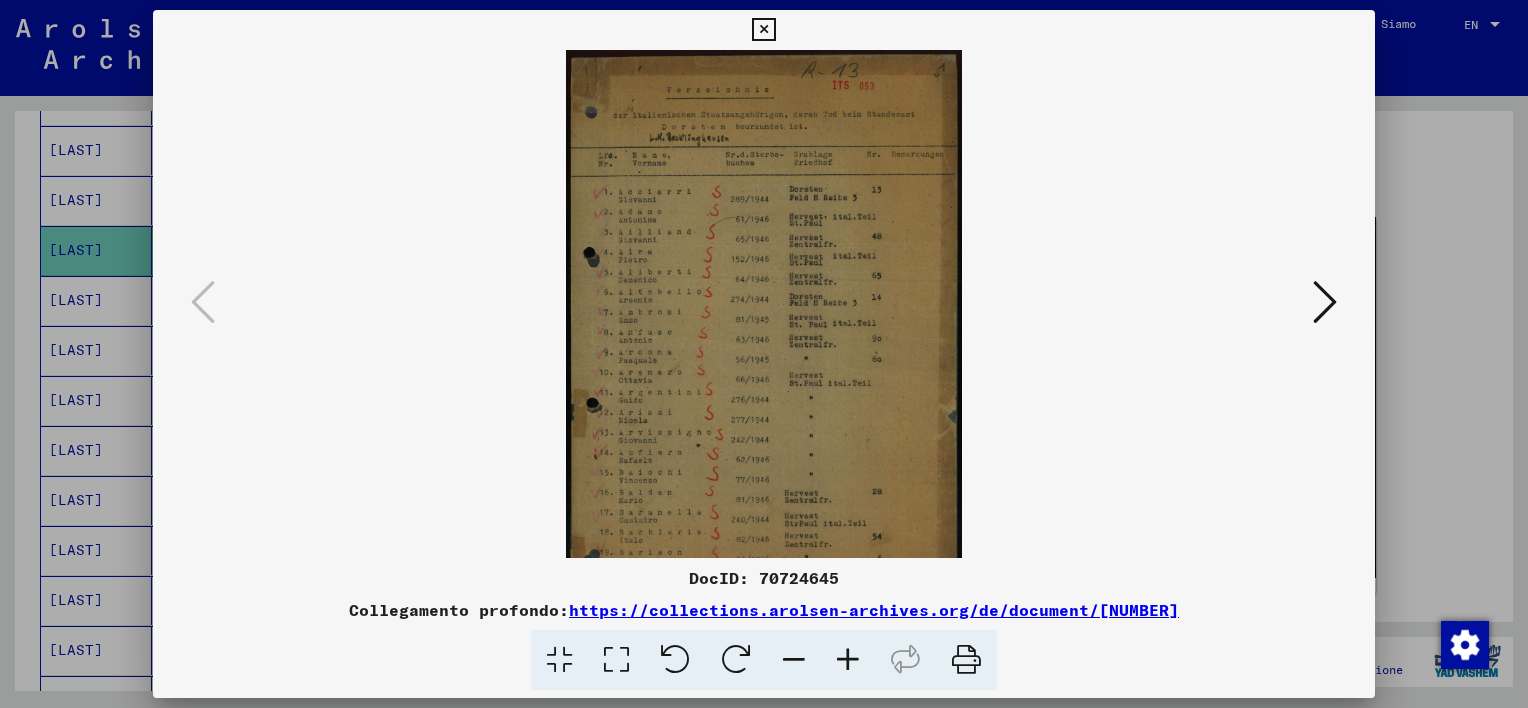 click at bounding box center (848, 660) 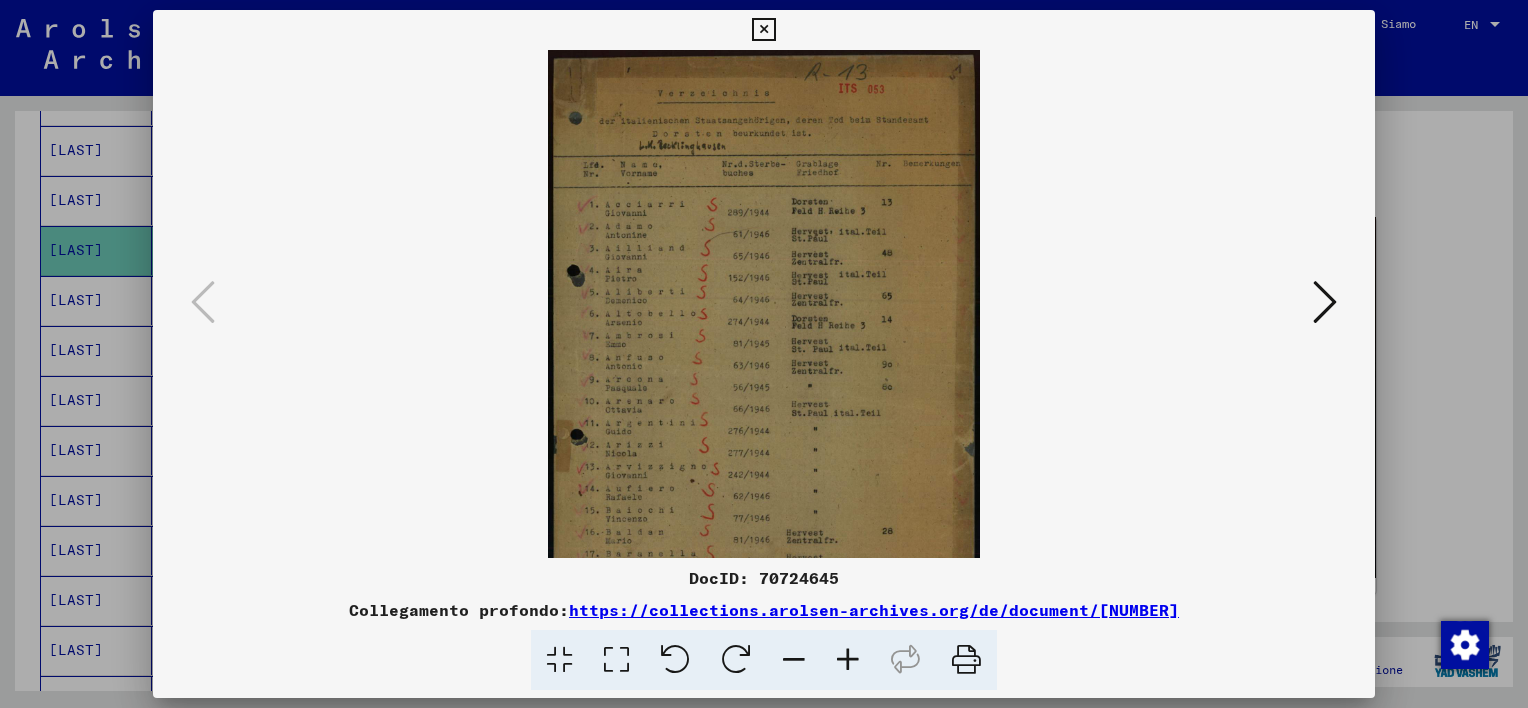 click at bounding box center [848, 660] 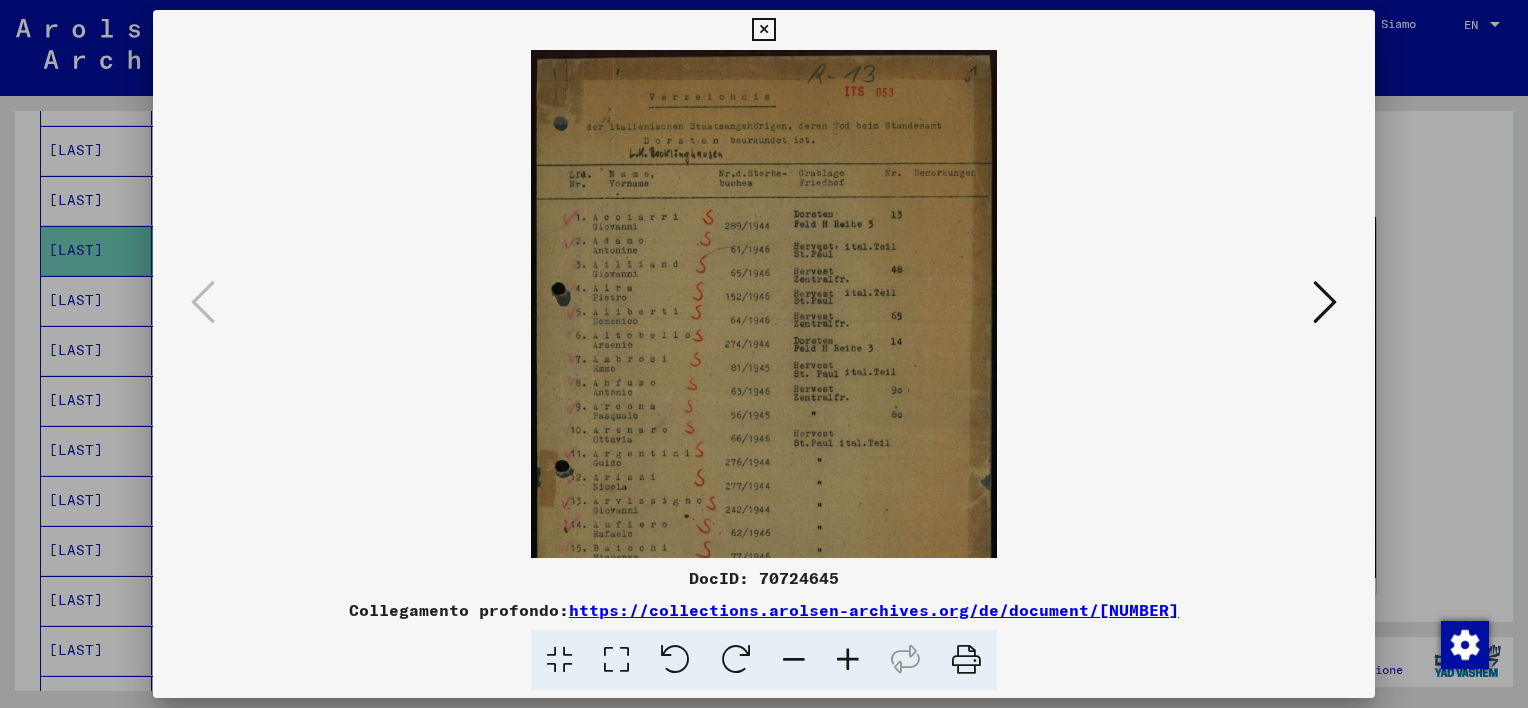 click at bounding box center [848, 660] 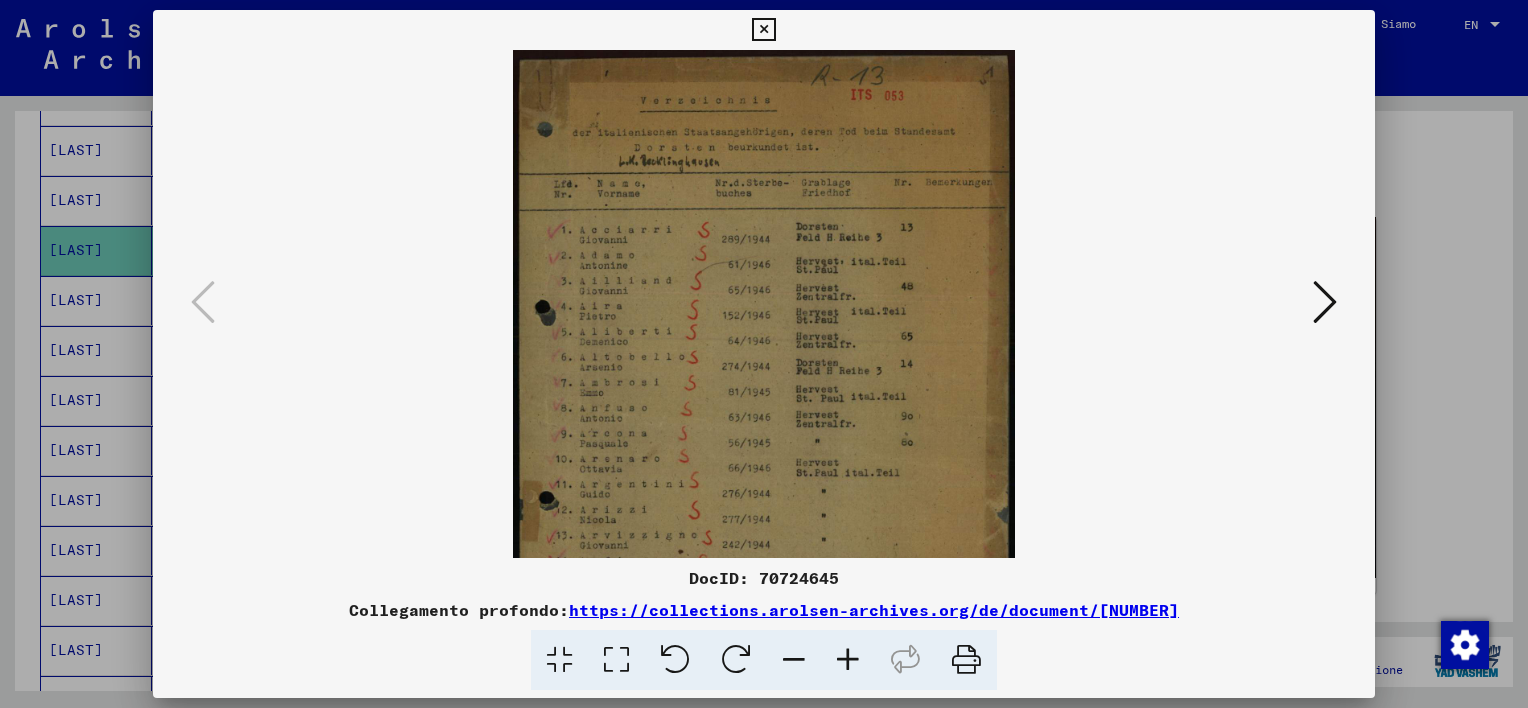 click at bounding box center [848, 660] 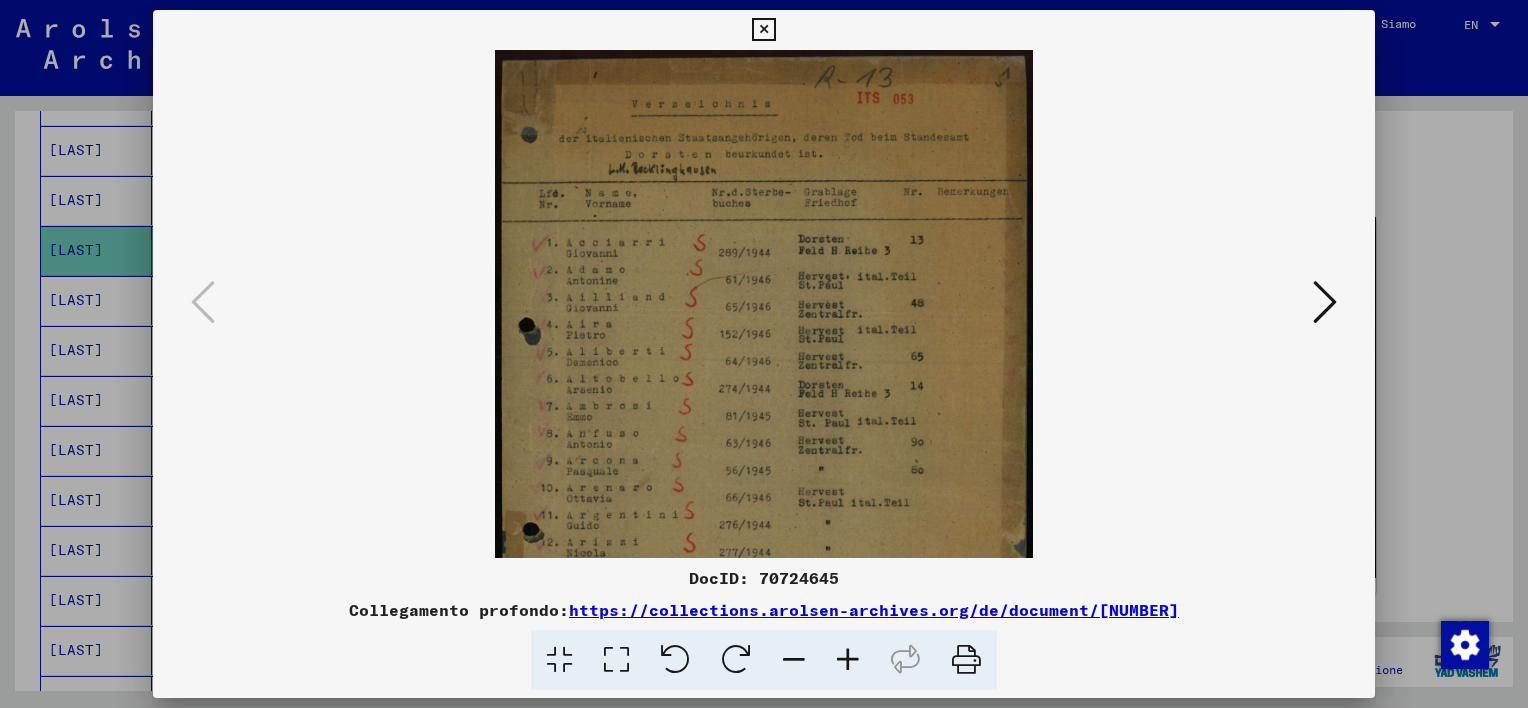 click at bounding box center [848, 660] 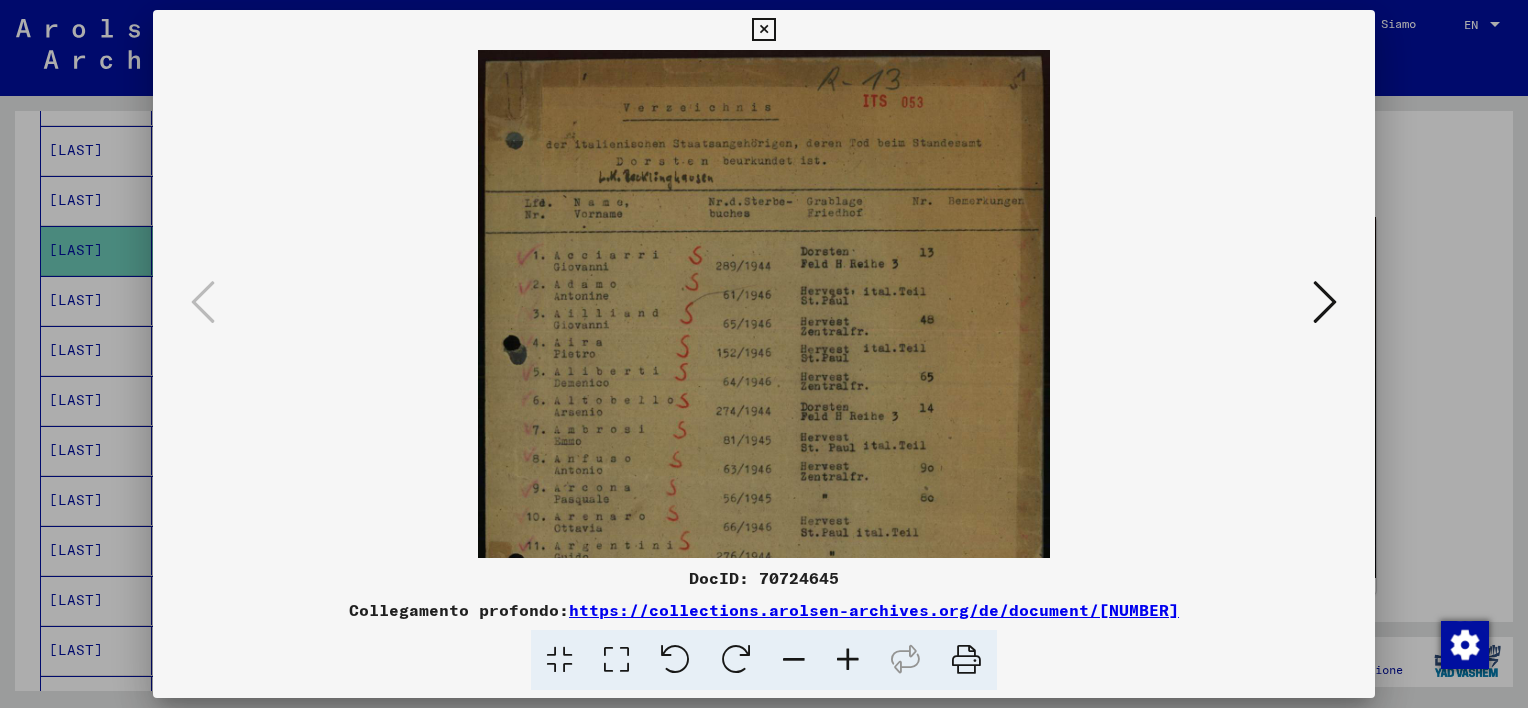 click at bounding box center (848, 660) 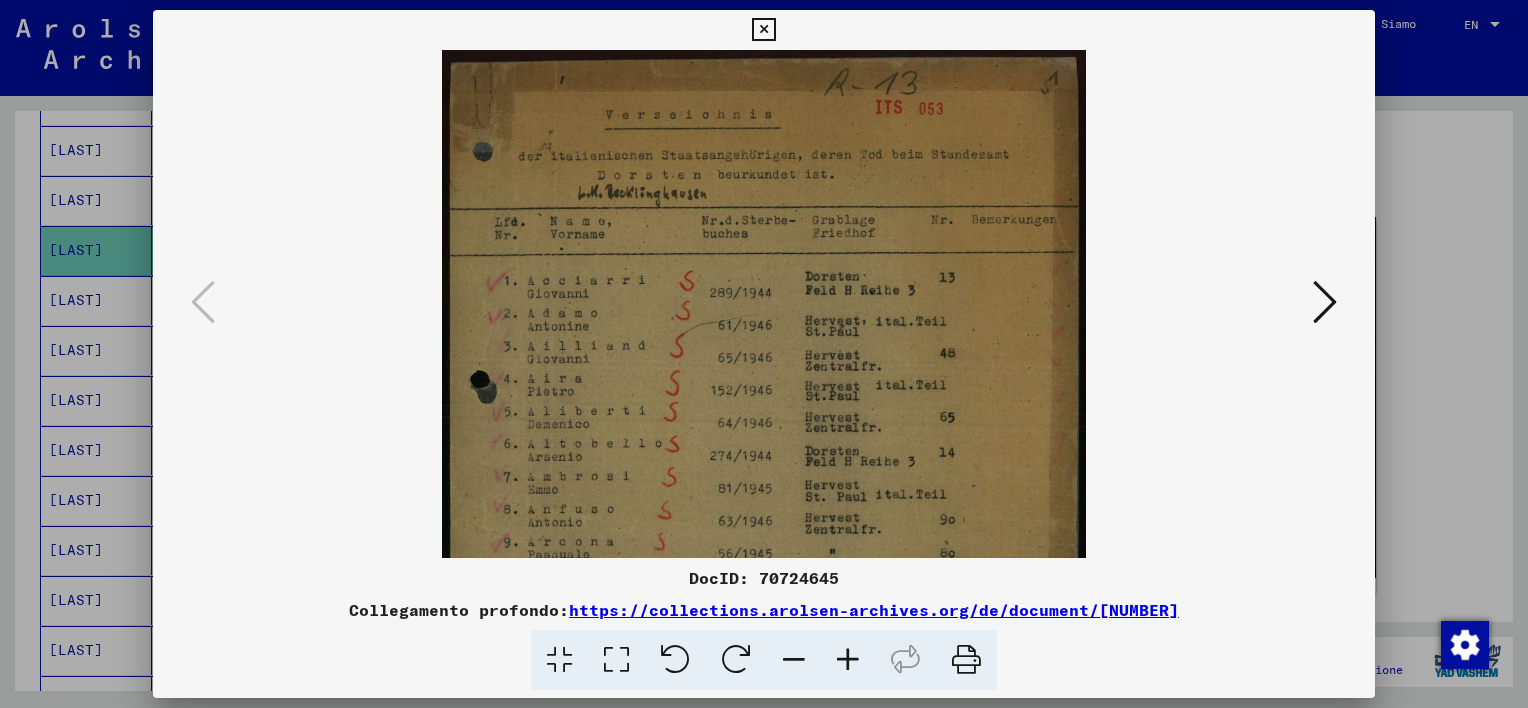 click at bounding box center (848, 660) 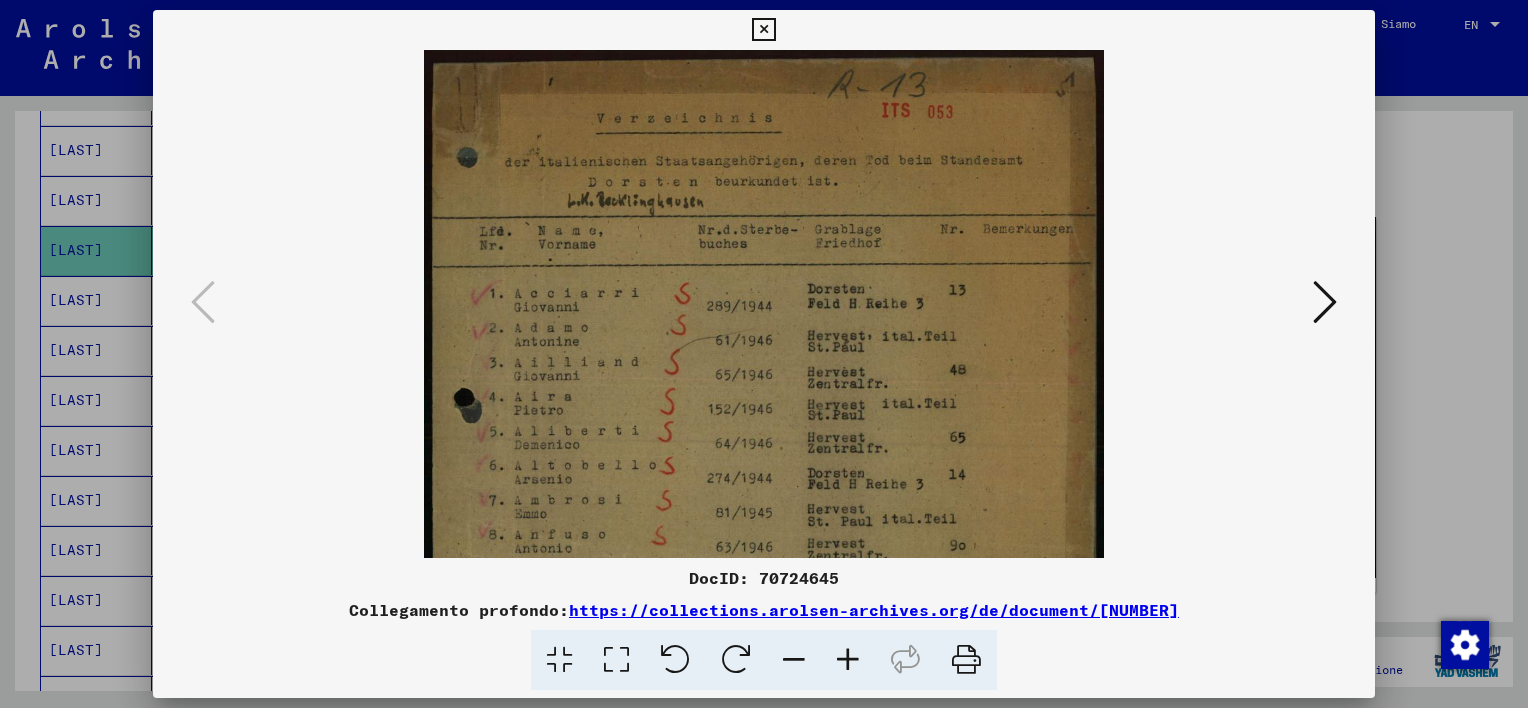 click at bounding box center (848, 660) 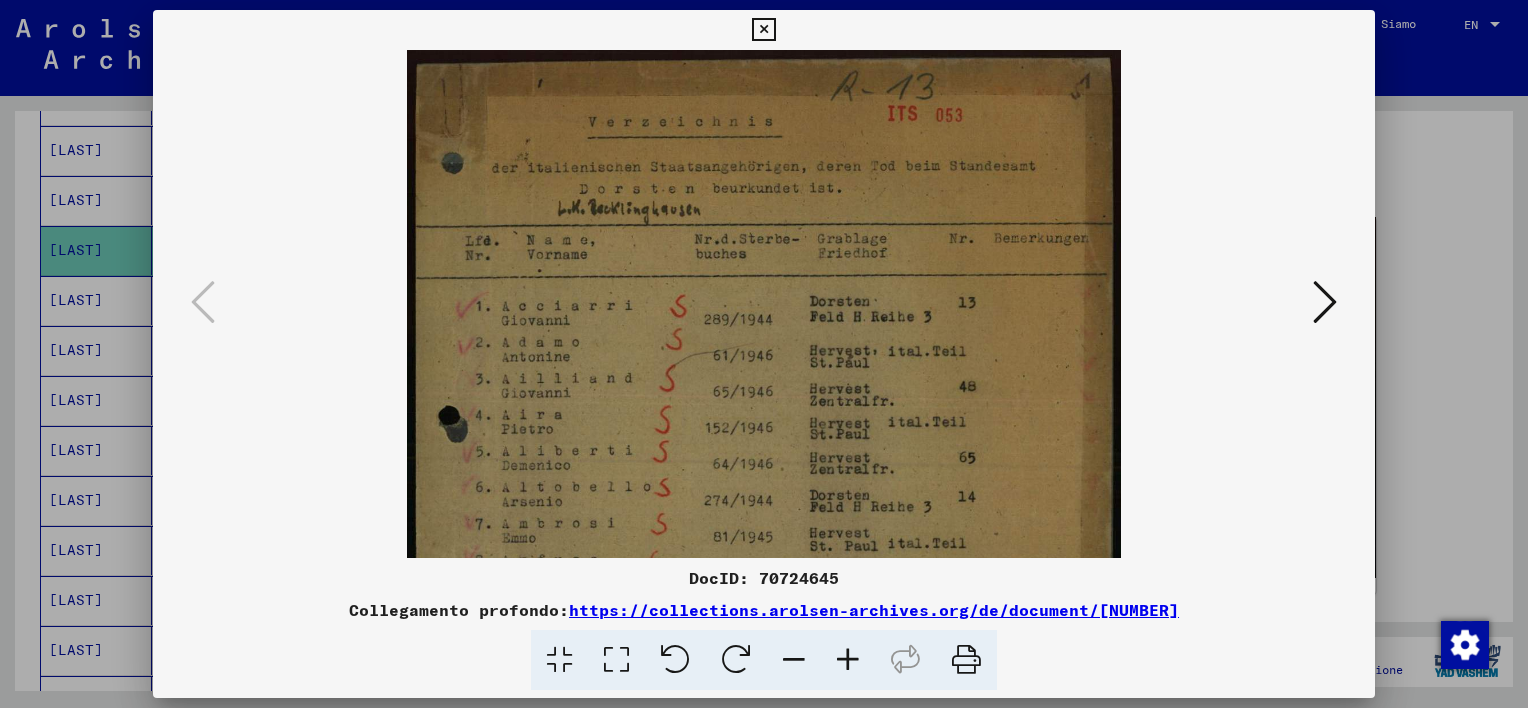 click at bounding box center [848, 660] 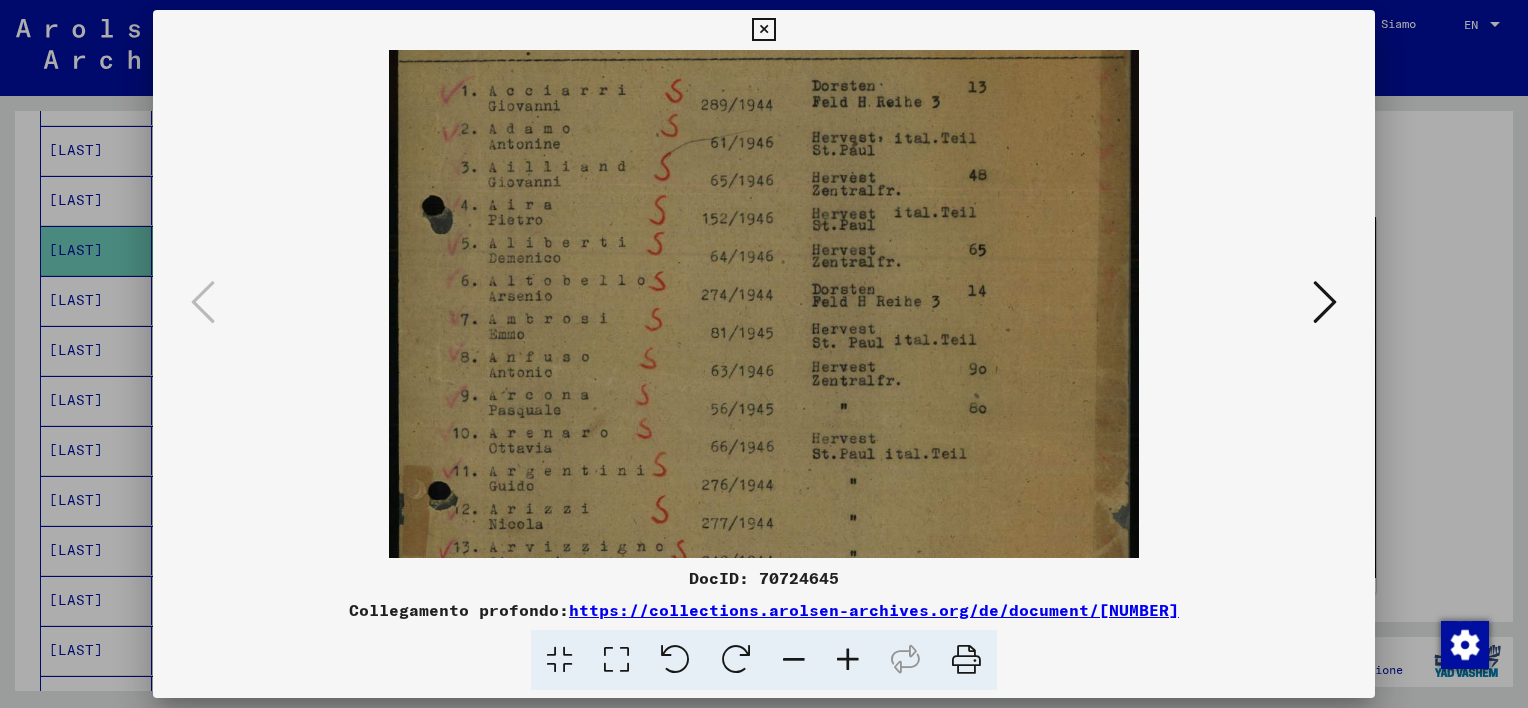 drag, startPoint x: 790, startPoint y: 499, endPoint x: 778, endPoint y: 265, distance: 234.3075 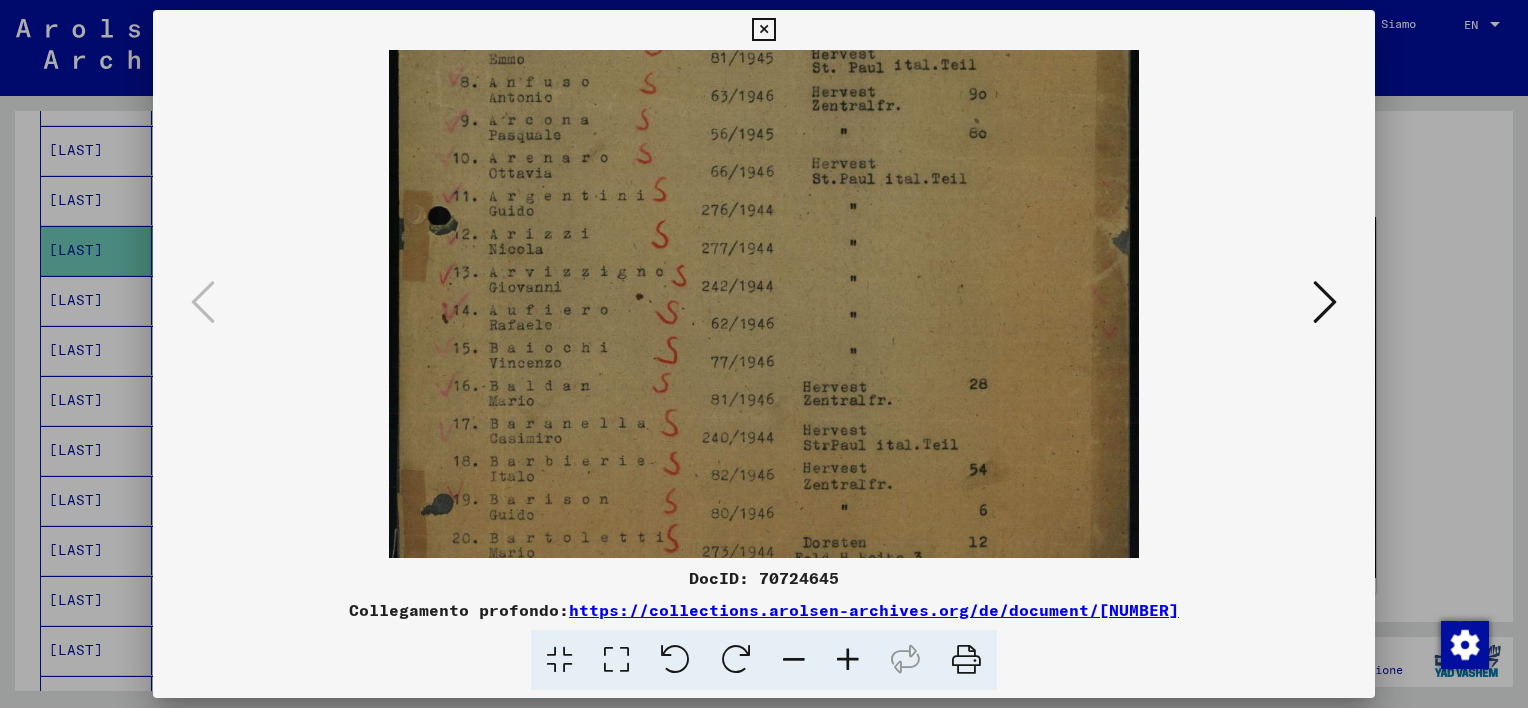 drag, startPoint x: 816, startPoint y: 260, endPoint x: 807, endPoint y: 186, distance: 74.54529 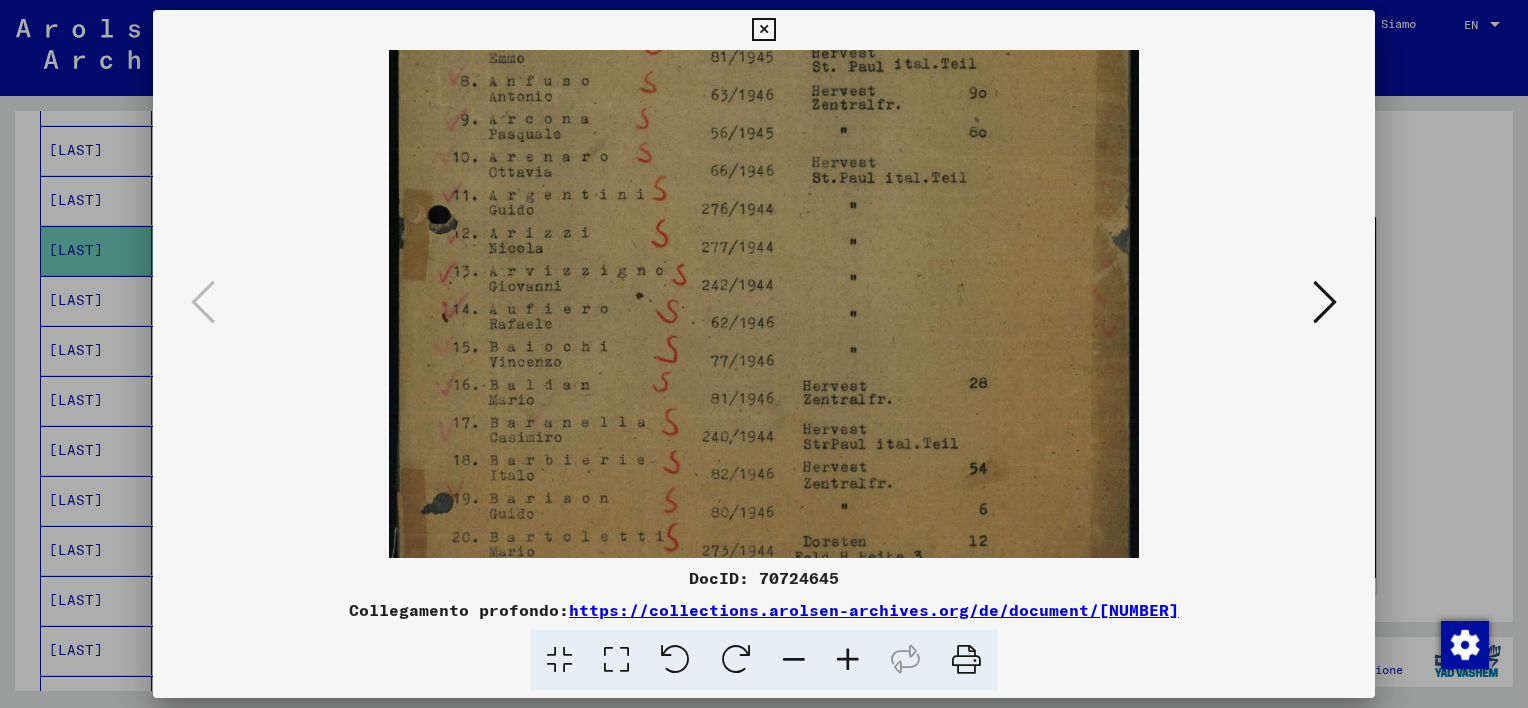 drag, startPoint x: 767, startPoint y: 23, endPoint x: 645, endPoint y: 152, distance: 177.55281 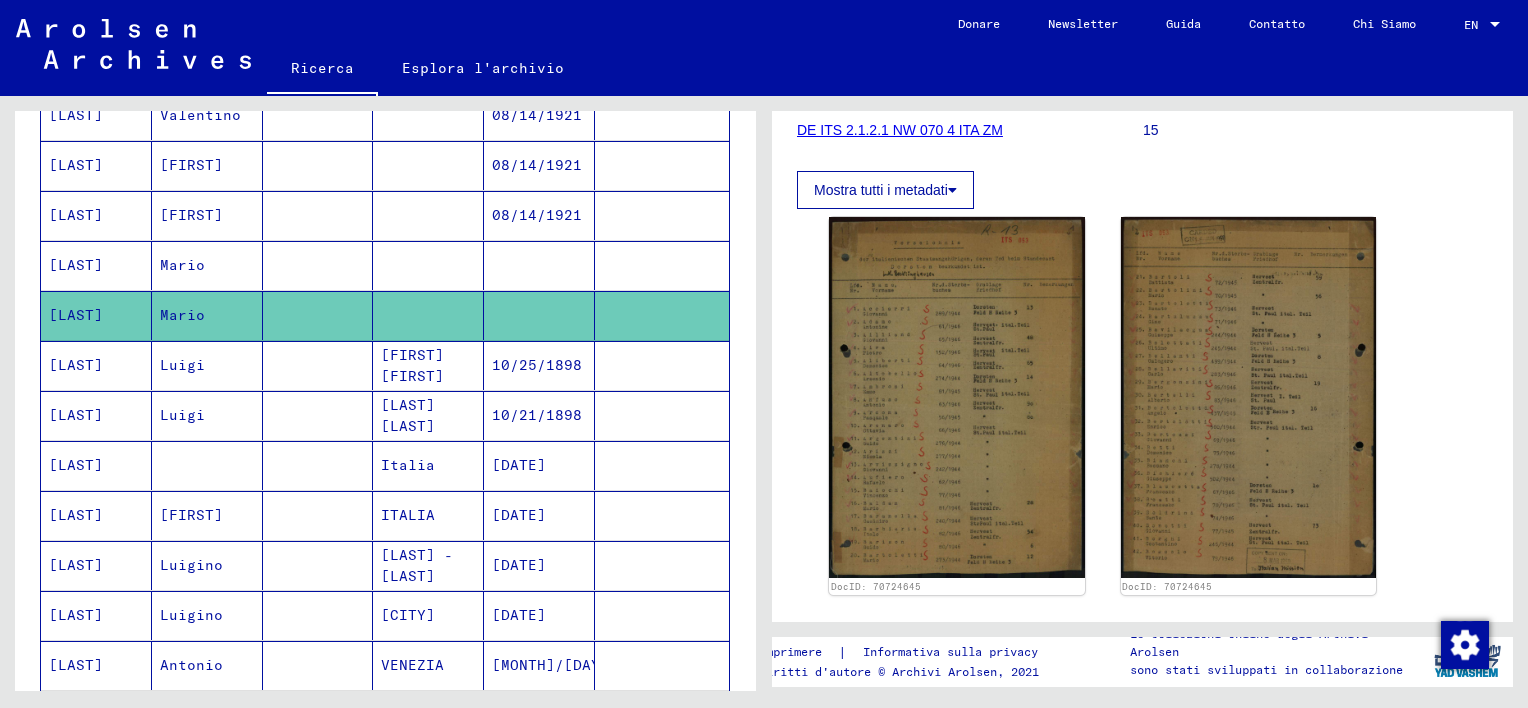 scroll, scrollTop: 729, scrollLeft: 0, axis: vertical 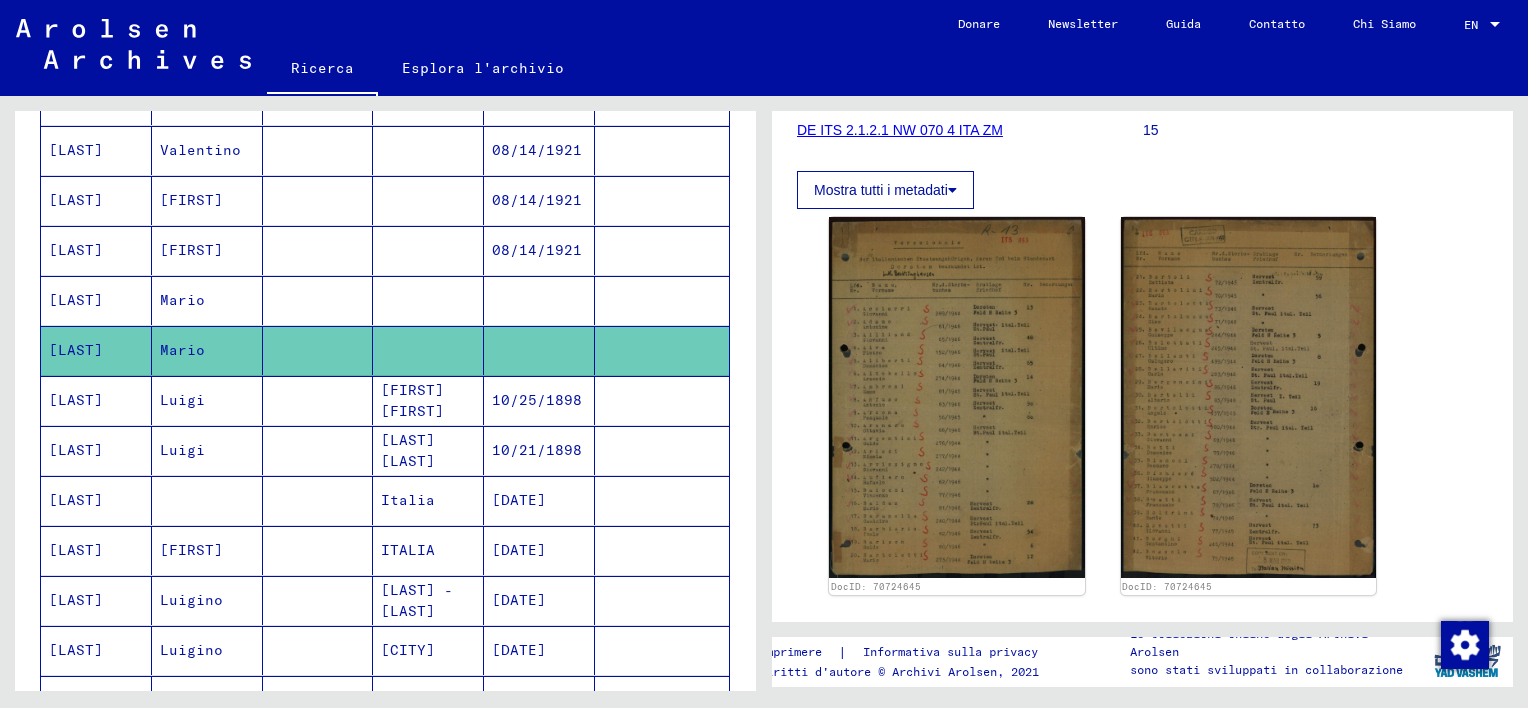 click at bounding box center [428, 300] 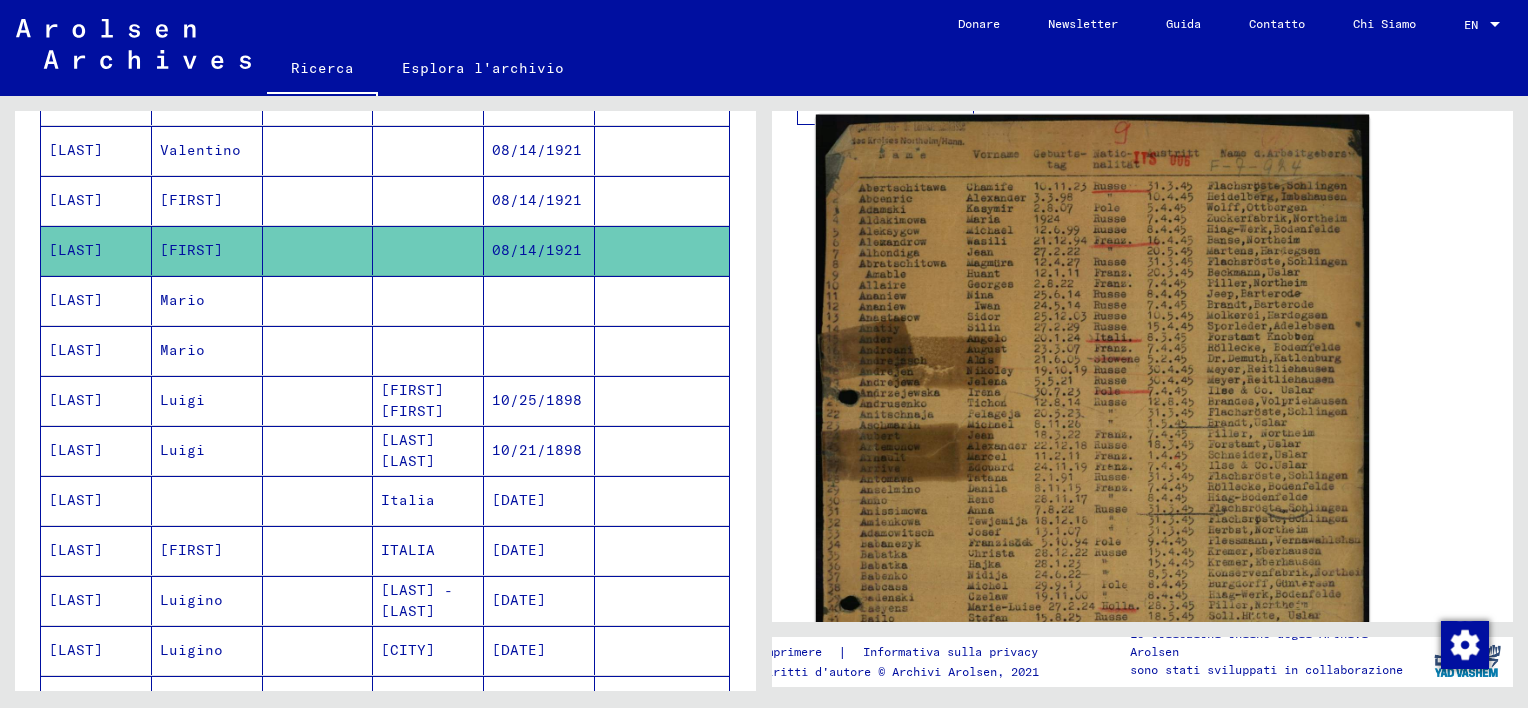 scroll, scrollTop: 500, scrollLeft: 0, axis: vertical 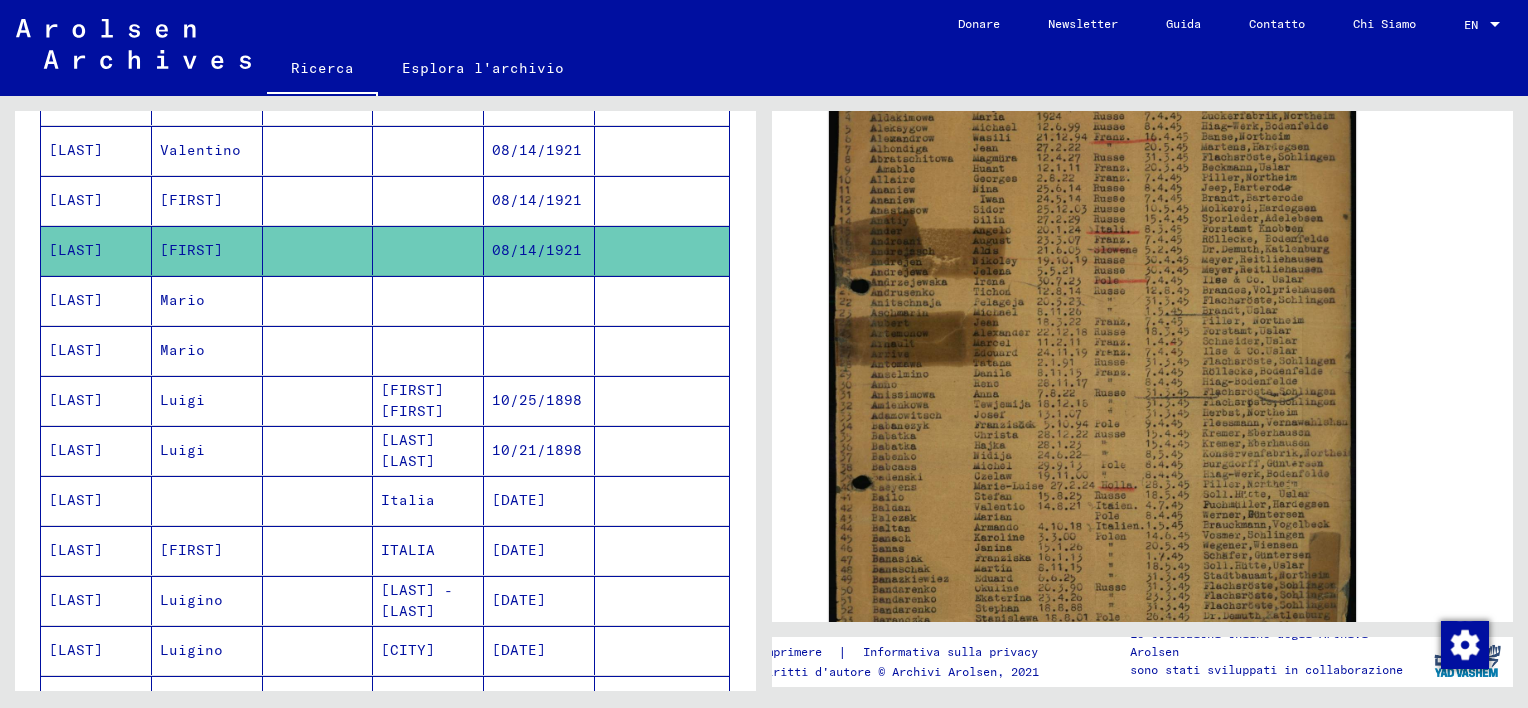 click at bounding box center (318, 250) 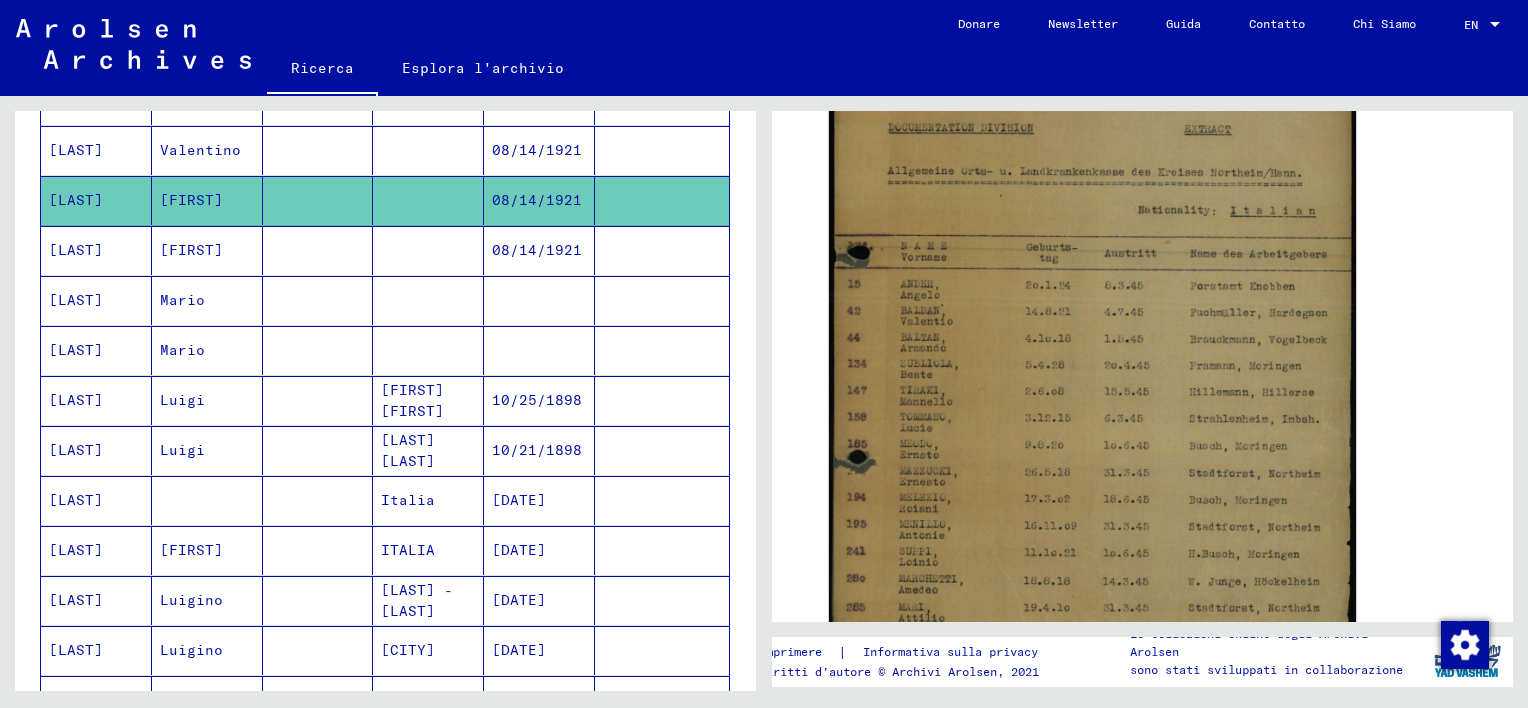 scroll, scrollTop: 500, scrollLeft: 0, axis: vertical 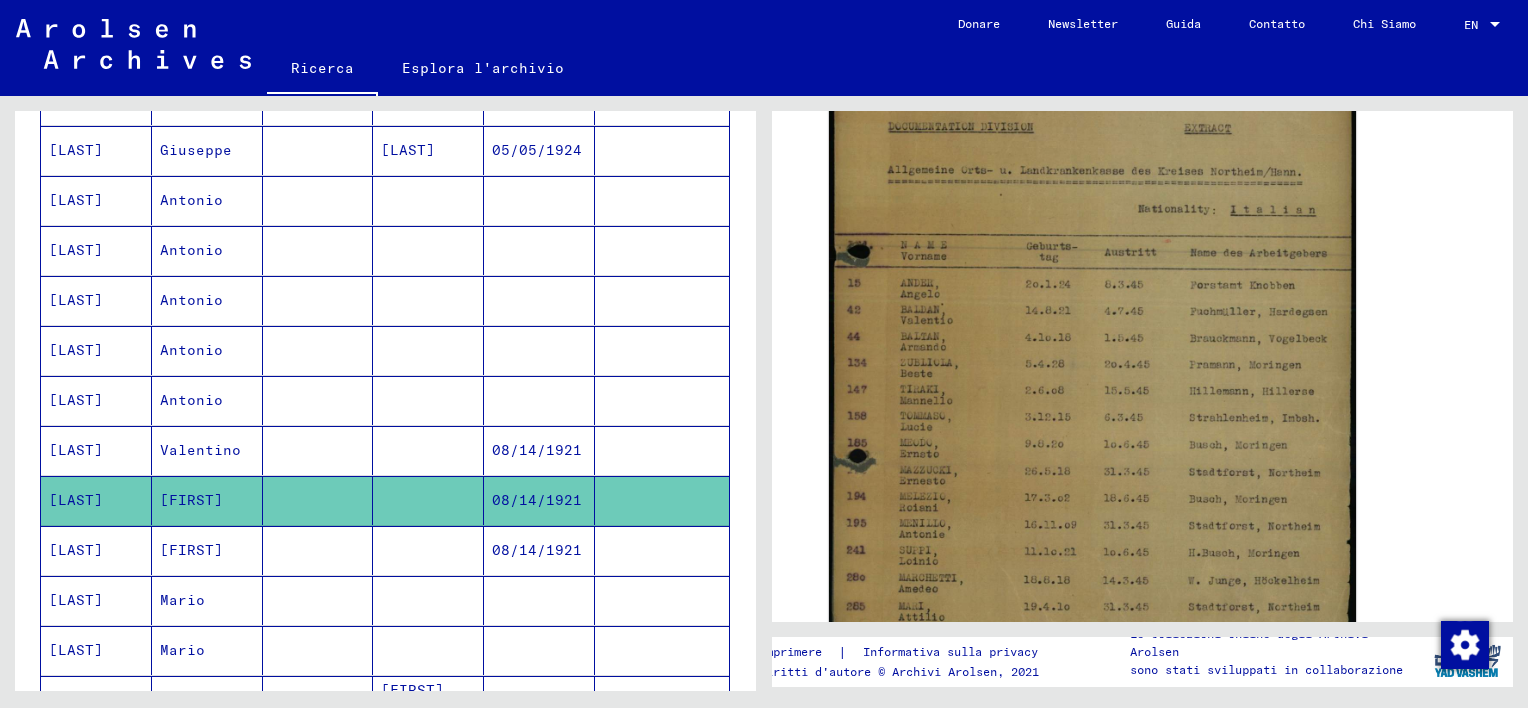 click at bounding box center (318, 450) 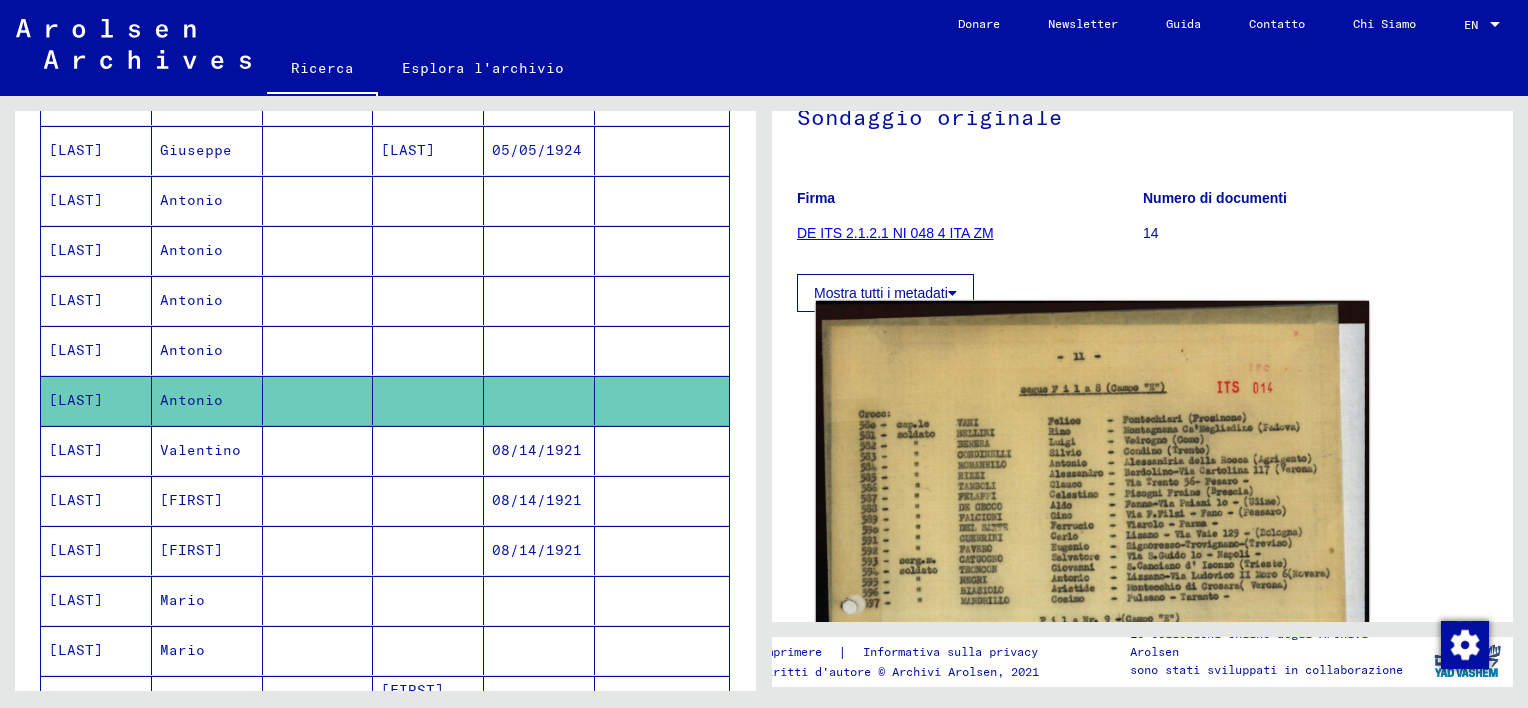 scroll, scrollTop: 300, scrollLeft: 0, axis: vertical 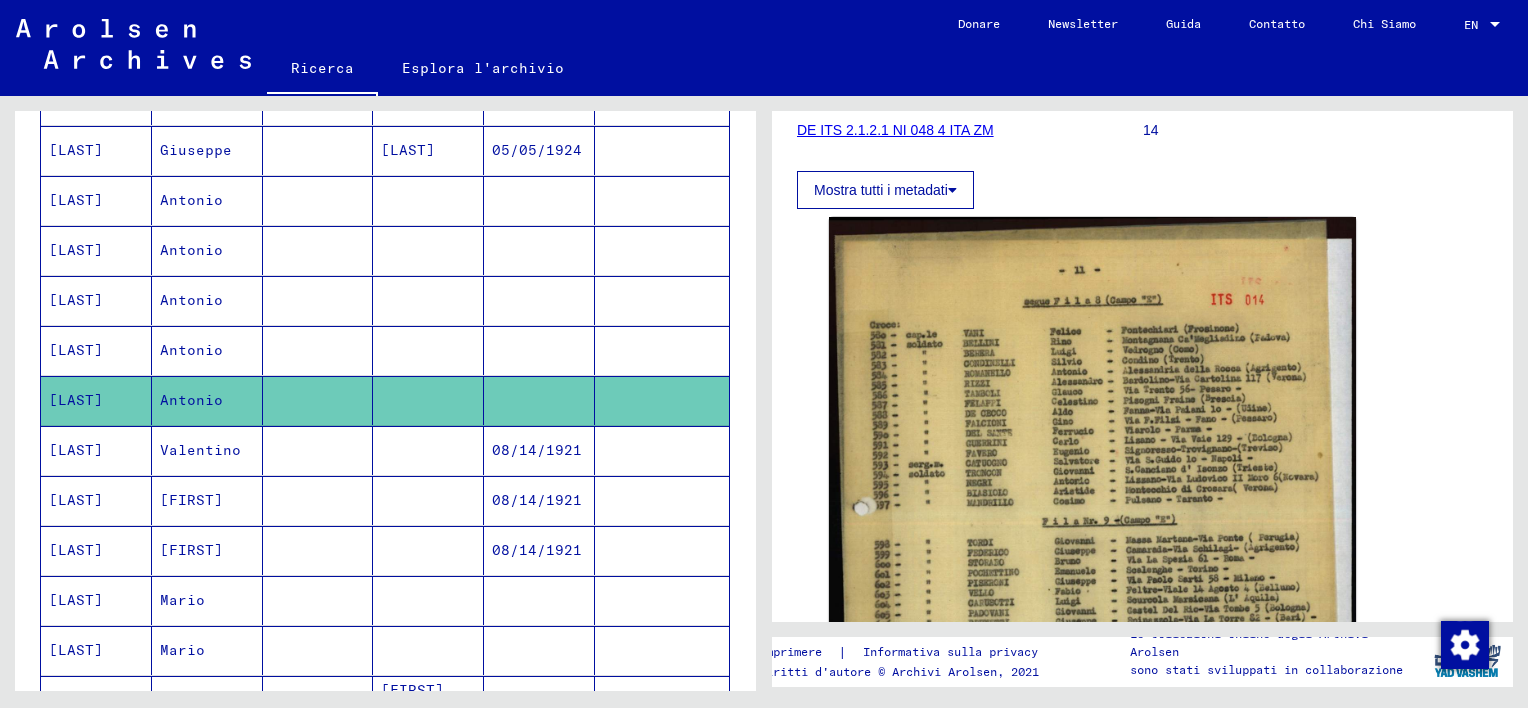 click at bounding box center [428, 400] 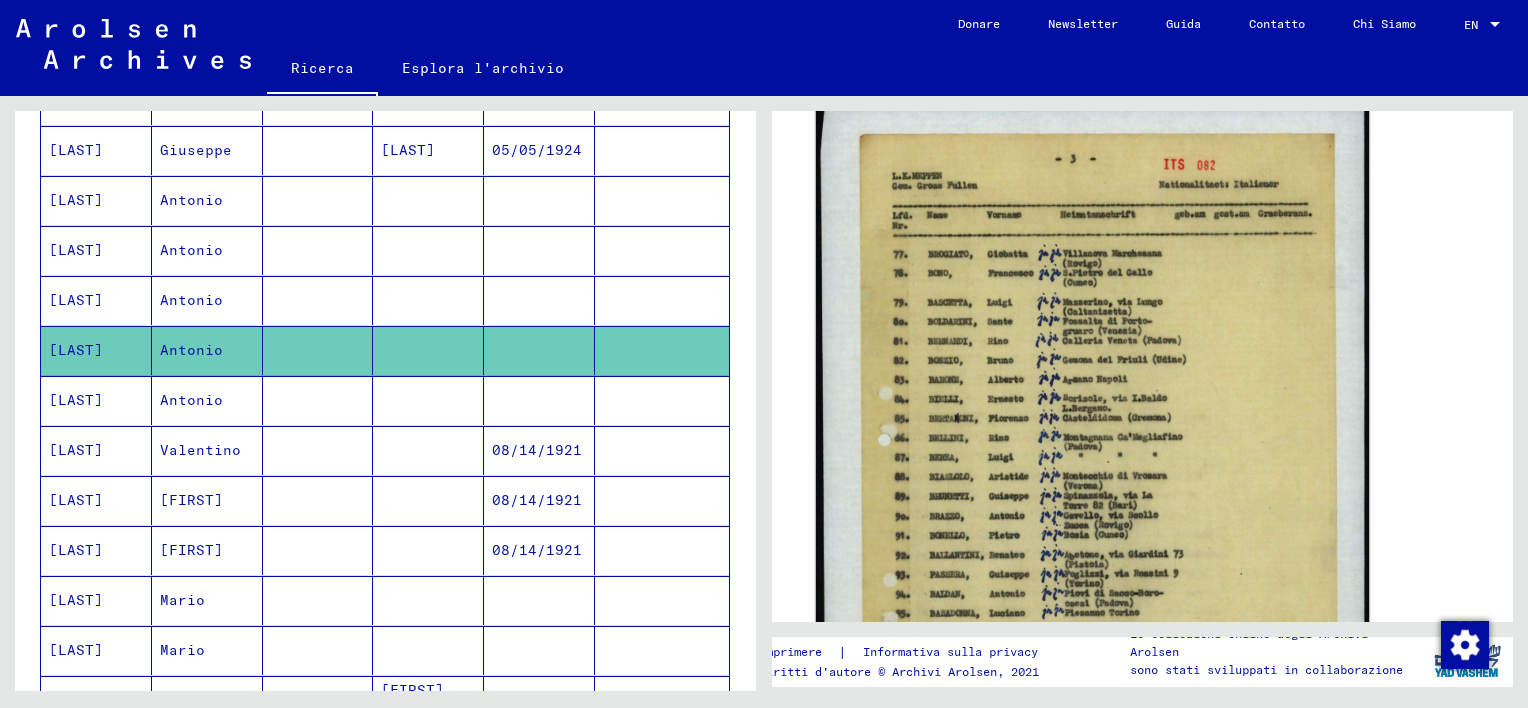 scroll, scrollTop: 500, scrollLeft: 0, axis: vertical 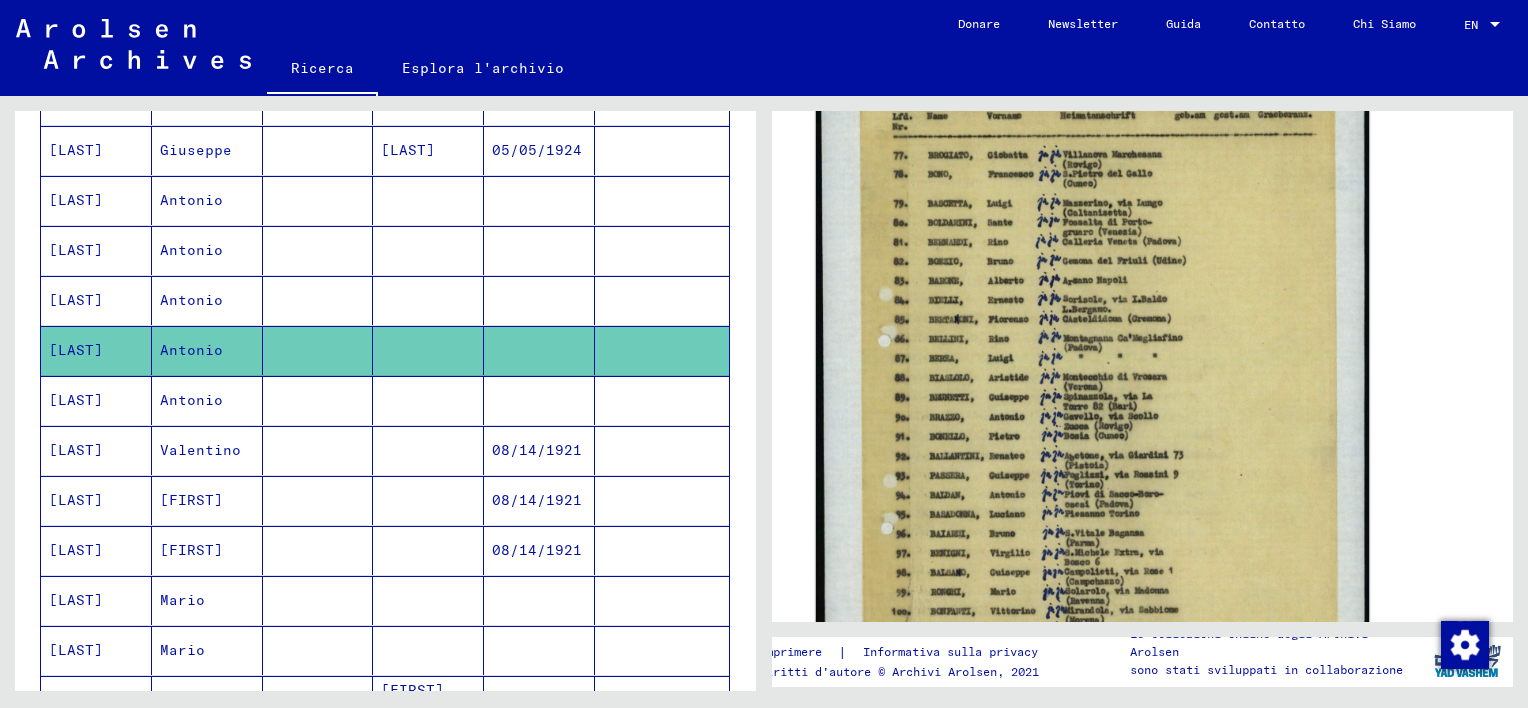 click 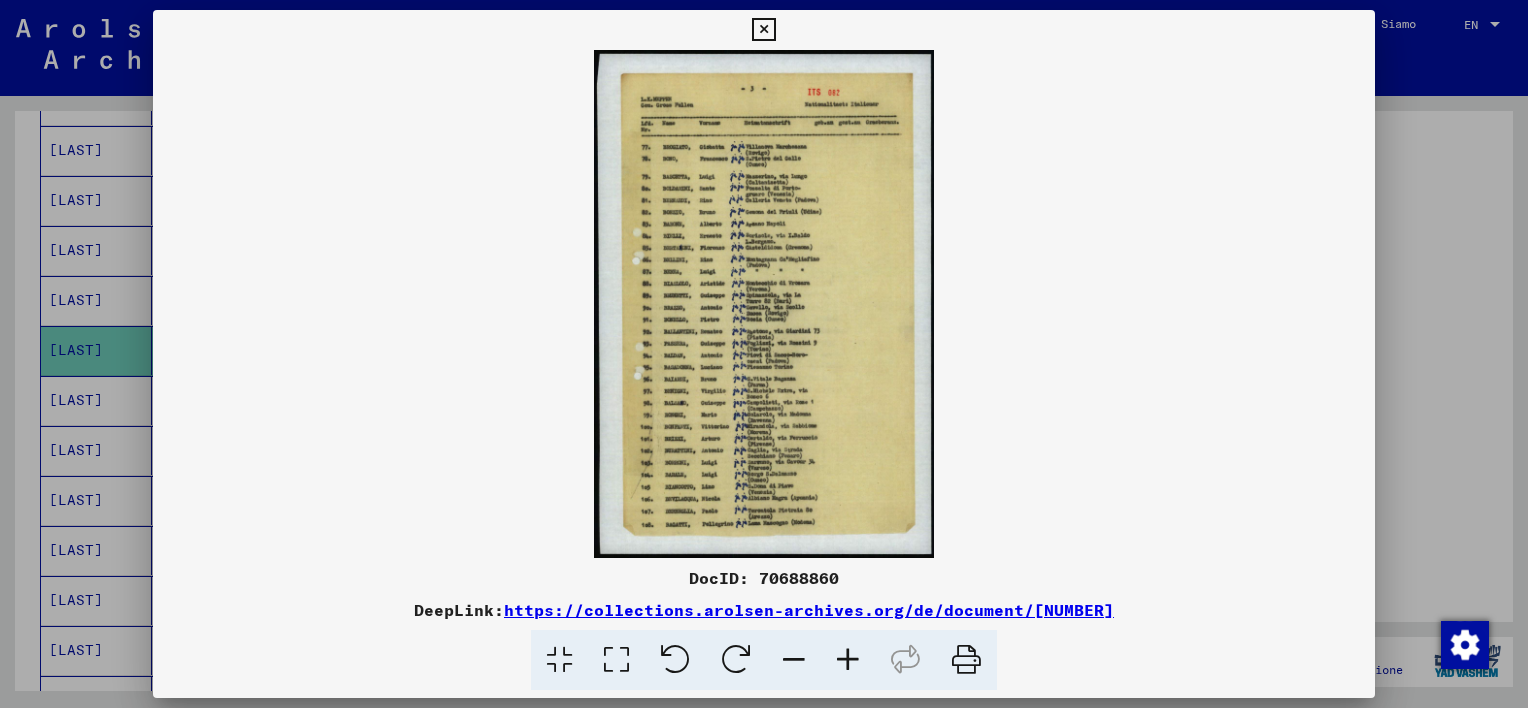 click at bounding box center (848, 660) 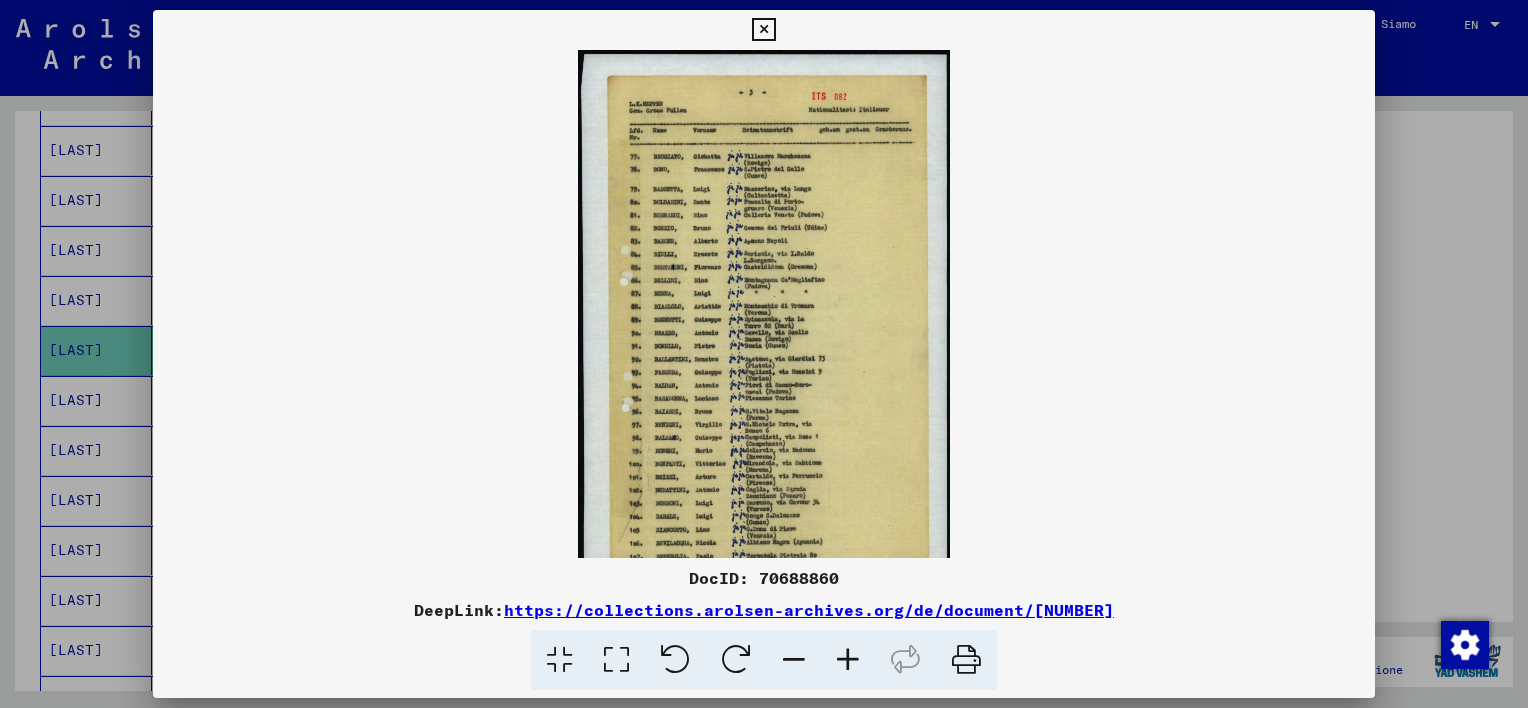 click at bounding box center (848, 660) 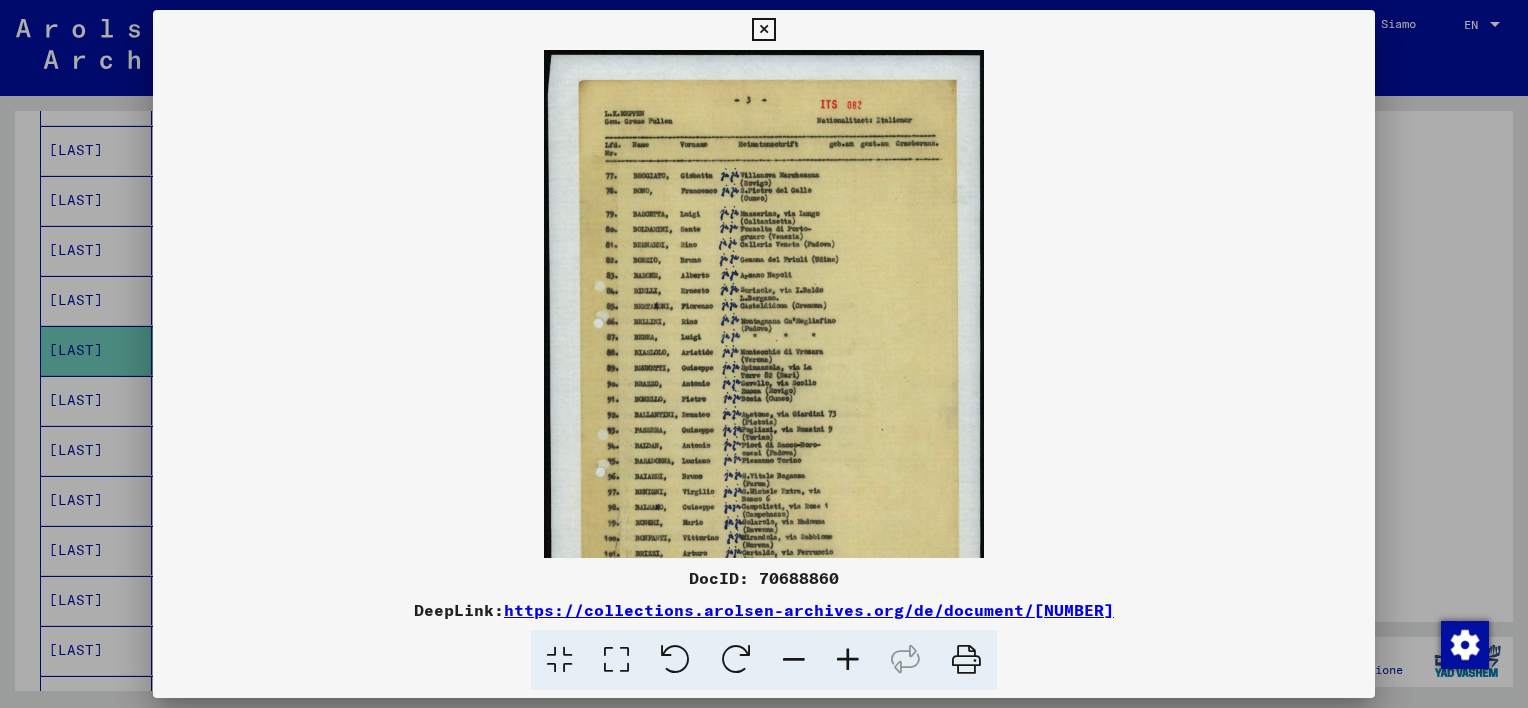click at bounding box center (848, 660) 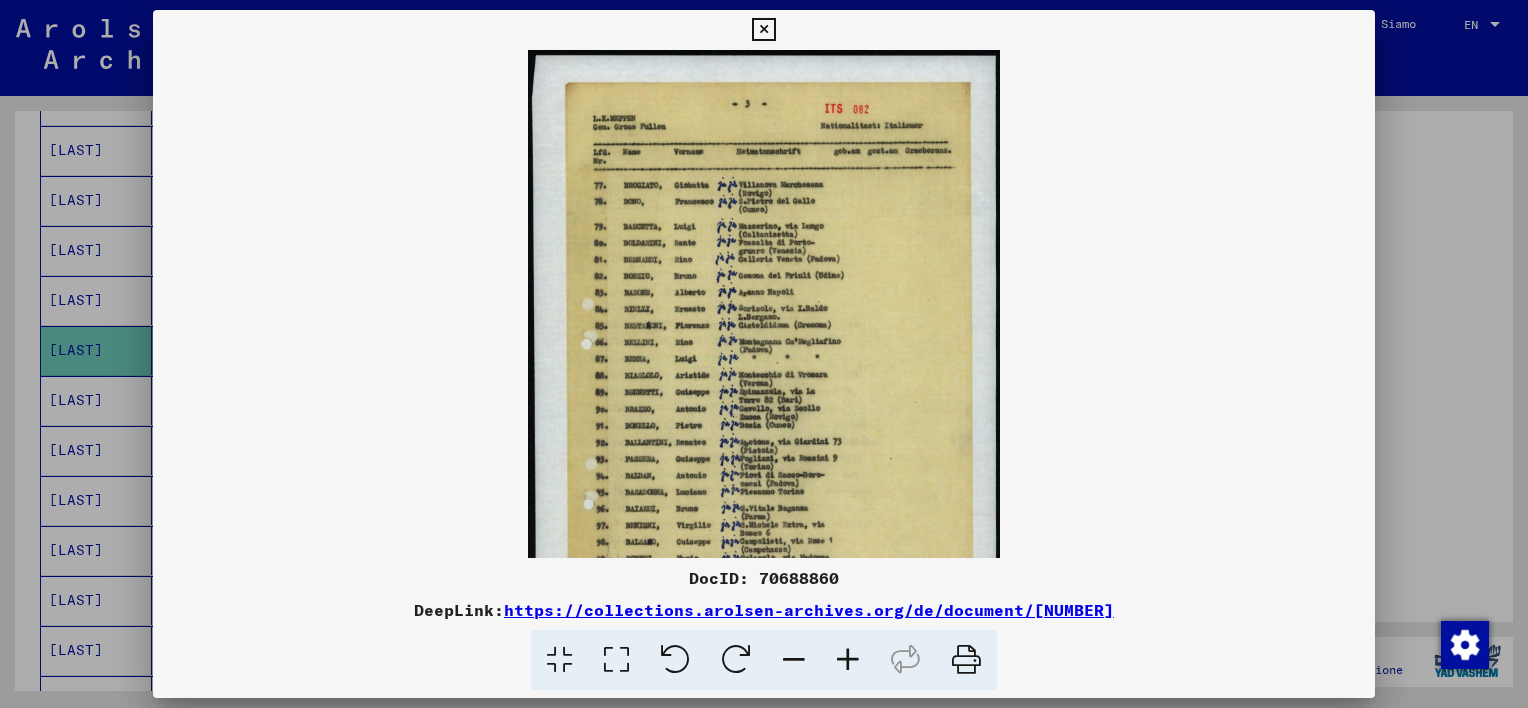 click at bounding box center (848, 660) 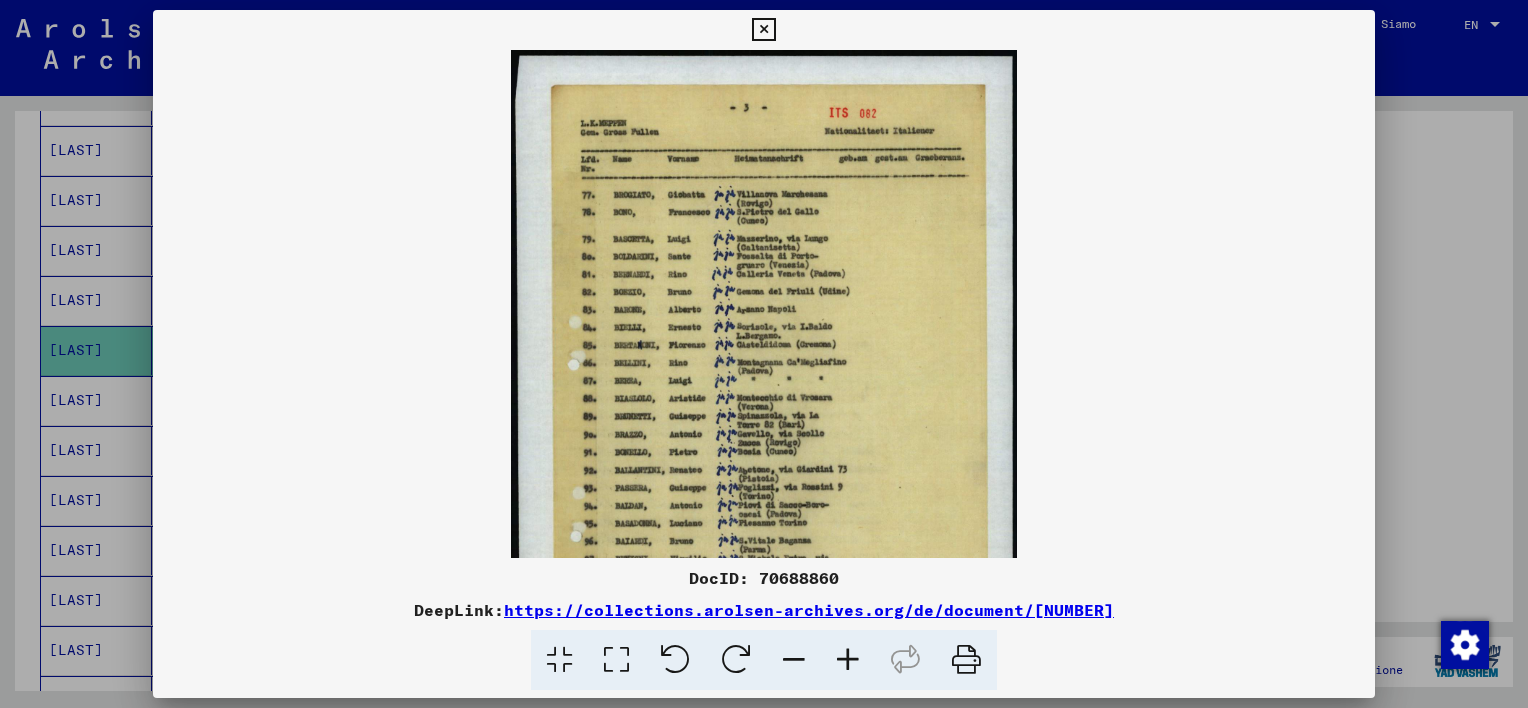 click at bounding box center [848, 660] 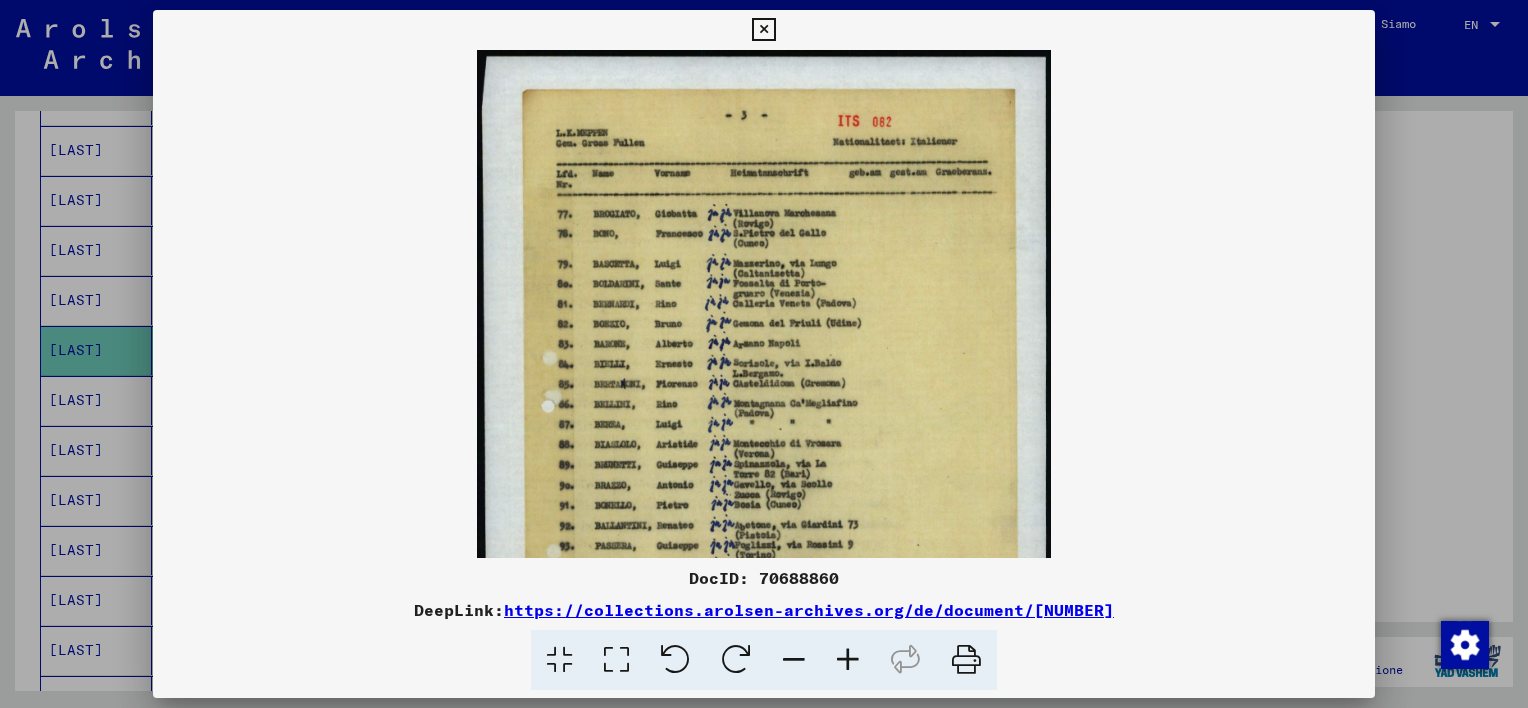 click at bounding box center (848, 660) 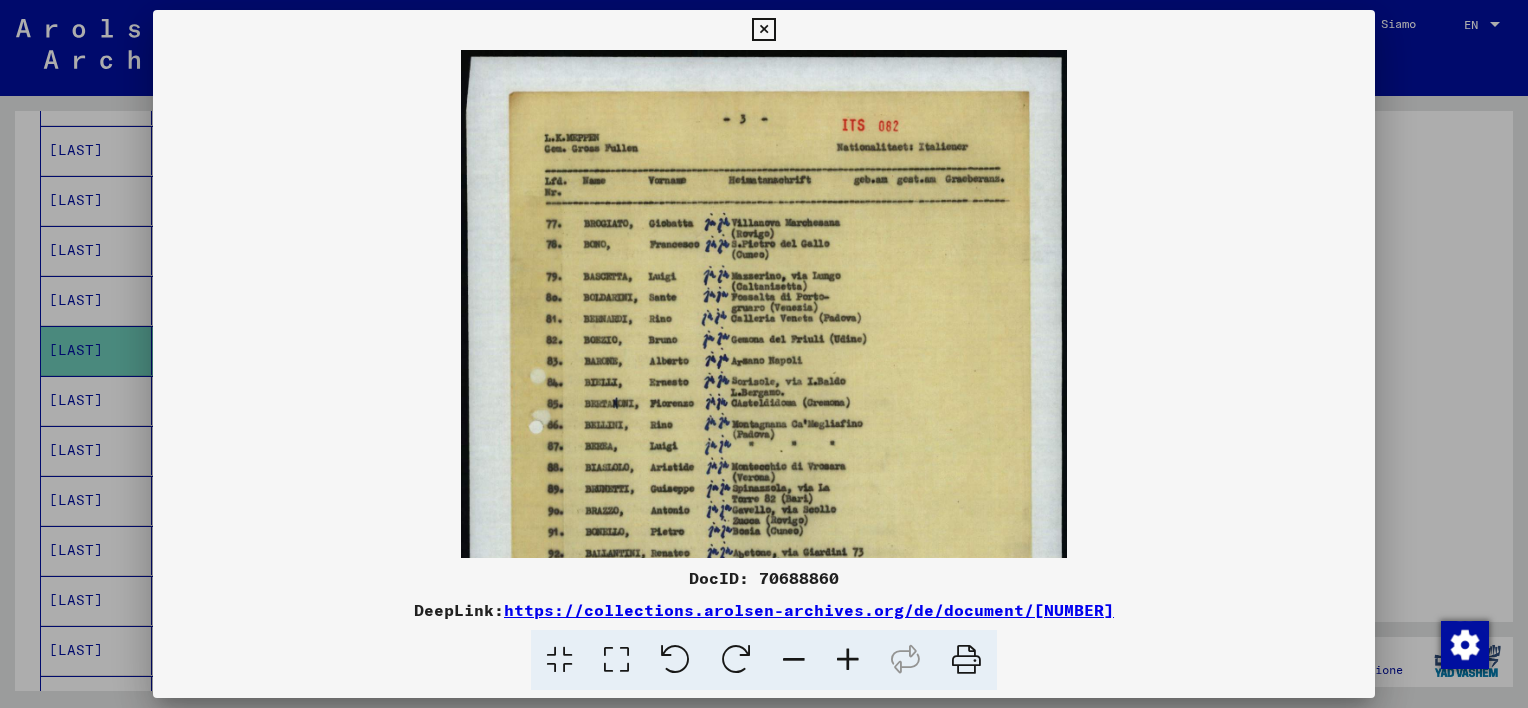 click at bounding box center [848, 660] 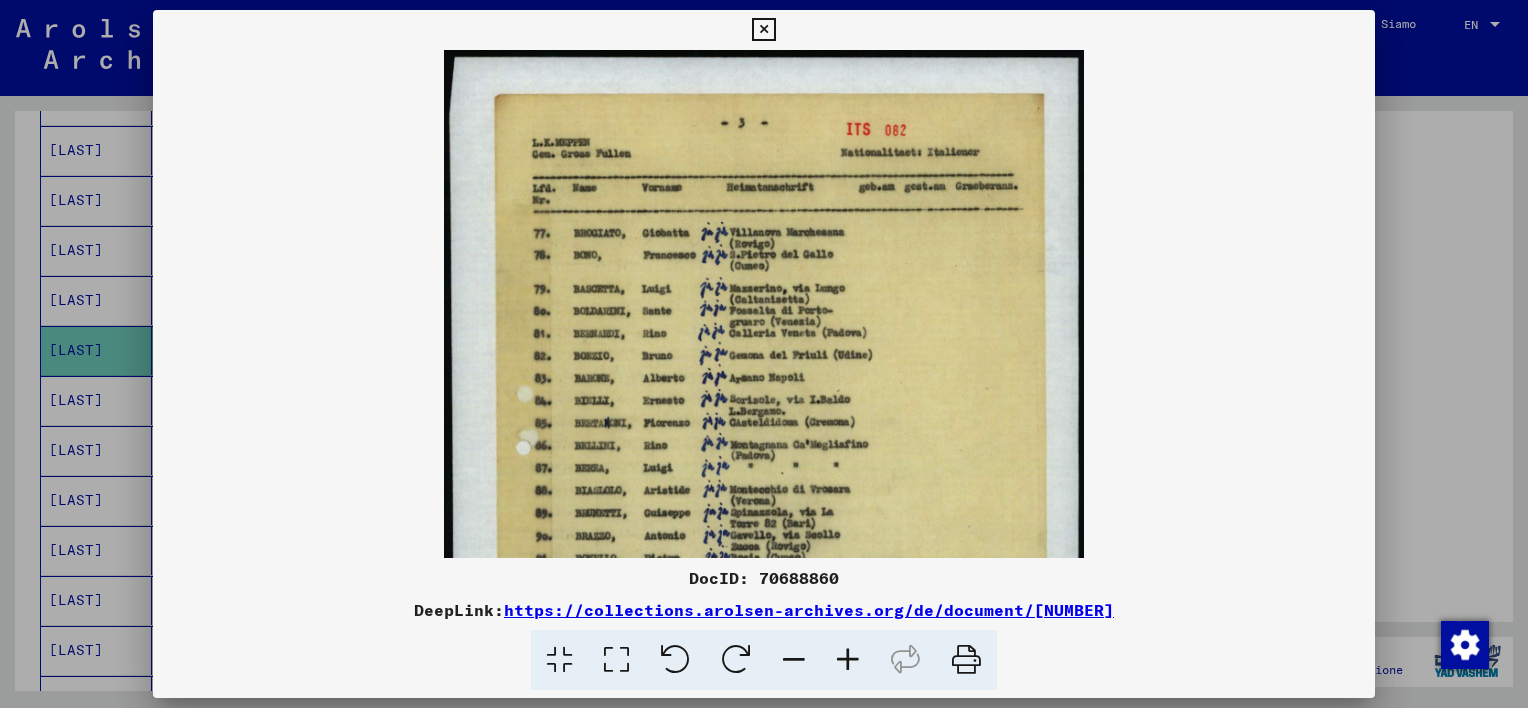 click at bounding box center [848, 660] 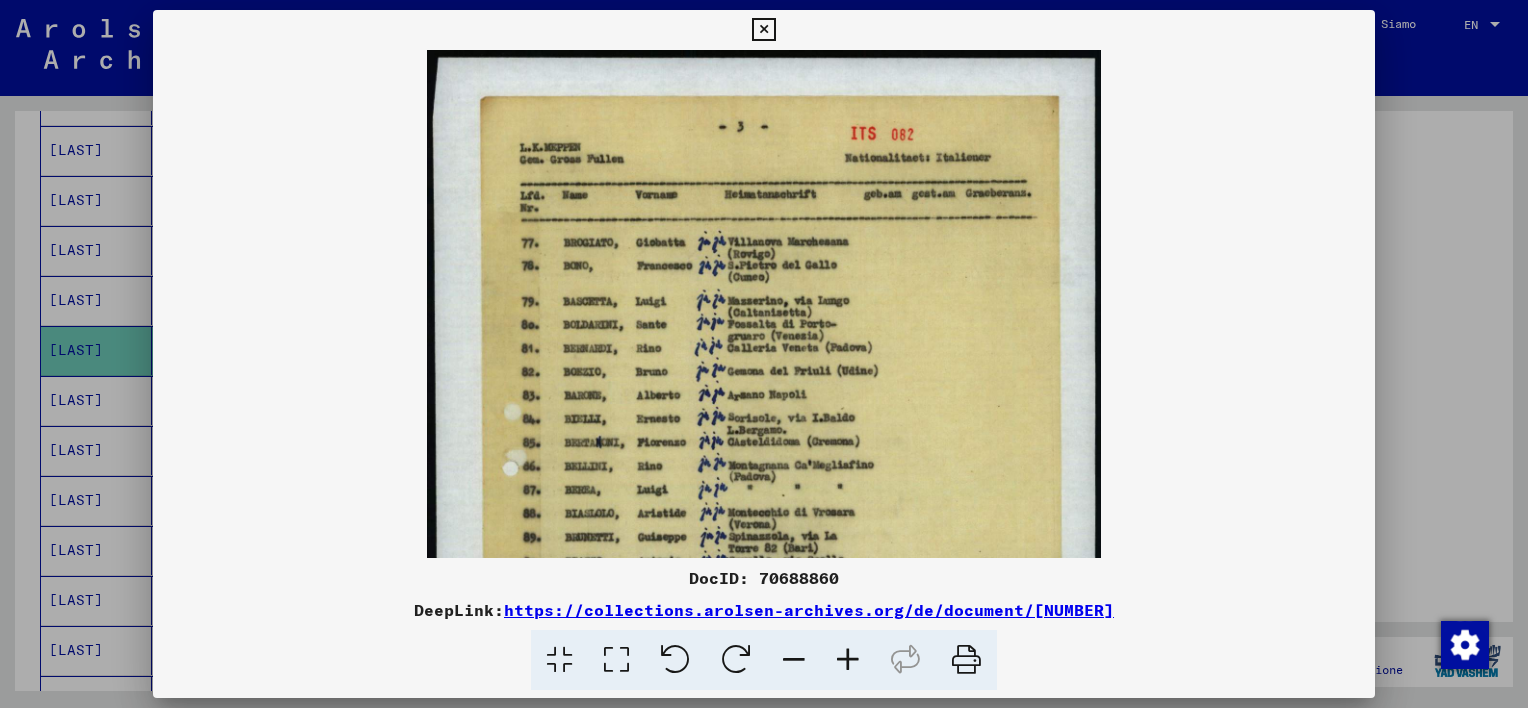 click at bounding box center [848, 660] 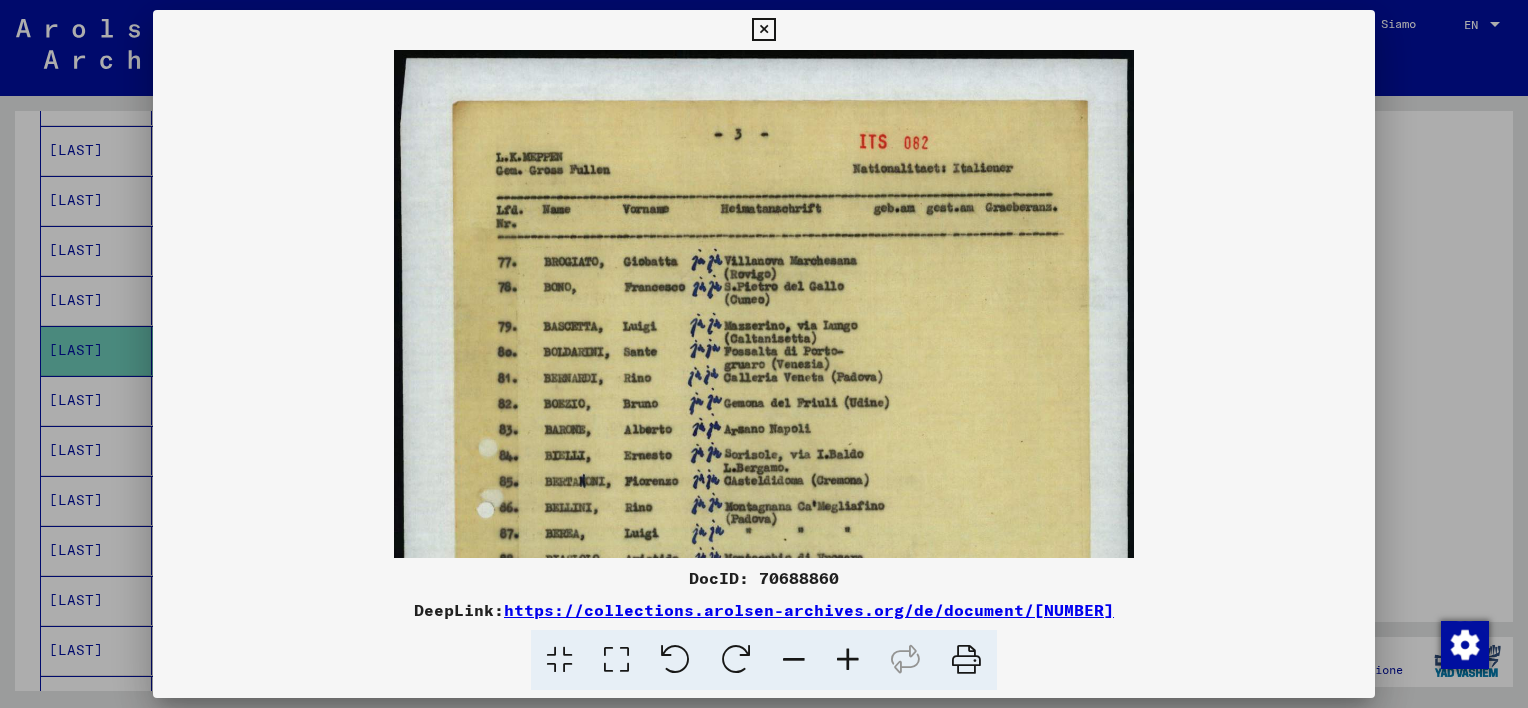 click at bounding box center (848, 660) 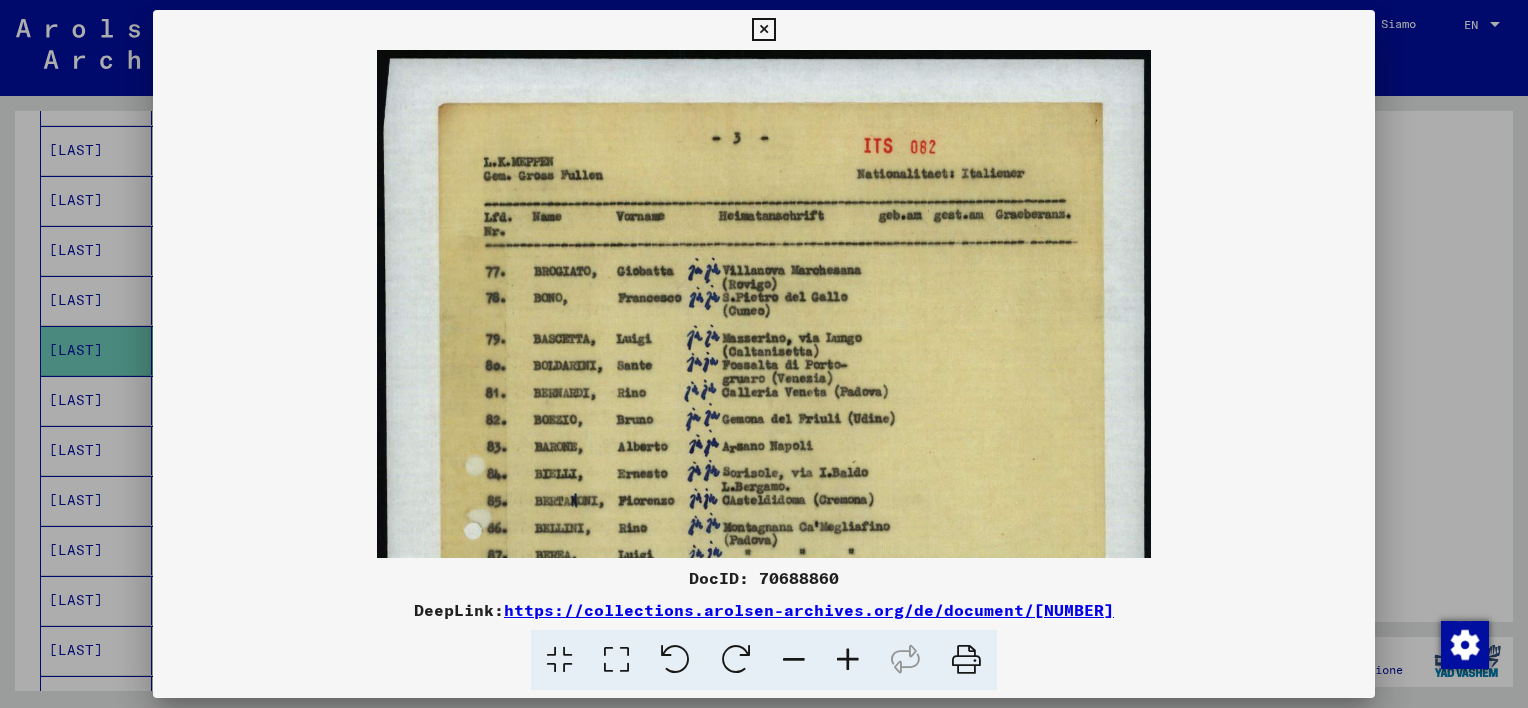 click at bounding box center (848, 660) 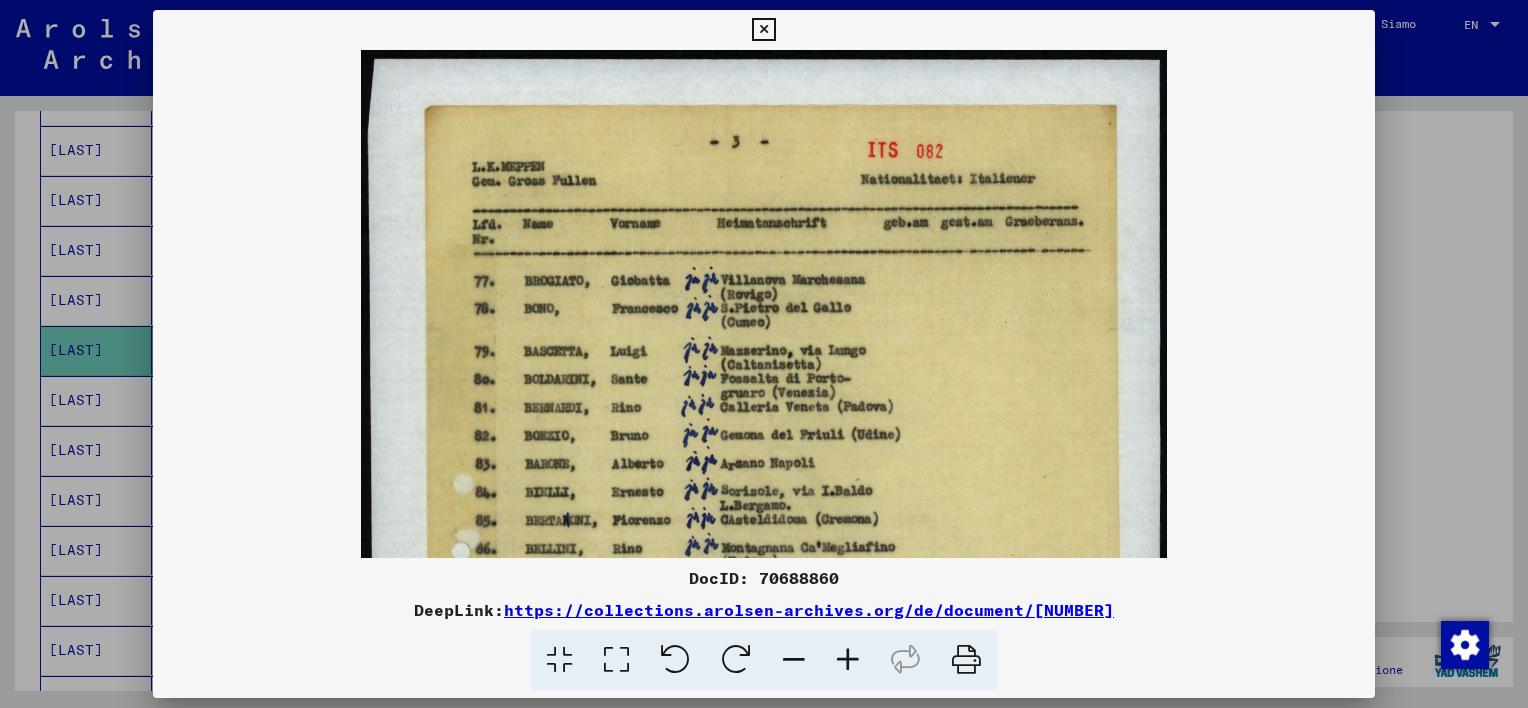 click at bounding box center [848, 660] 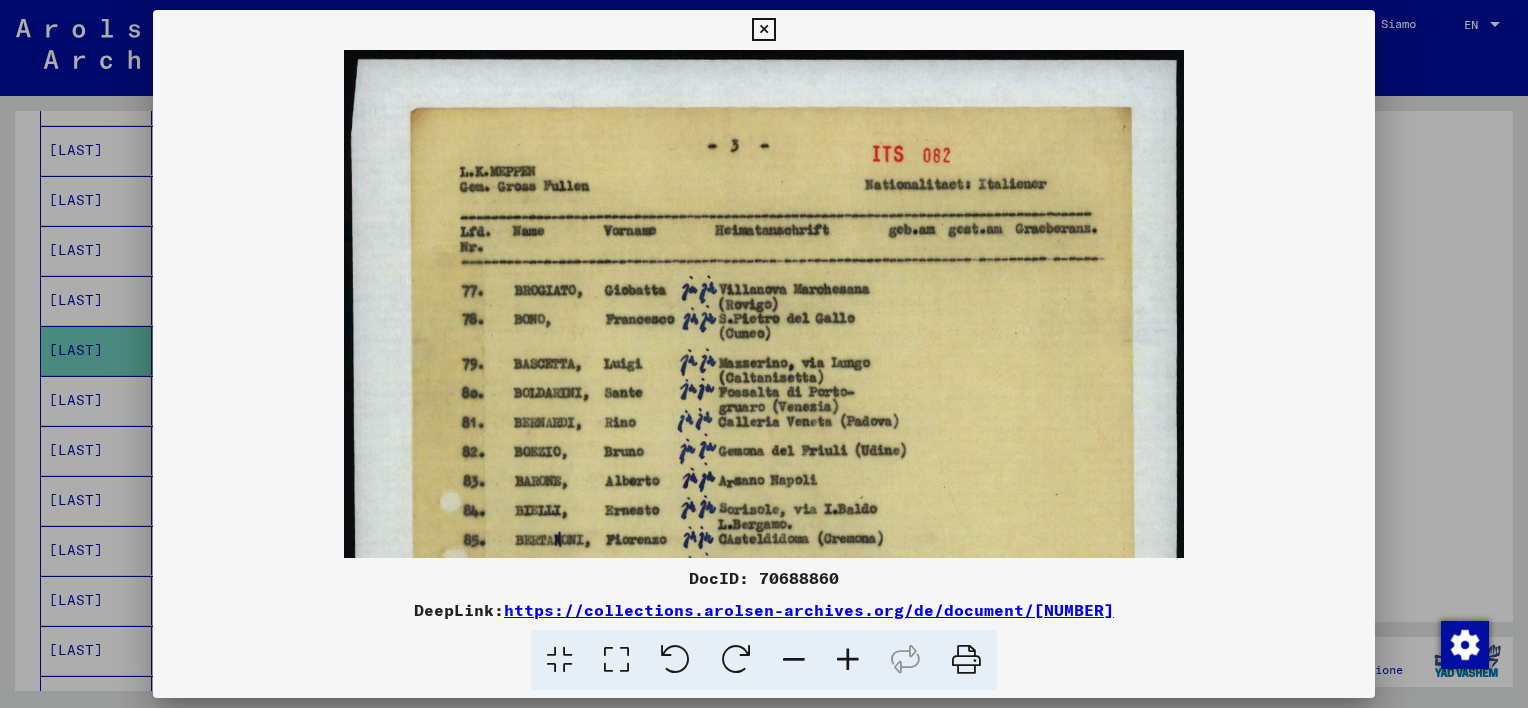 click at bounding box center (848, 660) 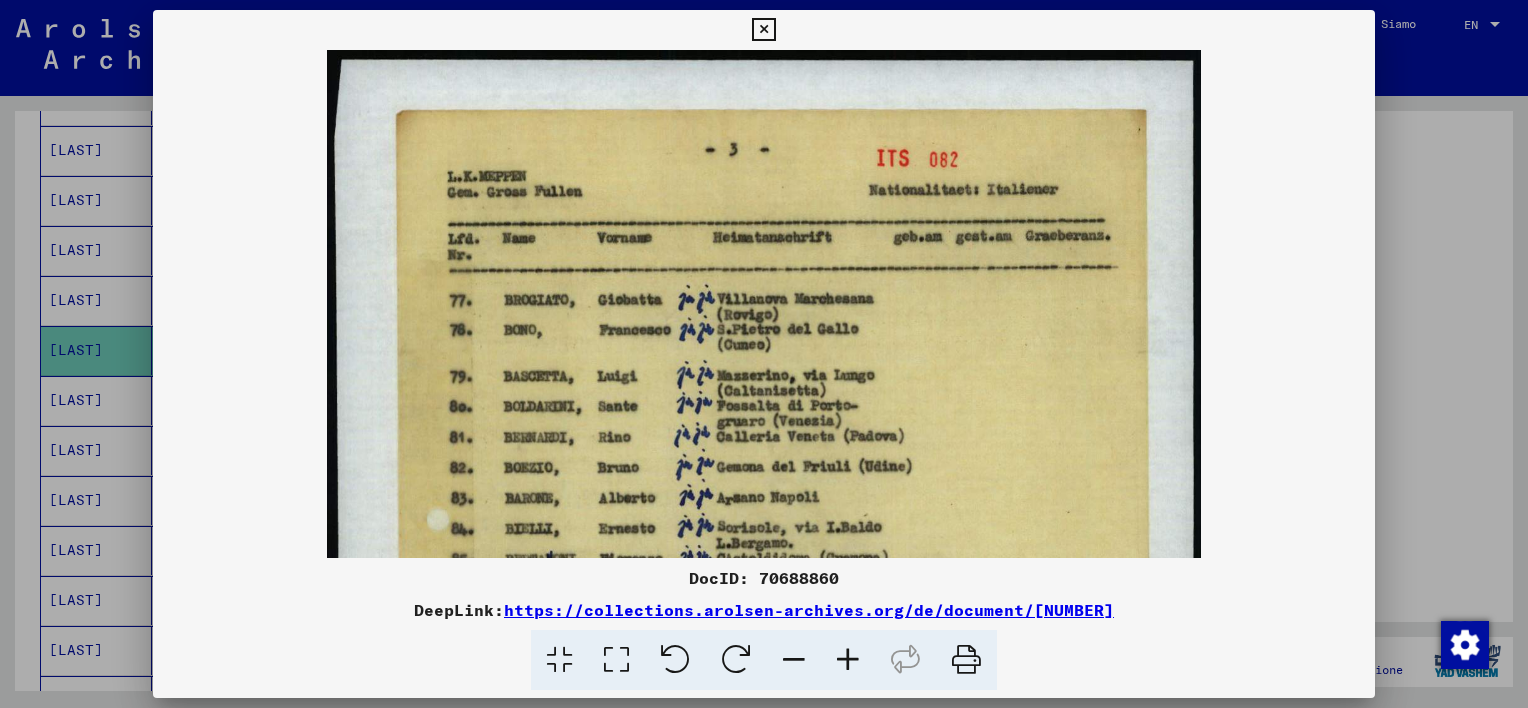 click at bounding box center [848, 660] 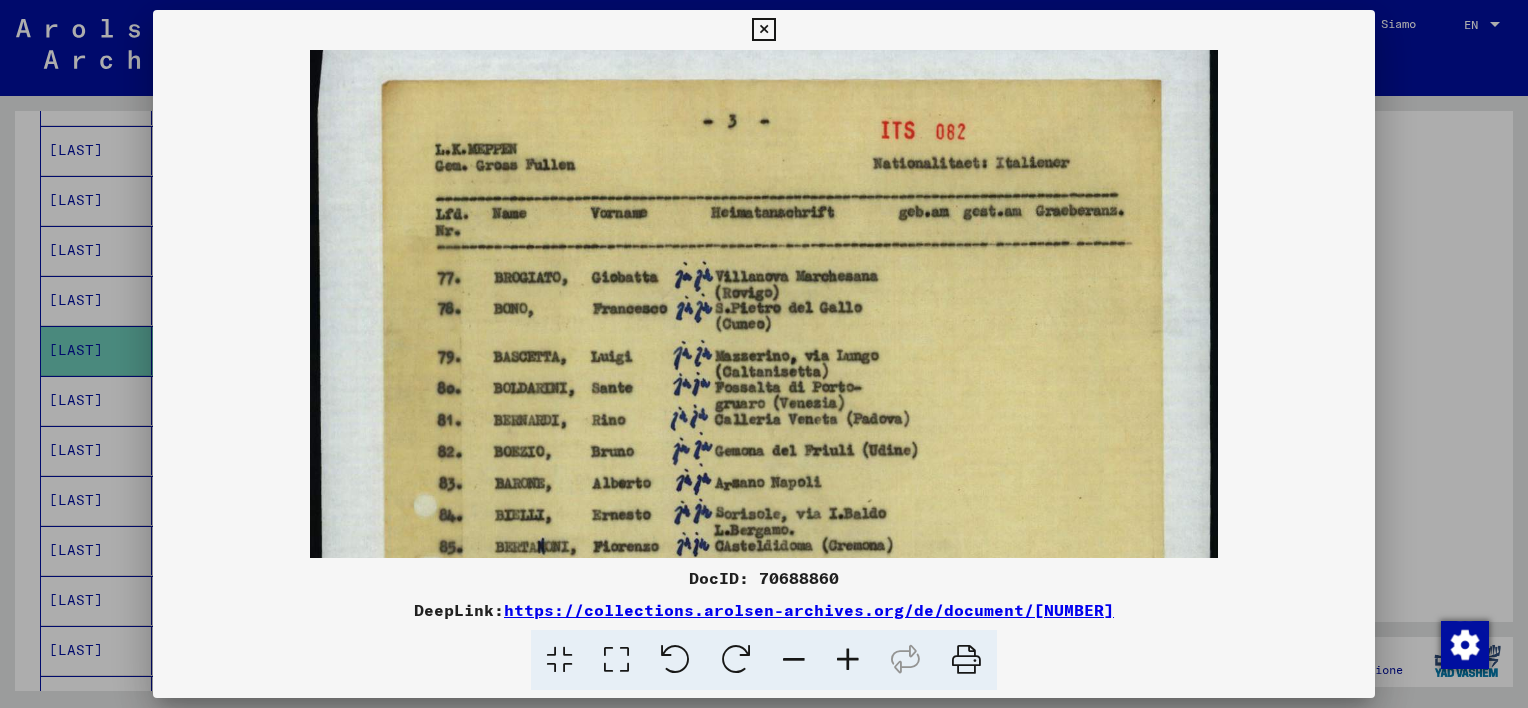 scroll, scrollTop: 33, scrollLeft: 0, axis: vertical 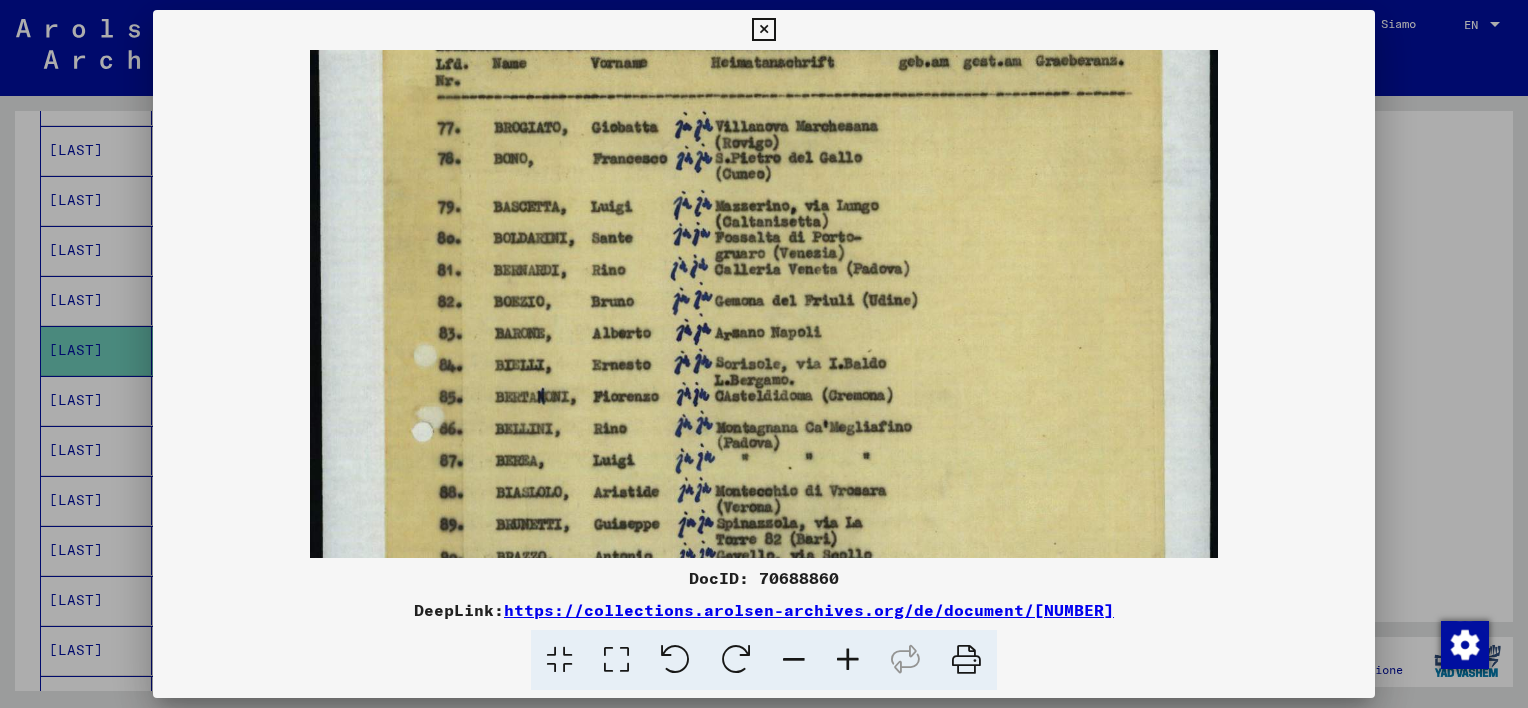 drag, startPoint x: 784, startPoint y: 473, endPoint x: 783, endPoint y: 299, distance: 174.00287 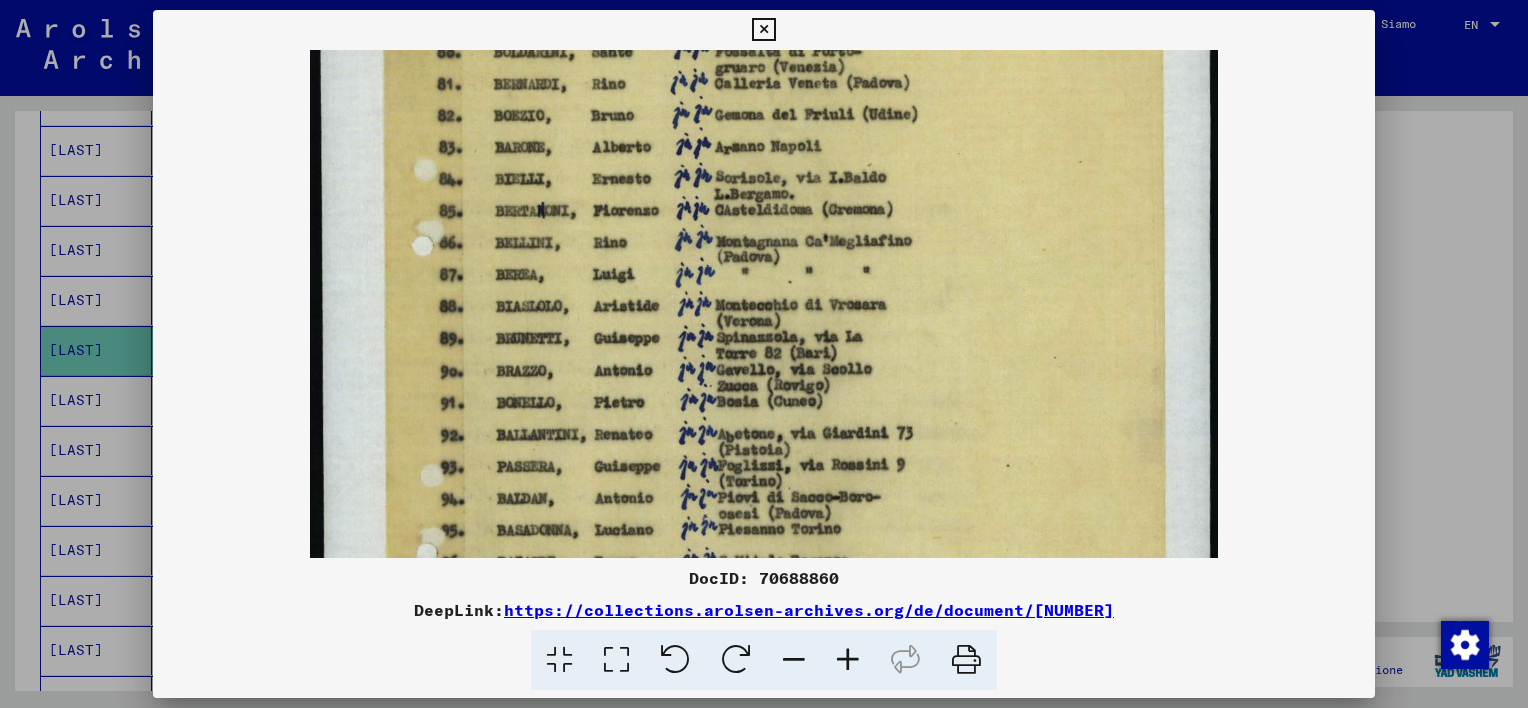 drag, startPoint x: 746, startPoint y: 449, endPoint x: 748, endPoint y: 269, distance: 180.01111 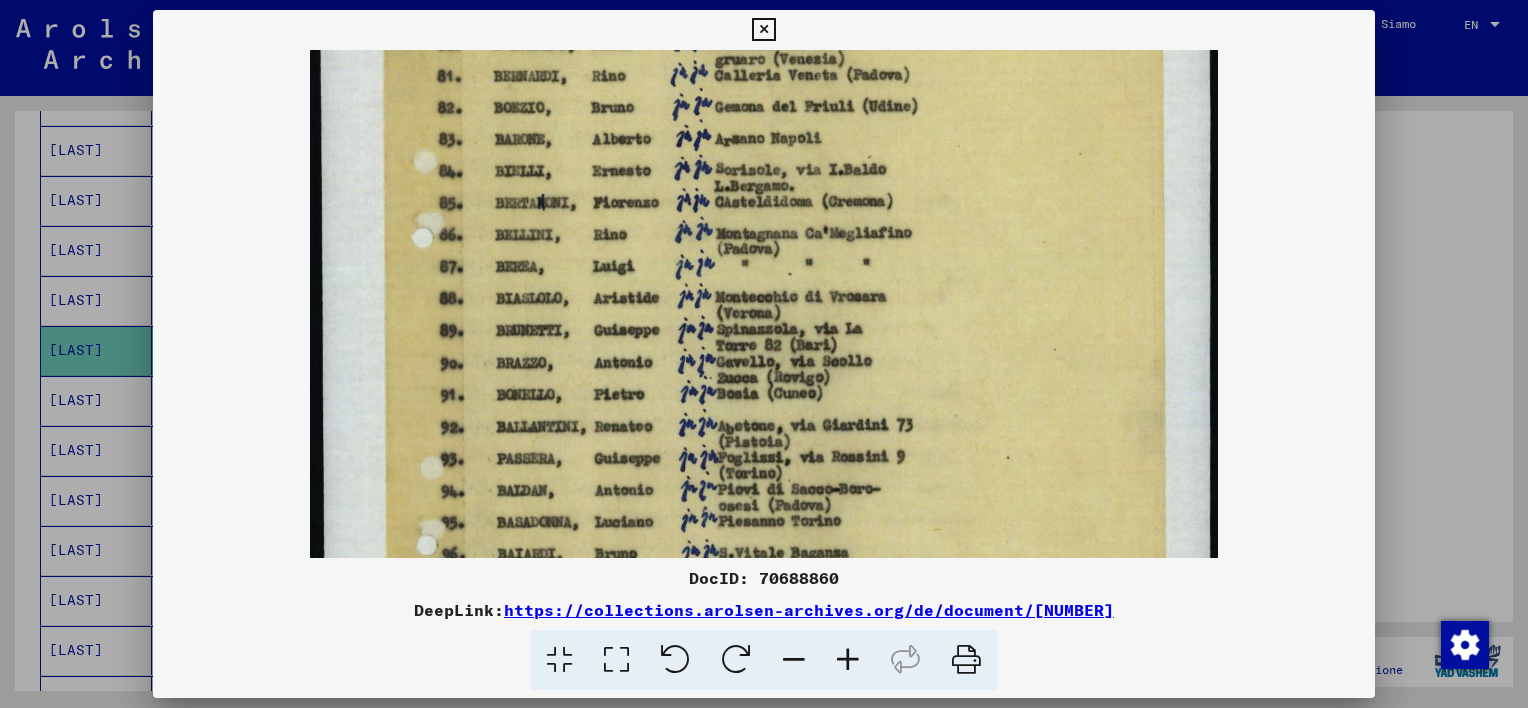 scroll, scrollTop: 379, scrollLeft: 0, axis: vertical 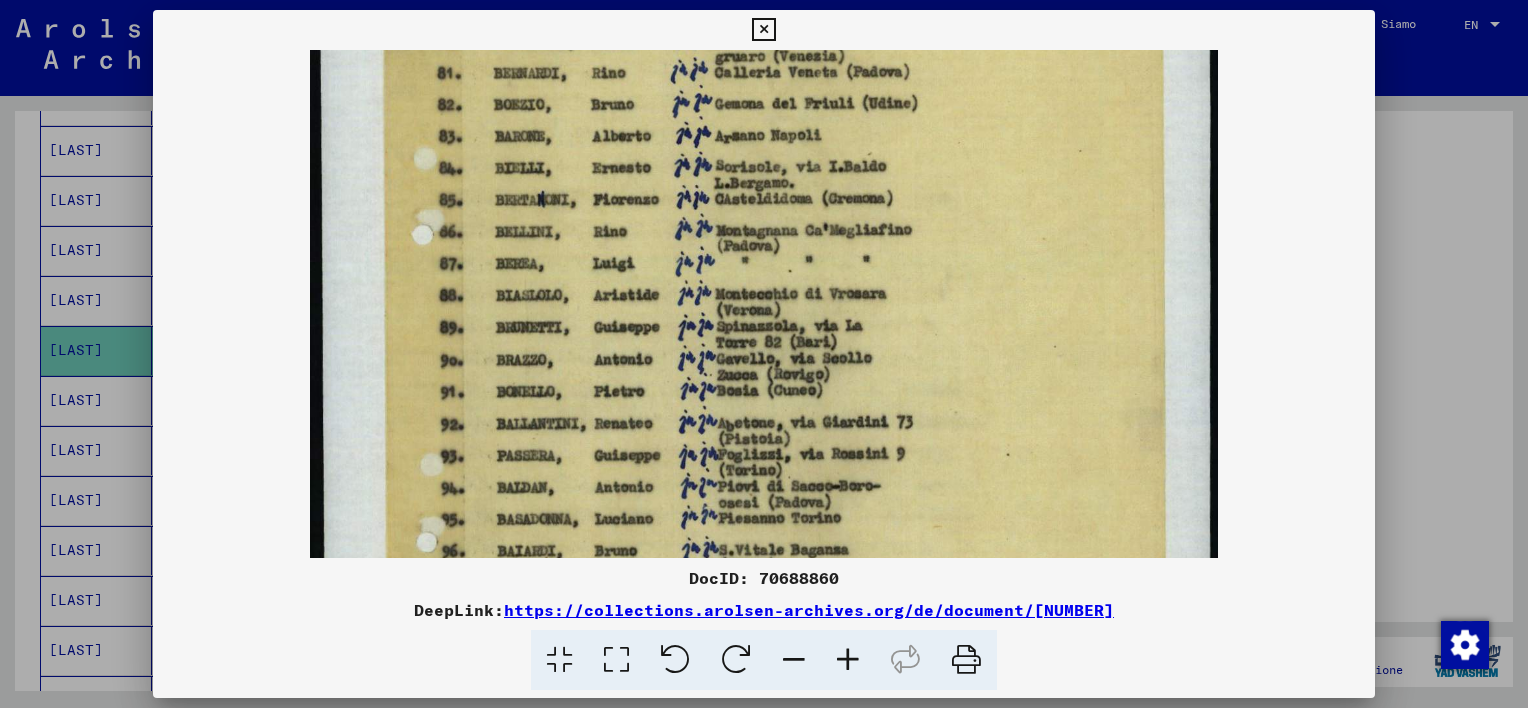 click at bounding box center (763, 350) 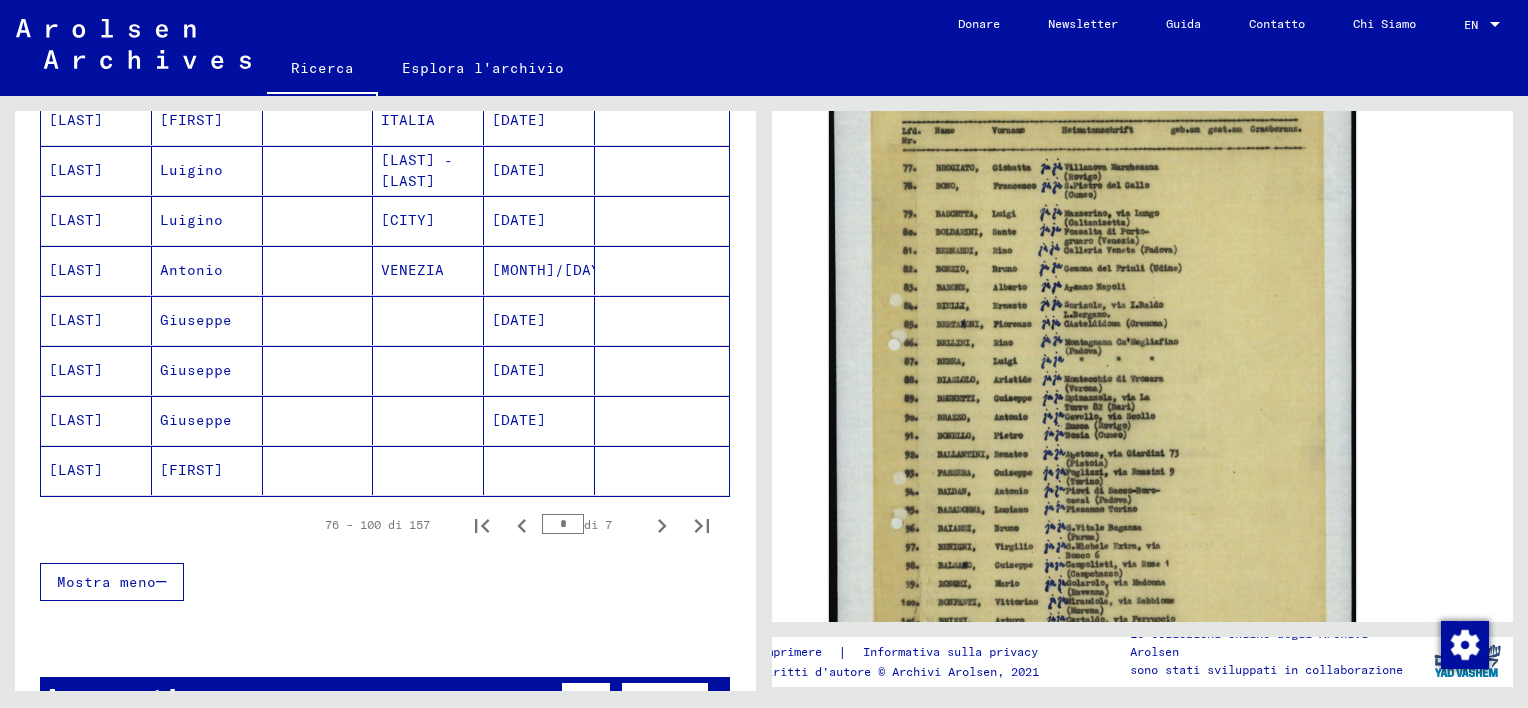 scroll, scrollTop: 1229, scrollLeft: 0, axis: vertical 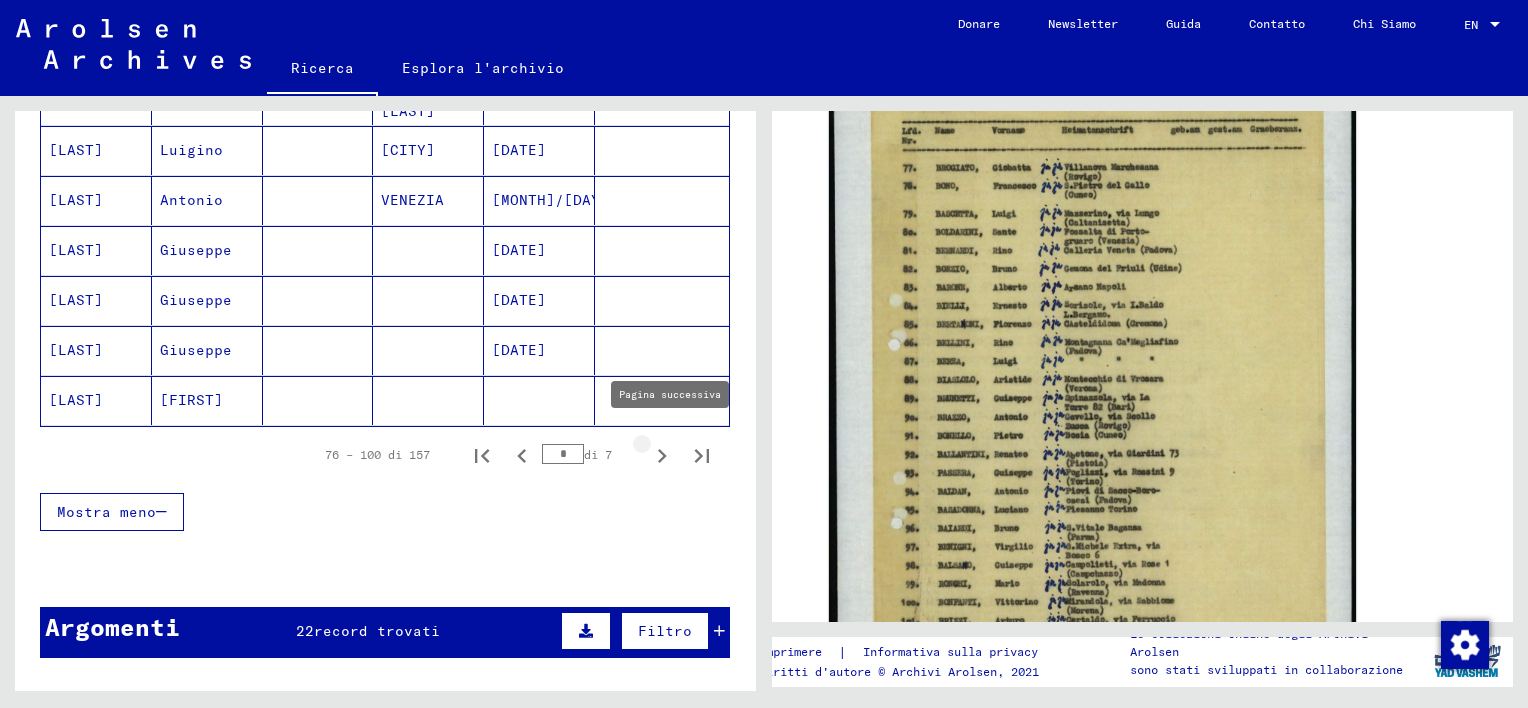 click 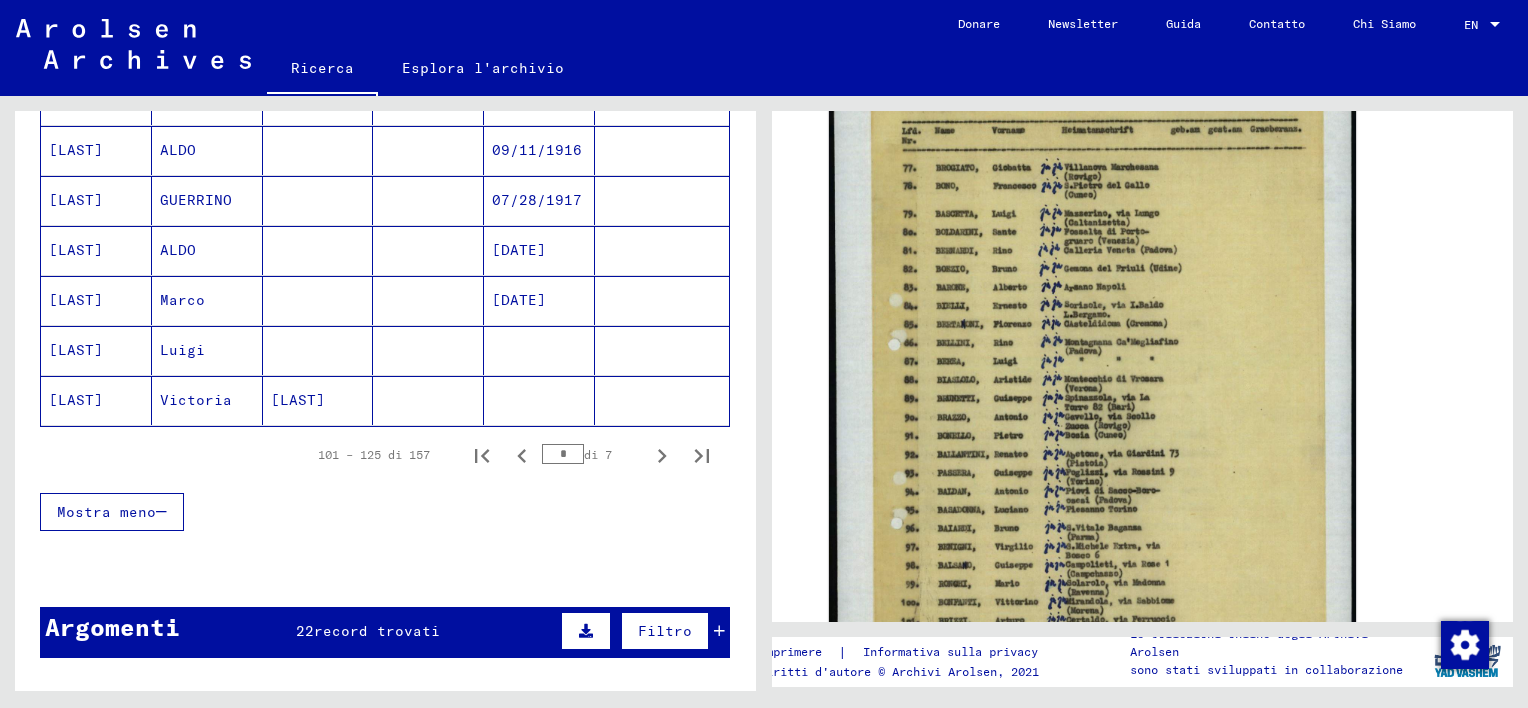 click 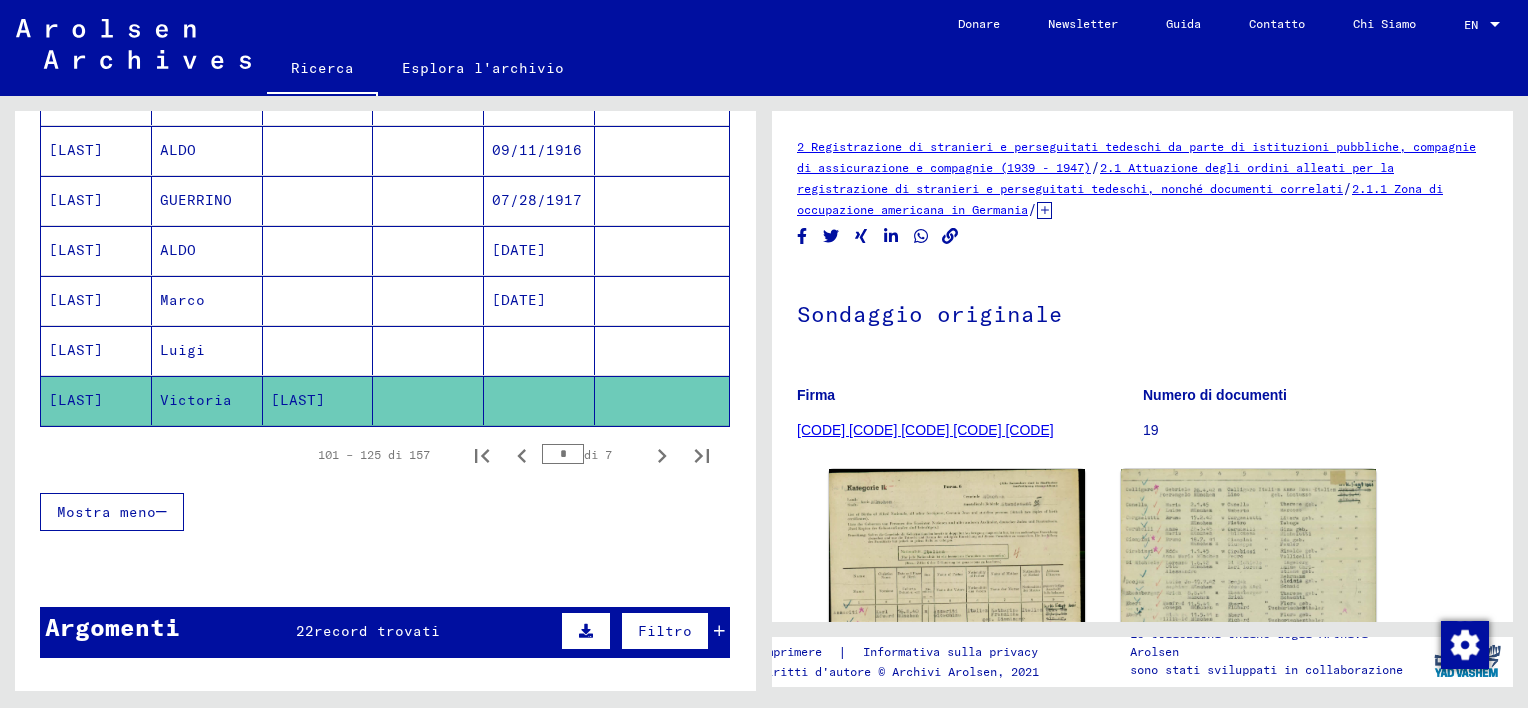 click at bounding box center (428, 400) 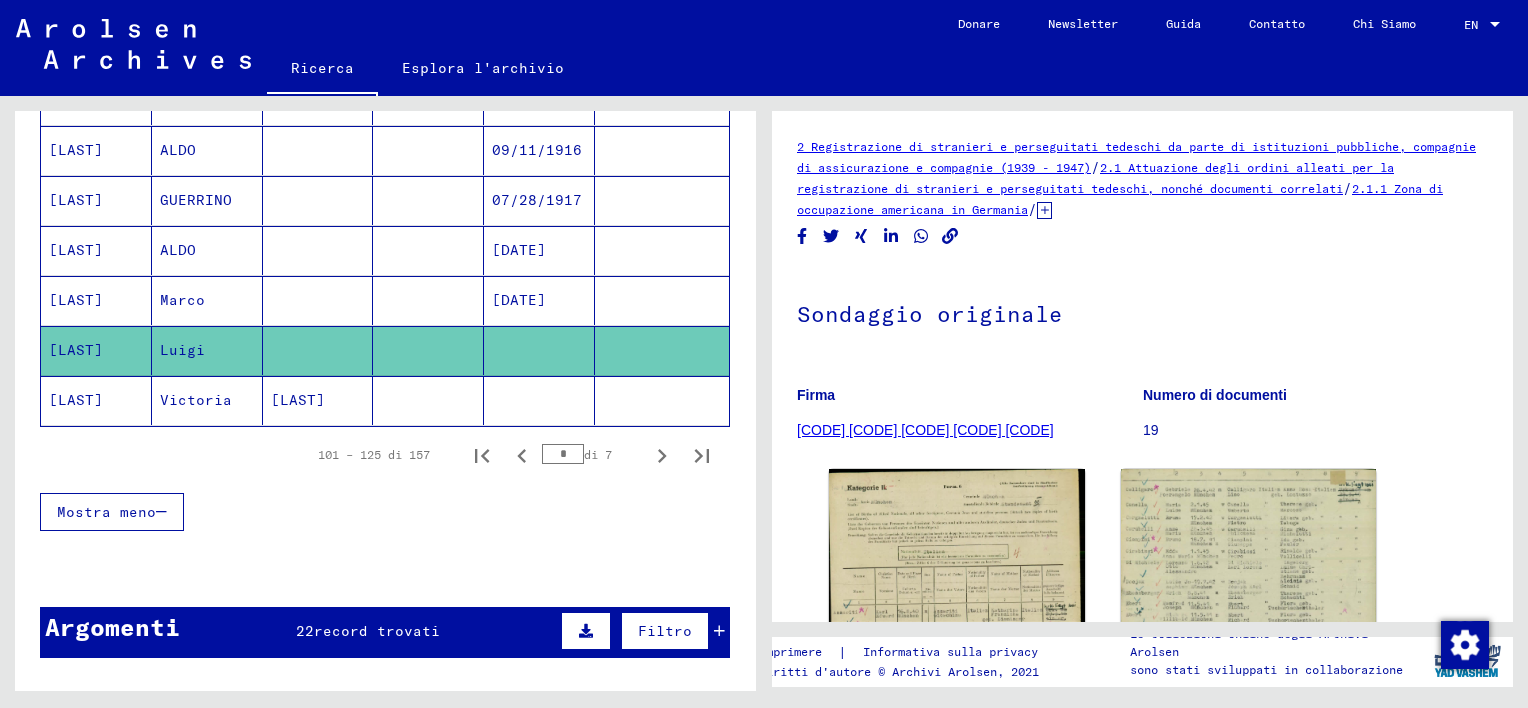 scroll, scrollTop: 300, scrollLeft: 0, axis: vertical 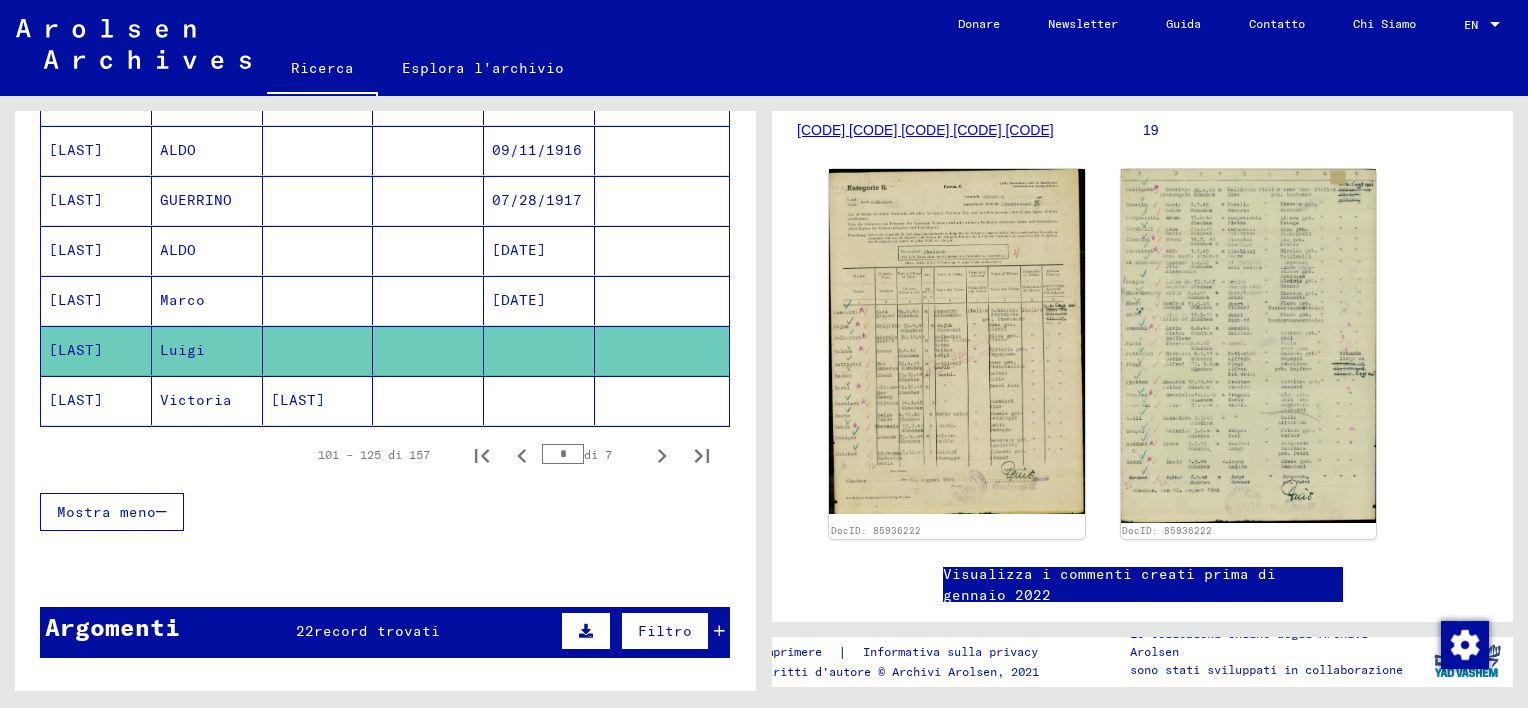 click at bounding box center (428, 350) 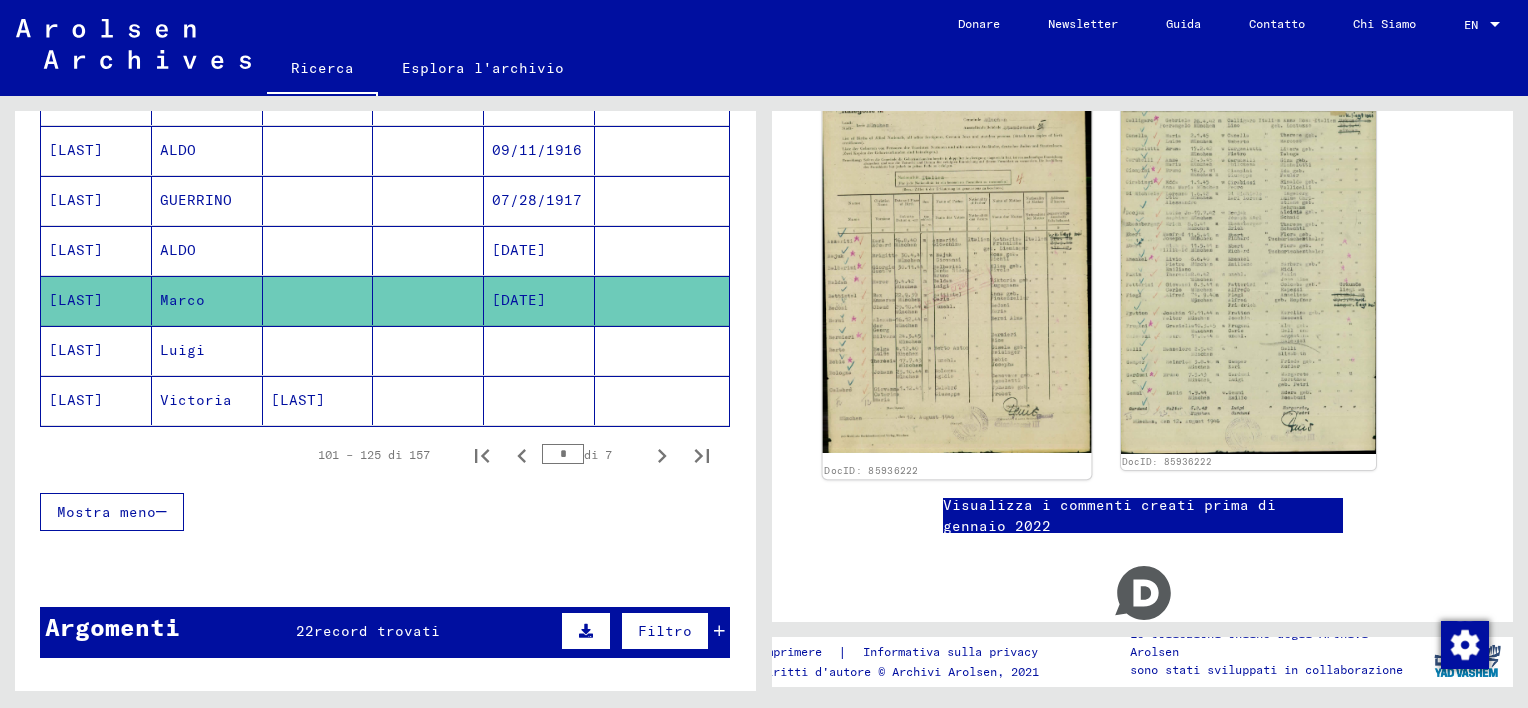 scroll, scrollTop: 400, scrollLeft: 0, axis: vertical 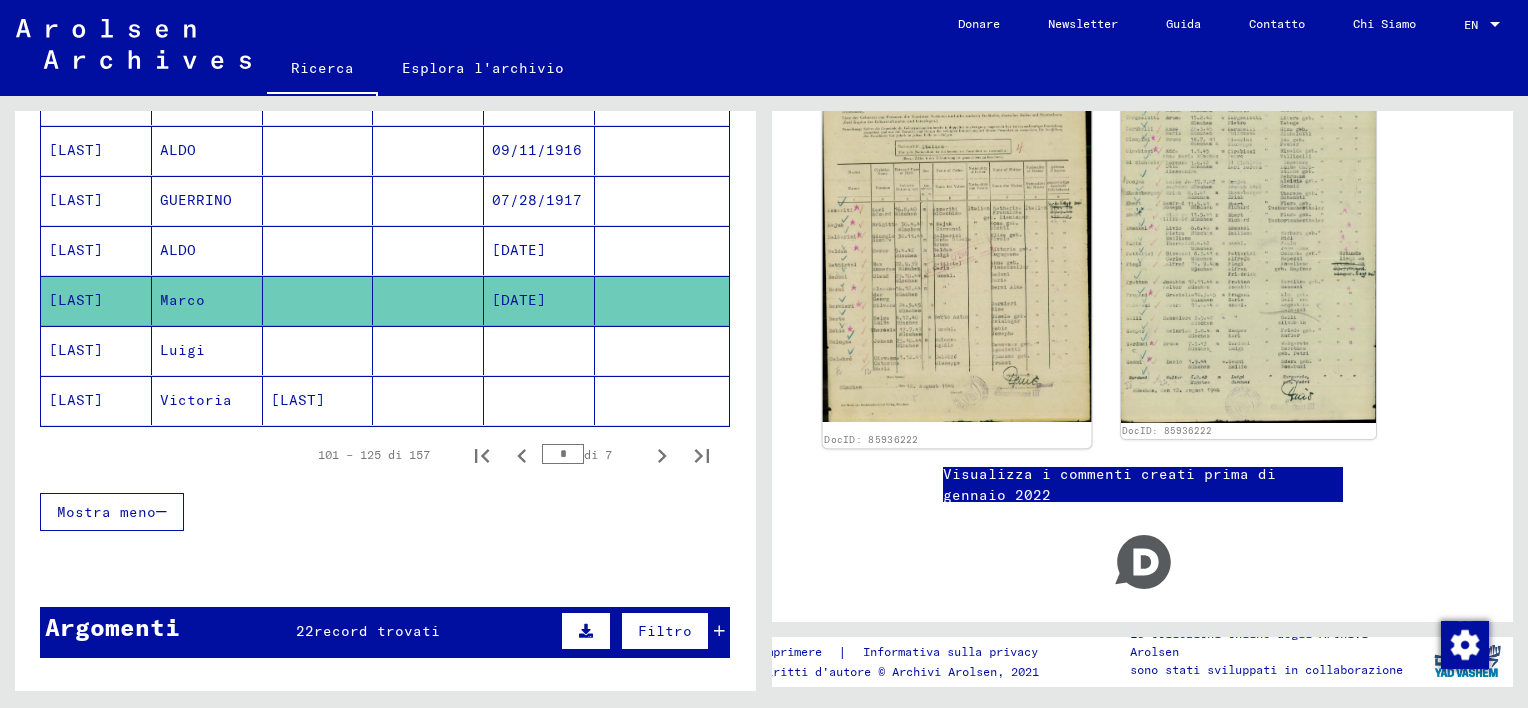 click 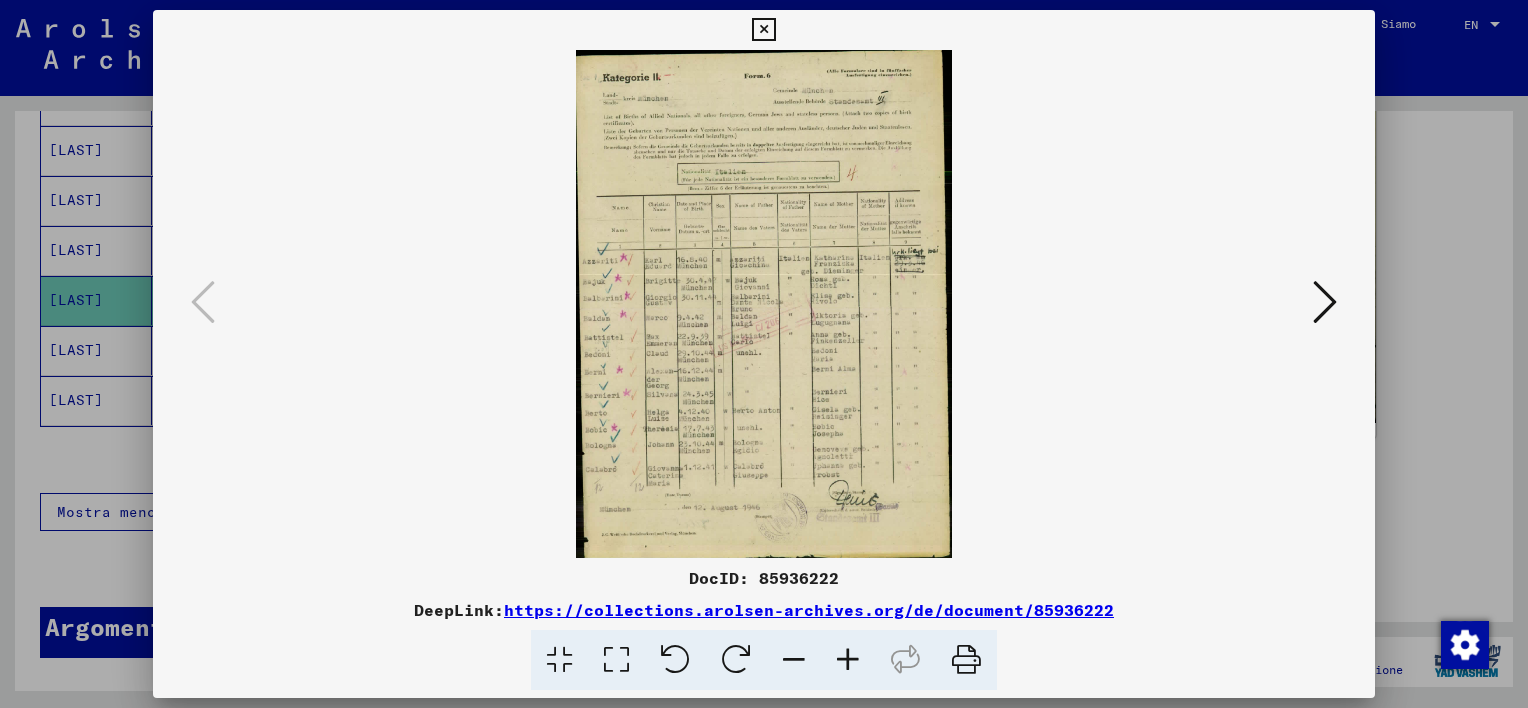 click at bounding box center (848, 660) 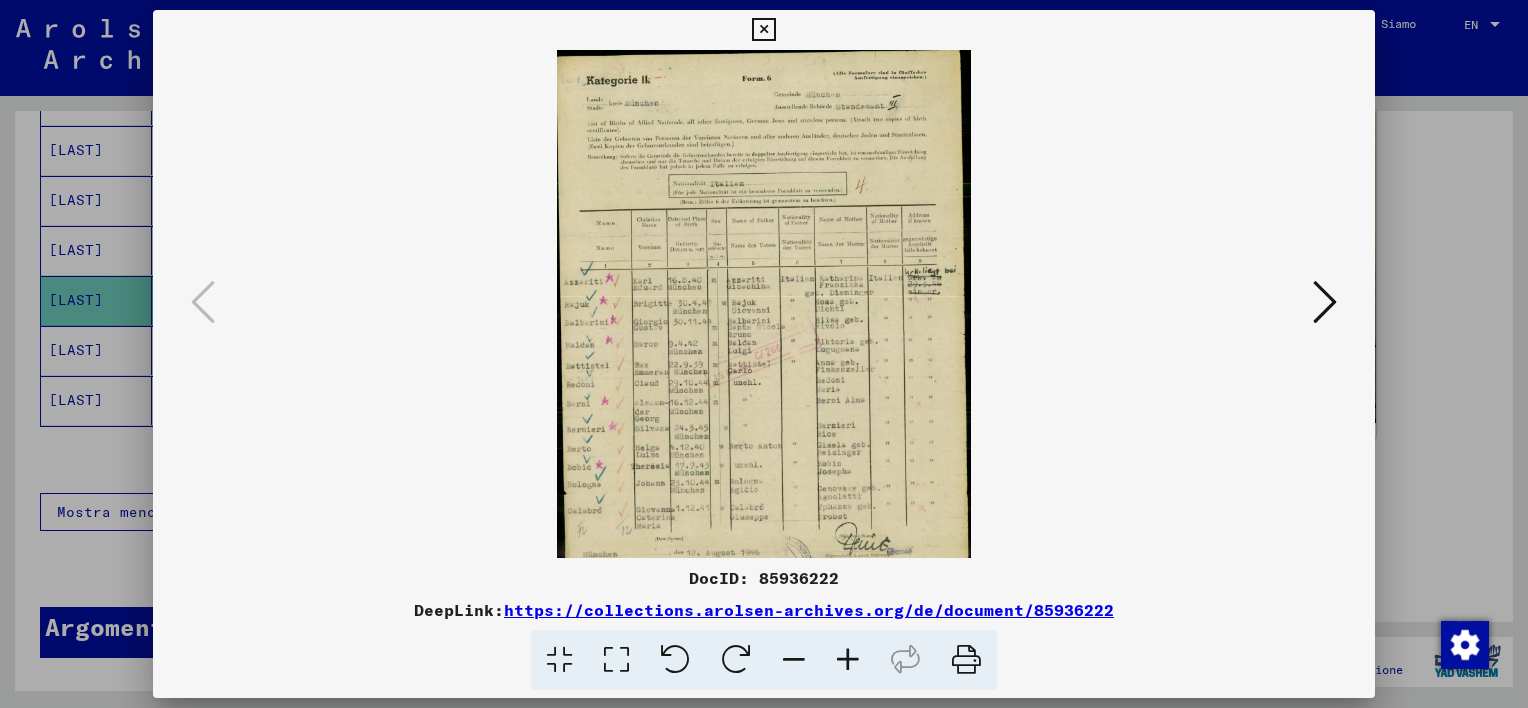click at bounding box center [848, 660] 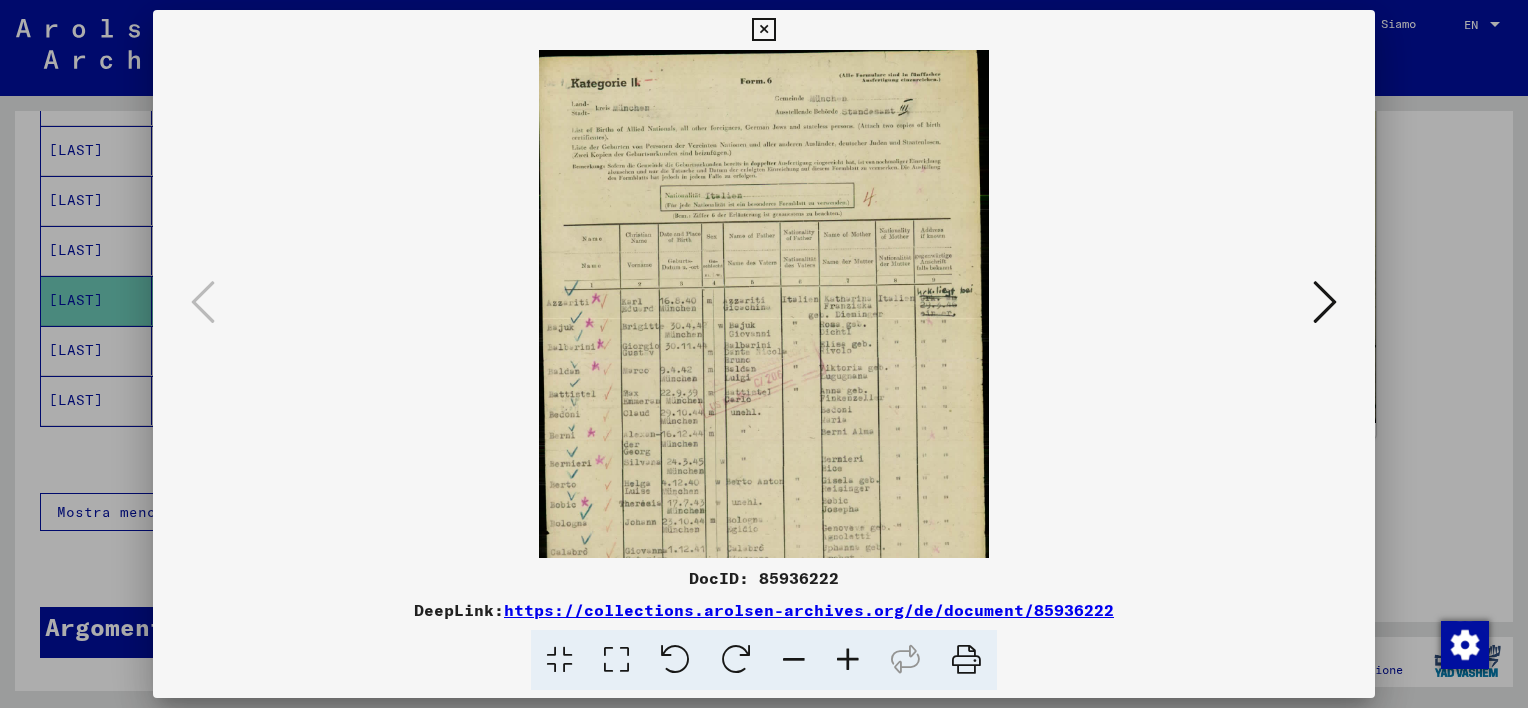 click at bounding box center [848, 660] 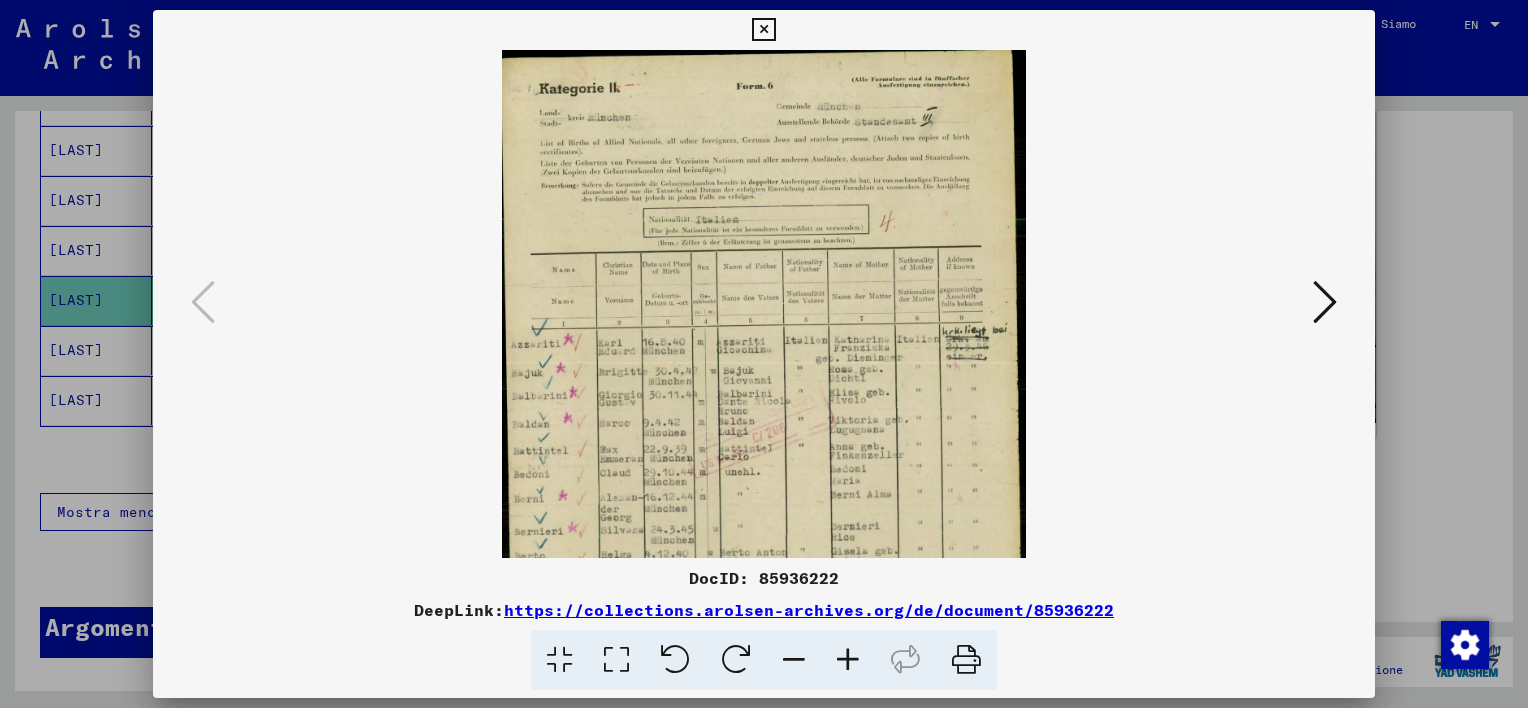 click at bounding box center [848, 660] 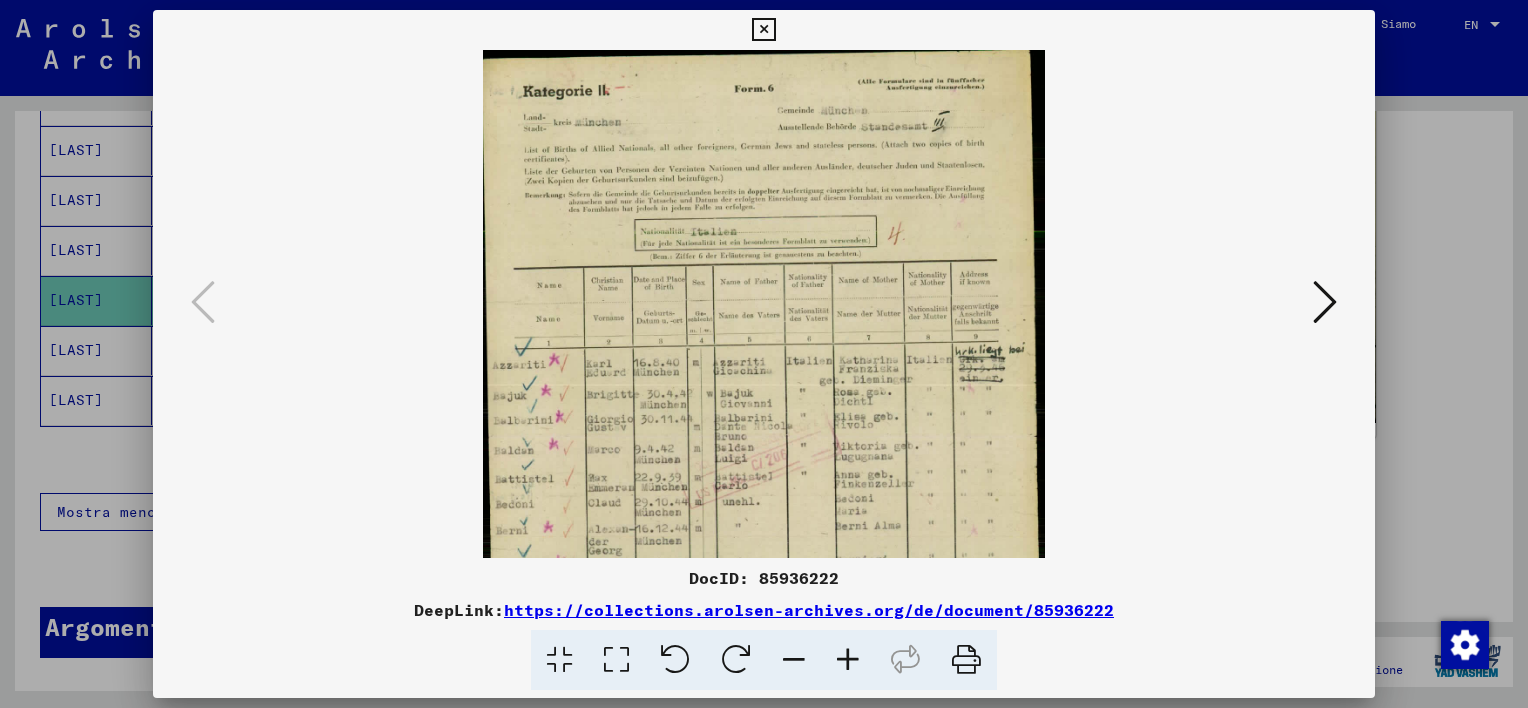 click at bounding box center (848, 660) 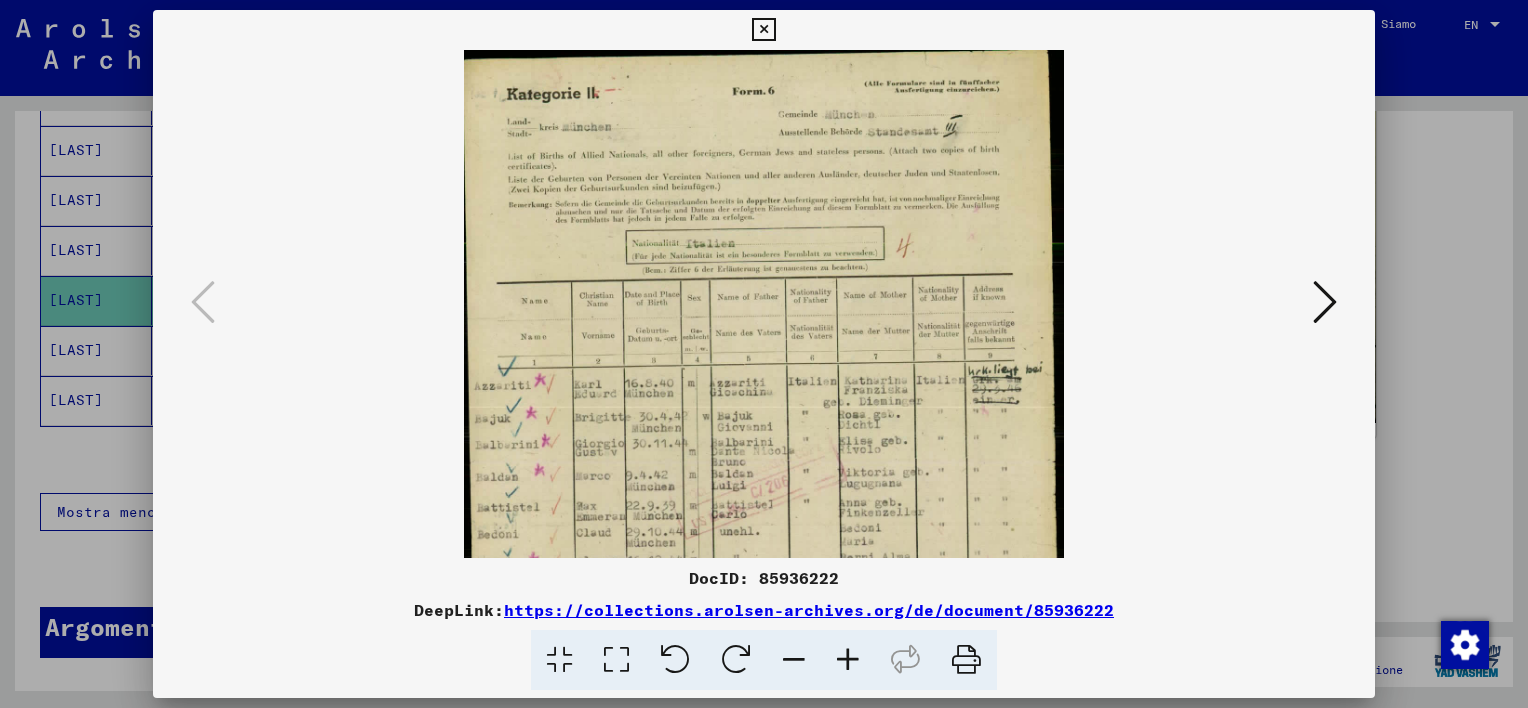 click at bounding box center [848, 660] 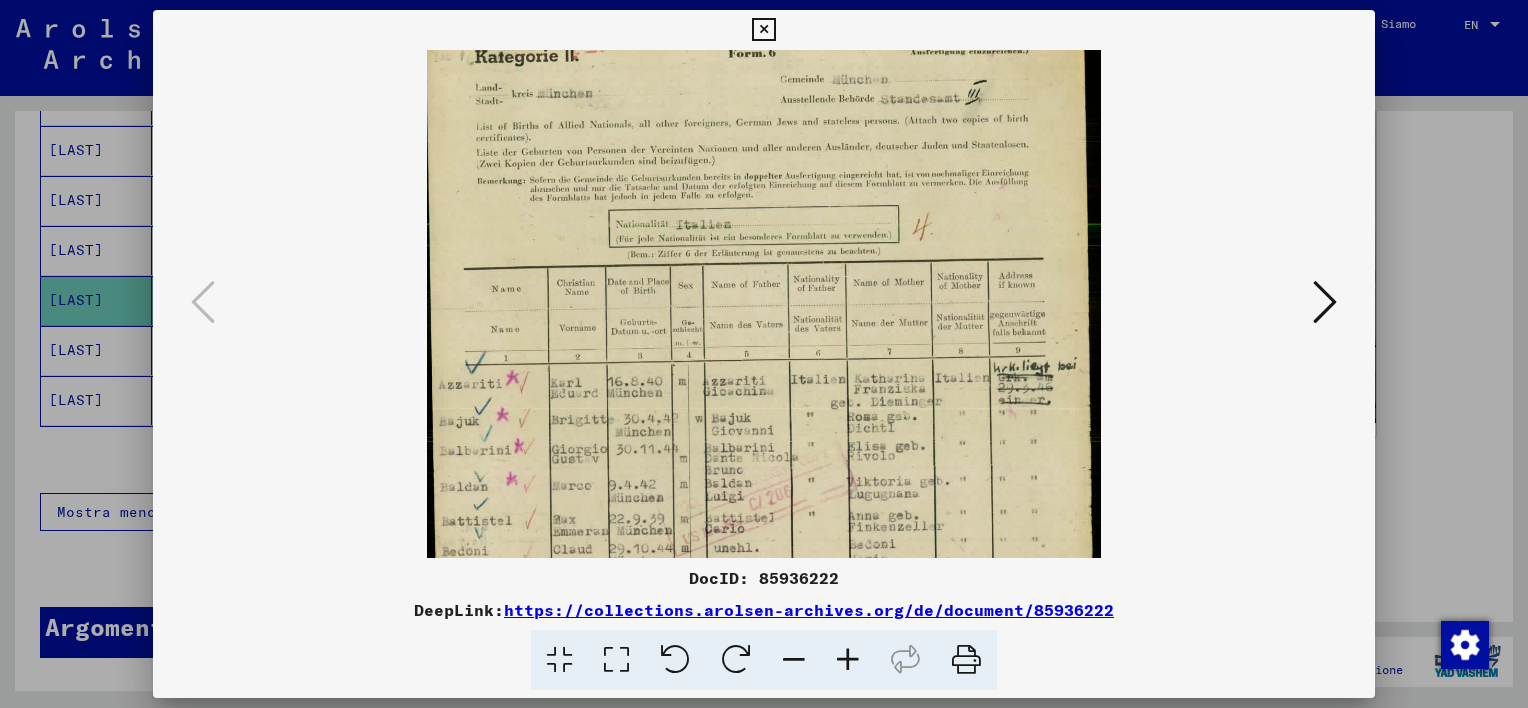 scroll, scrollTop: 69, scrollLeft: 0, axis: vertical 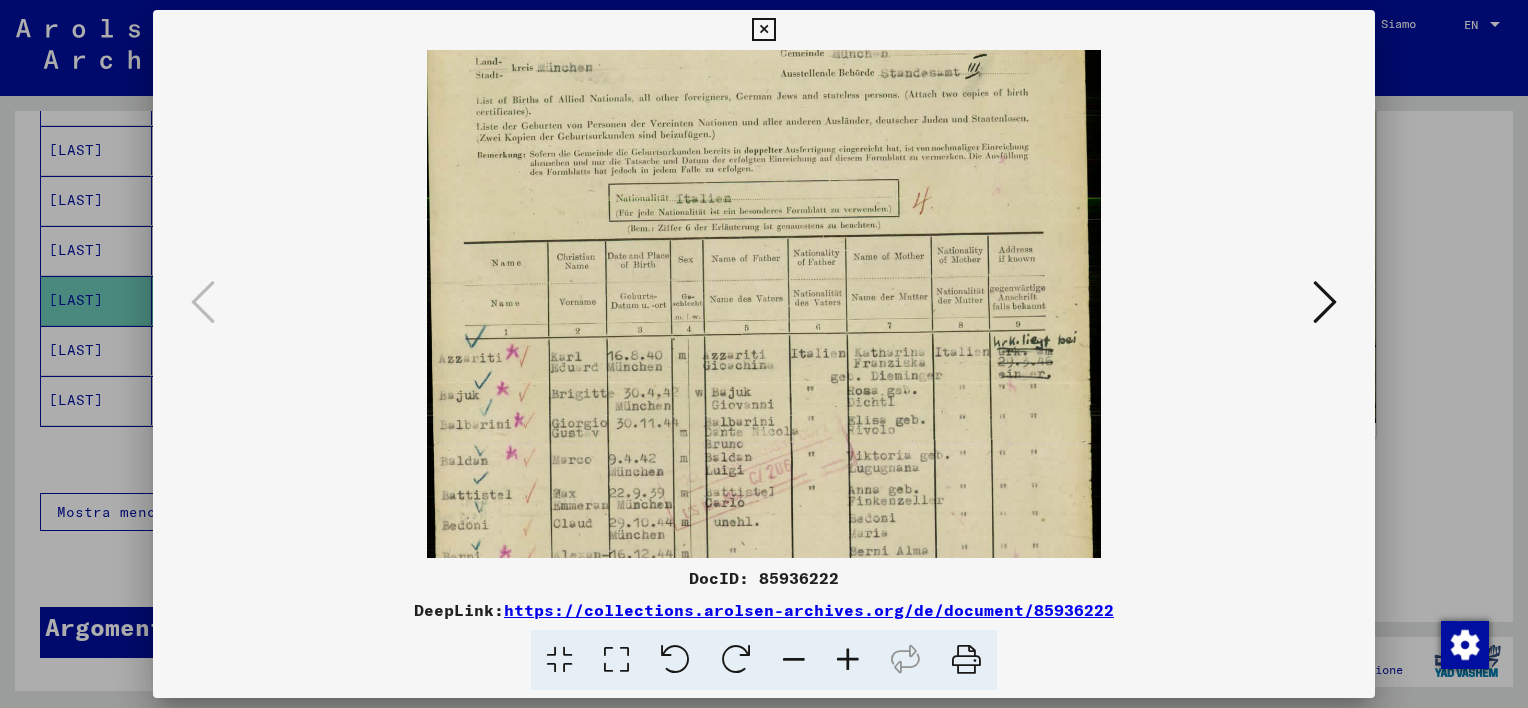 drag, startPoint x: 761, startPoint y: 500, endPoint x: 755, endPoint y: 432, distance: 68.26419 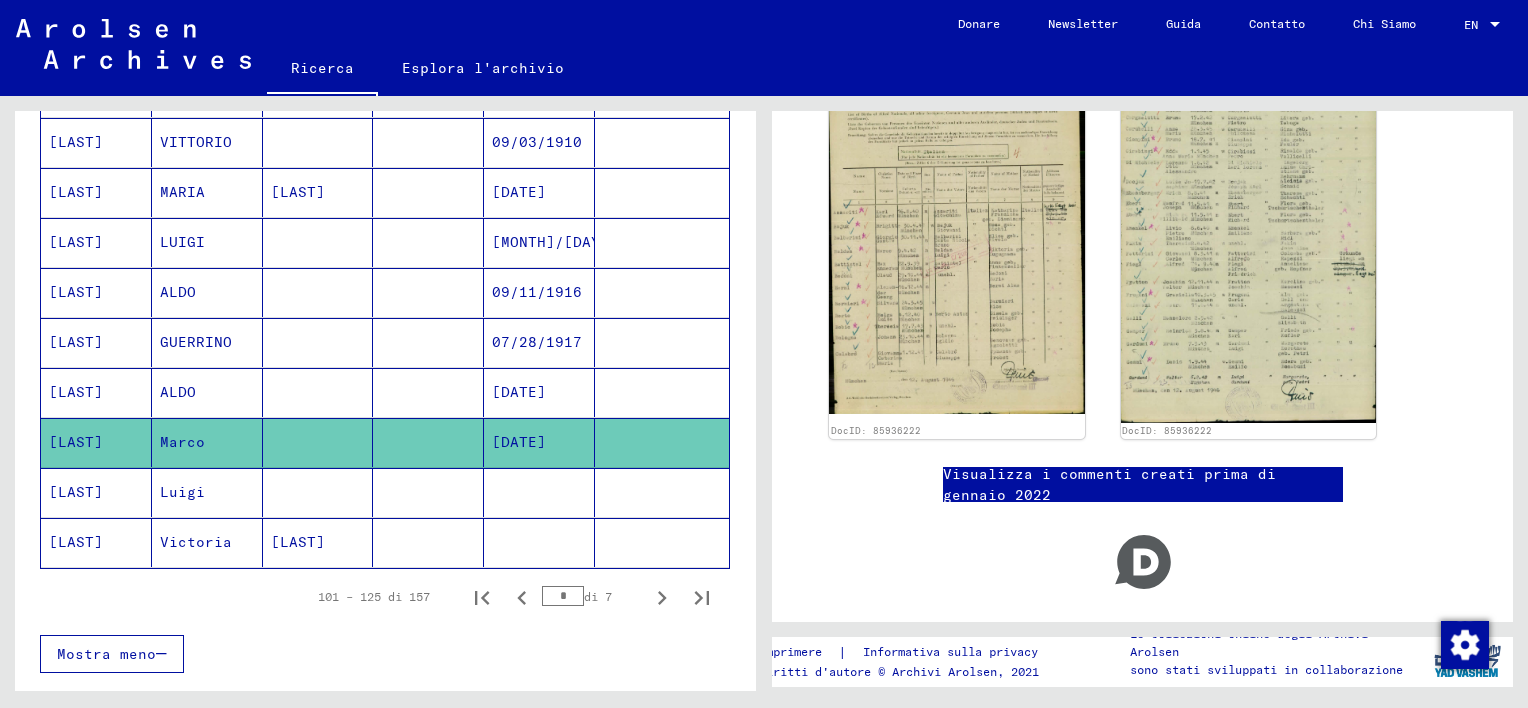scroll, scrollTop: 1029, scrollLeft: 0, axis: vertical 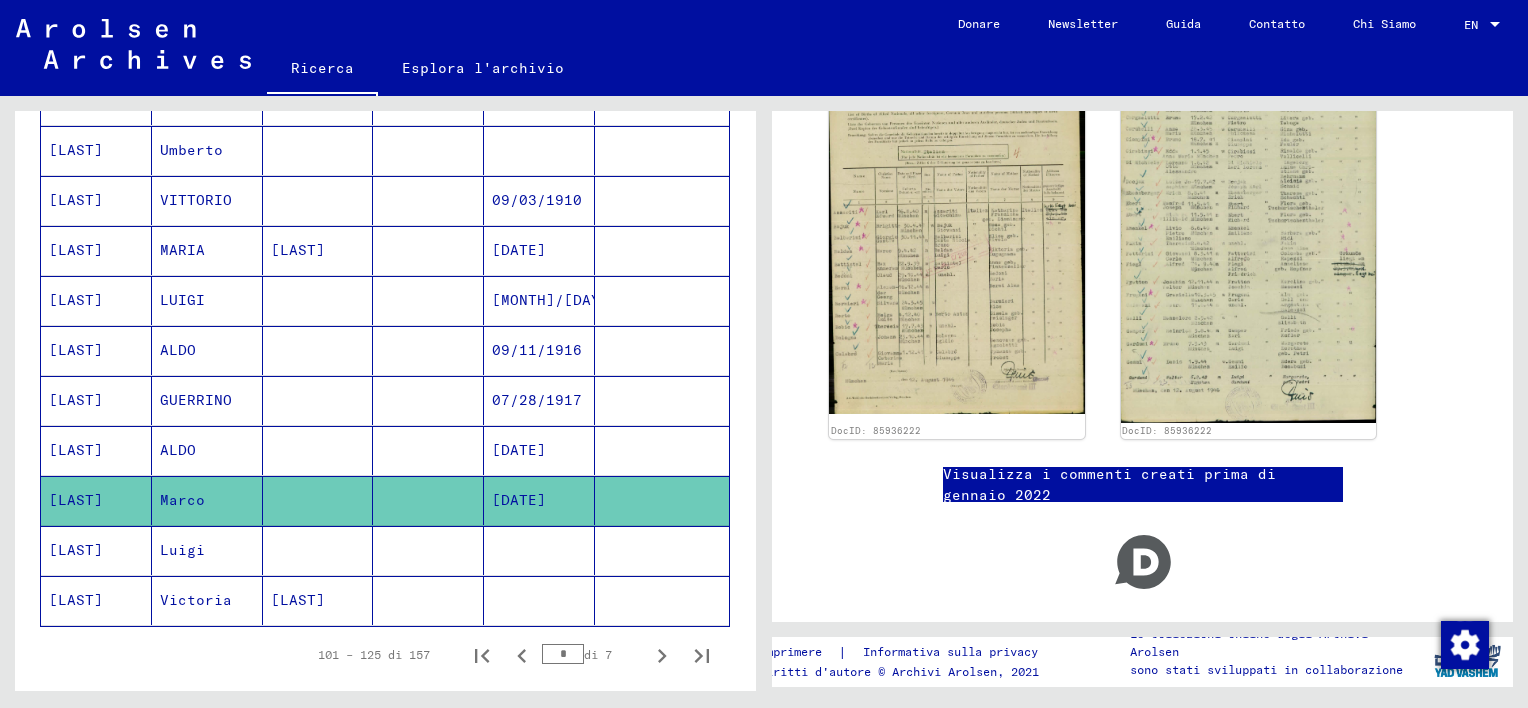 click at bounding box center (318, 500) 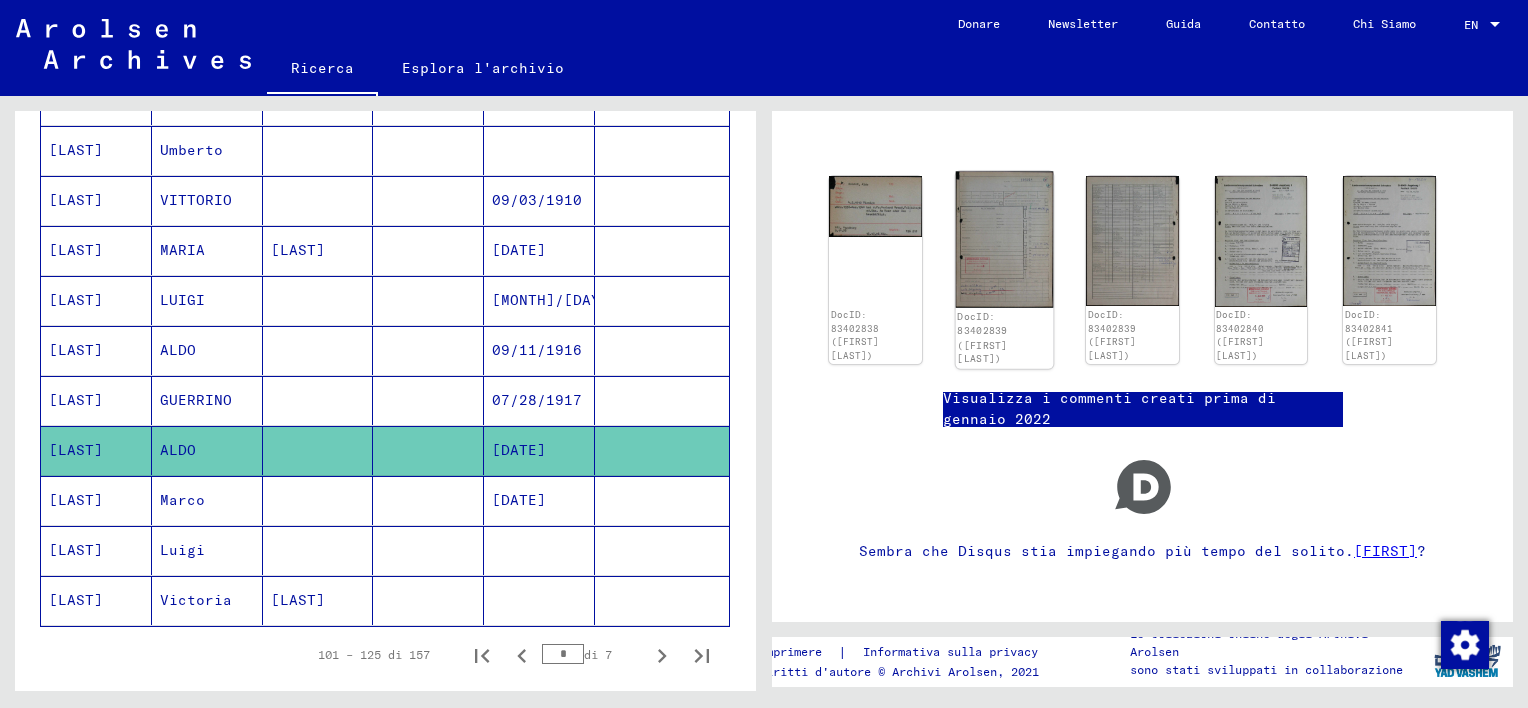 scroll, scrollTop: 177, scrollLeft: 0, axis: vertical 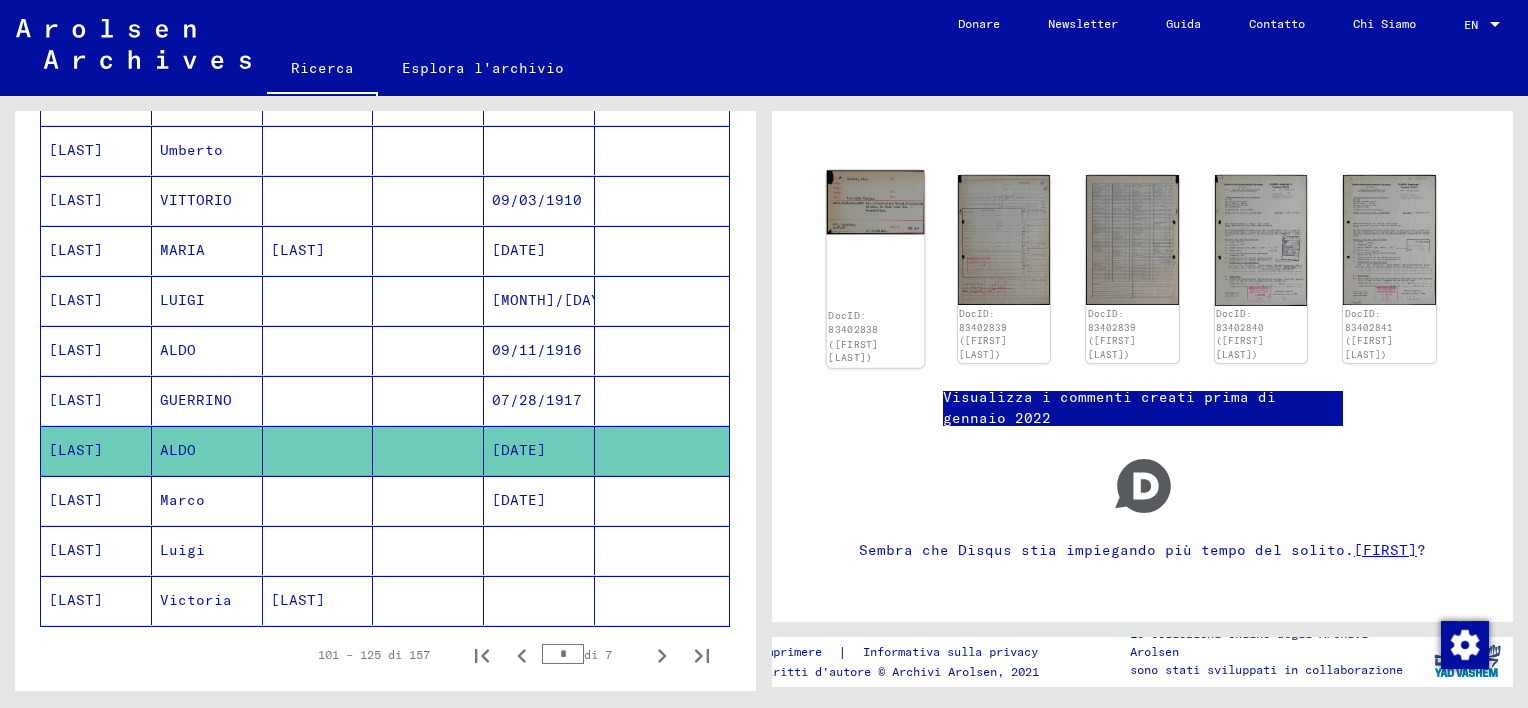 click 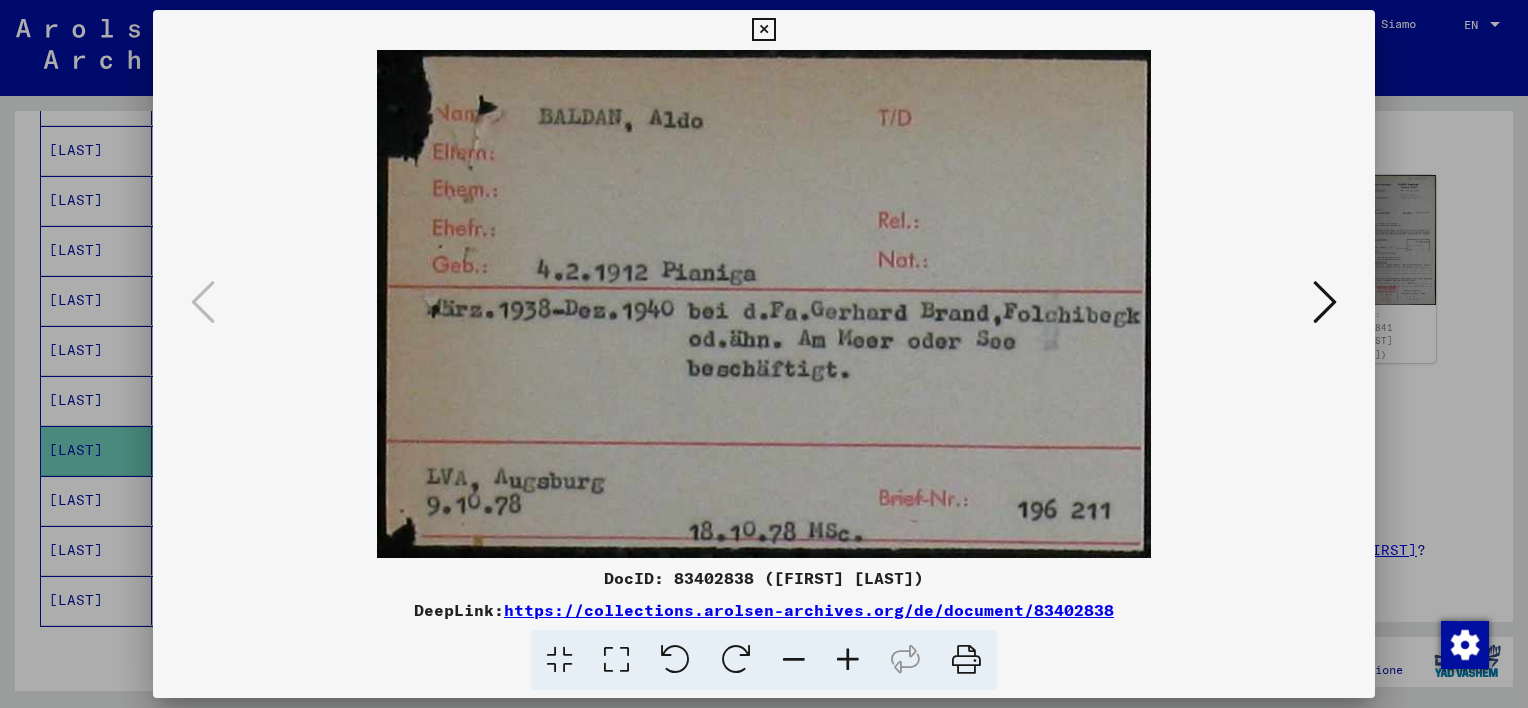 click at bounding box center [763, 30] 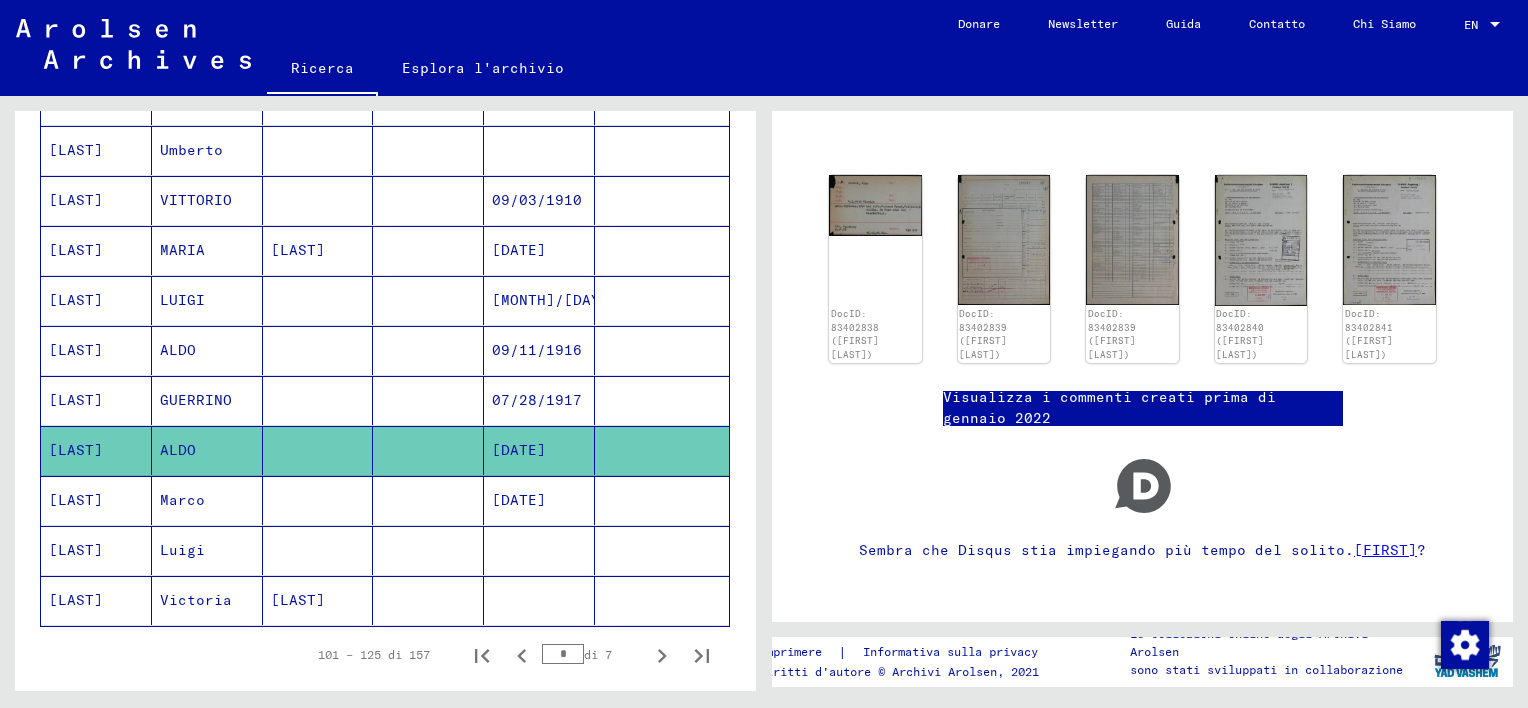 click at bounding box center [318, 450] 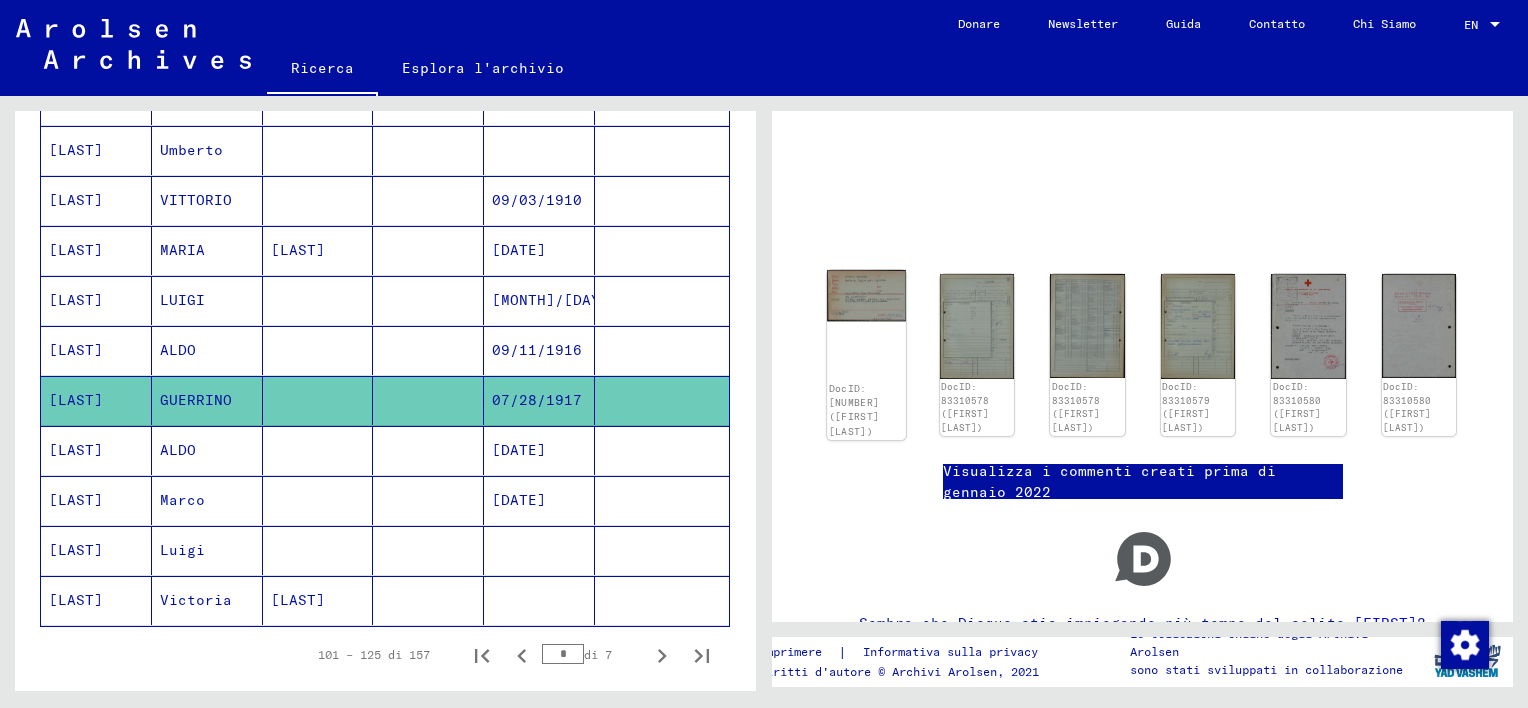 scroll, scrollTop: 179, scrollLeft: 0, axis: vertical 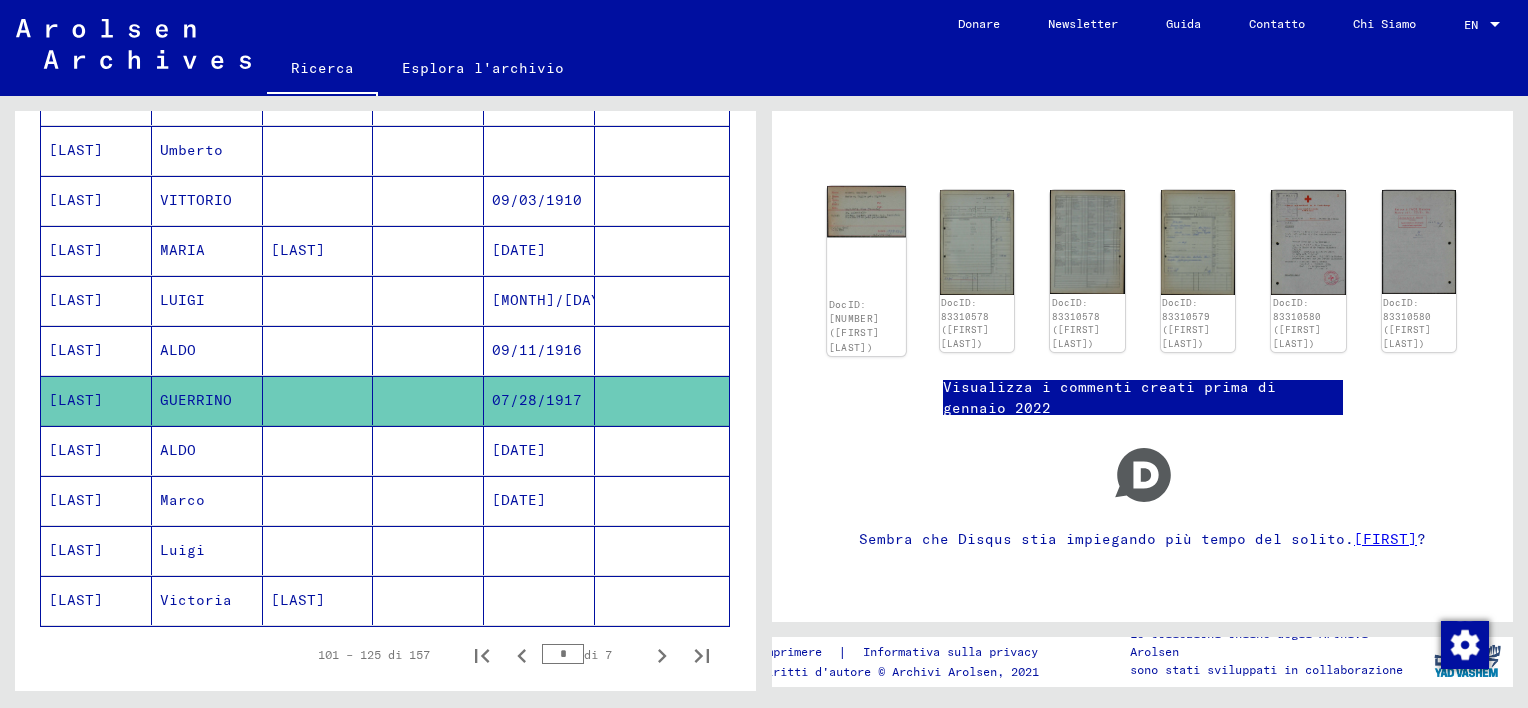 click 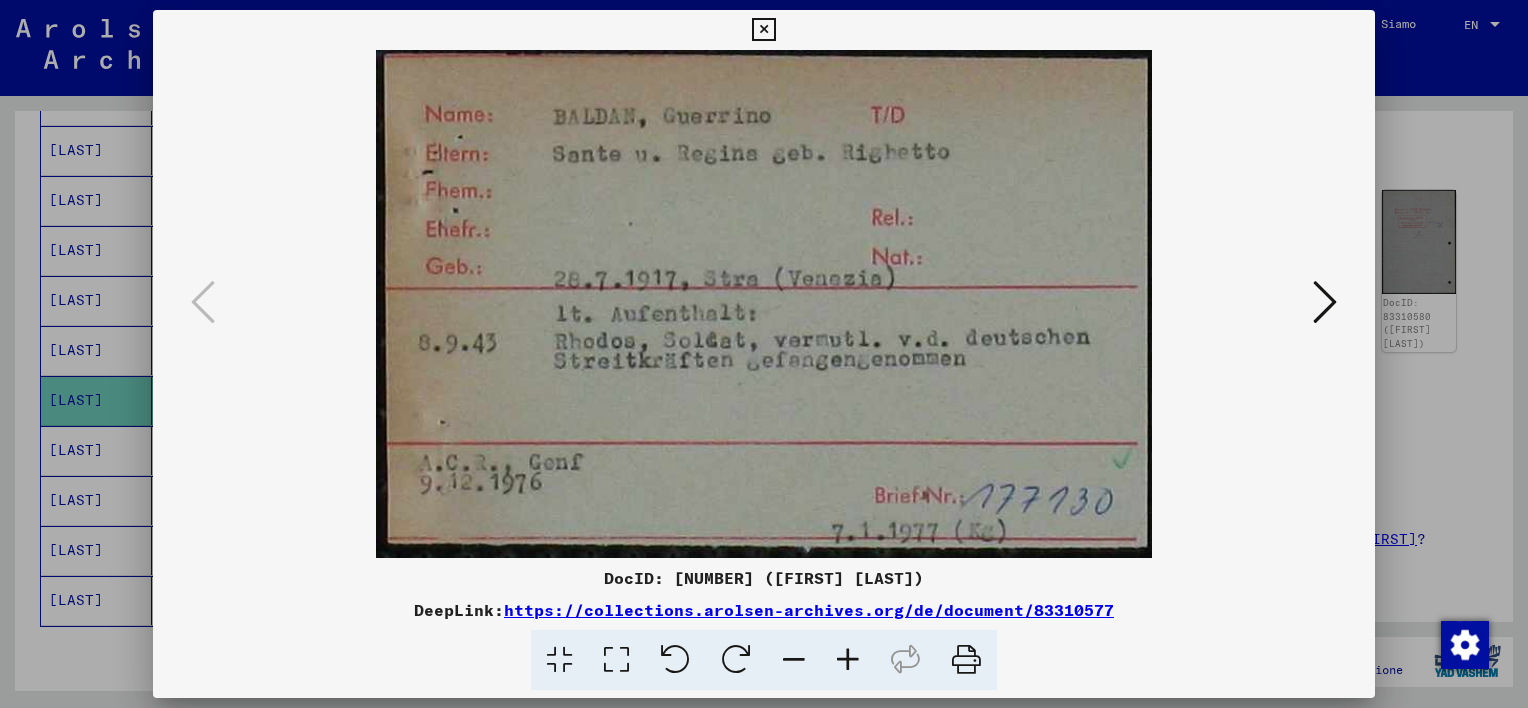 click at bounding box center [763, 30] 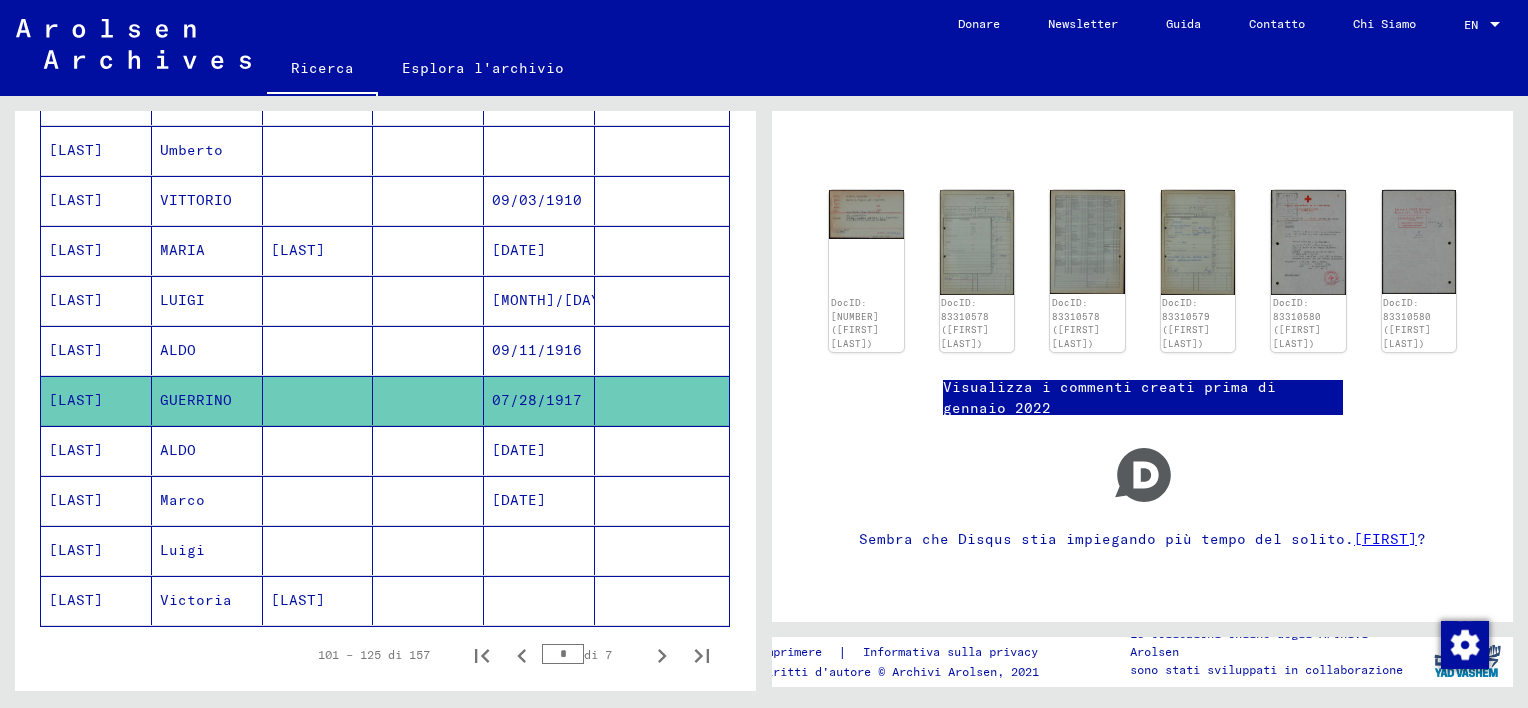 click at bounding box center (318, 350) 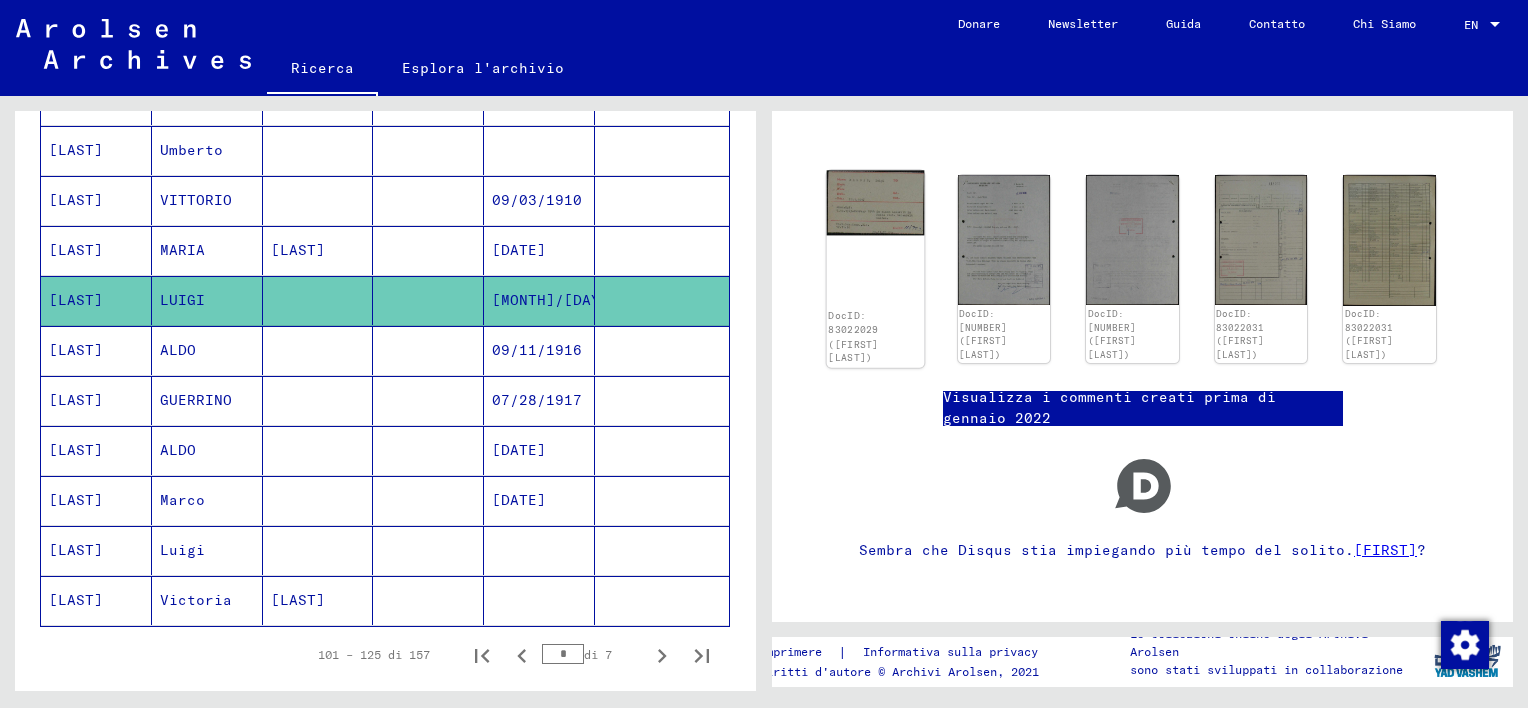 scroll, scrollTop: 0, scrollLeft: 0, axis: both 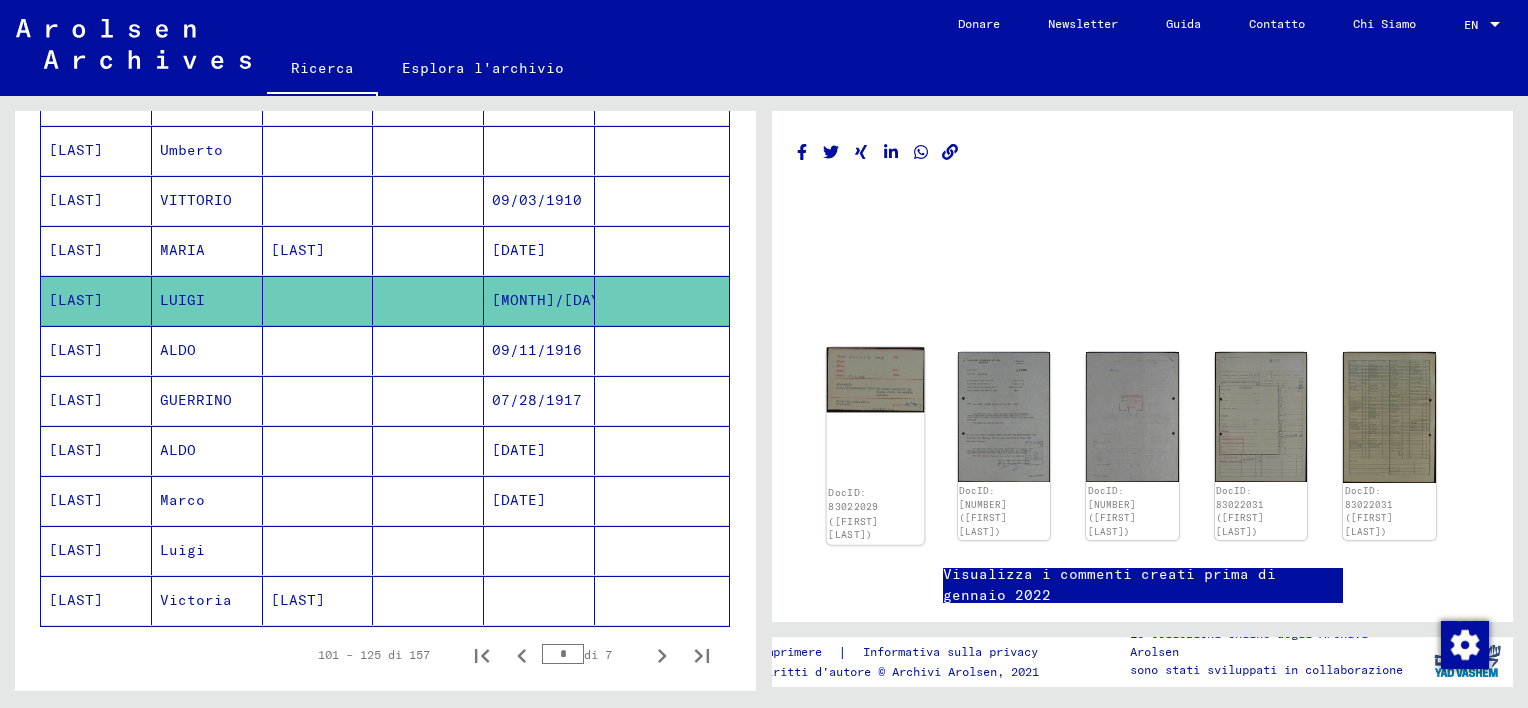 click 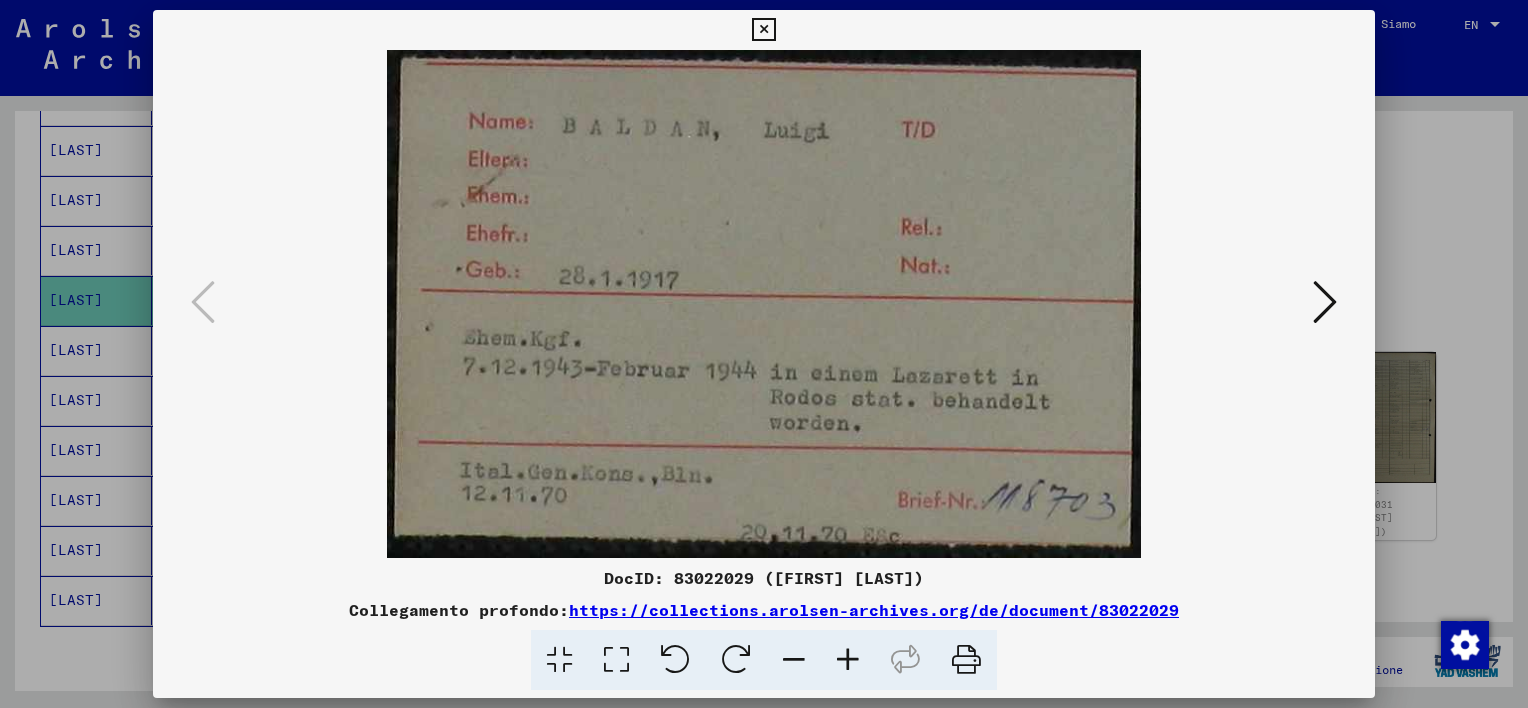 click at bounding box center [763, 30] 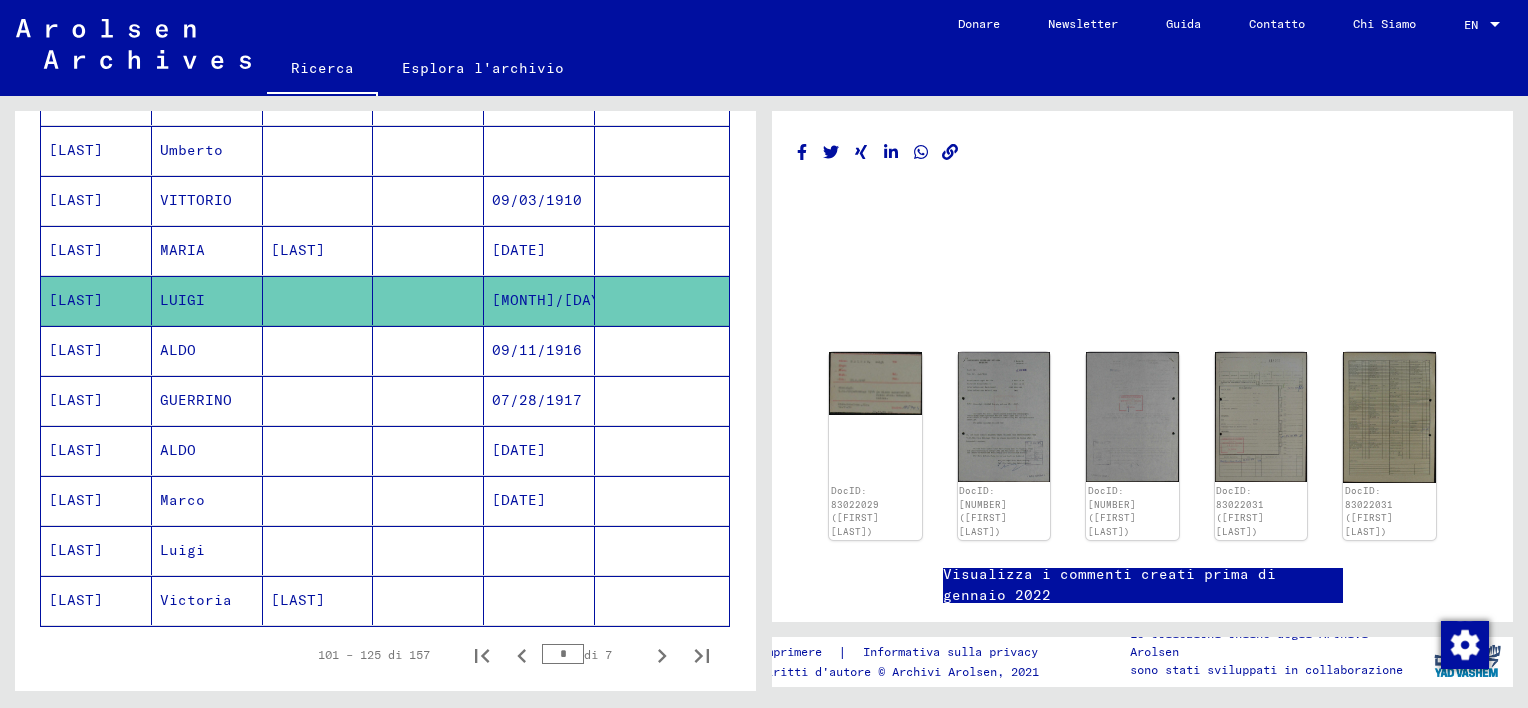 click on "[LAST]" at bounding box center [318, 300] 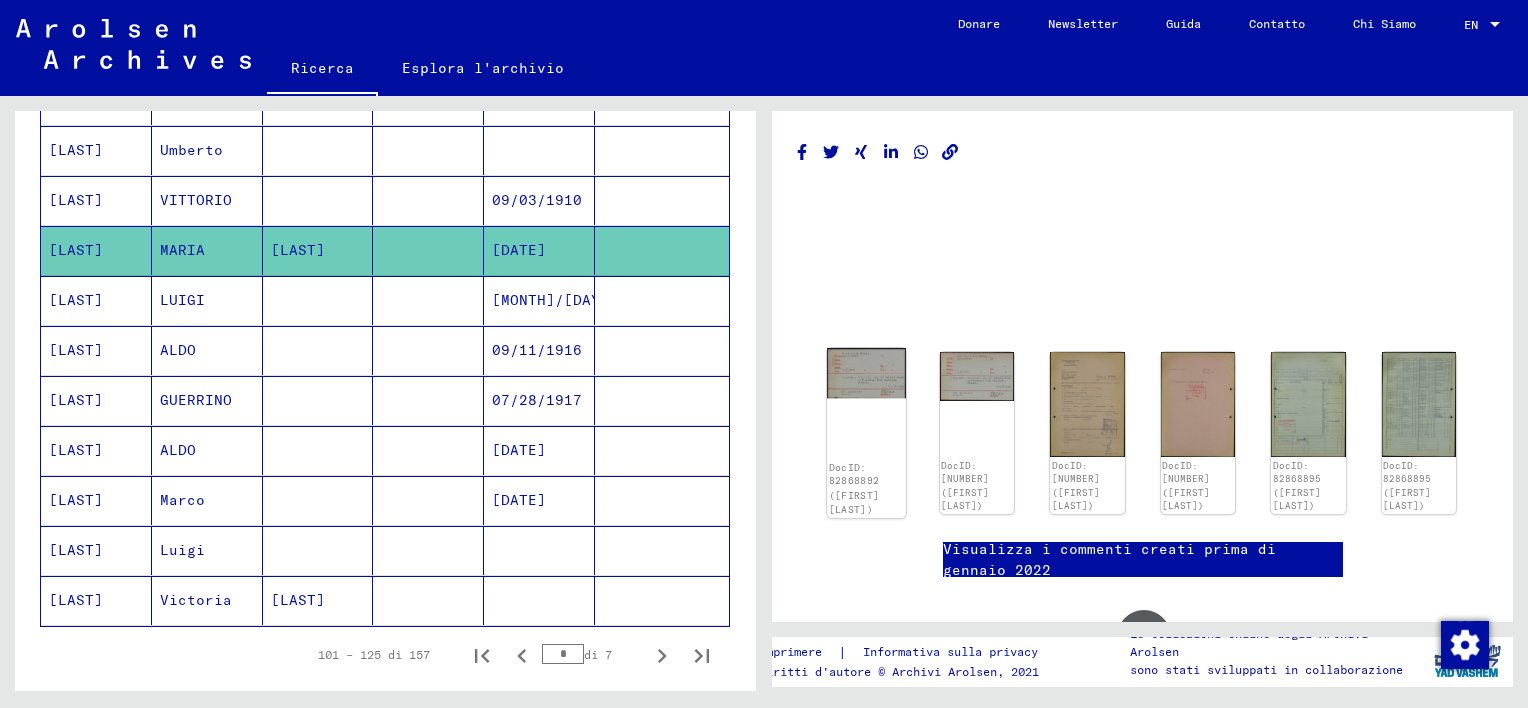 click 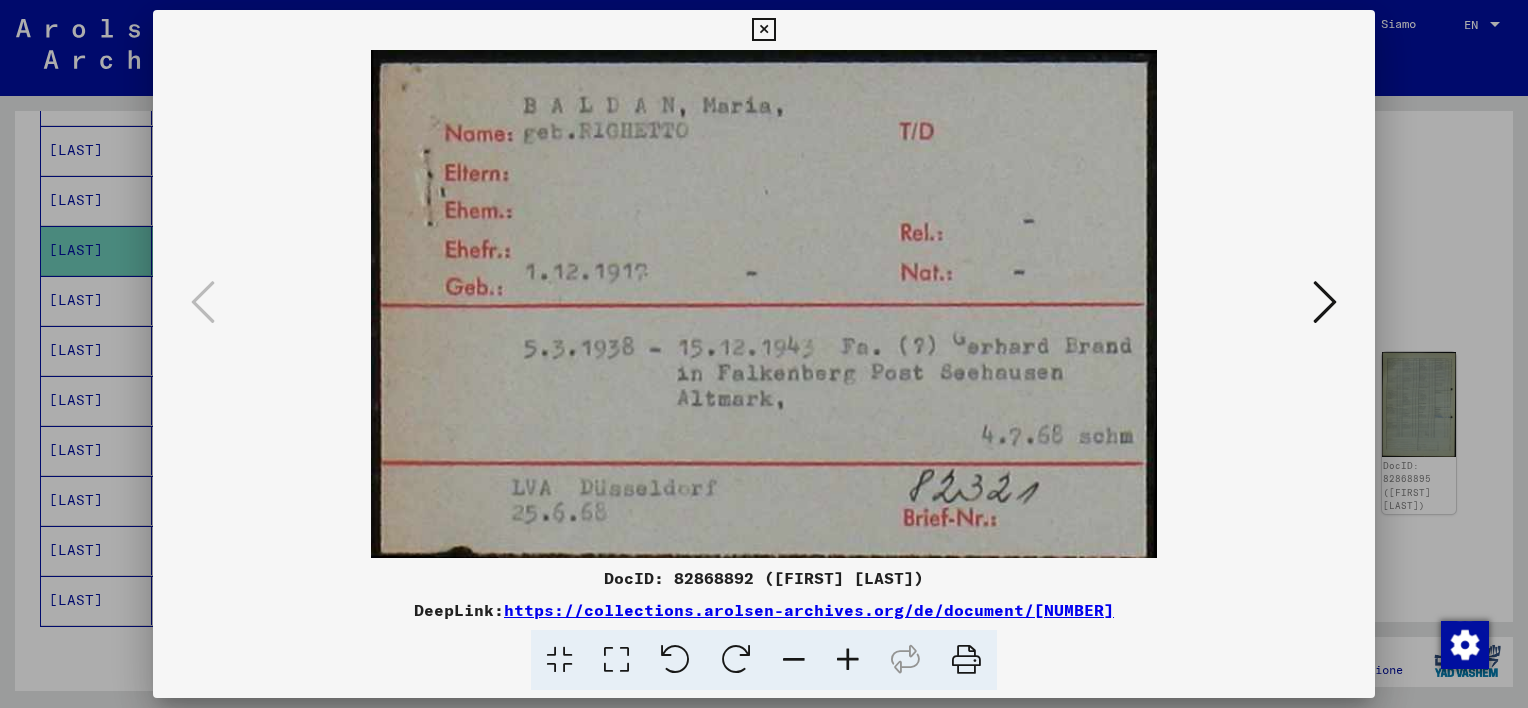 click at bounding box center [763, 30] 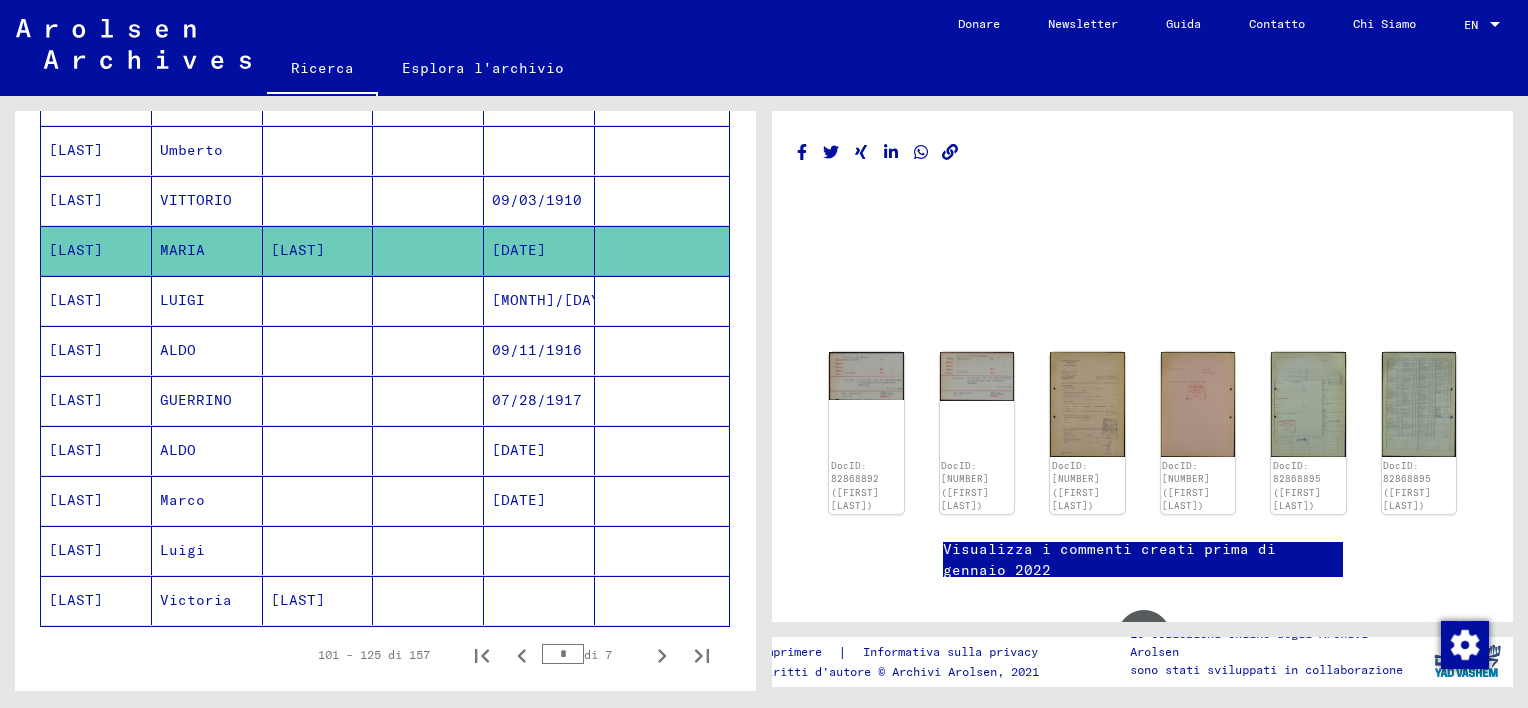 click at bounding box center (318, 250) 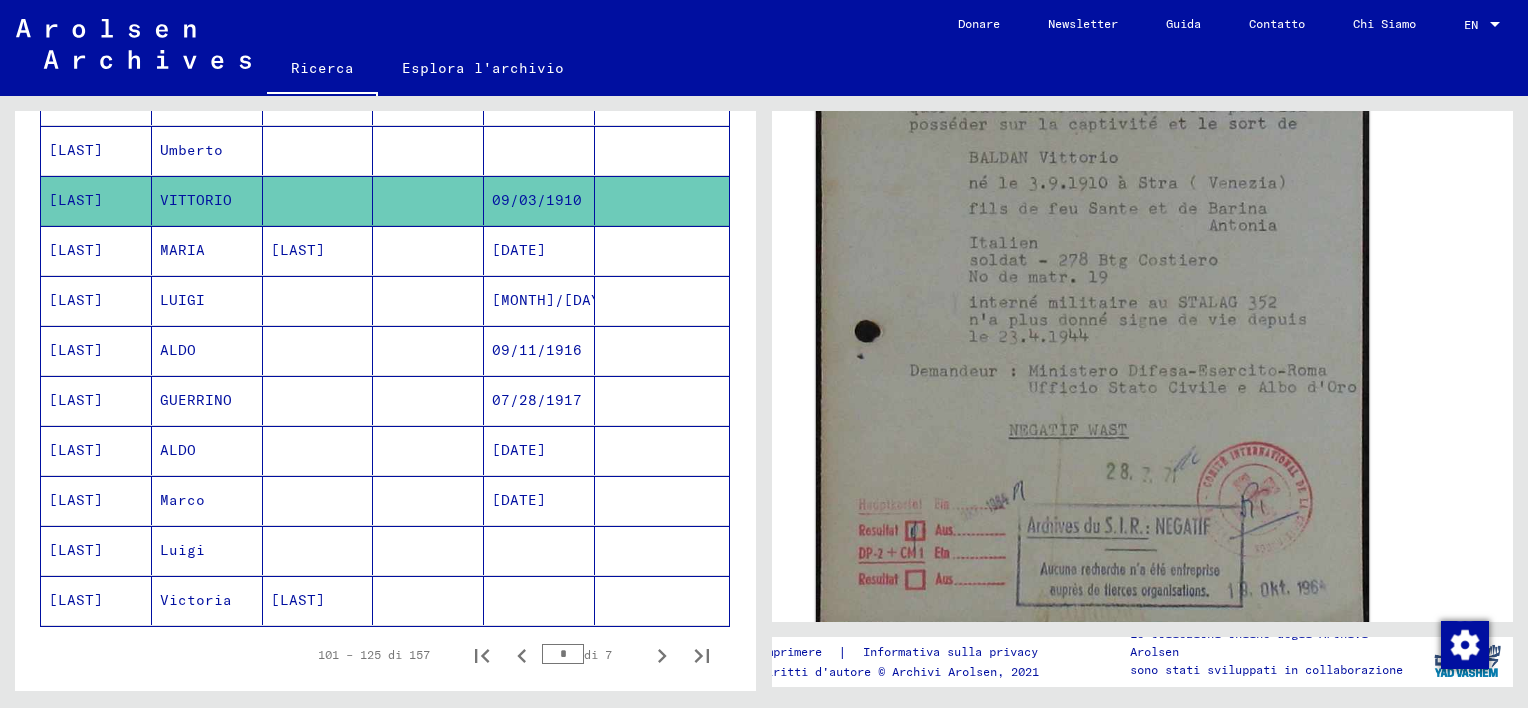 scroll, scrollTop: 500, scrollLeft: 0, axis: vertical 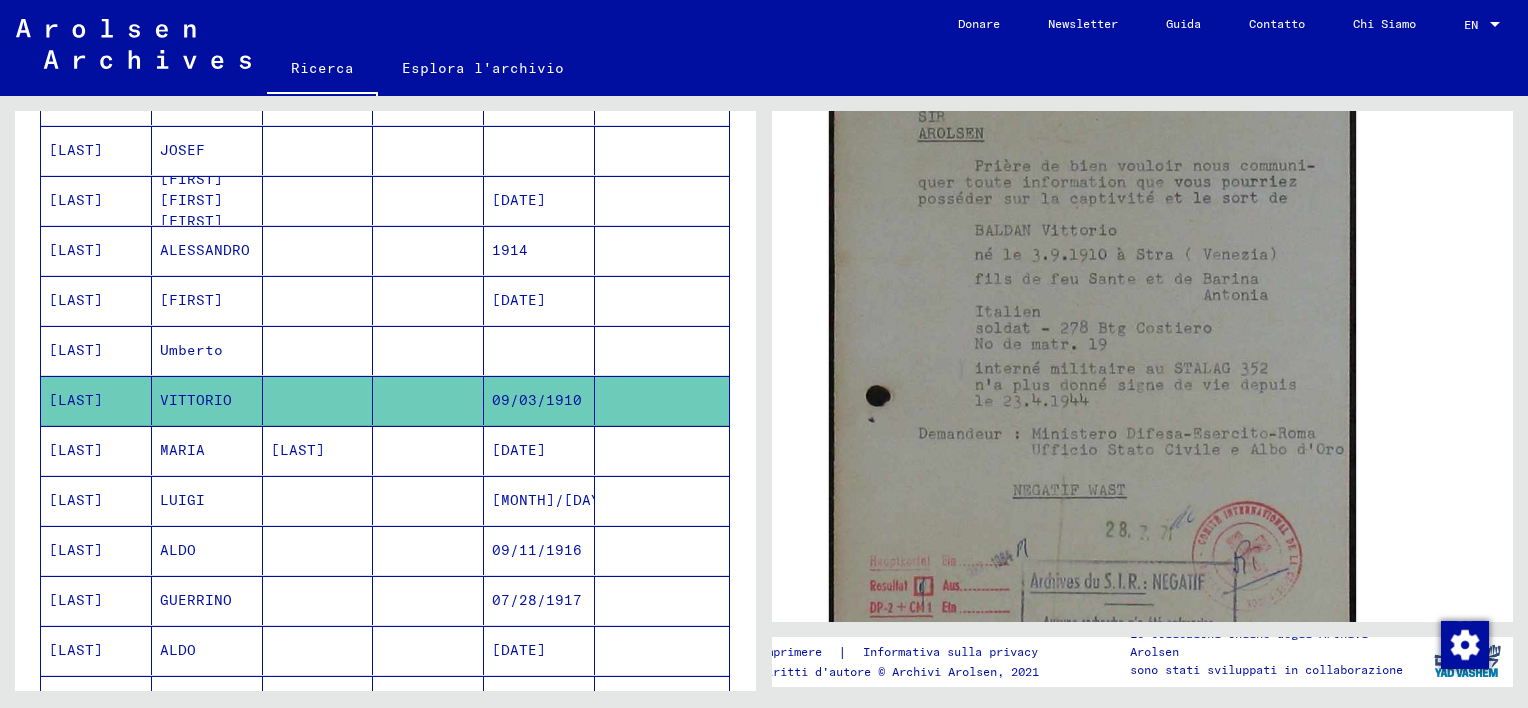 click at bounding box center (318, 400) 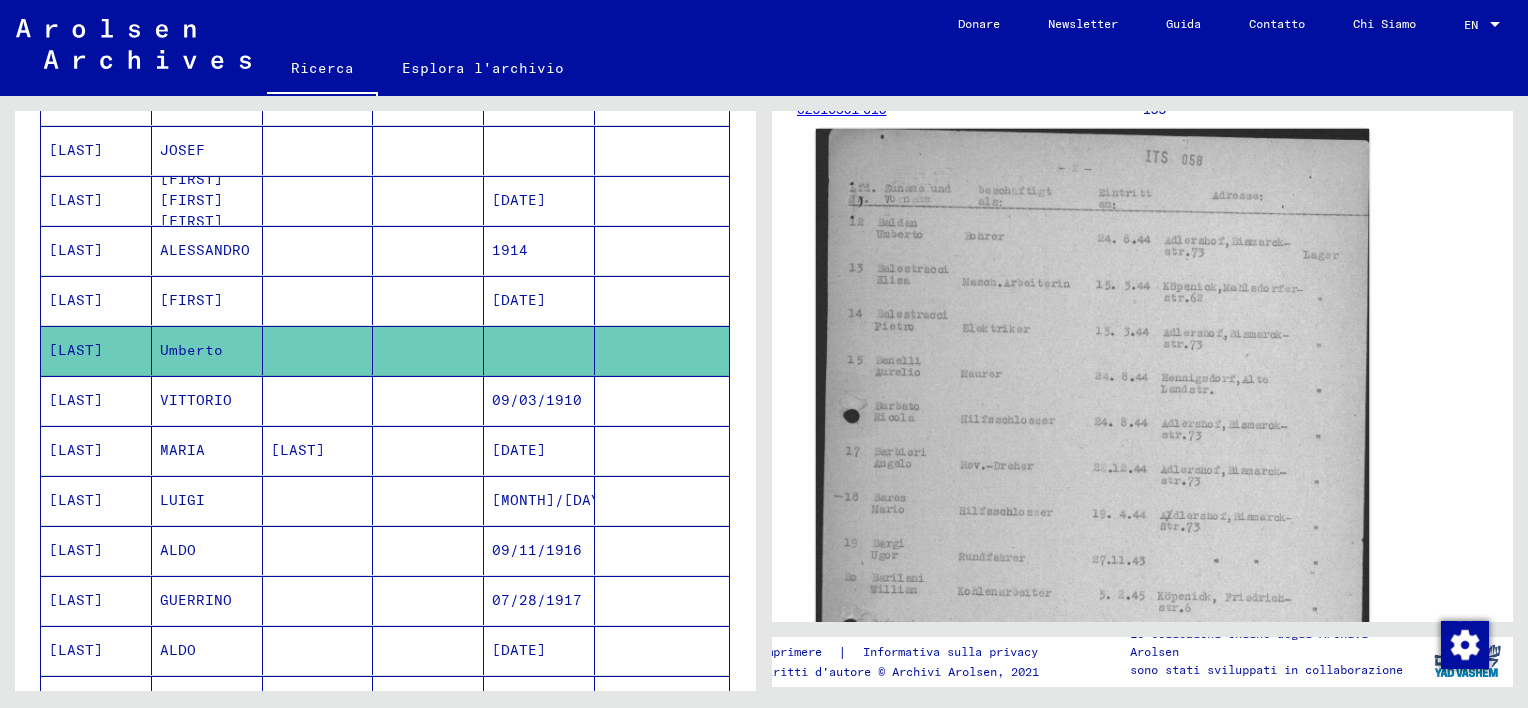 scroll, scrollTop: 400, scrollLeft: 0, axis: vertical 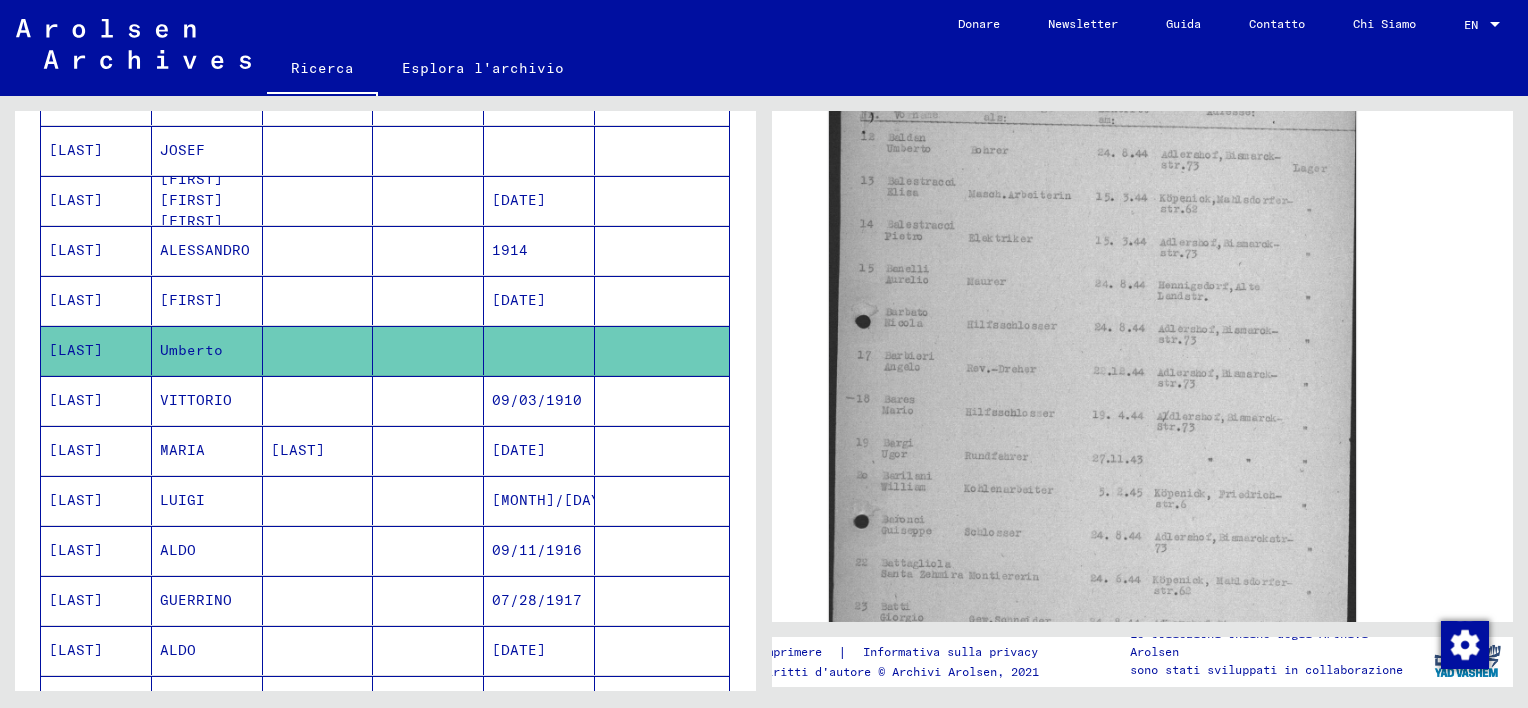 click at bounding box center [318, 350] 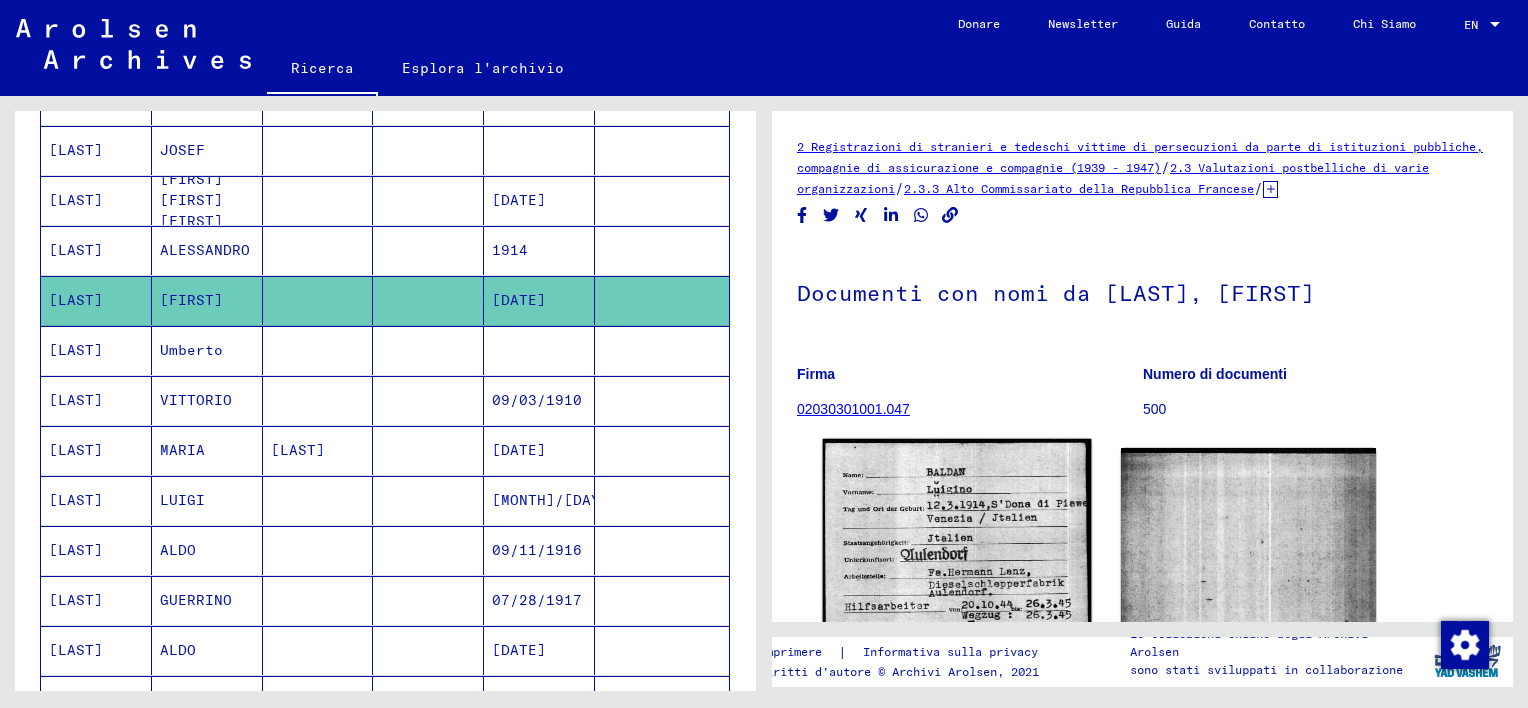 scroll, scrollTop: 200, scrollLeft: 0, axis: vertical 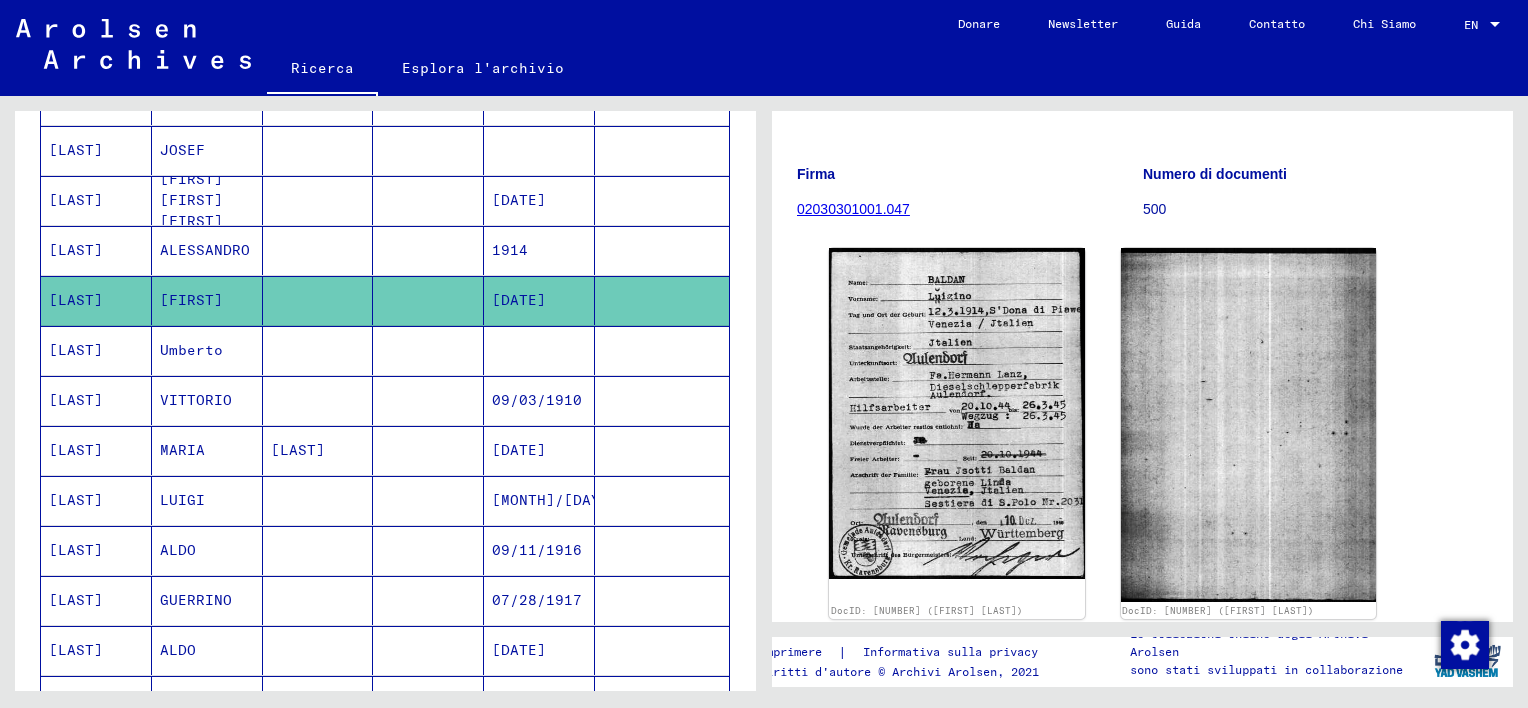 click on "1914" at bounding box center [539, 300] 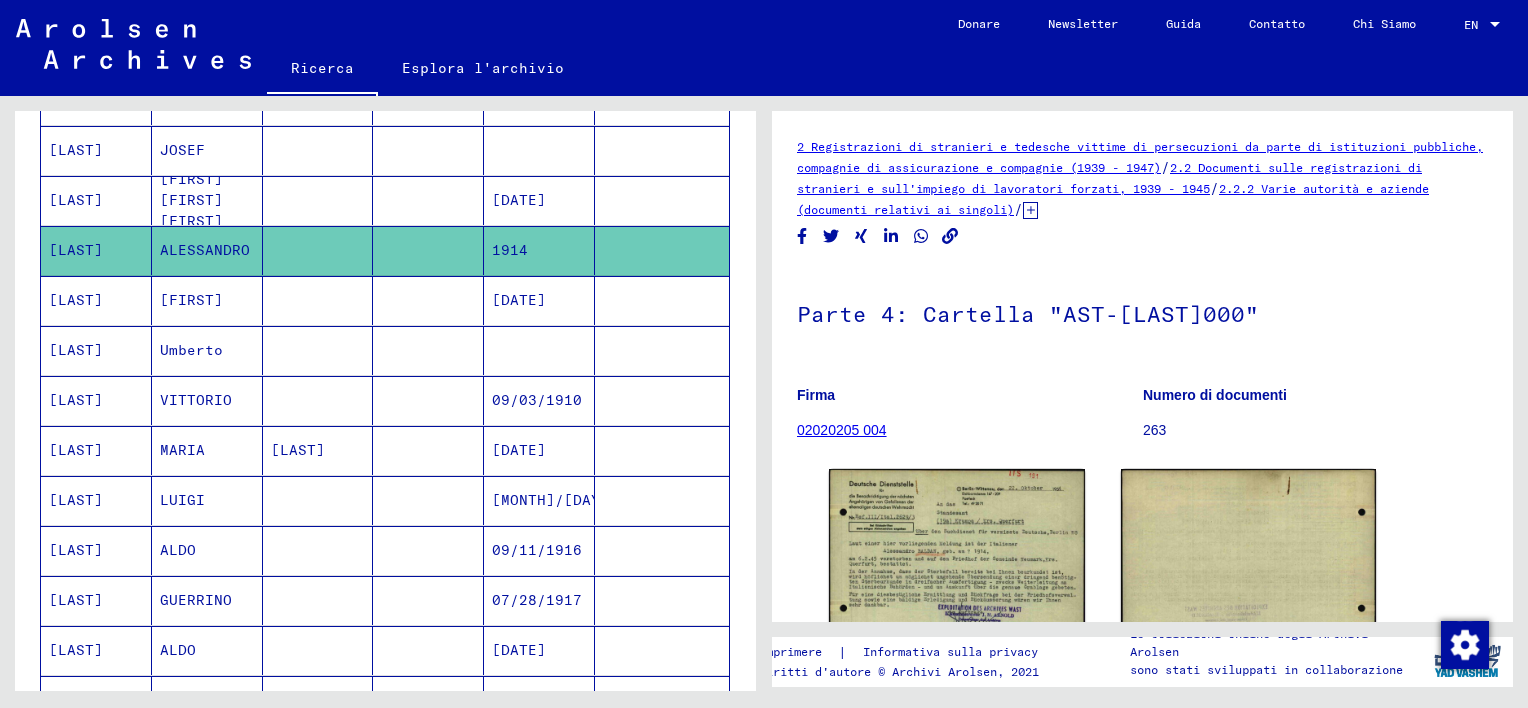 scroll, scrollTop: 203, scrollLeft: 0, axis: vertical 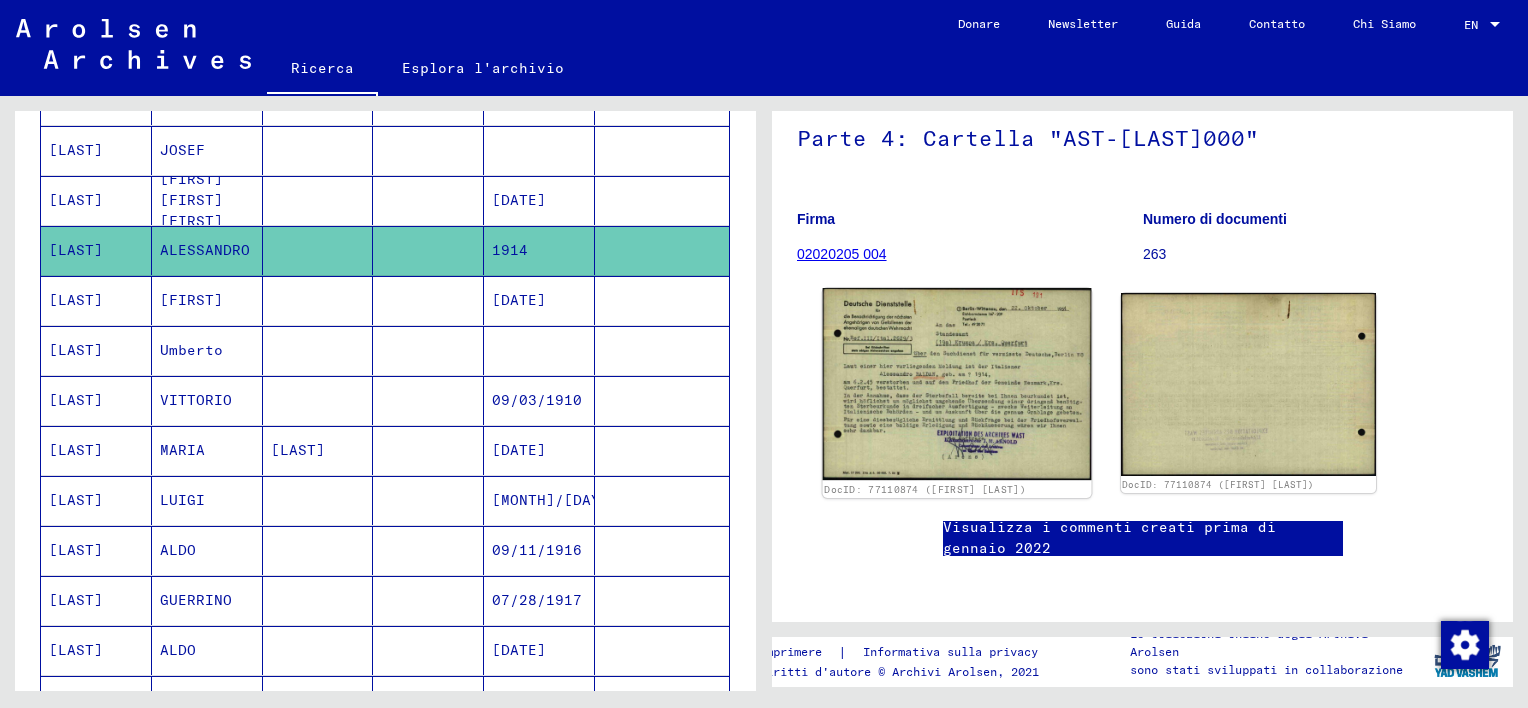 click 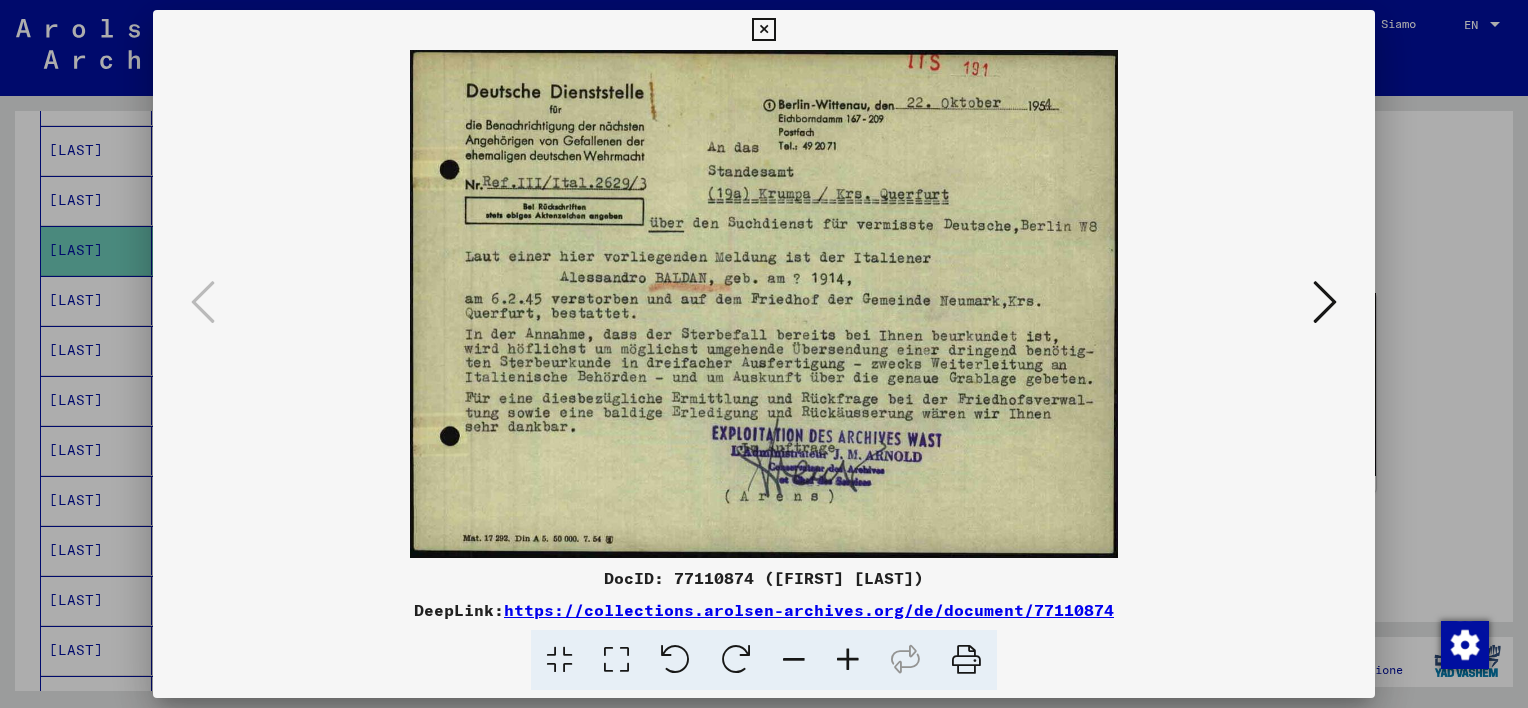 click at bounding box center (763, 30) 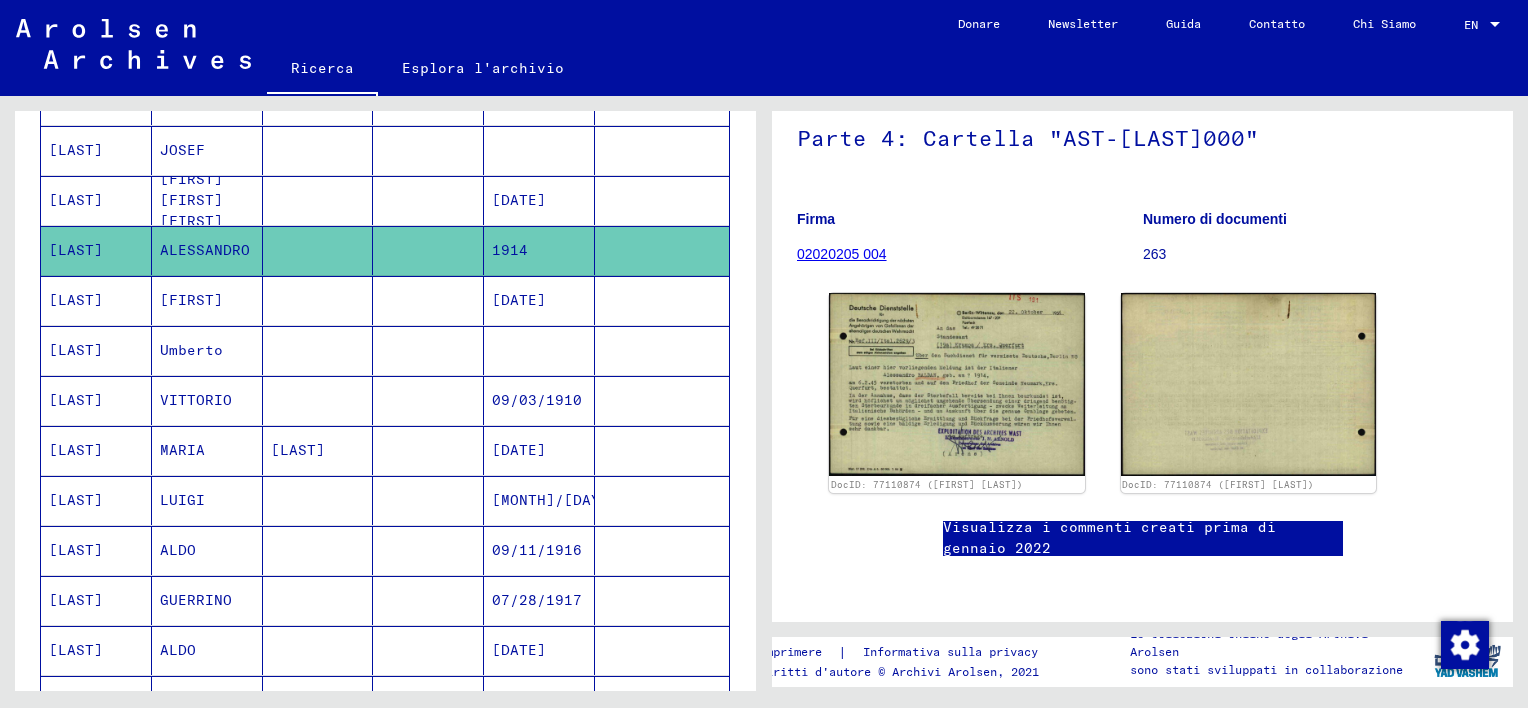 click at bounding box center [318, 250] 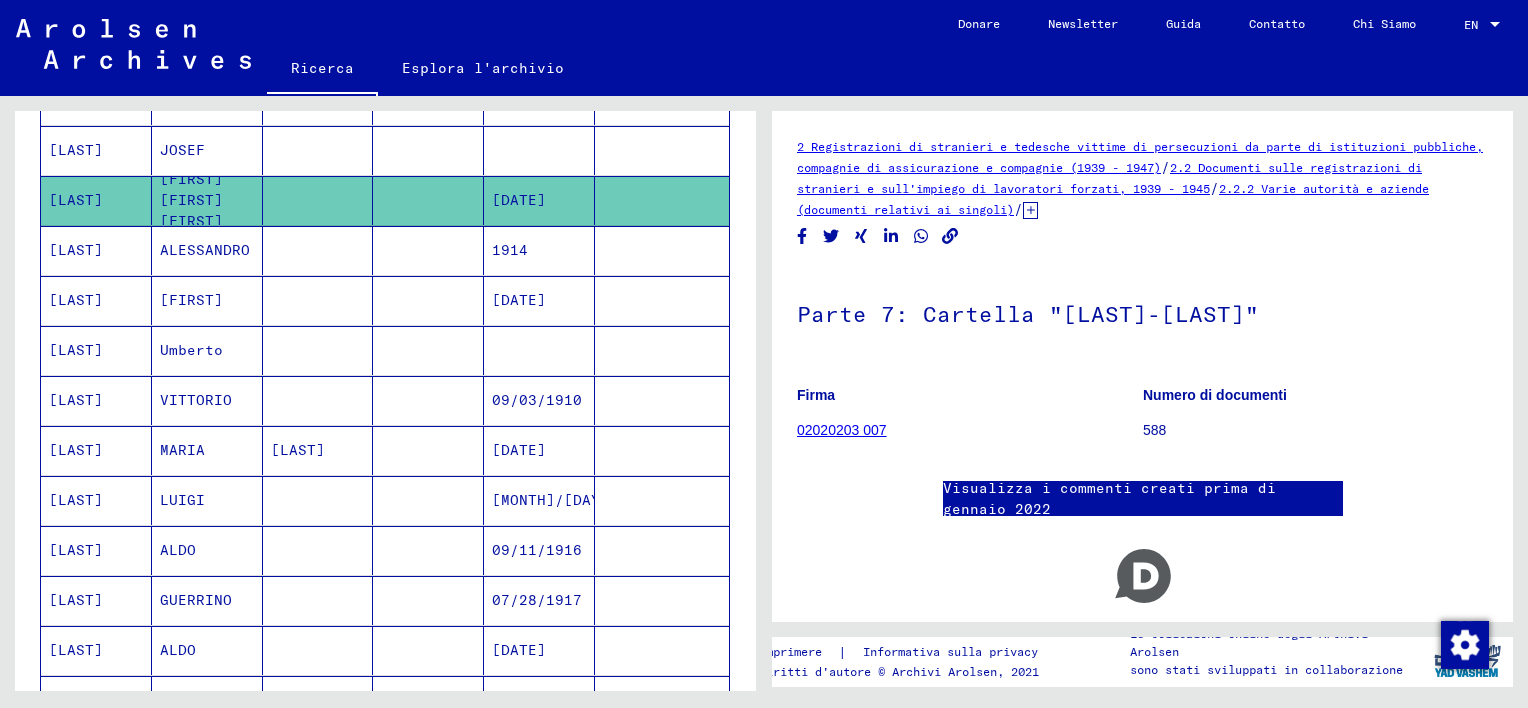 scroll, scrollTop: 72, scrollLeft: 0, axis: vertical 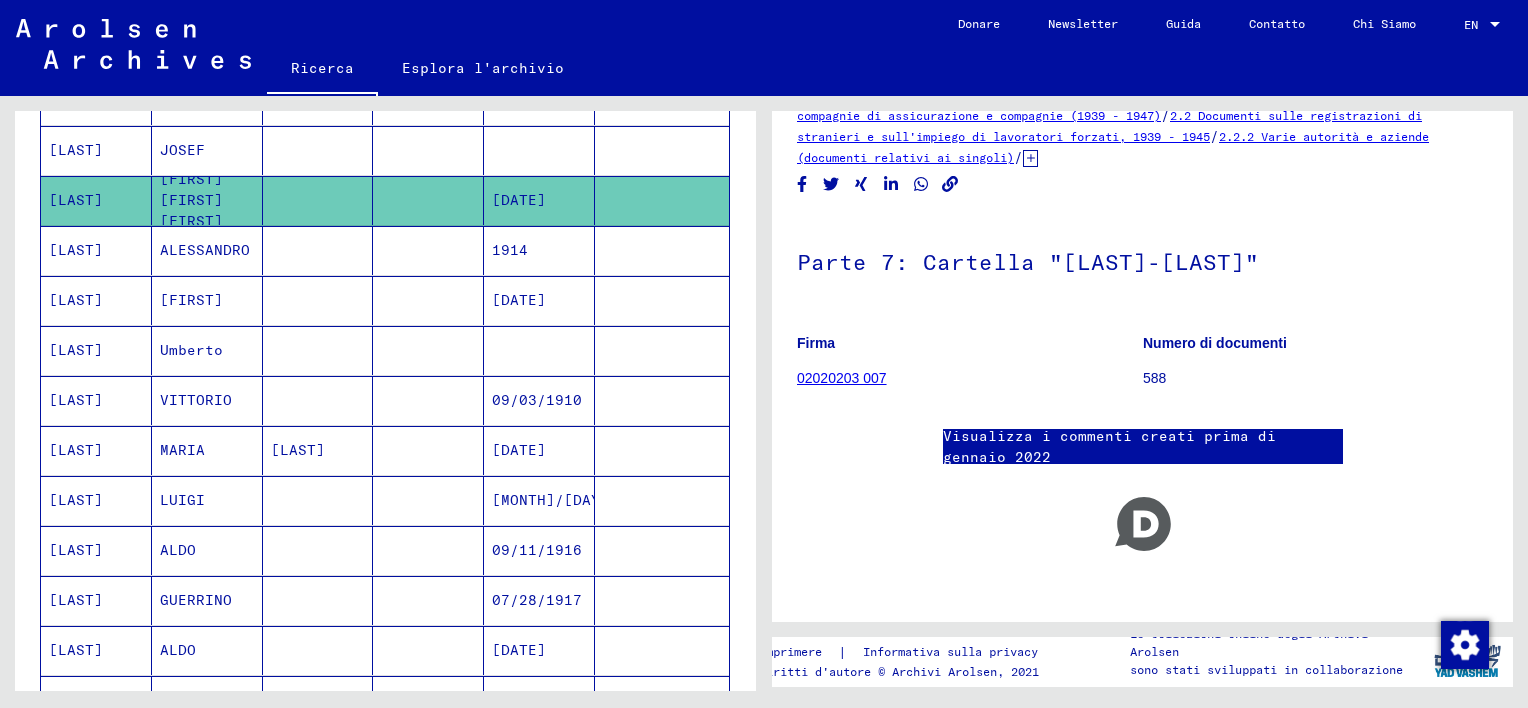 click at bounding box center (318, 200) 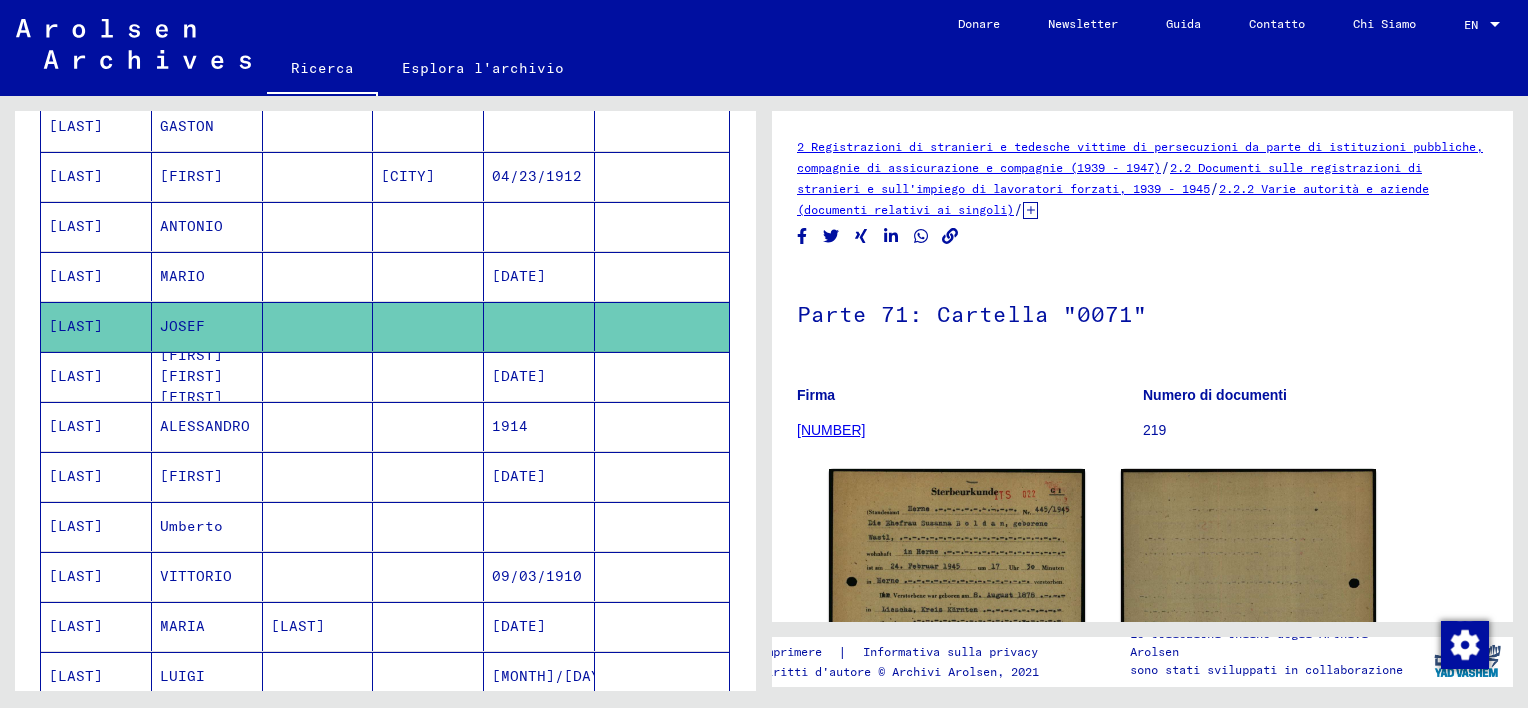 scroll, scrollTop: 529, scrollLeft: 0, axis: vertical 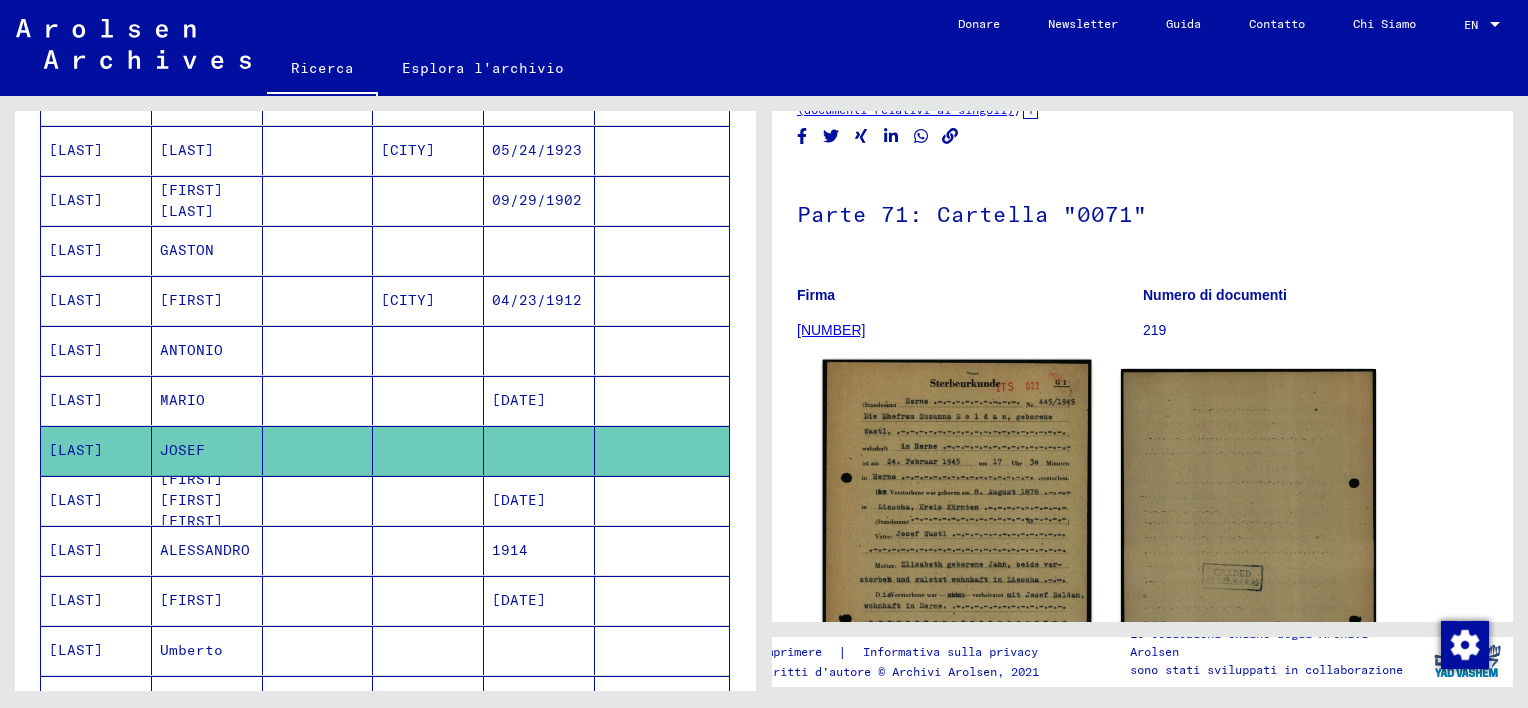 click 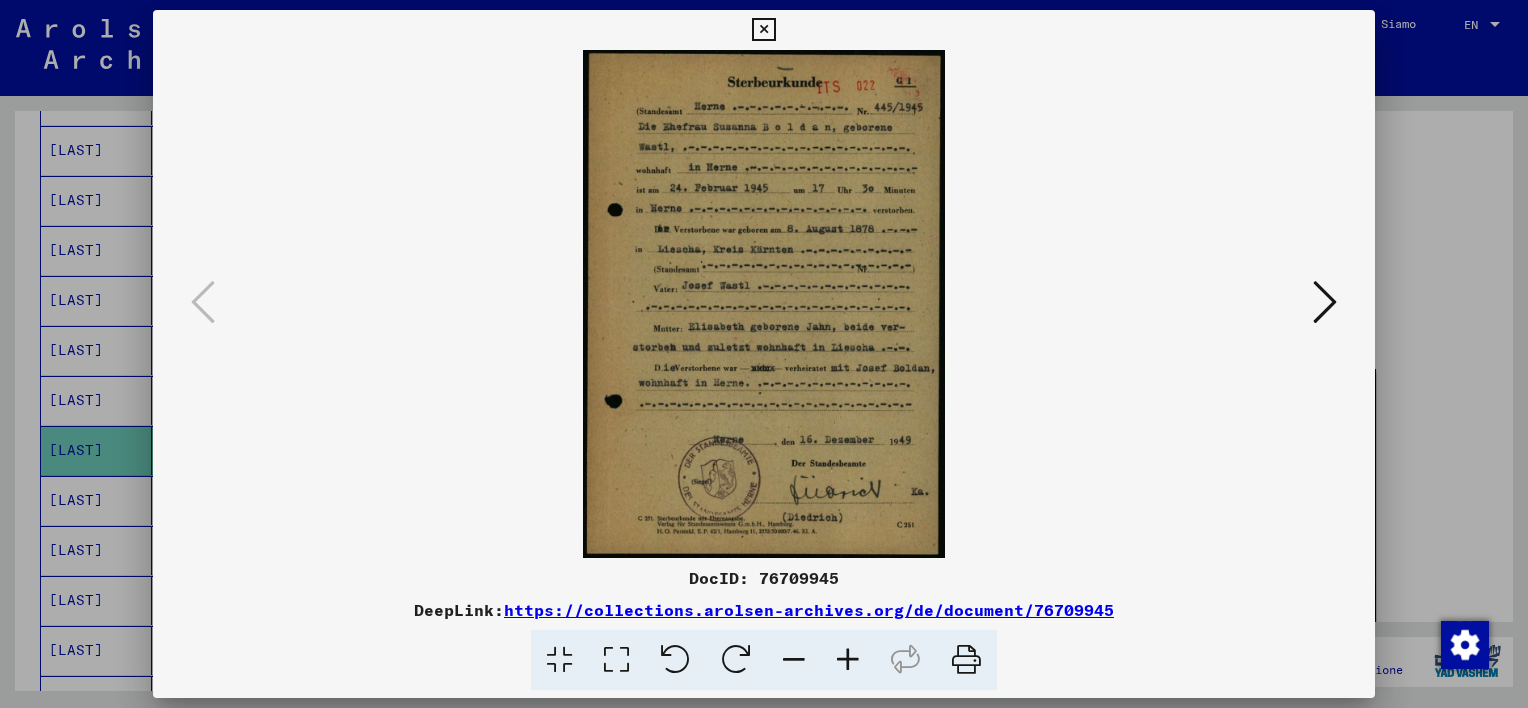 click at bounding box center [848, 660] 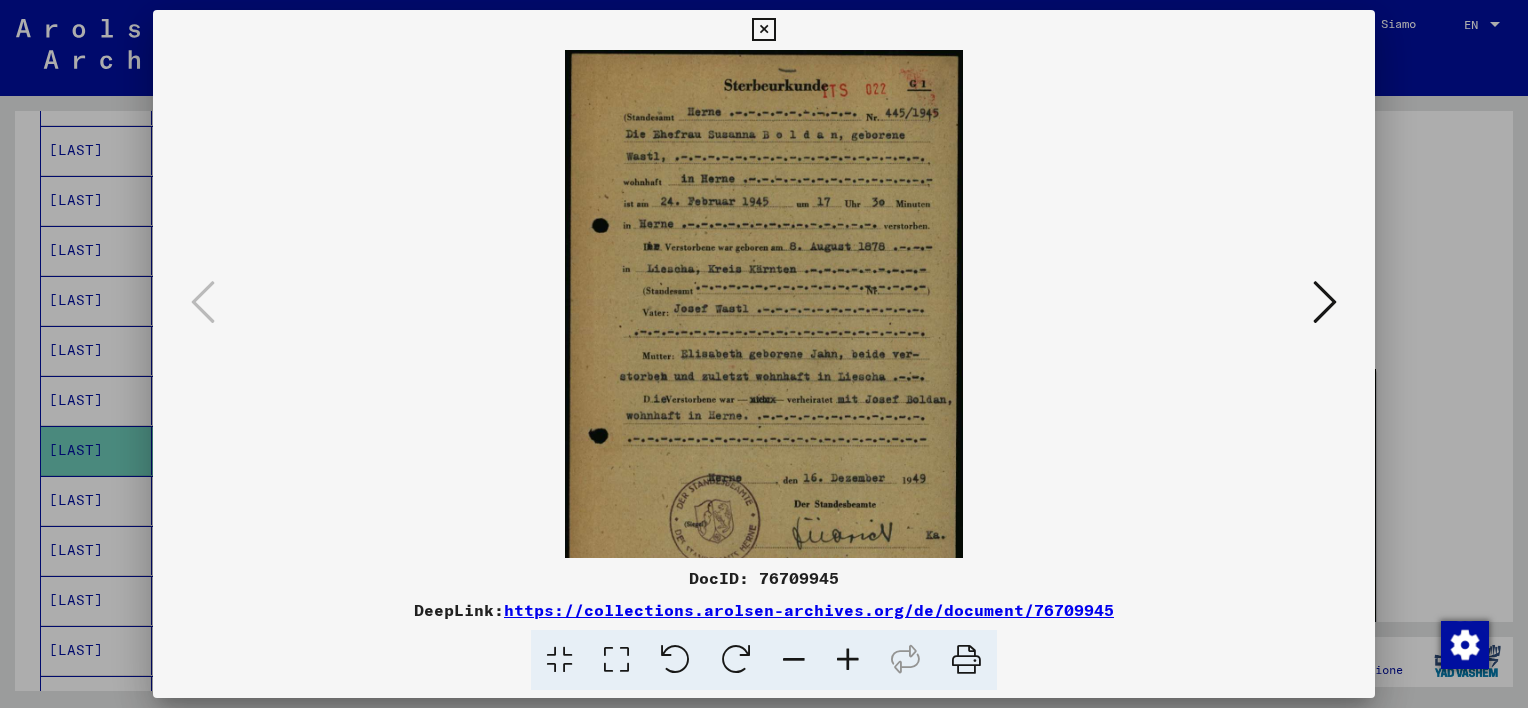 click at bounding box center (848, 660) 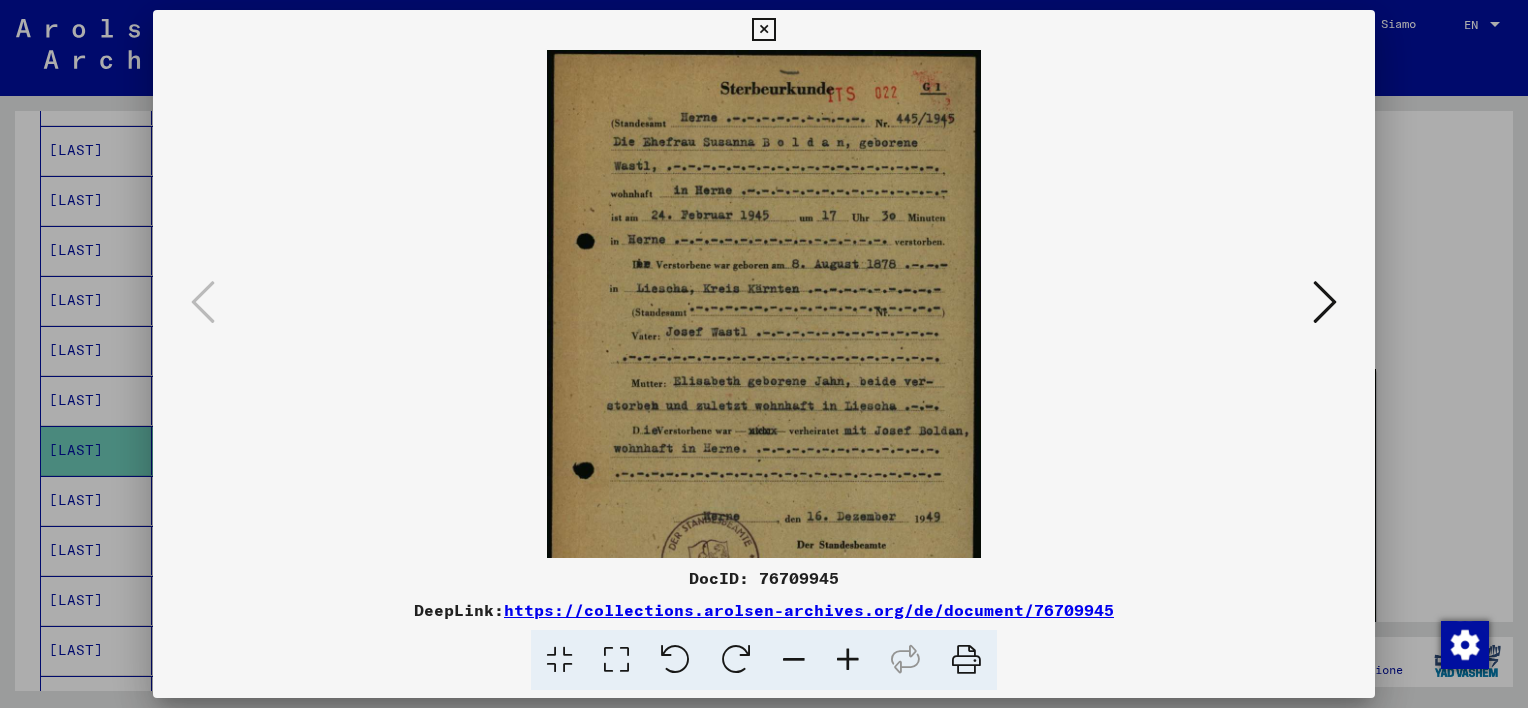 click at bounding box center (848, 660) 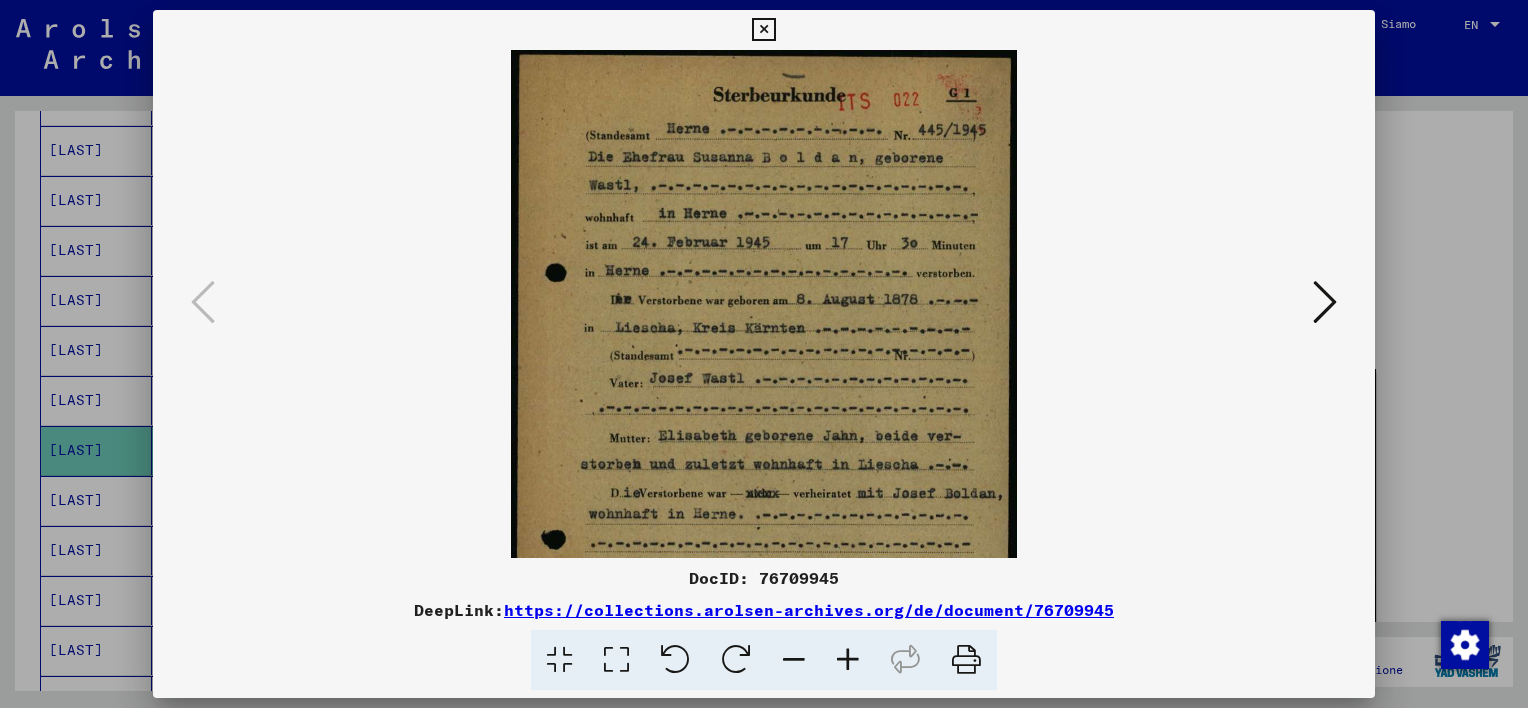 click at bounding box center (848, 660) 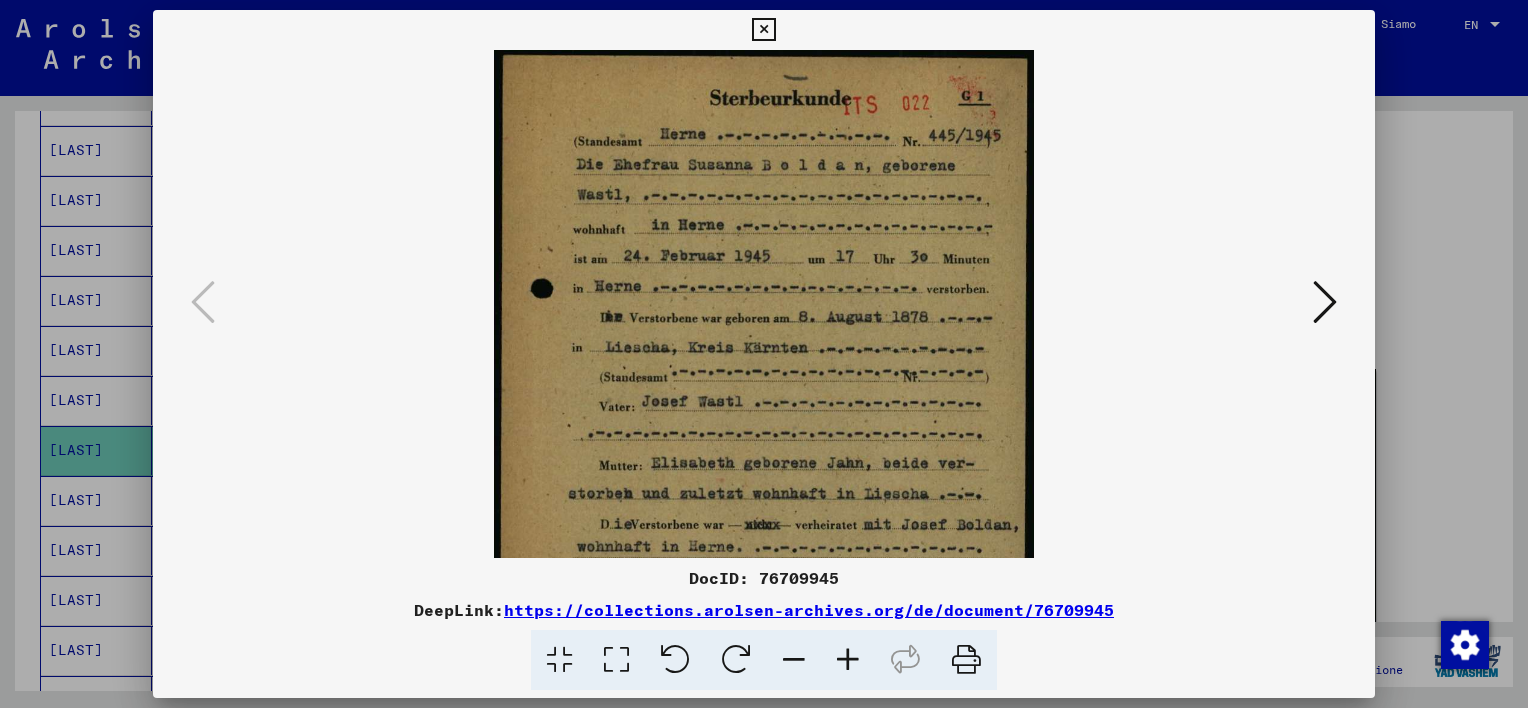 click at bounding box center [848, 660] 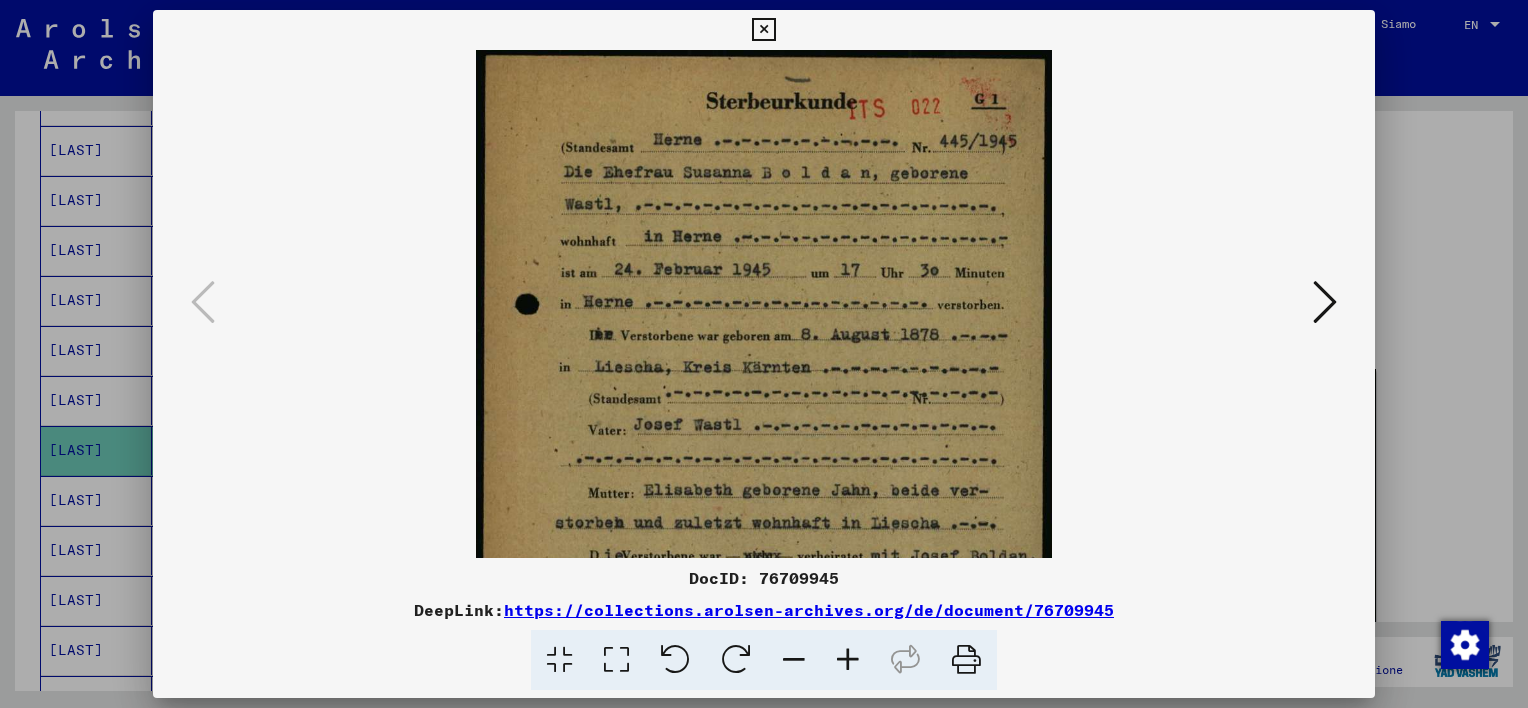 click at bounding box center (848, 660) 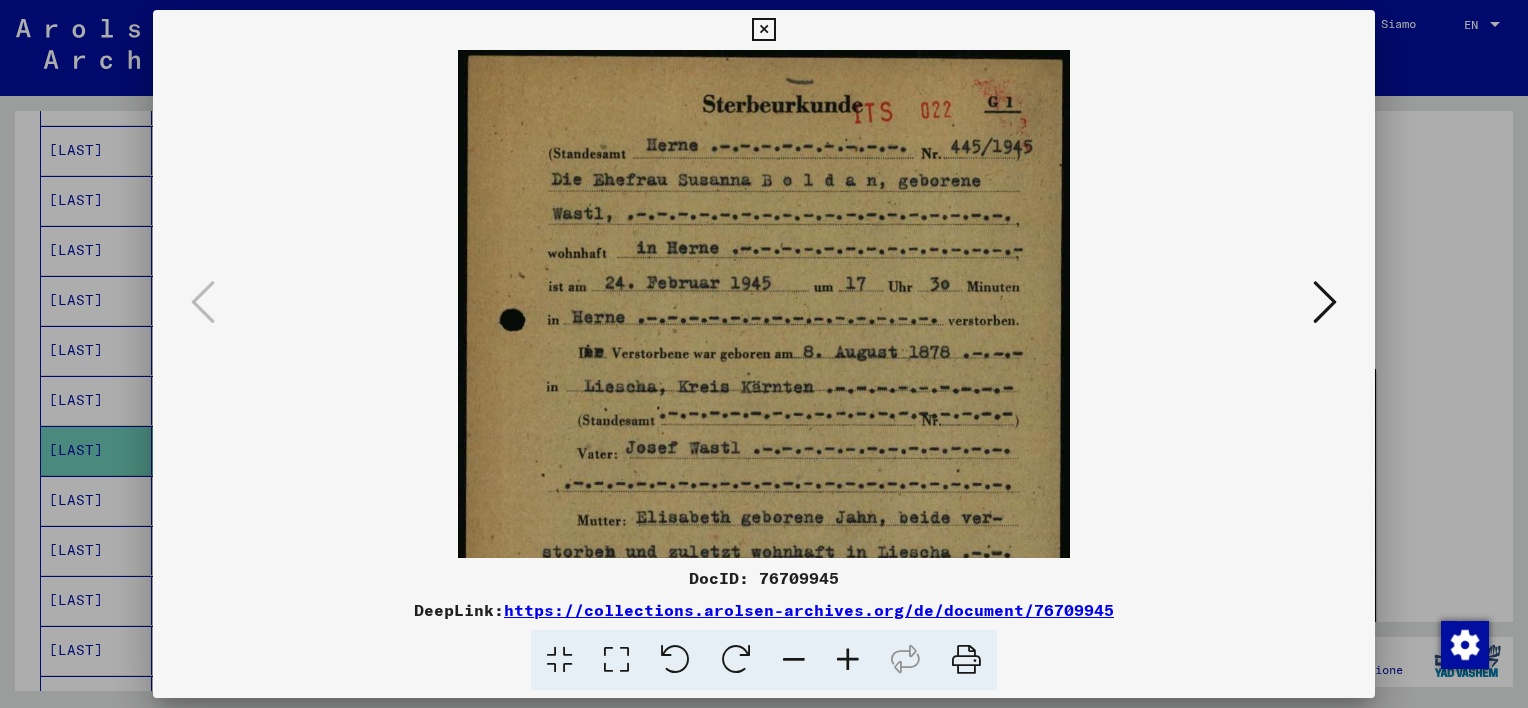 click at bounding box center [848, 660] 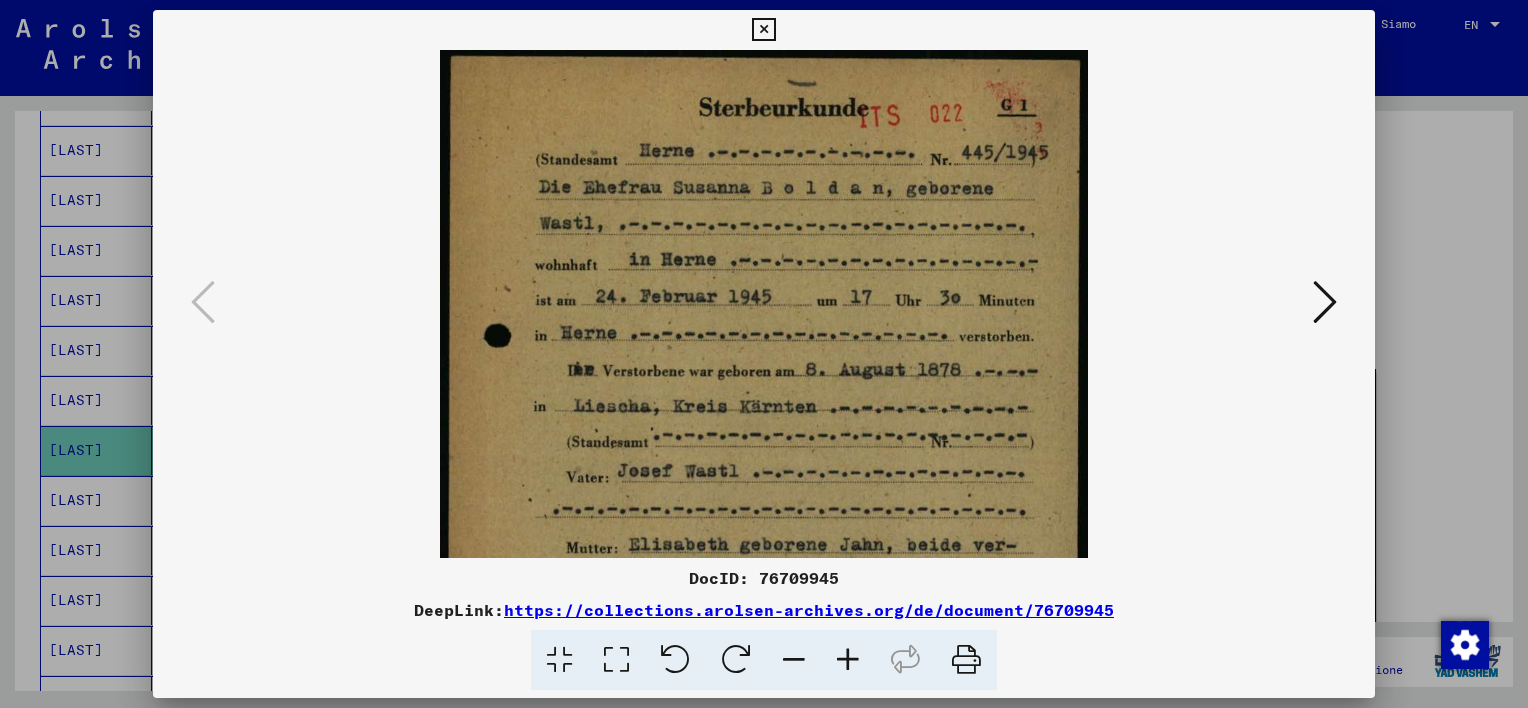 click at bounding box center [848, 660] 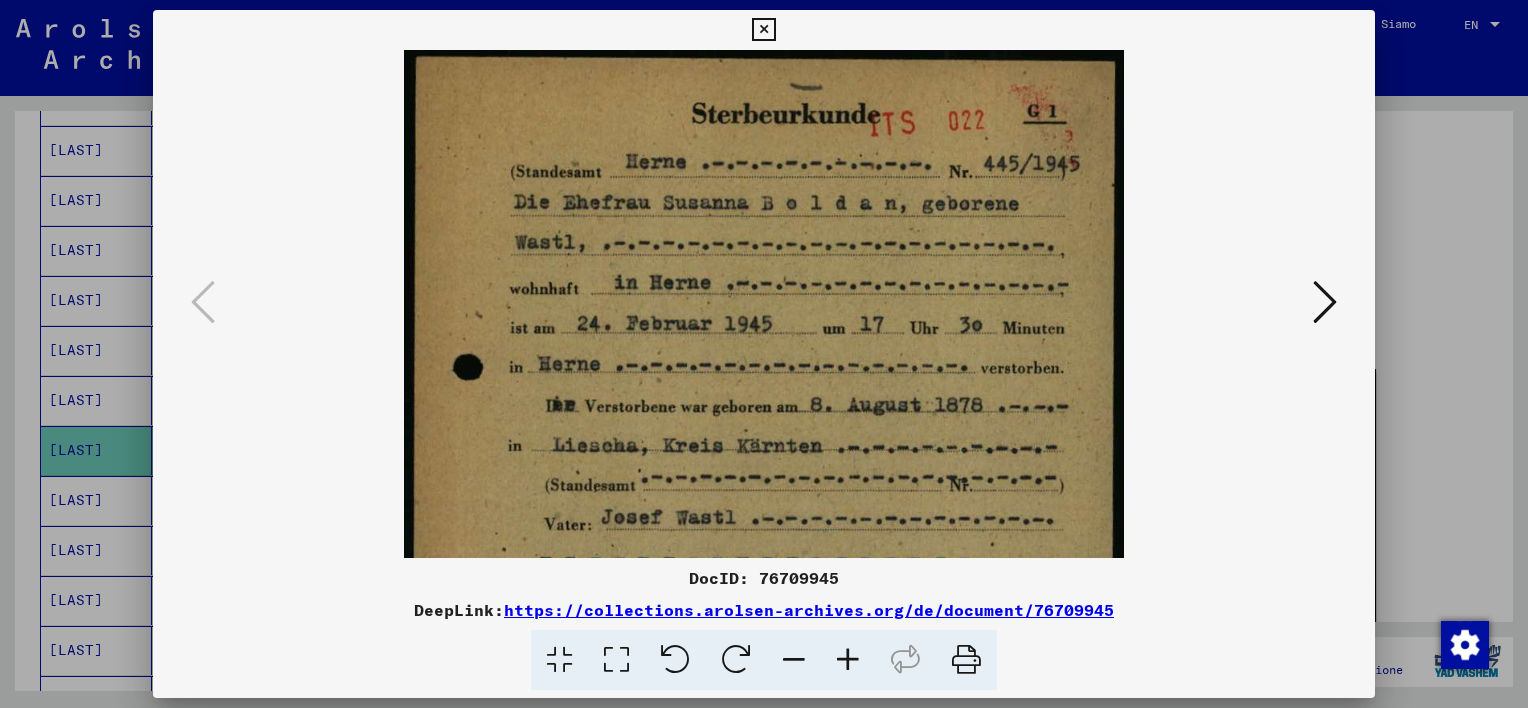 click at bounding box center (848, 660) 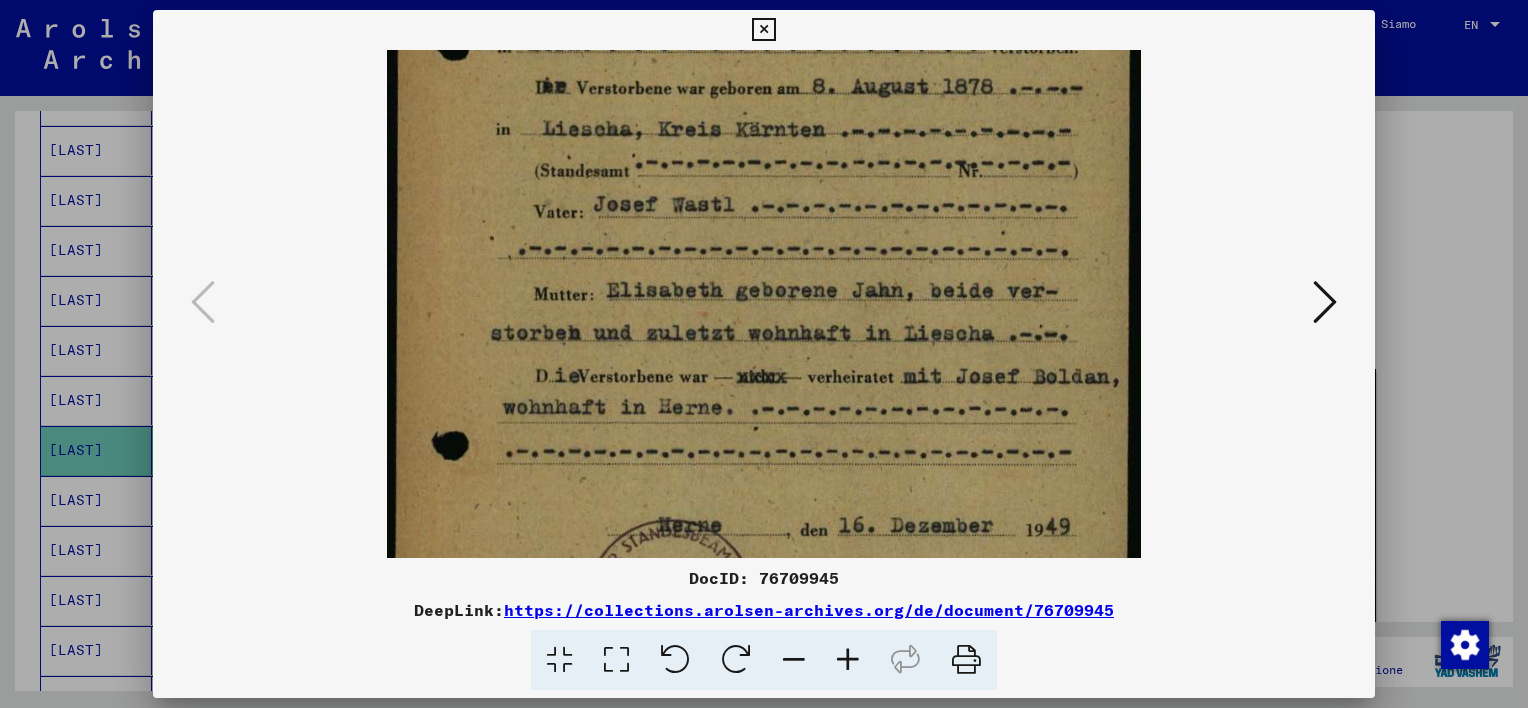 drag, startPoint x: 801, startPoint y: 424, endPoint x: 841, endPoint y: 142, distance: 284.82275 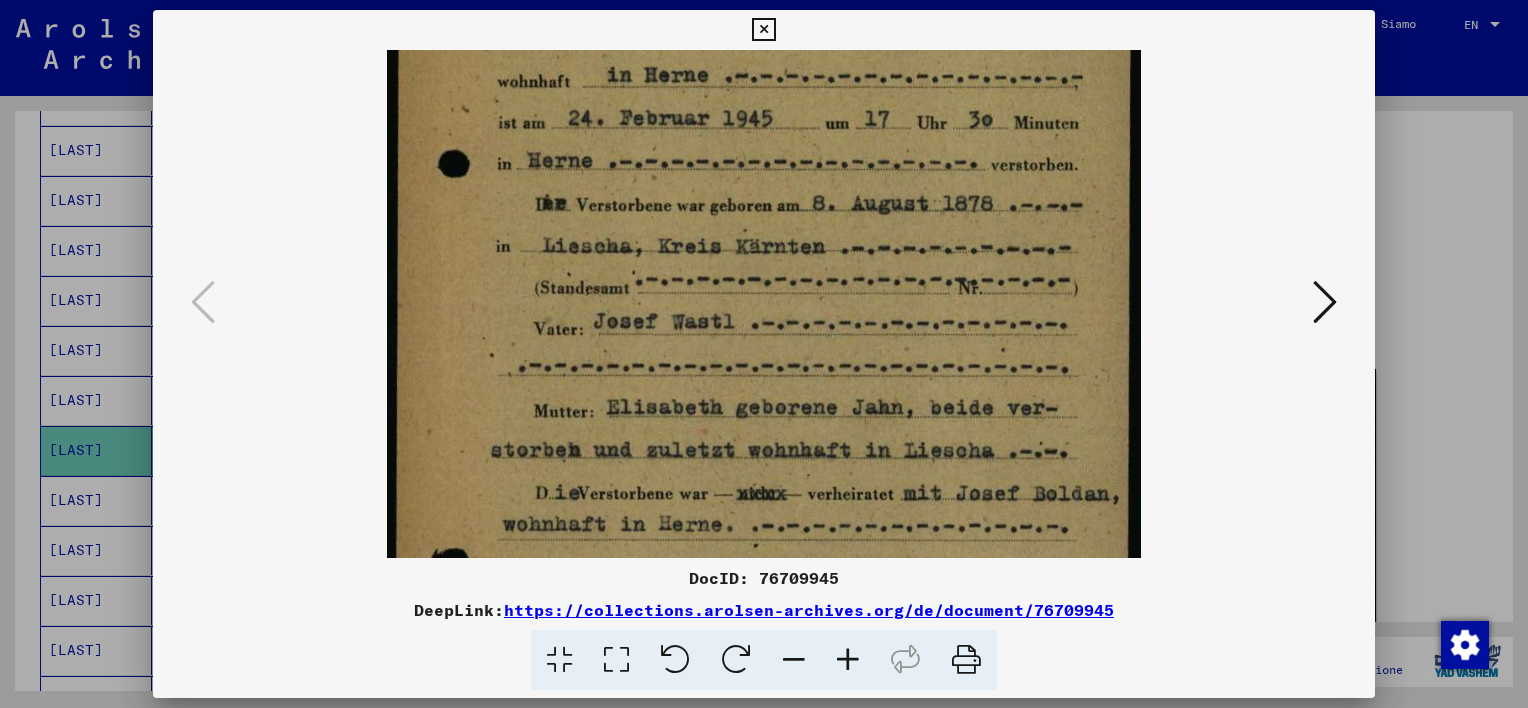 drag, startPoint x: 876, startPoint y: 366, endPoint x: 820, endPoint y: 497, distance: 142.46754 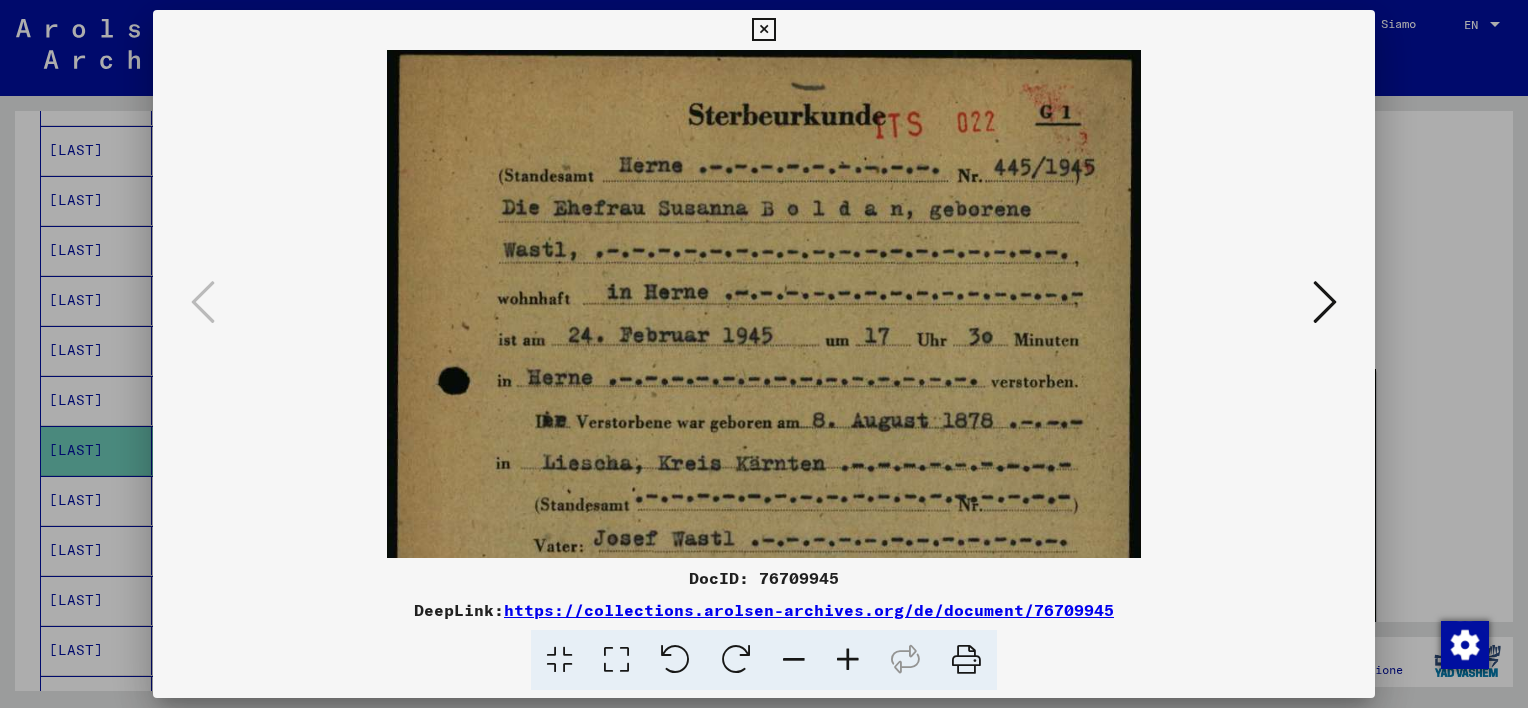 scroll, scrollTop: 0, scrollLeft: 0, axis: both 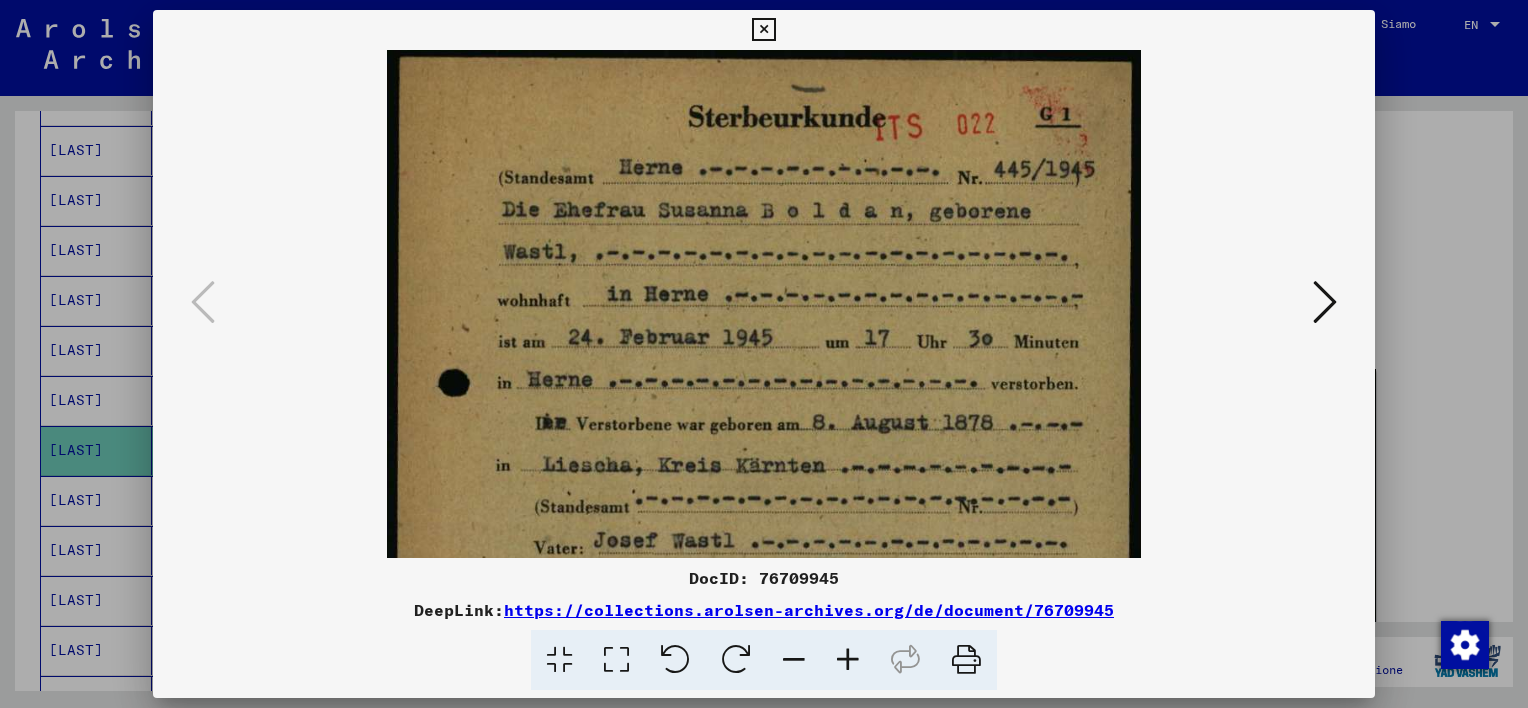 drag, startPoint x: 856, startPoint y: 213, endPoint x: 836, endPoint y: 433, distance: 220.90723 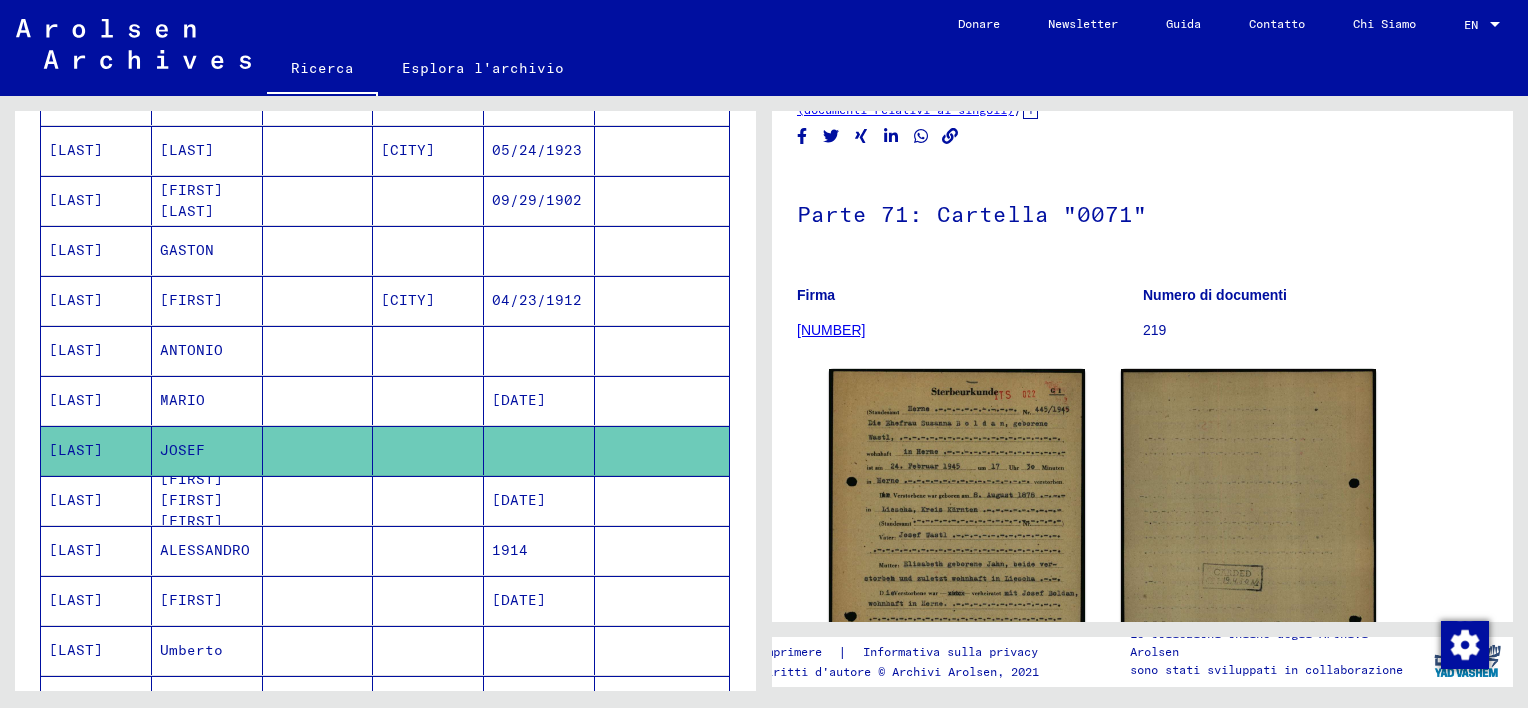 click at bounding box center [318, 450] 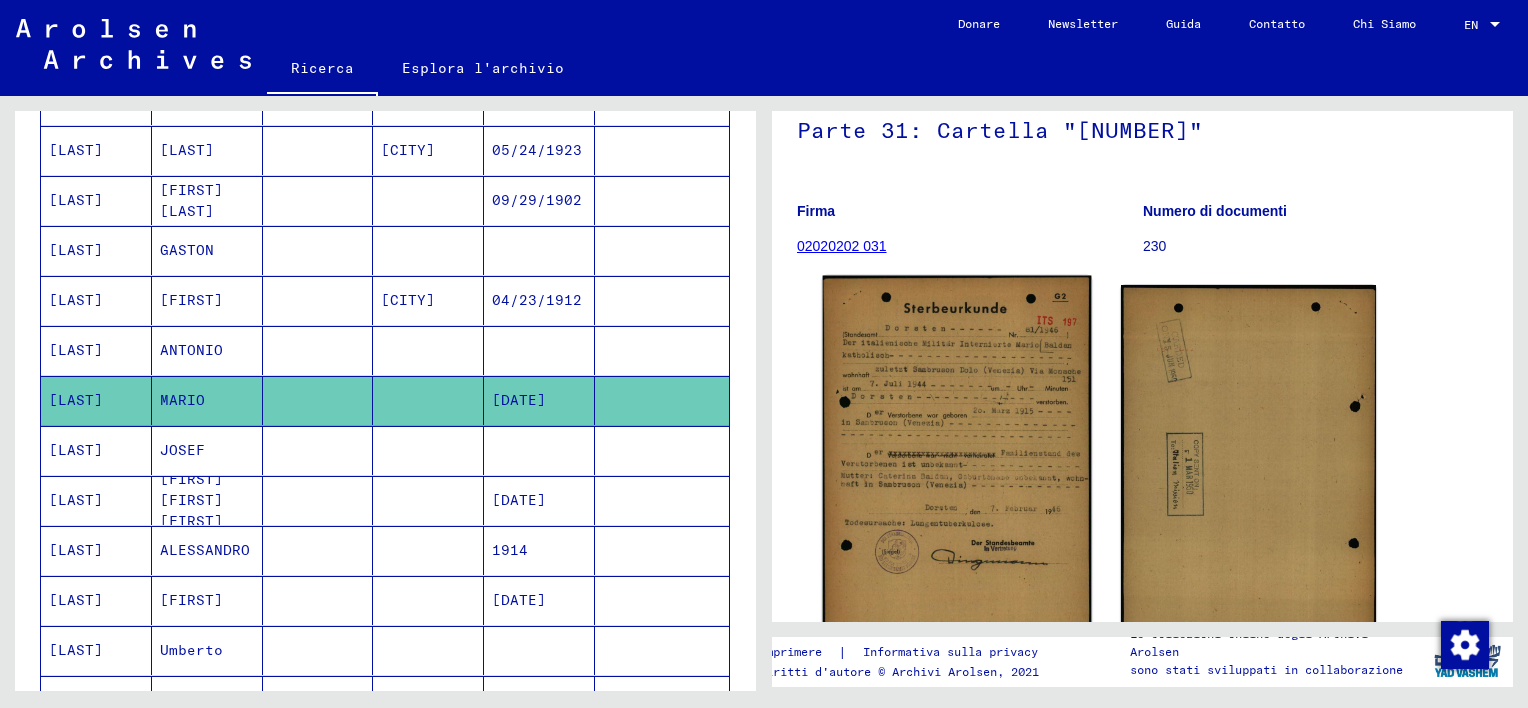 scroll, scrollTop: 200, scrollLeft: 0, axis: vertical 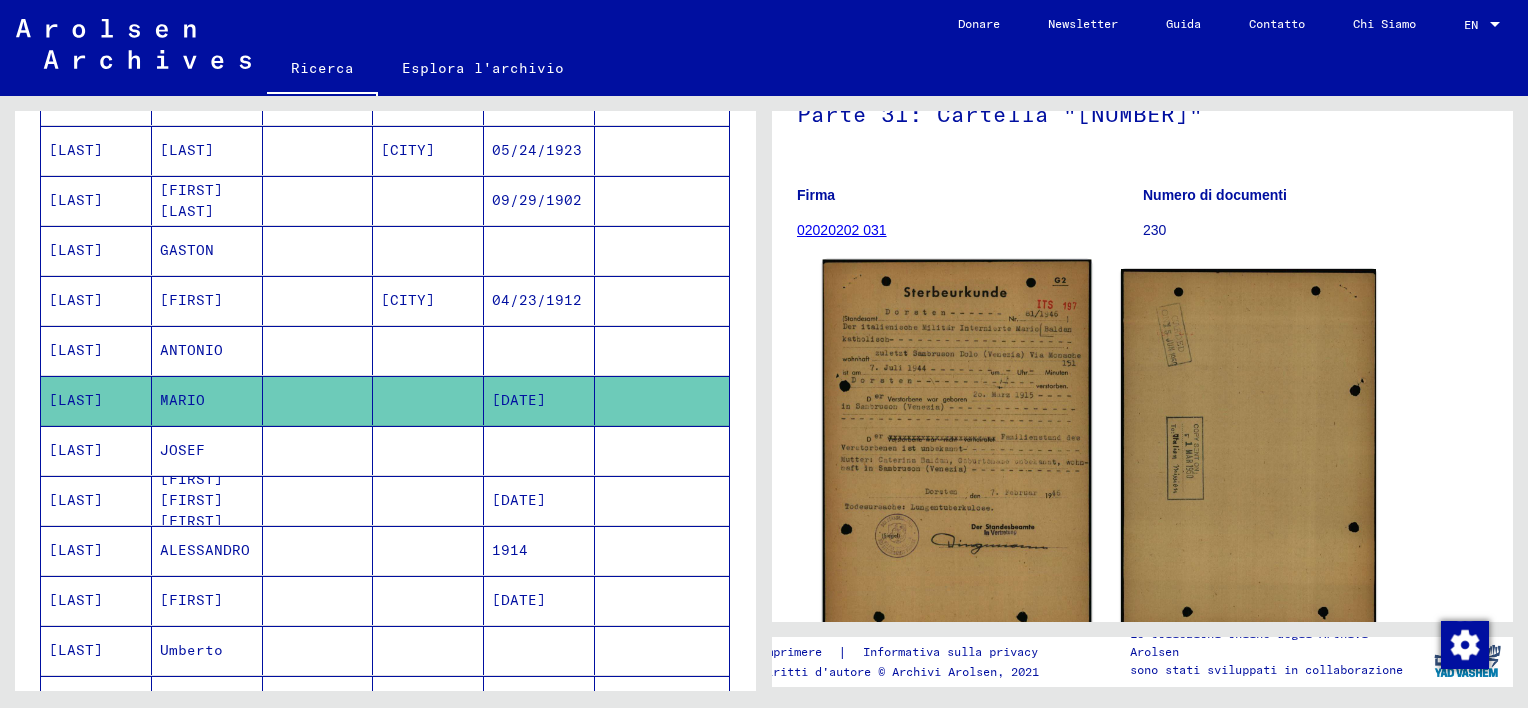 click 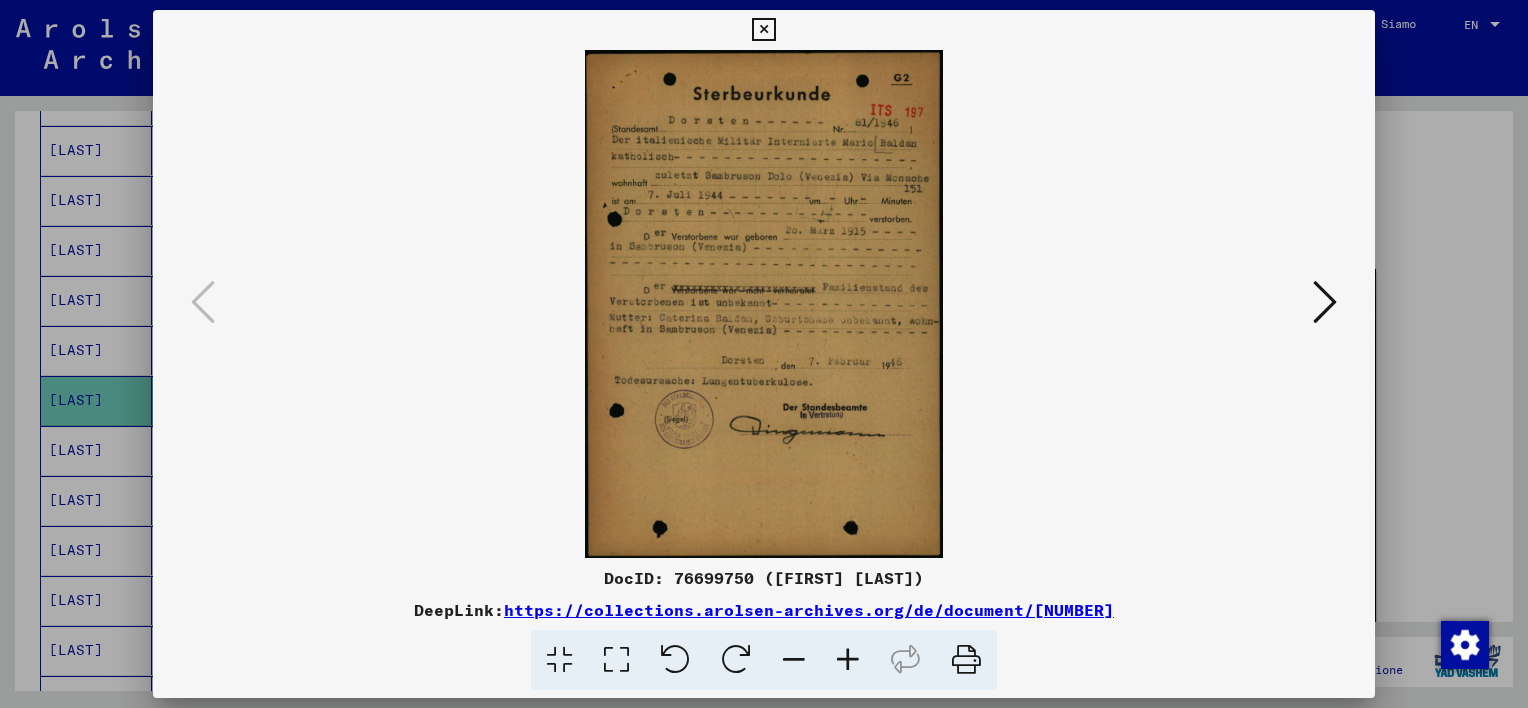click at bounding box center [848, 660] 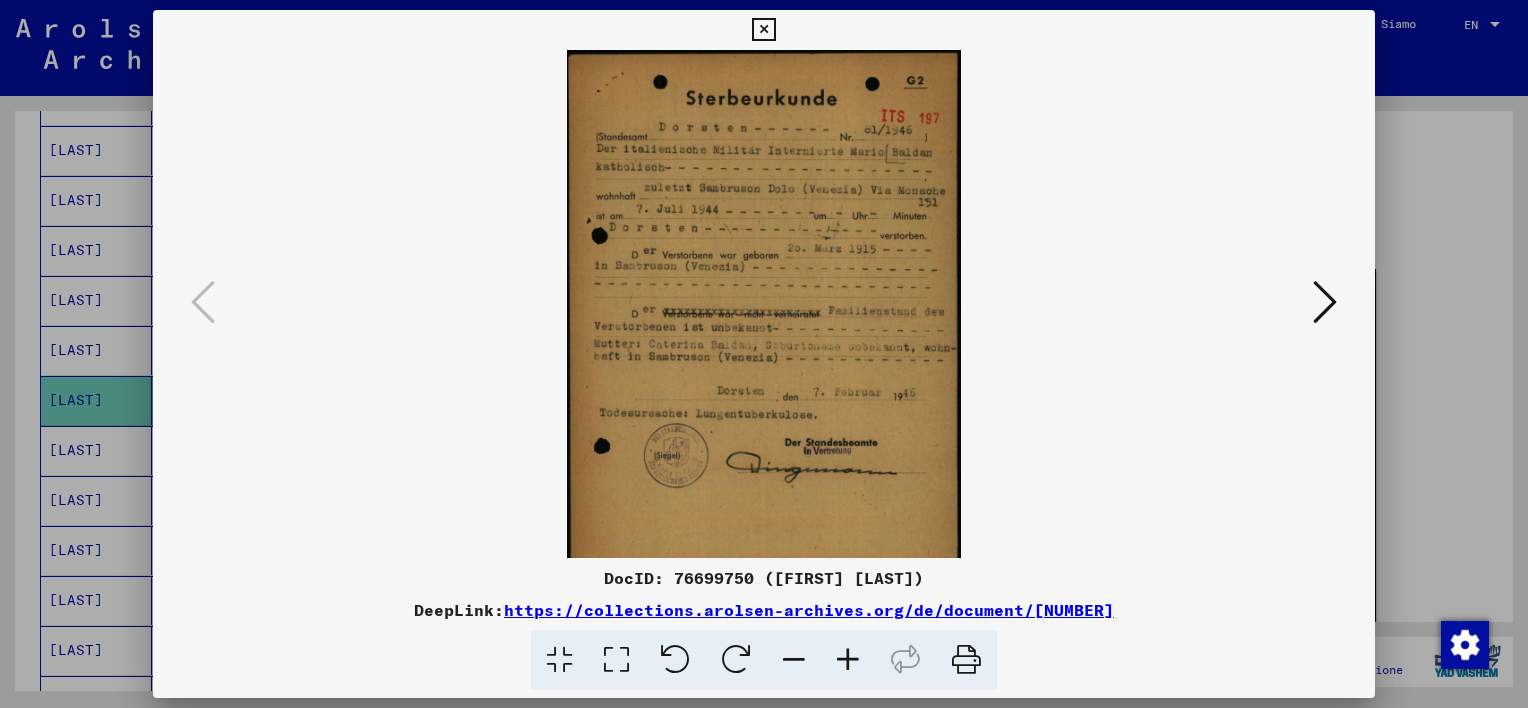 click at bounding box center (848, 660) 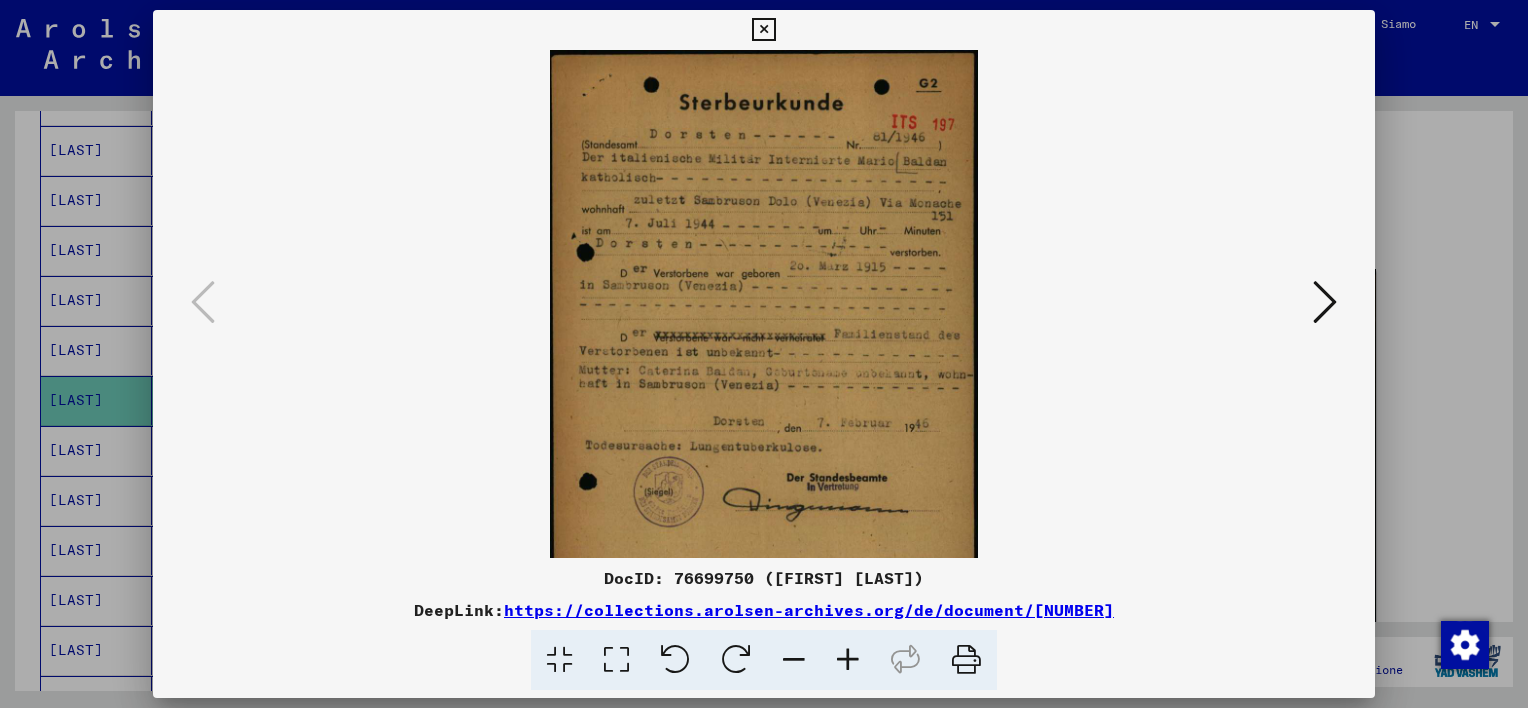 click at bounding box center [848, 660] 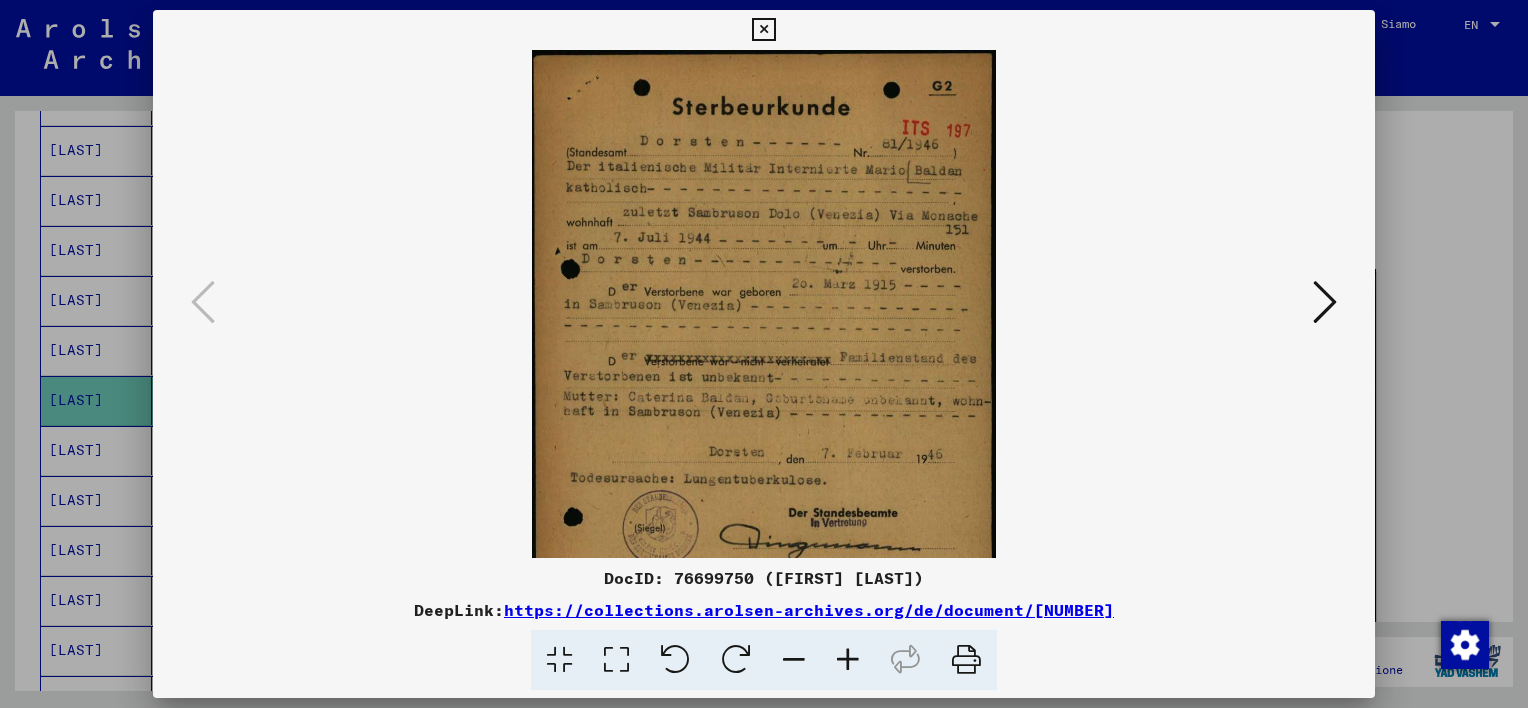 click at bounding box center (848, 660) 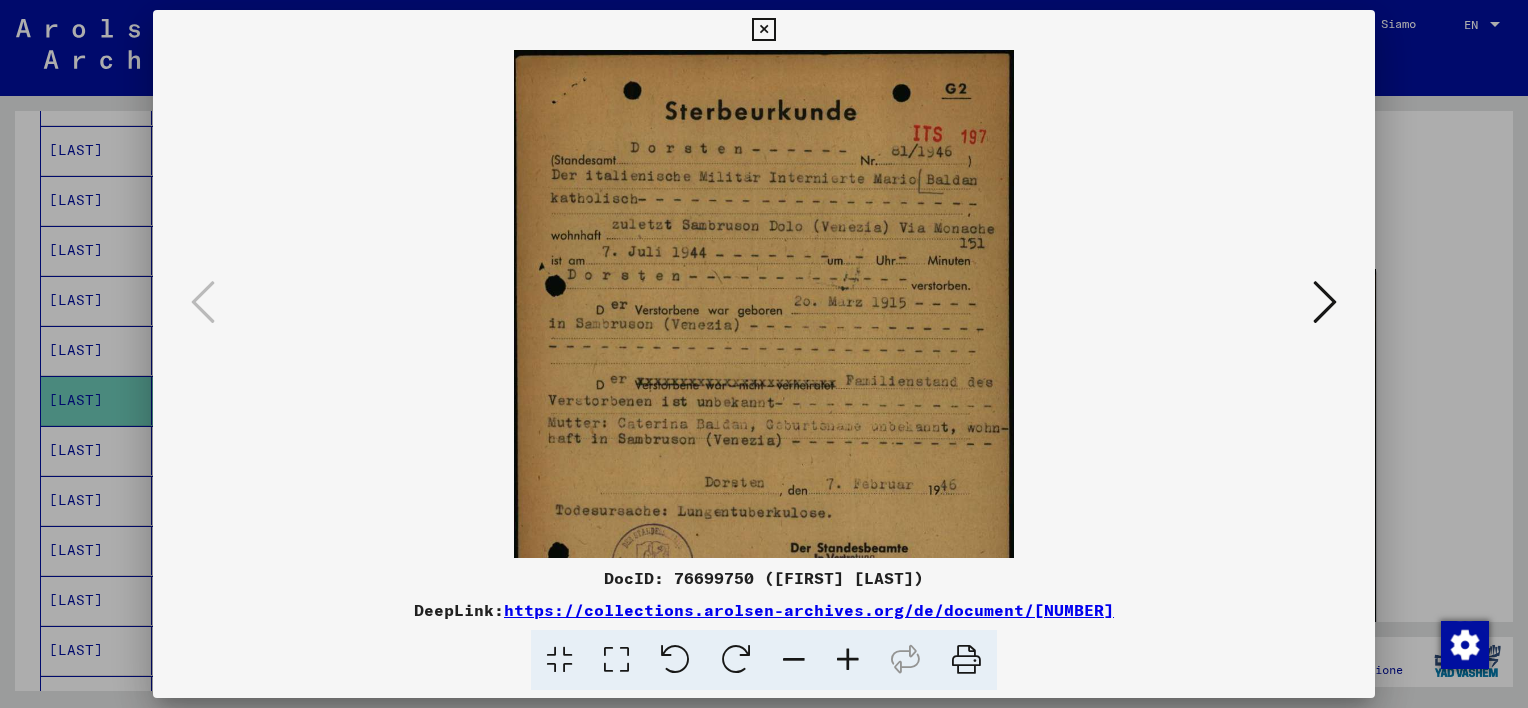 click at bounding box center [848, 660] 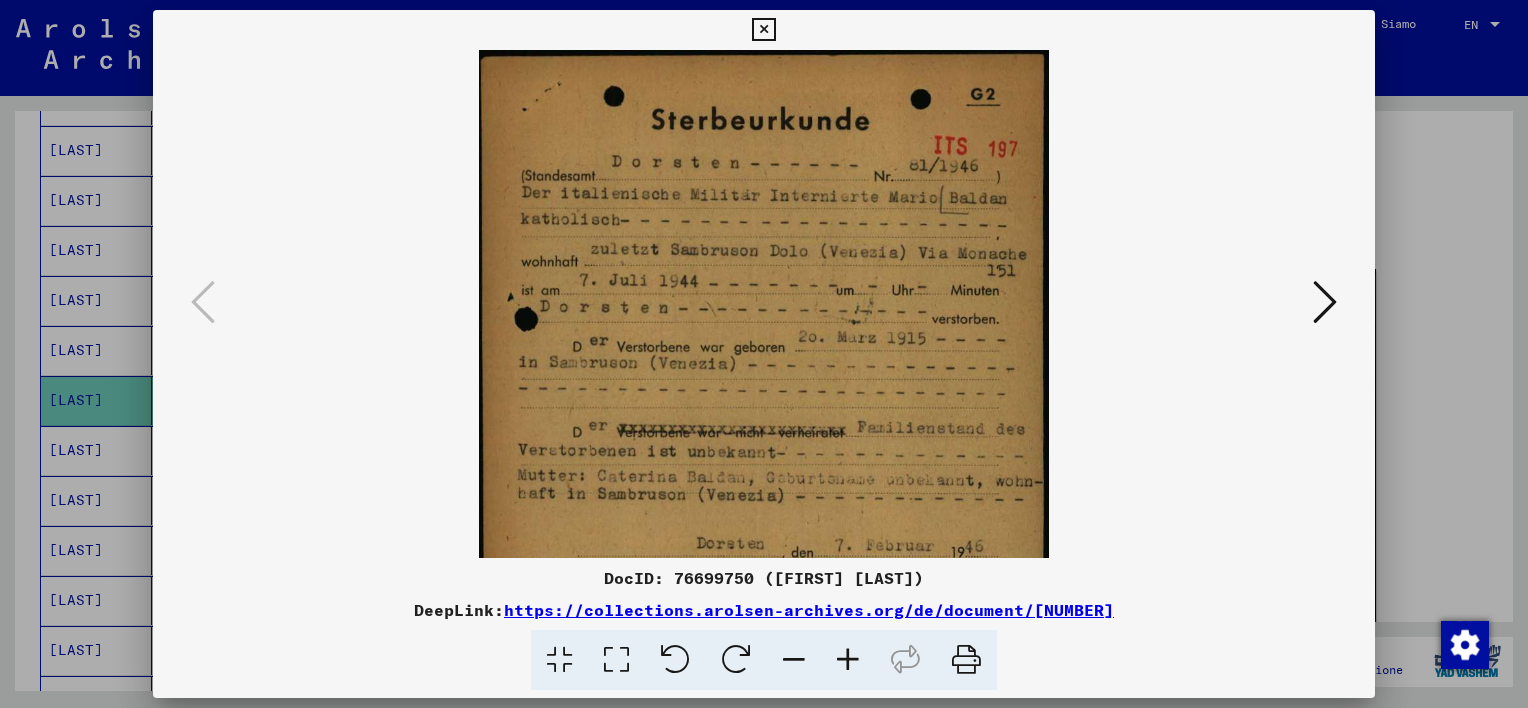 click at bounding box center (848, 660) 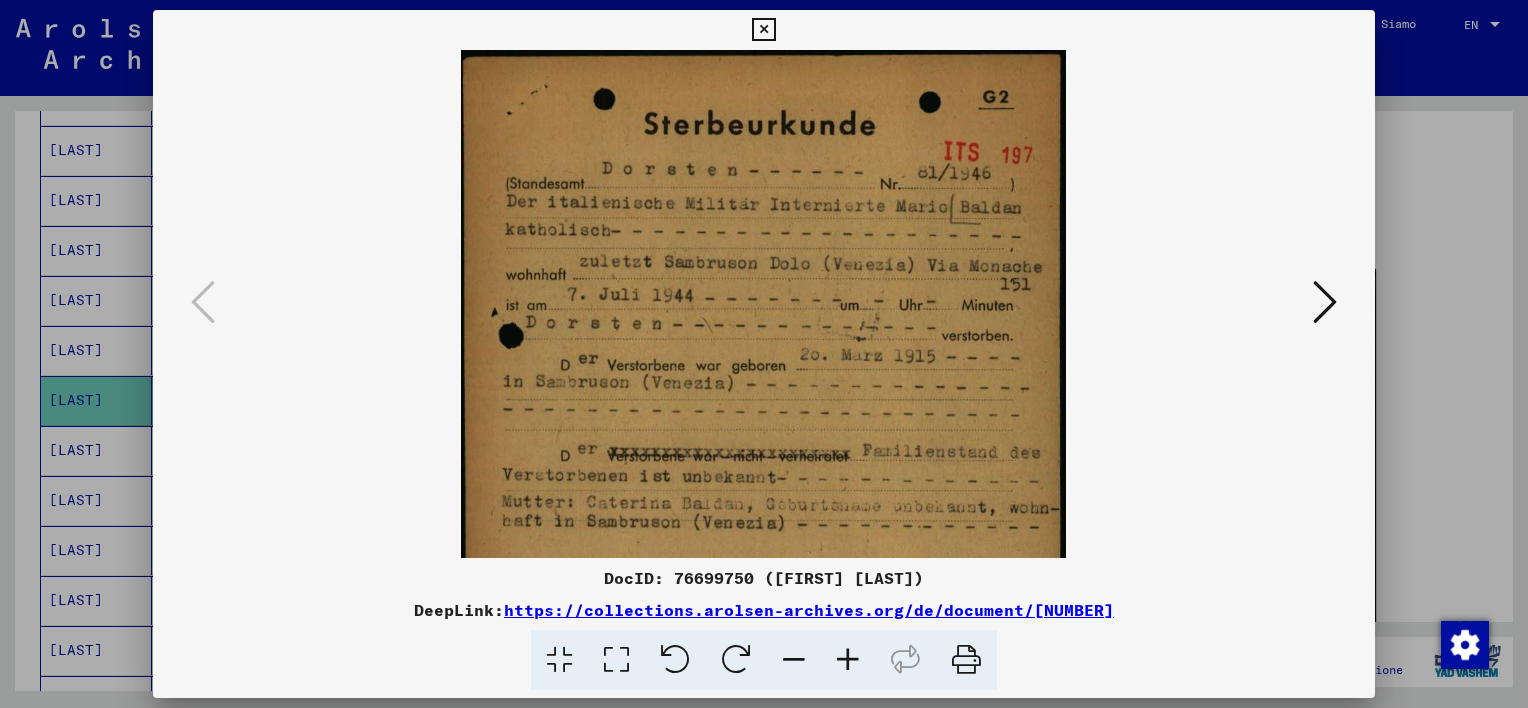 click at bounding box center (848, 660) 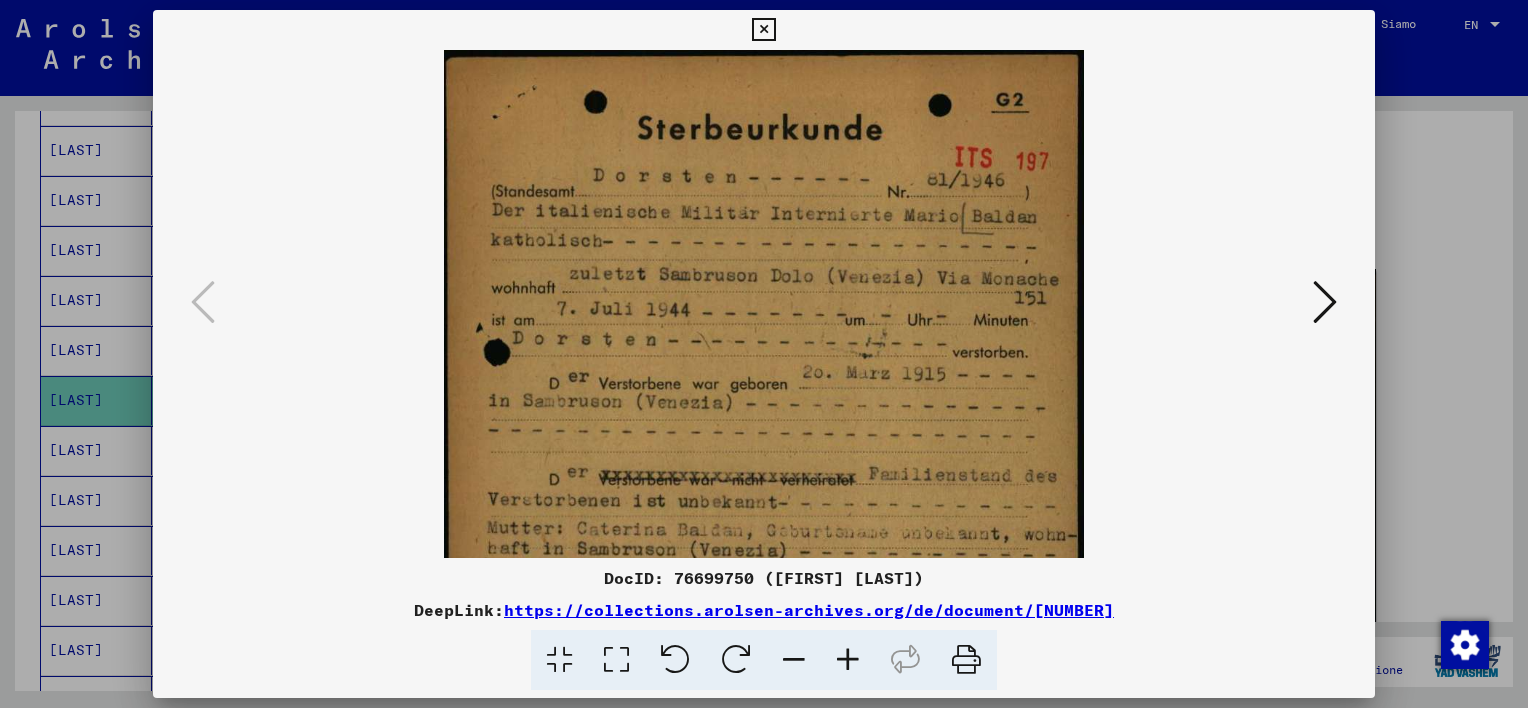 click at bounding box center (848, 660) 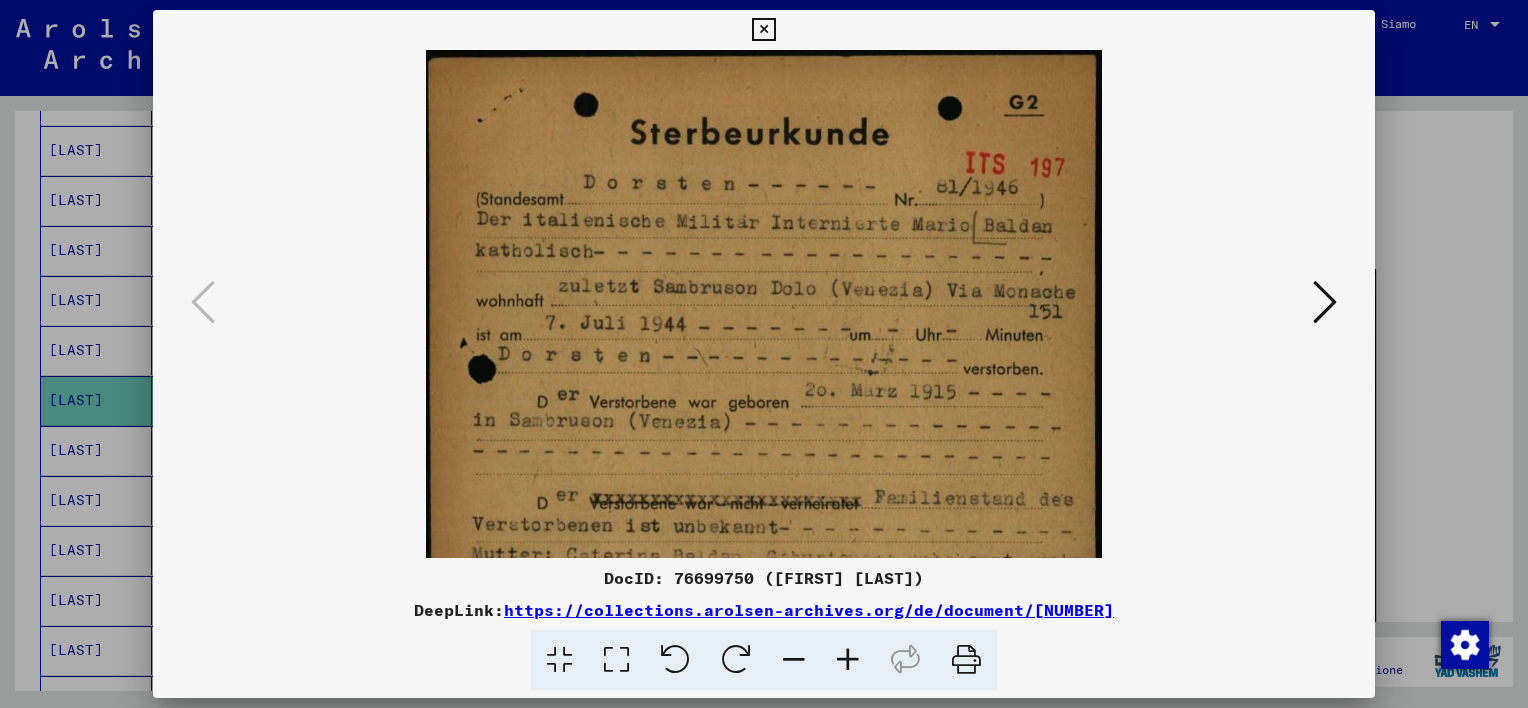 click at bounding box center [848, 660] 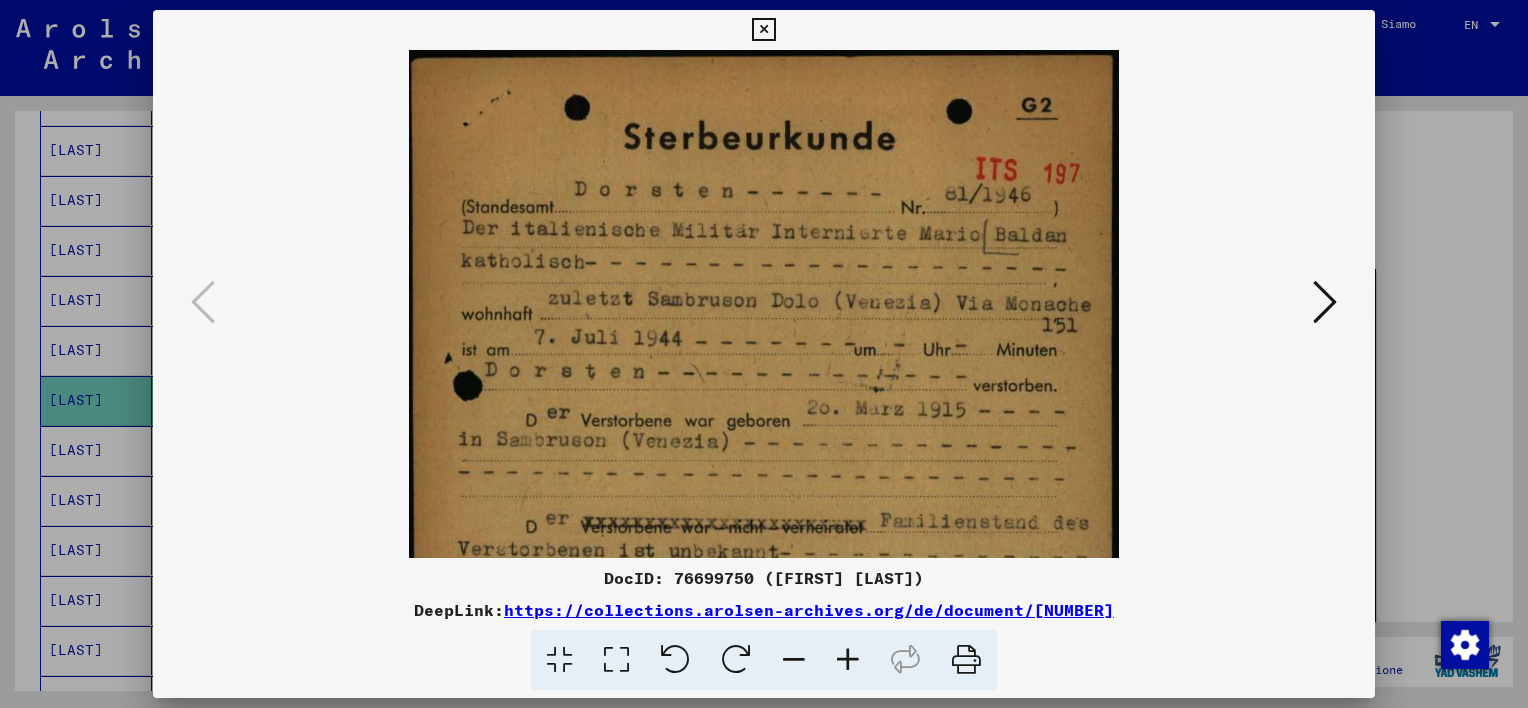 click at bounding box center (763, 30) 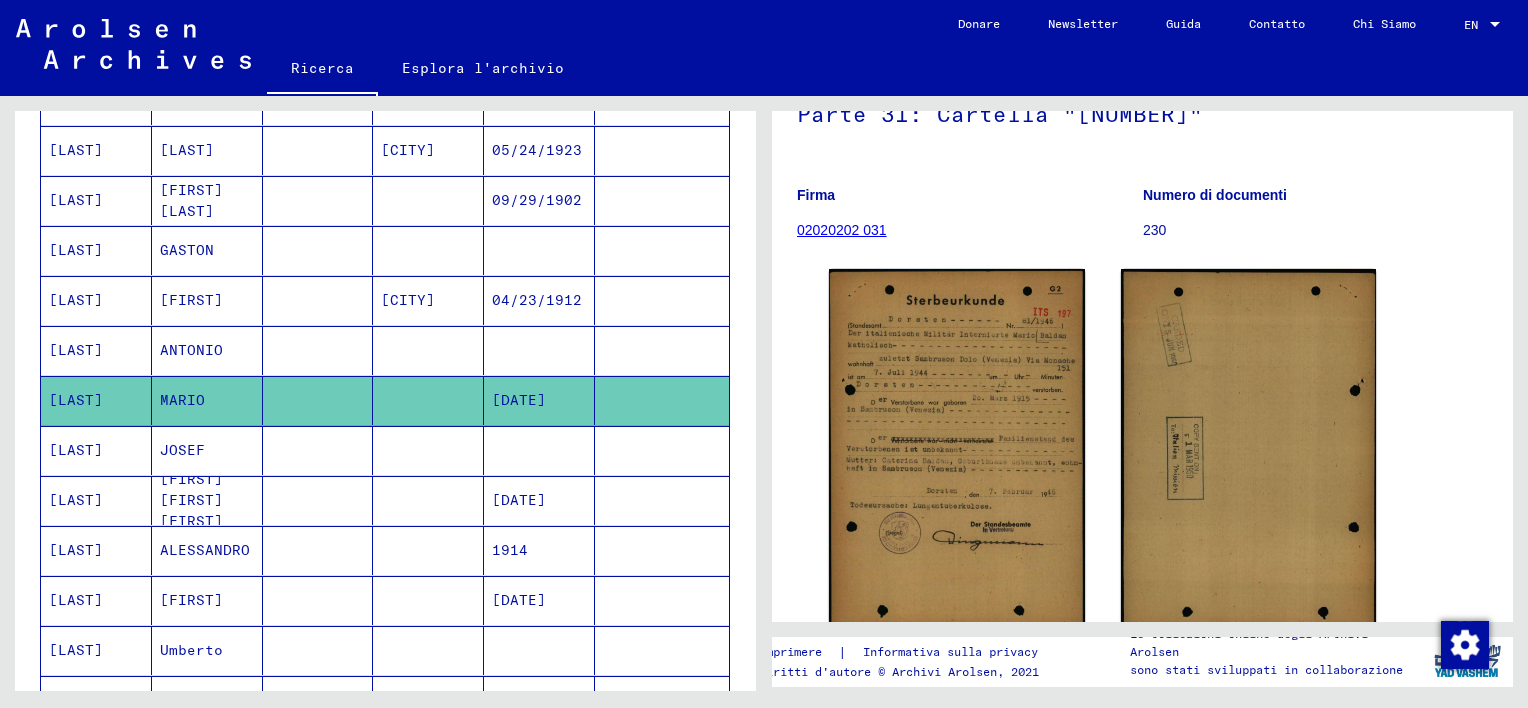 click at bounding box center [318, 400] 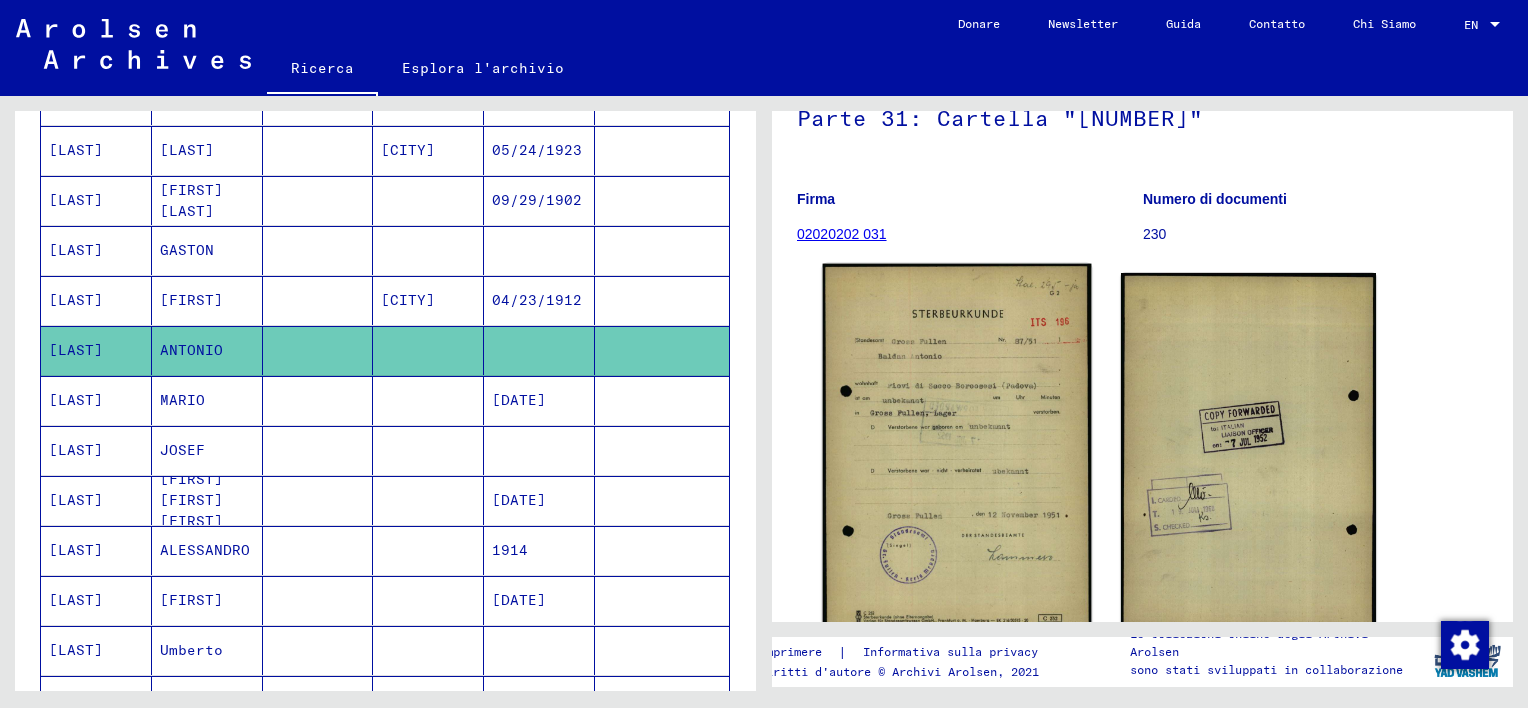 scroll, scrollTop: 200, scrollLeft: 0, axis: vertical 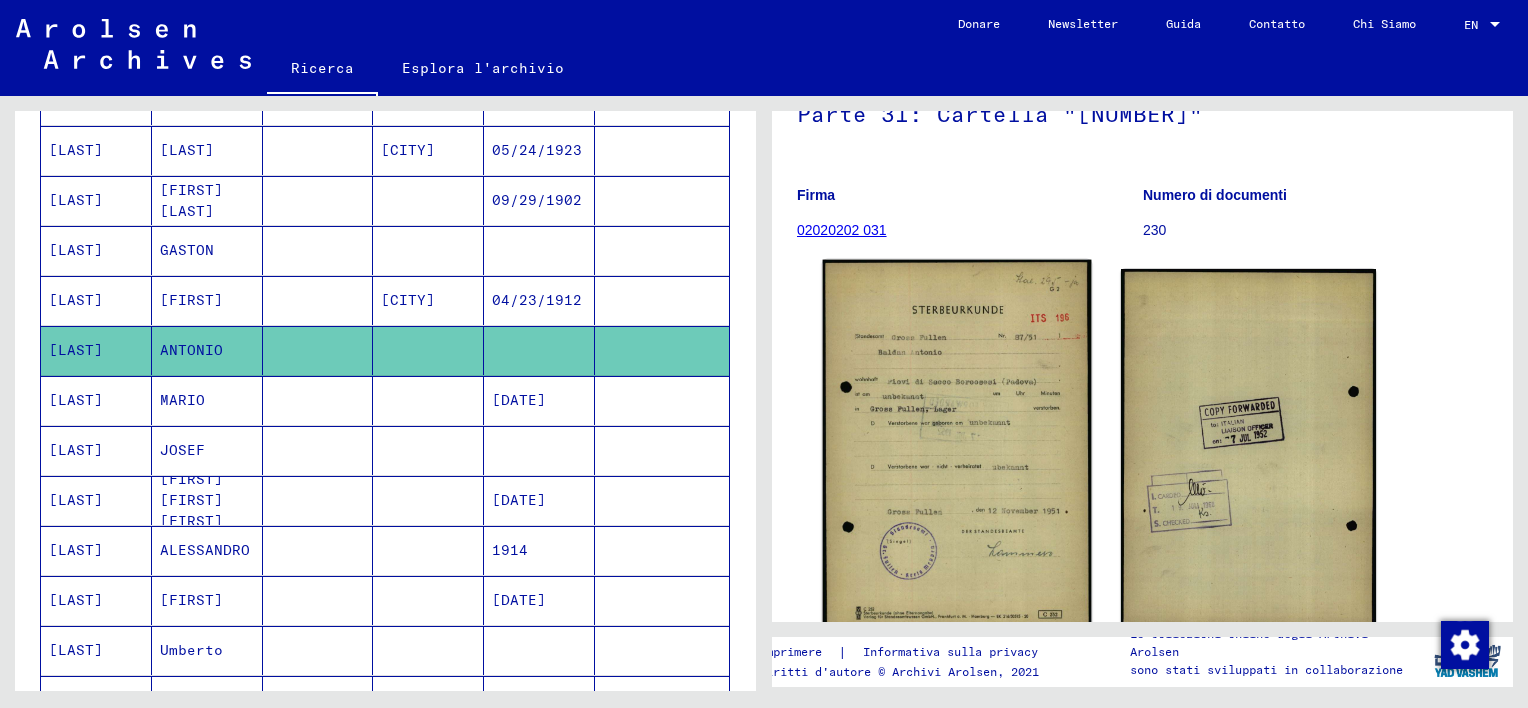 click 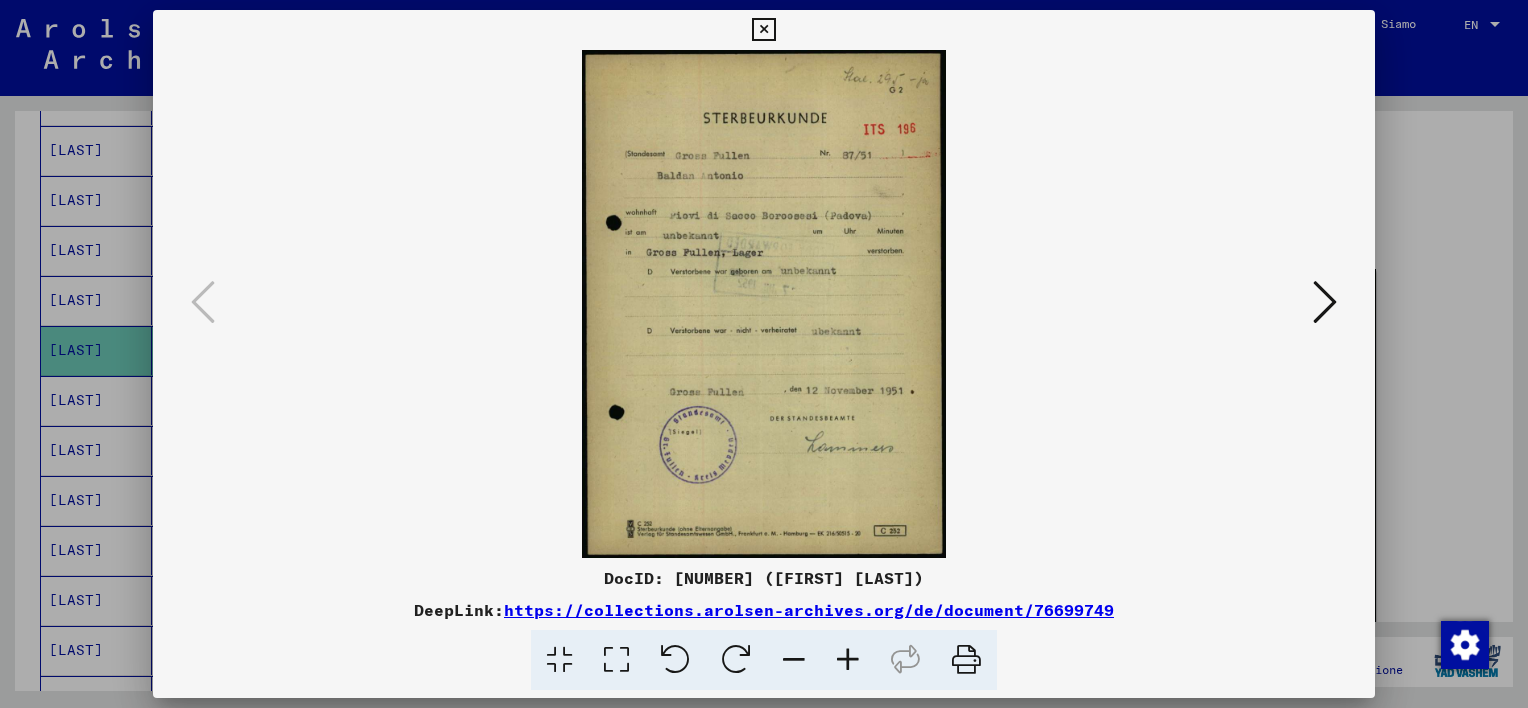 click at bounding box center [848, 660] 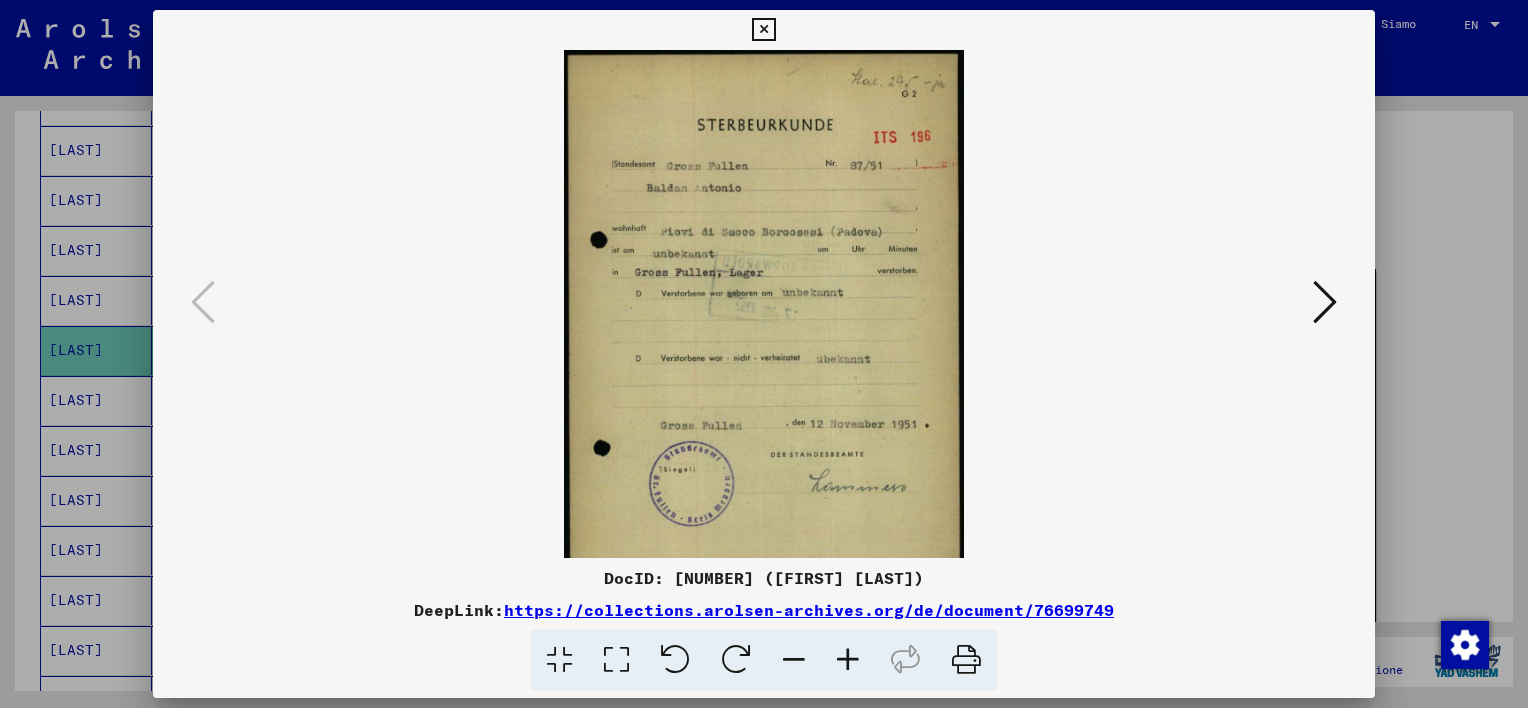 click at bounding box center [848, 660] 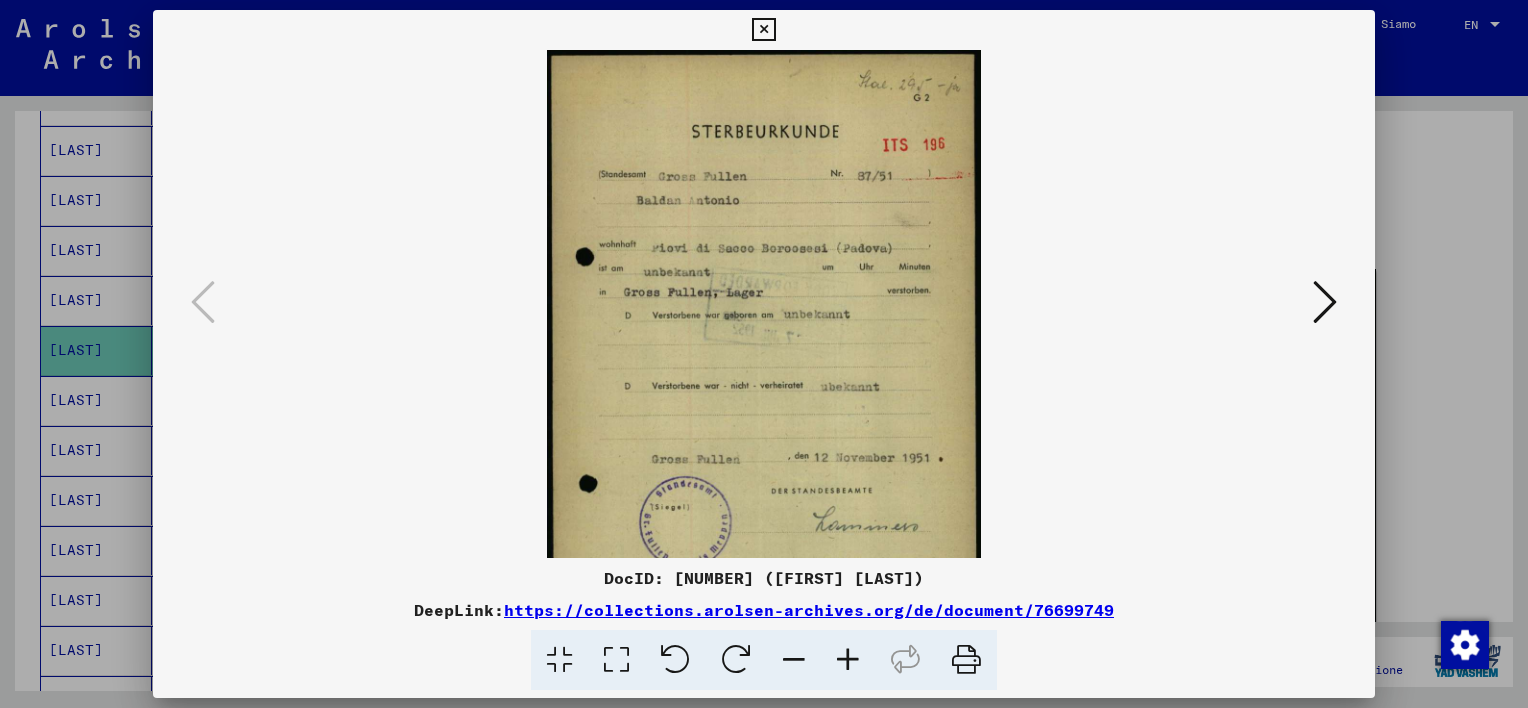 click at bounding box center [848, 660] 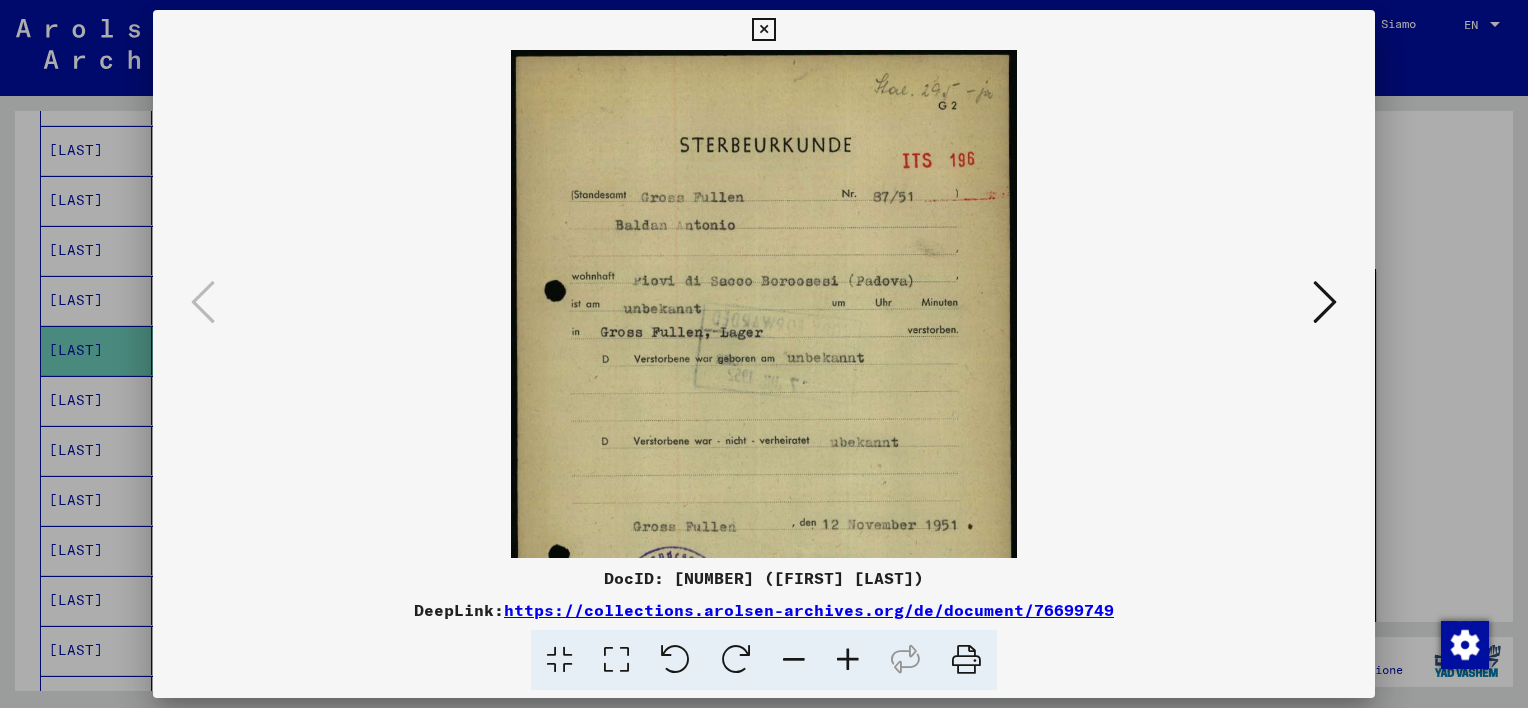 click at bounding box center (848, 660) 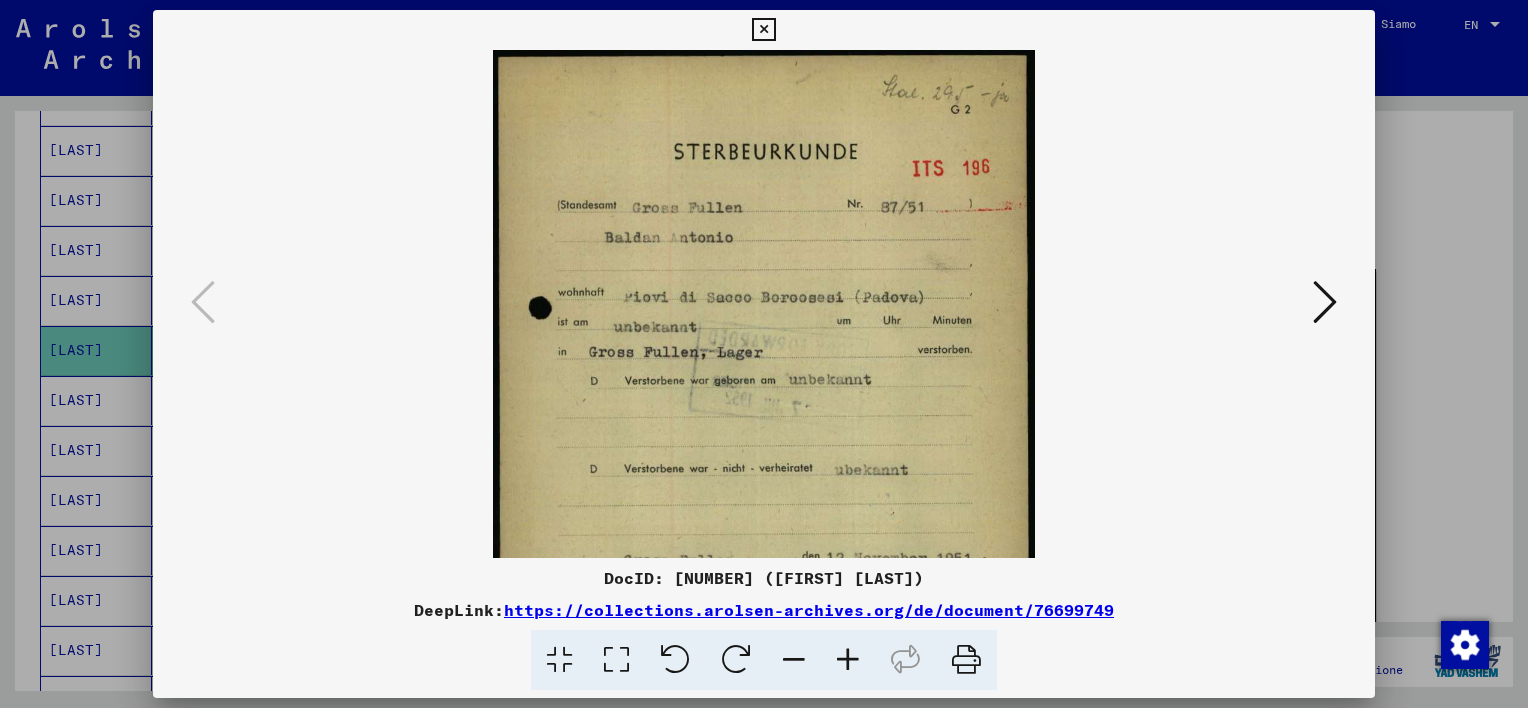 click at bounding box center [848, 660] 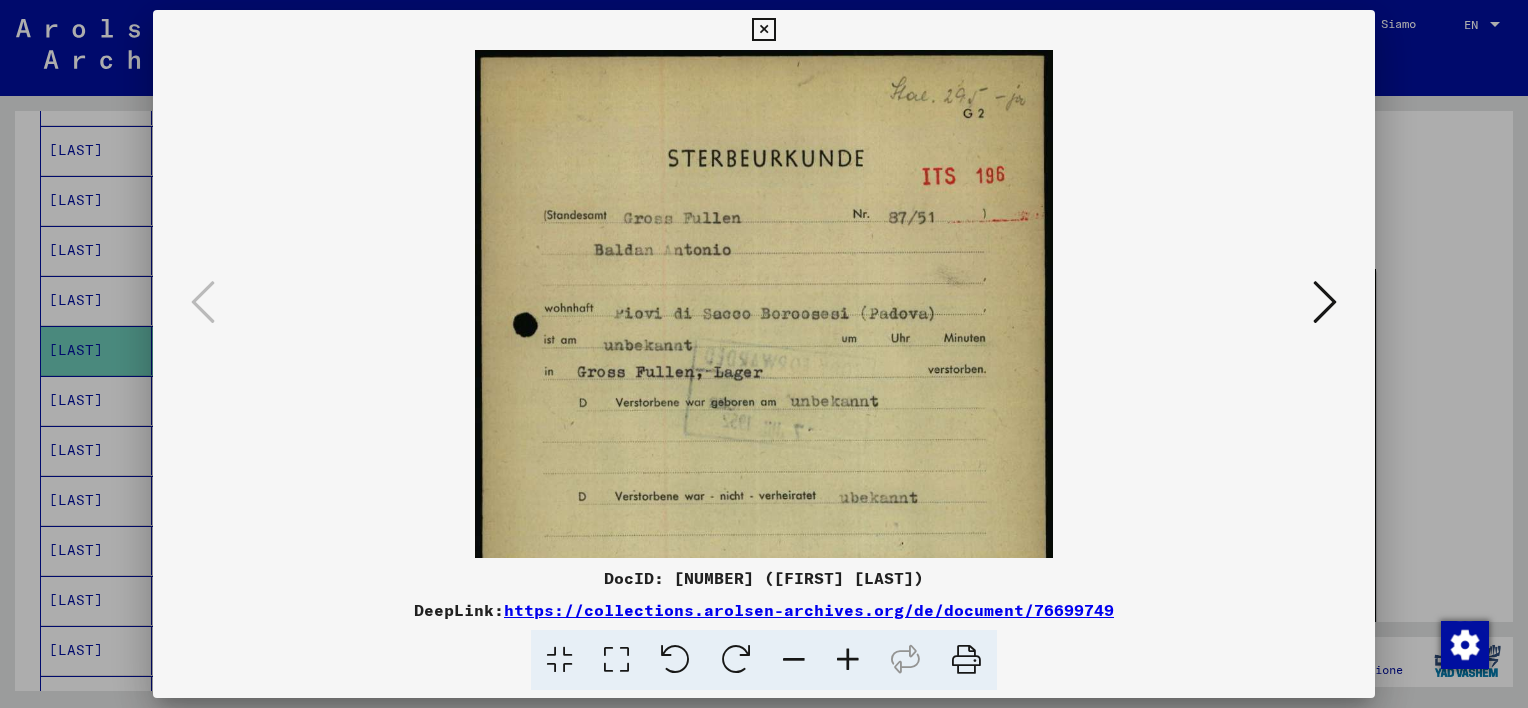 click at bounding box center [848, 660] 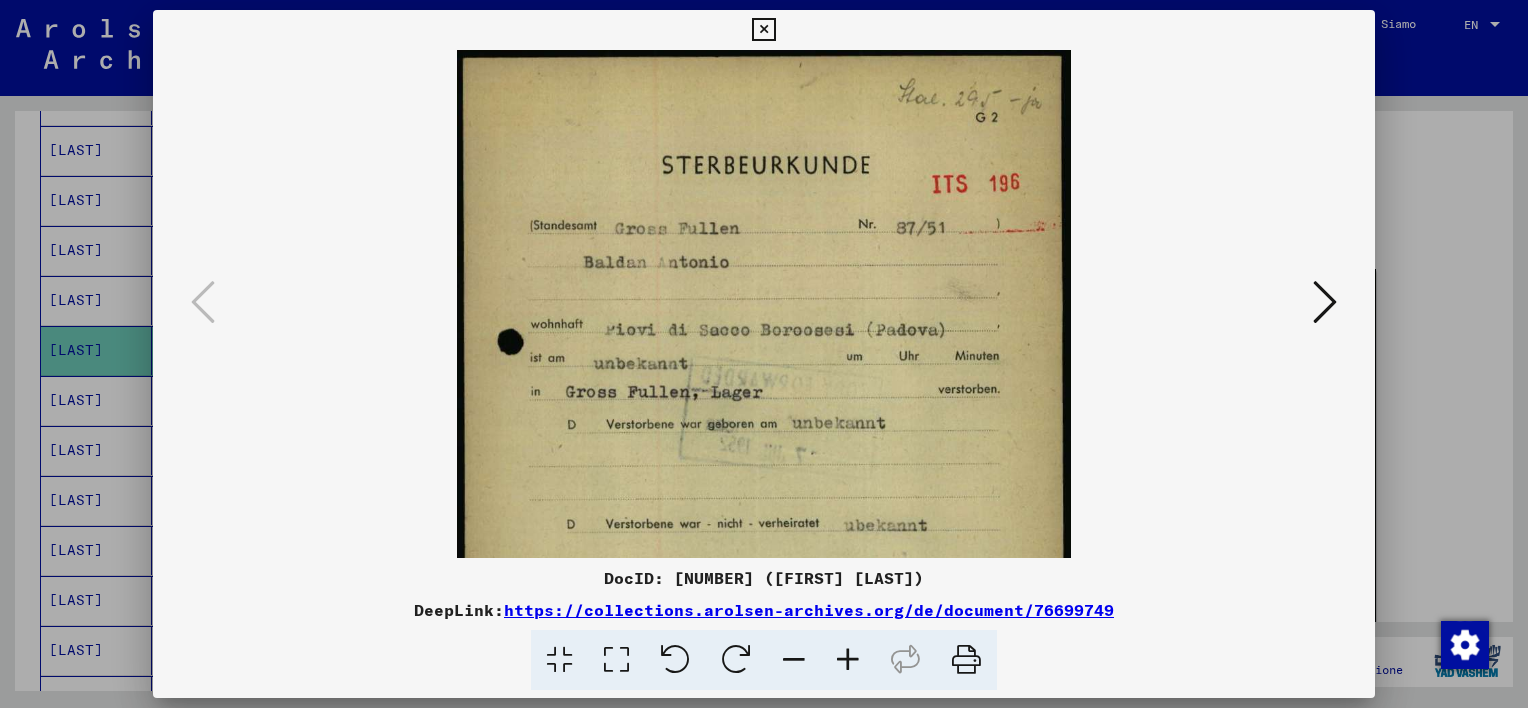 click at bounding box center [848, 660] 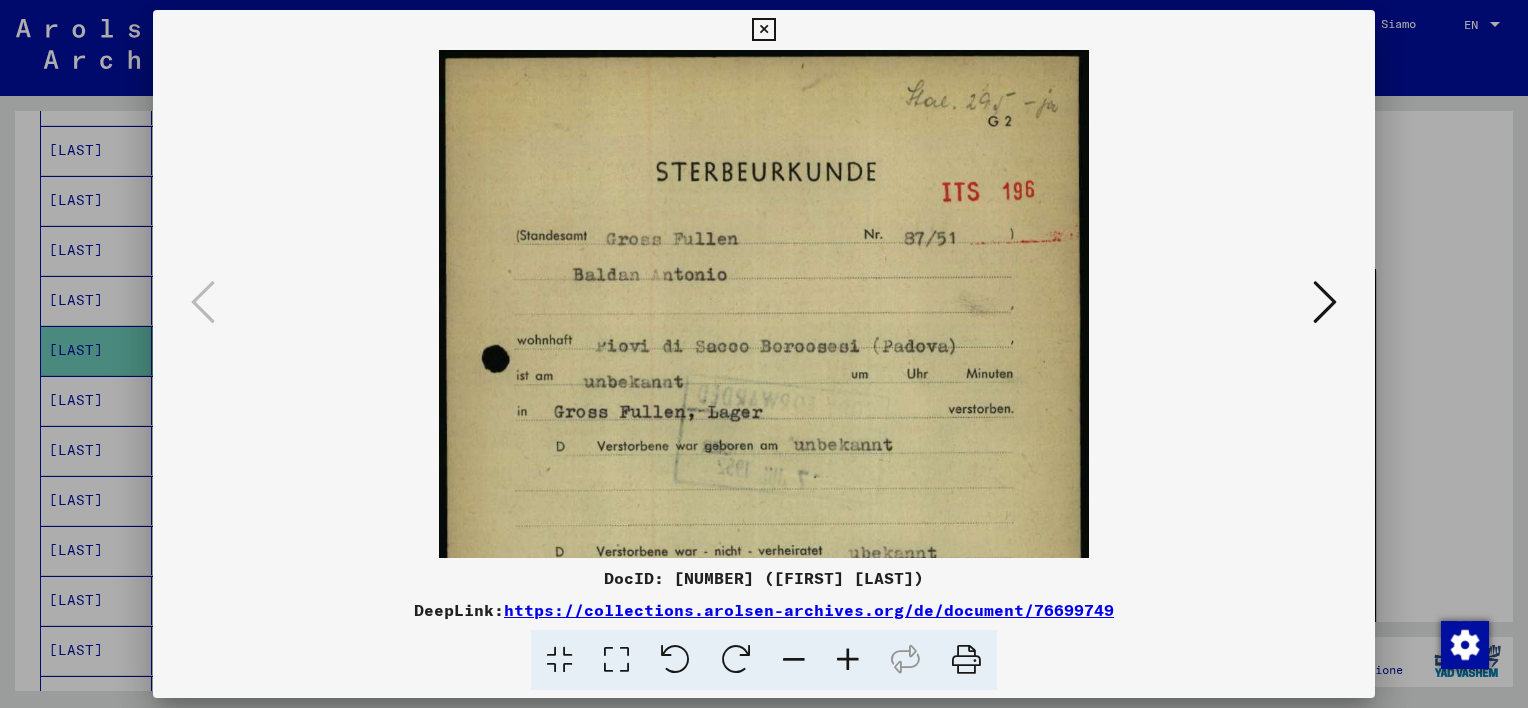 click at bounding box center (763, 30) 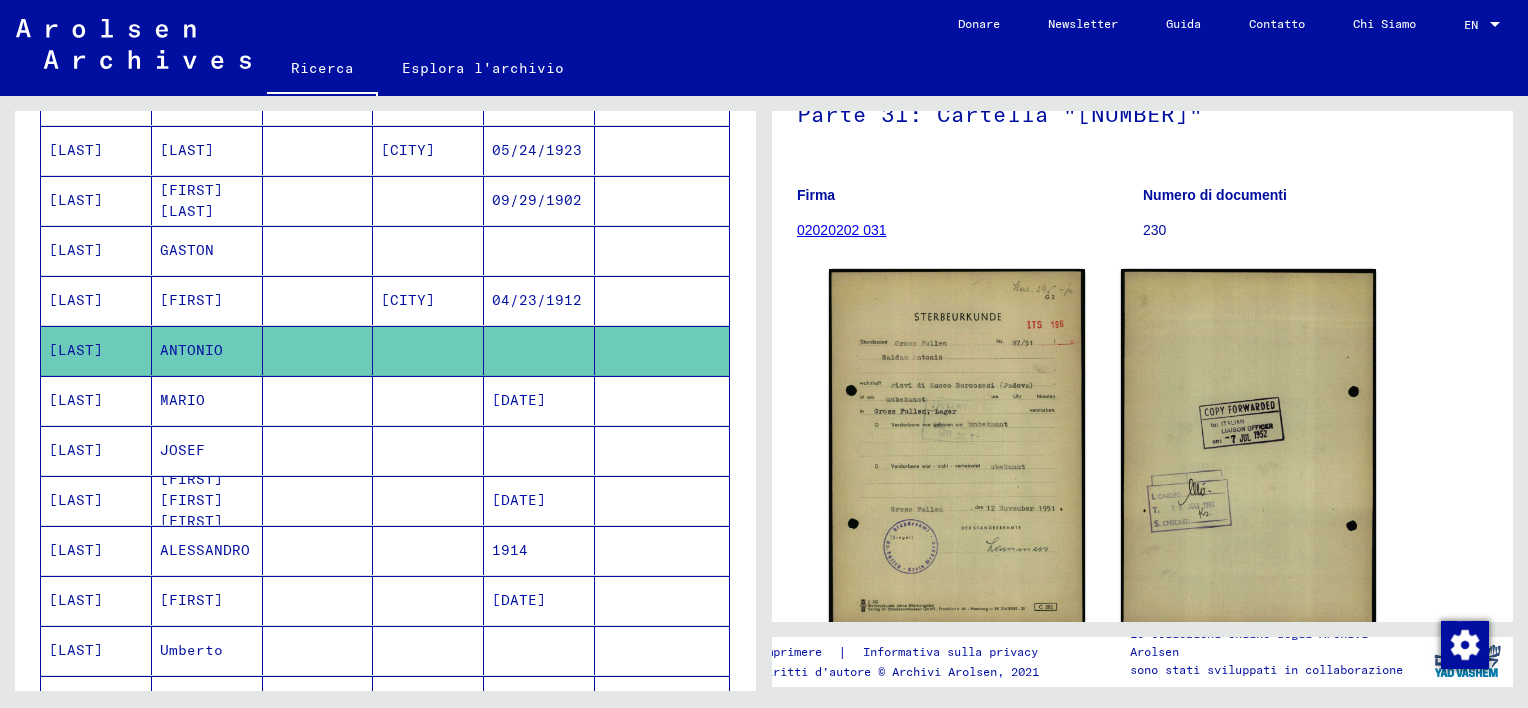 click at bounding box center [318, 300] 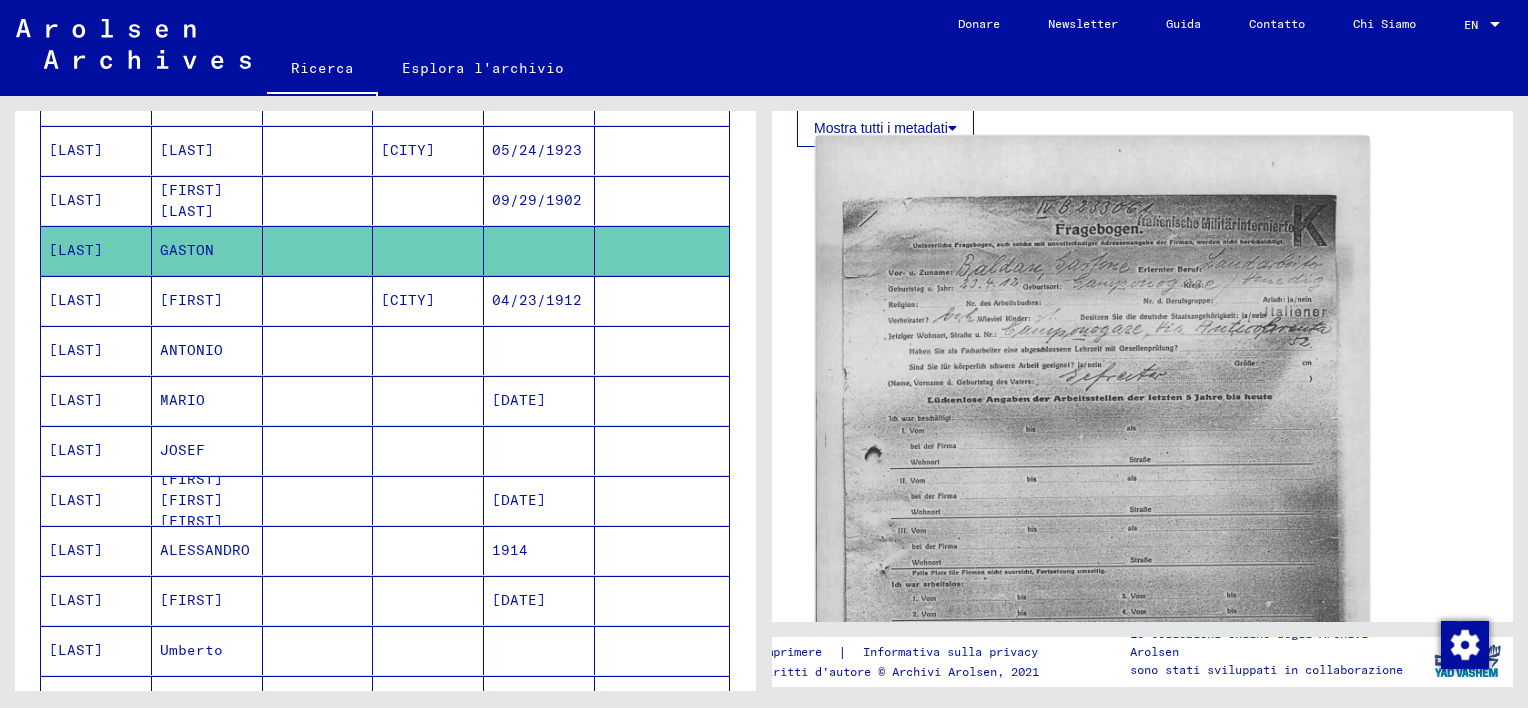 scroll, scrollTop: 400, scrollLeft: 0, axis: vertical 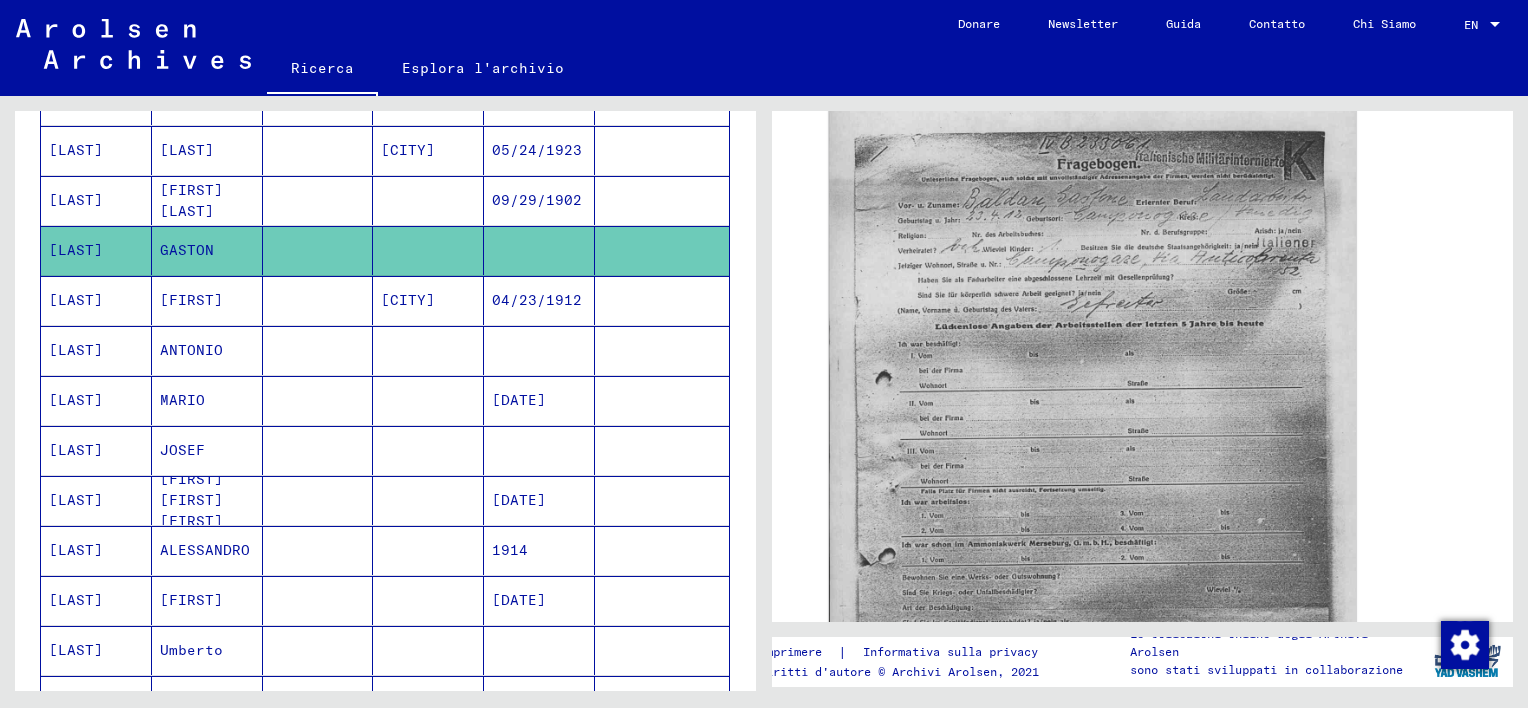 click at bounding box center (428, 250) 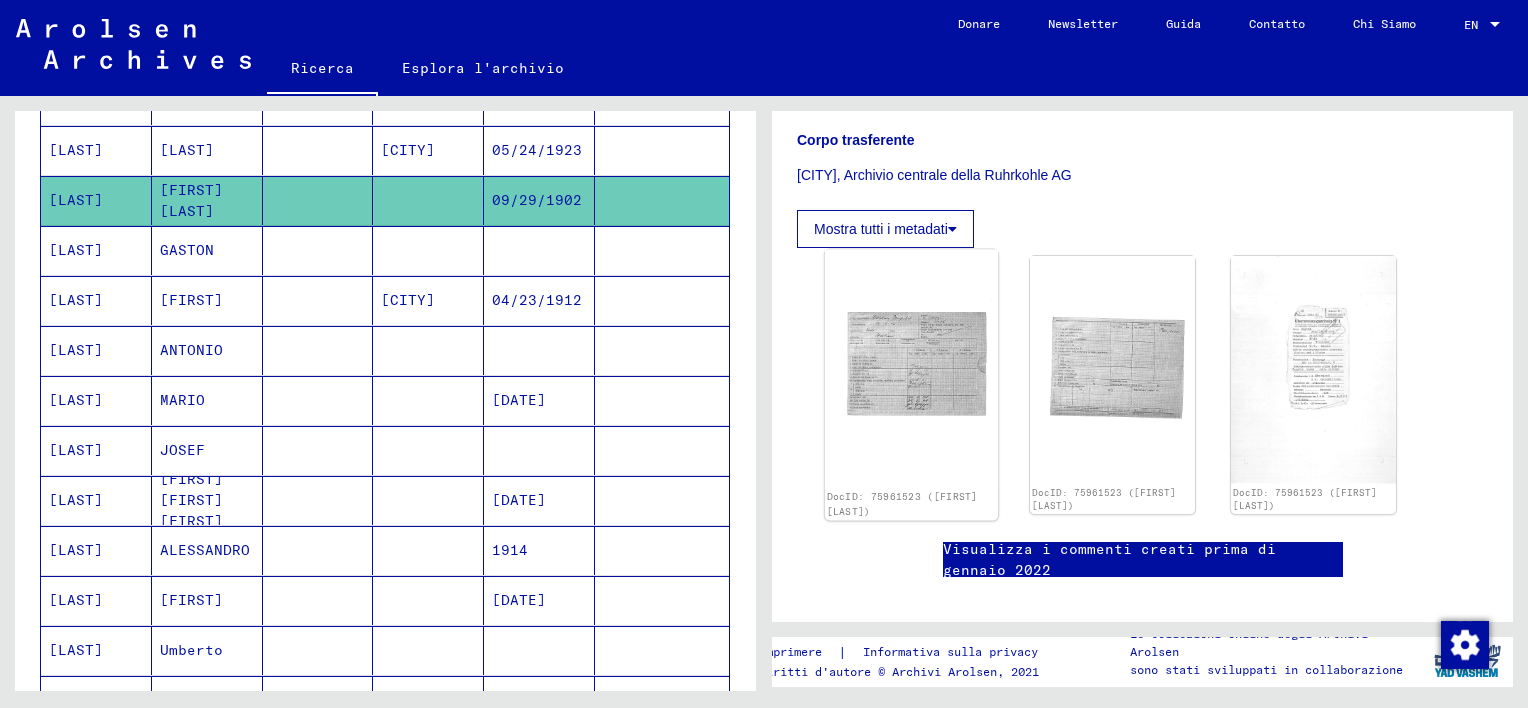 scroll, scrollTop: 582, scrollLeft: 0, axis: vertical 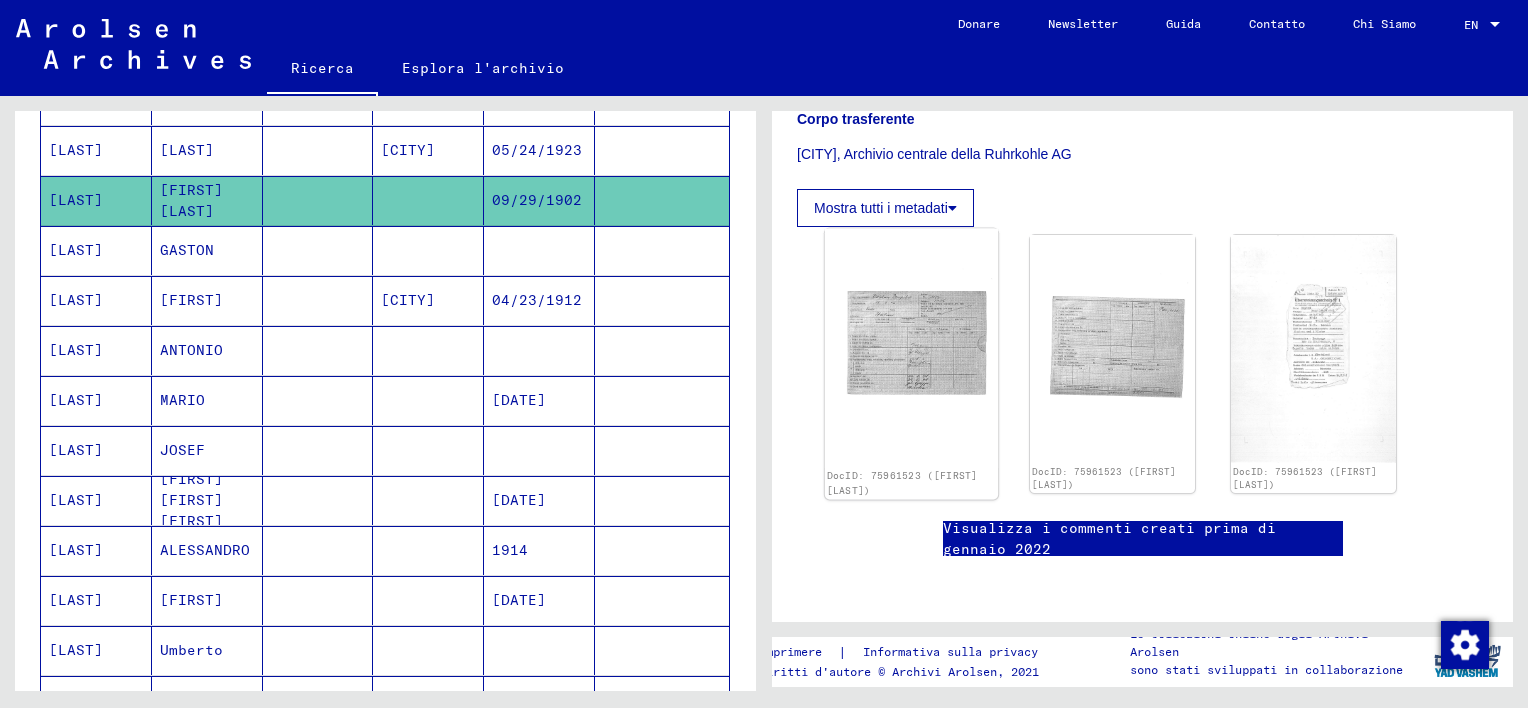 click 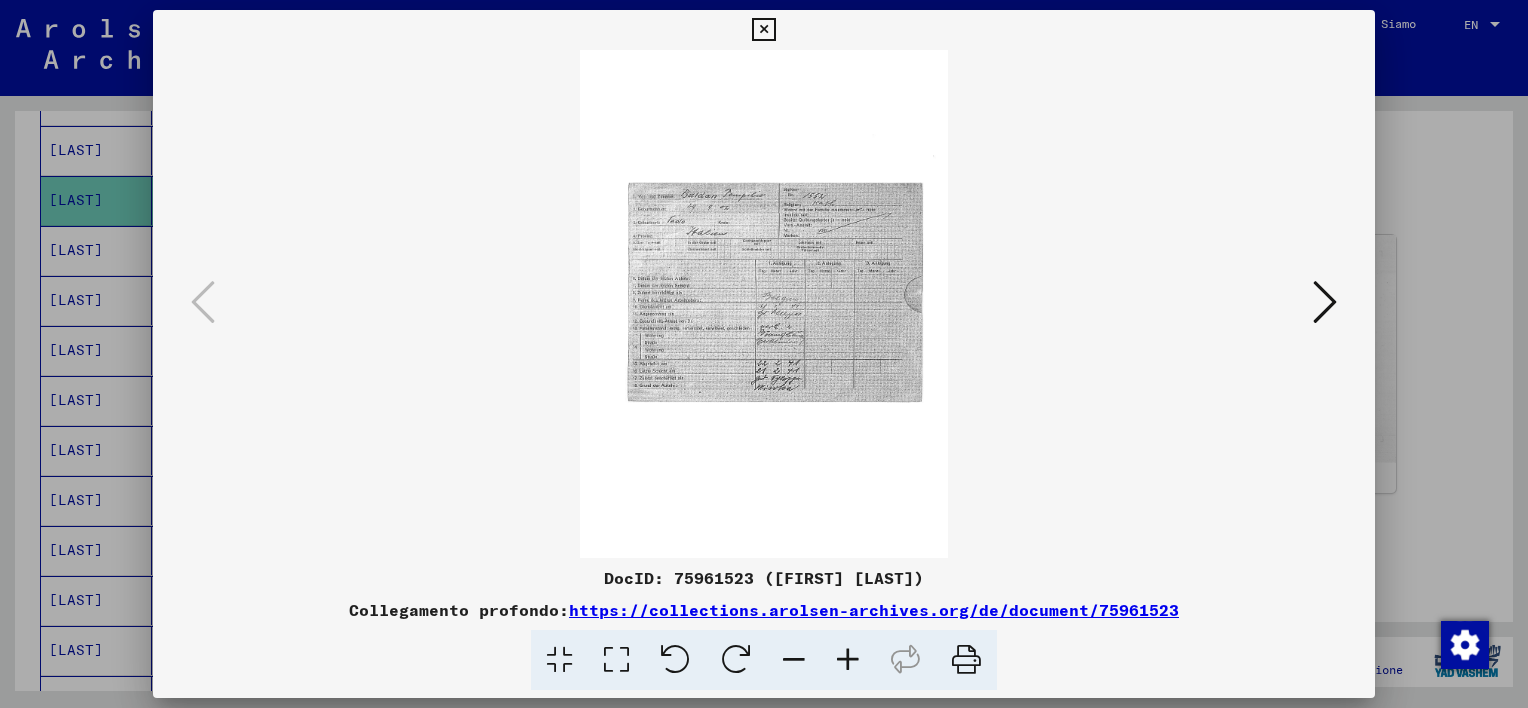 click at bounding box center [848, 660] 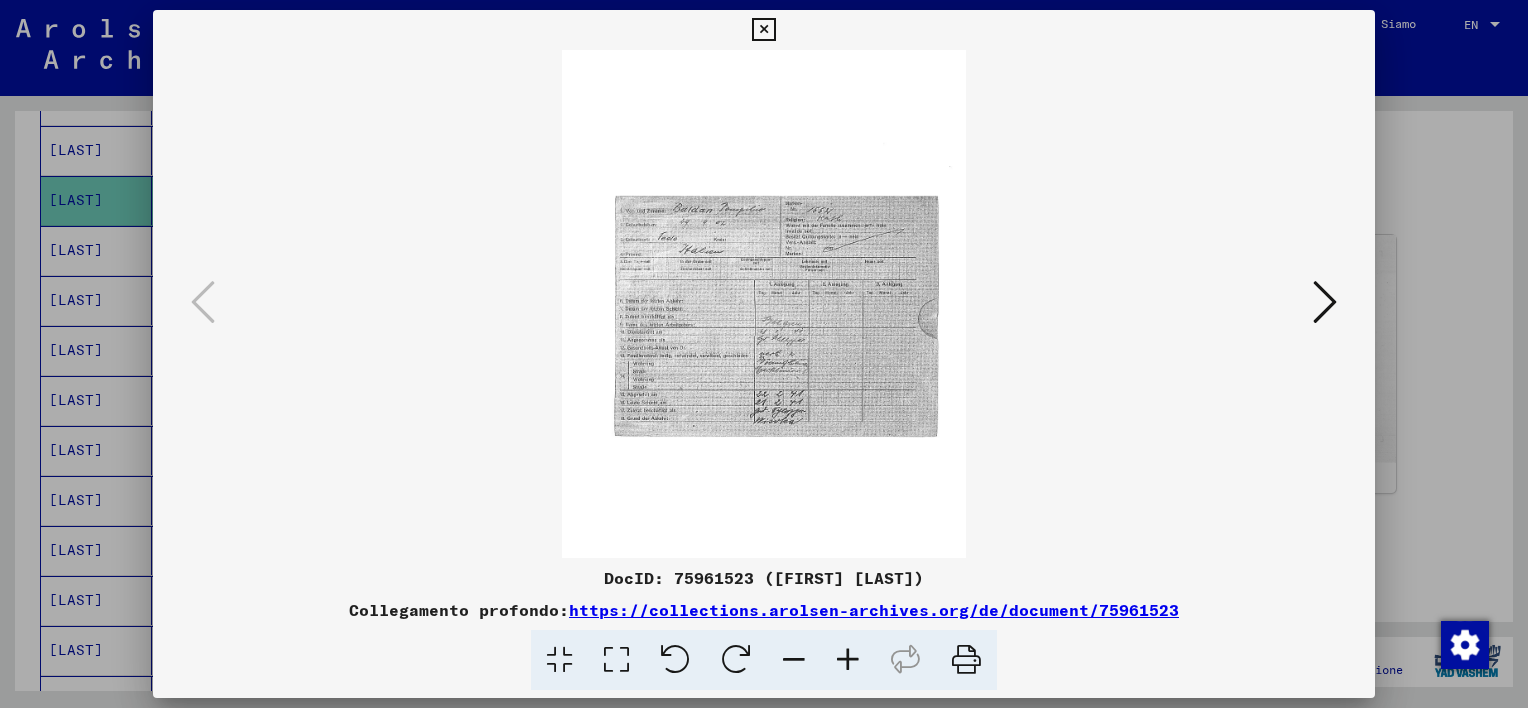 click at bounding box center (848, 660) 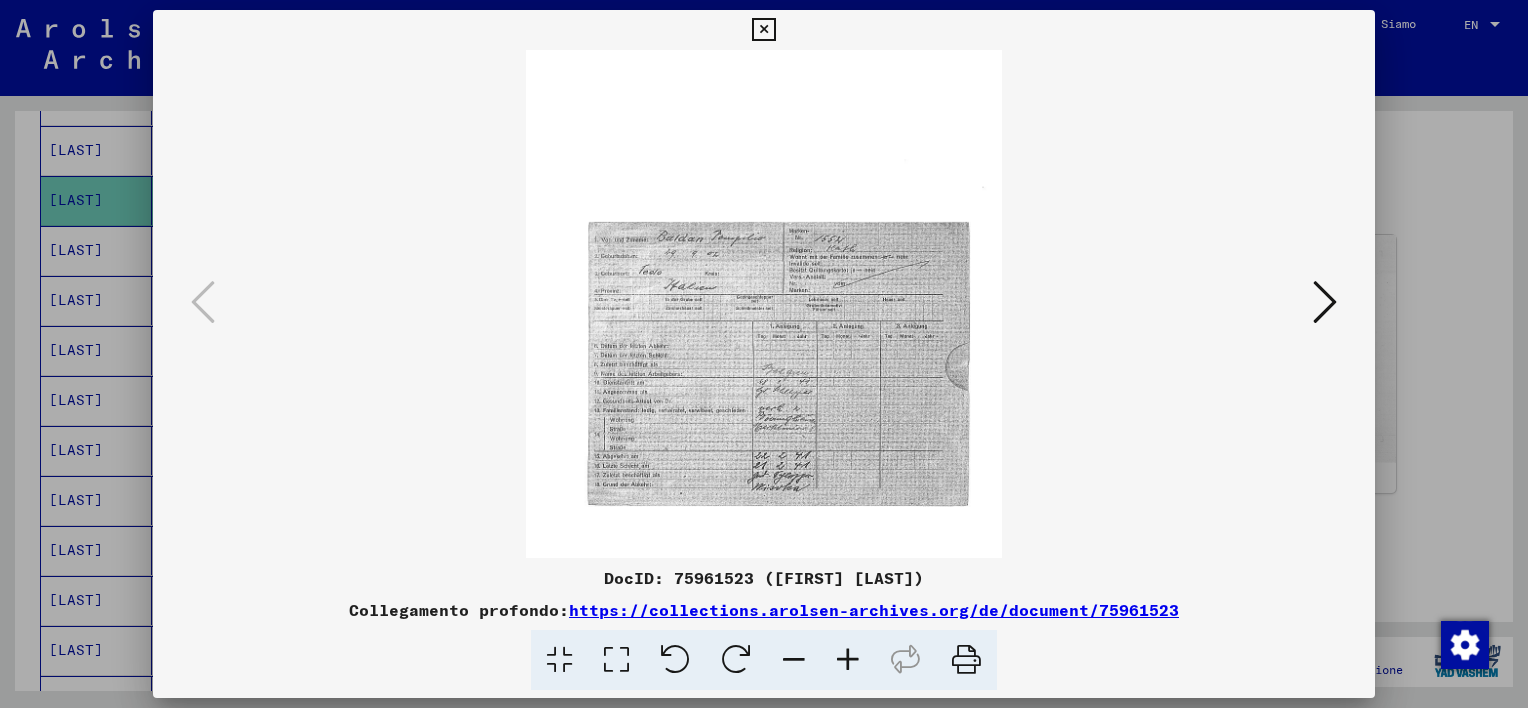 click at bounding box center (848, 660) 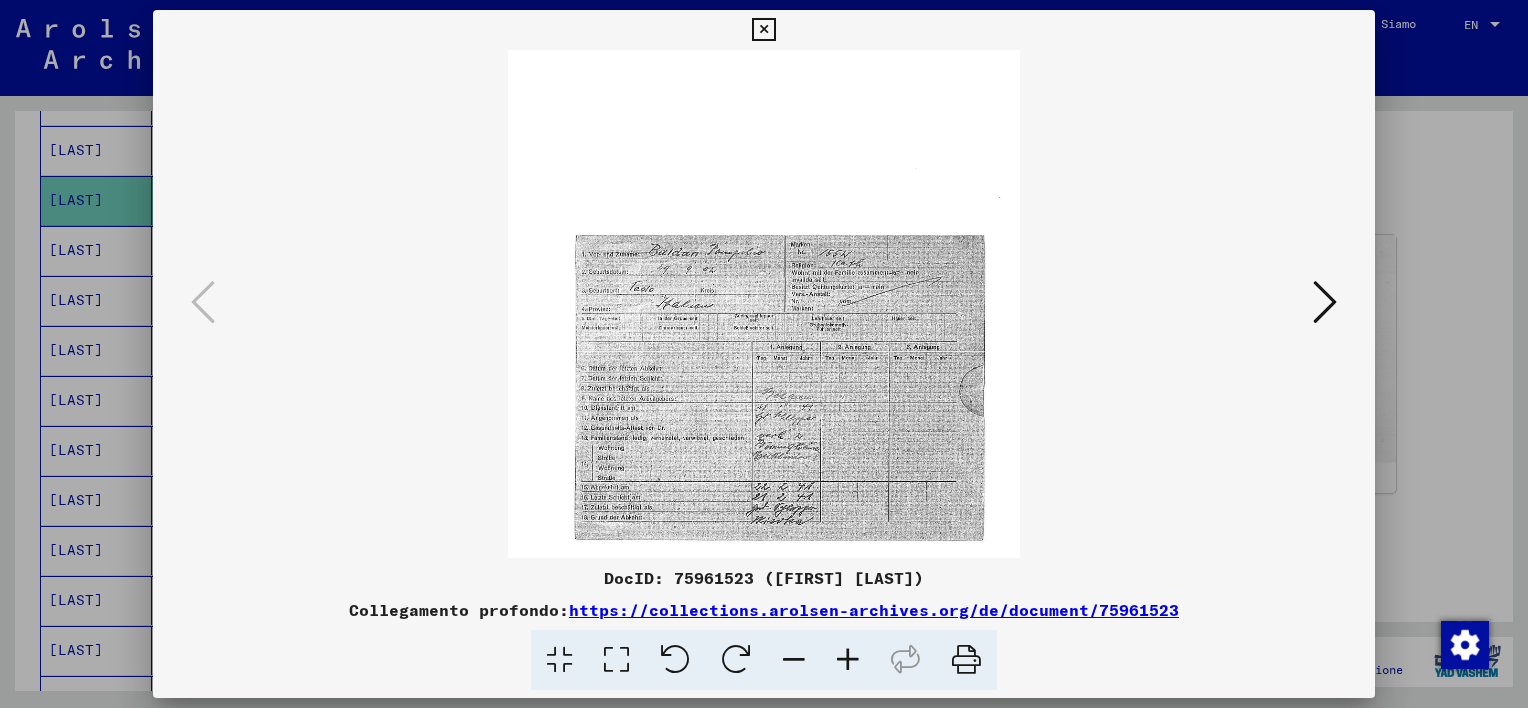 click at bounding box center [848, 660] 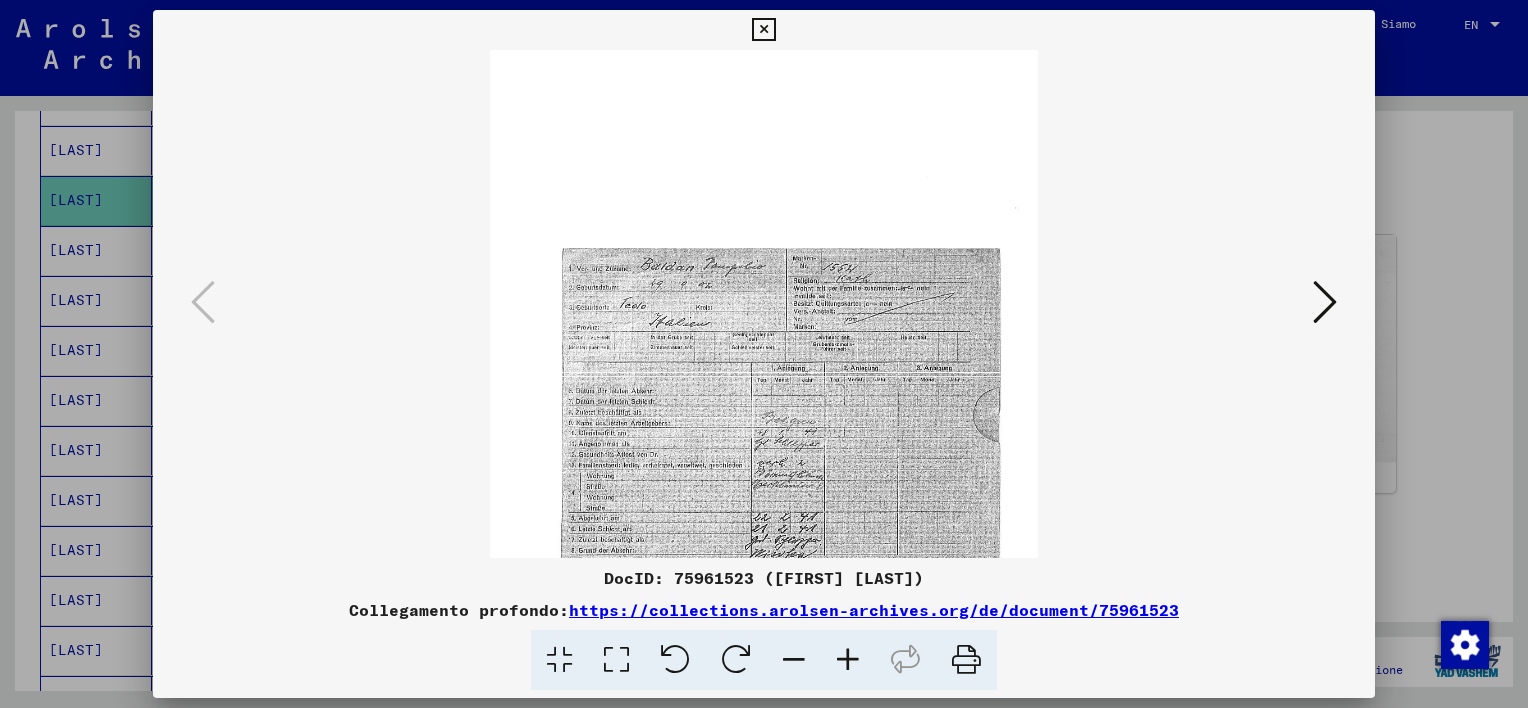 click at bounding box center (848, 660) 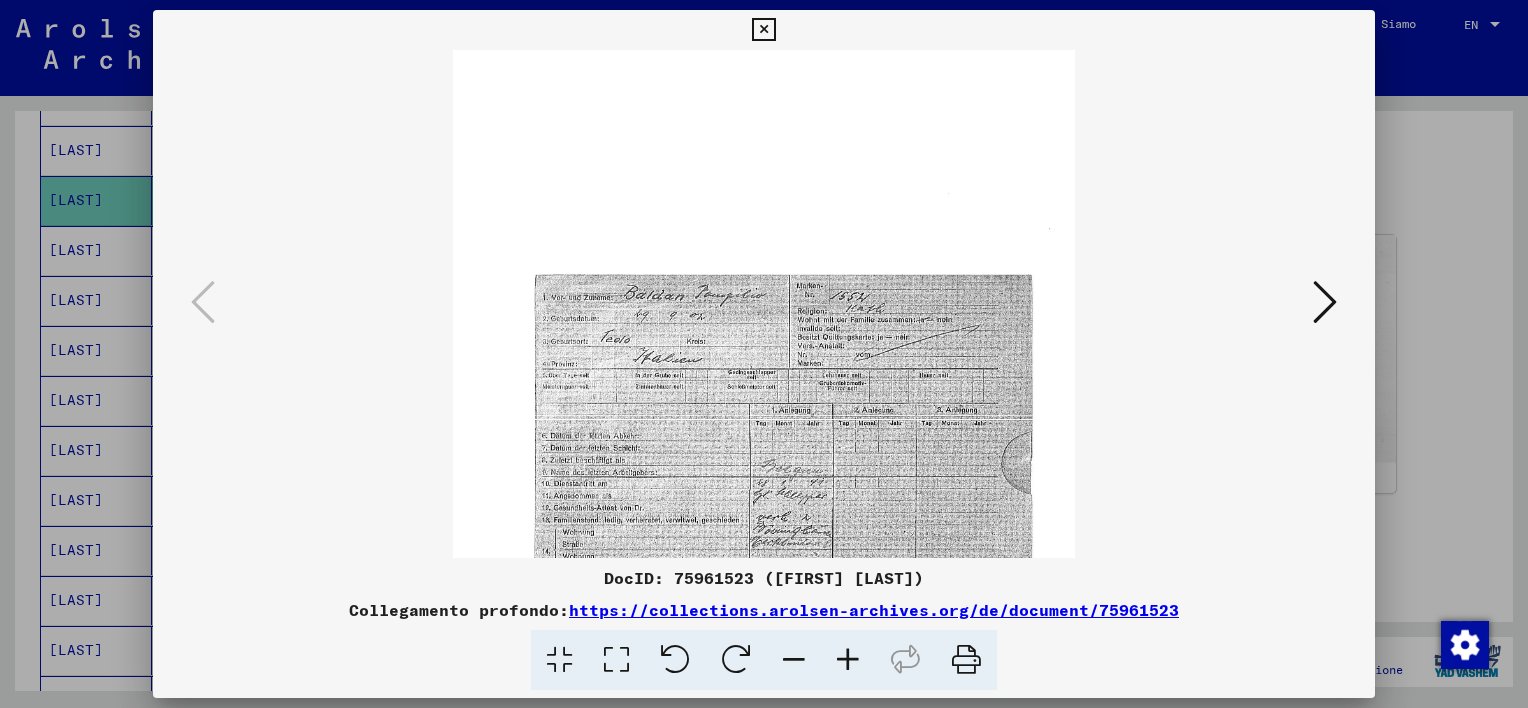click at bounding box center [848, 660] 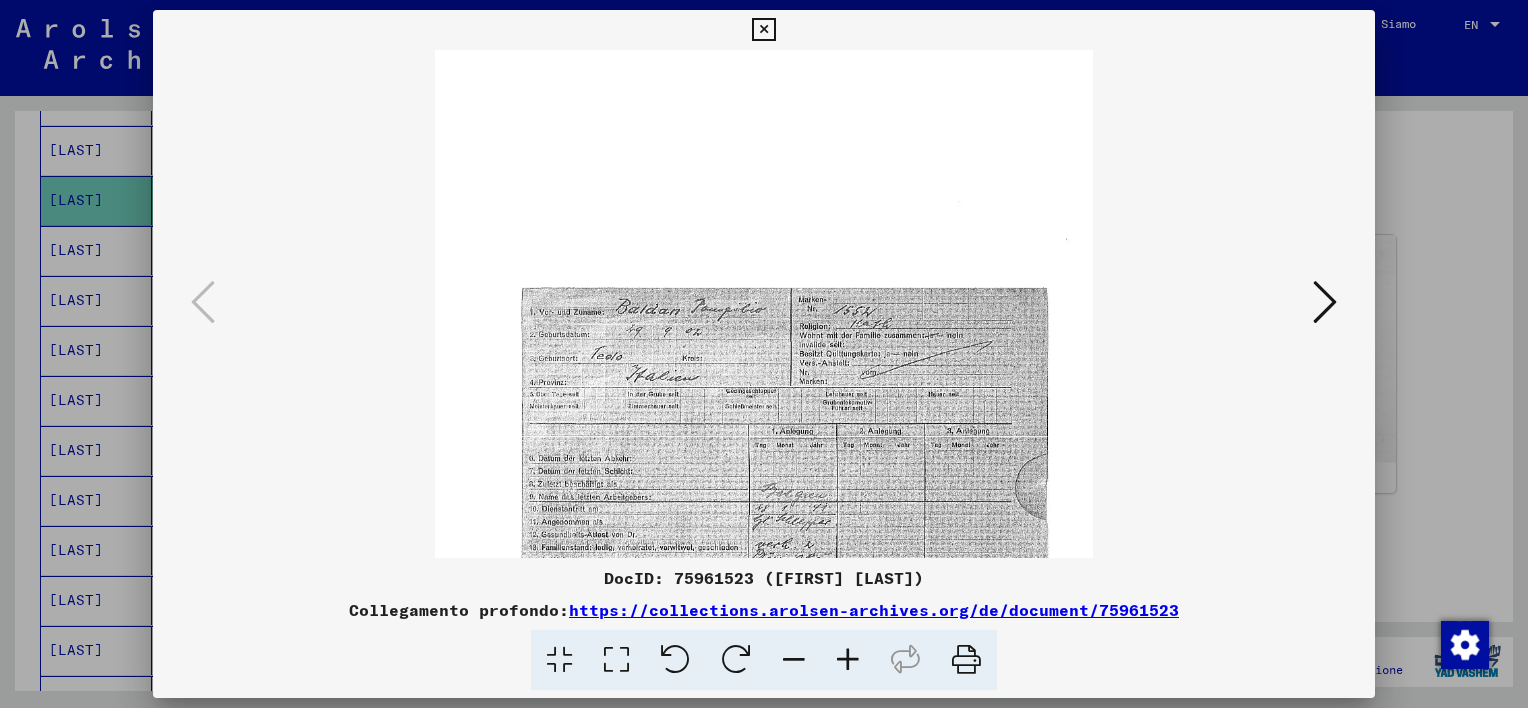 click at bounding box center (848, 660) 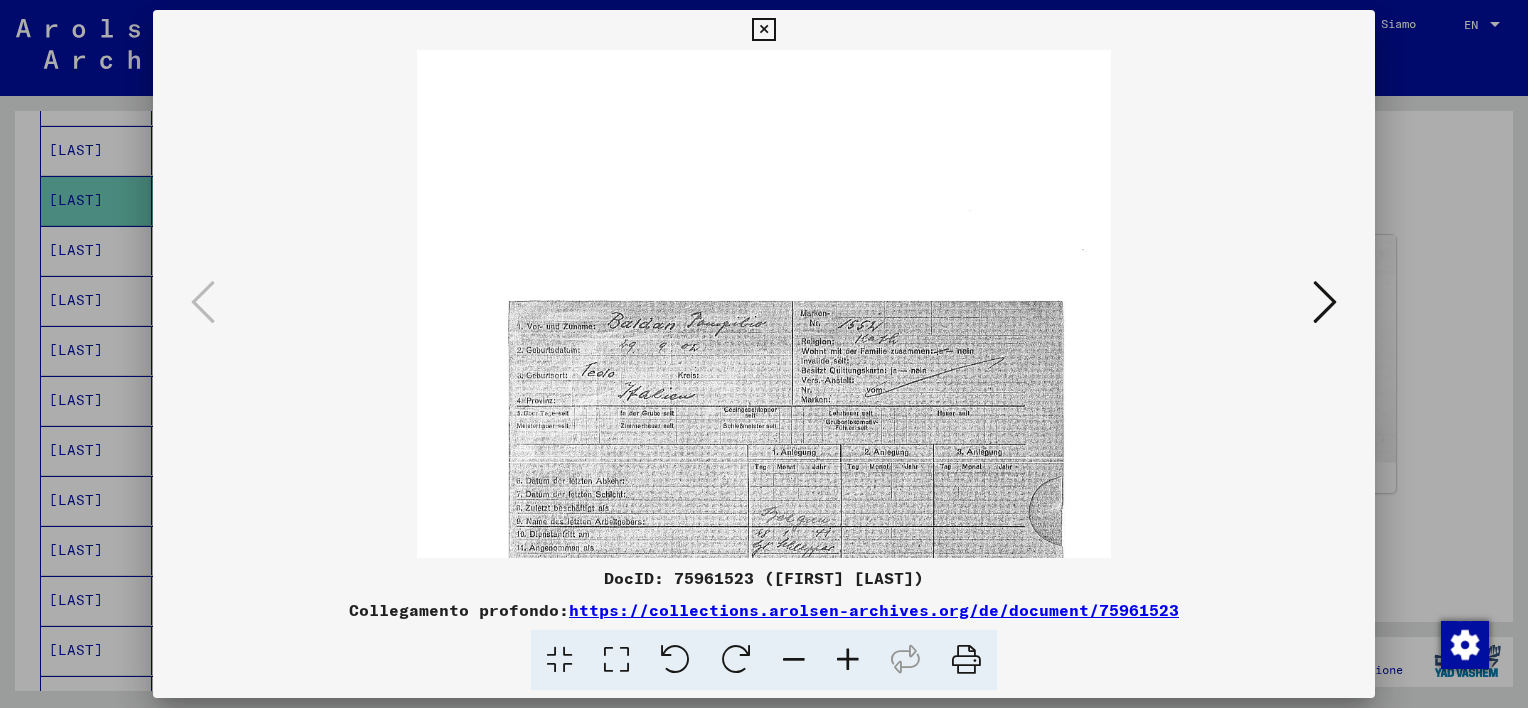 click at bounding box center [848, 660] 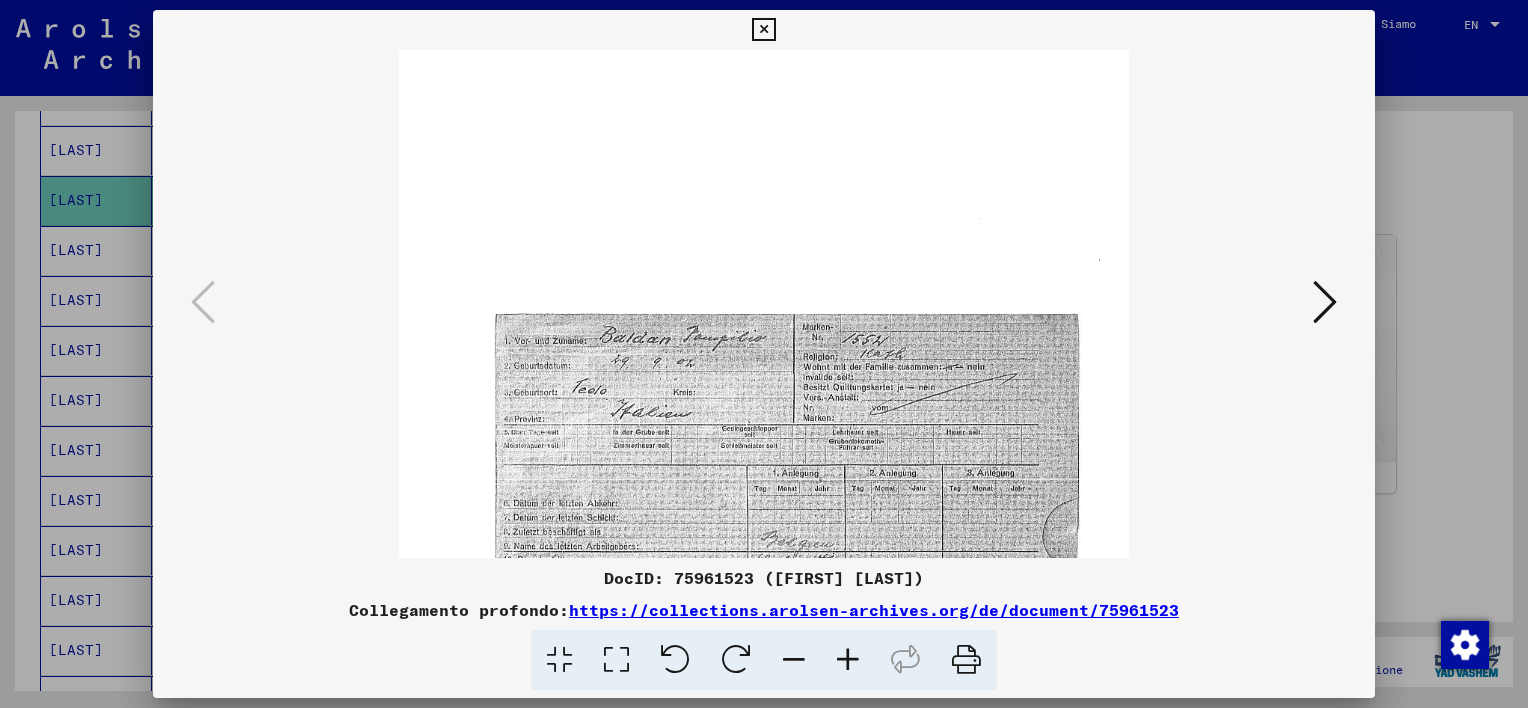 click at bounding box center [848, 660] 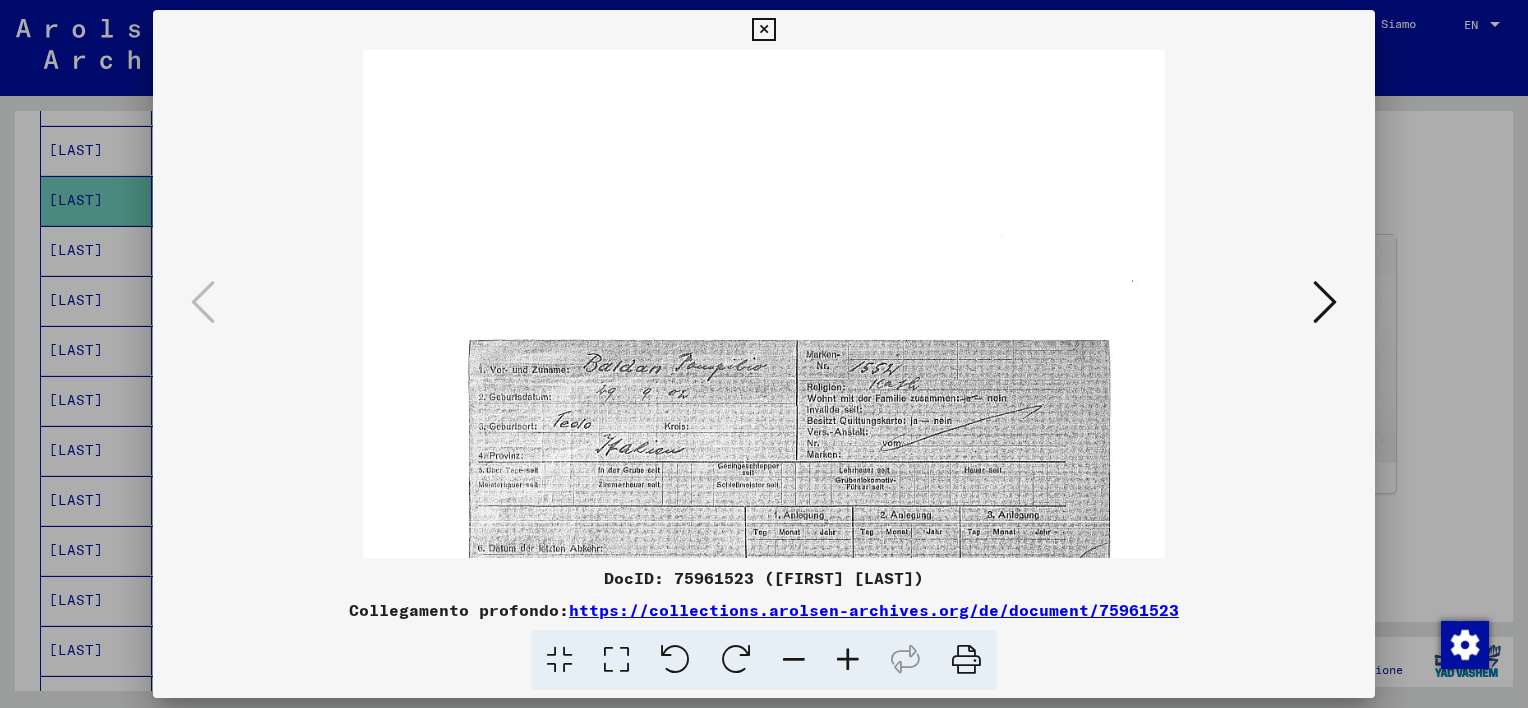 click at bounding box center (848, 660) 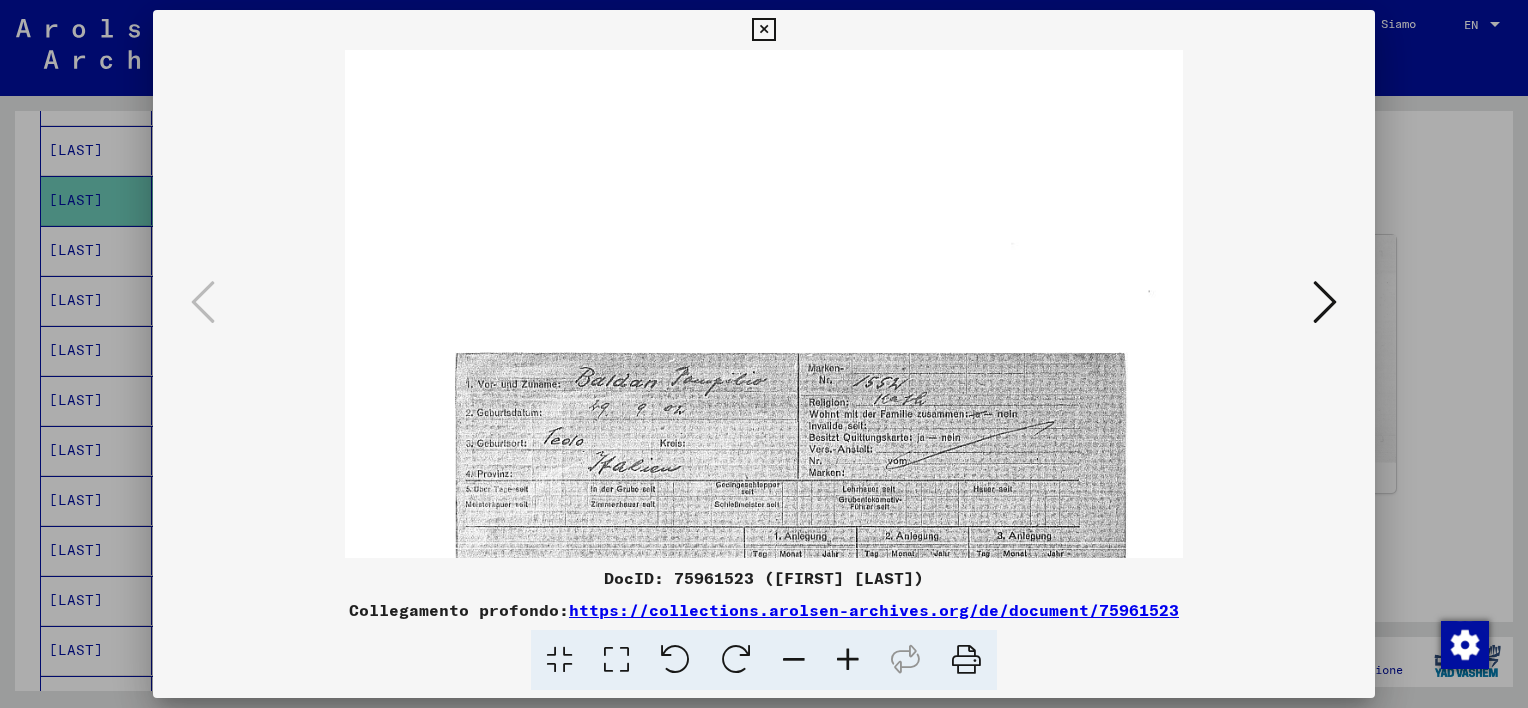 click at bounding box center [848, 660] 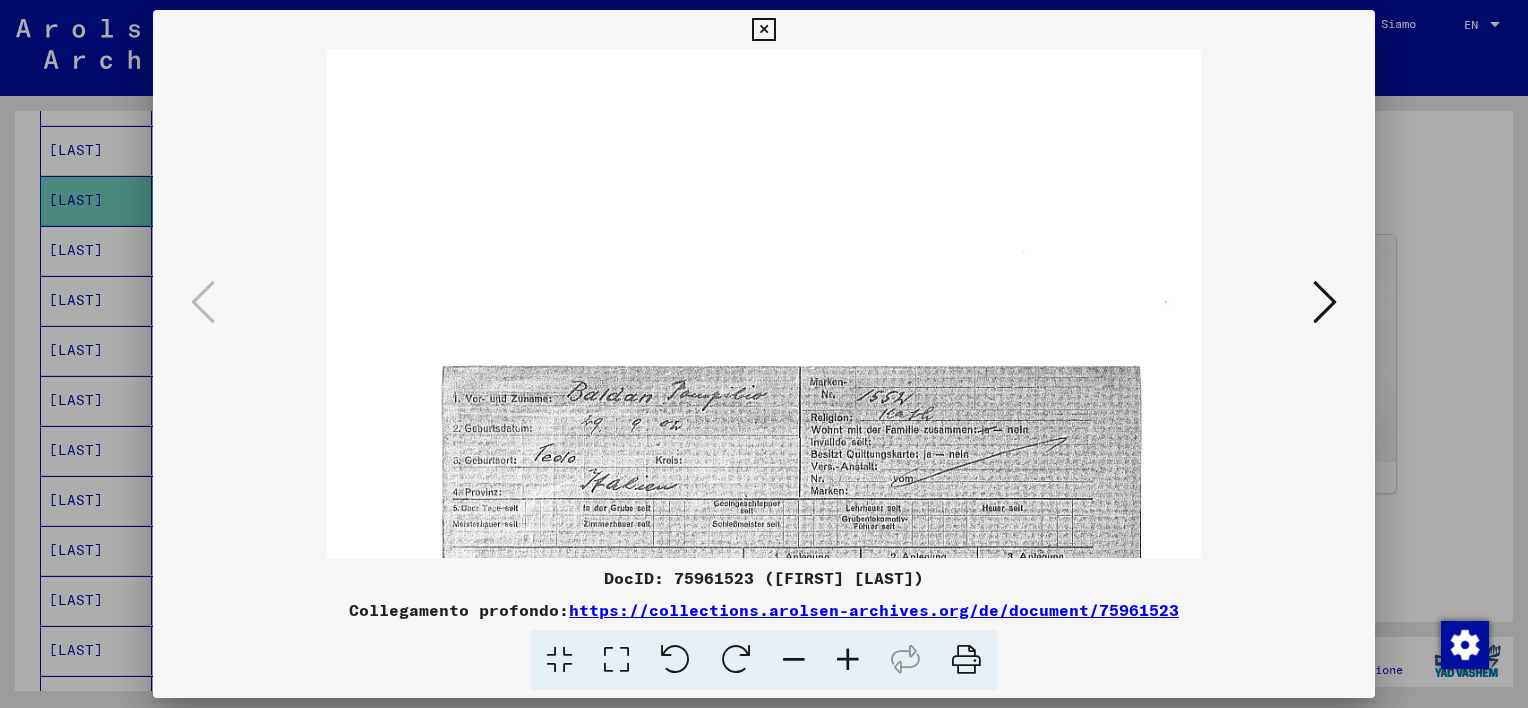 click at bounding box center [848, 660] 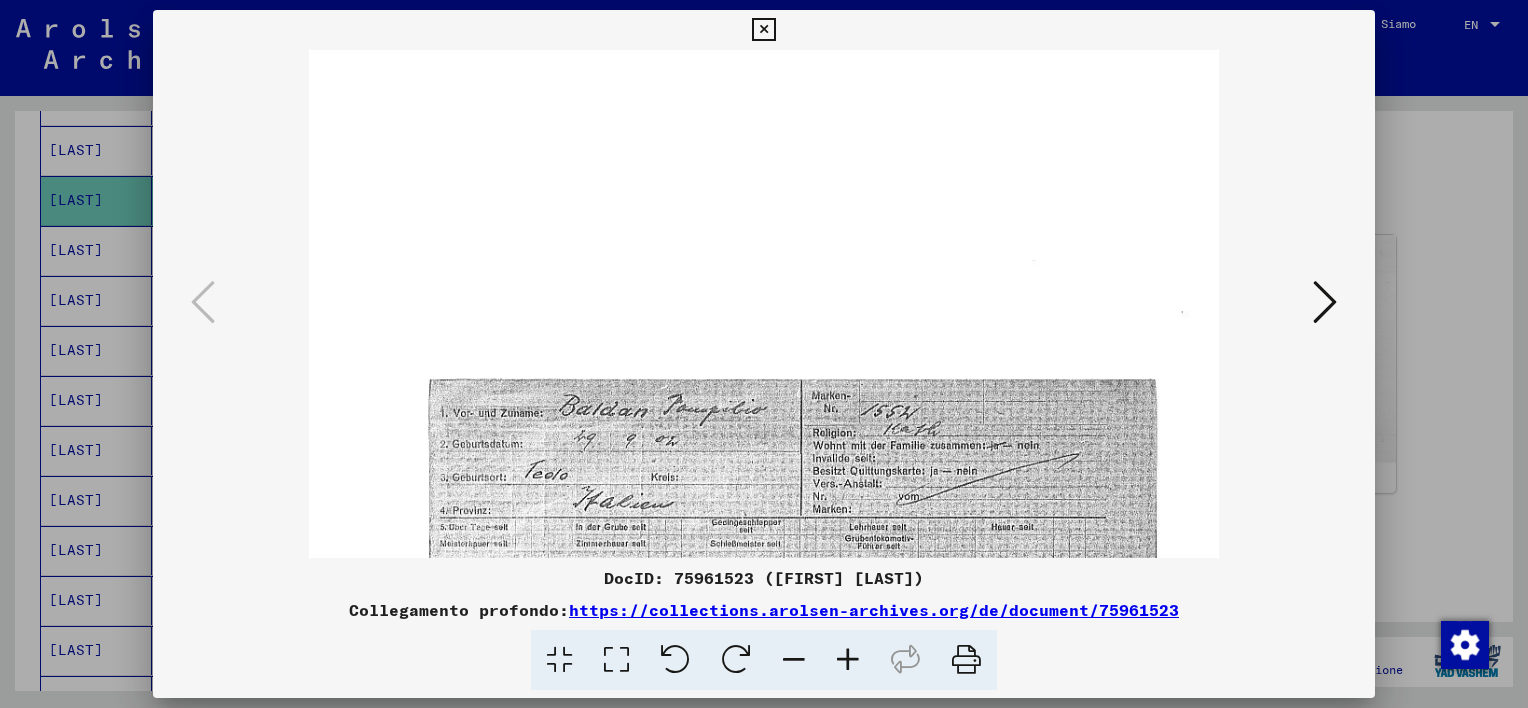 click at bounding box center [763, 30] 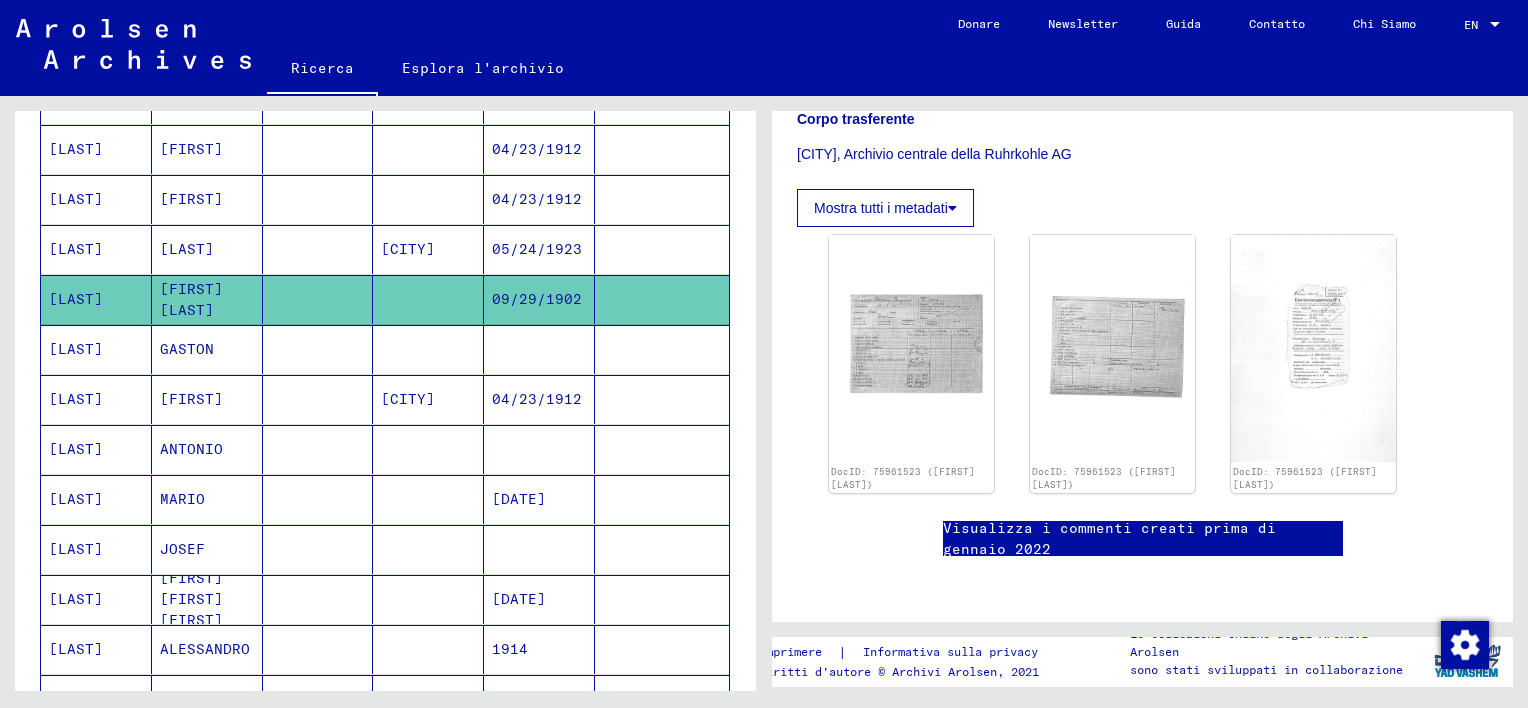 scroll, scrollTop: 429, scrollLeft: 0, axis: vertical 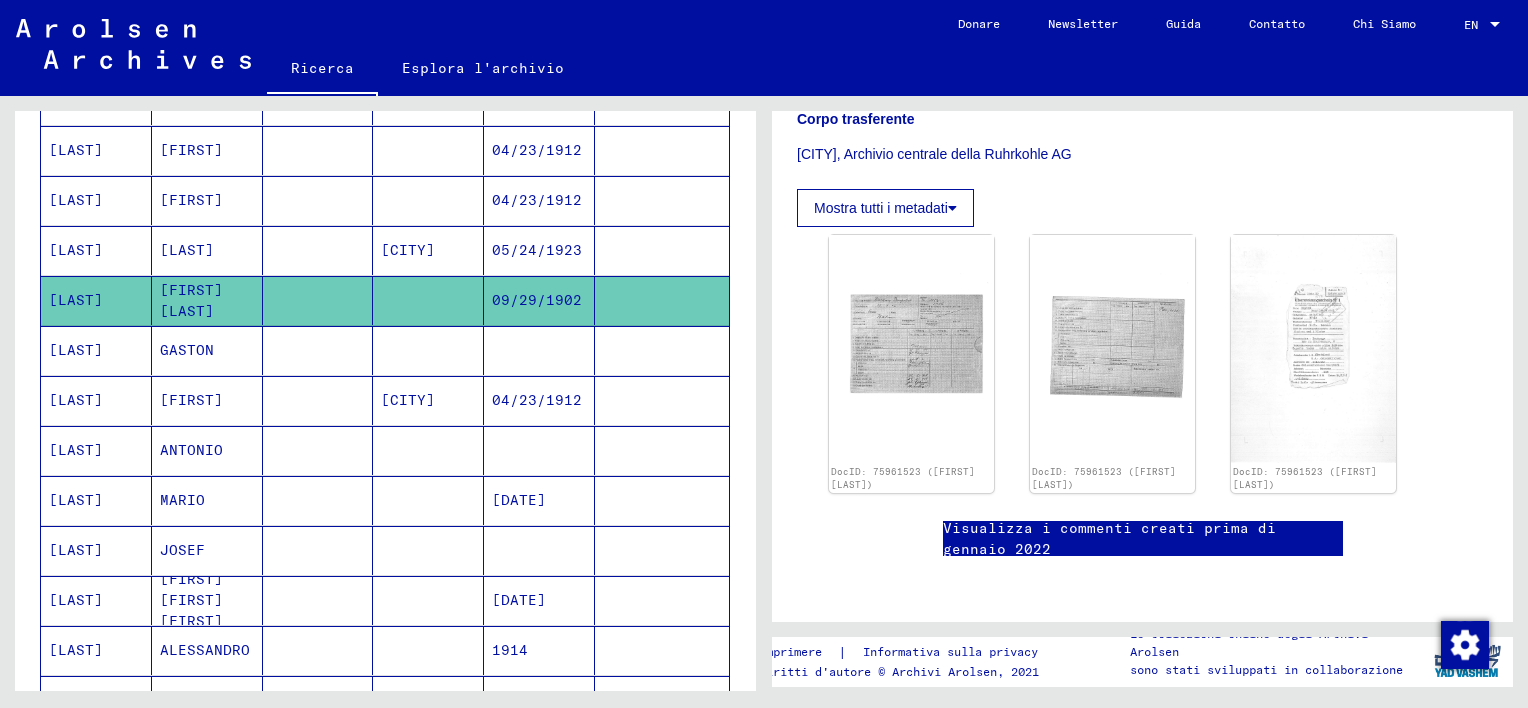 click at bounding box center [318, 250] 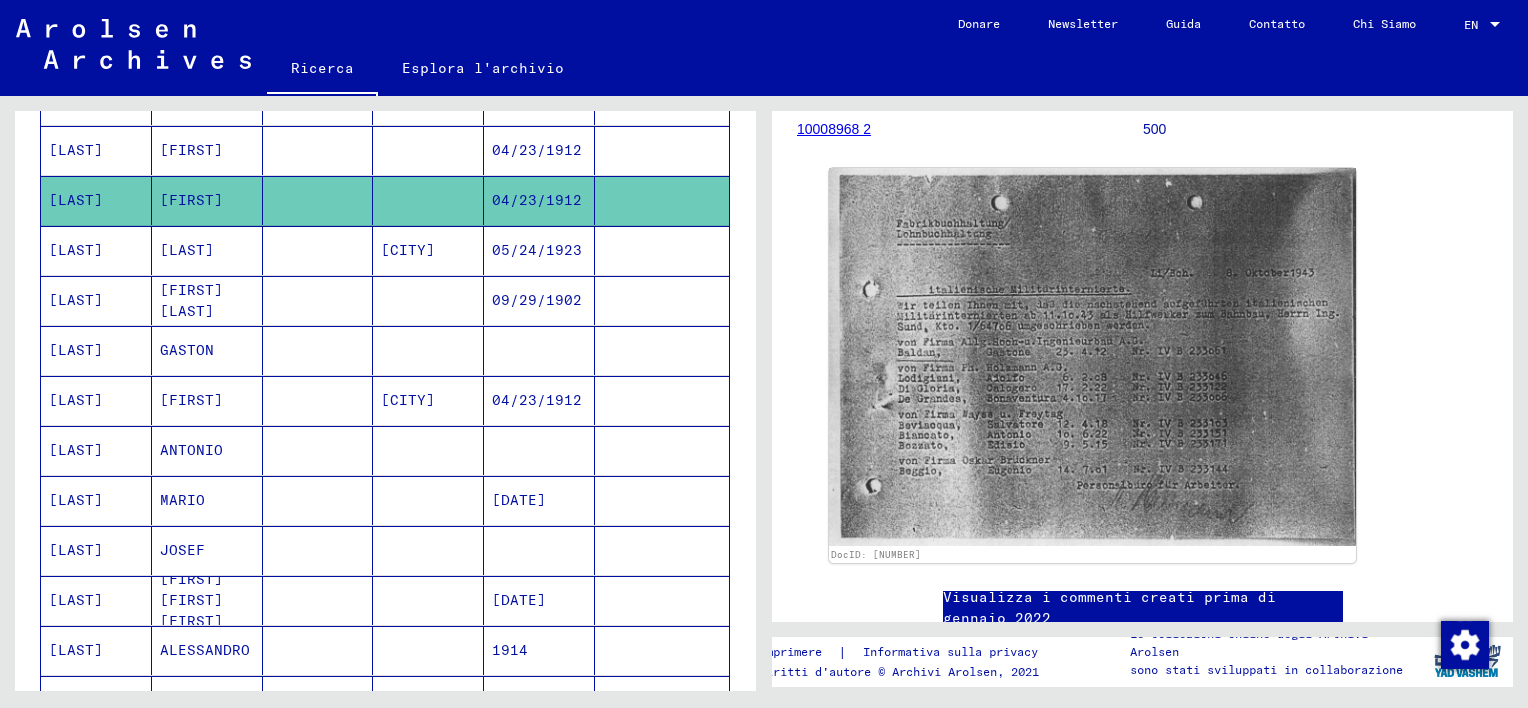 scroll, scrollTop: 400, scrollLeft: 0, axis: vertical 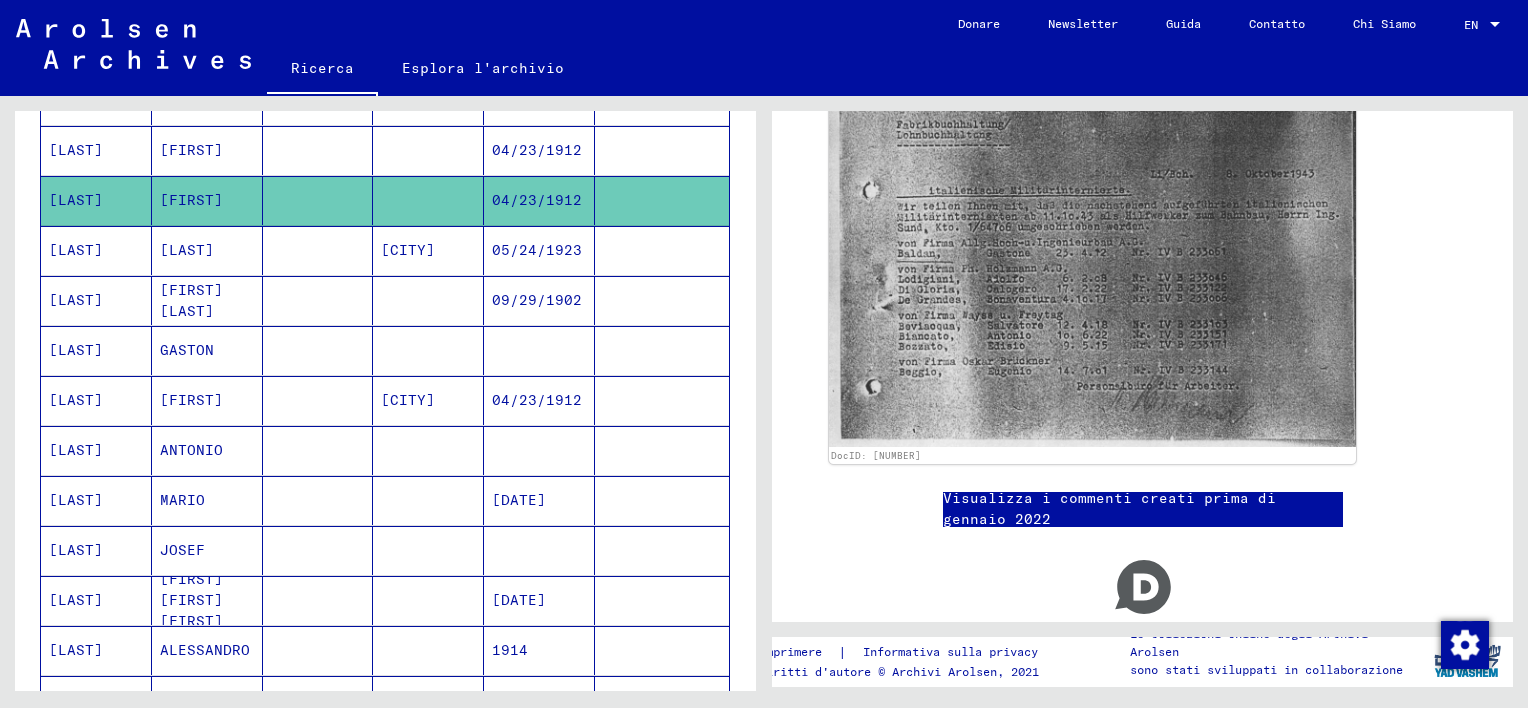 click at bounding box center (318, 200) 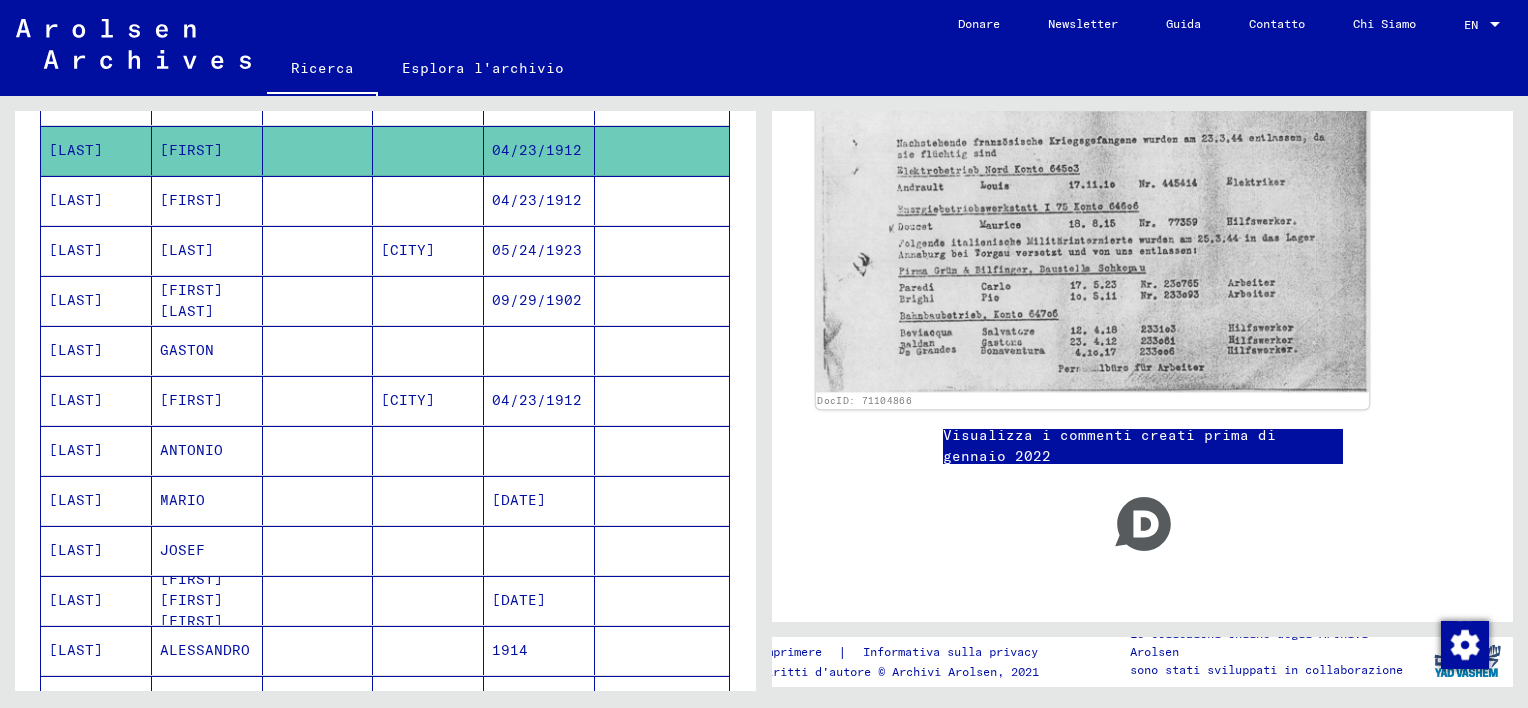 scroll, scrollTop: 248, scrollLeft: 0, axis: vertical 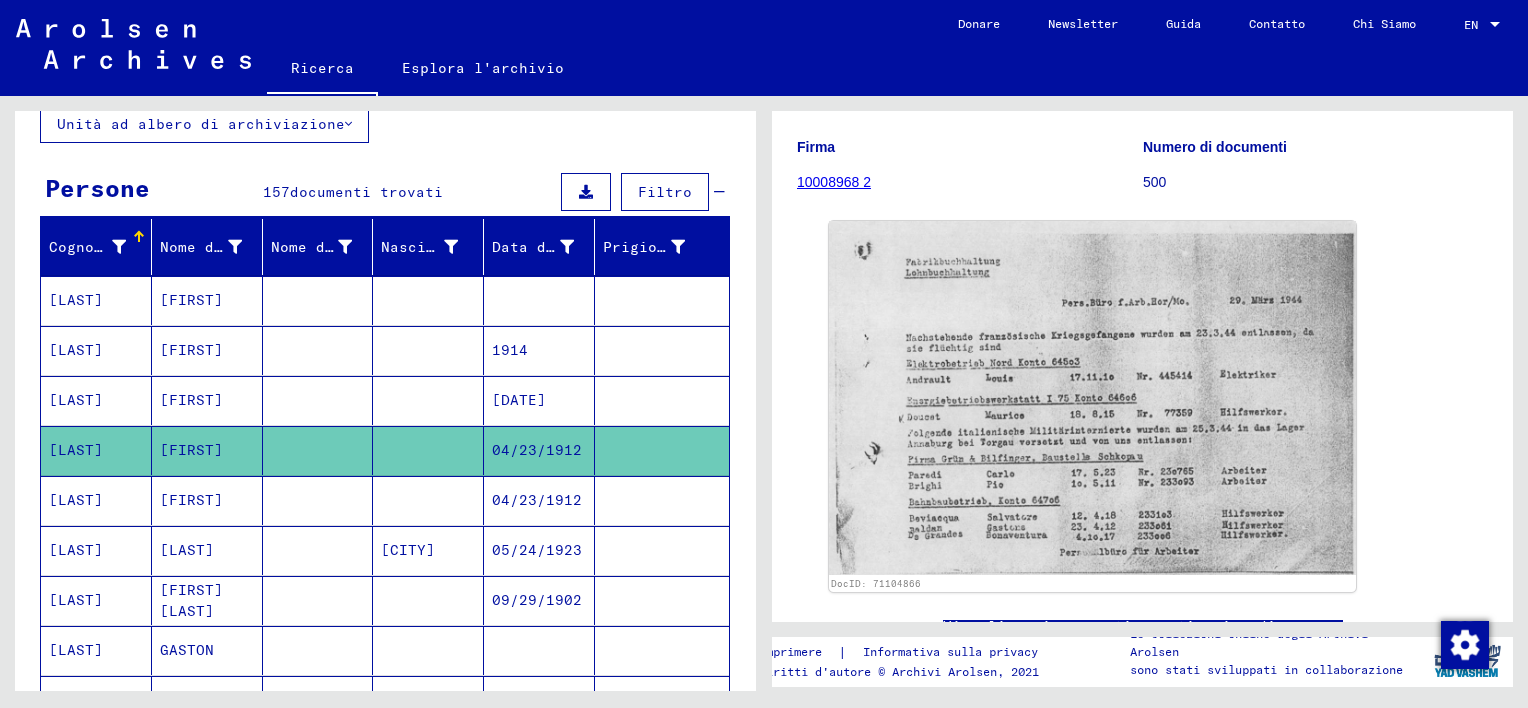 click at bounding box center [318, 450] 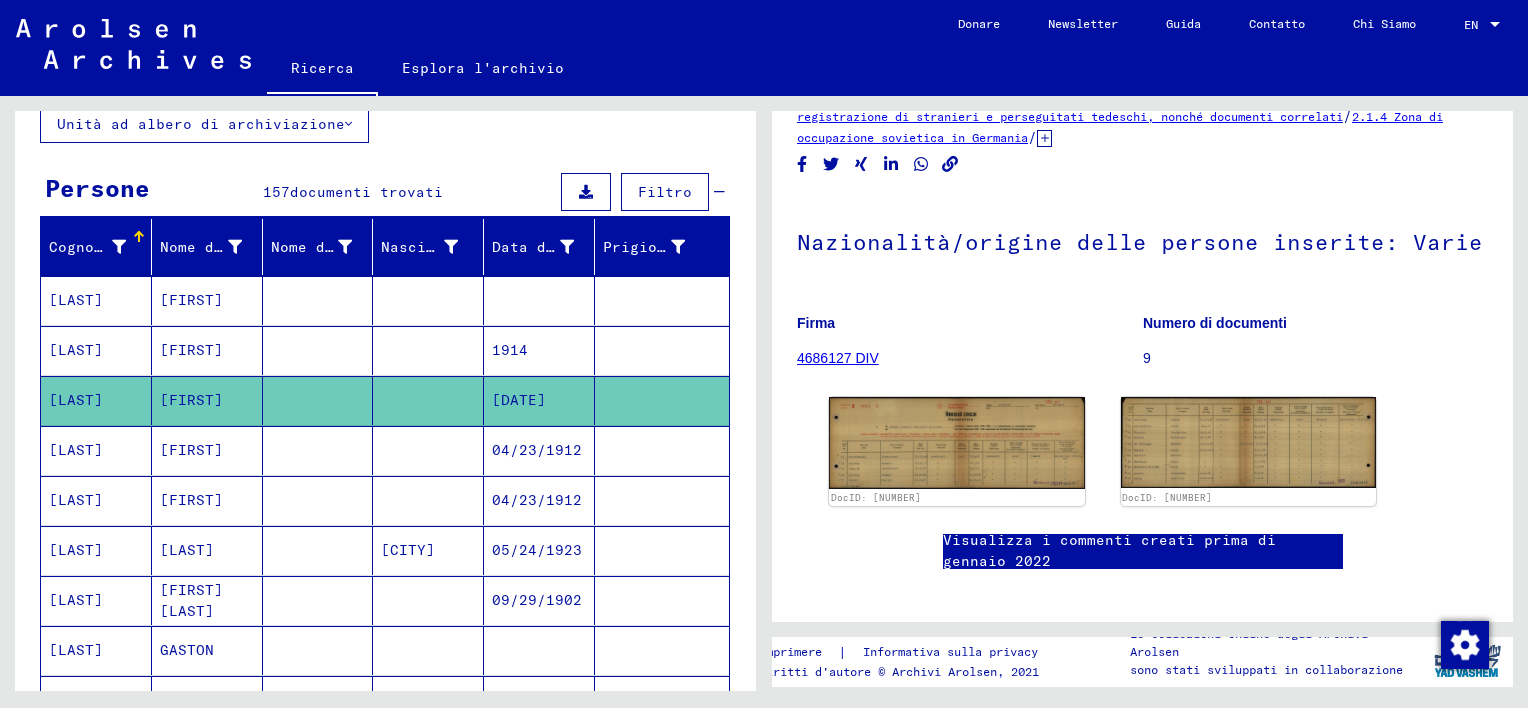 scroll, scrollTop: 114, scrollLeft: 0, axis: vertical 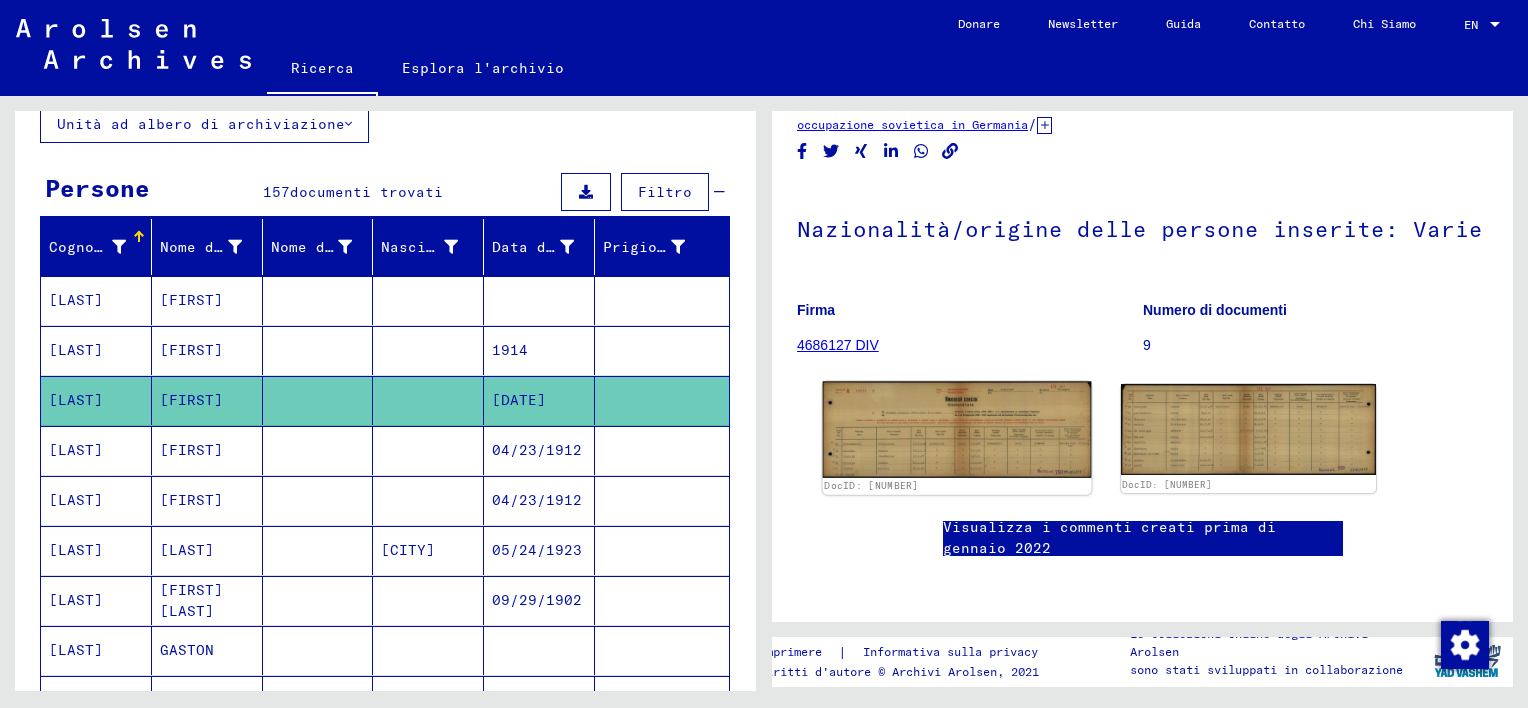 click 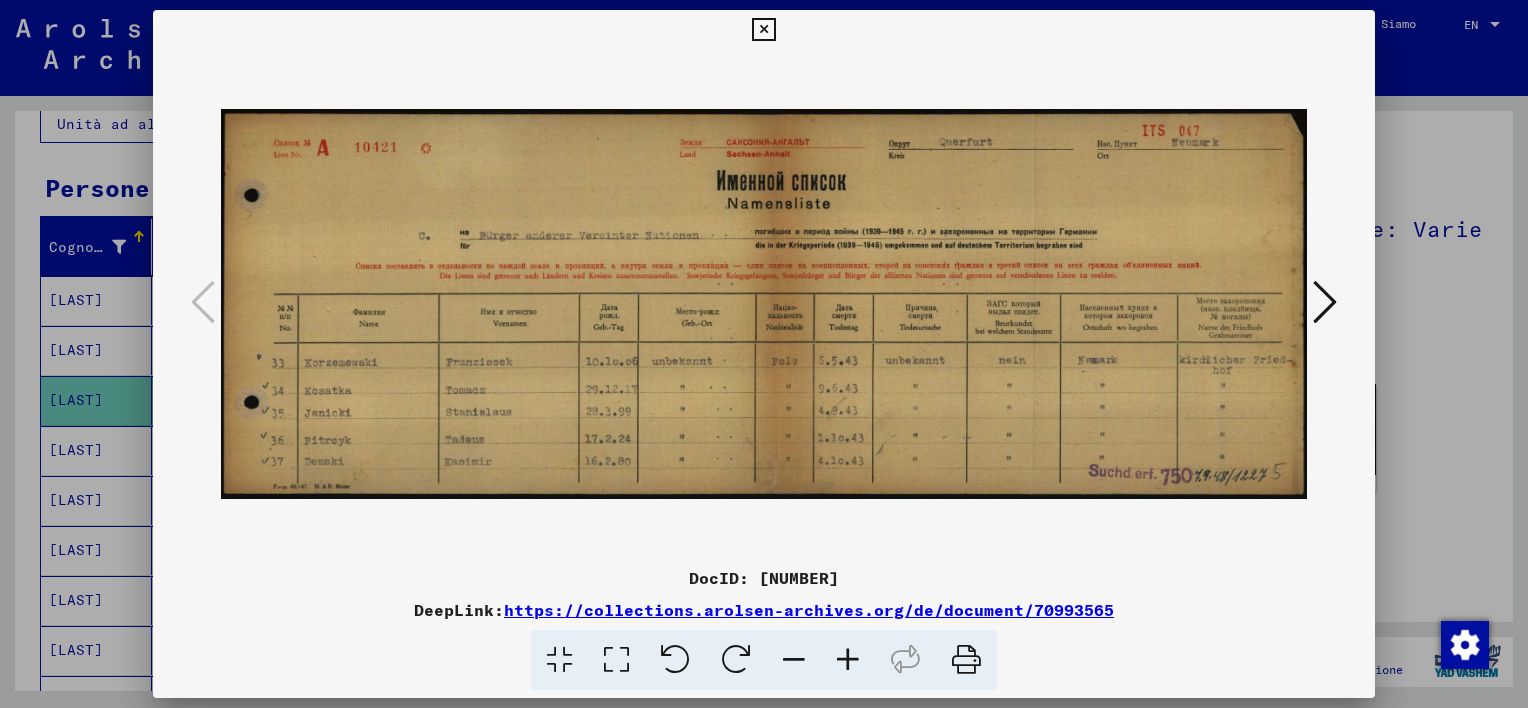 click at bounding box center (1325, 302) 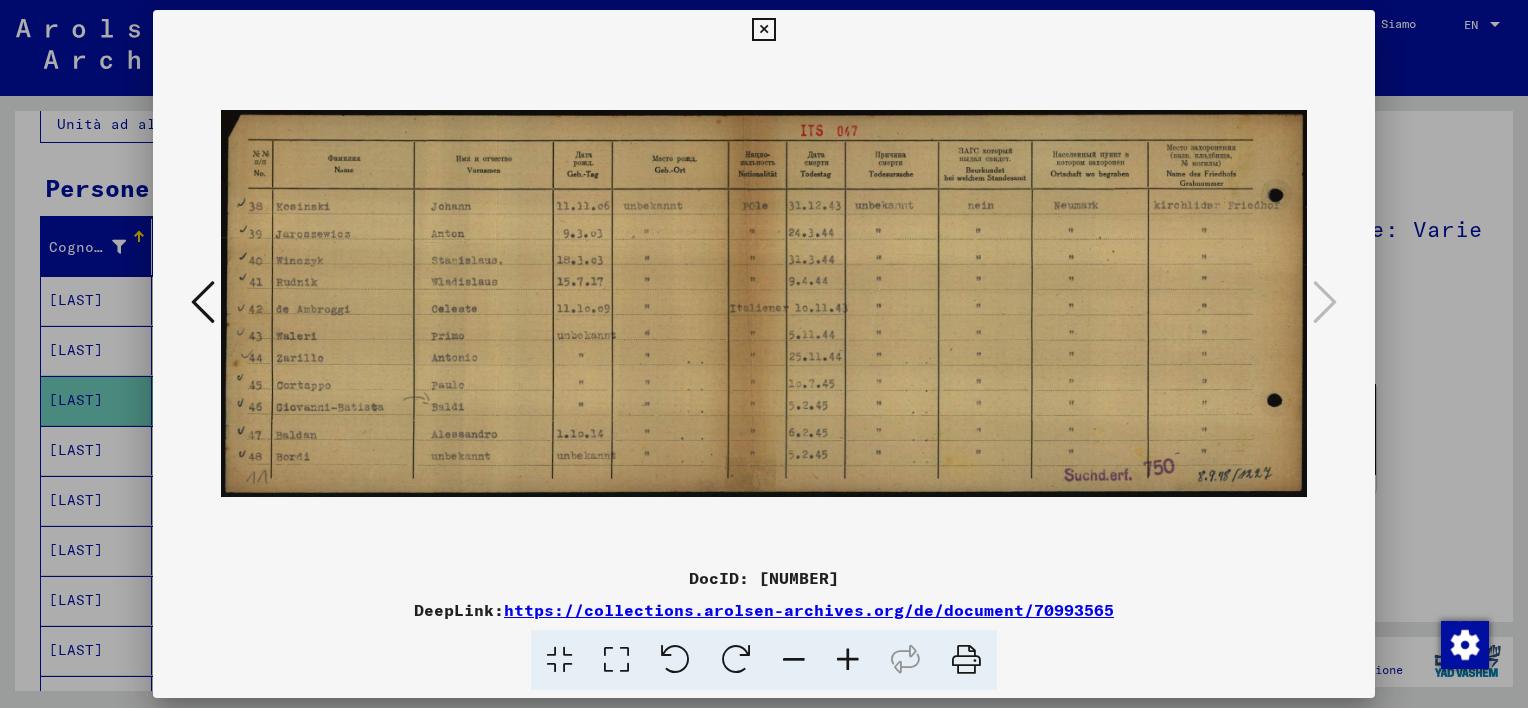 click at bounding box center (763, 30) 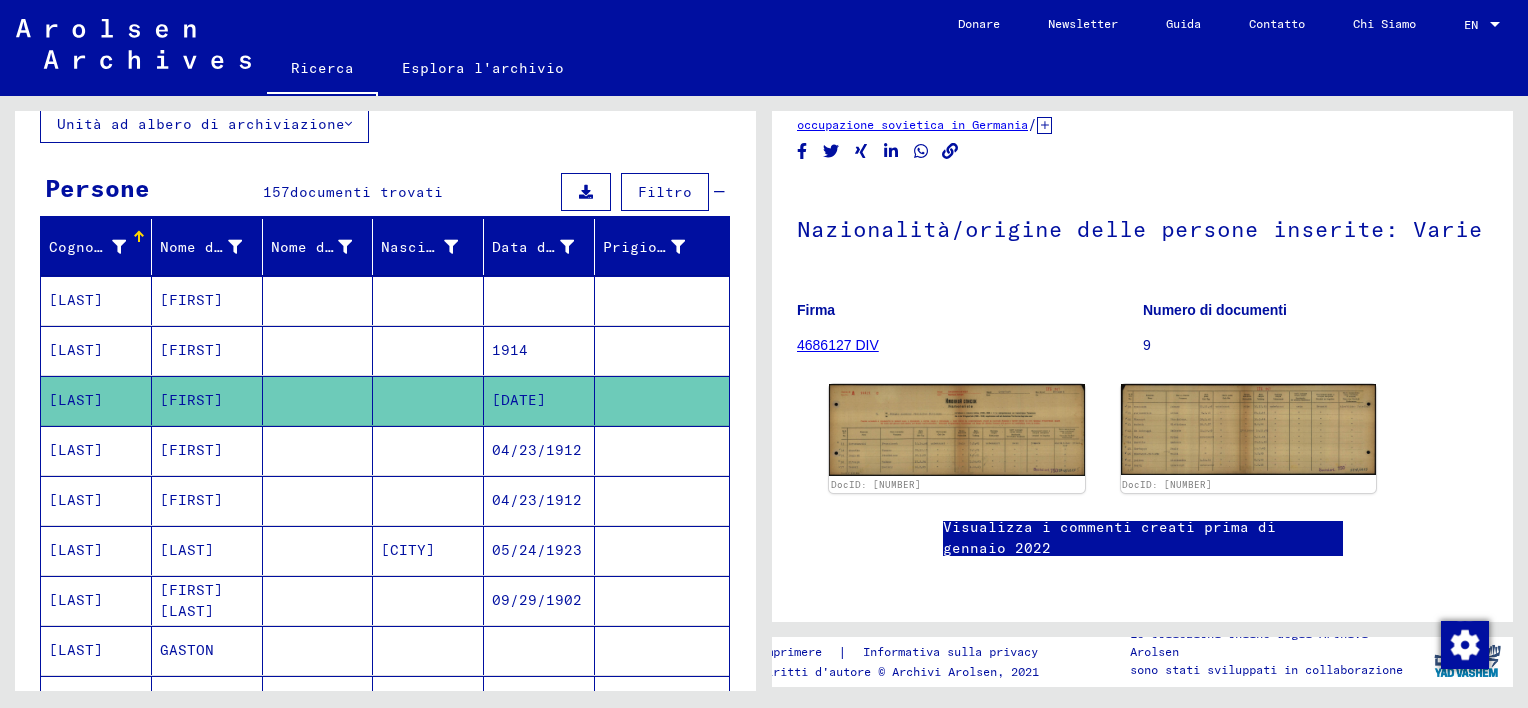 click at bounding box center (318, 350) 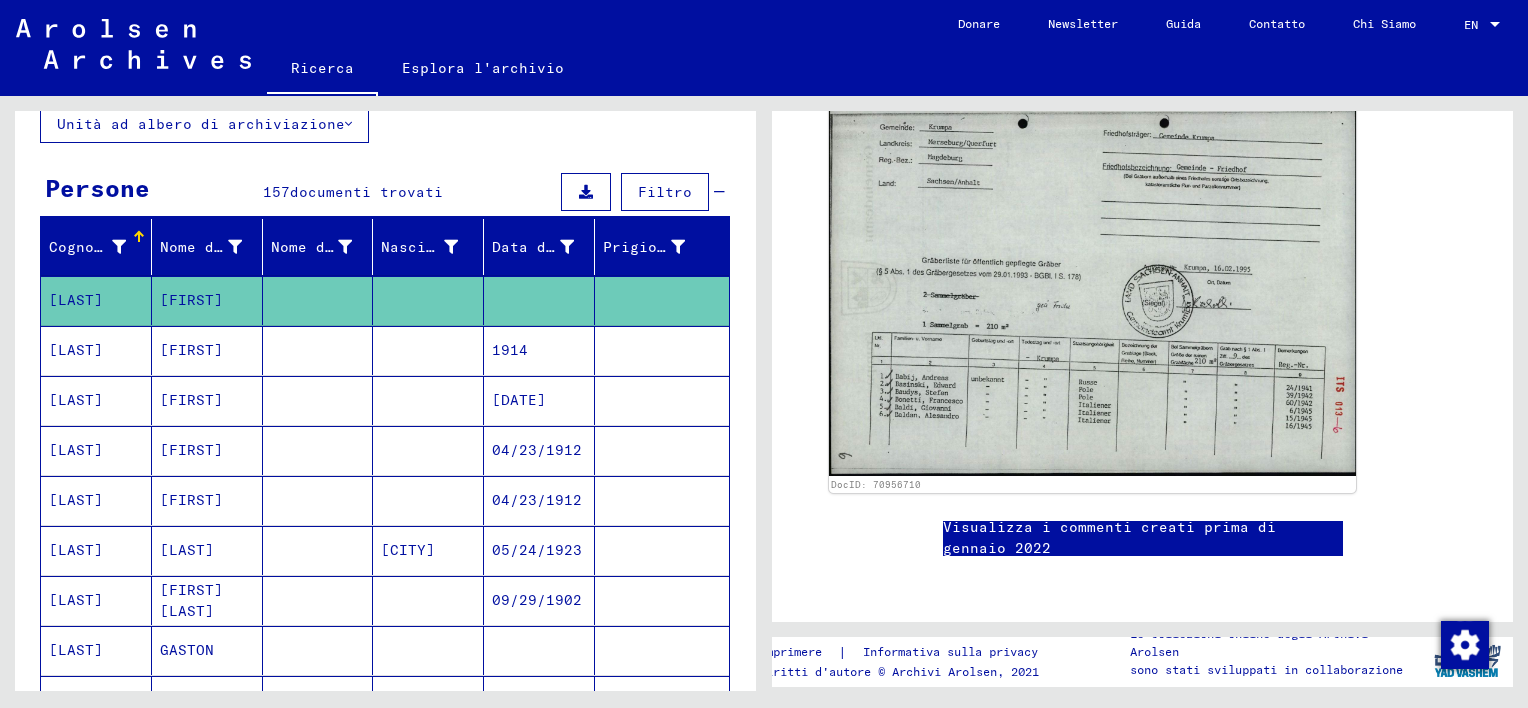 scroll, scrollTop: 700, scrollLeft: 0, axis: vertical 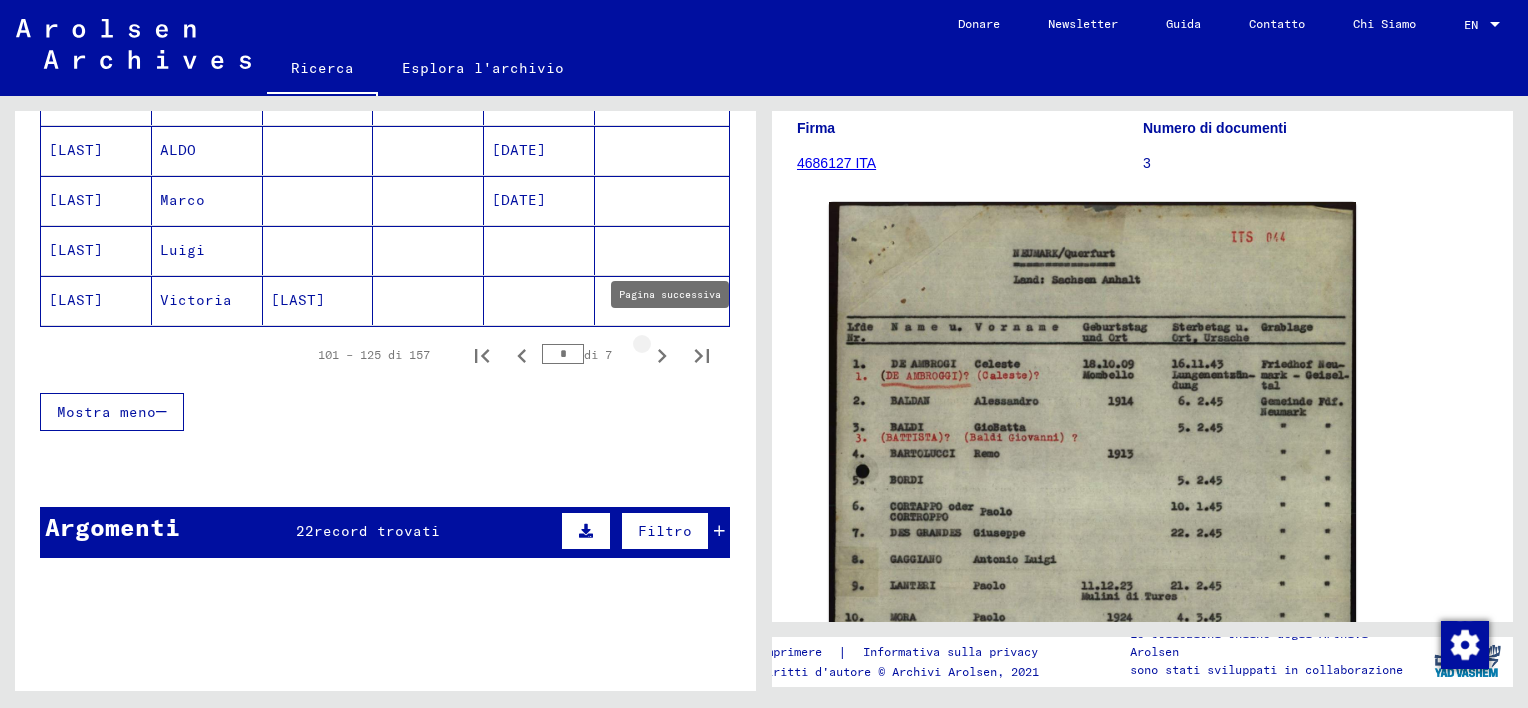 click 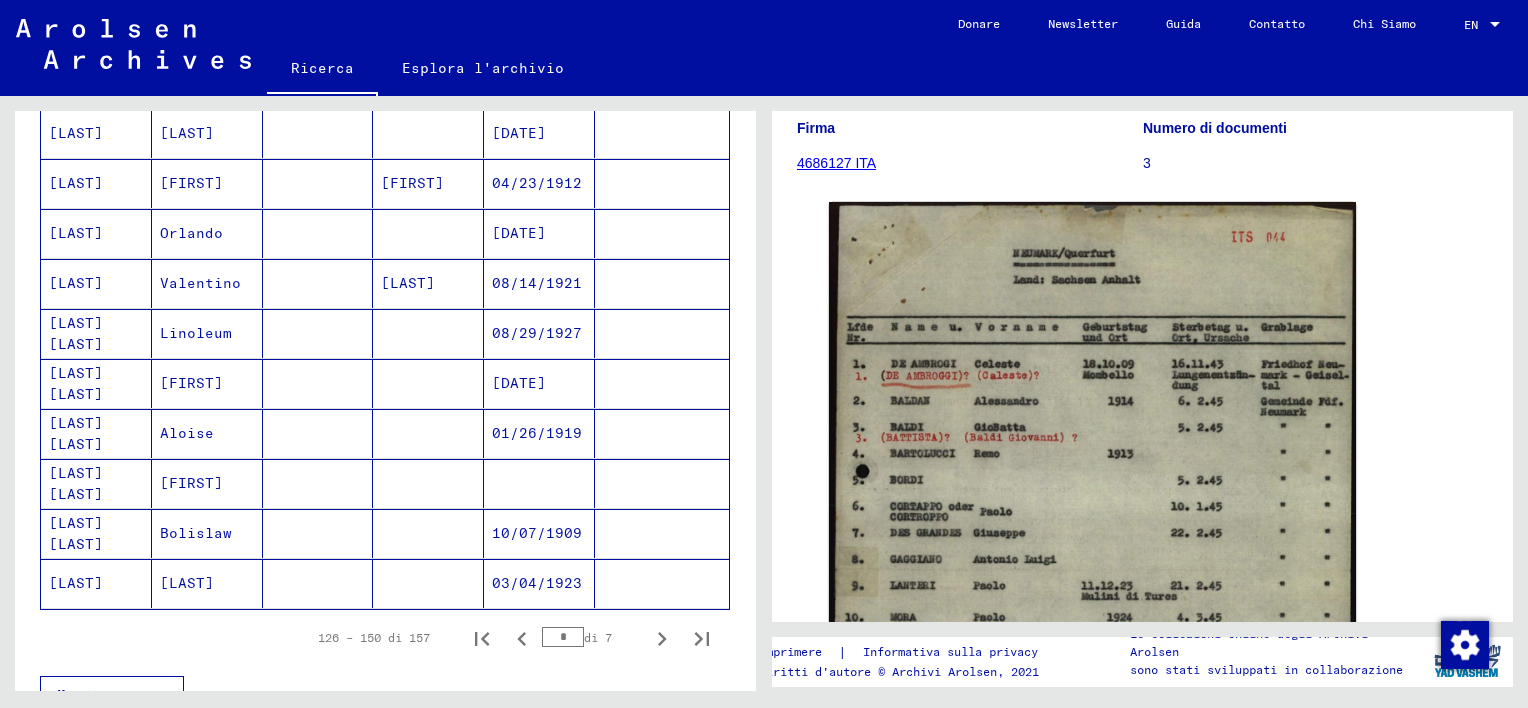scroll, scrollTop: 929, scrollLeft: 0, axis: vertical 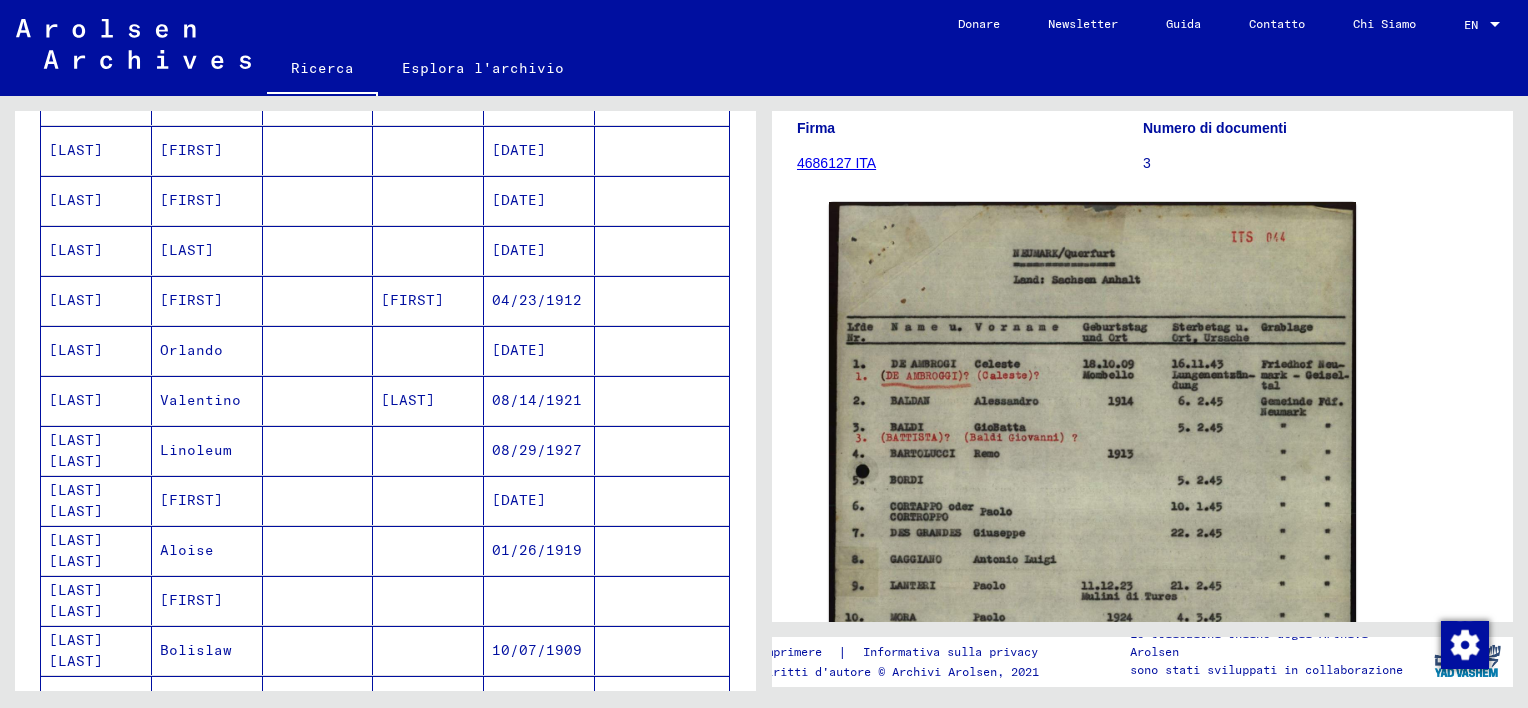 click at bounding box center (428, 400) 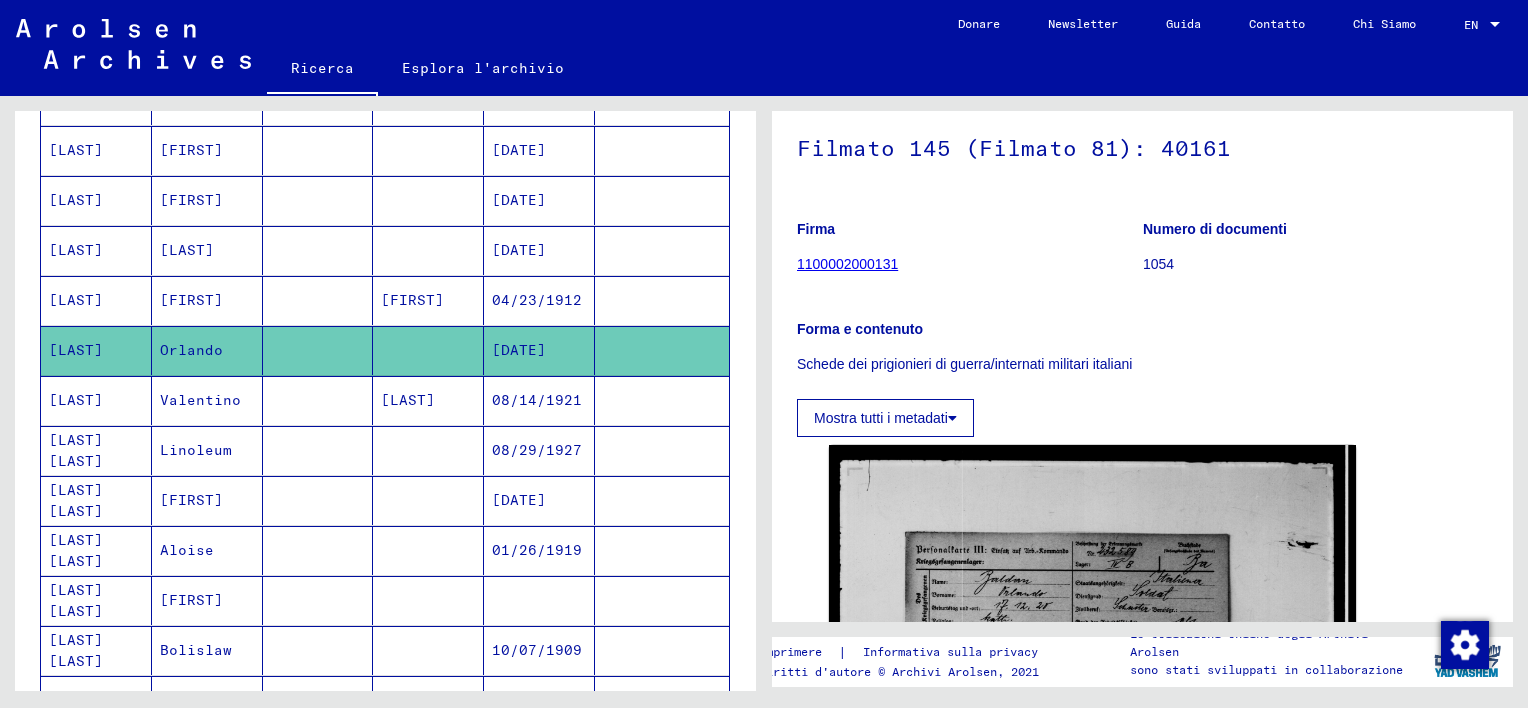 scroll, scrollTop: 324, scrollLeft: 0, axis: vertical 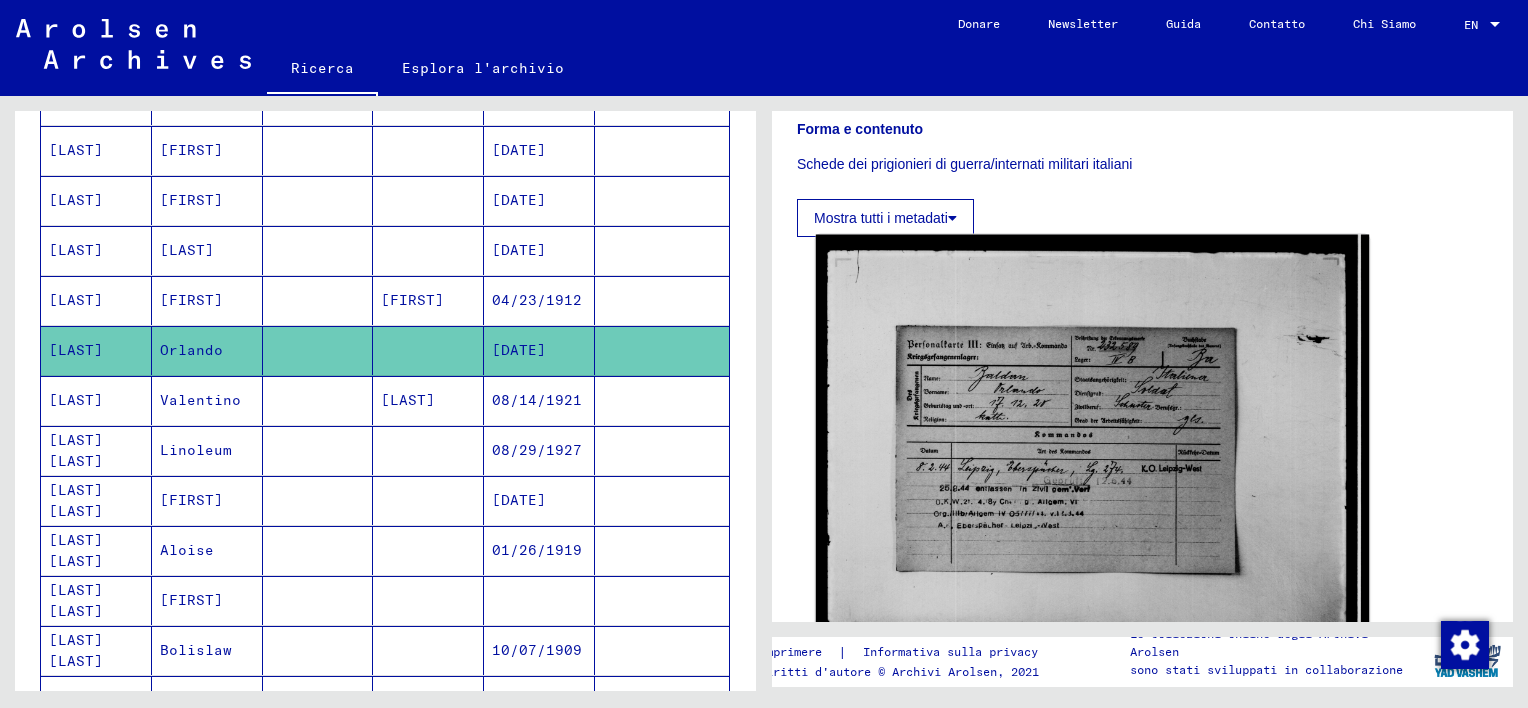 click 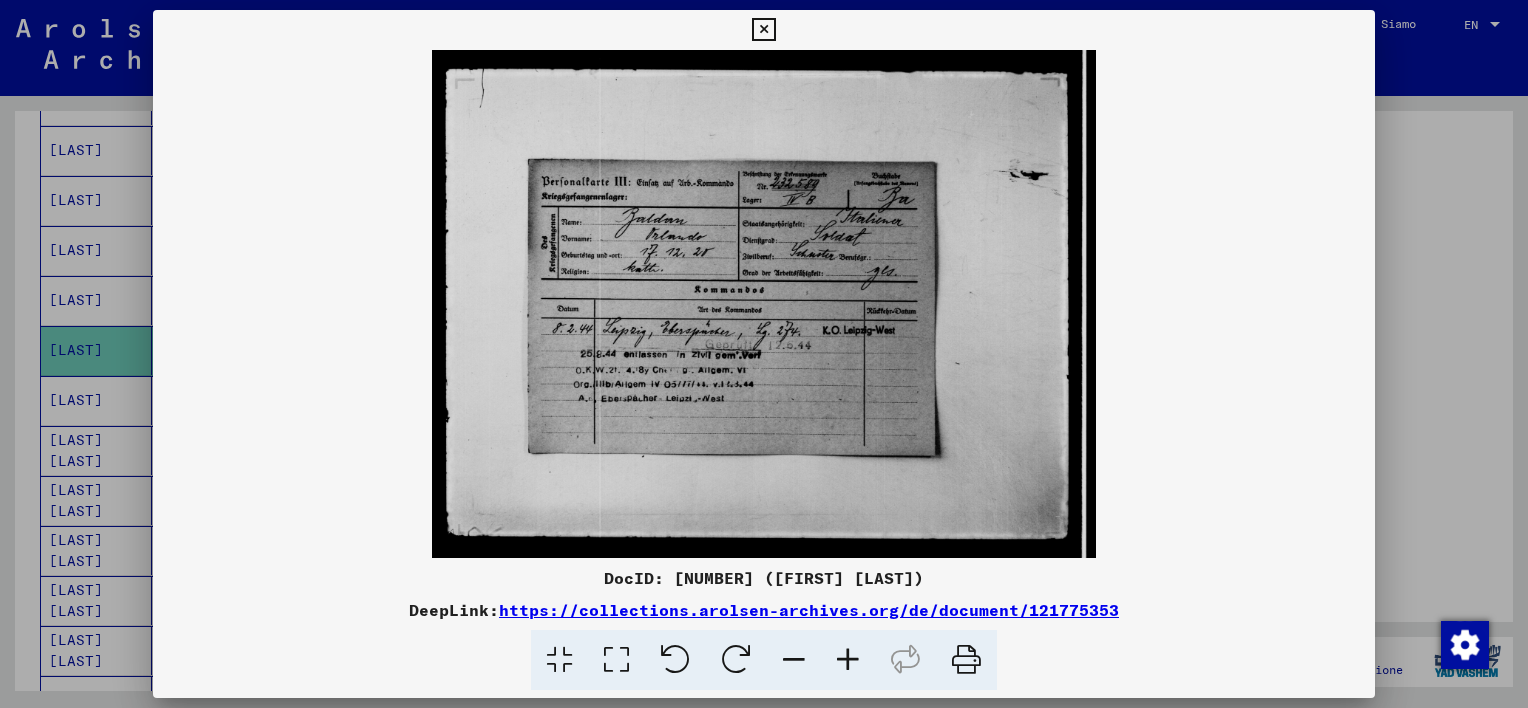 click at bounding box center [848, 660] 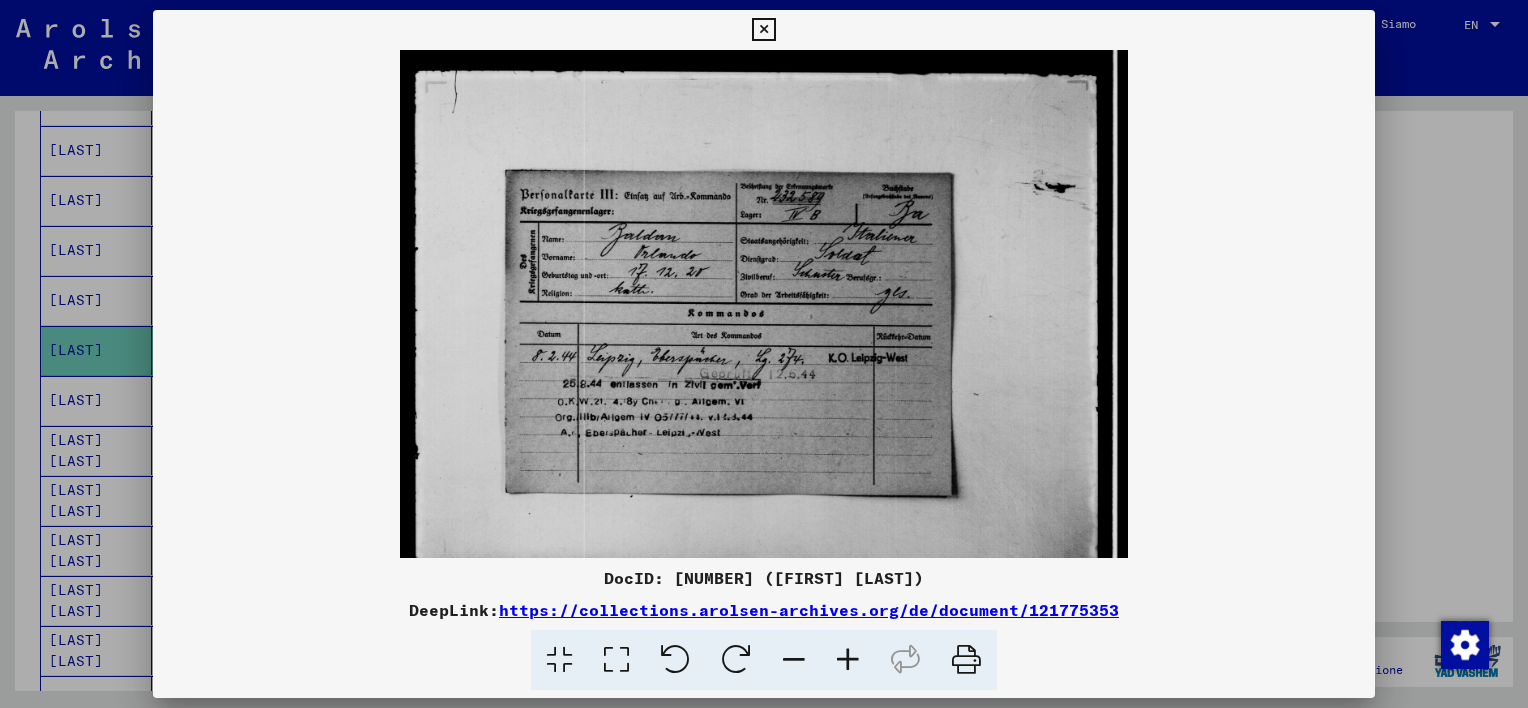 click at bounding box center [848, 660] 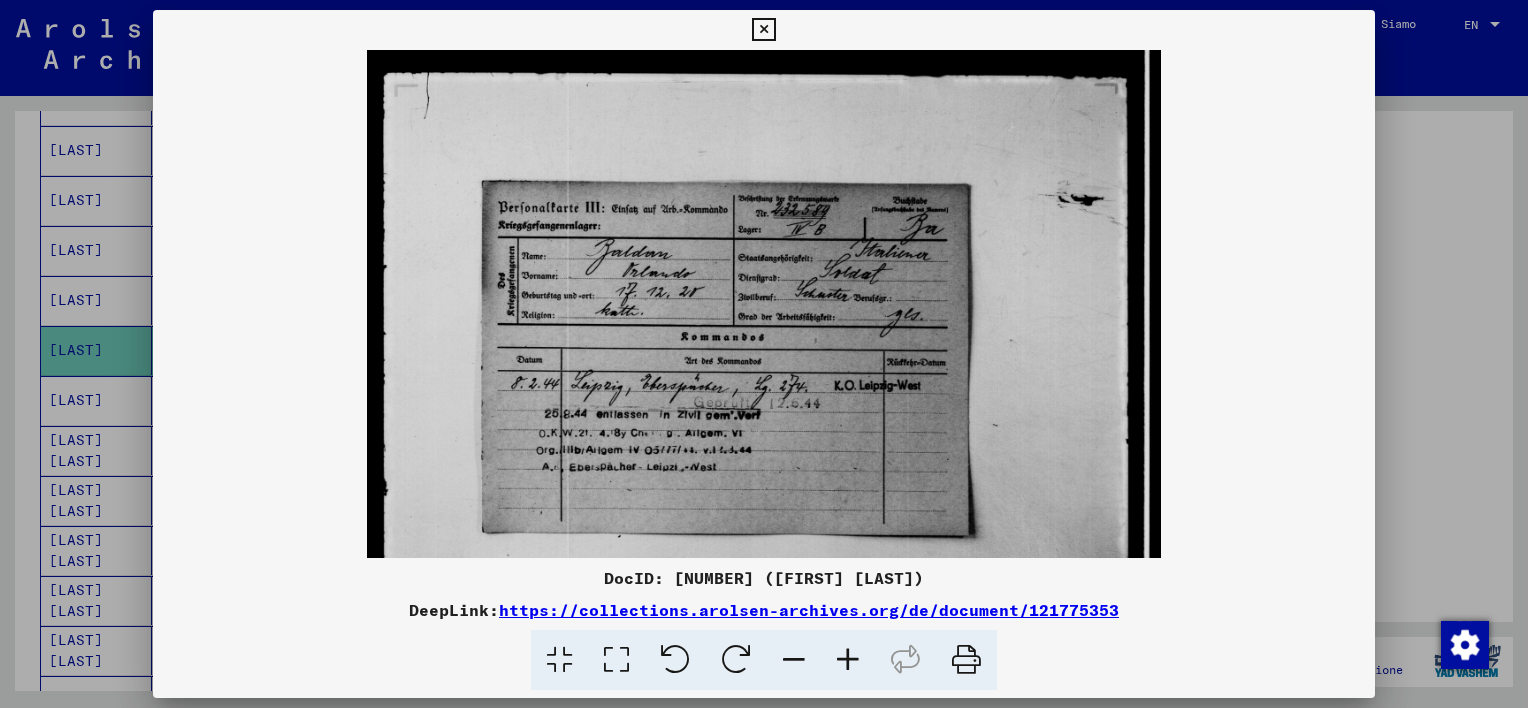 click at bounding box center (848, 660) 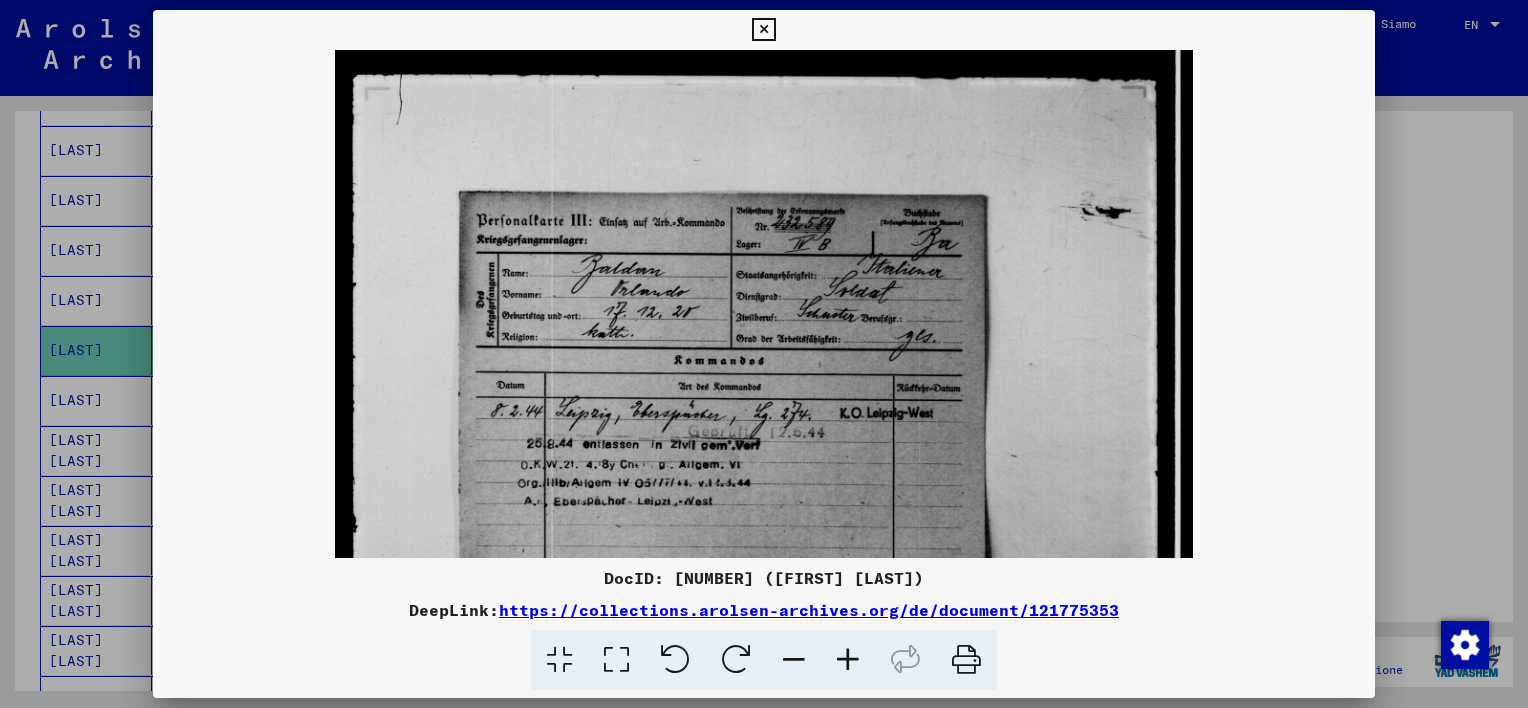 click at bounding box center (848, 660) 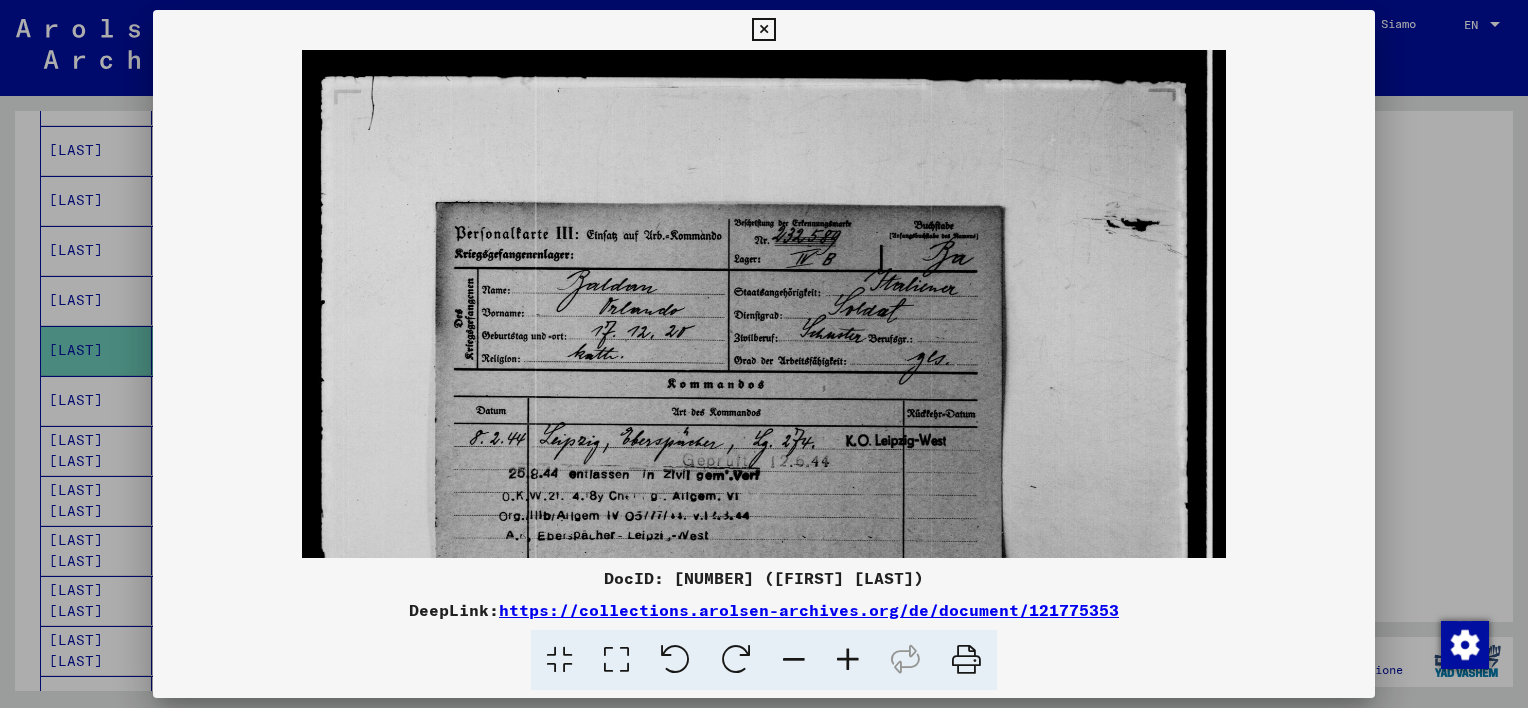 click at bounding box center (848, 660) 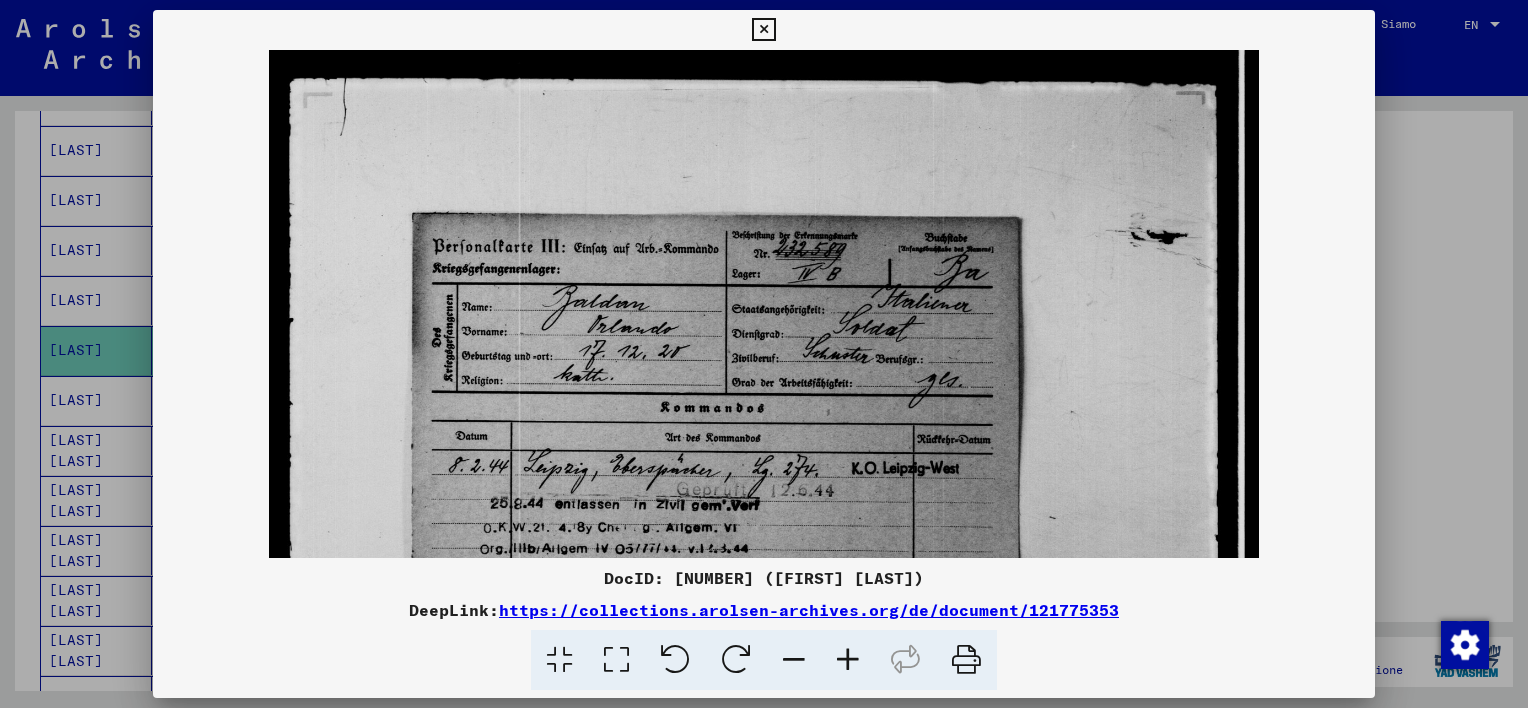 click at bounding box center [848, 660] 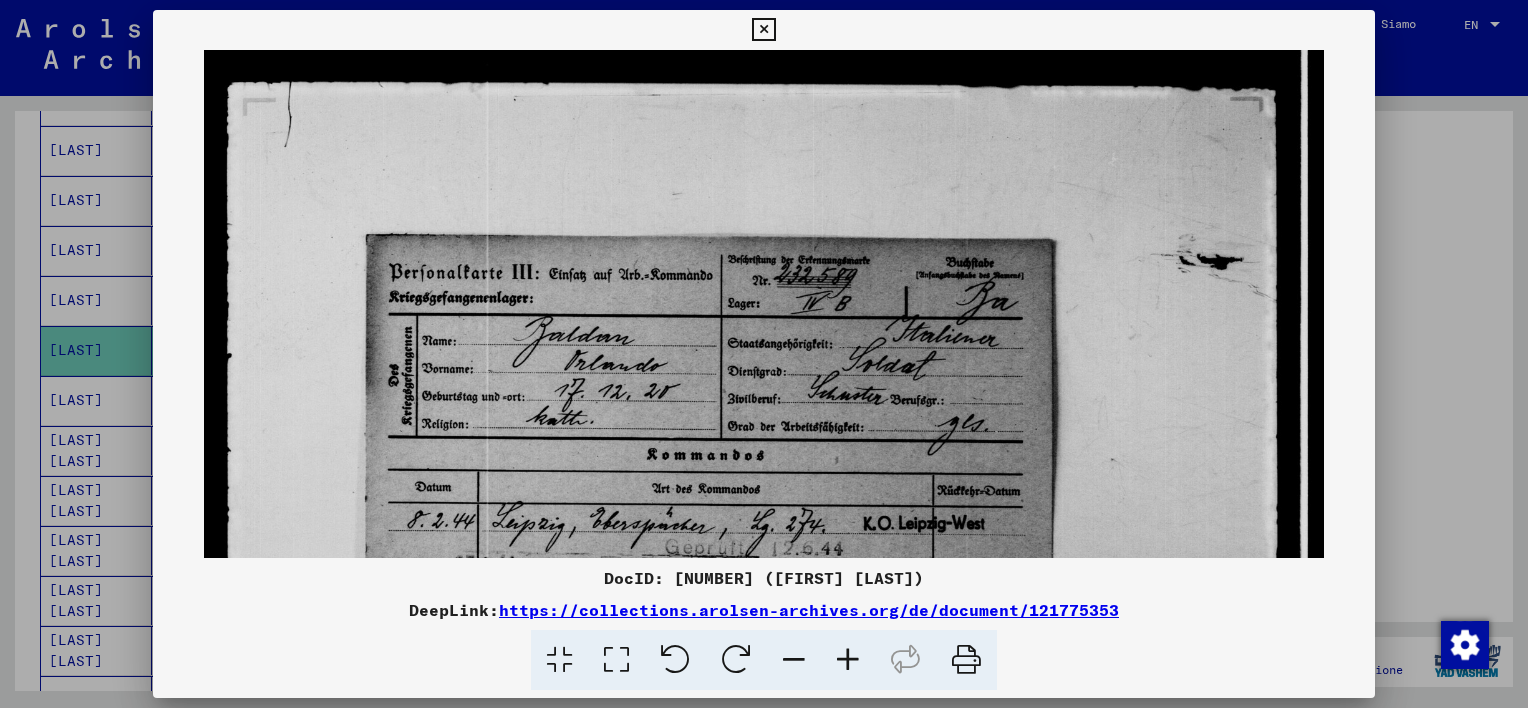click at bounding box center (848, 660) 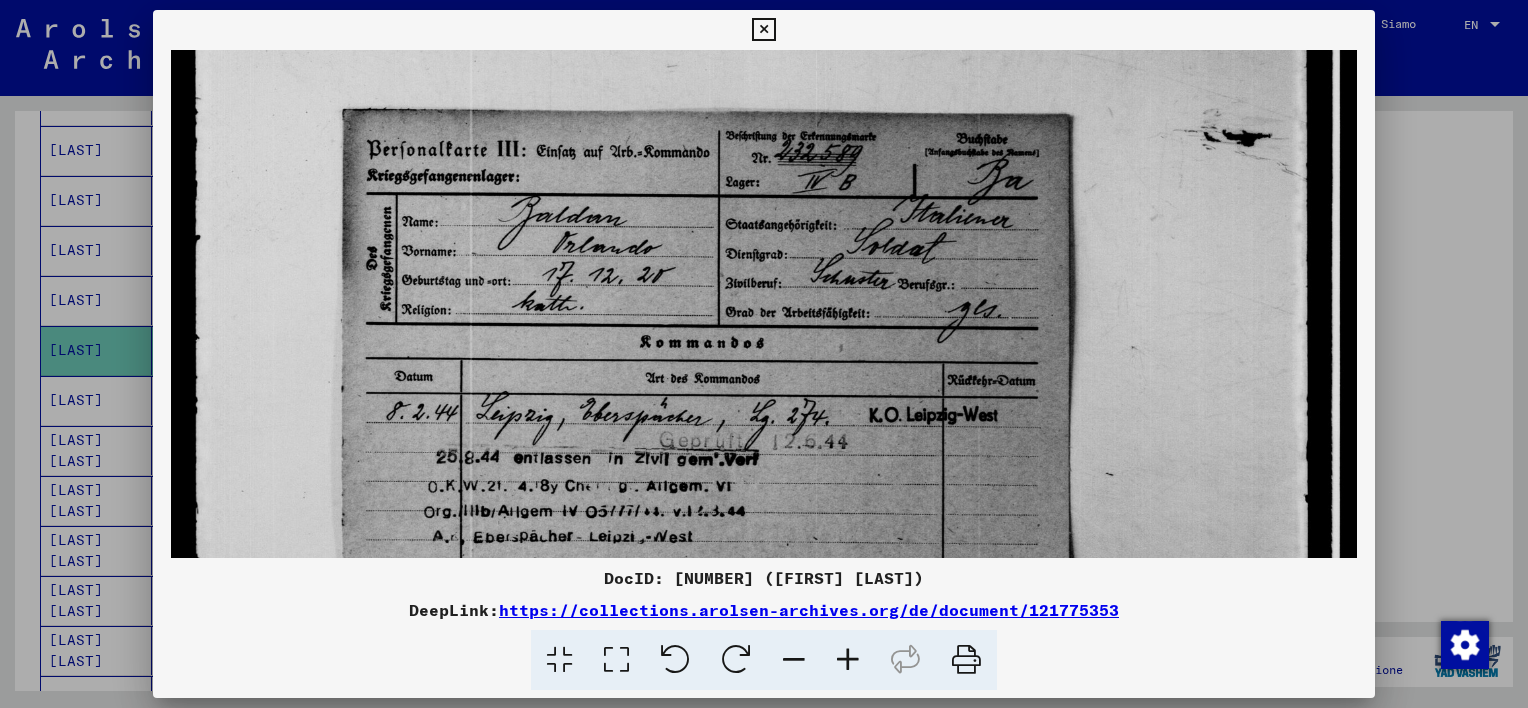 scroll, scrollTop: 136, scrollLeft: 0, axis: vertical 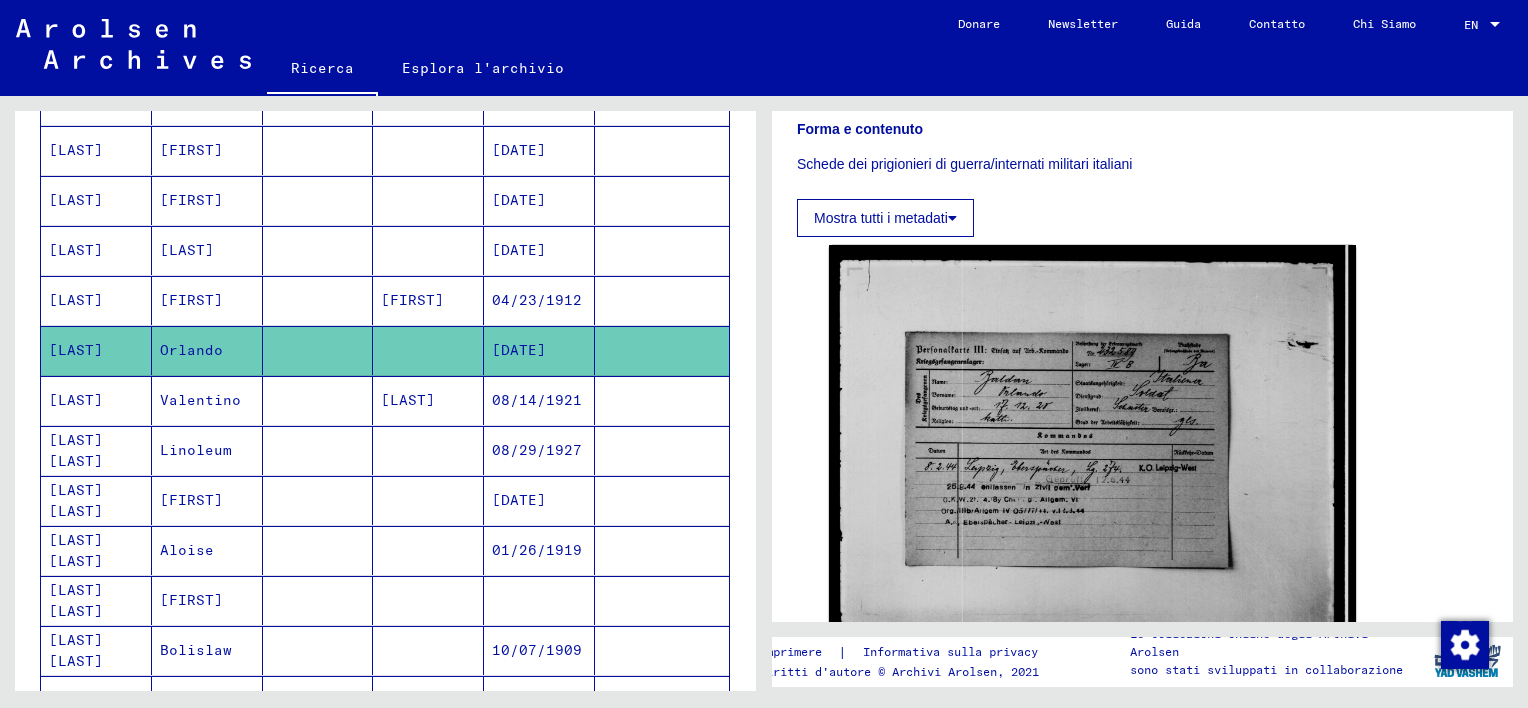 click at bounding box center (318, 300) 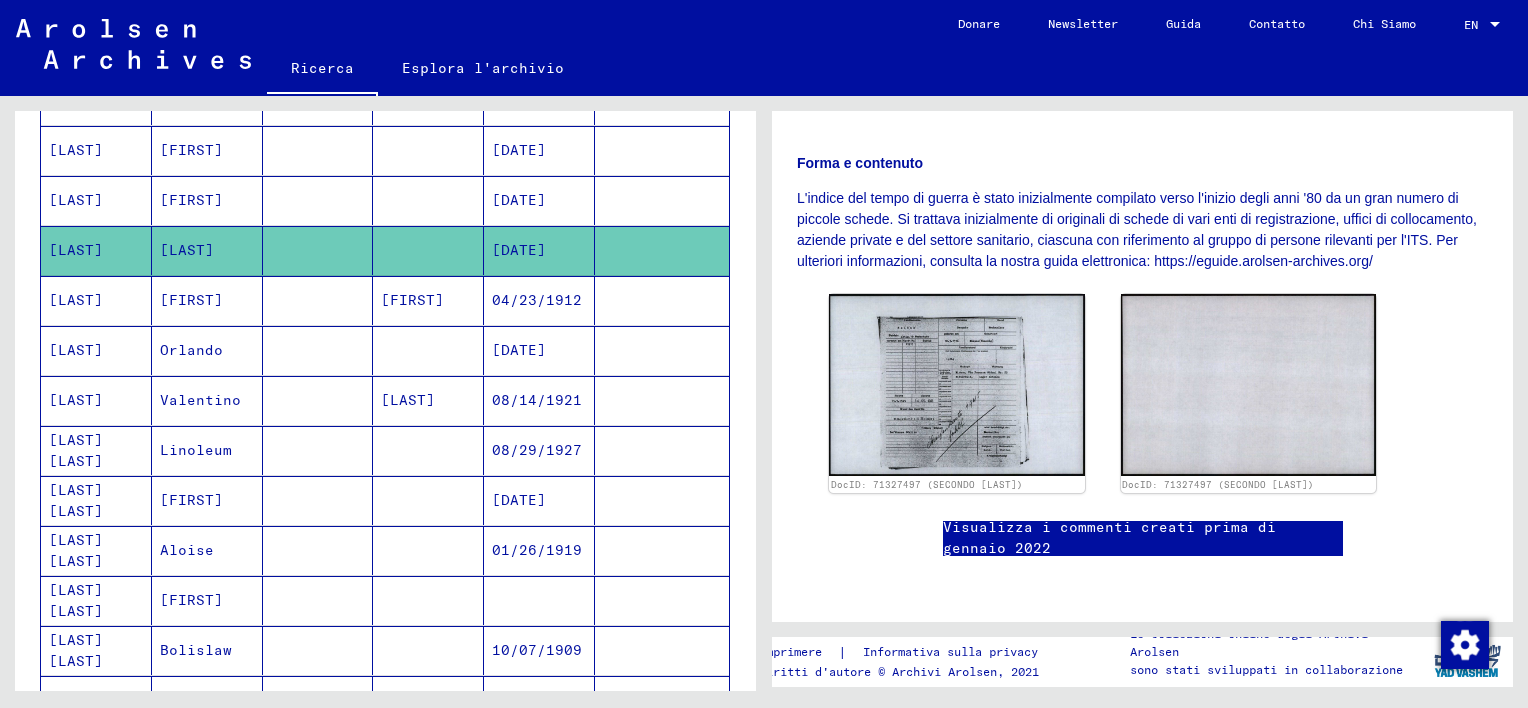 scroll, scrollTop: 359, scrollLeft: 0, axis: vertical 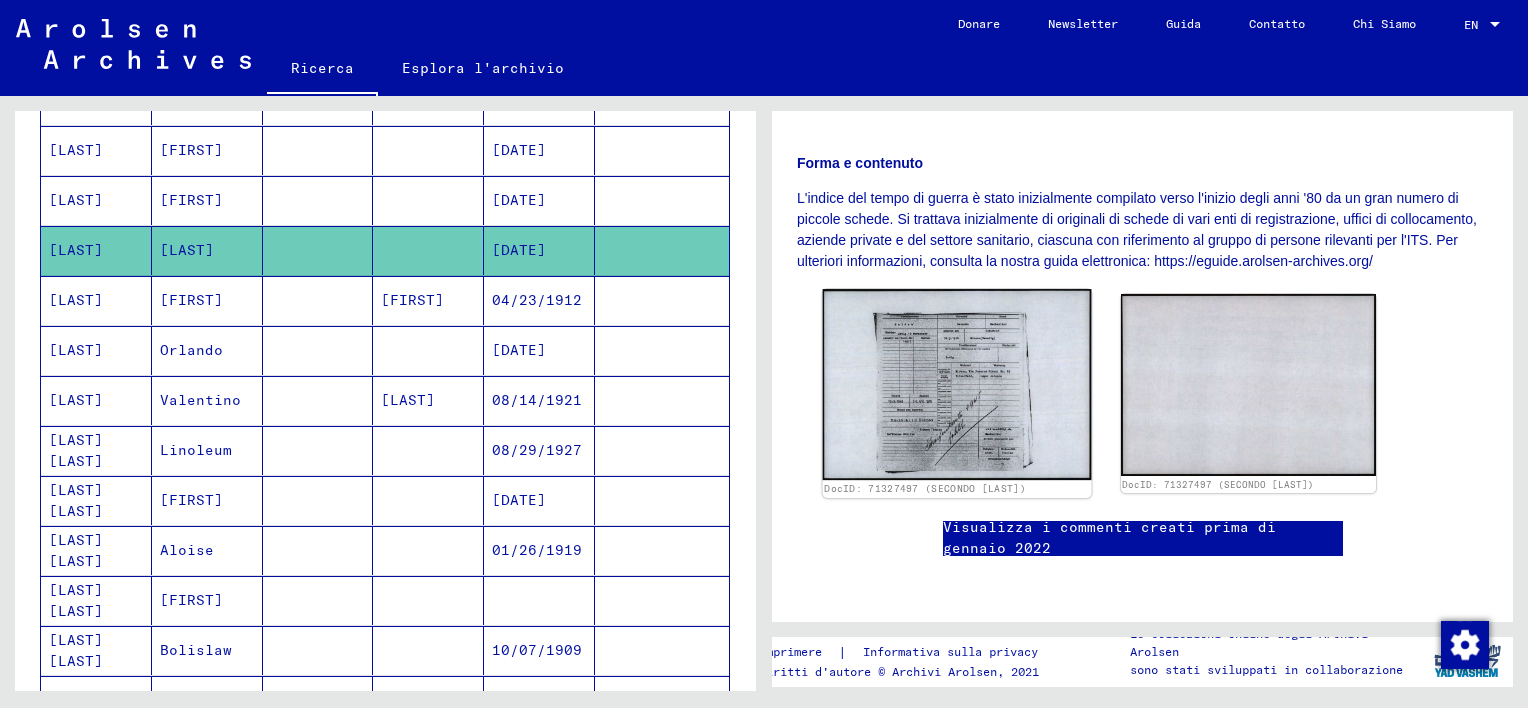 click 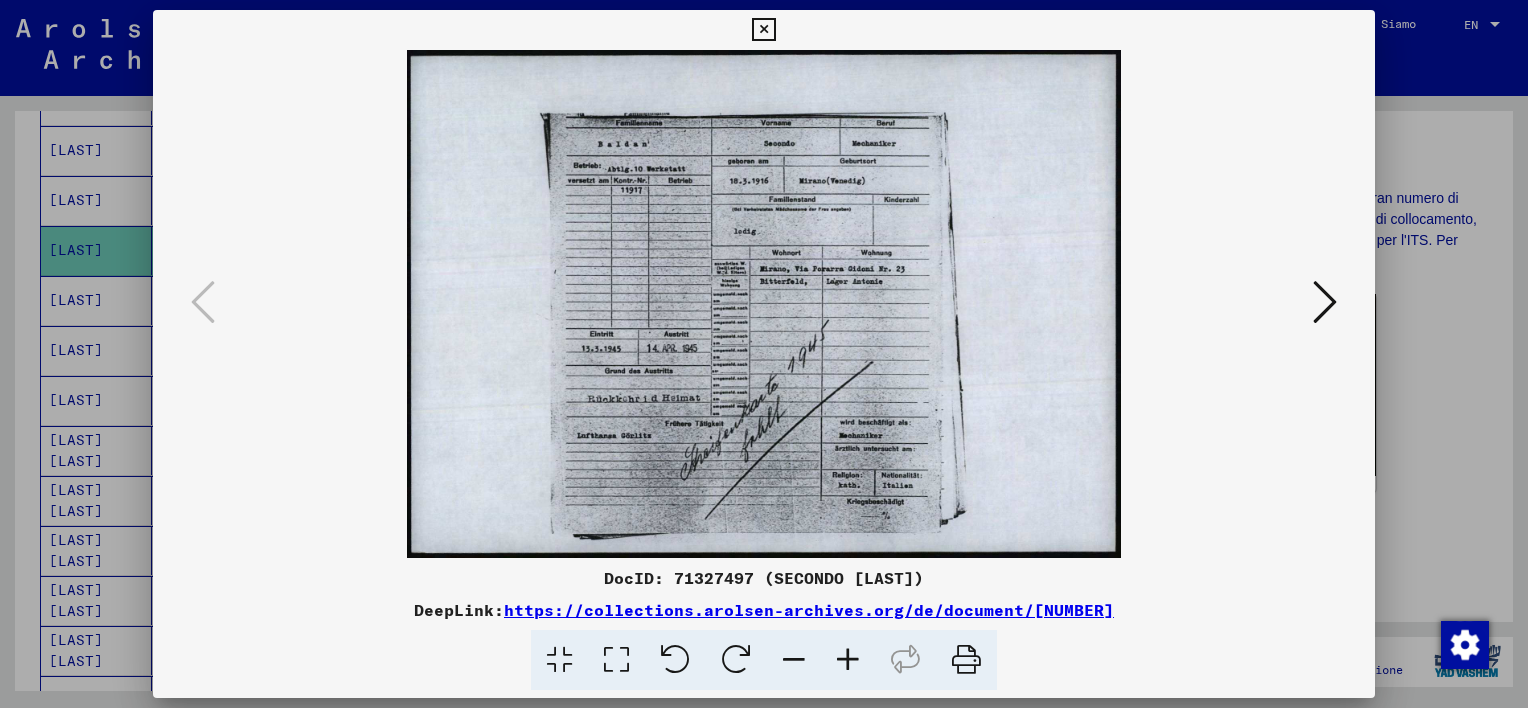 click at bounding box center (848, 660) 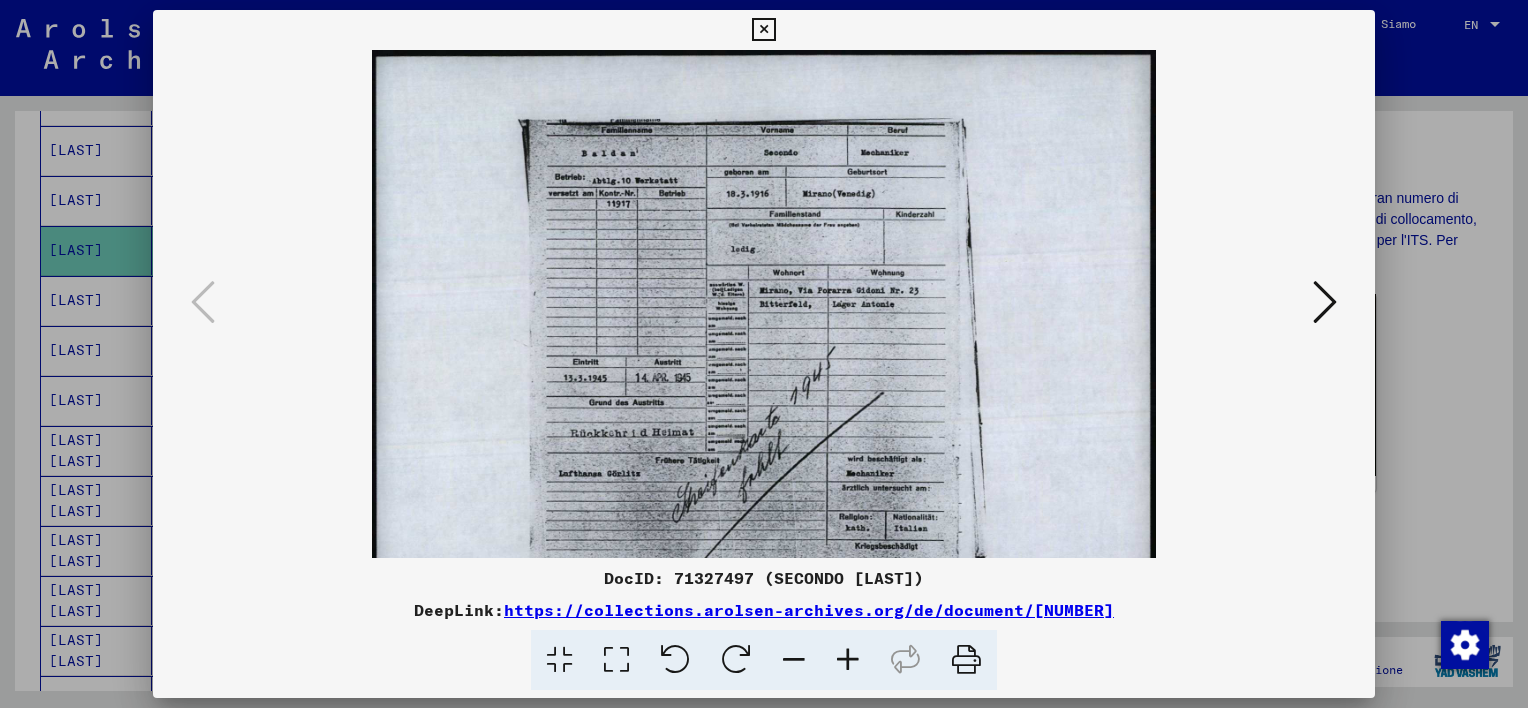 click at bounding box center [848, 660] 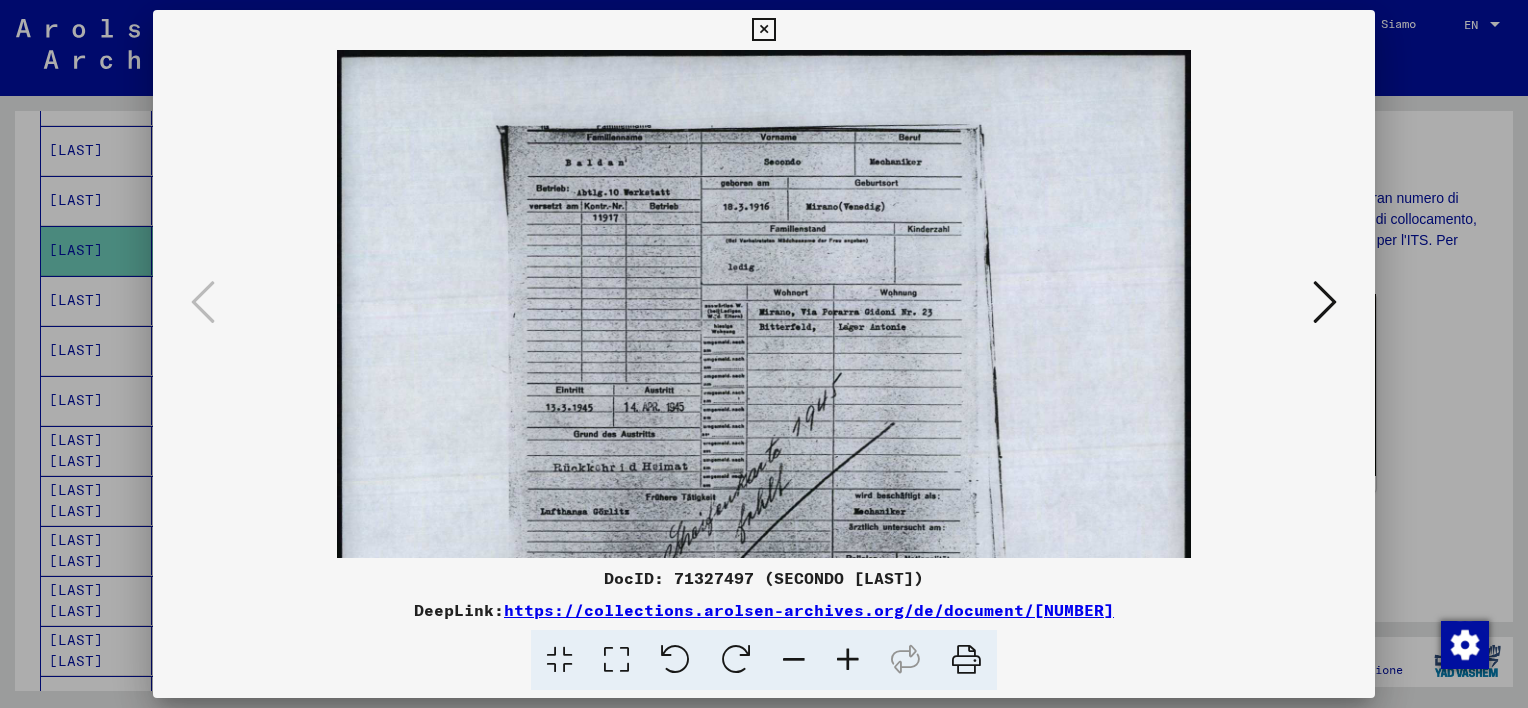 click at bounding box center [848, 660] 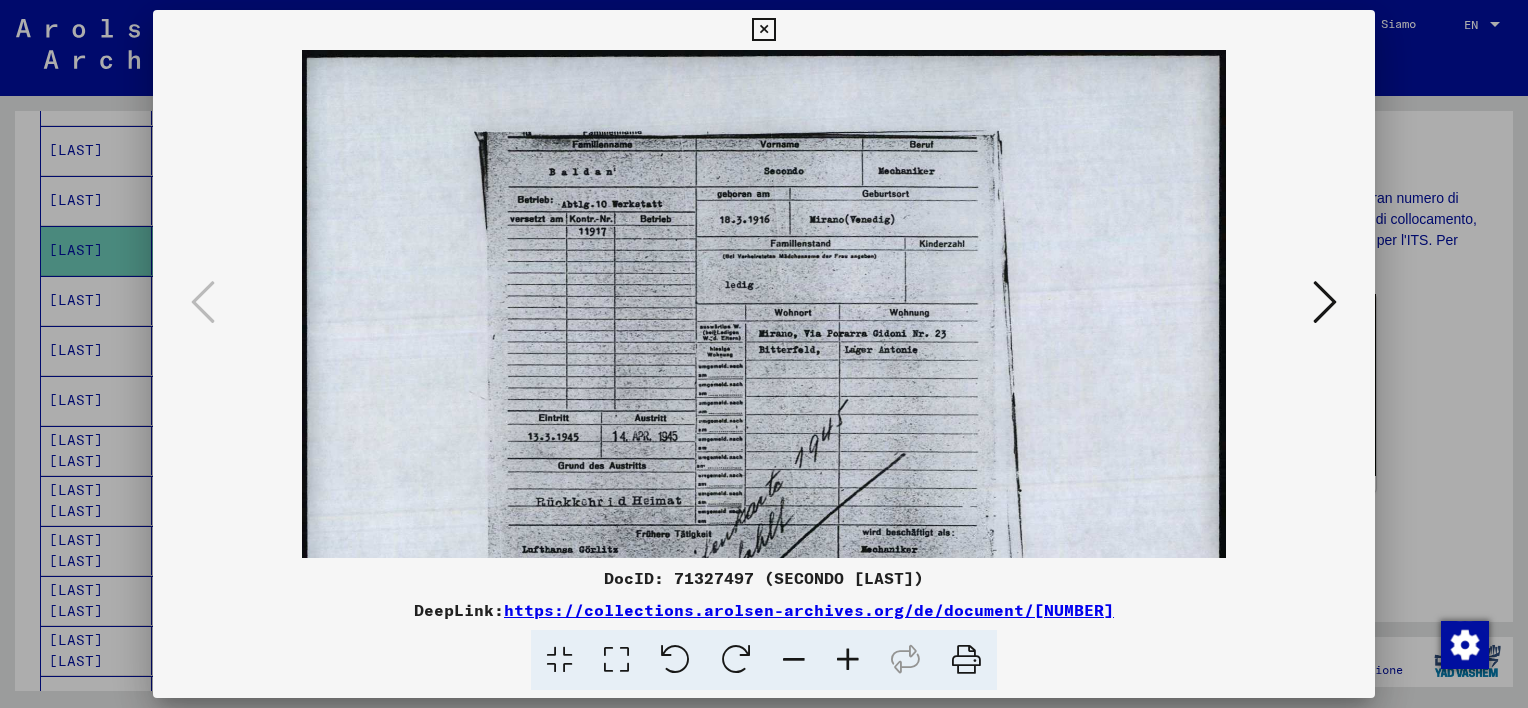 click at bounding box center [848, 660] 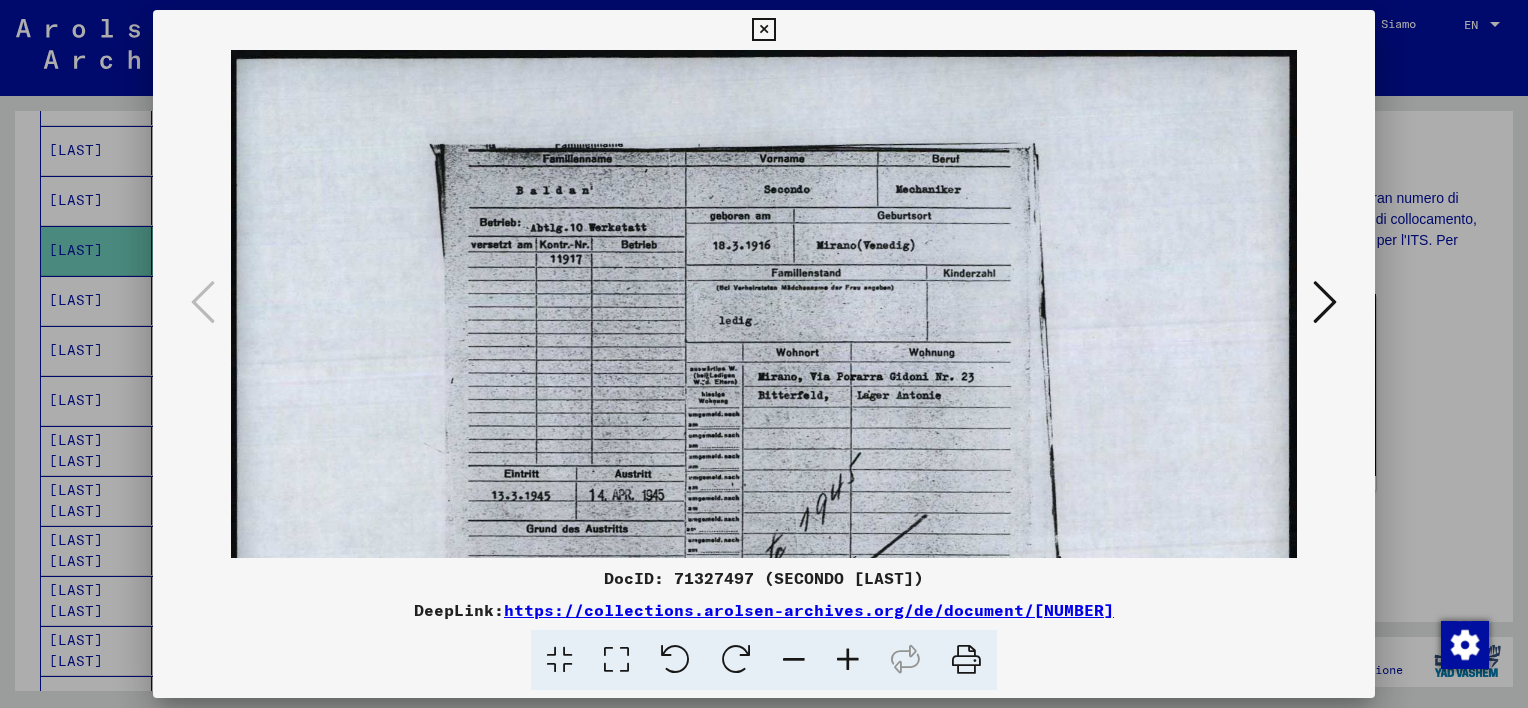 click at bounding box center (848, 660) 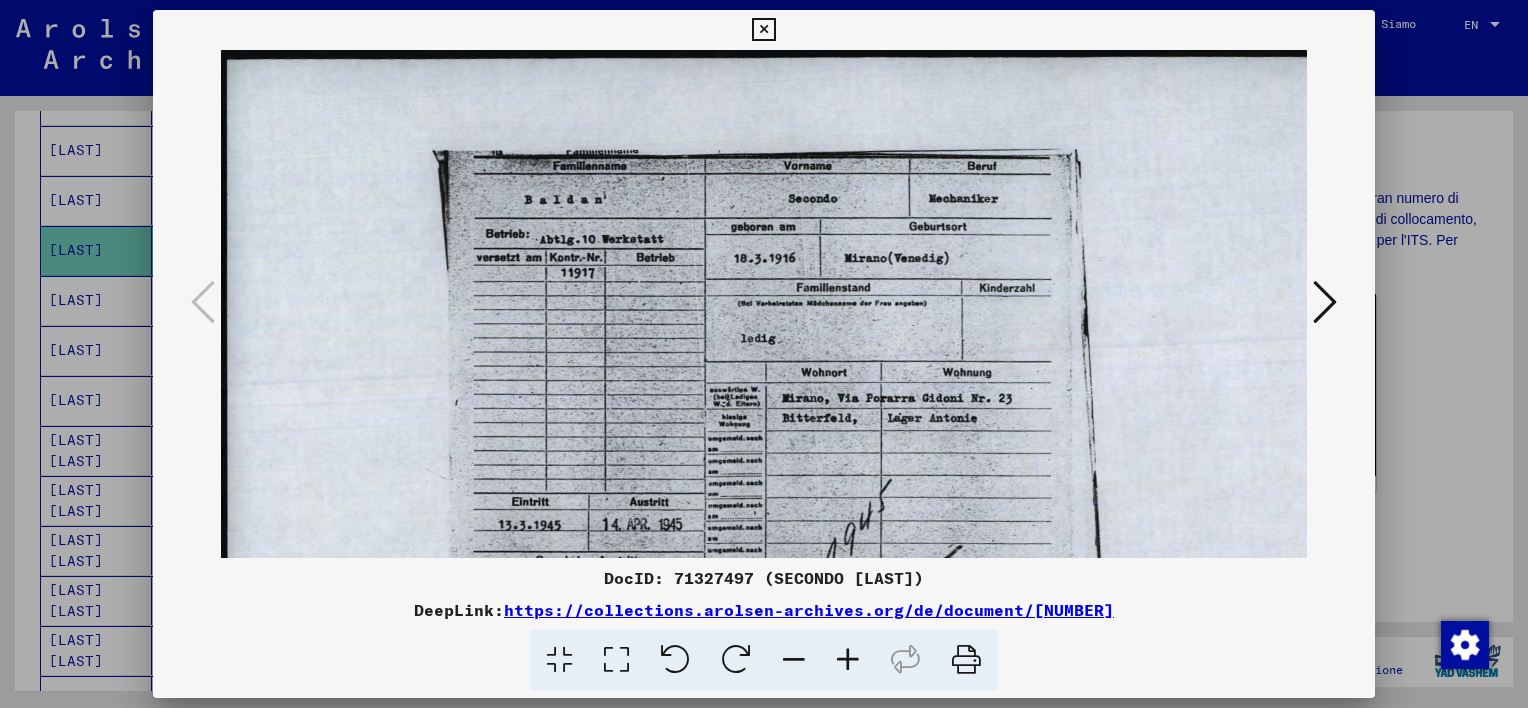 click at bounding box center [848, 660] 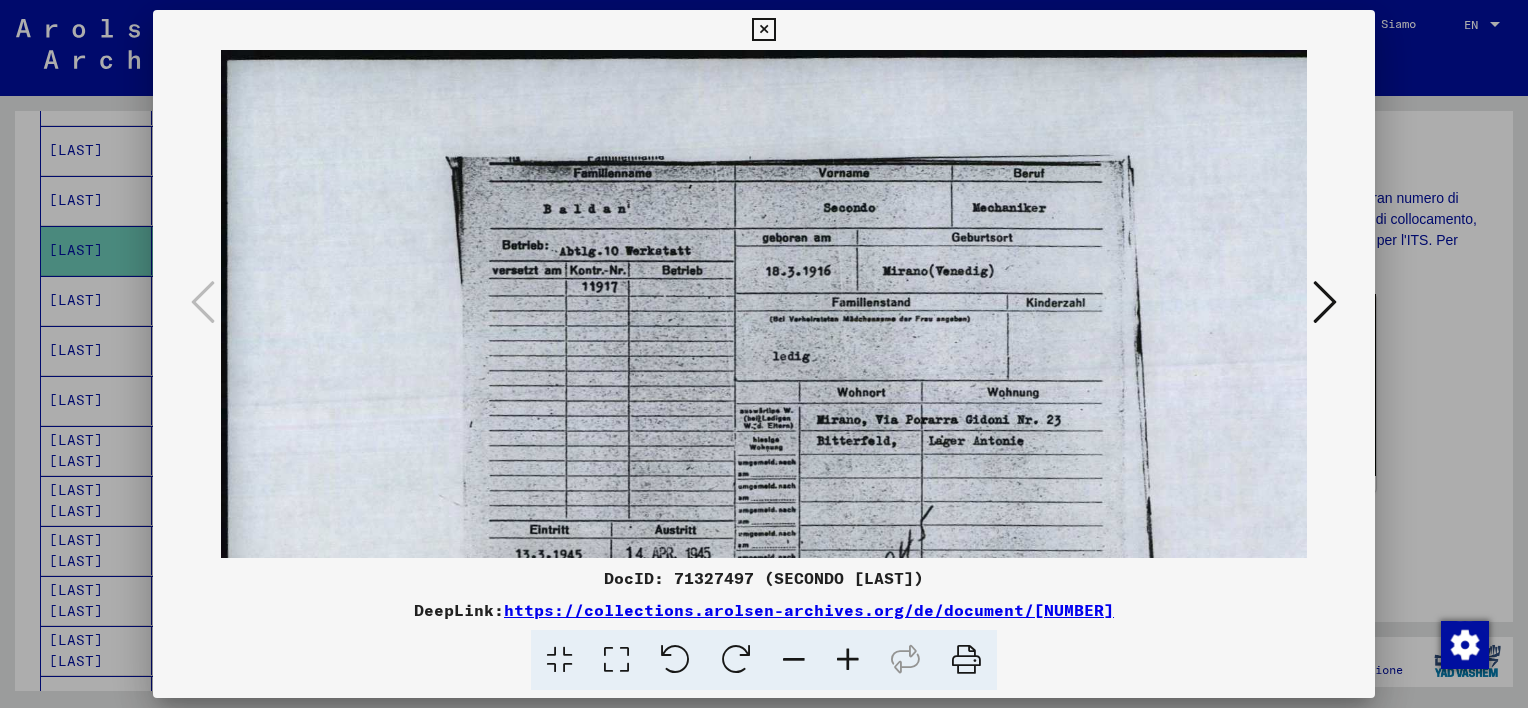 drag, startPoint x: 755, startPoint y: 32, endPoint x: 744, endPoint y: 37, distance: 12.083046 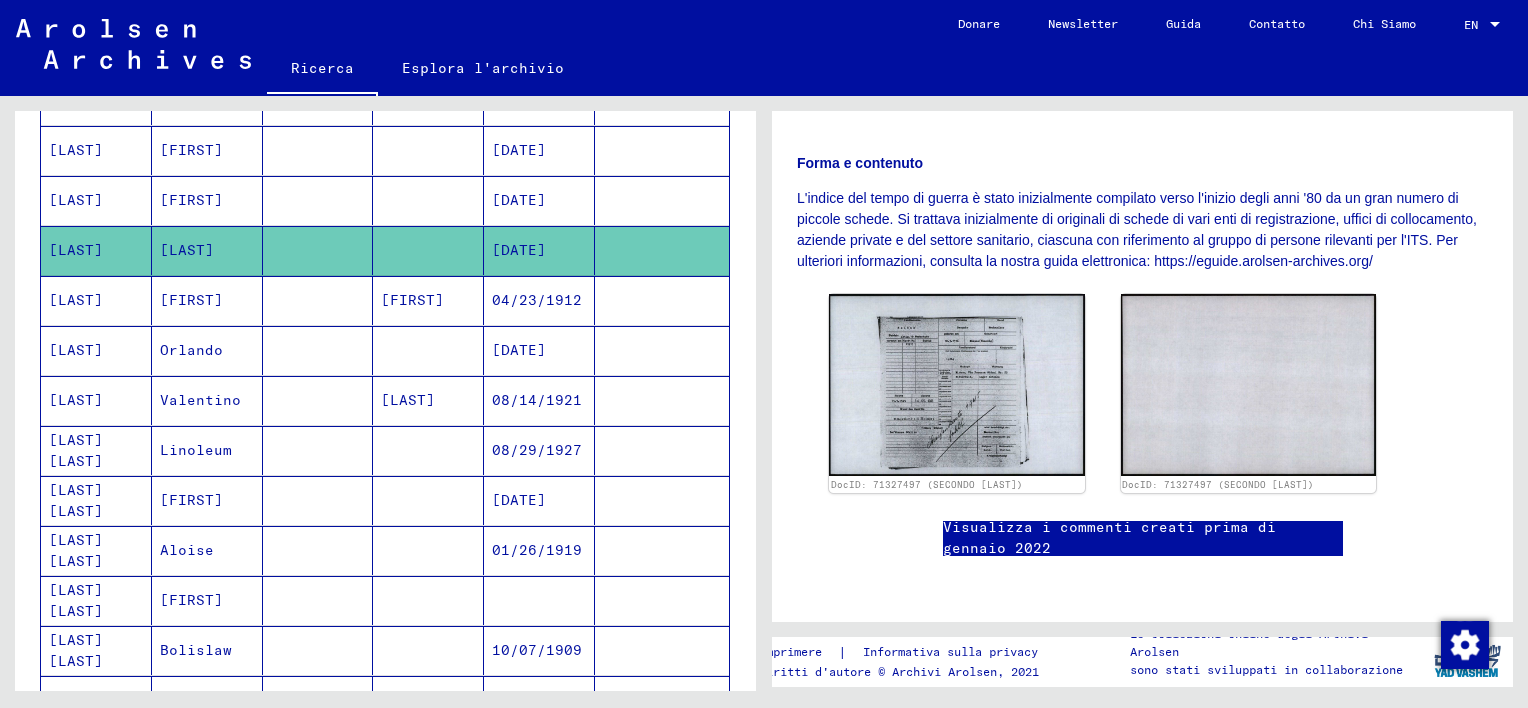 click at bounding box center (318, 250) 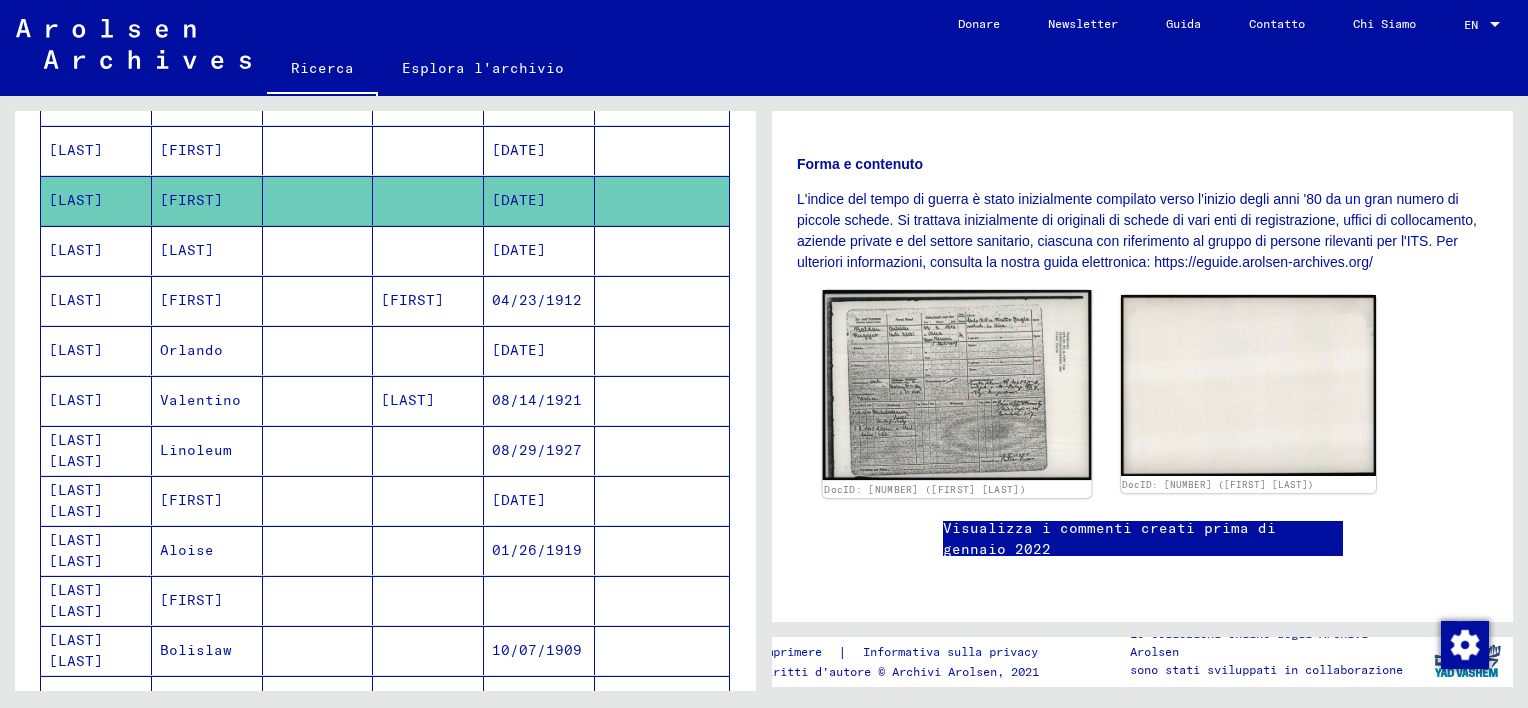 scroll, scrollTop: 358, scrollLeft: 0, axis: vertical 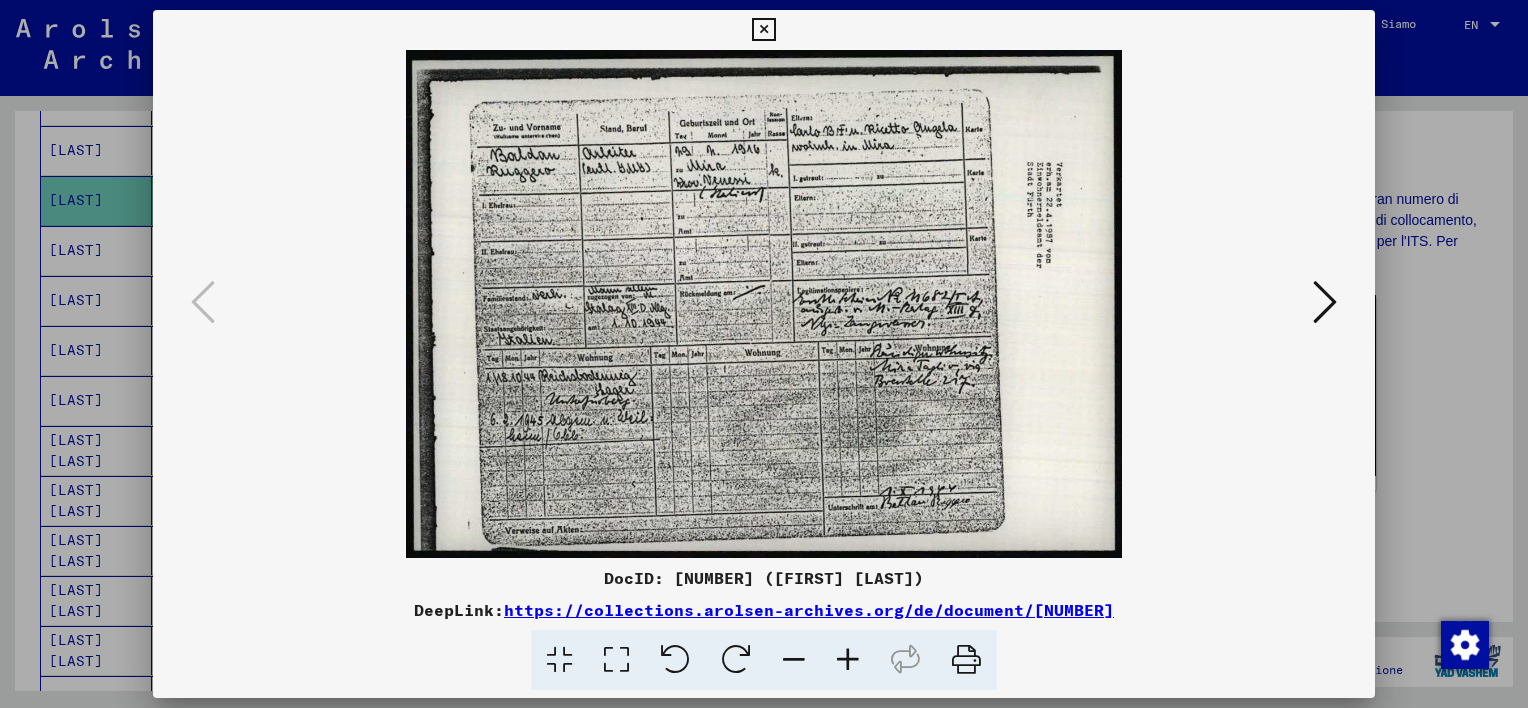 click at bounding box center [848, 660] 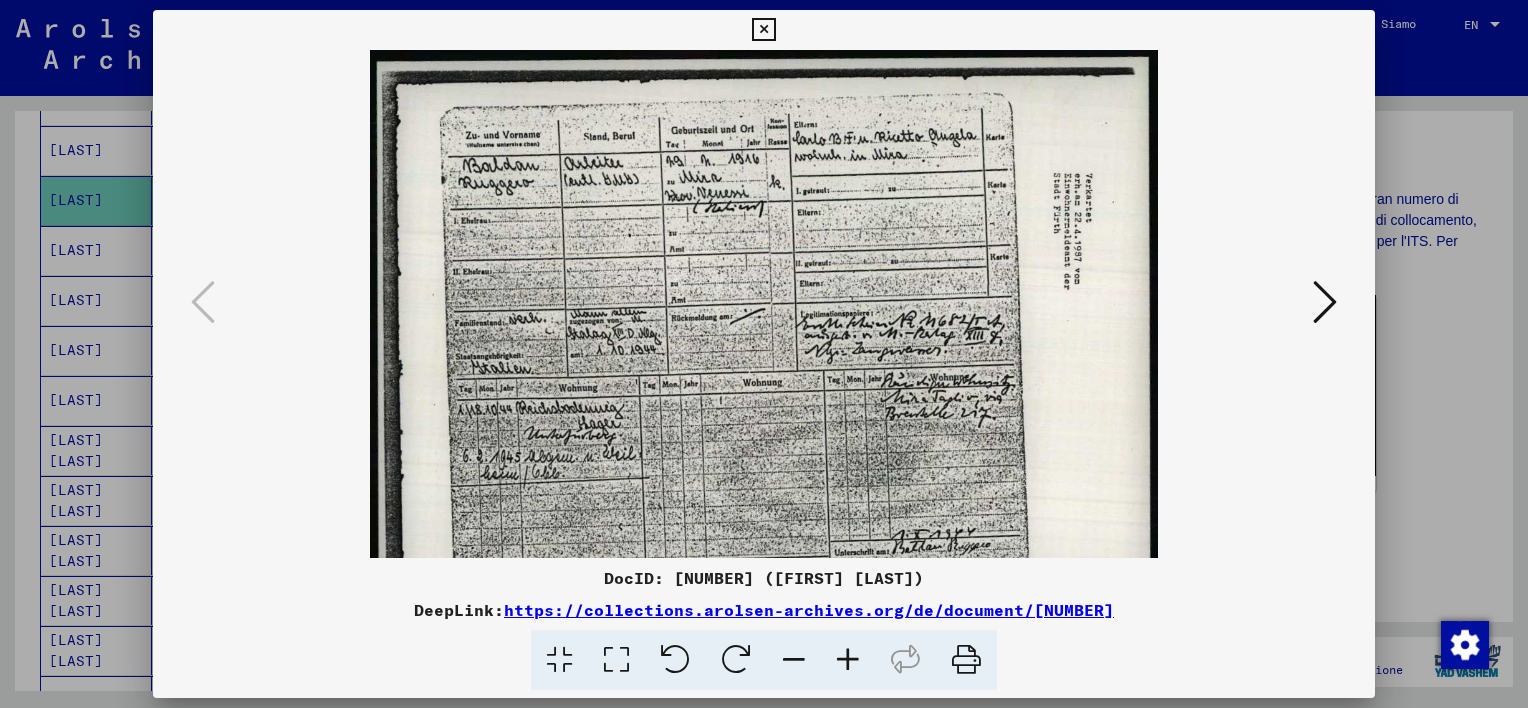 click at bounding box center (848, 660) 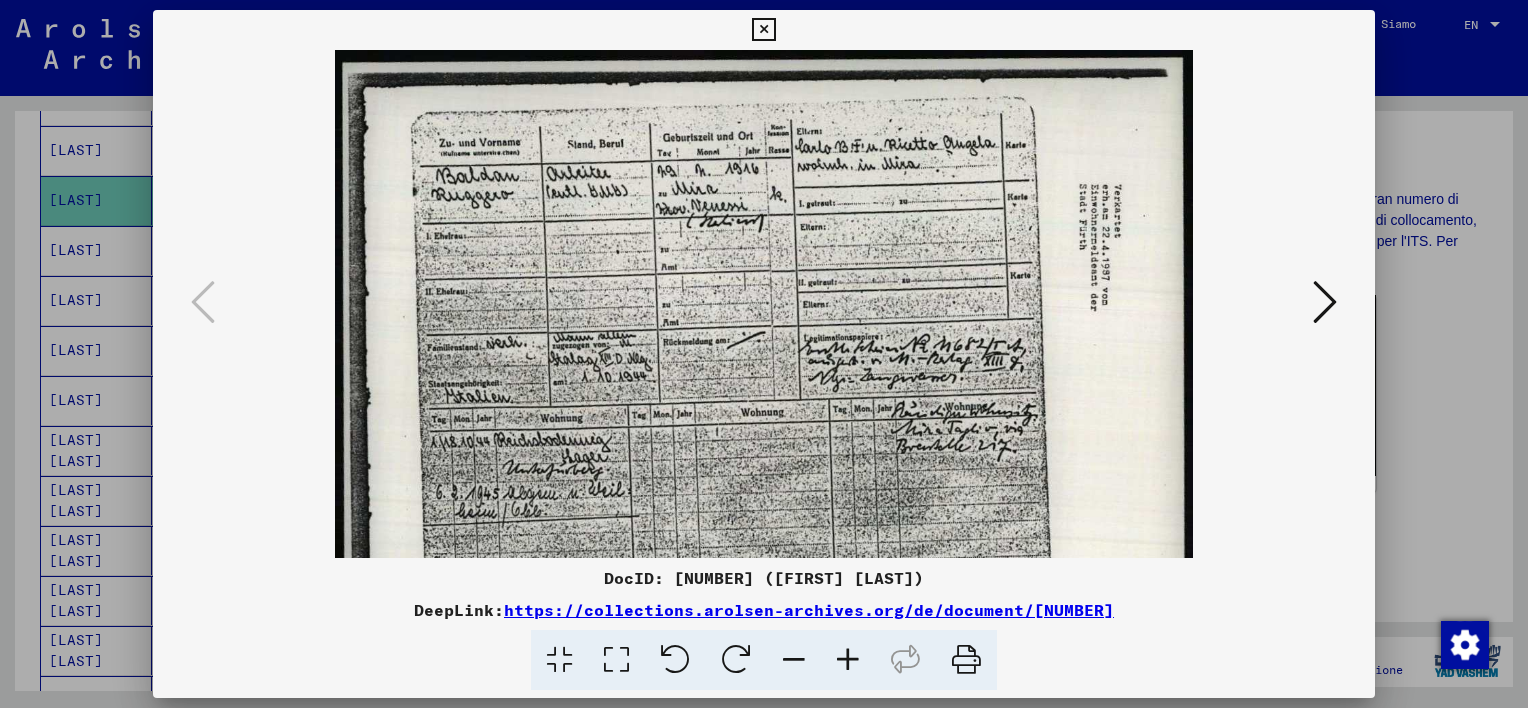 click at bounding box center [848, 660] 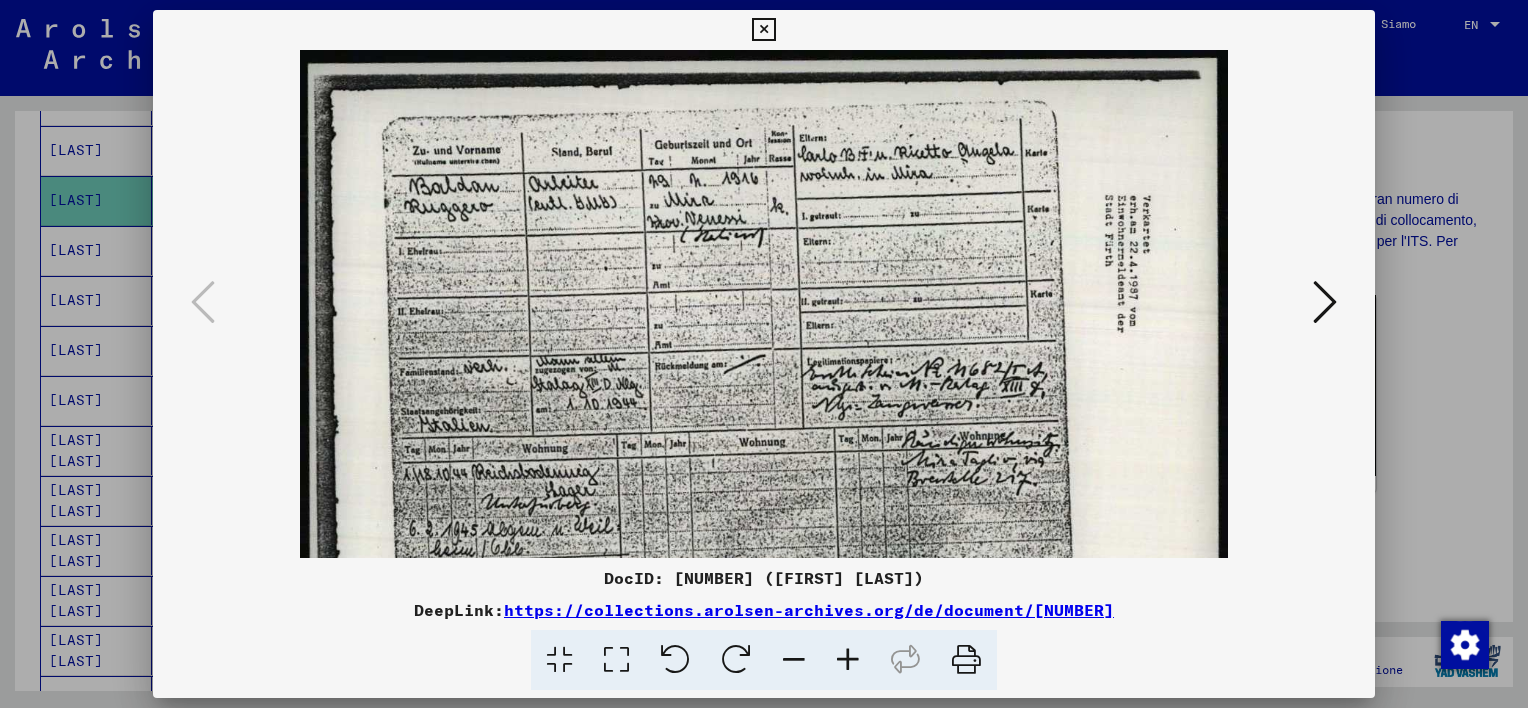 click at bounding box center [848, 660] 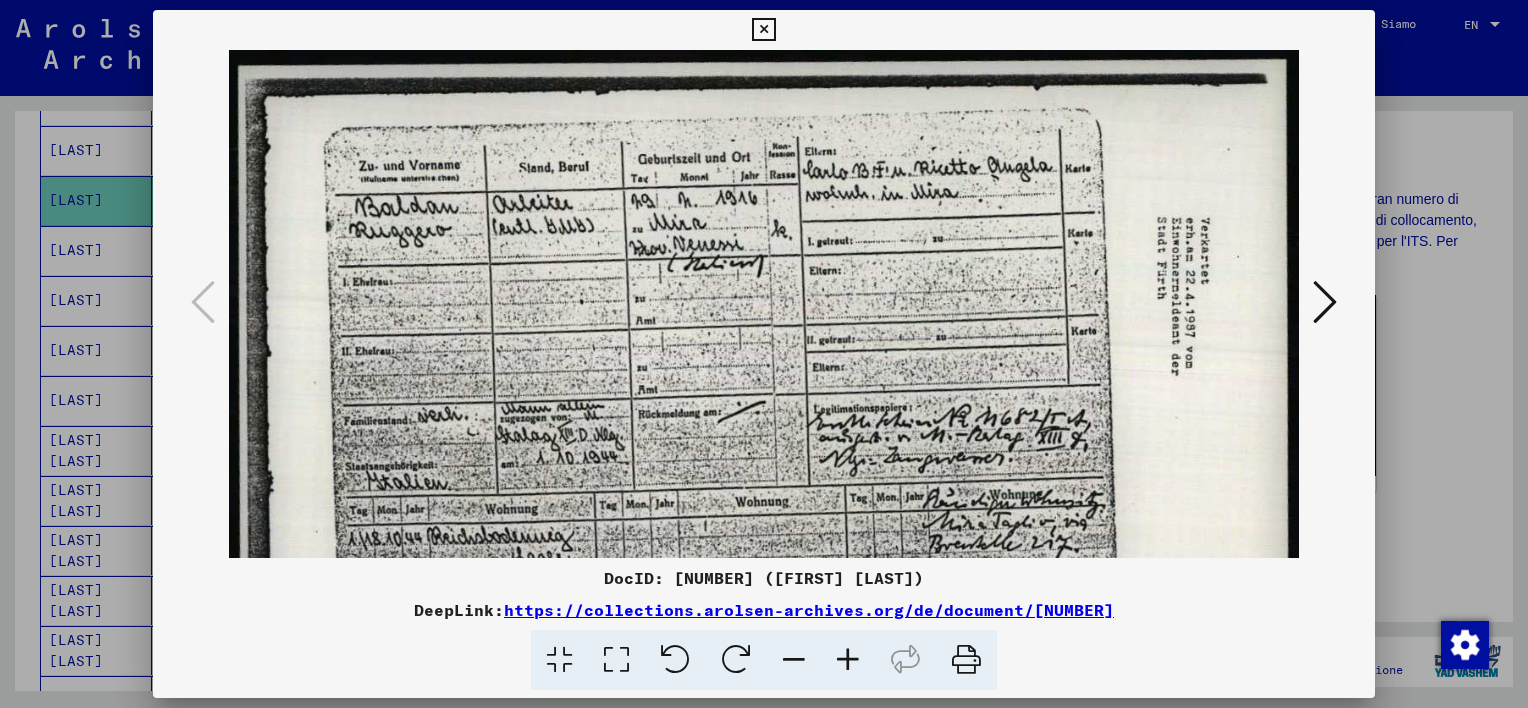 click at bounding box center [848, 660] 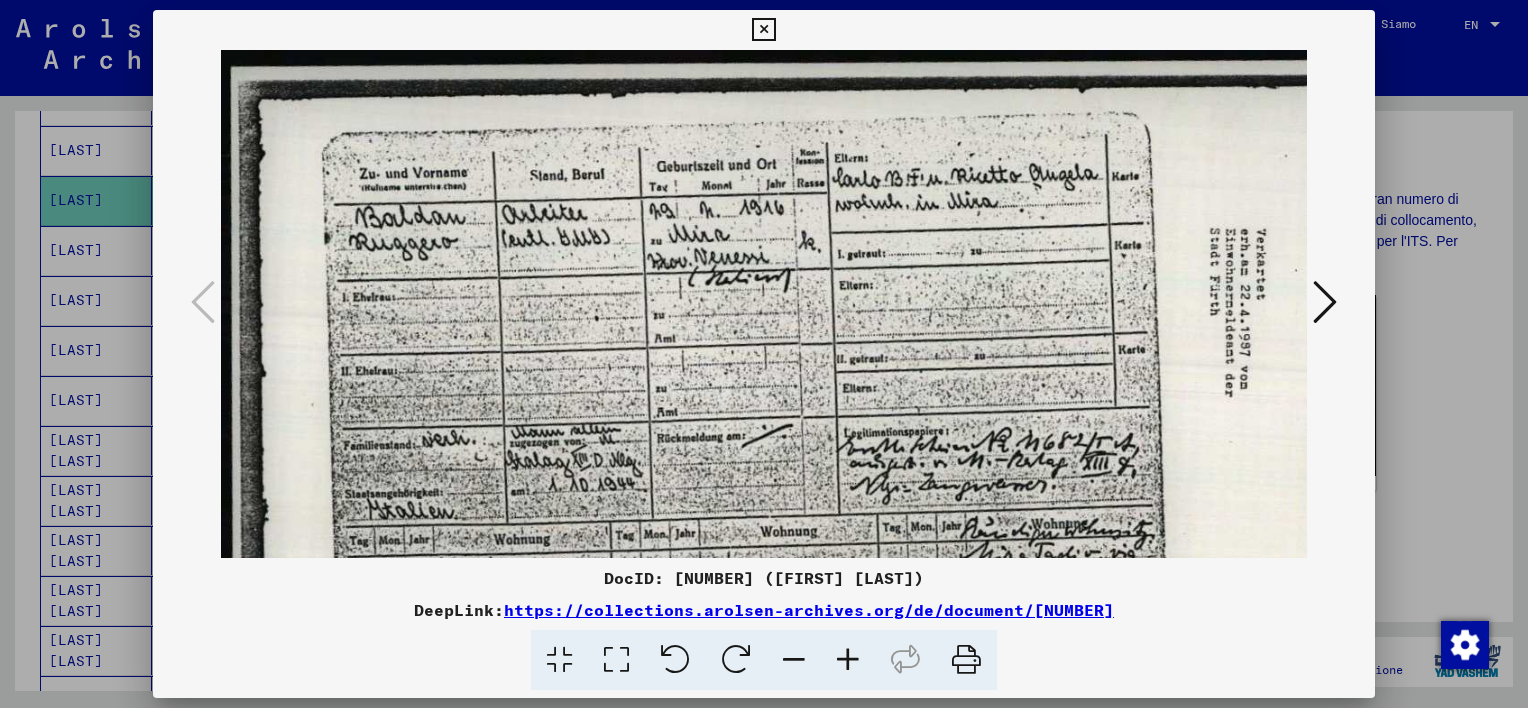 click at bounding box center (848, 660) 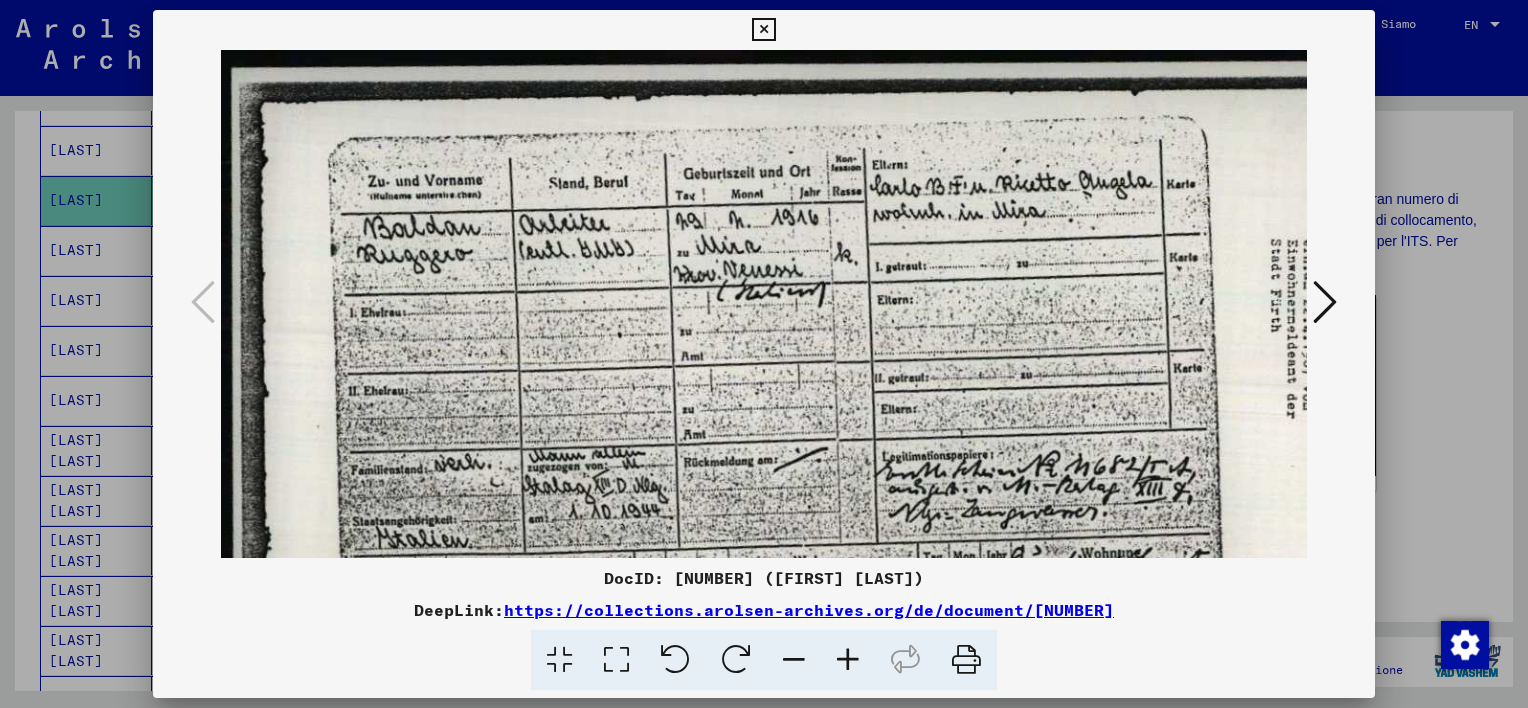 click at bounding box center [848, 660] 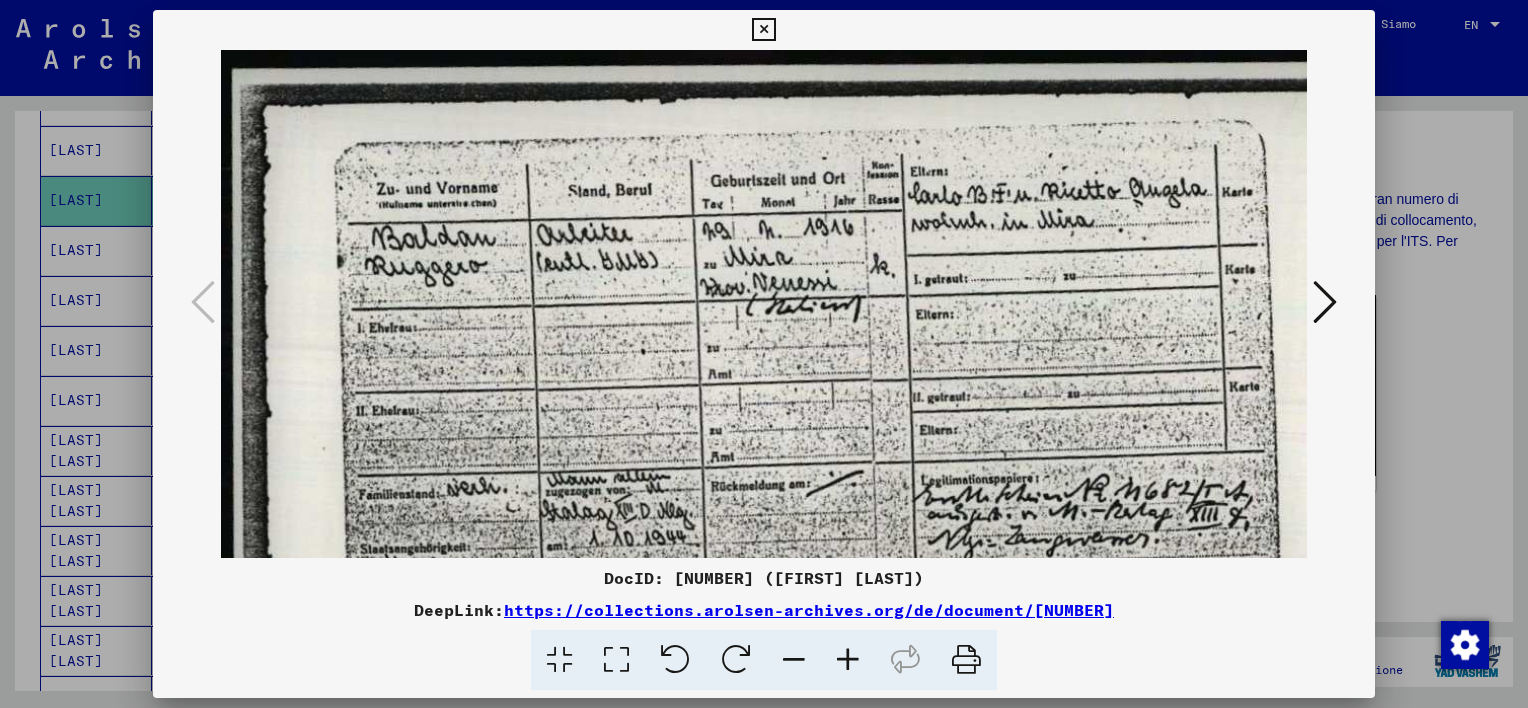 click at bounding box center (763, 30) 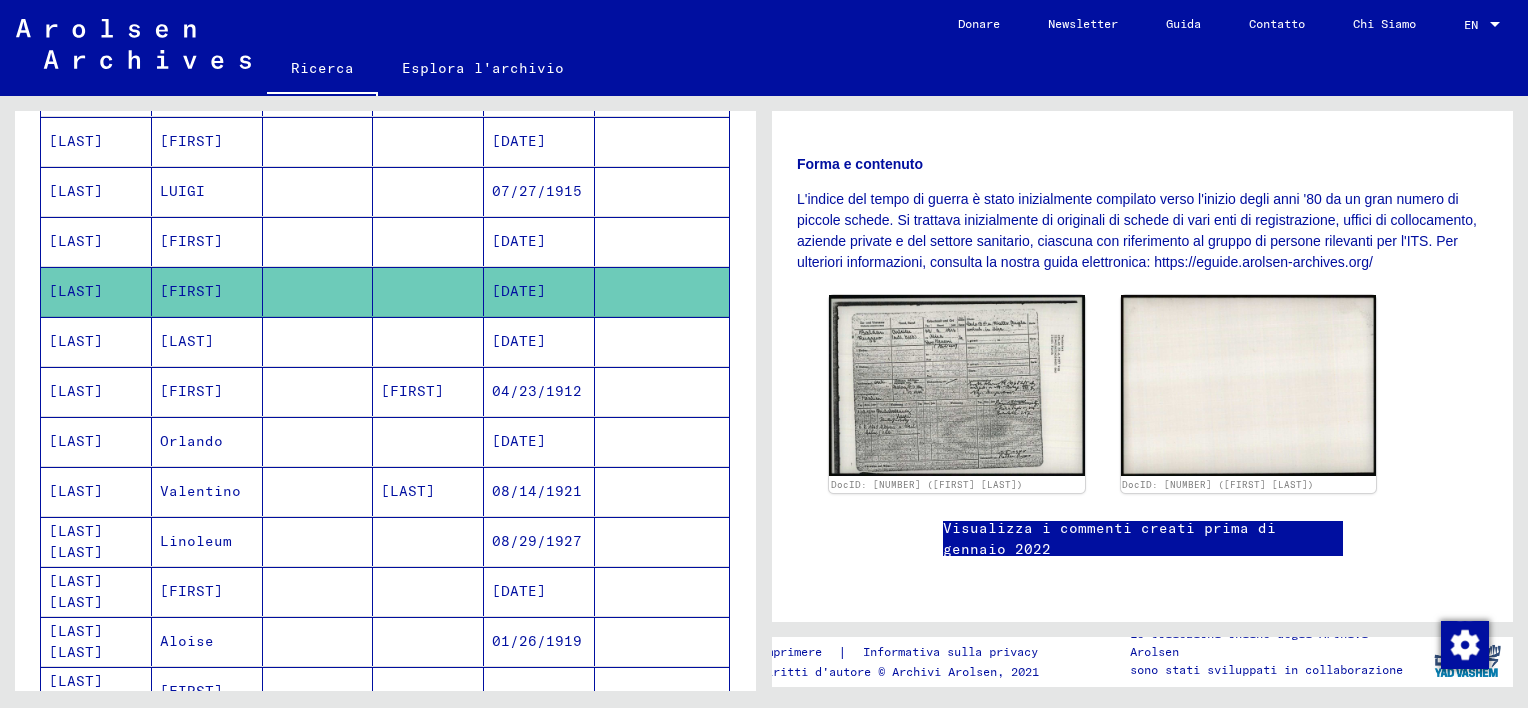 scroll, scrollTop: 729, scrollLeft: 0, axis: vertical 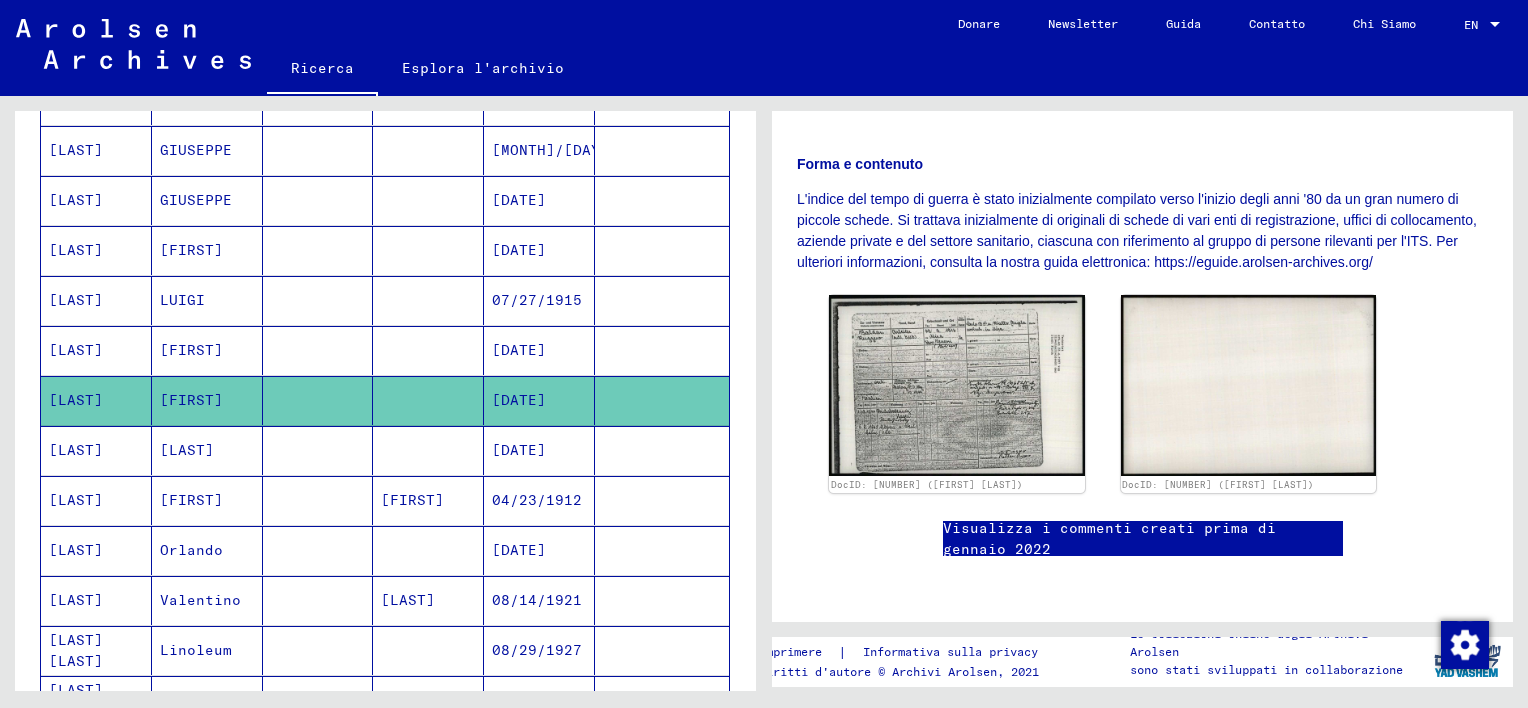 click at bounding box center (318, 350) 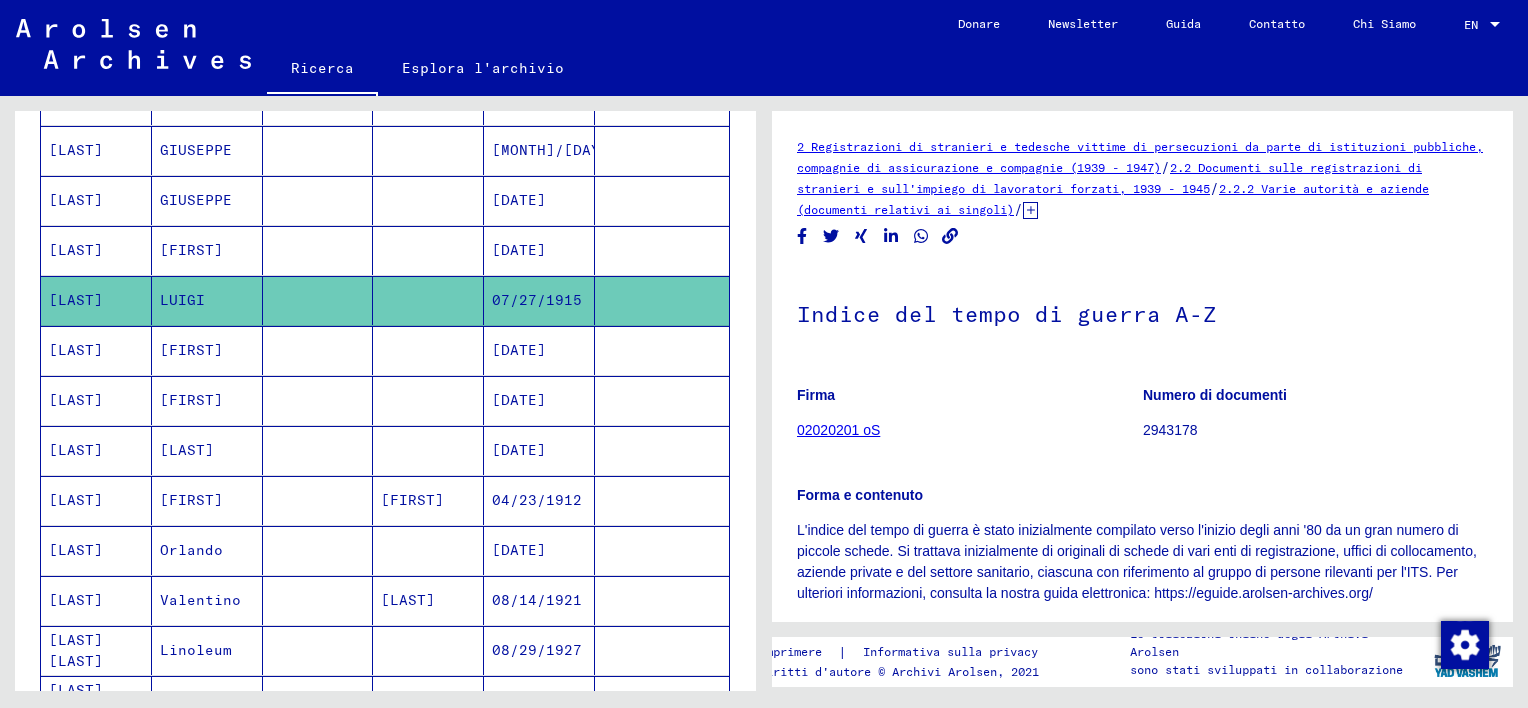 scroll, scrollTop: 279, scrollLeft: 0, axis: vertical 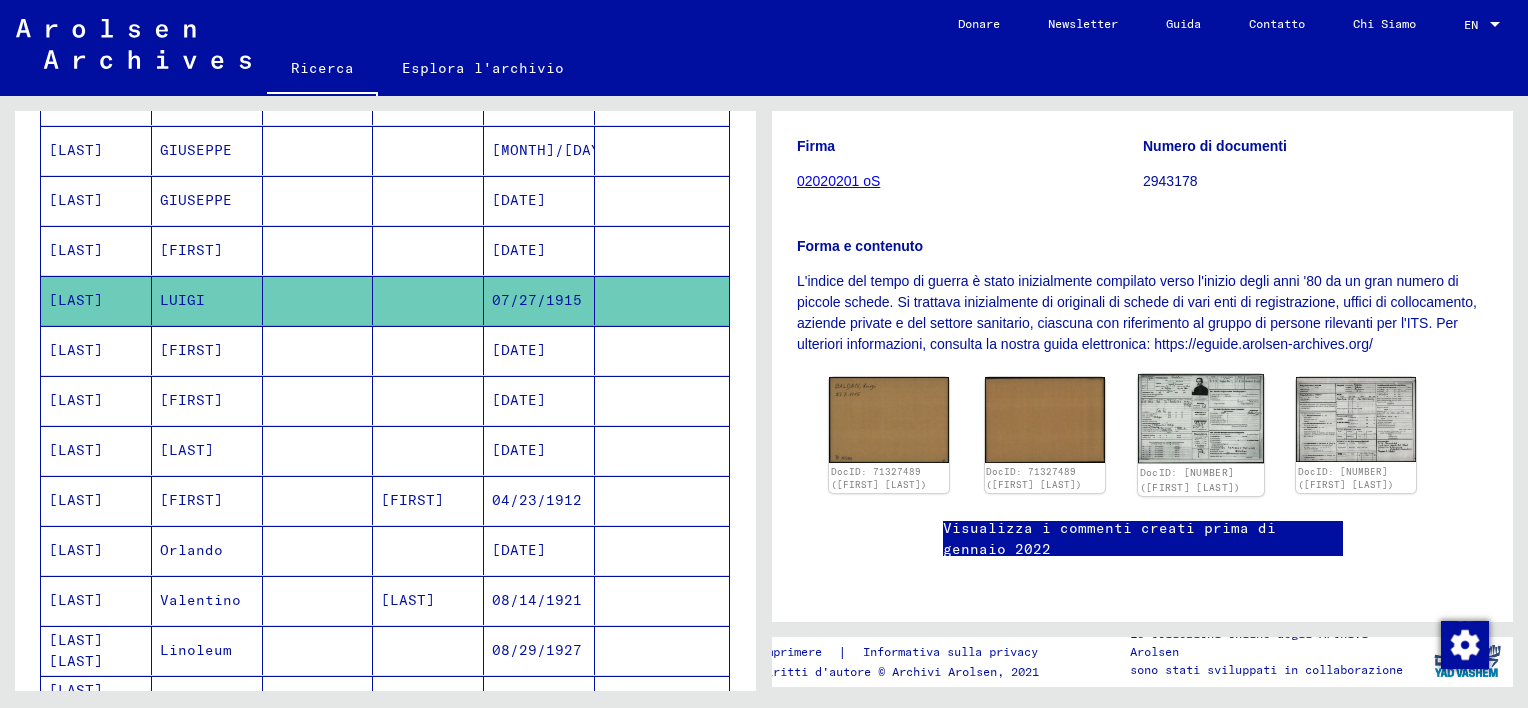 click 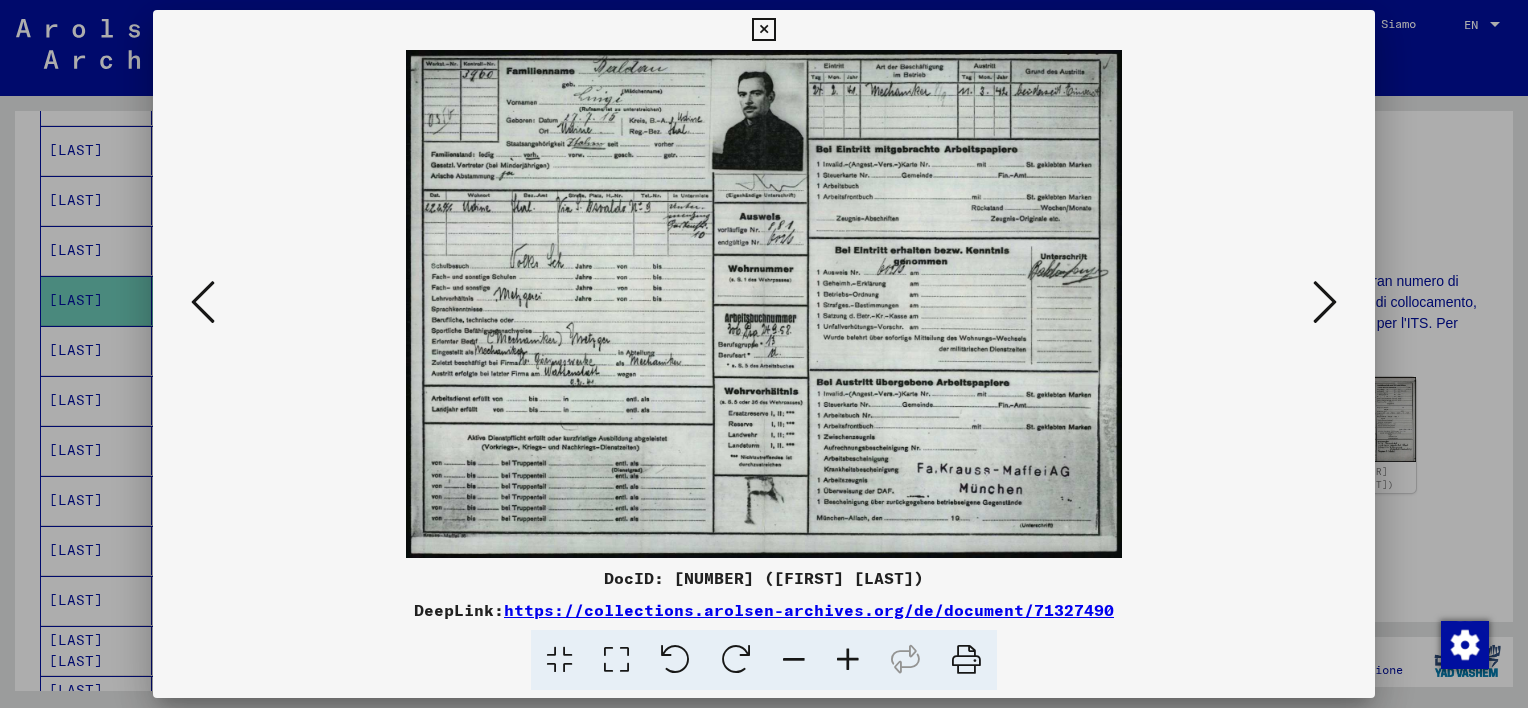 click at bounding box center (848, 660) 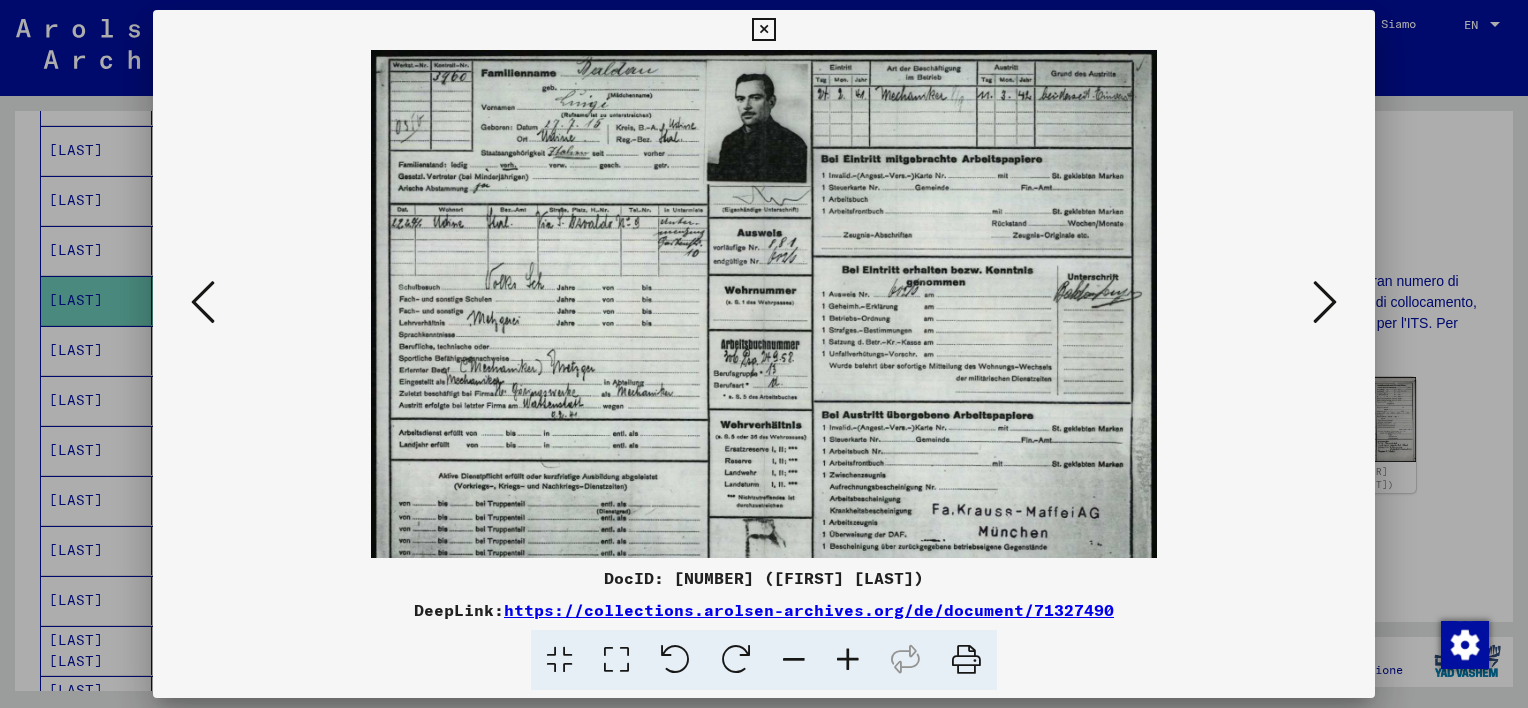 click at bounding box center [848, 660] 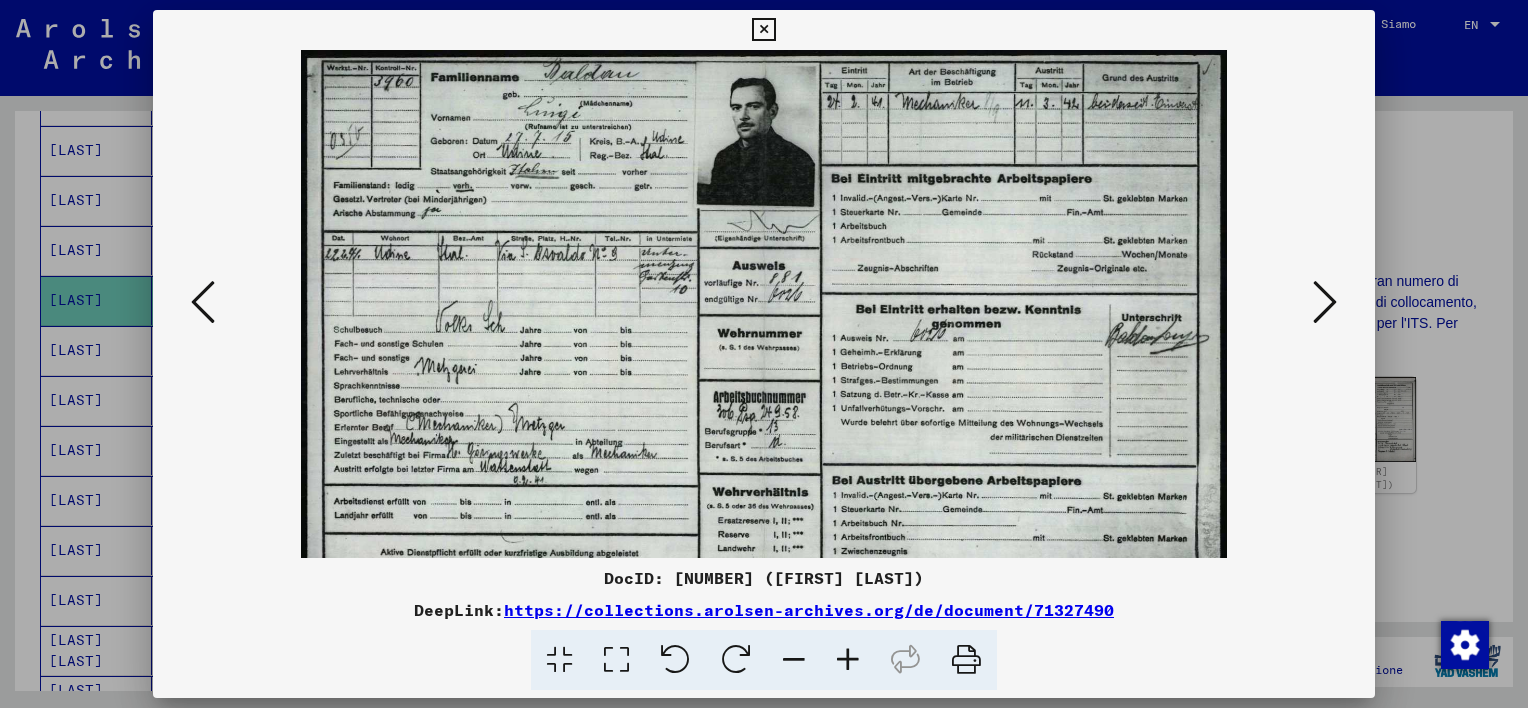 click at bounding box center (848, 660) 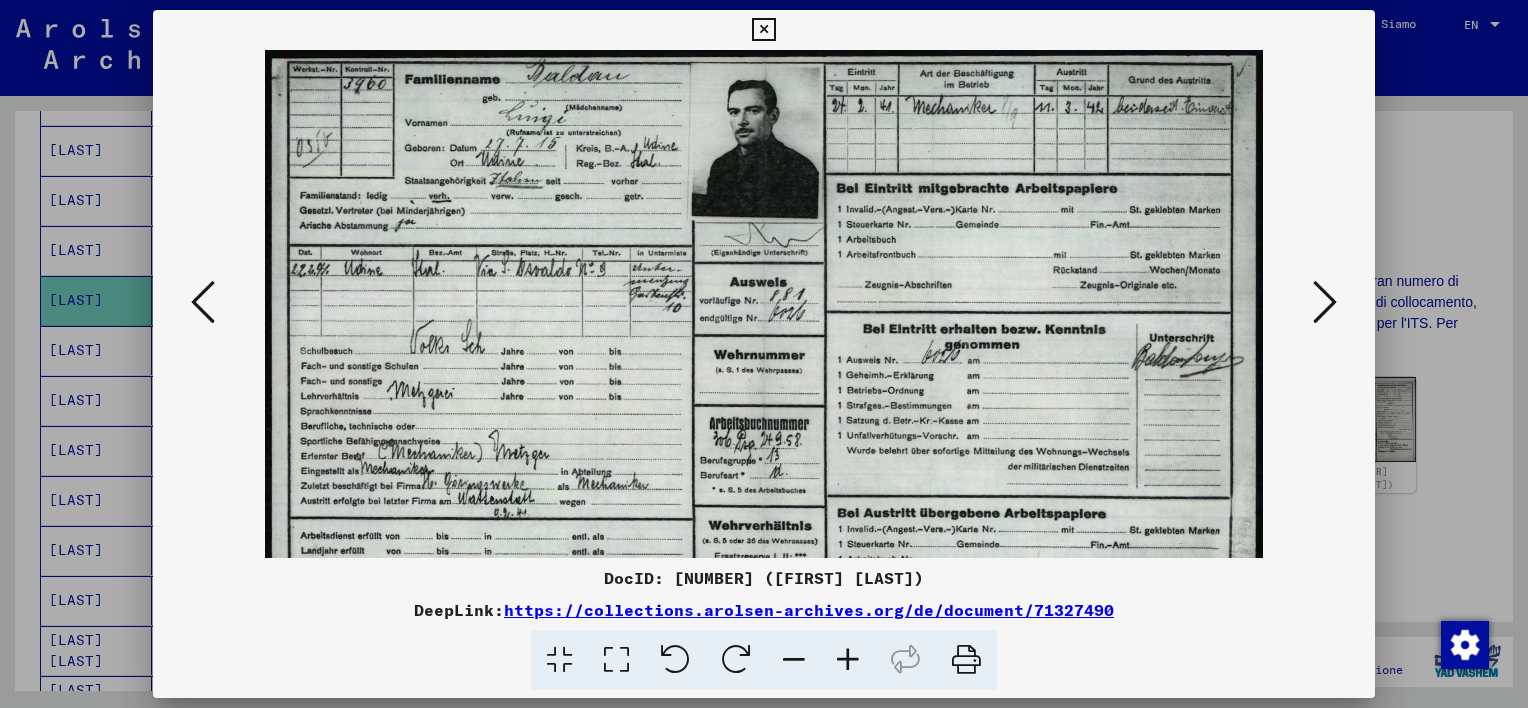 click at bounding box center (848, 660) 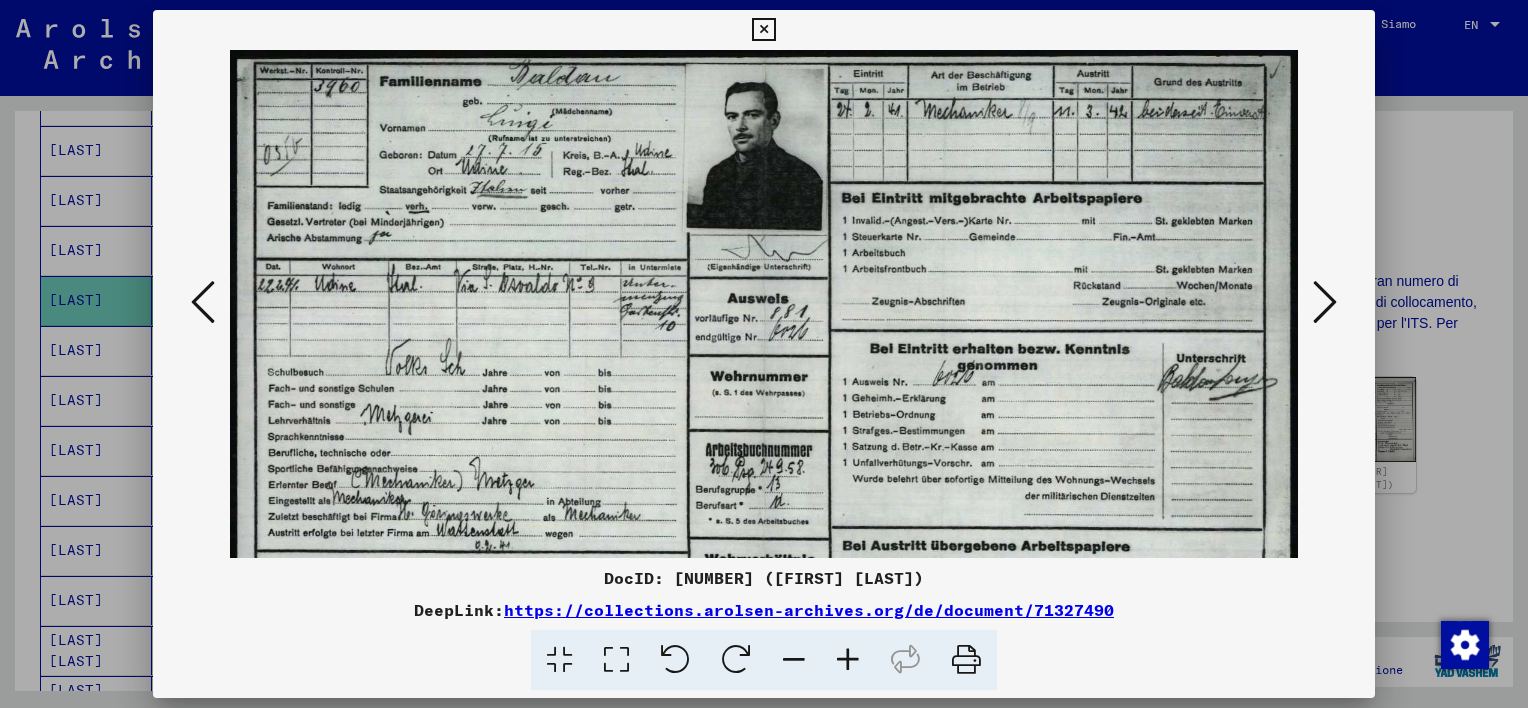 click at bounding box center (848, 660) 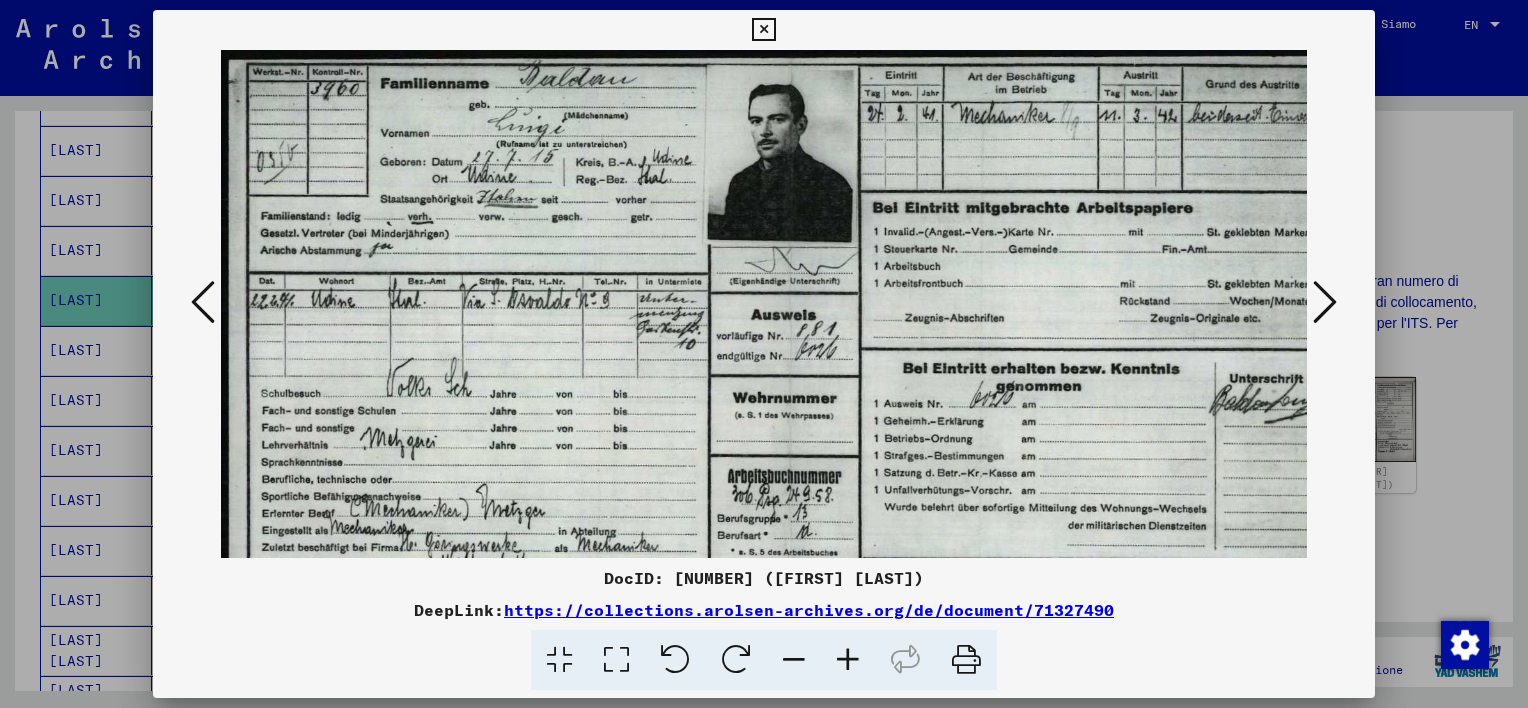 click at bounding box center (848, 660) 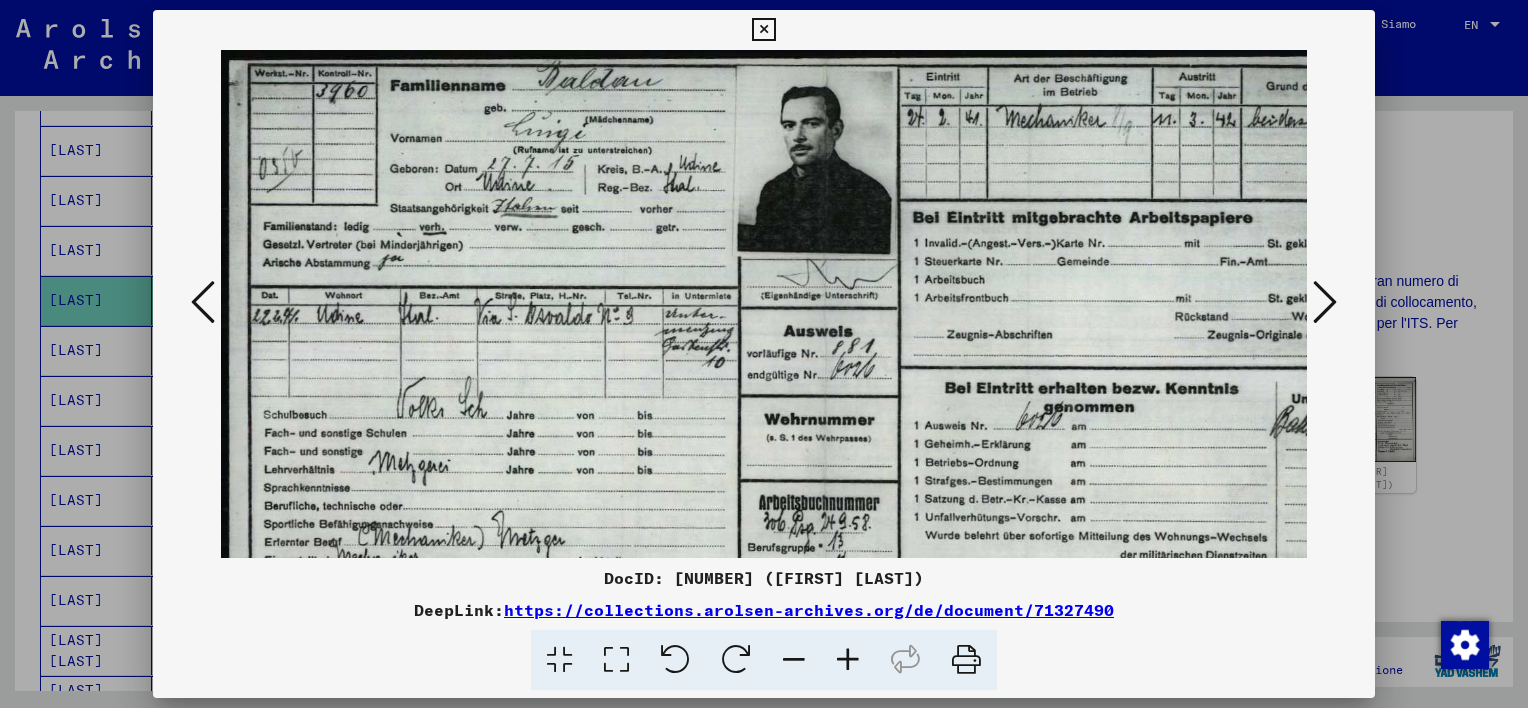 click at bounding box center [848, 660] 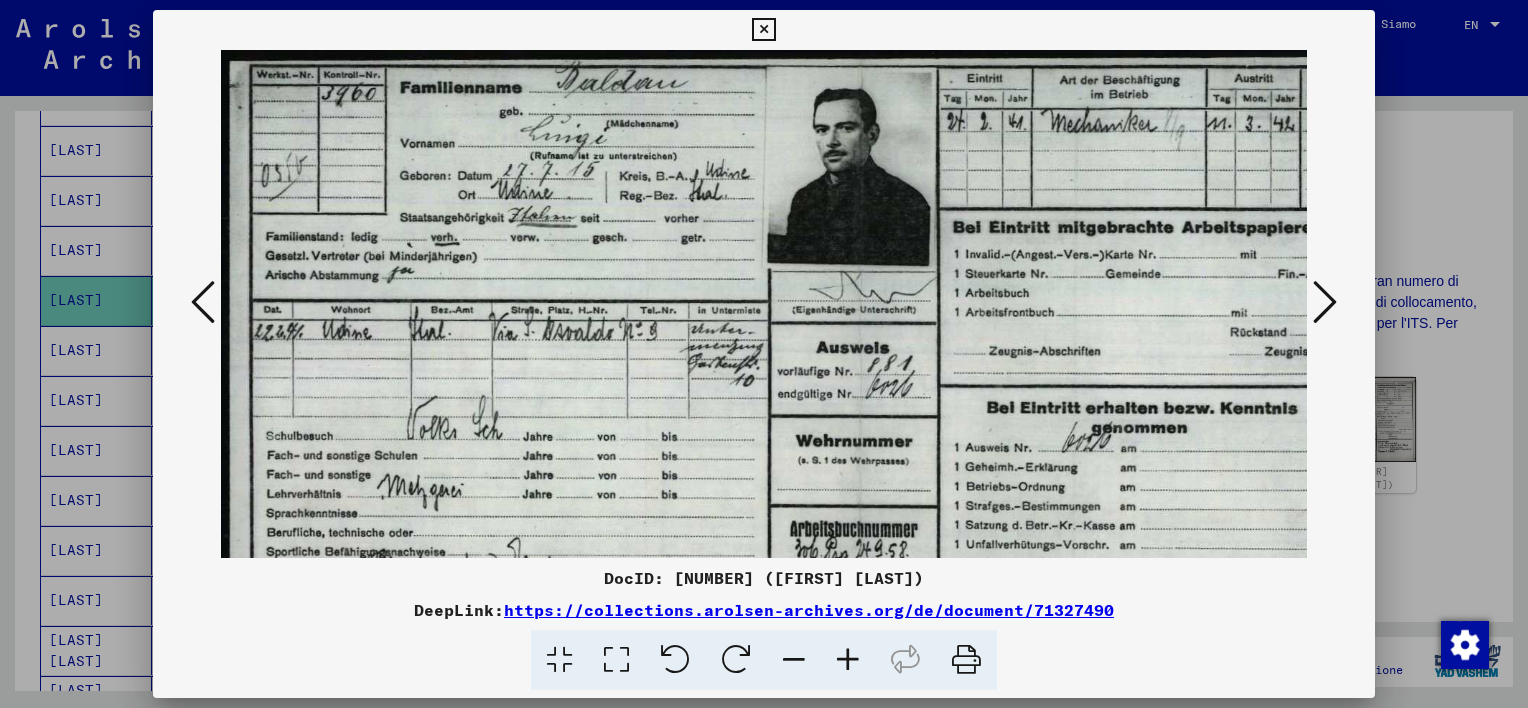 click at bounding box center [848, 660] 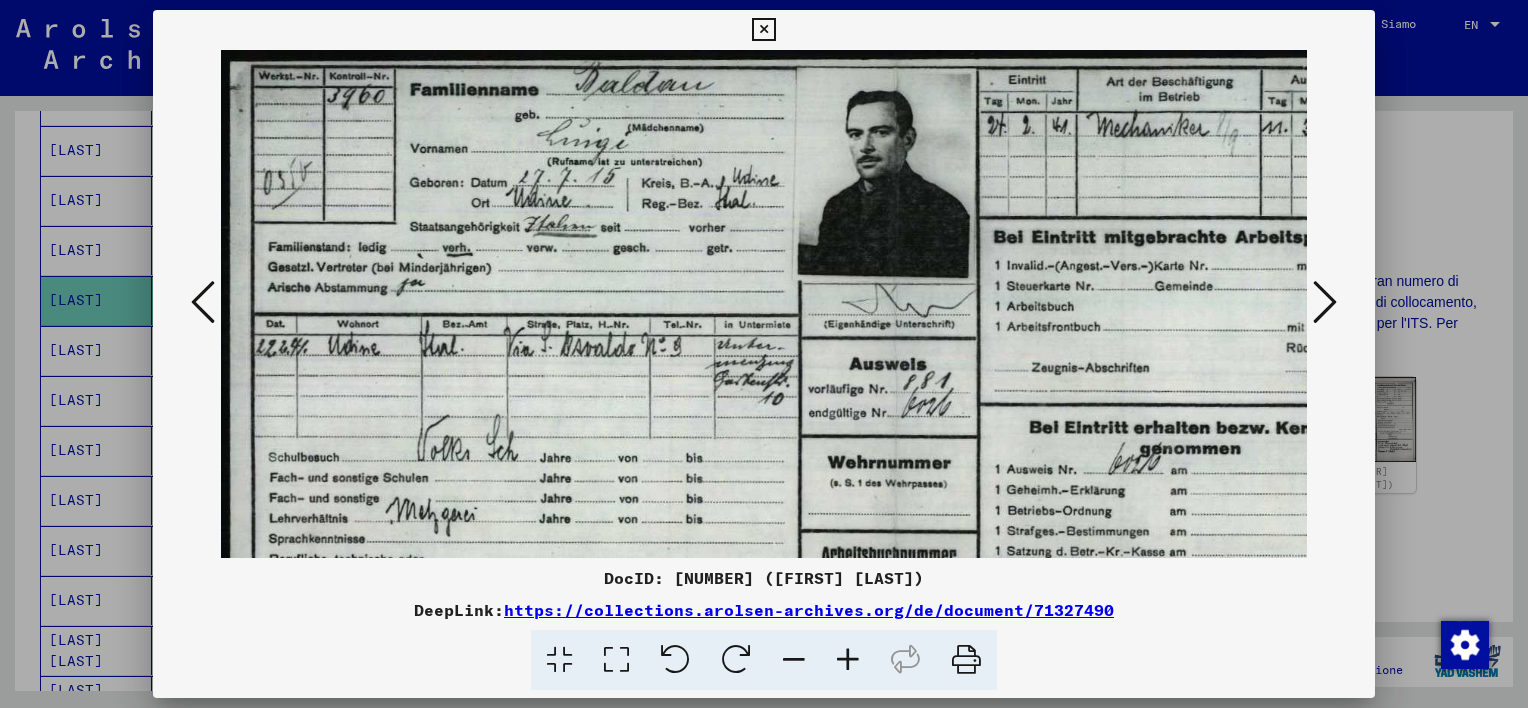 click at bounding box center (848, 660) 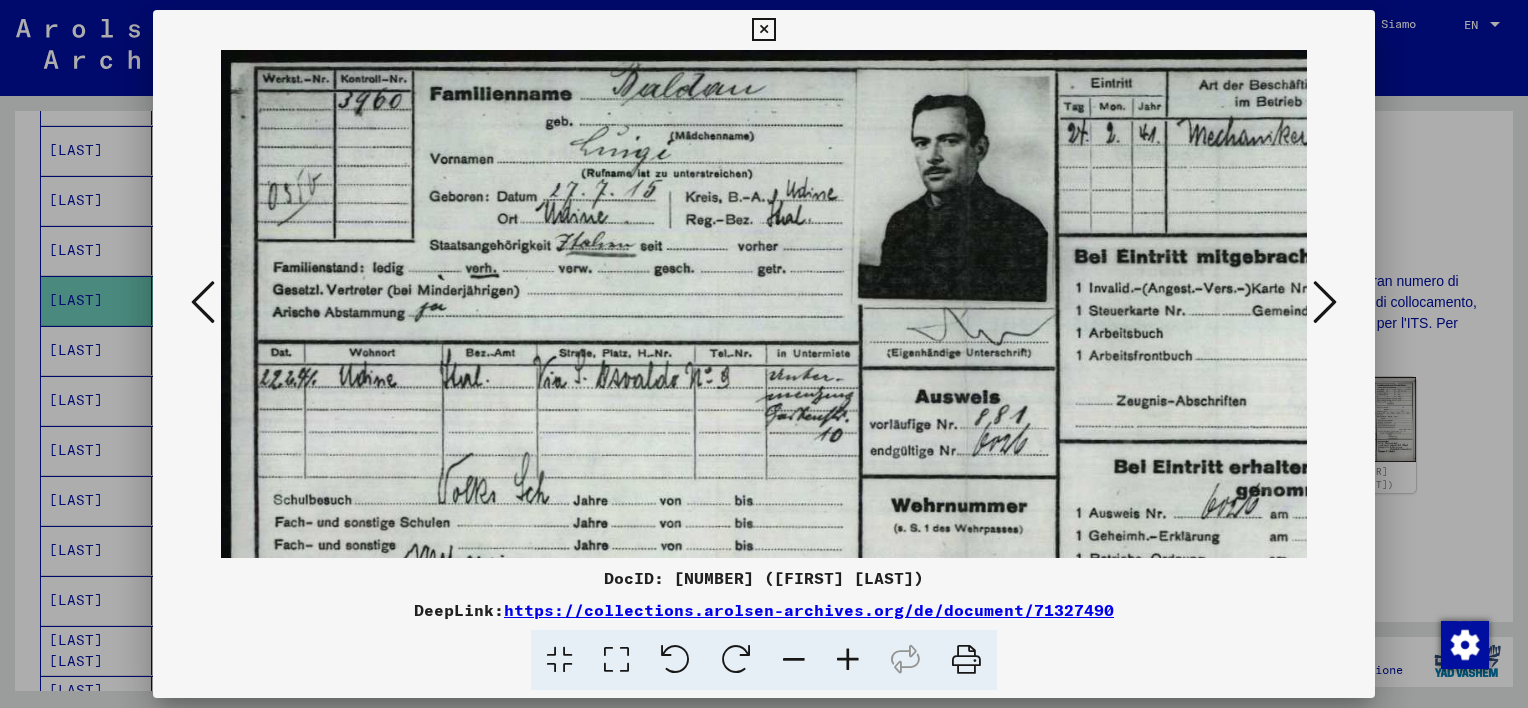click at bounding box center (848, 660) 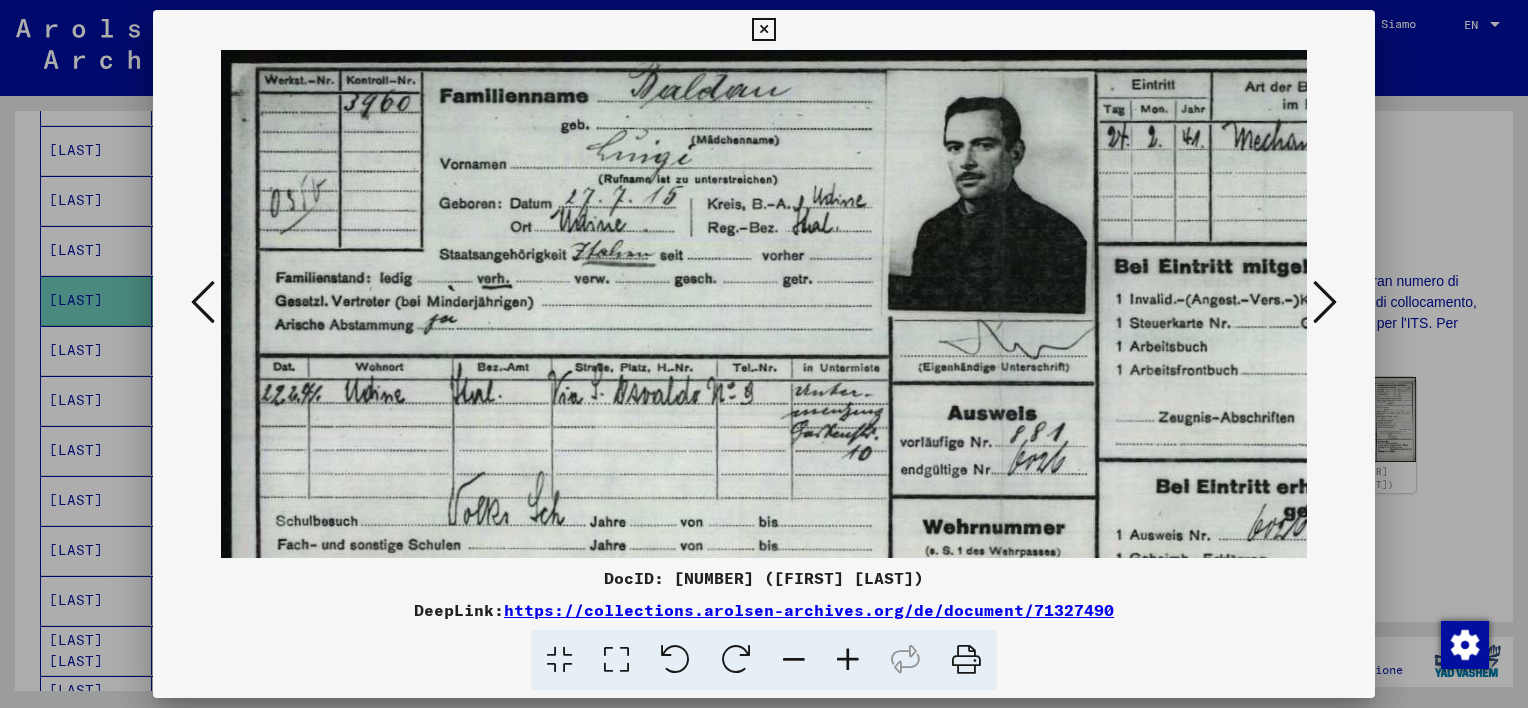 click at bounding box center [848, 660] 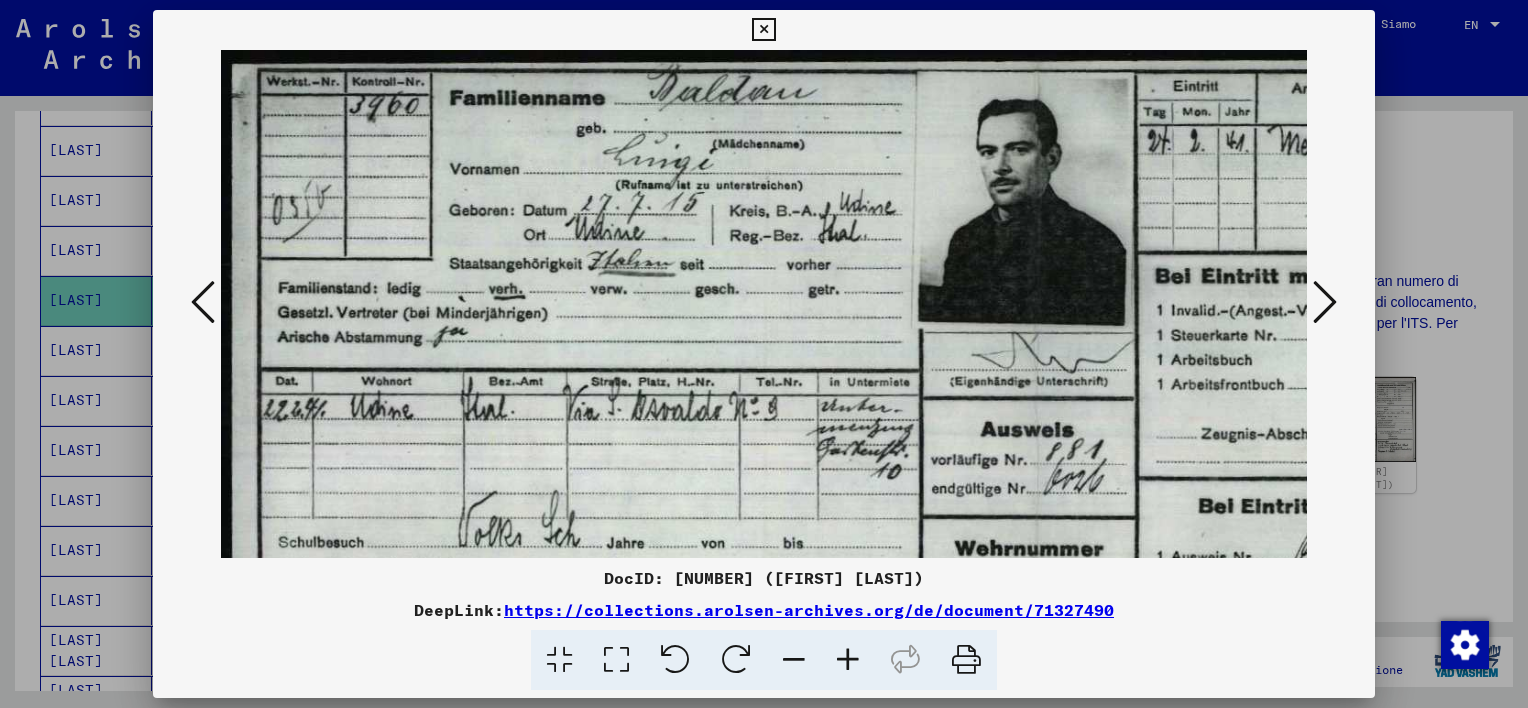 click at bounding box center [848, 660] 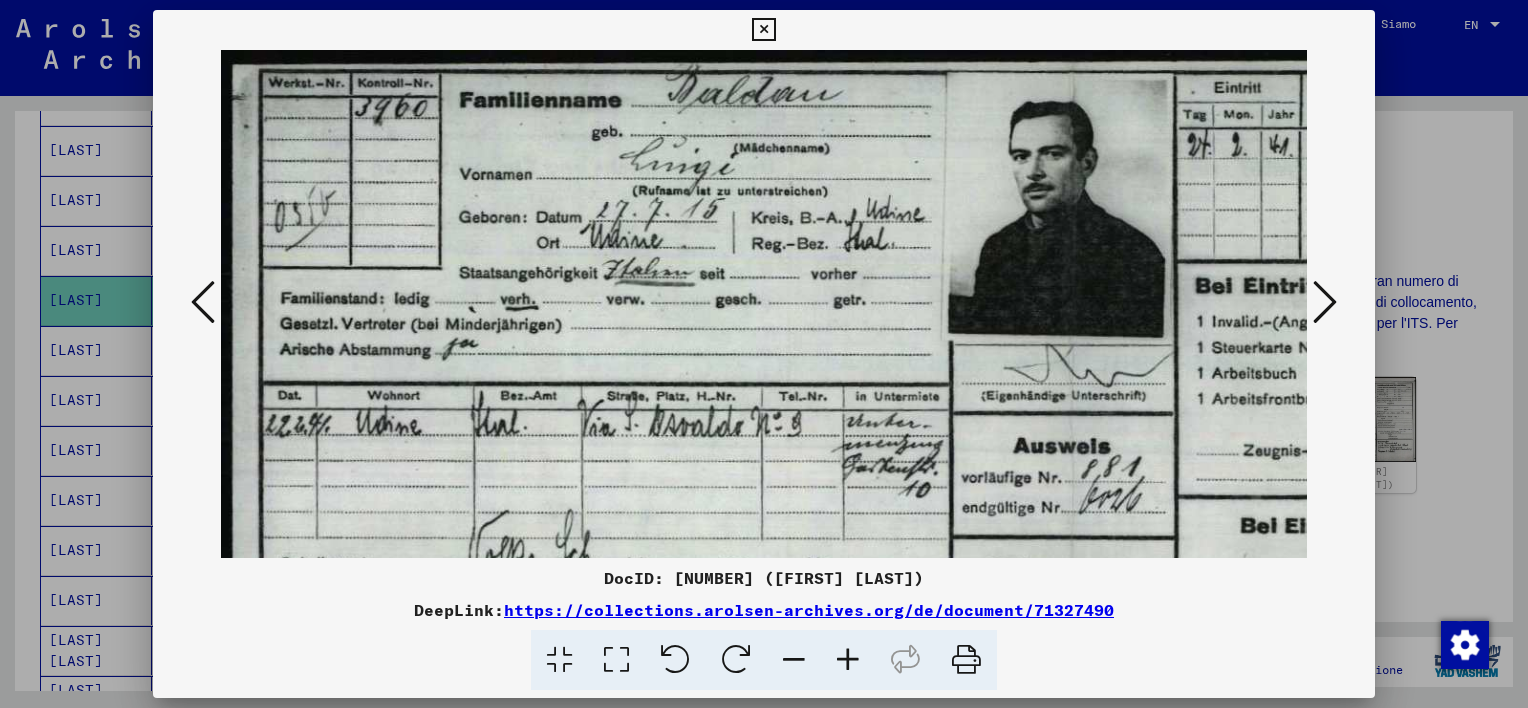 click at bounding box center (848, 660) 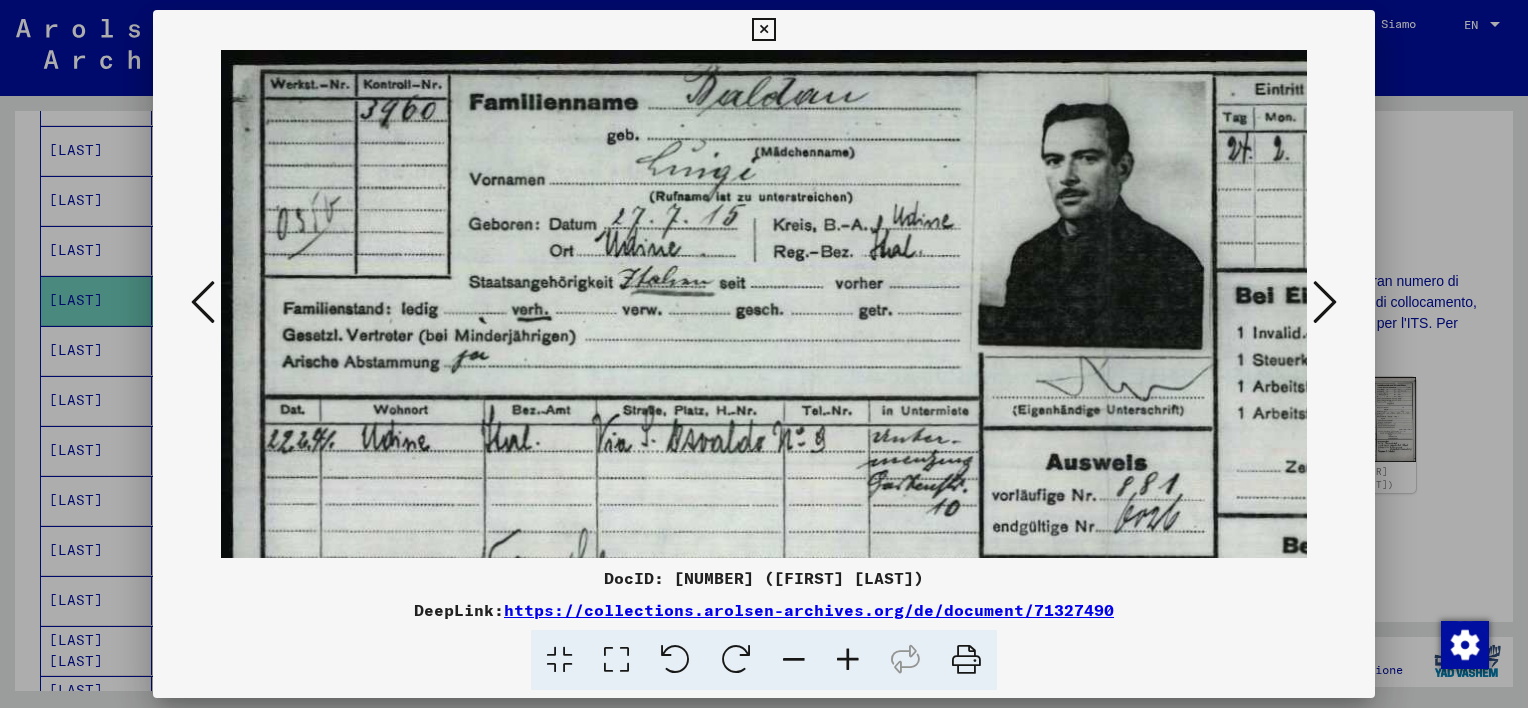 click at bounding box center [848, 660] 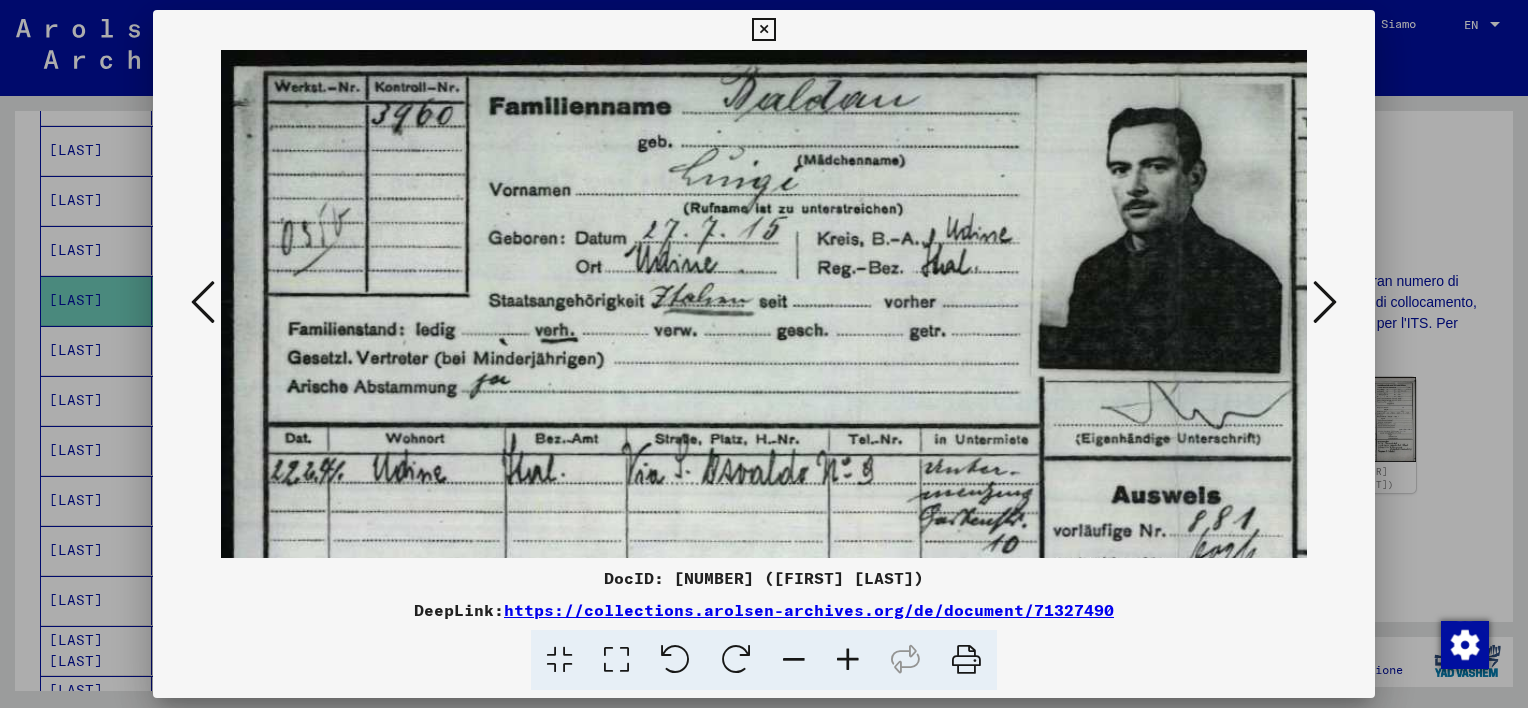 click at bounding box center [848, 660] 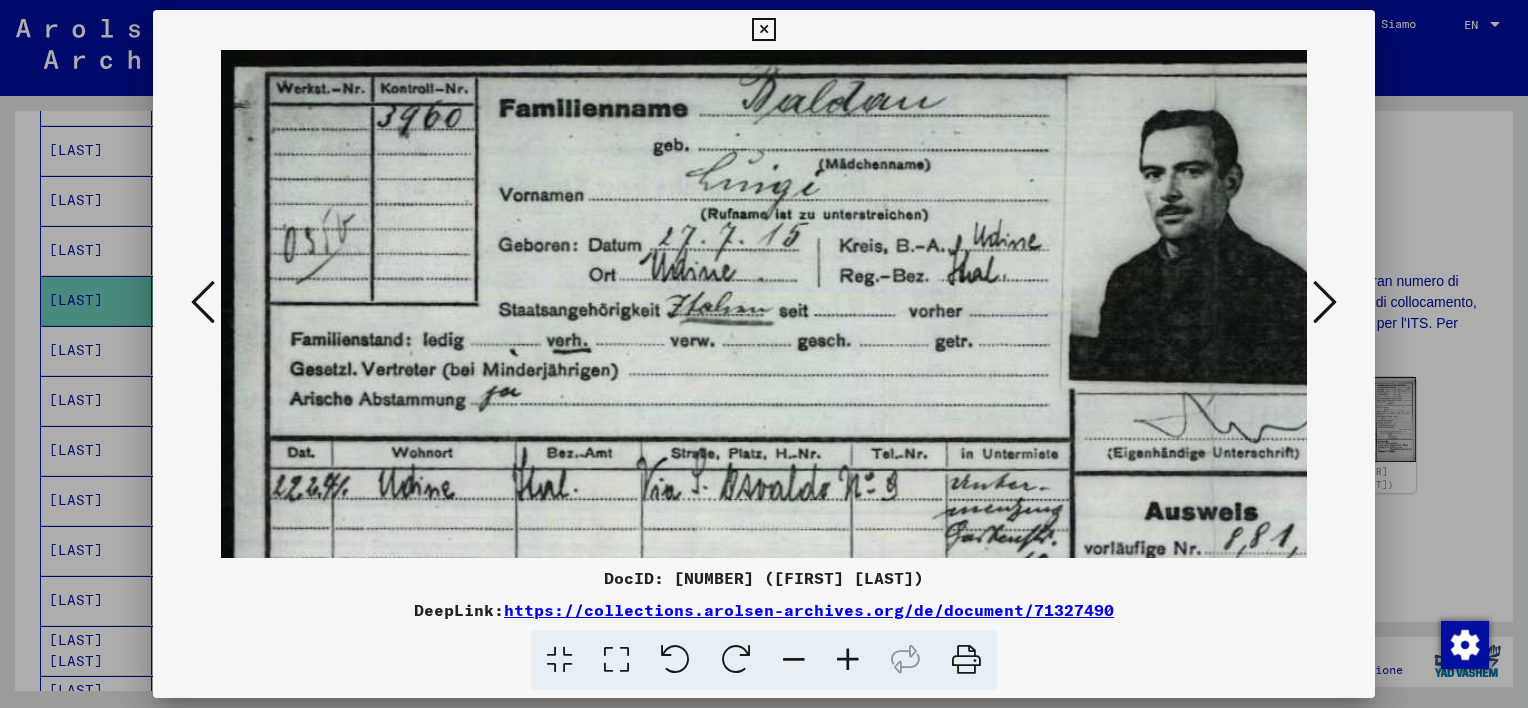 click at bounding box center (763, 30) 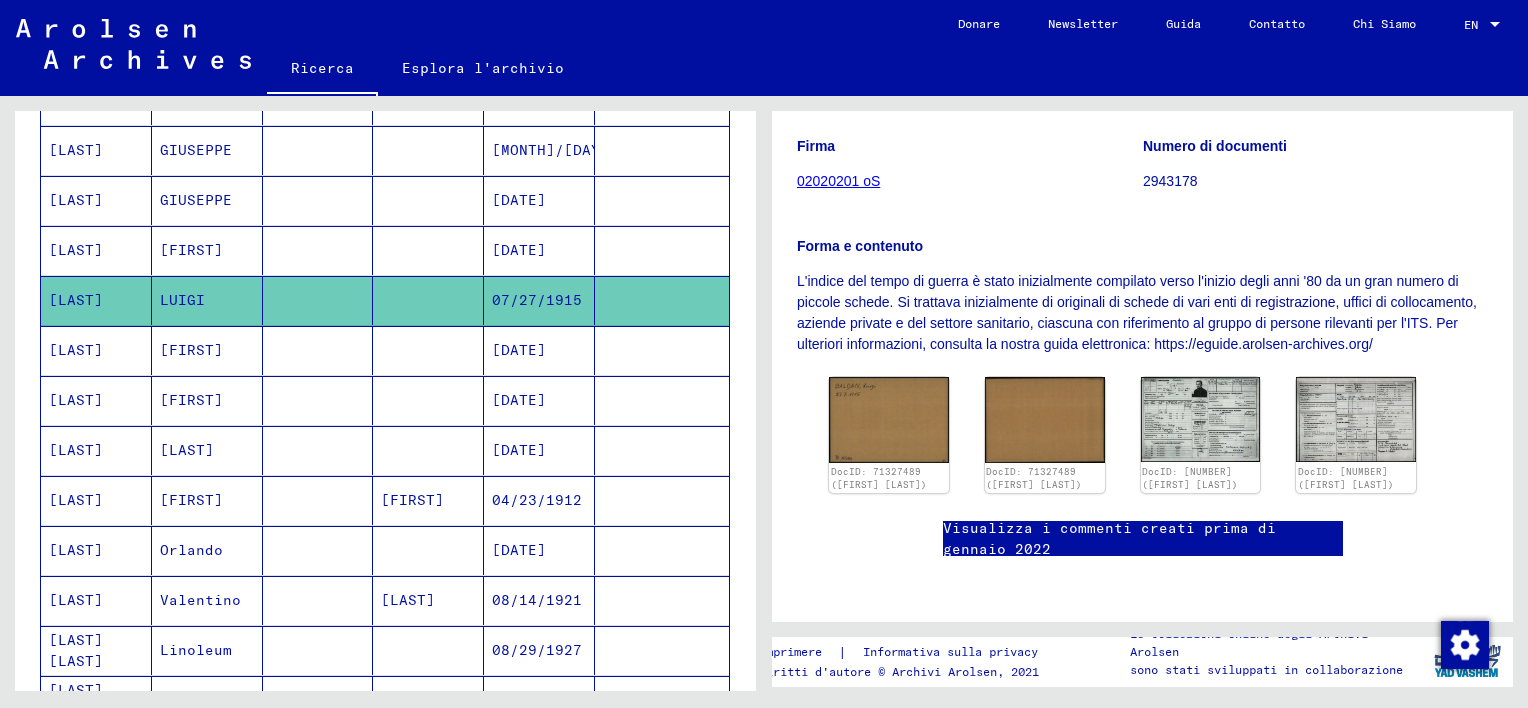 click at bounding box center (318, 300) 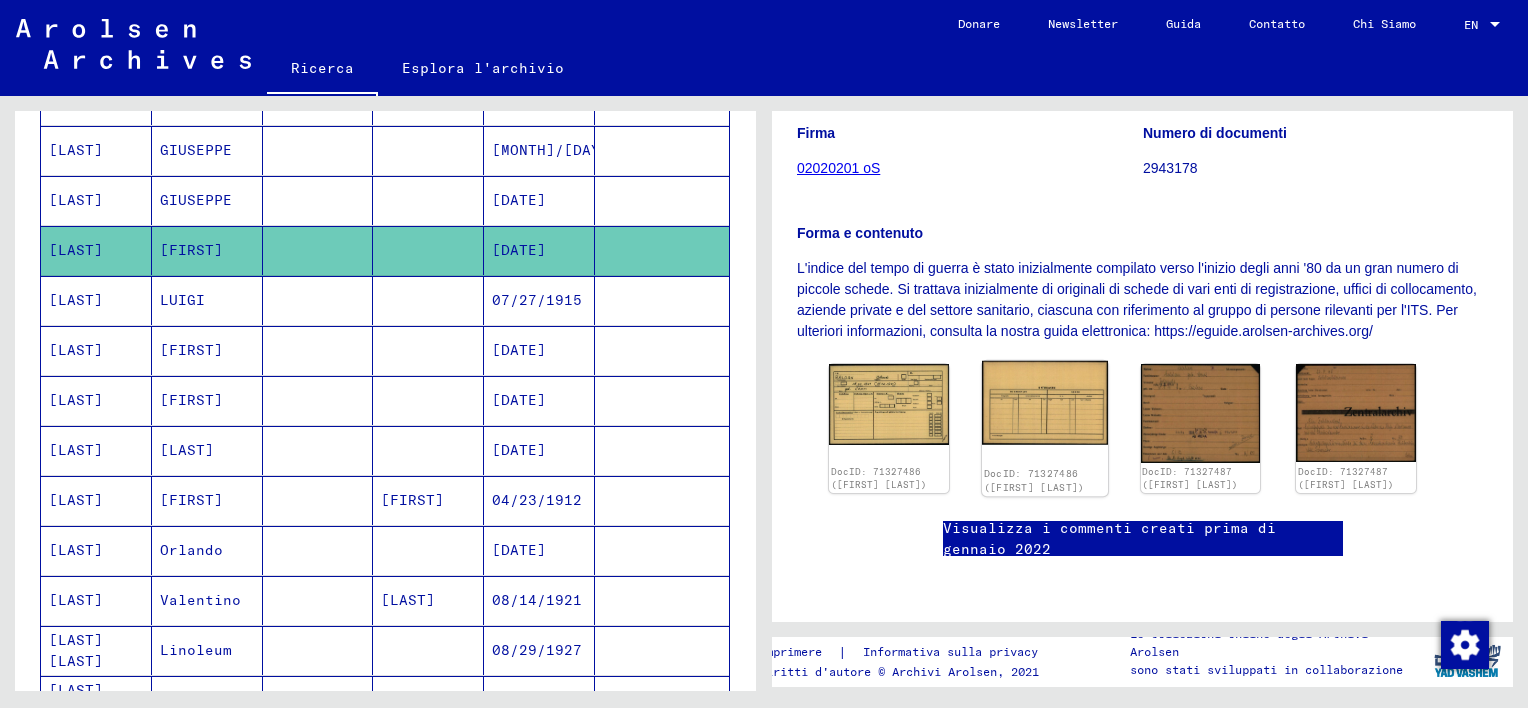 scroll, scrollTop: 292, scrollLeft: 0, axis: vertical 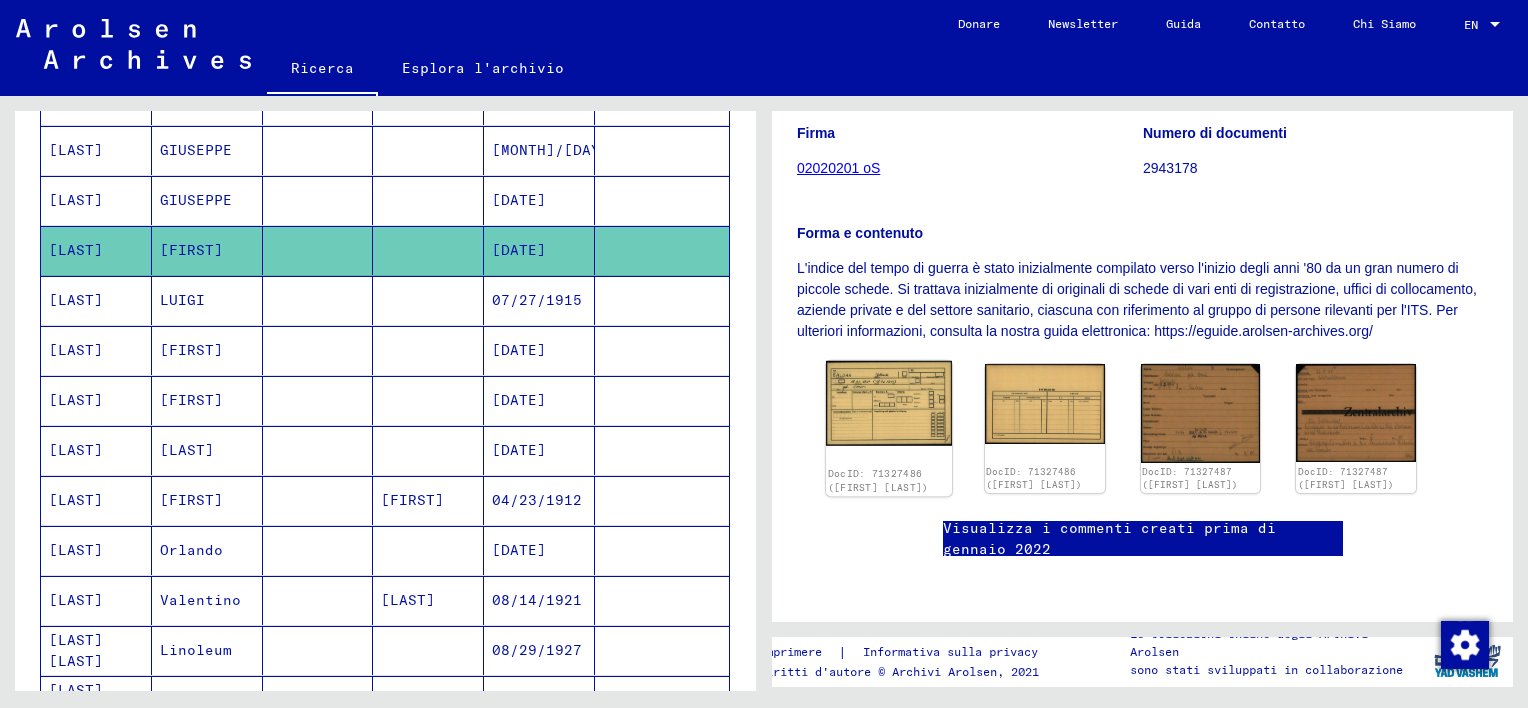 click 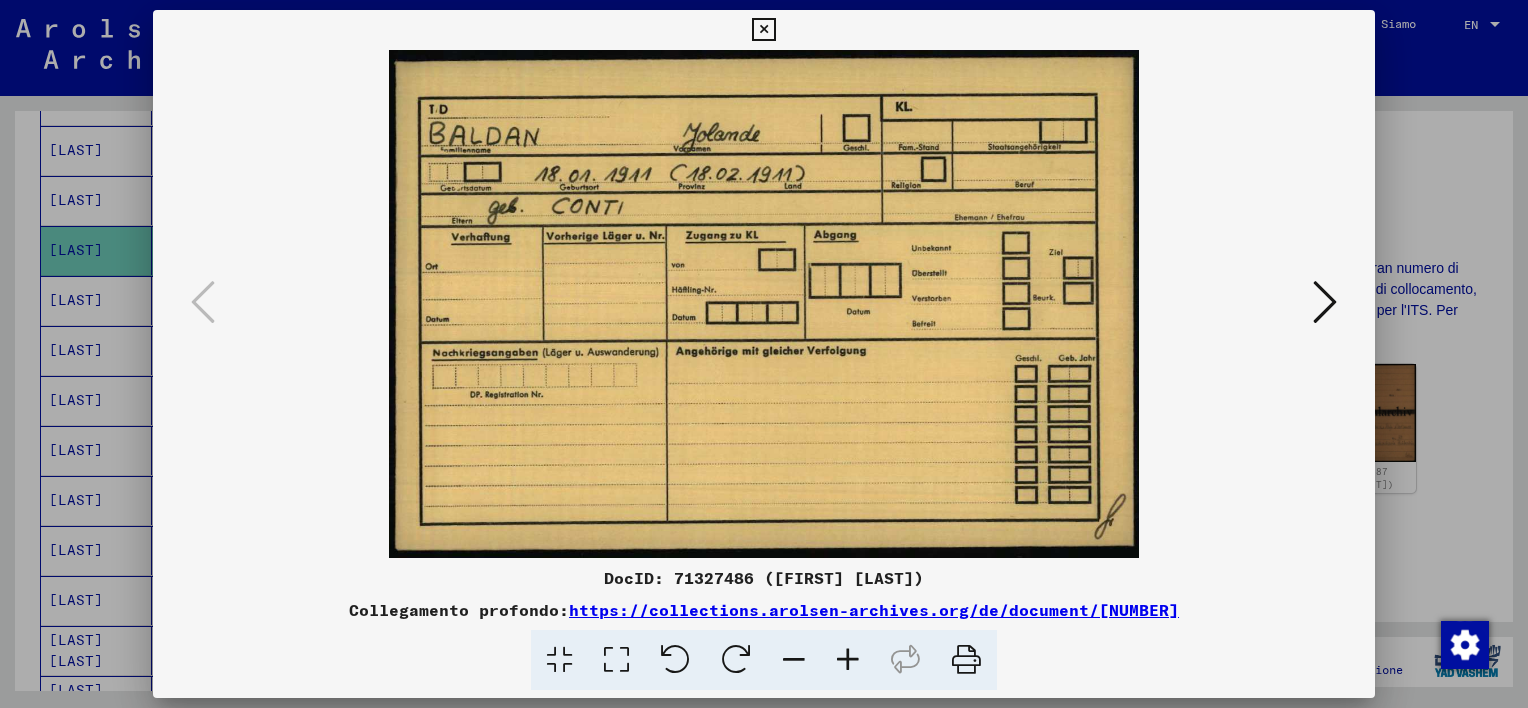 click at bounding box center [763, 30] 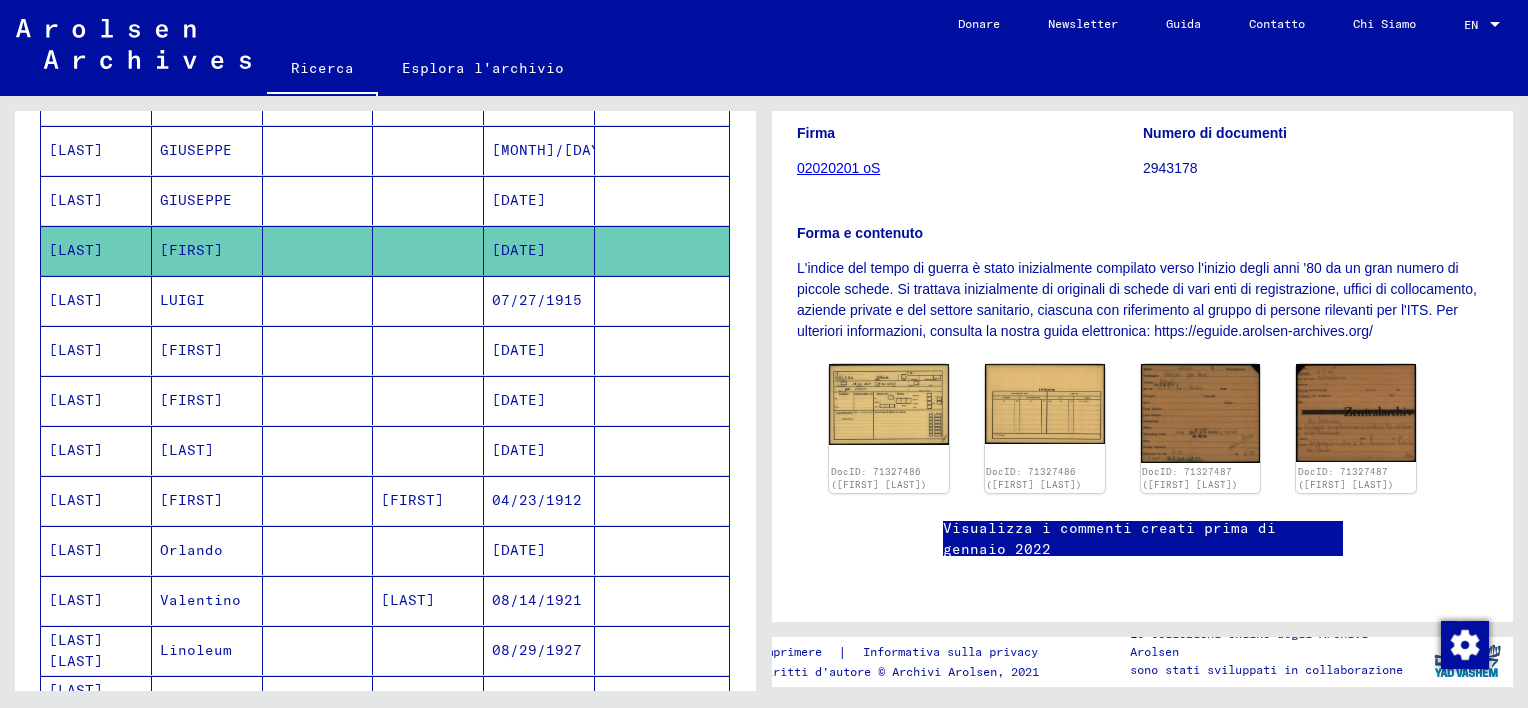 click at bounding box center (318, 250) 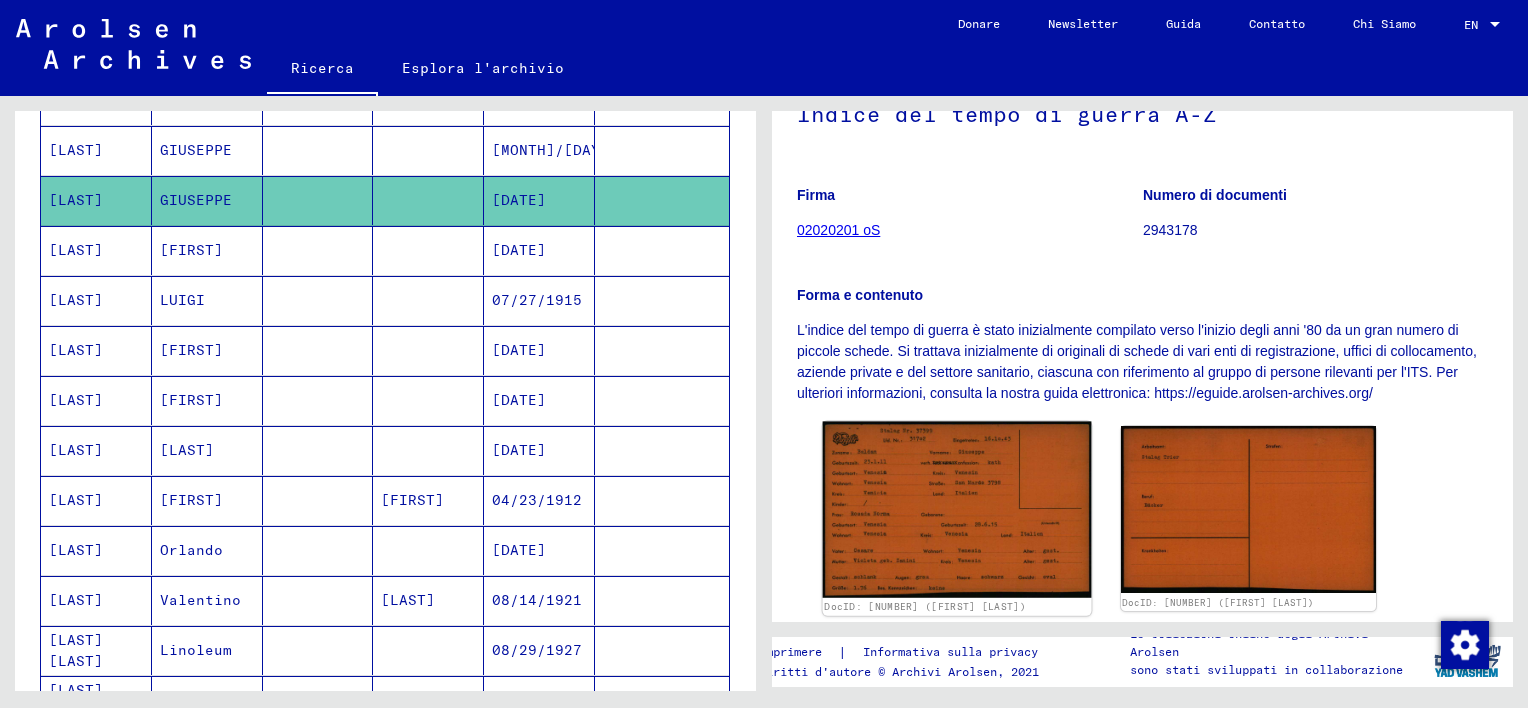 scroll, scrollTop: 345, scrollLeft: 0, axis: vertical 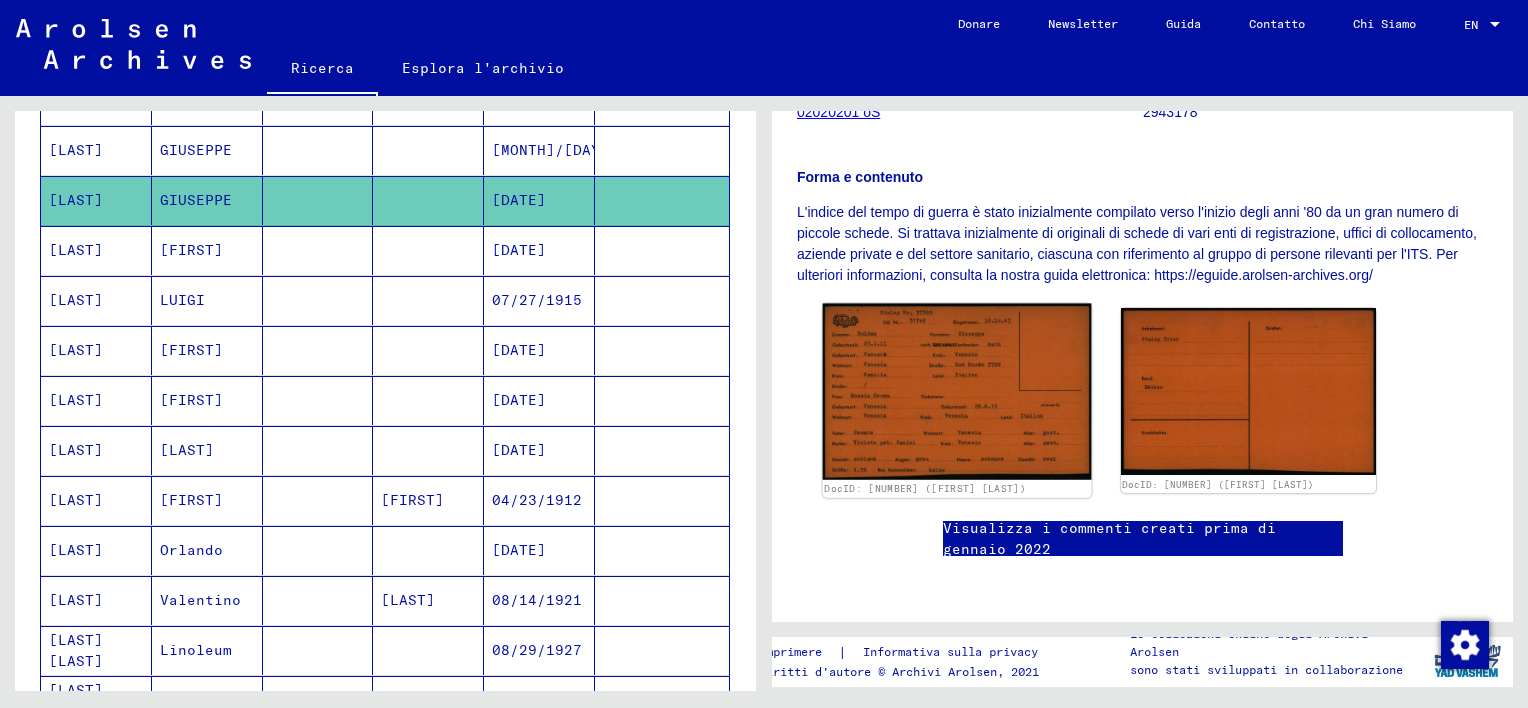 click 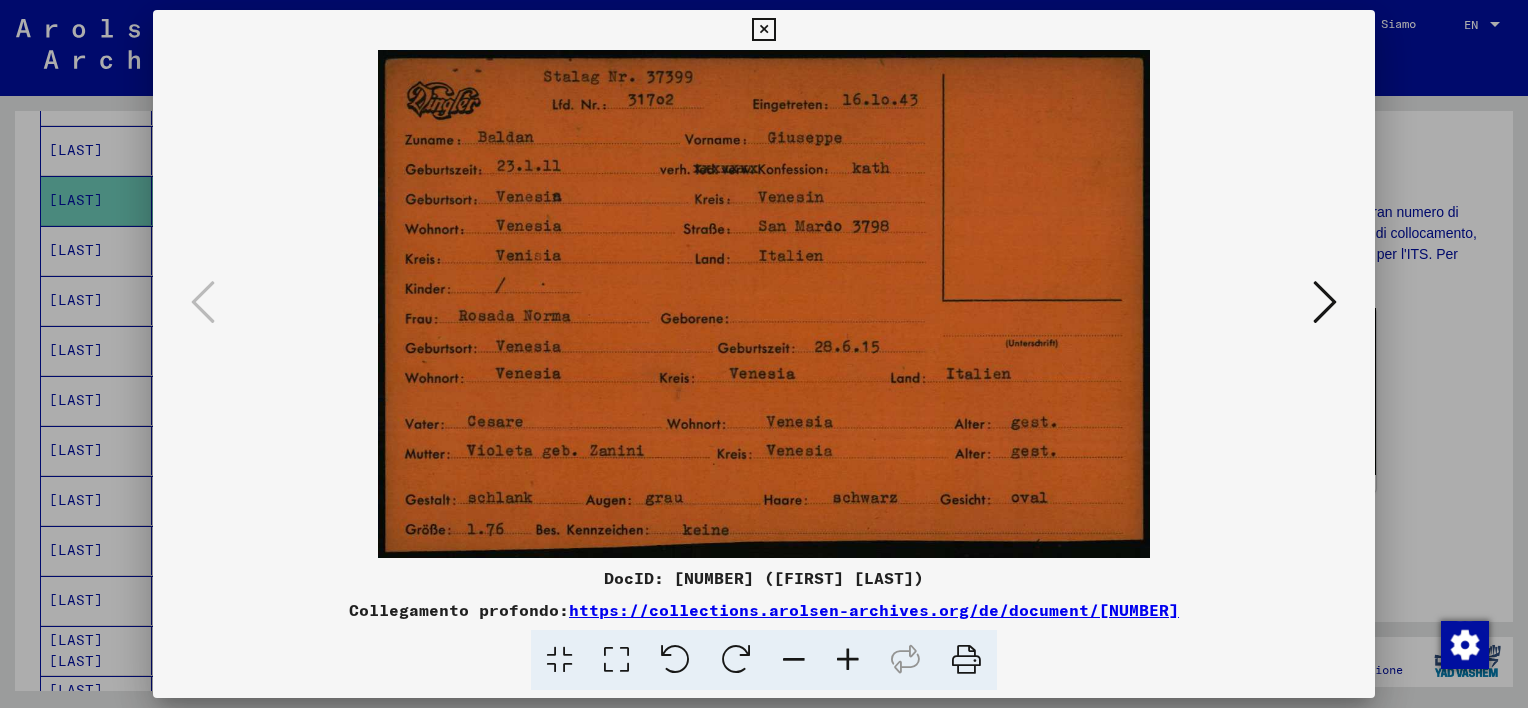 click at bounding box center (763, 30) 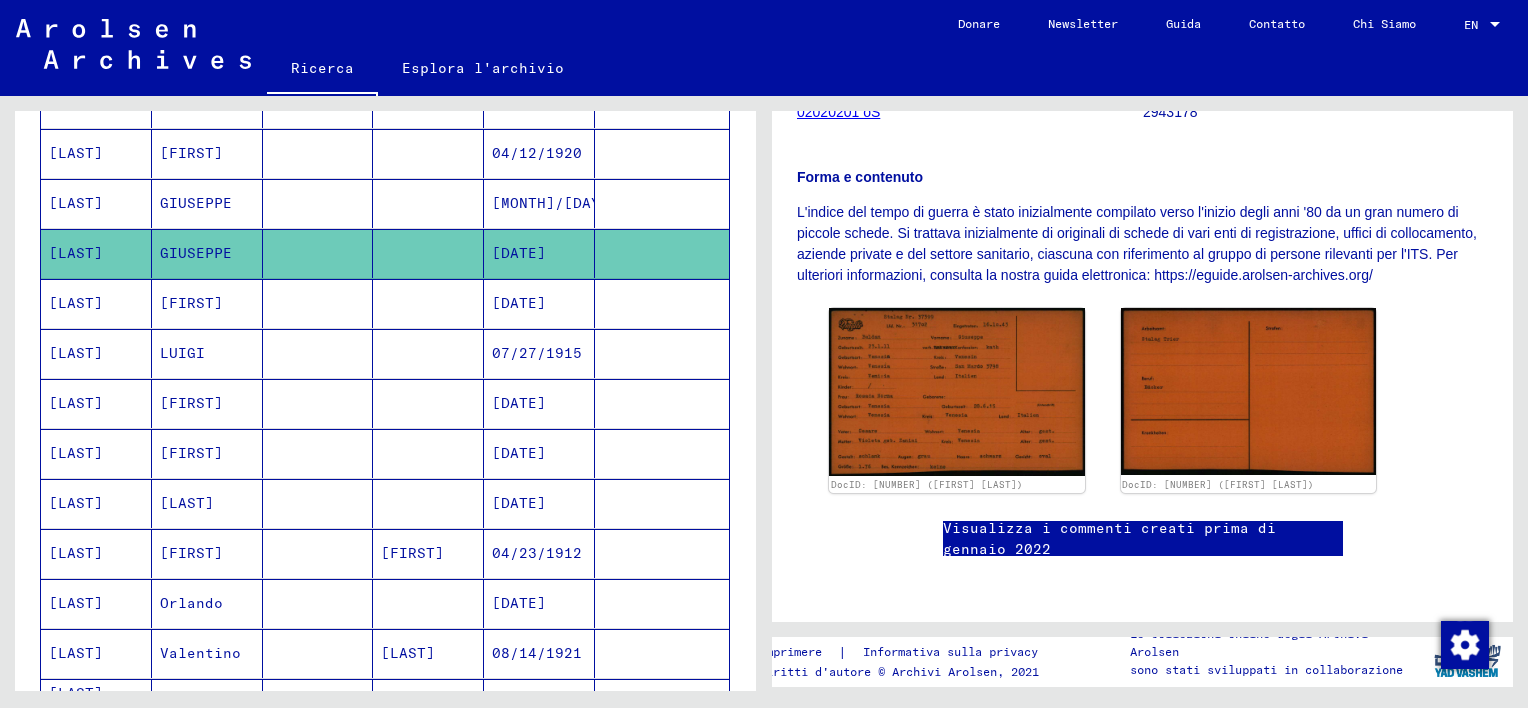 scroll, scrollTop: 529, scrollLeft: 0, axis: vertical 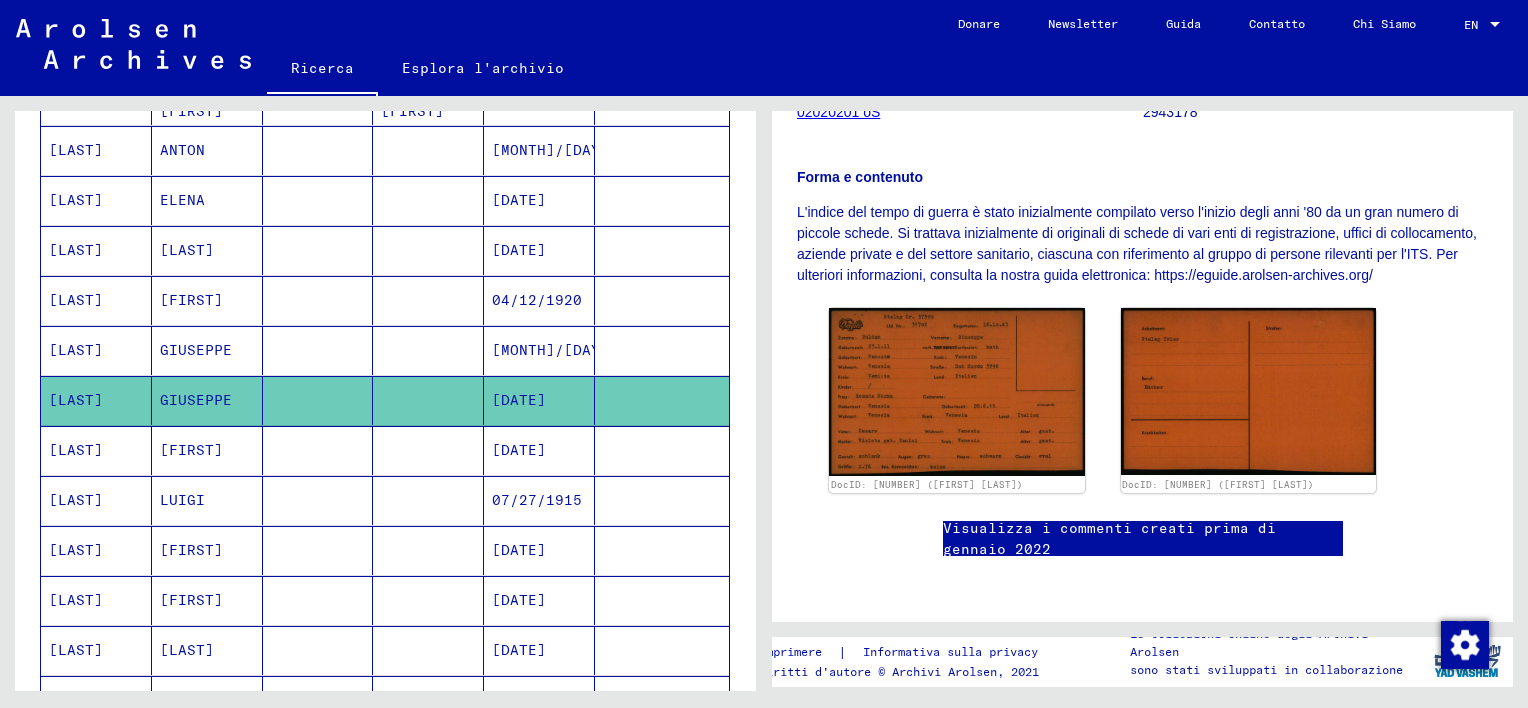 click at bounding box center (318, 350) 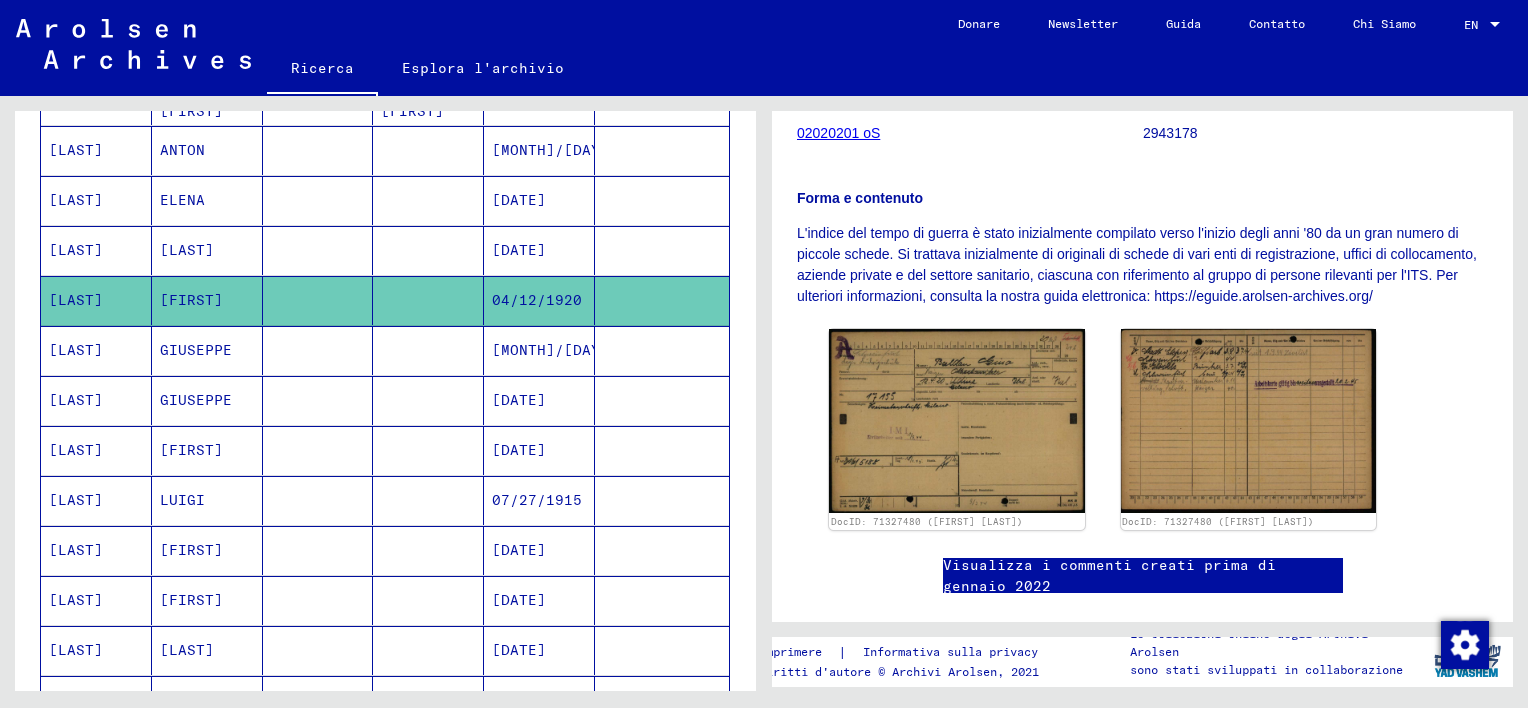 scroll, scrollTop: 300, scrollLeft: 0, axis: vertical 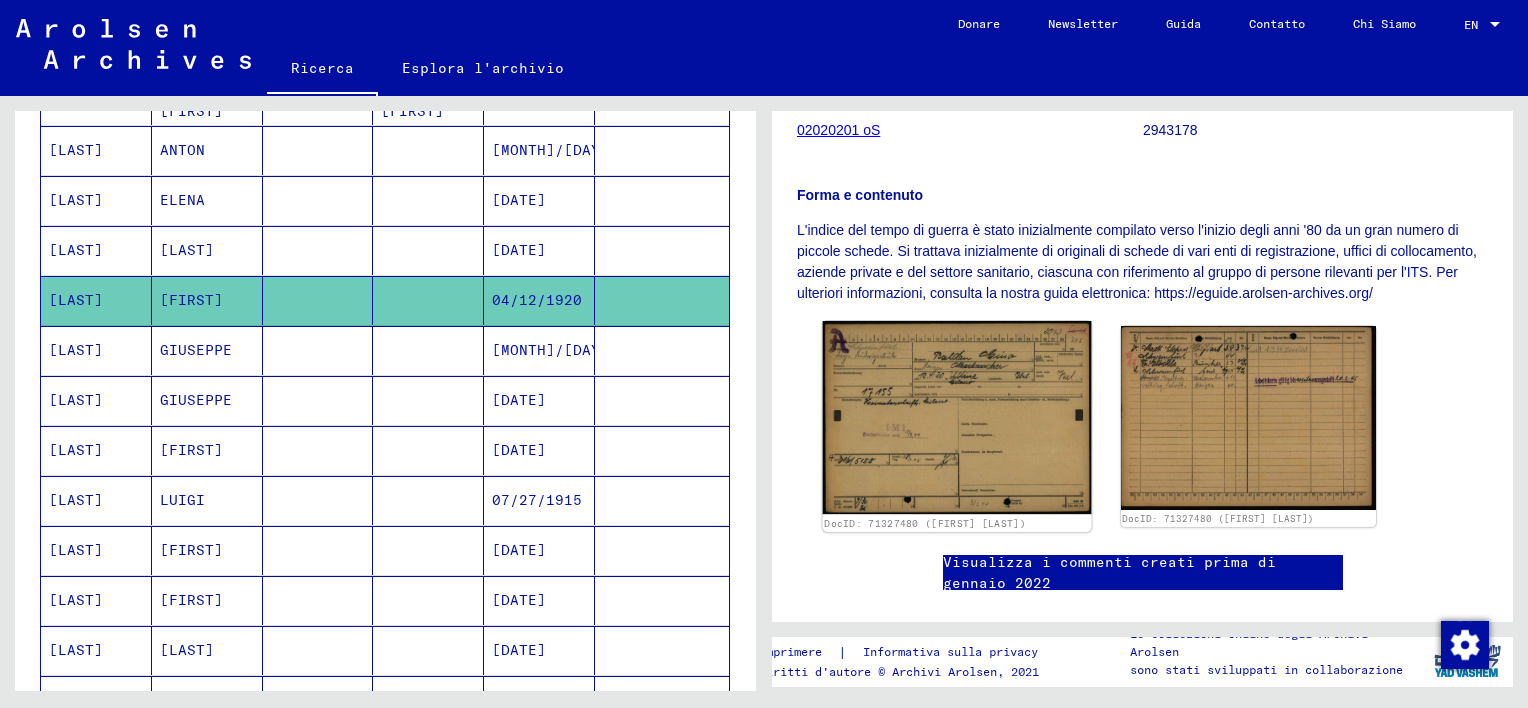 click 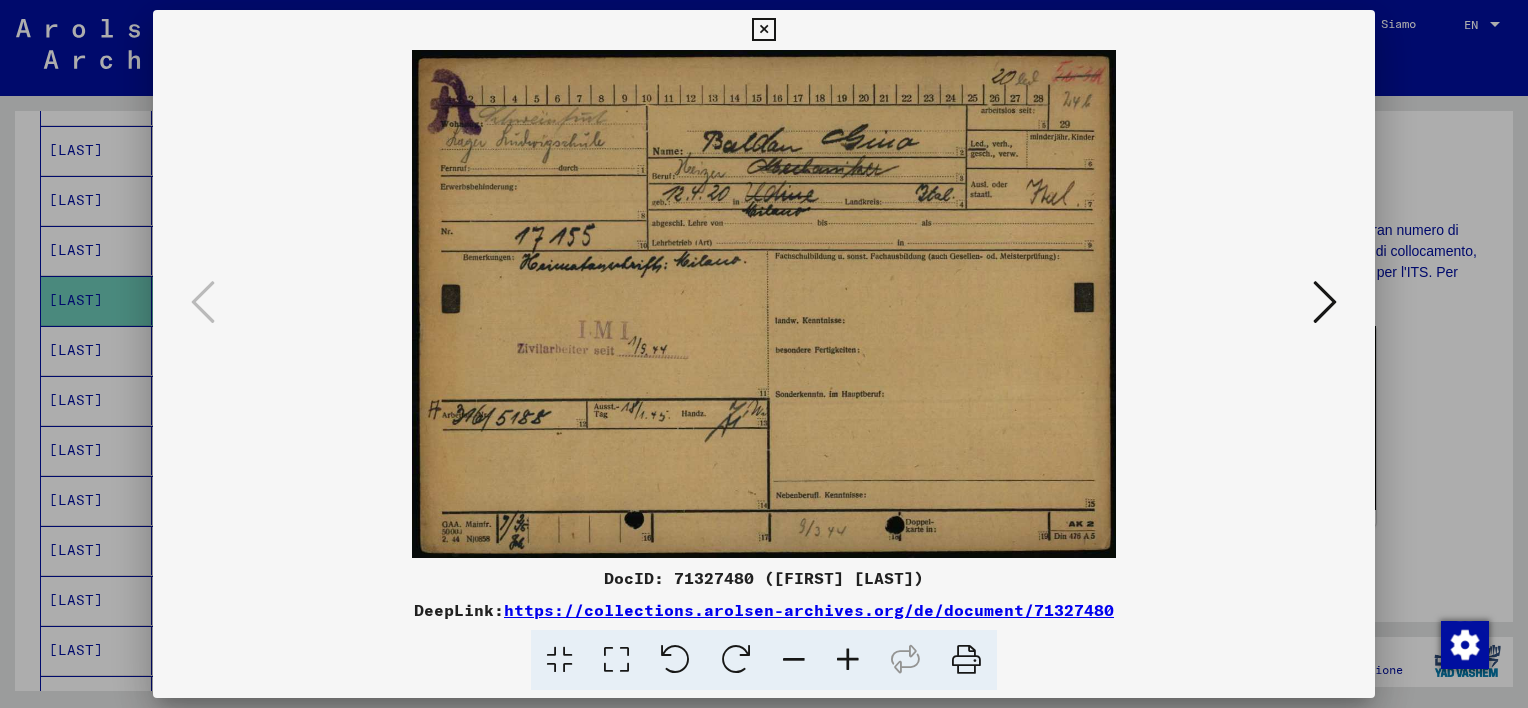 click at bounding box center (763, 30) 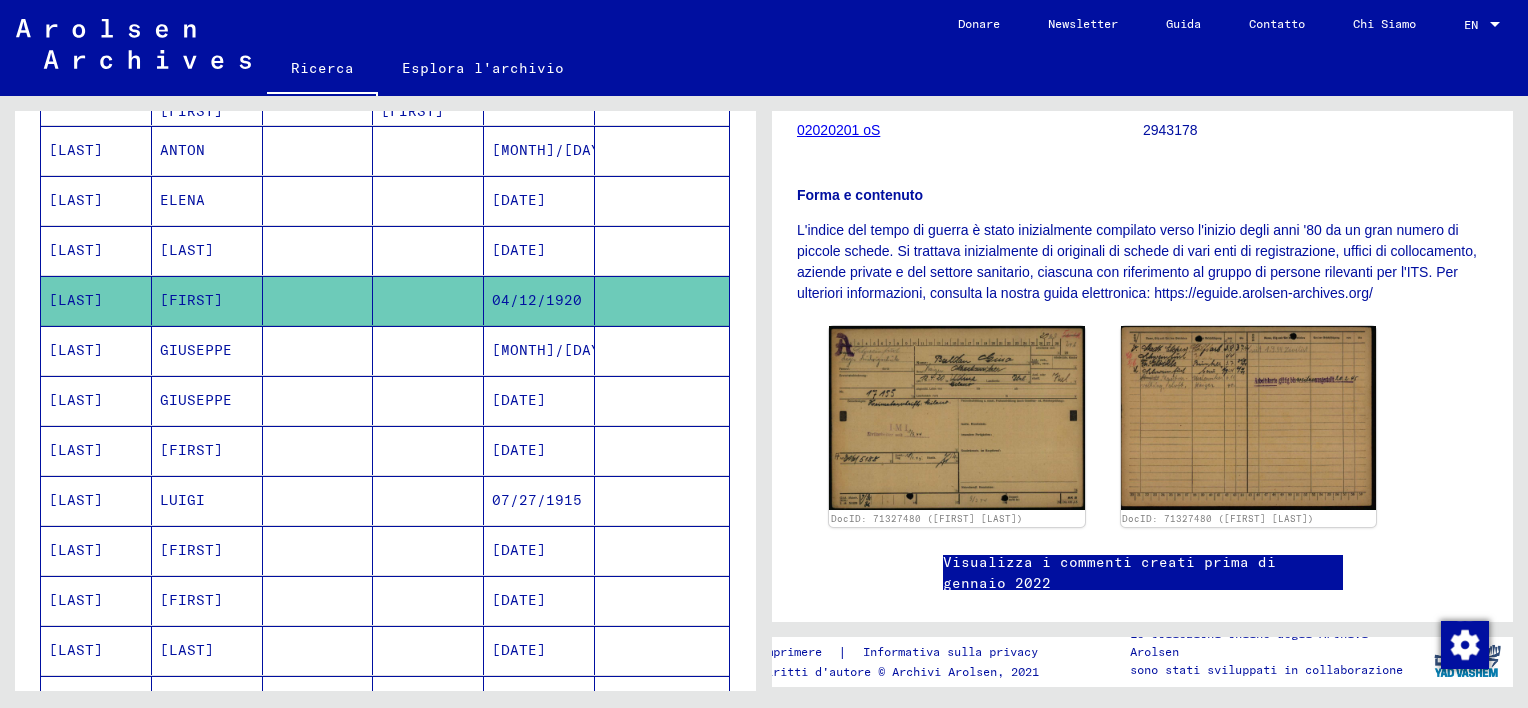 click at bounding box center [318, 300] 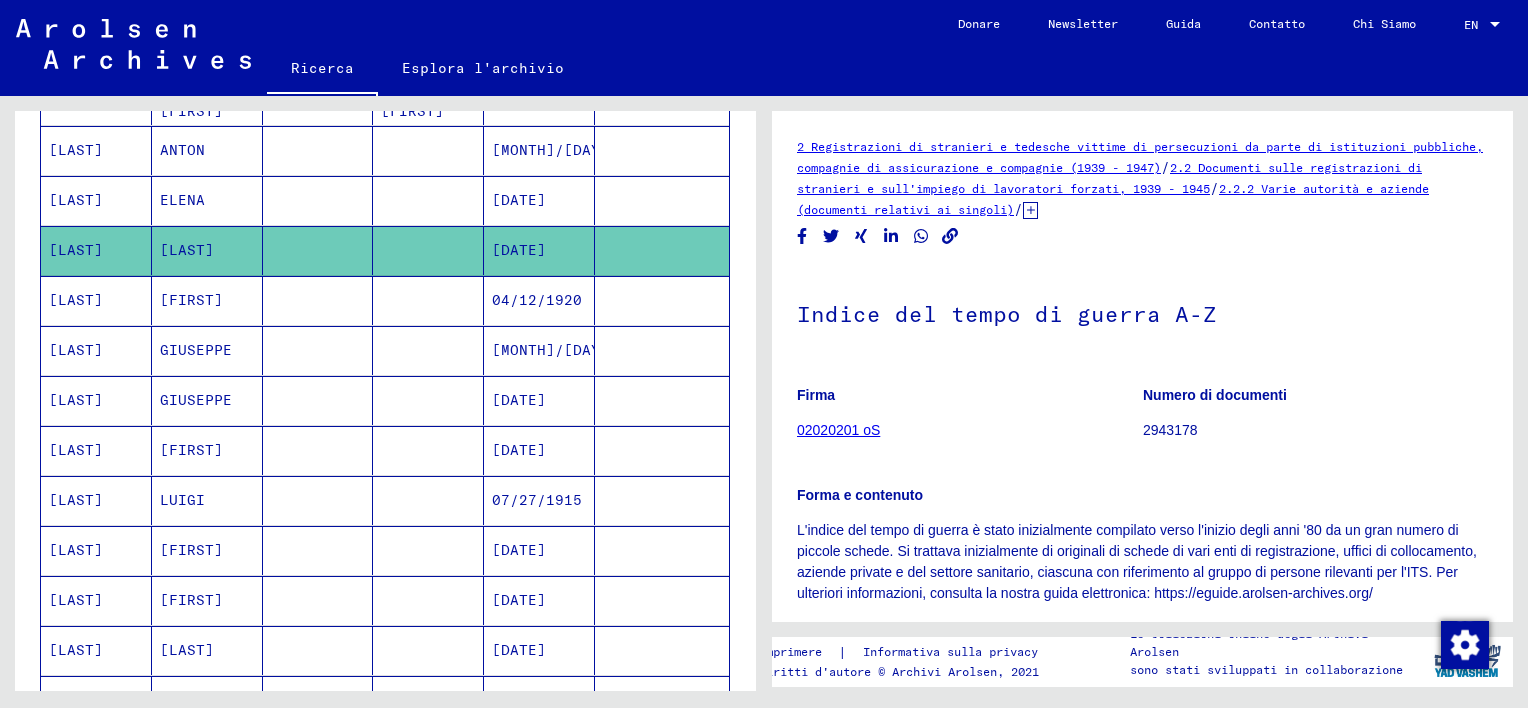 scroll, scrollTop: 281, scrollLeft: 0, axis: vertical 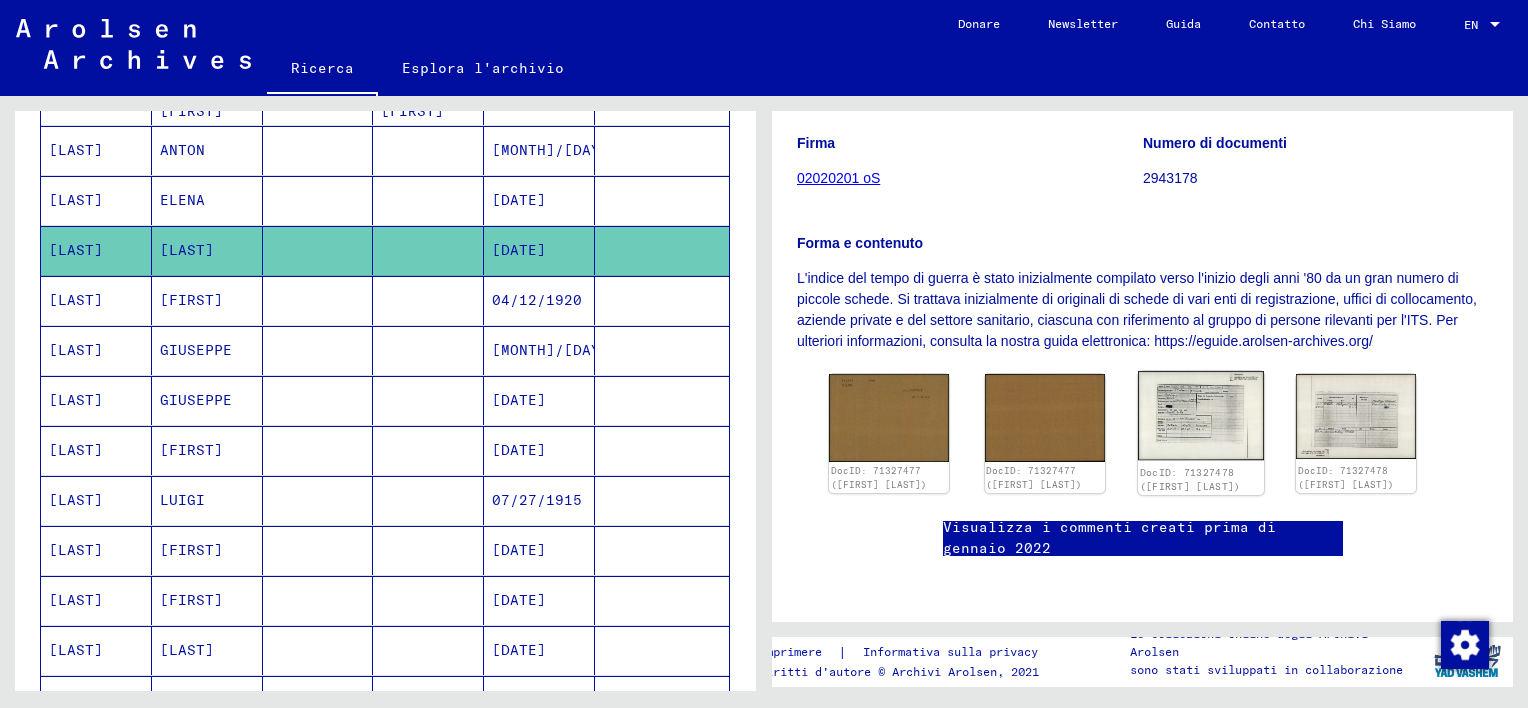 click 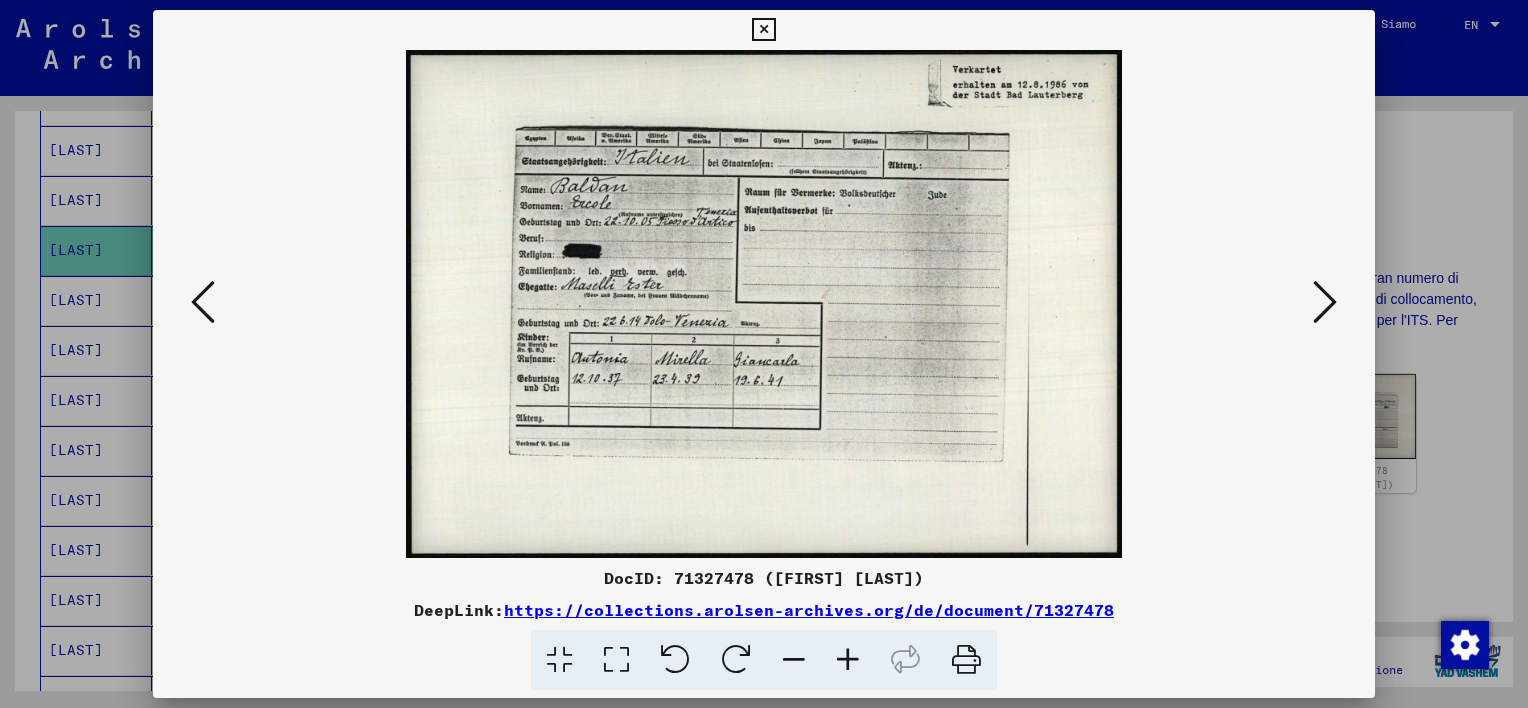 drag, startPoint x: 763, startPoint y: 29, endPoint x: 707, endPoint y: 64, distance: 66.037865 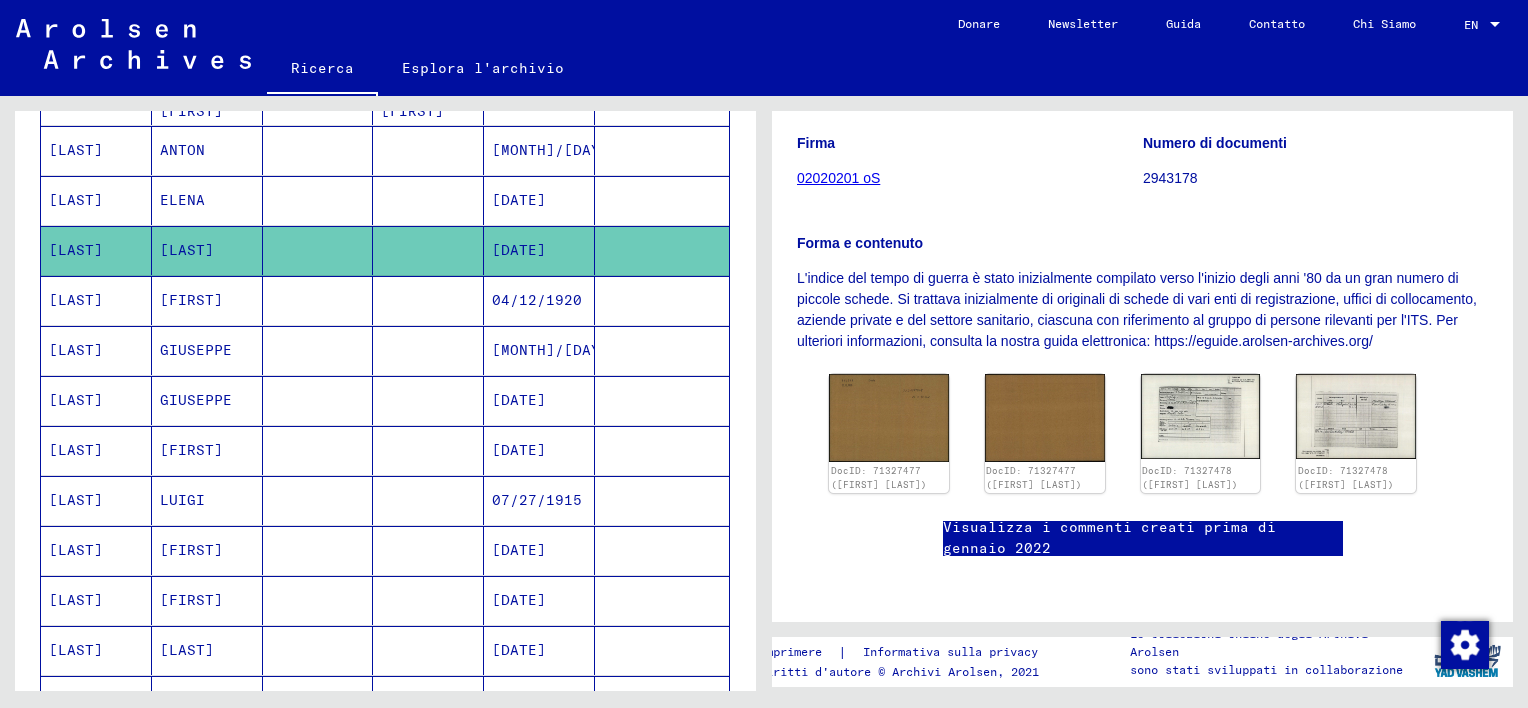 click at bounding box center (318, 250) 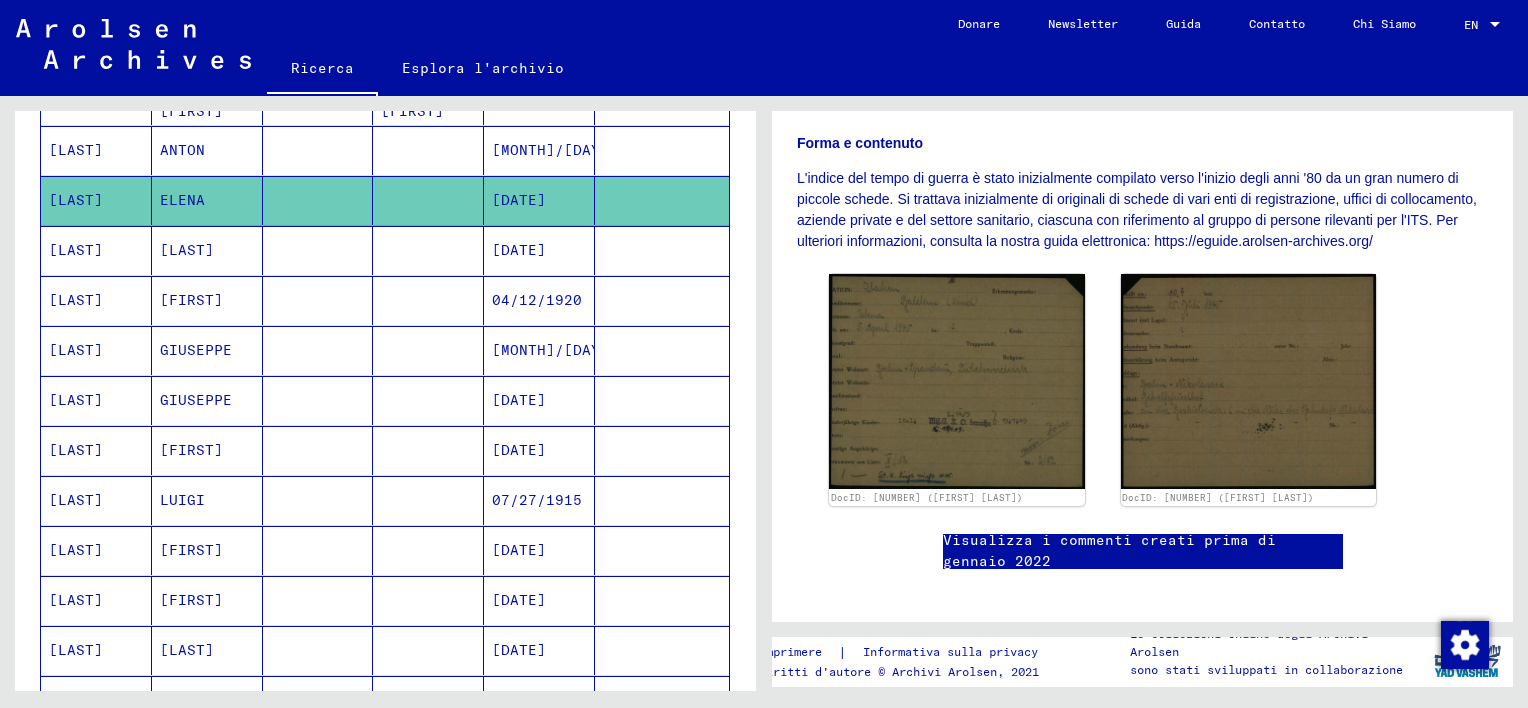 scroll, scrollTop: 391, scrollLeft: 0, axis: vertical 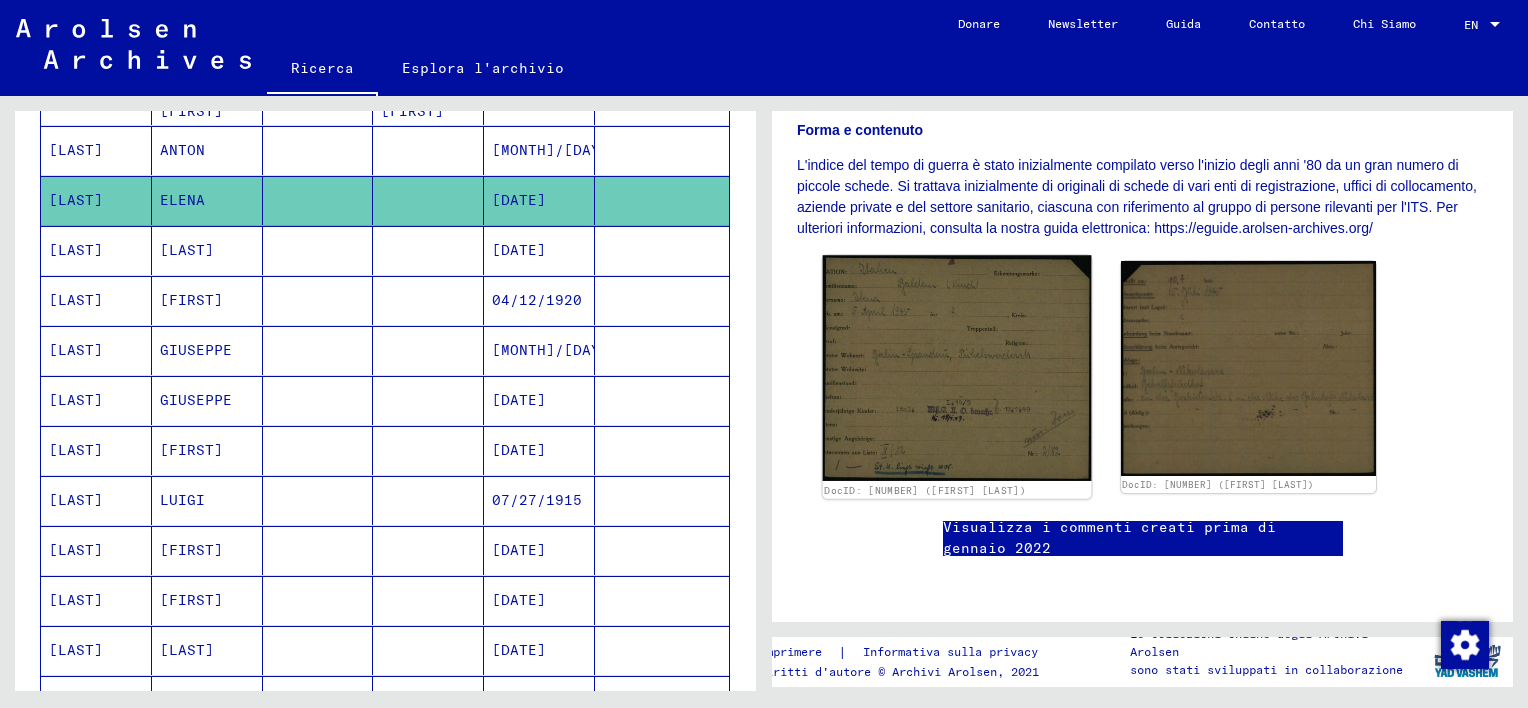 click 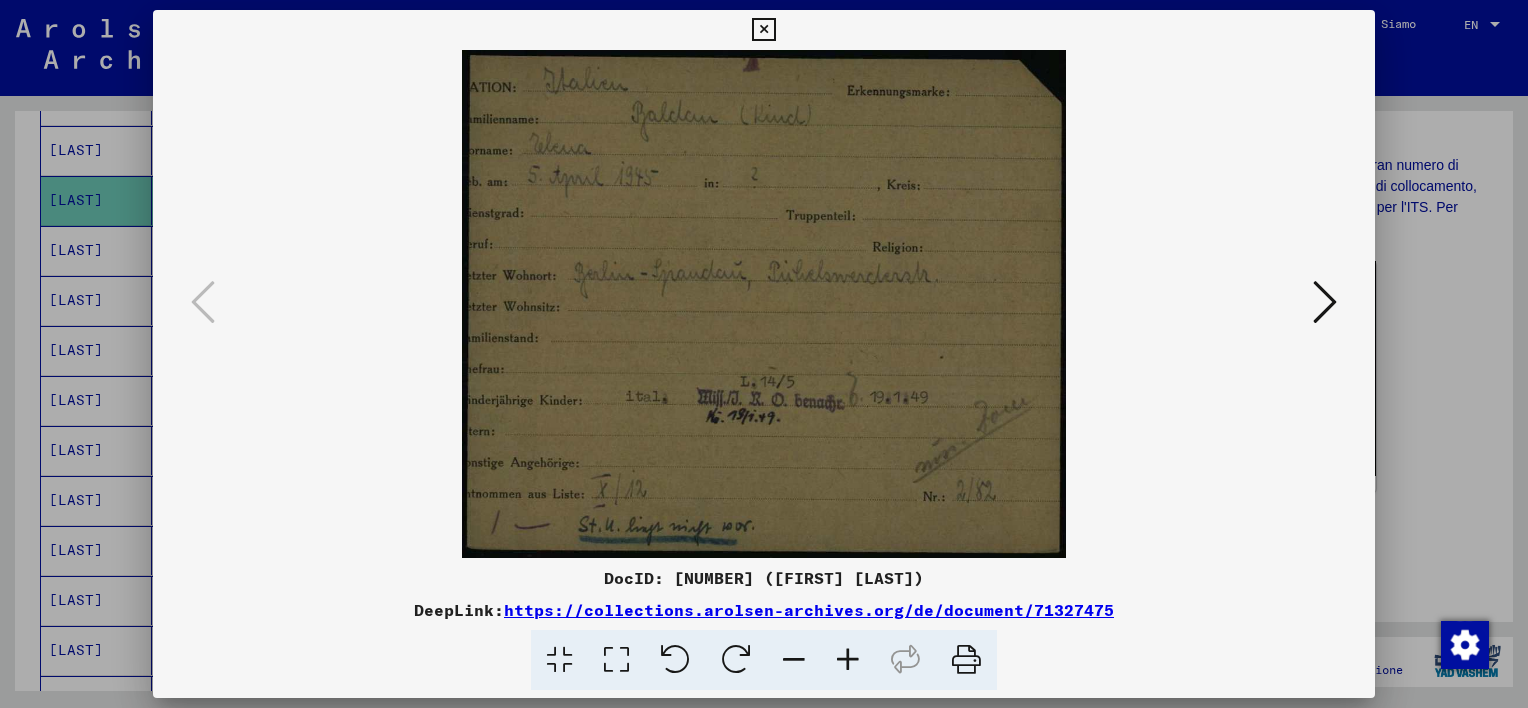 click at bounding box center [763, 30] 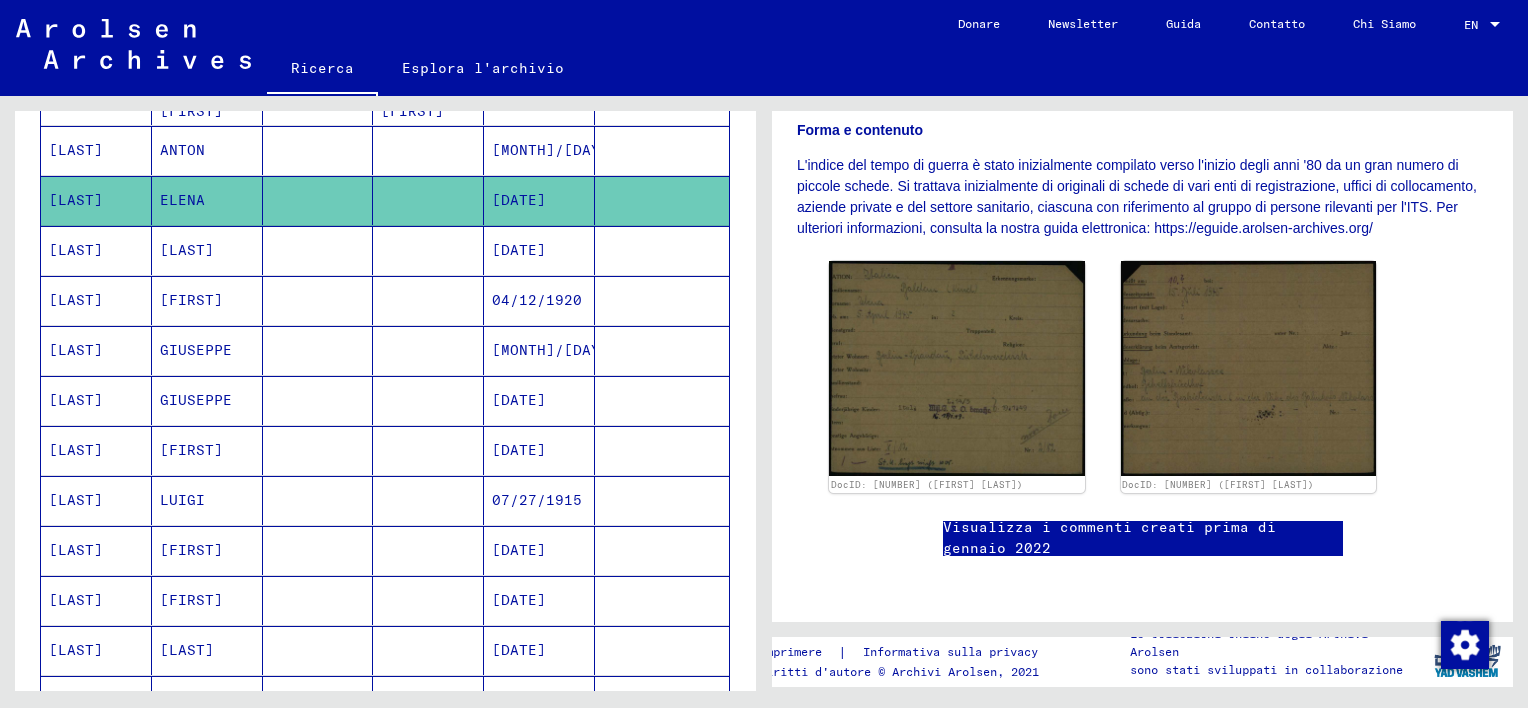 click at bounding box center (318, 200) 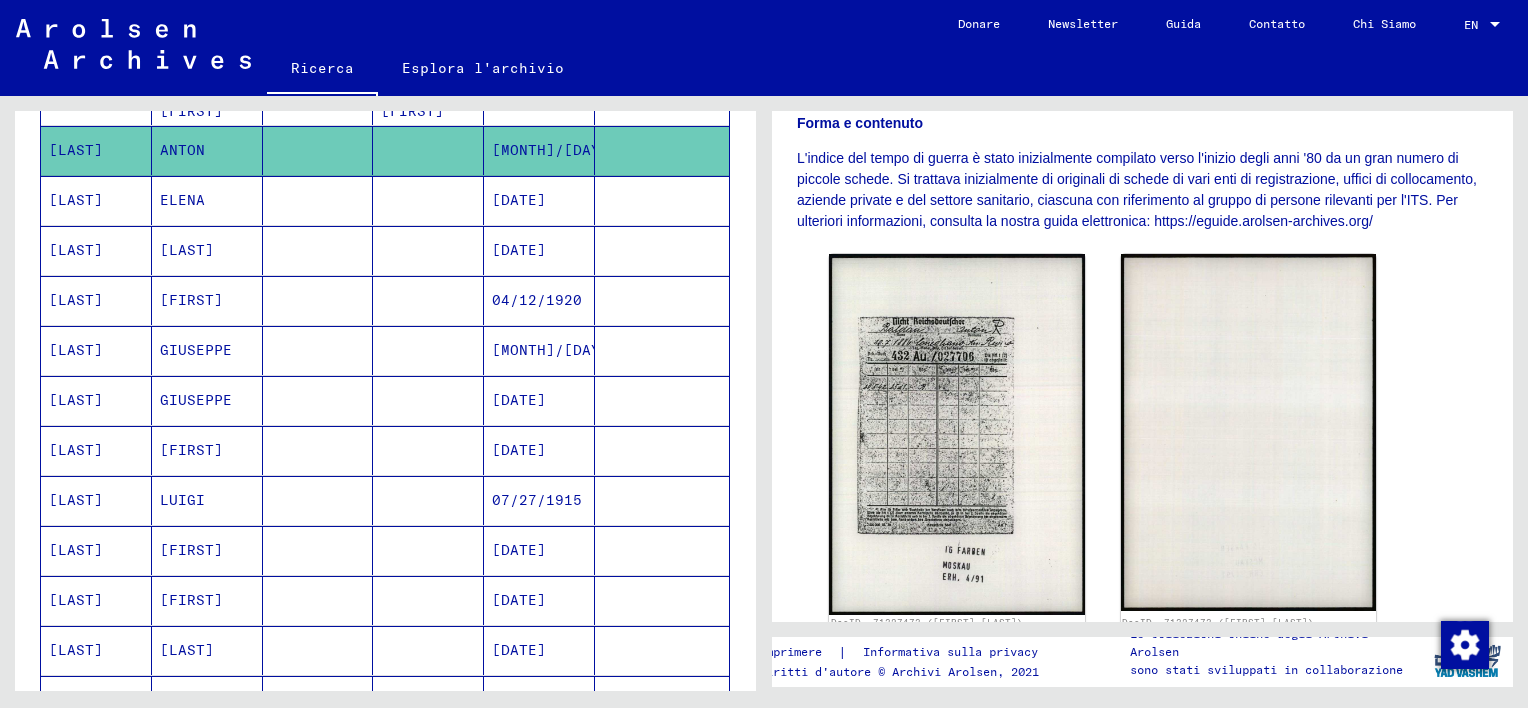 scroll, scrollTop: 400, scrollLeft: 0, axis: vertical 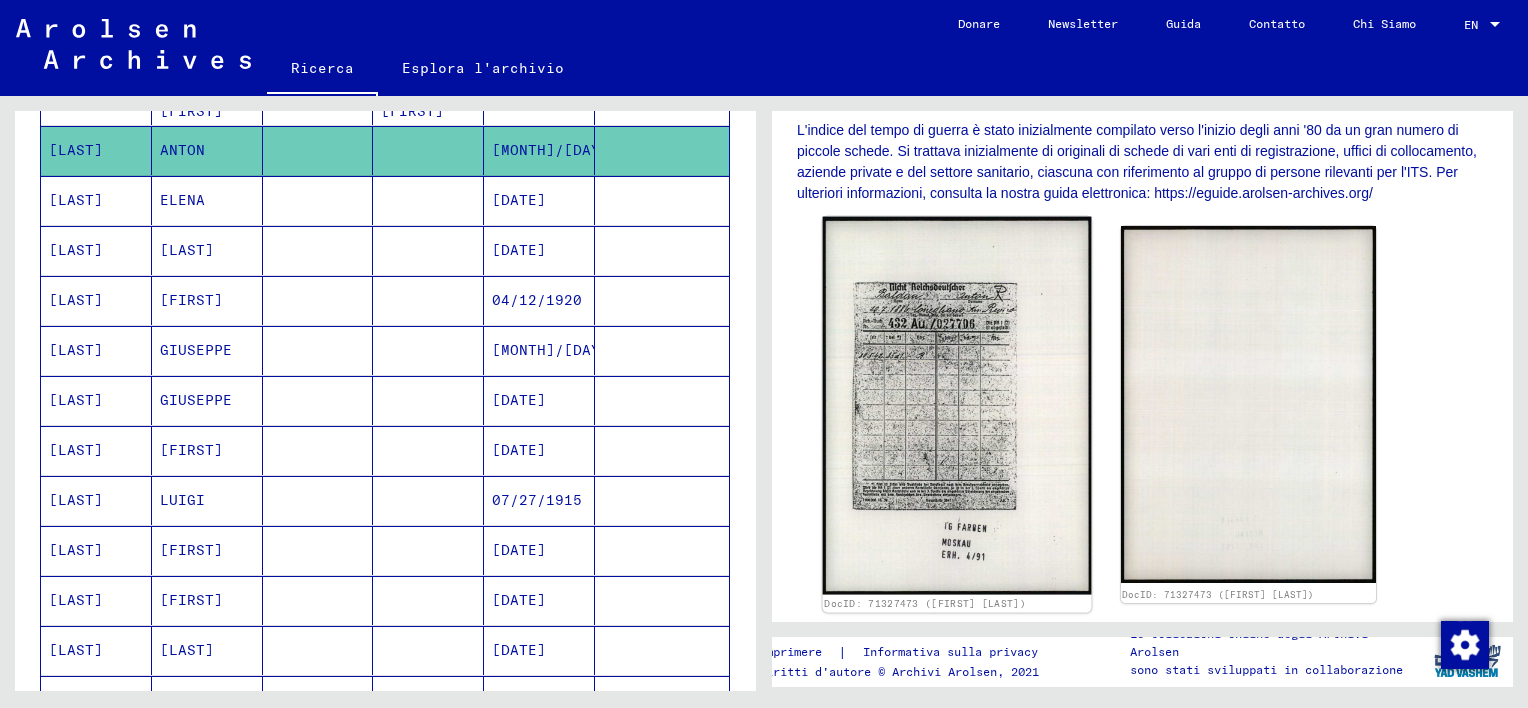 click 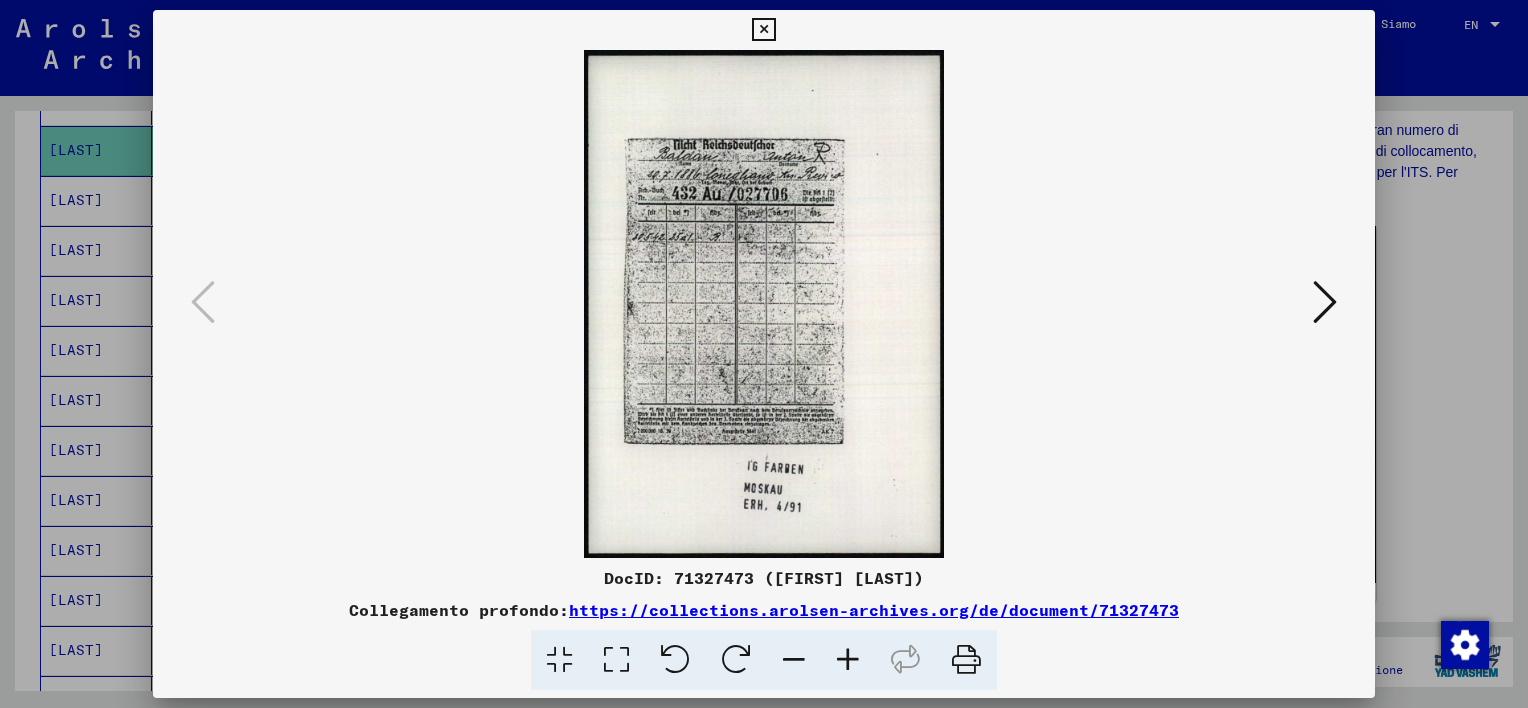 click at bounding box center [763, 30] 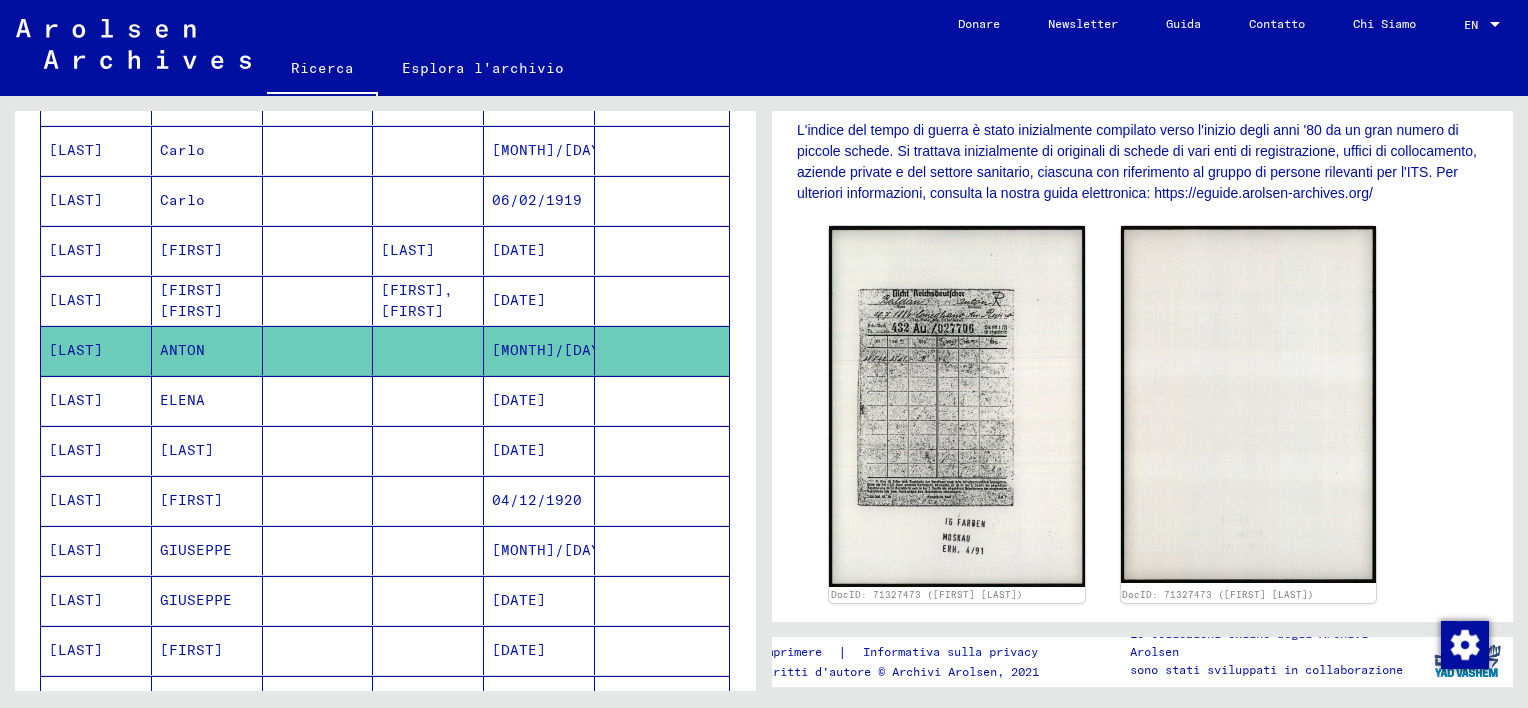 scroll, scrollTop: 229, scrollLeft: 0, axis: vertical 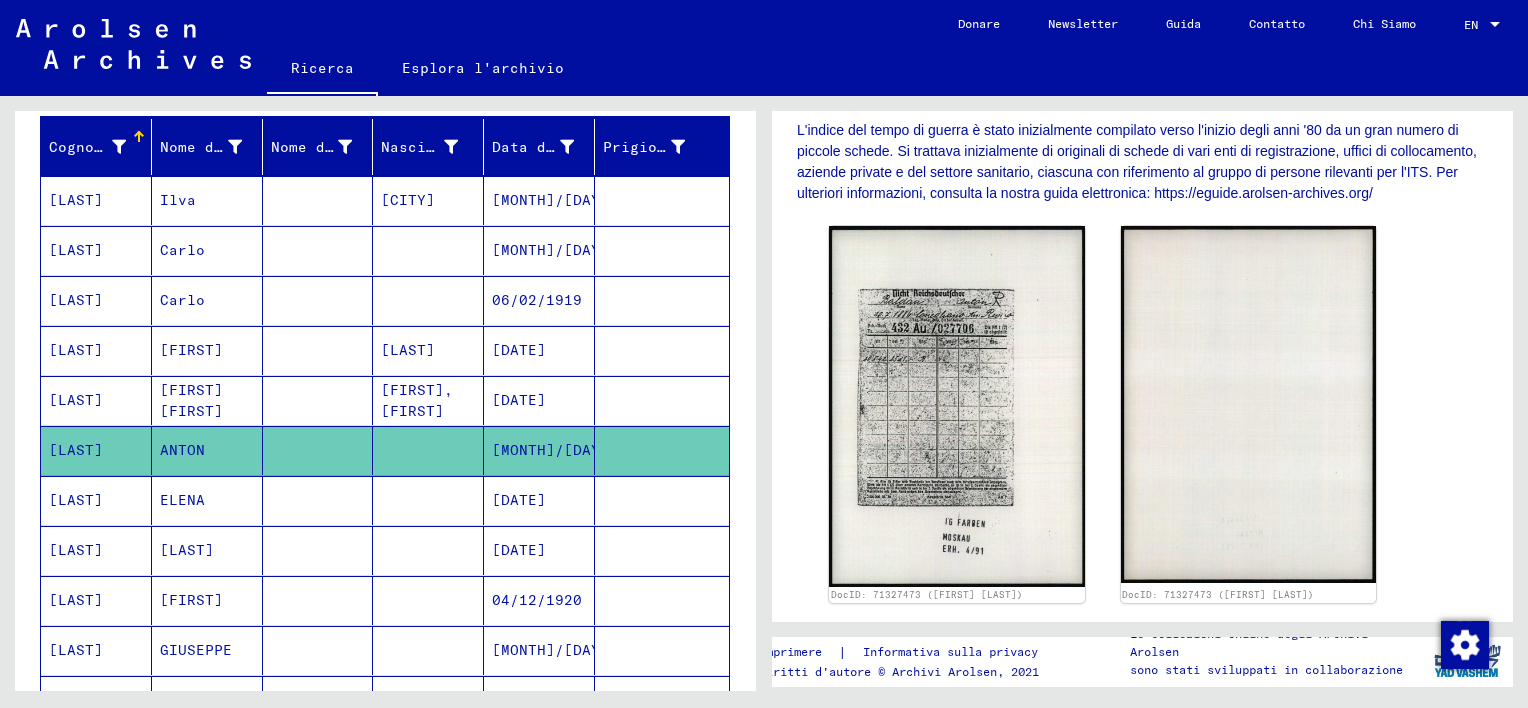 click at bounding box center [318, 350] 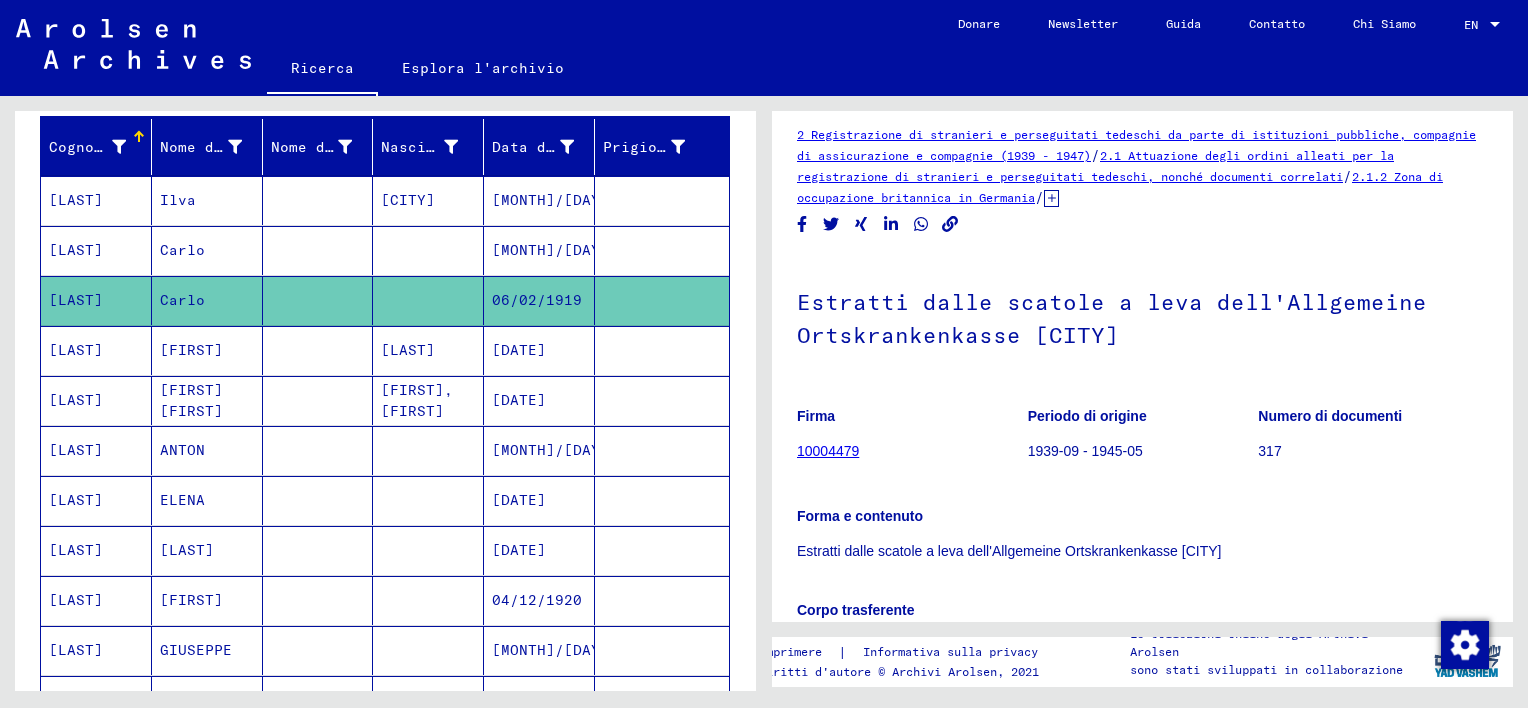 scroll, scrollTop: 0, scrollLeft: 0, axis: both 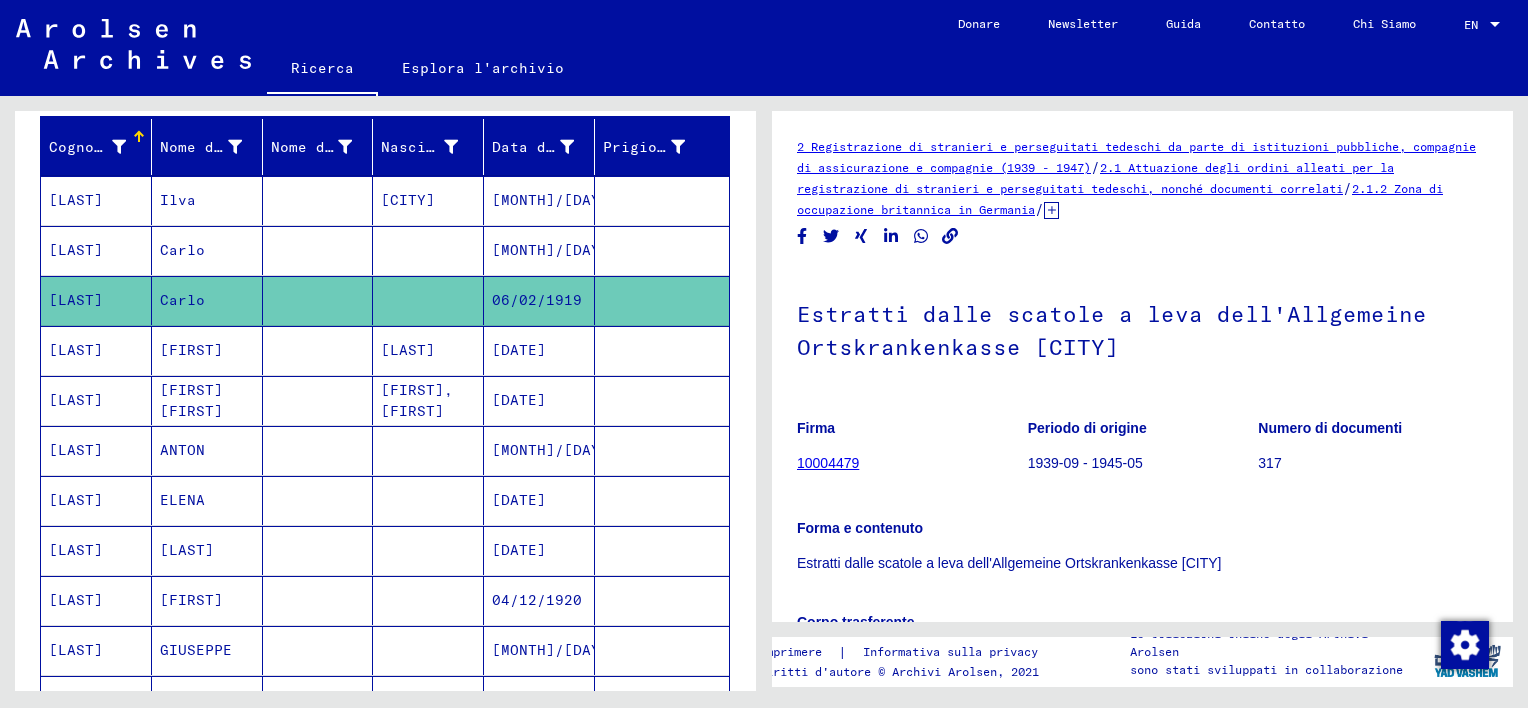 click at bounding box center (428, 300) 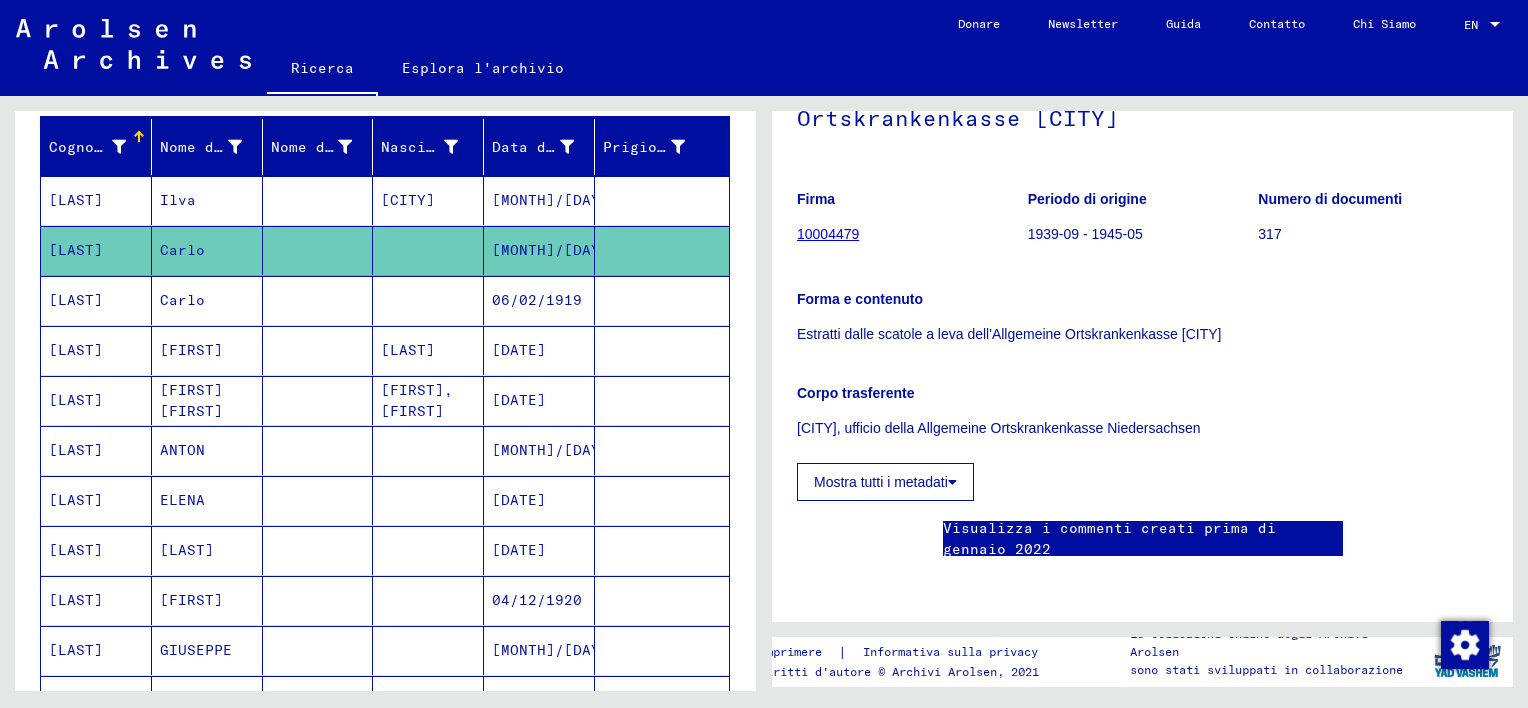 scroll, scrollTop: 0, scrollLeft: 0, axis: both 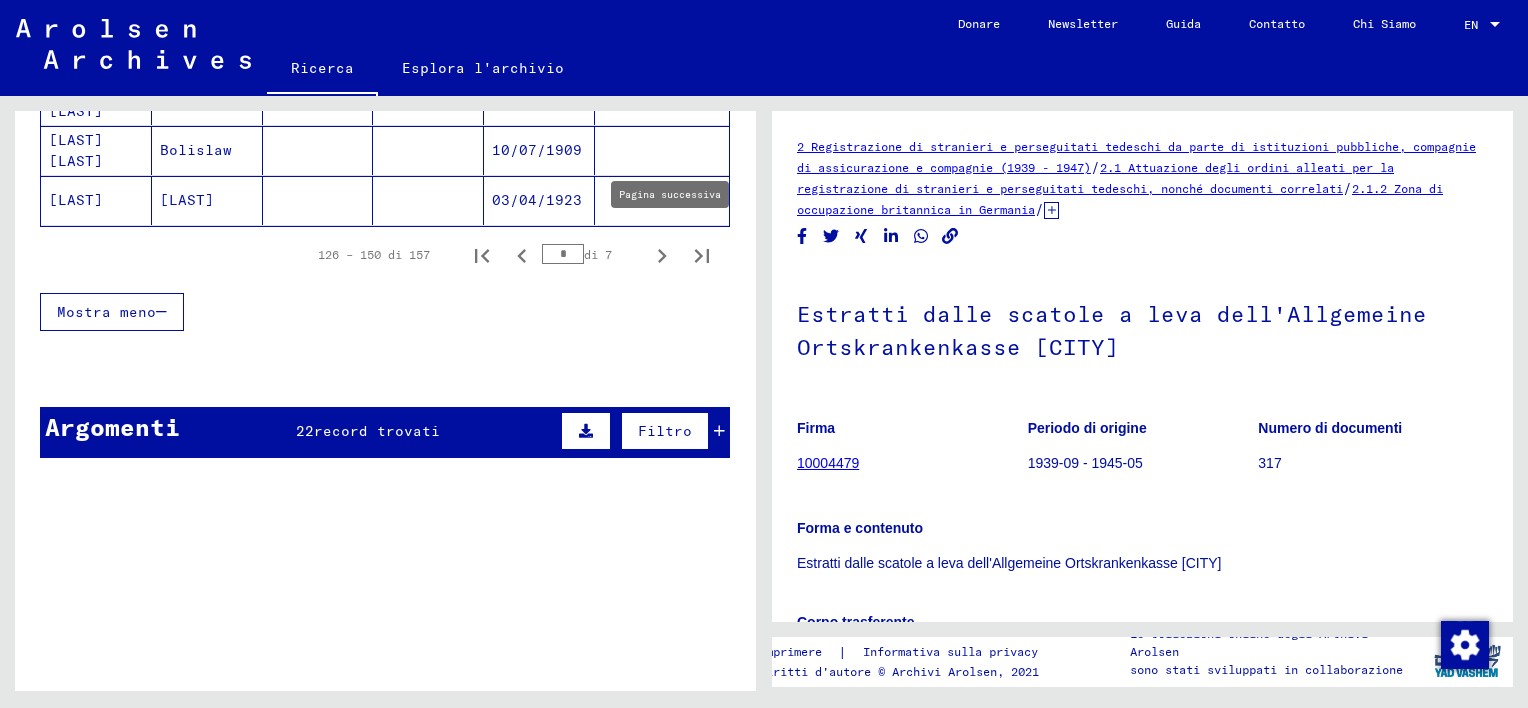 click 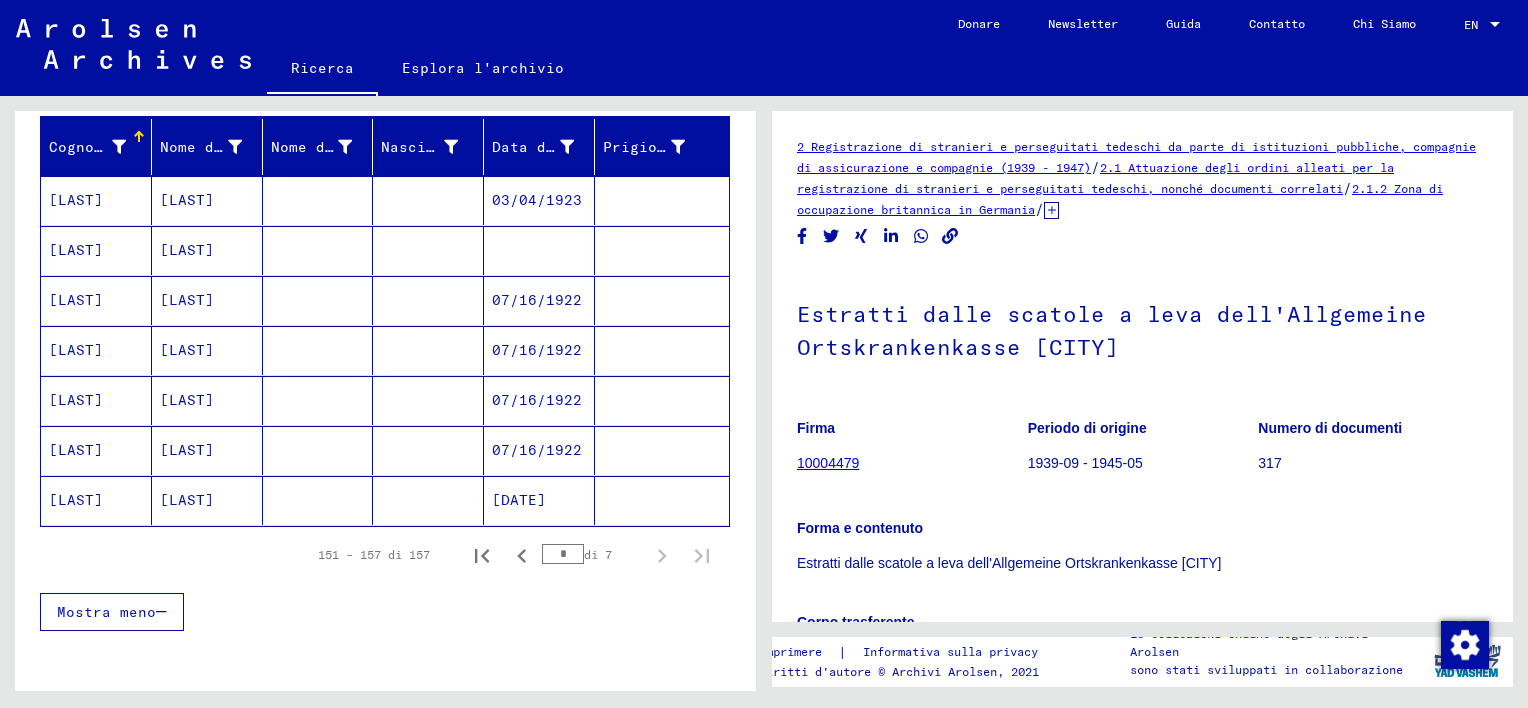 scroll, scrollTop: 227, scrollLeft: 0, axis: vertical 